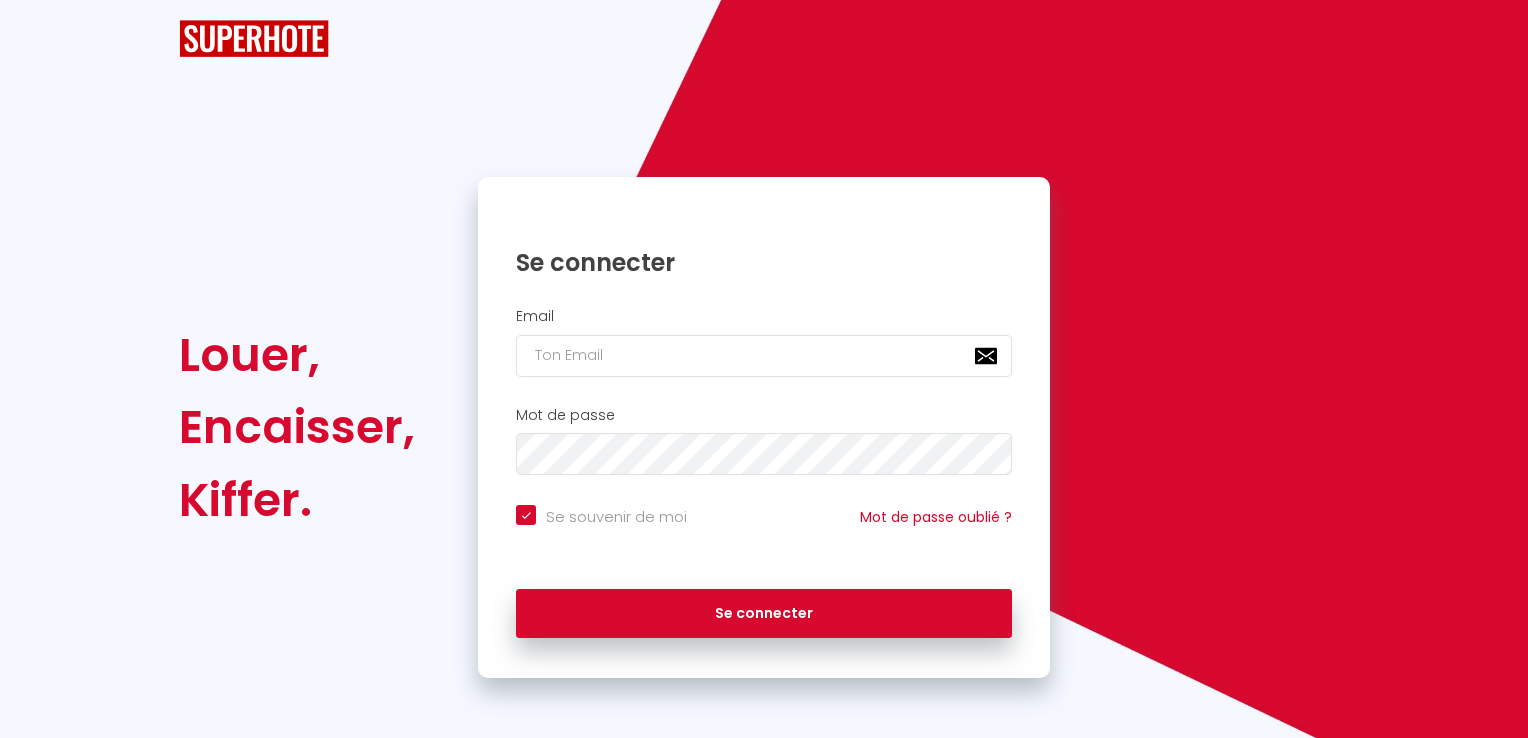 scroll, scrollTop: 0, scrollLeft: 0, axis: both 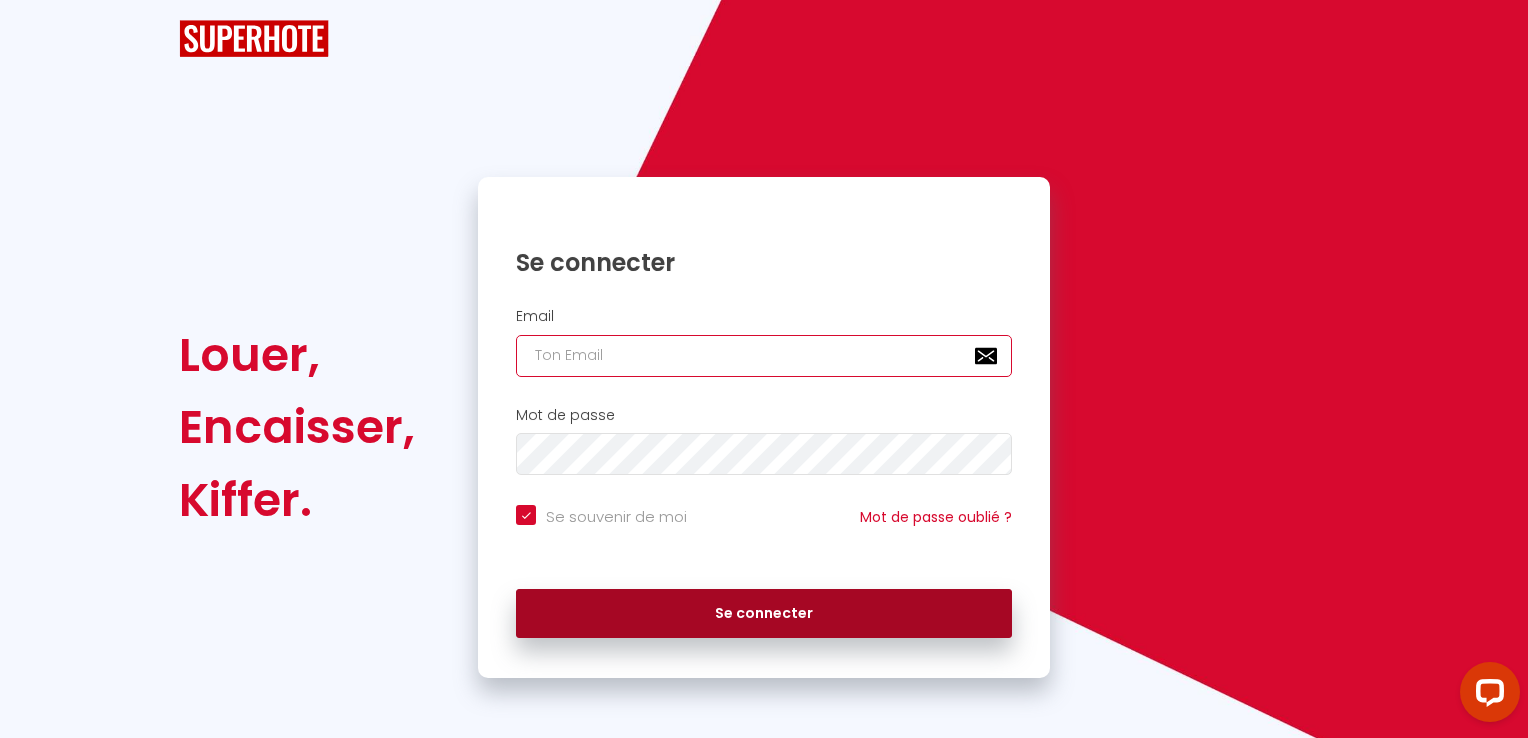 type on "[EMAIL_ADDRESS][DOMAIN_NAME]" 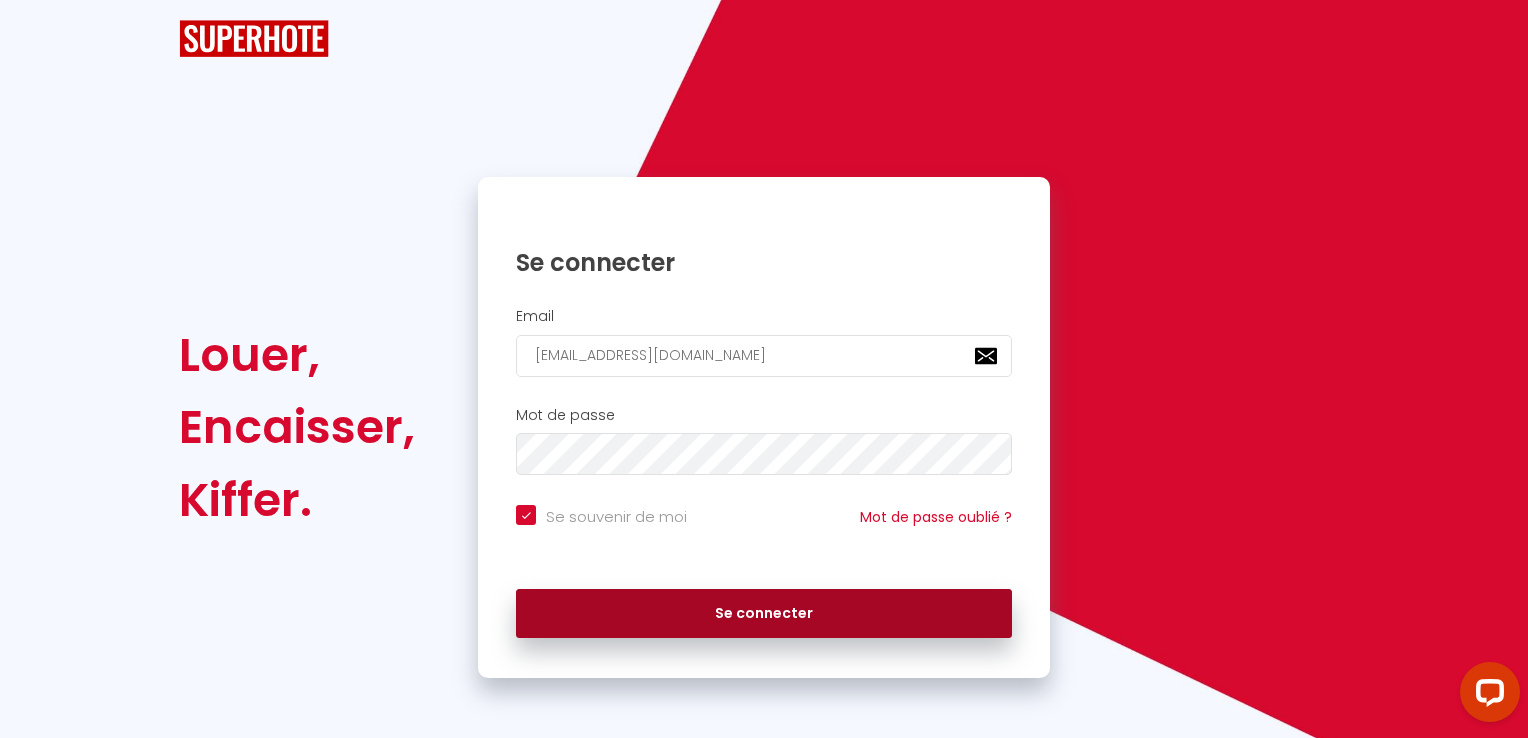 click on "Se connecter" at bounding box center (764, 614) 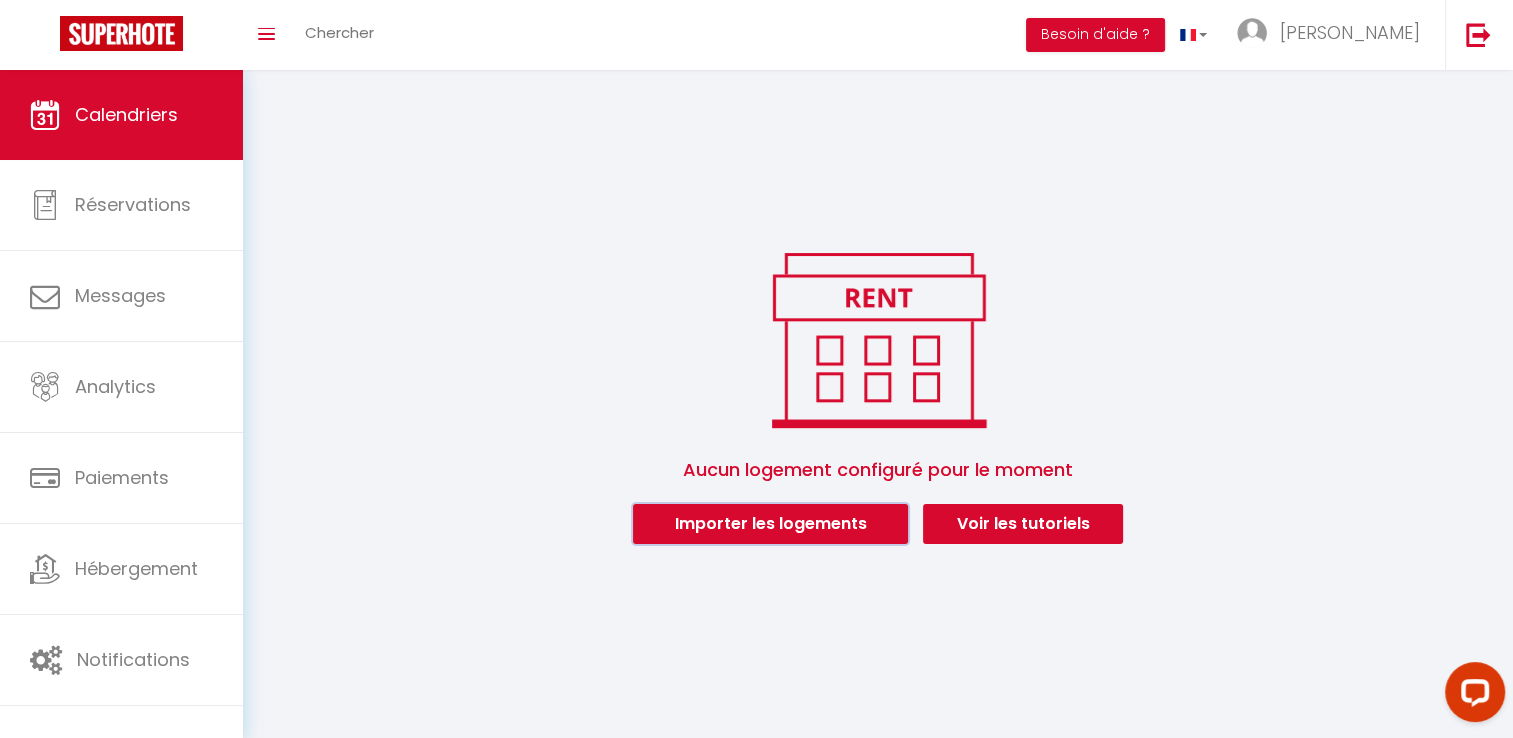 click on "Importer les logements" at bounding box center [770, 524] 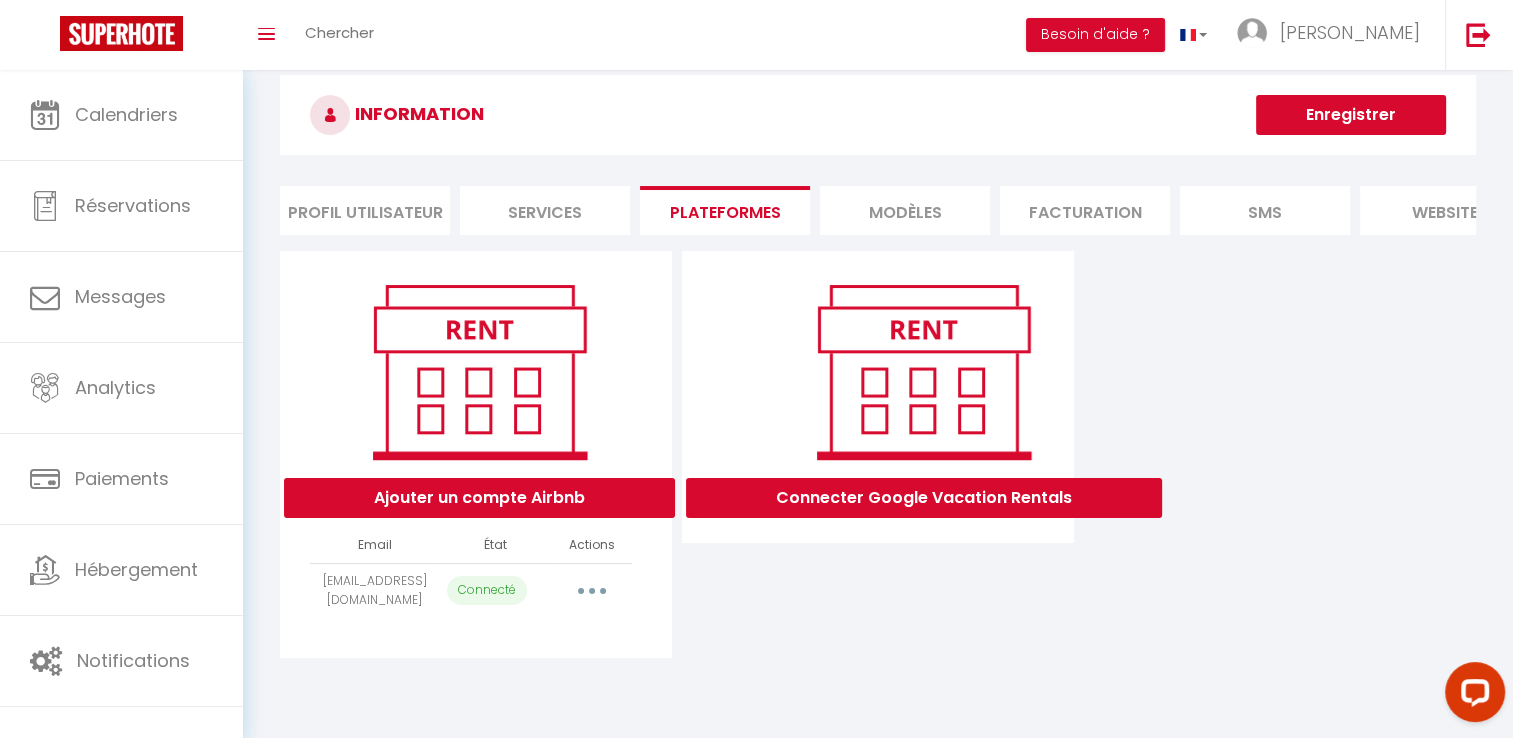 scroll, scrollTop: 70, scrollLeft: 0, axis: vertical 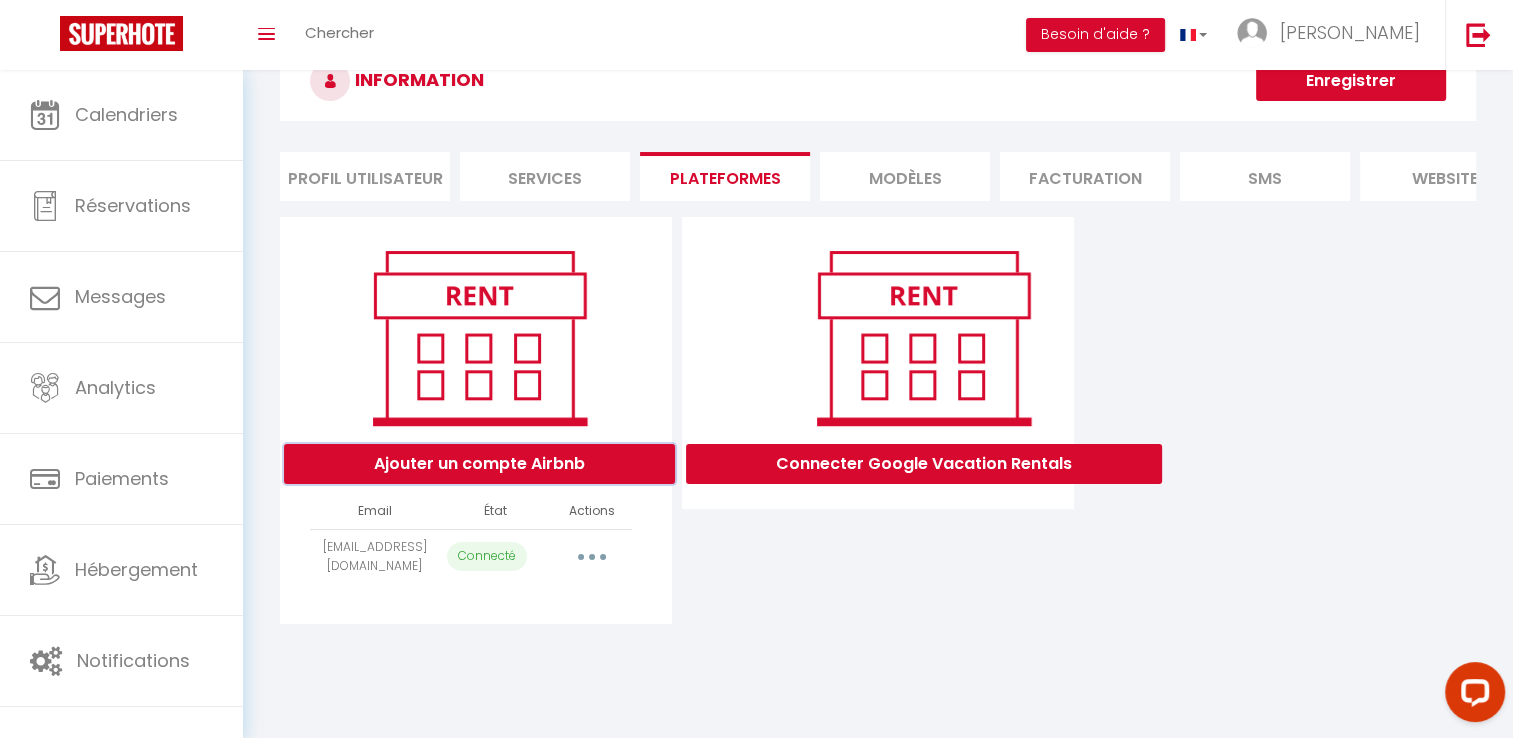 click on "Ajouter un compte Airbnb" at bounding box center [479, 464] 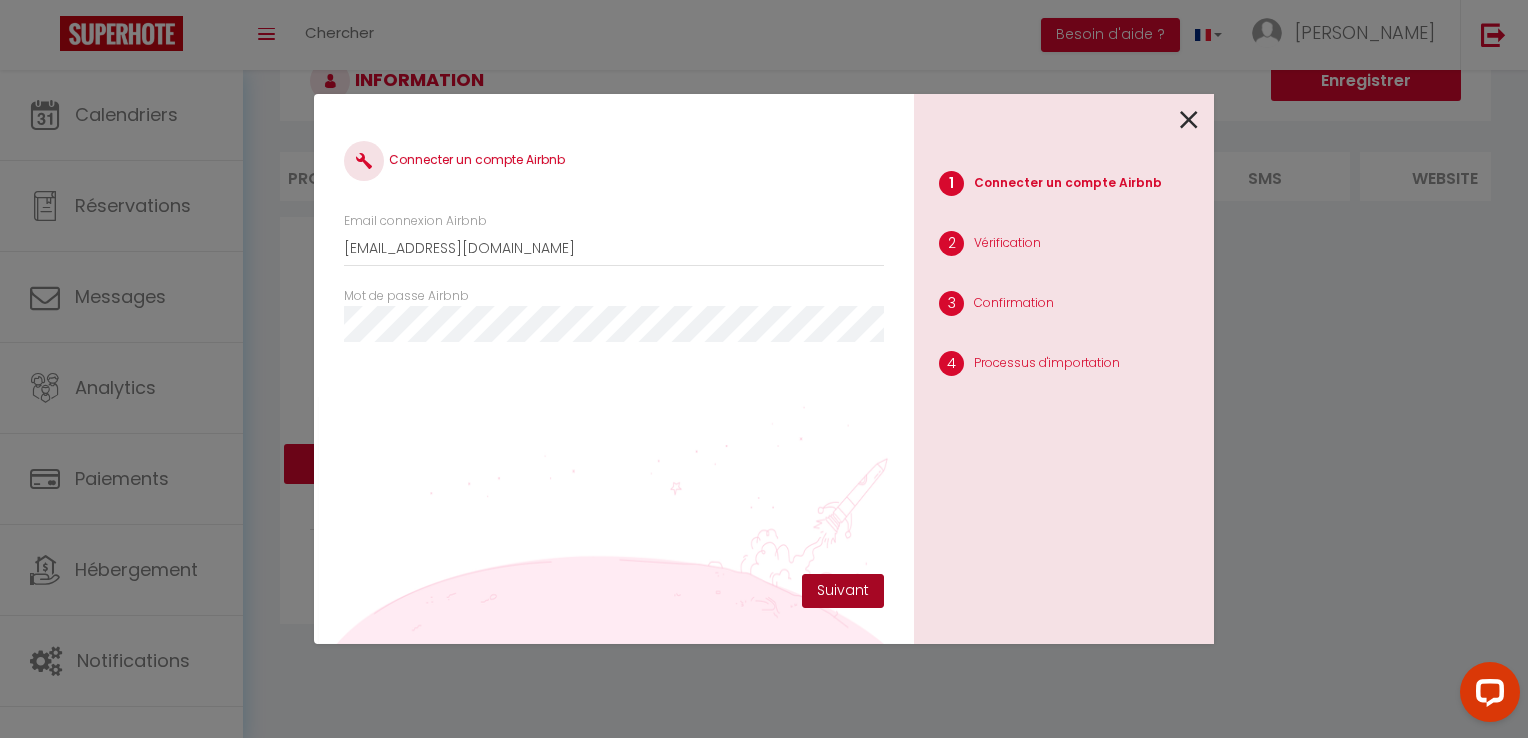 click on "Suivant" at bounding box center (843, 591) 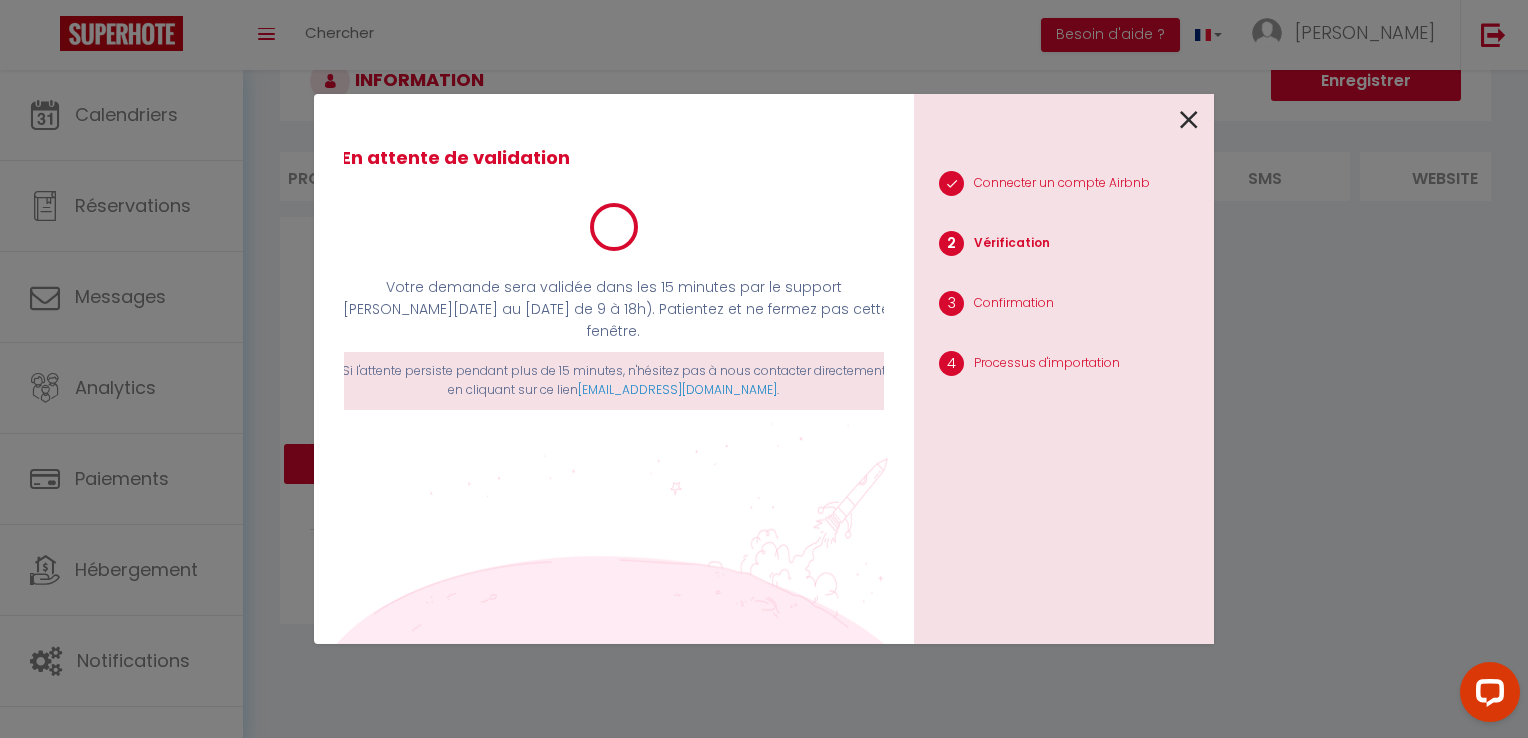 click at bounding box center (1189, 120) 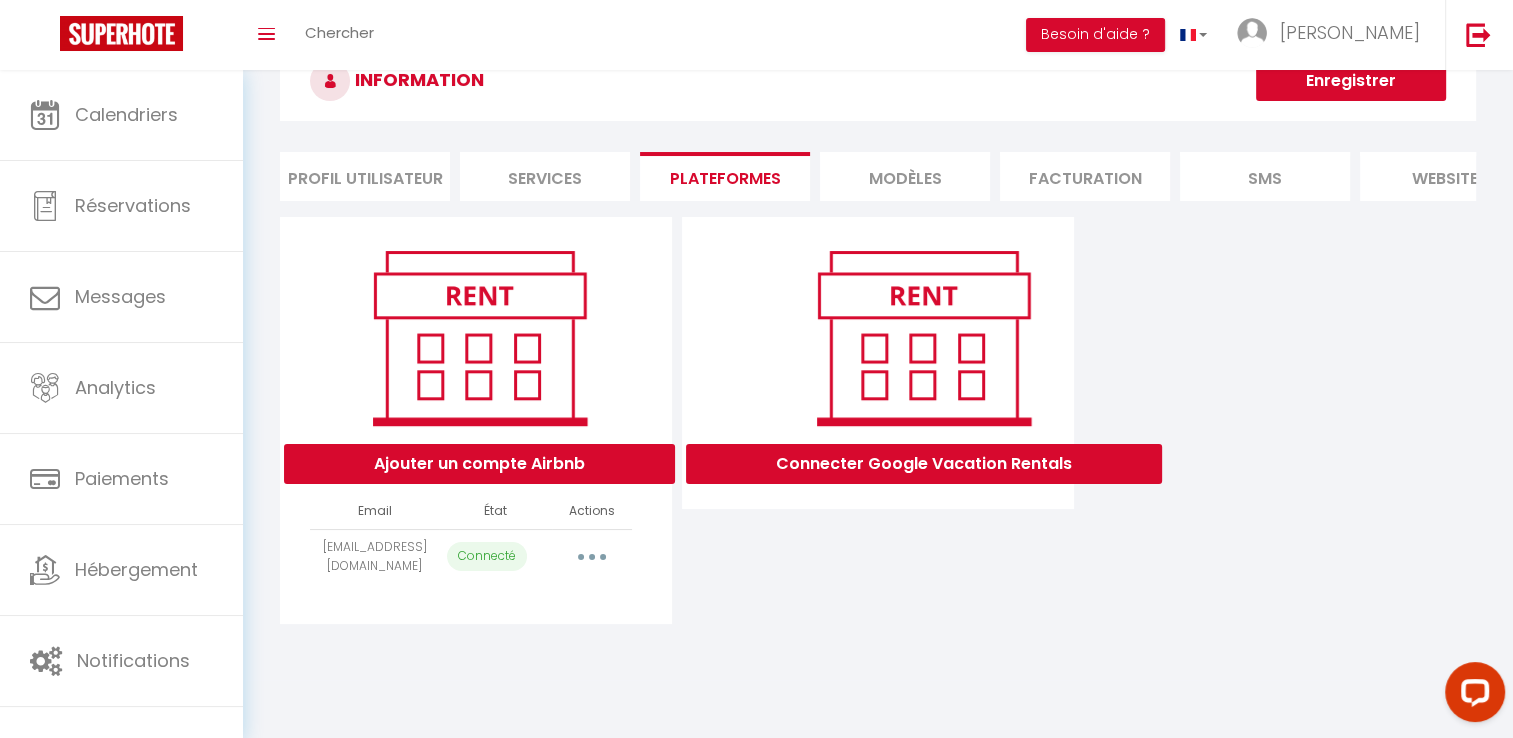click at bounding box center [592, 557] 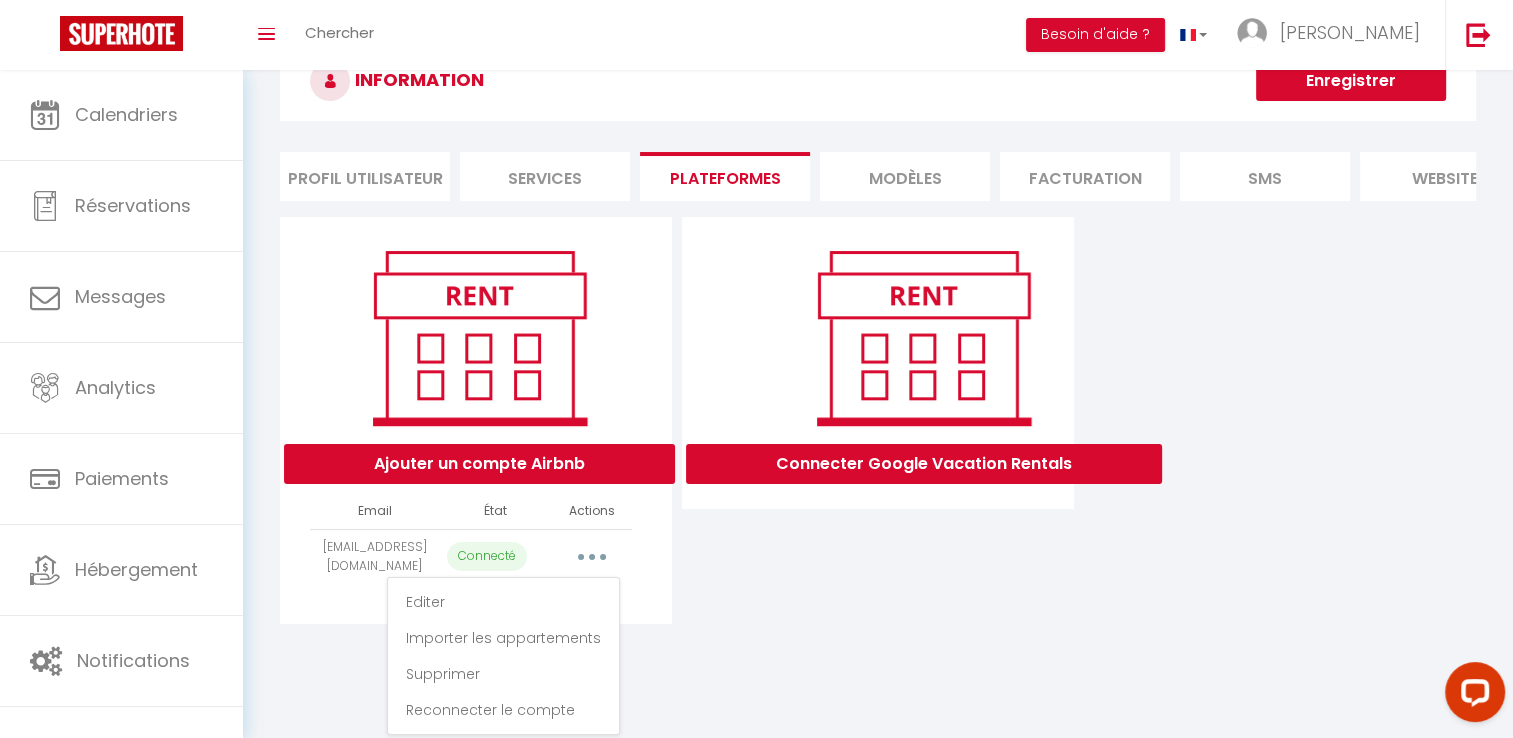 scroll, scrollTop: 81, scrollLeft: 0, axis: vertical 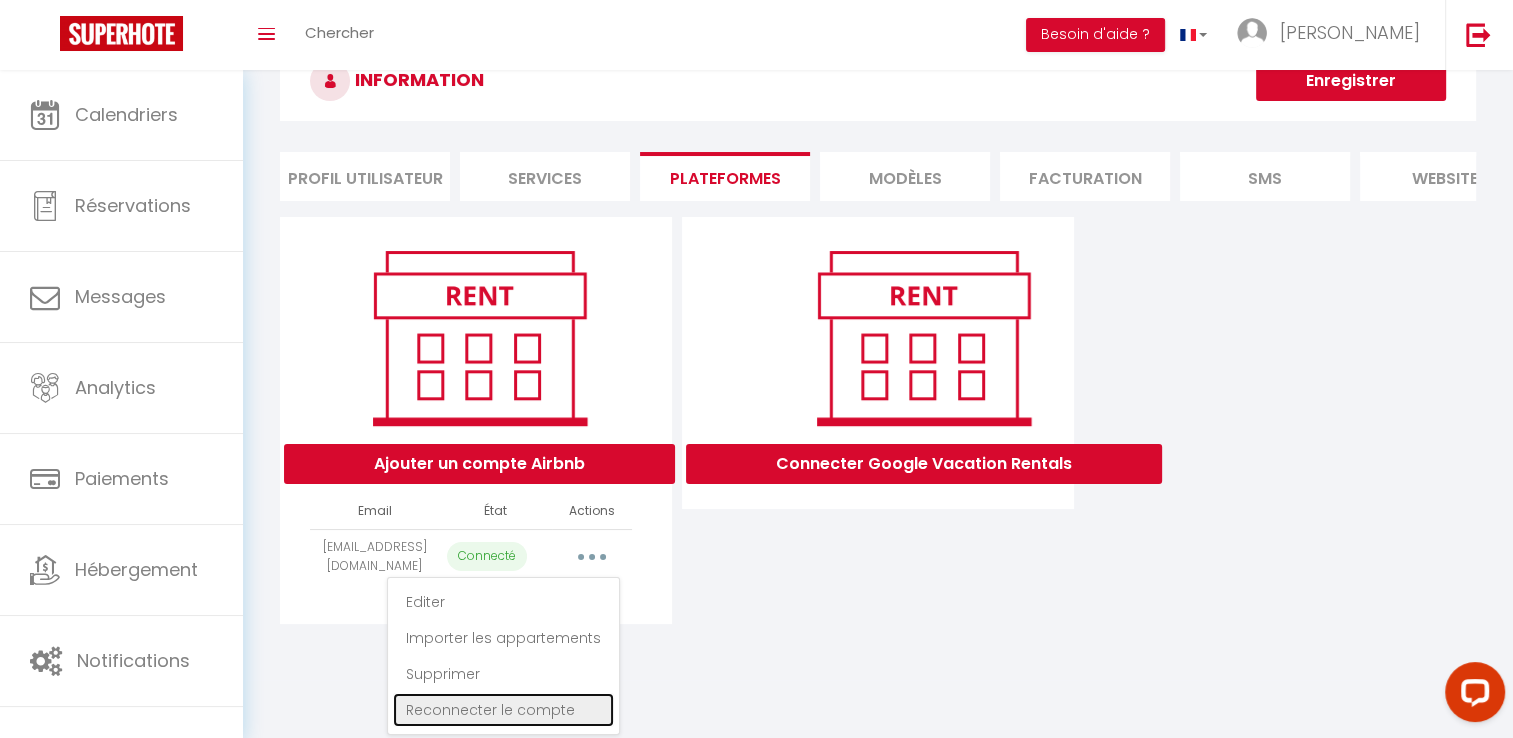 click on "Reconnecter le compte" at bounding box center [503, 710] 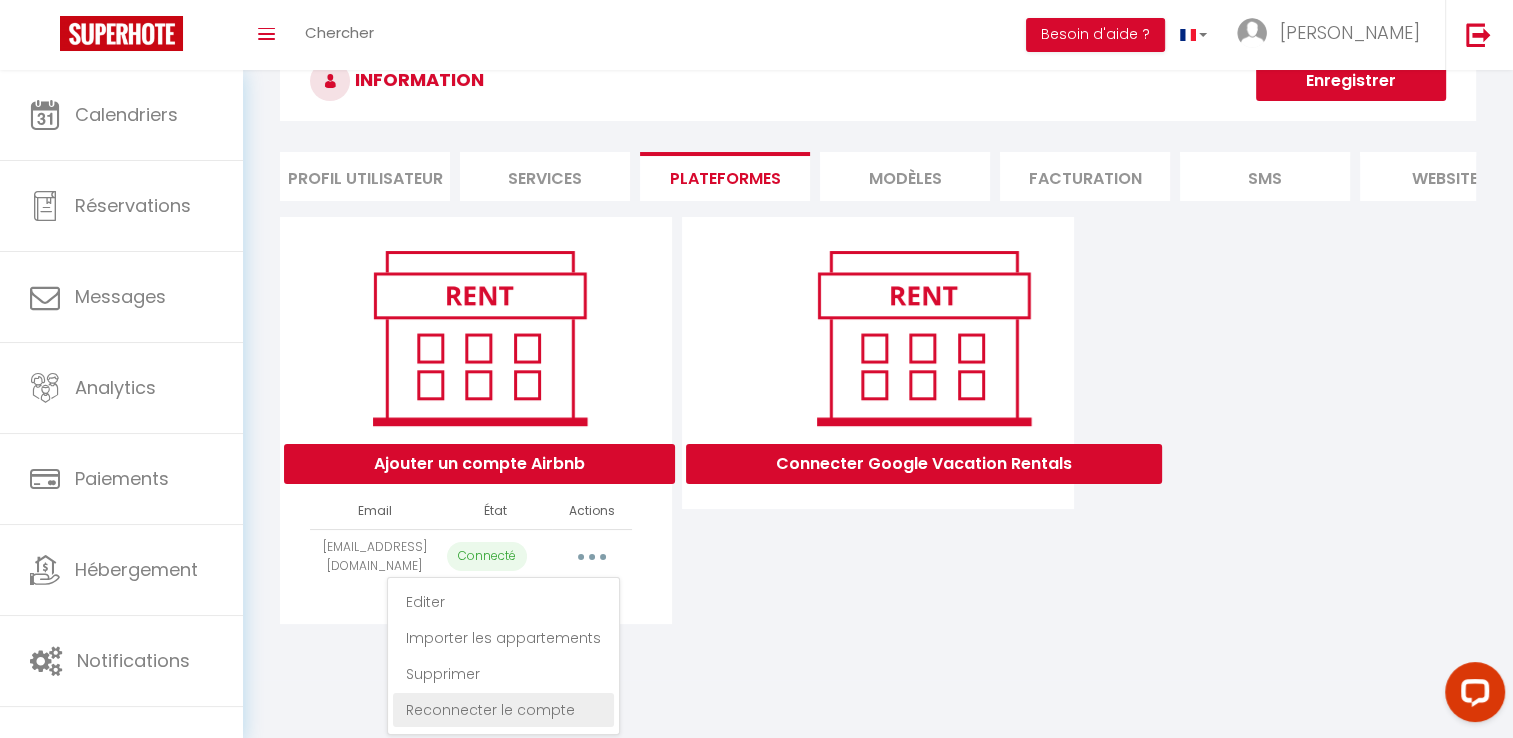 scroll, scrollTop: 70, scrollLeft: 0, axis: vertical 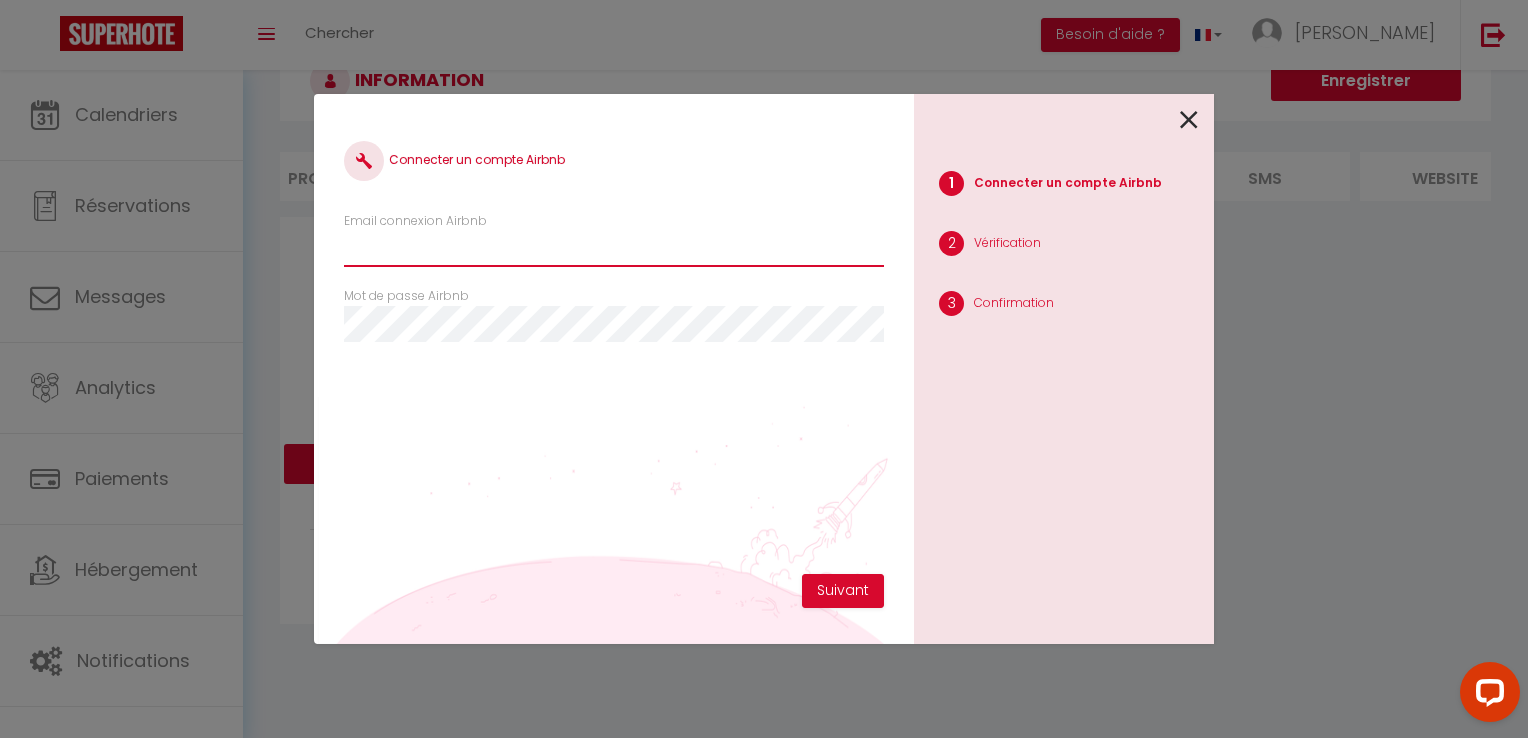 click on "Email connexion Airbnb" at bounding box center (614, 249) 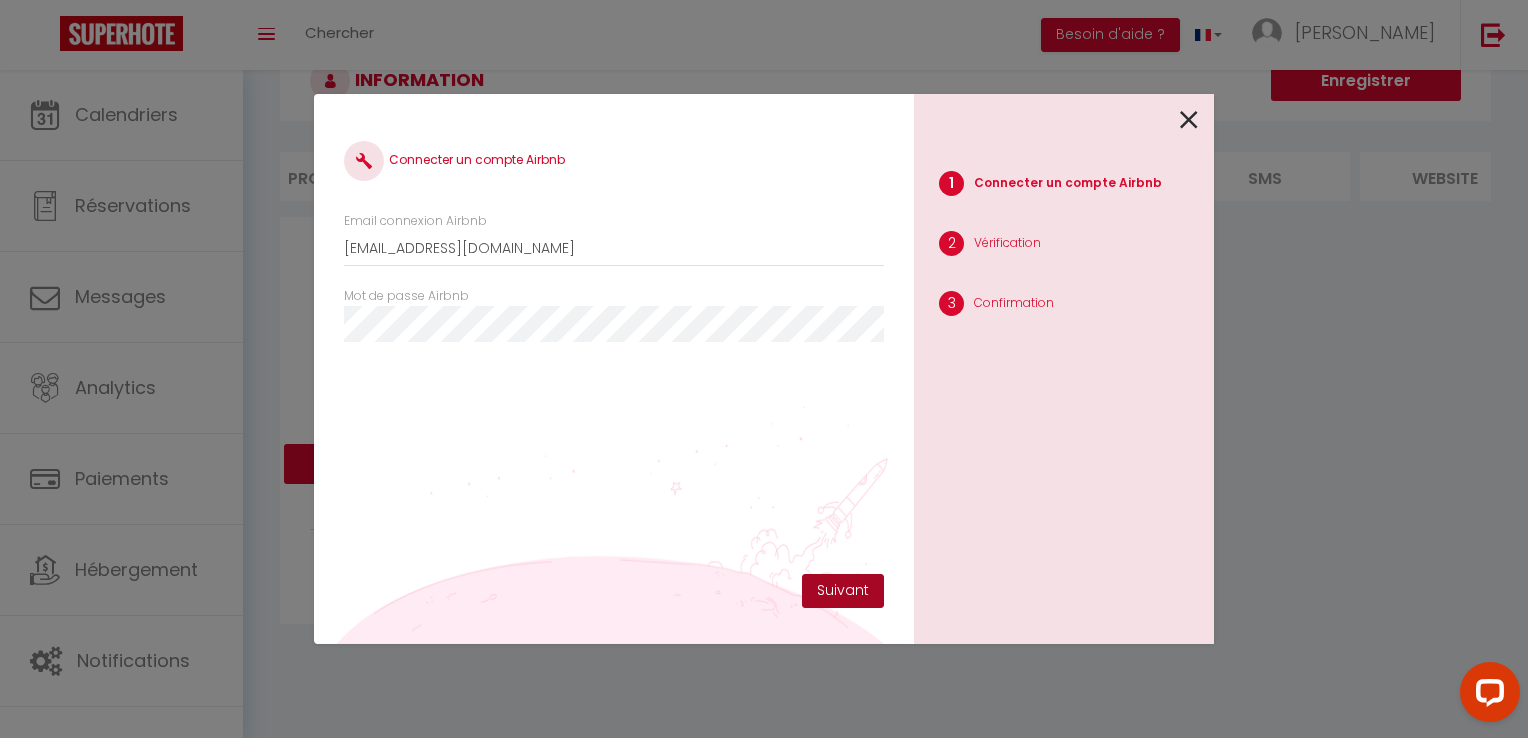 click on "Suivant" at bounding box center [843, 591] 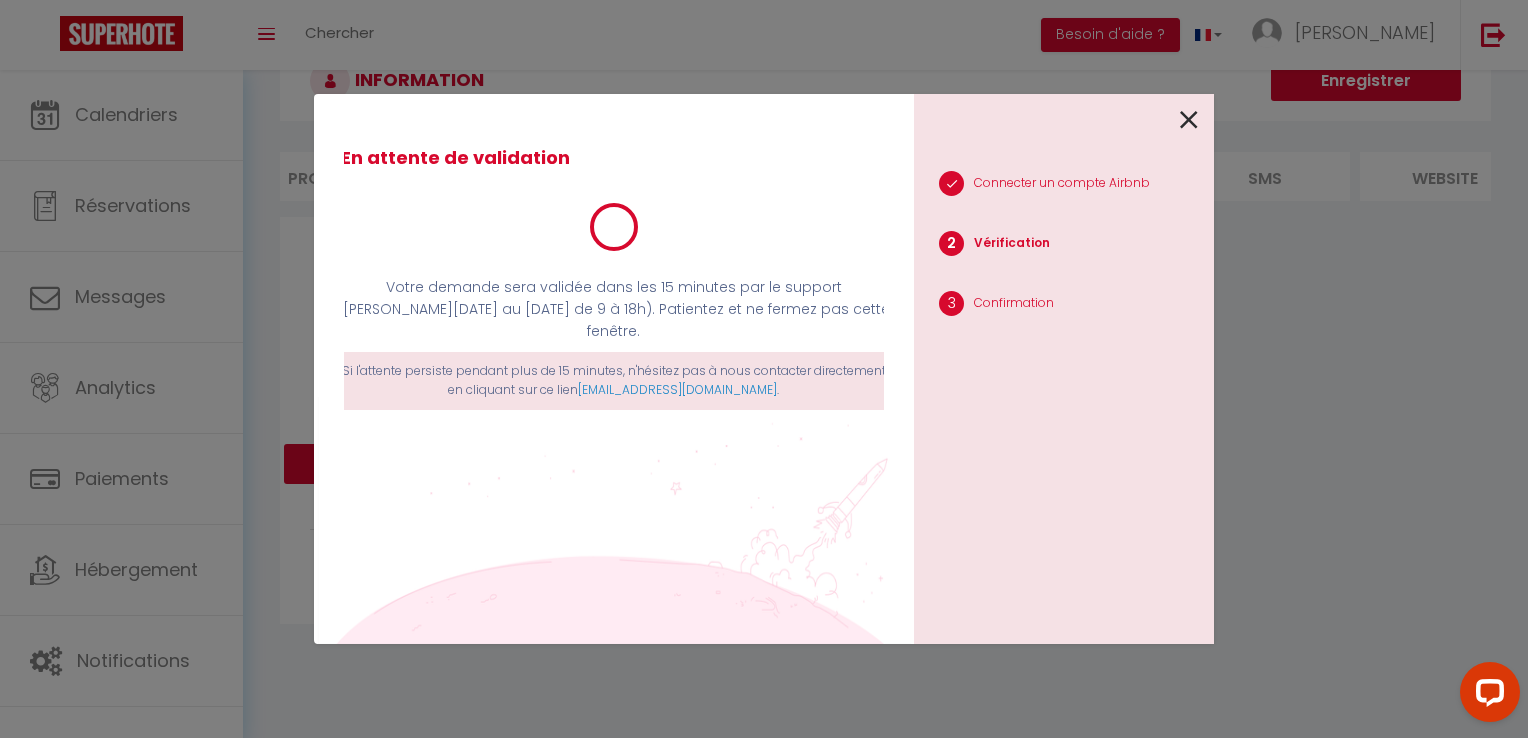 click on "En attente de validation
Votre demande sera validée dans les 15 minutes par le support ([PERSON_NAME][DATE] au [DATE] de 9 à 18h). Patientez et ne fermez pas cette fenêtre.   Si l'attente persiste pendant plus de 15 minutes, n'hésitez pas à nous contacter directement en cliquant sur ce lien  [EMAIL_ADDRESS][DOMAIN_NAME] .                1
Connecter un compte Airbnb
2
Vérification
3
Confirmation" at bounding box center [764, 369] 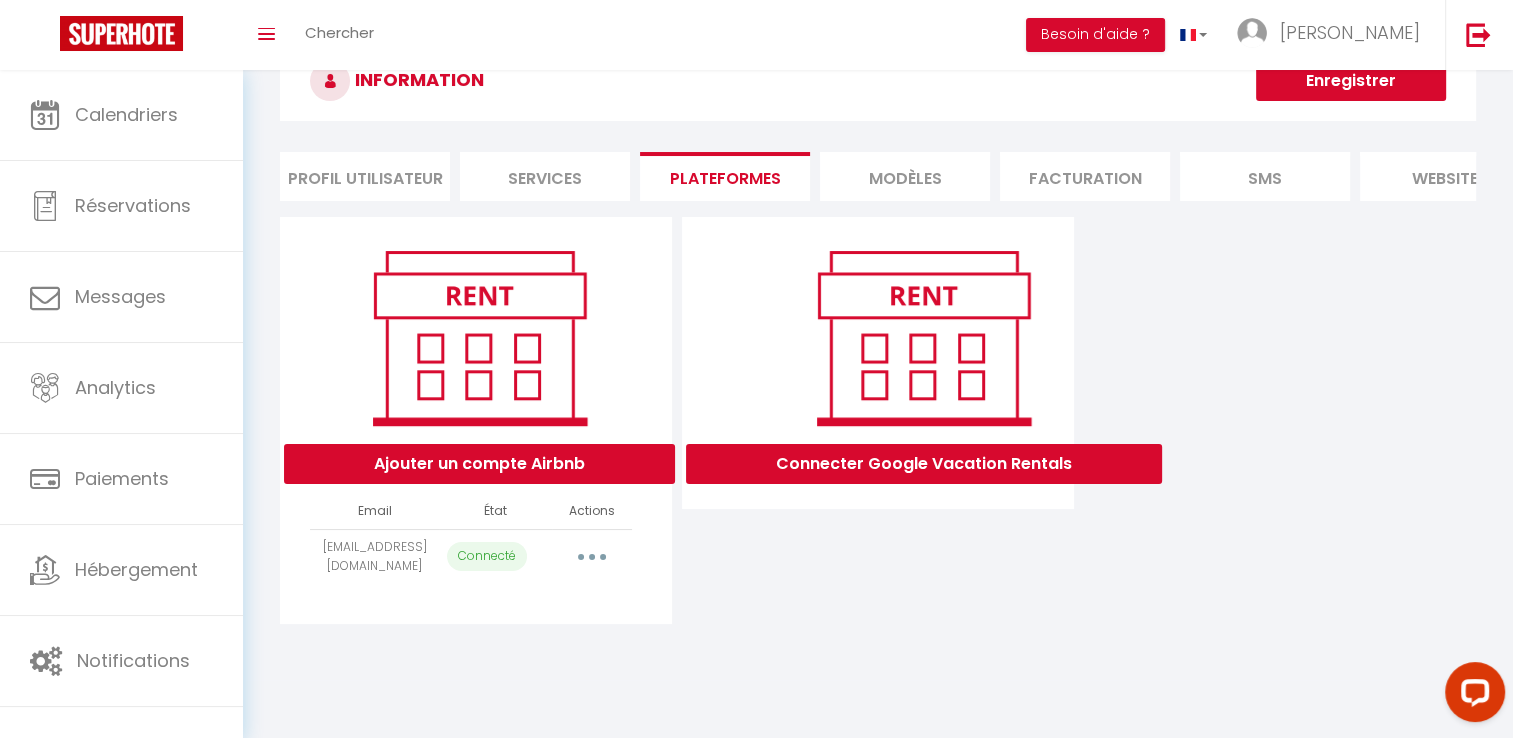 click at bounding box center [592, 557] 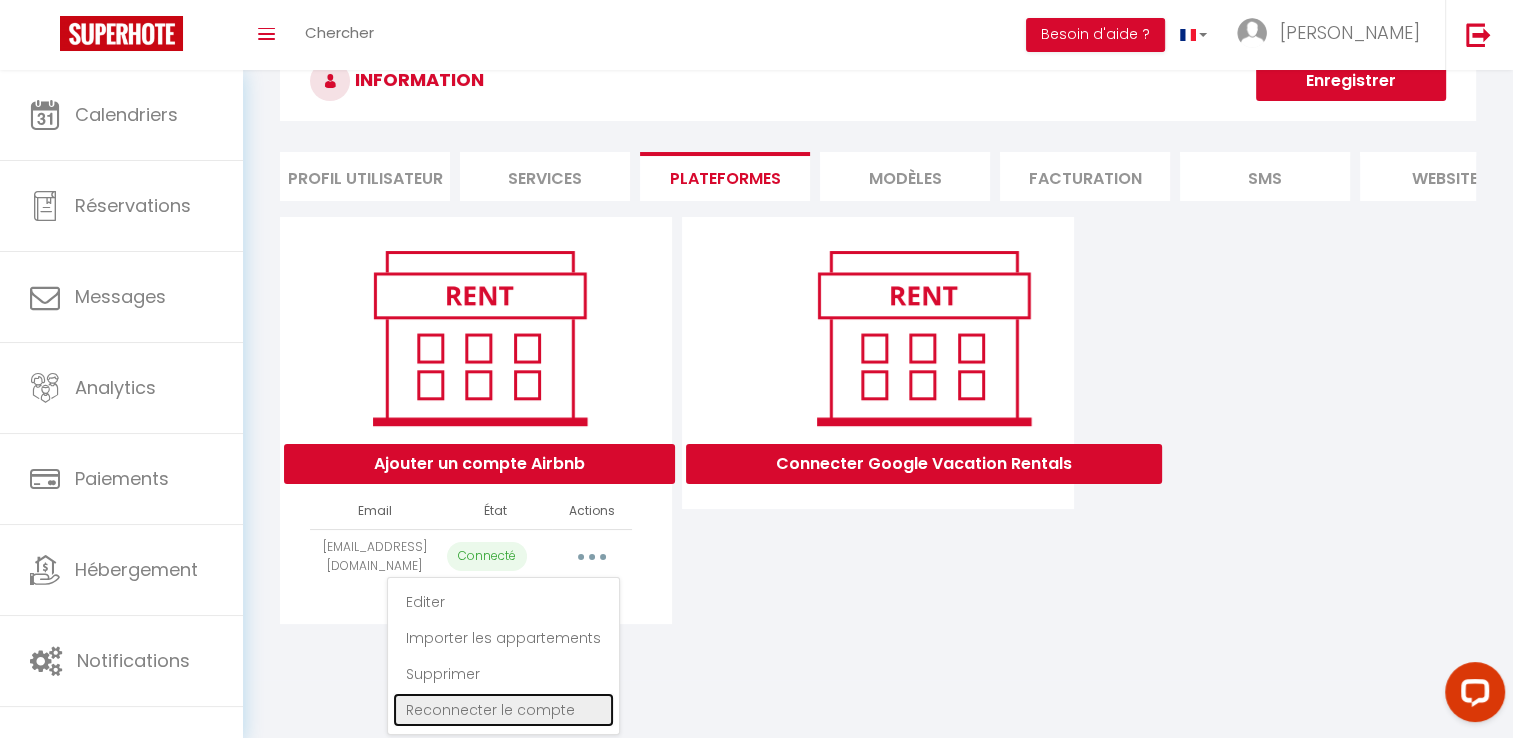 click on "Reconnecter le compte" at bounding box center [503, 710] 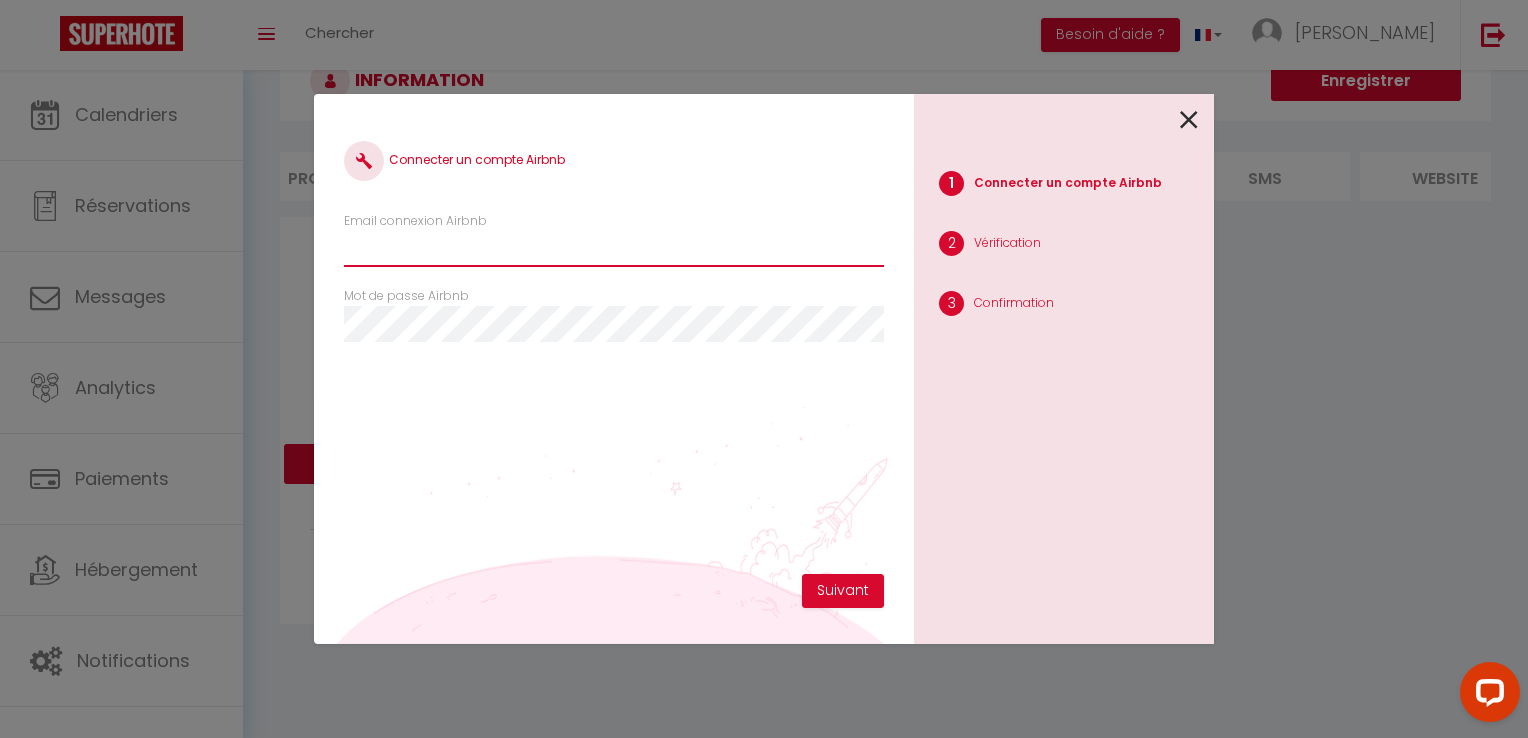 click on "Email connexion Airbnb" at bounding box center (614, 249) 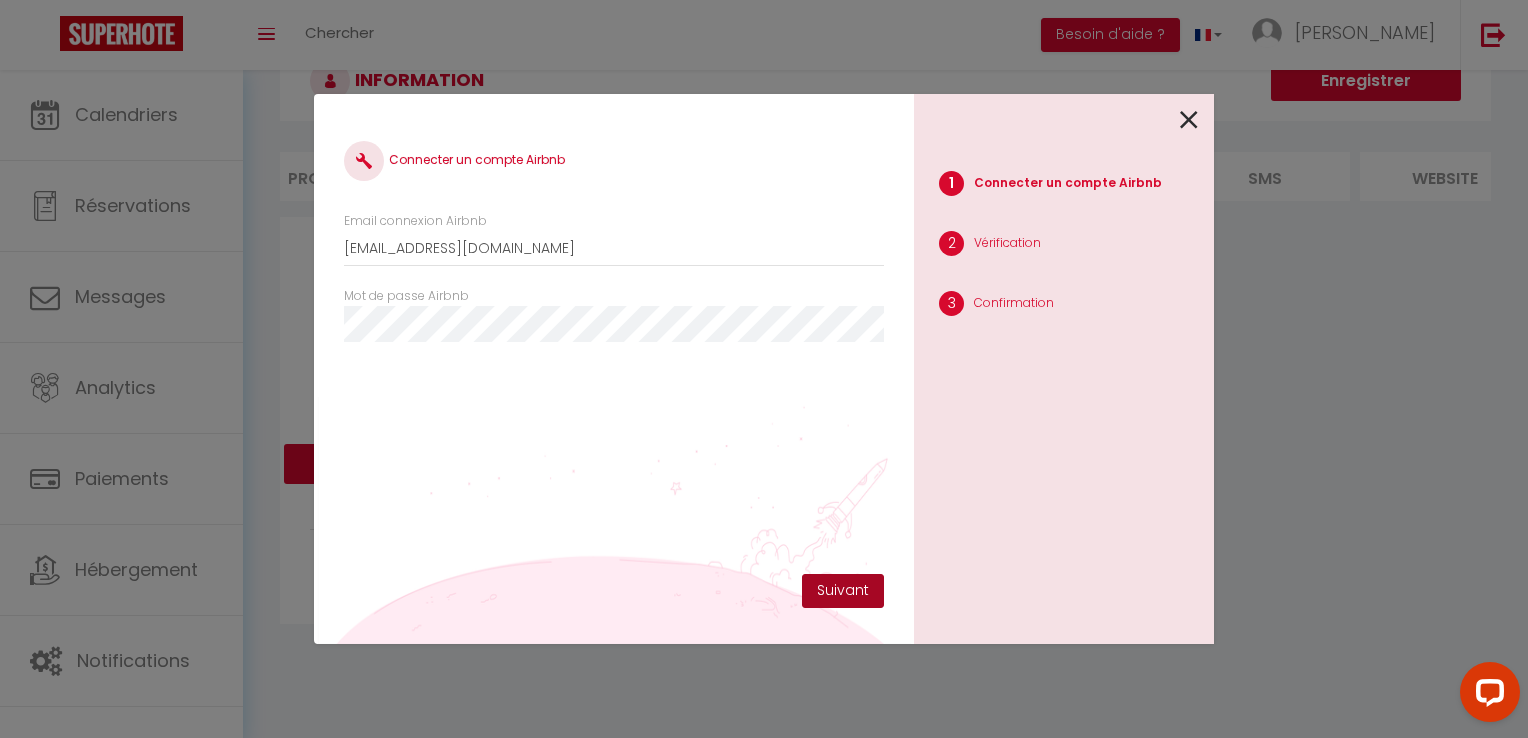click on "Suivant" at bounding box center [843, 591] 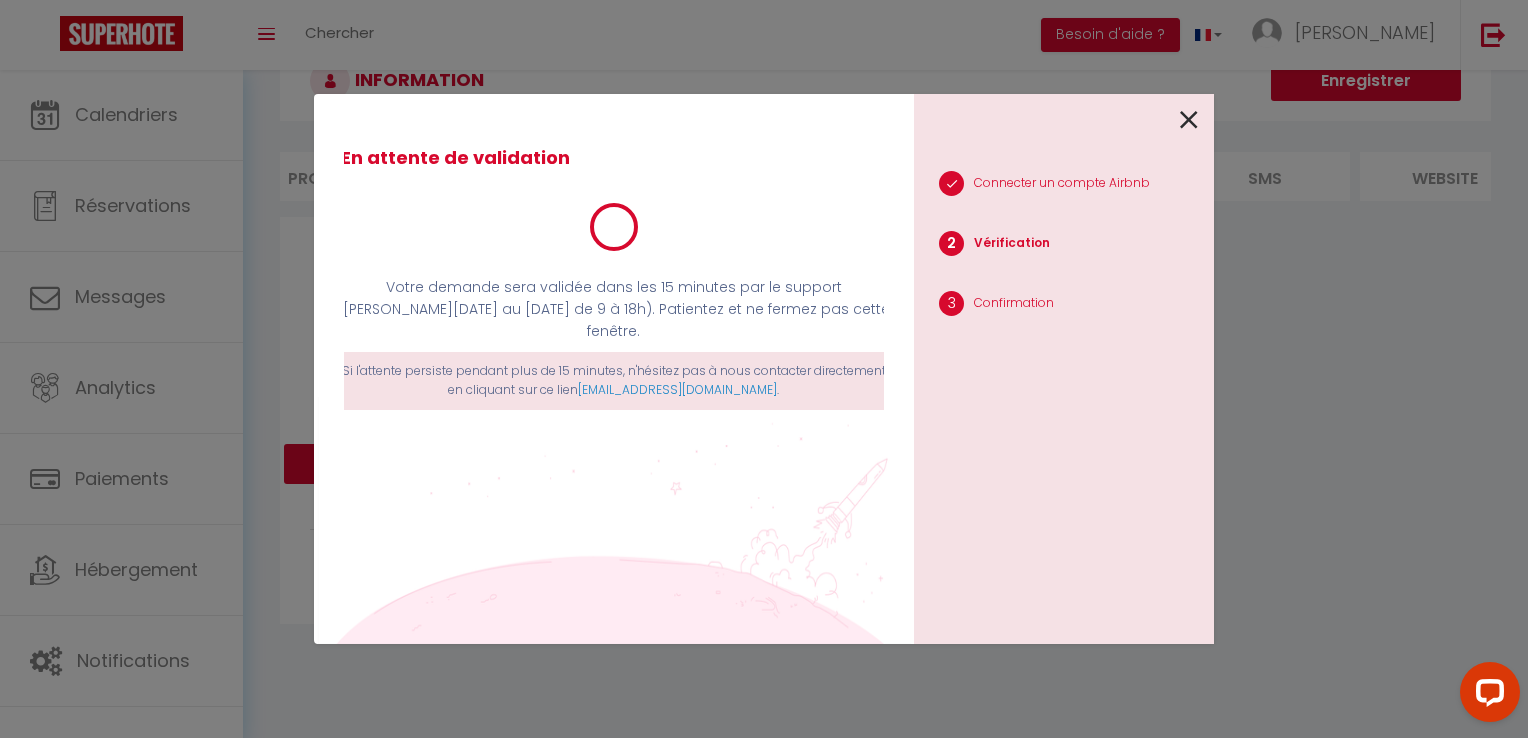 click on "En attente de validation
Votre demande sera validée dans les 15 minutes par le support ([PERSON_NAME][DATE] au [DATE] de 9 à 18h). Patientez et ne fermez pas cette fenêtre.   Si l'attente persiste pendant plus de 15 minutes, n'hésitez pas à nous contacter directement en cliquant sur ce lien  [EMAIL_ADDRESS][DOMAIN_NAME] ." at bounding box center [614, 349] 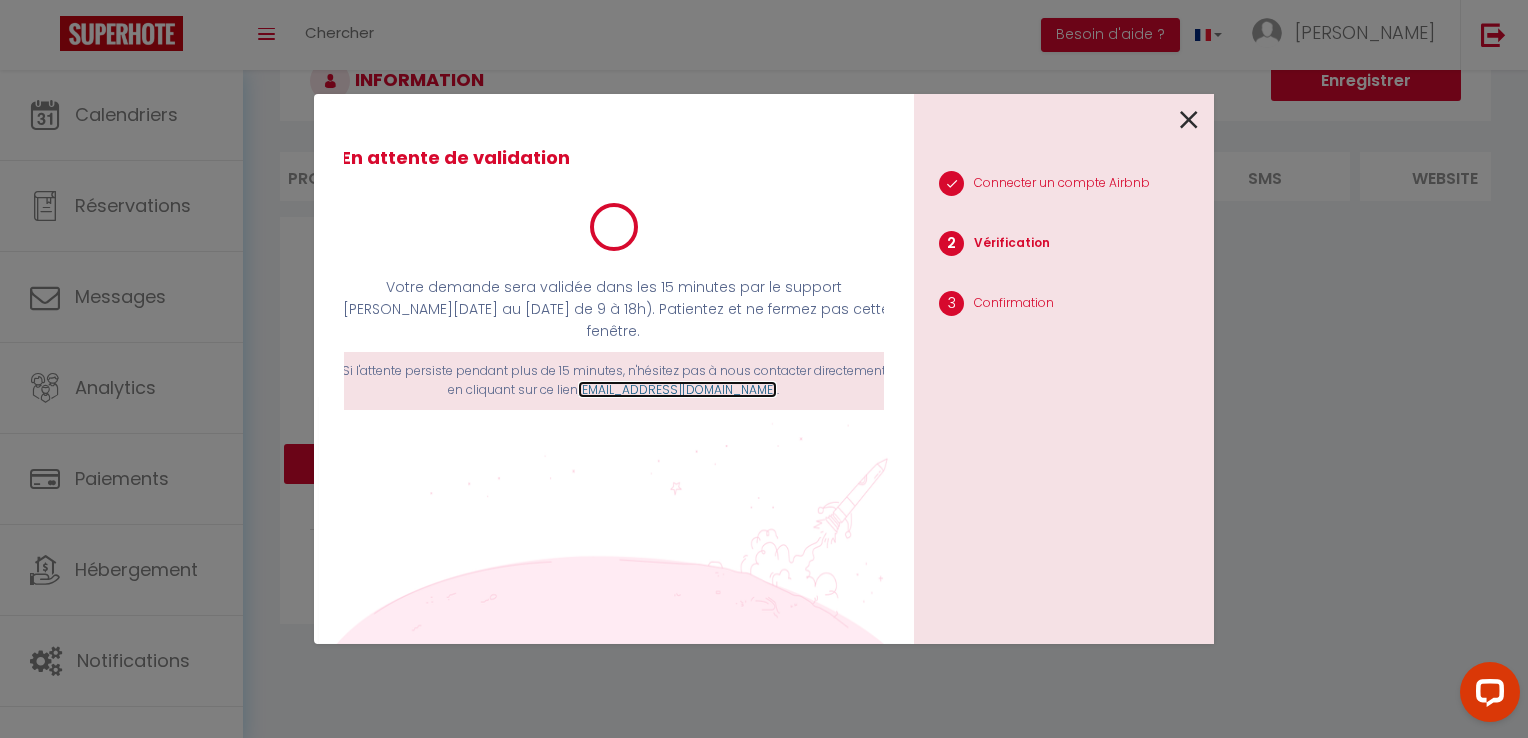 click on "[EMAIL_ADDRESS][DOMAIN_NAME]" at bounding box center [677, 389] 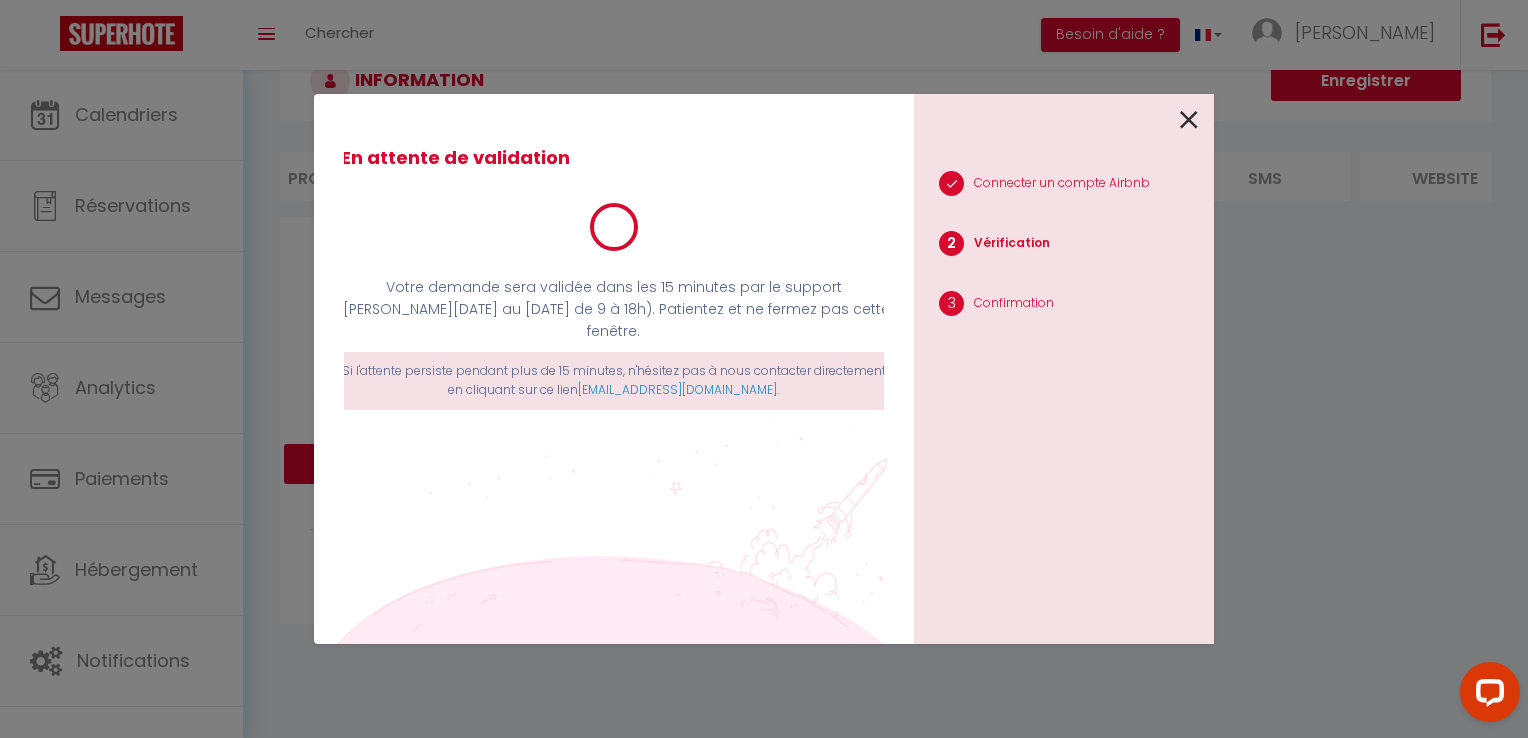 click at bounding box center (1189, 120) 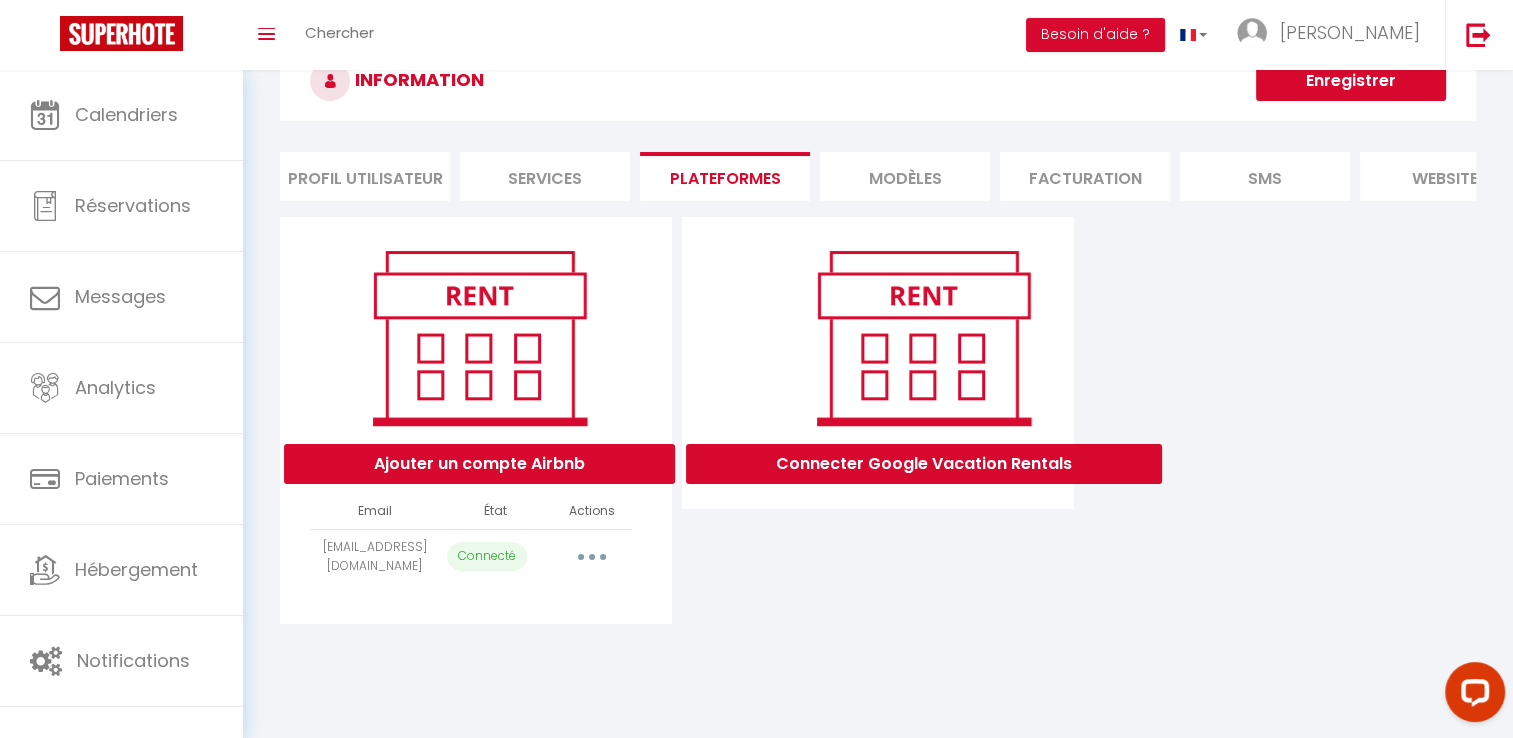 click at bounding box center (592, 557) 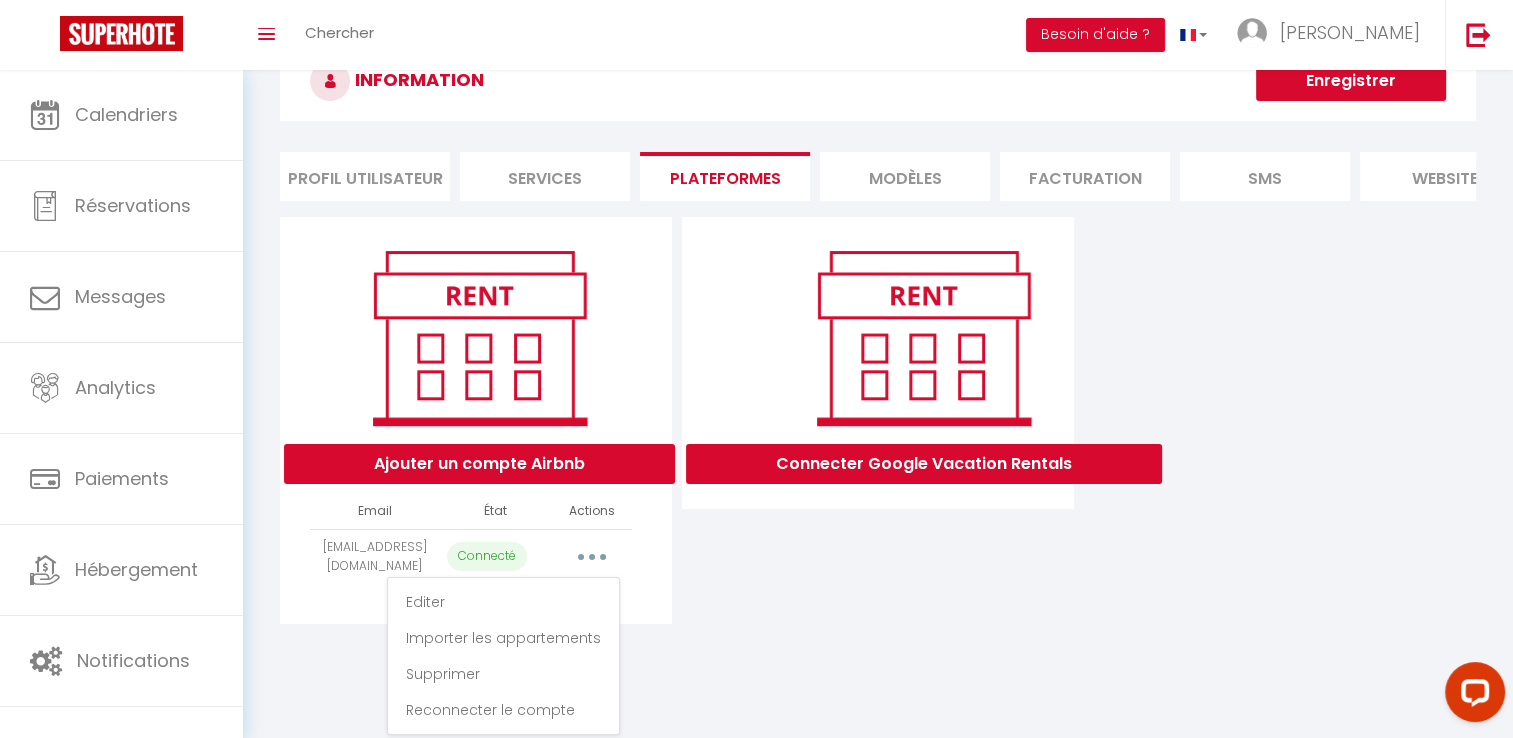 click at bounding box center [592, 557] 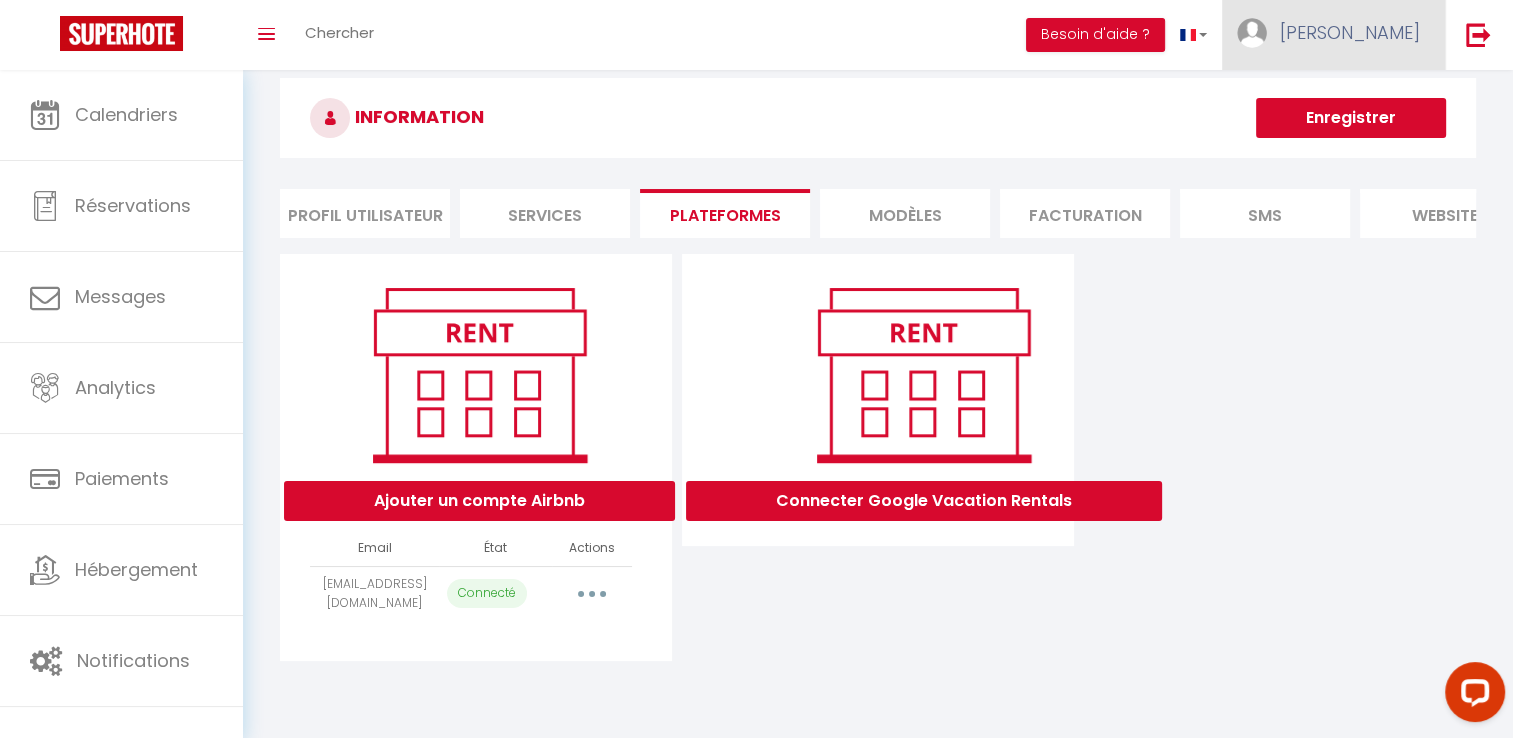 scroll, scrollTop: 0, scrollLeft: 0, axis: both 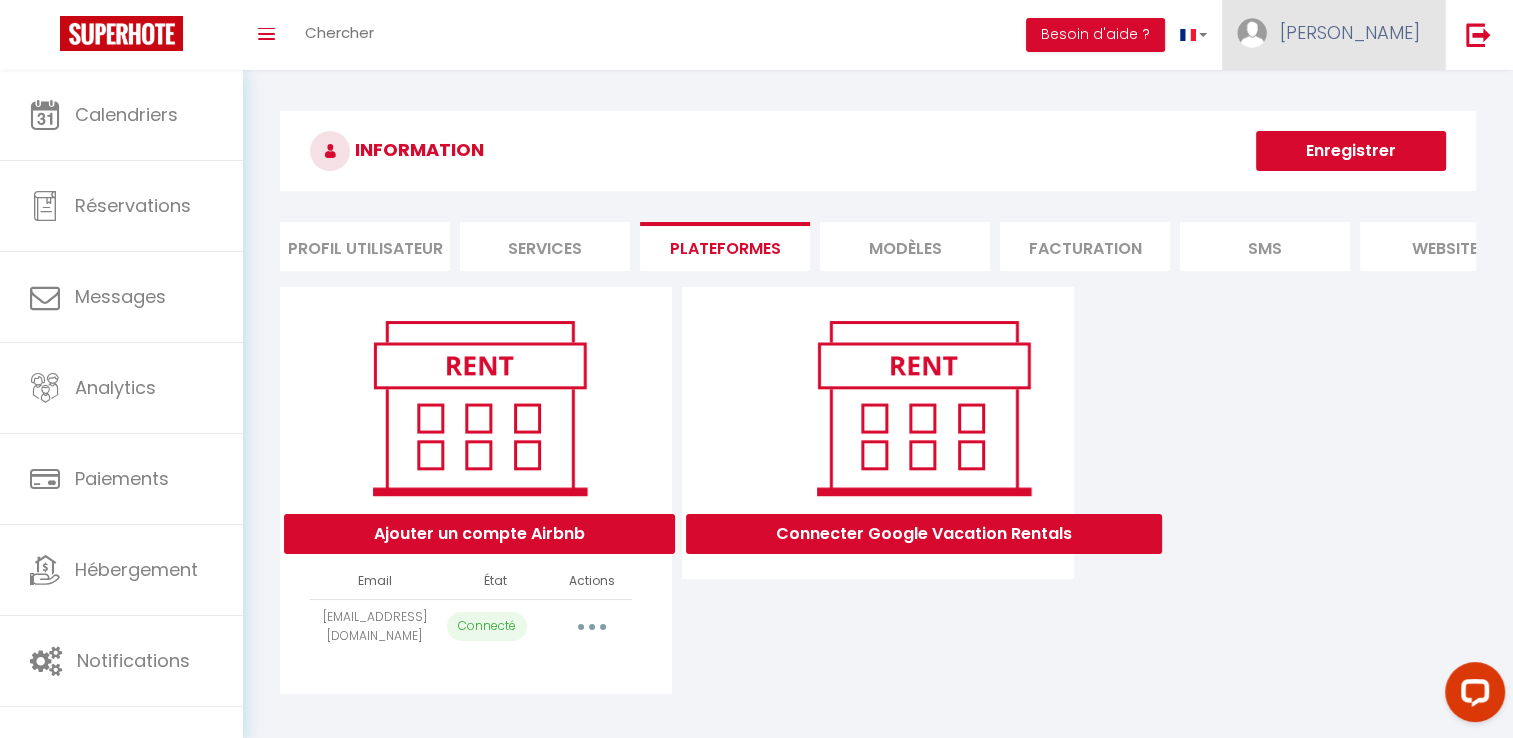 click on "[PERSON_NAME]" at bounding box center [1350, 32] 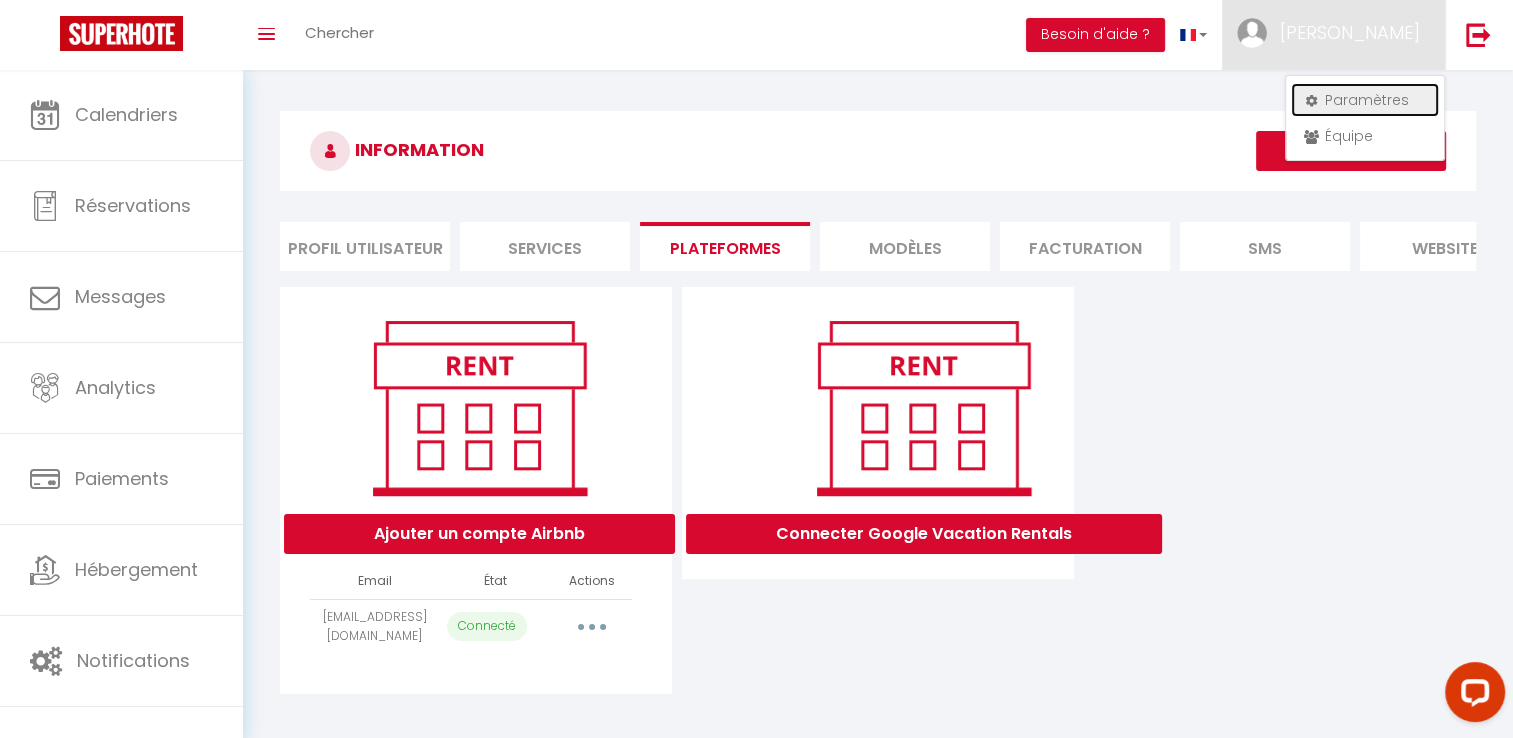 click on "Paramètres" at bounding box center (1365, 100) 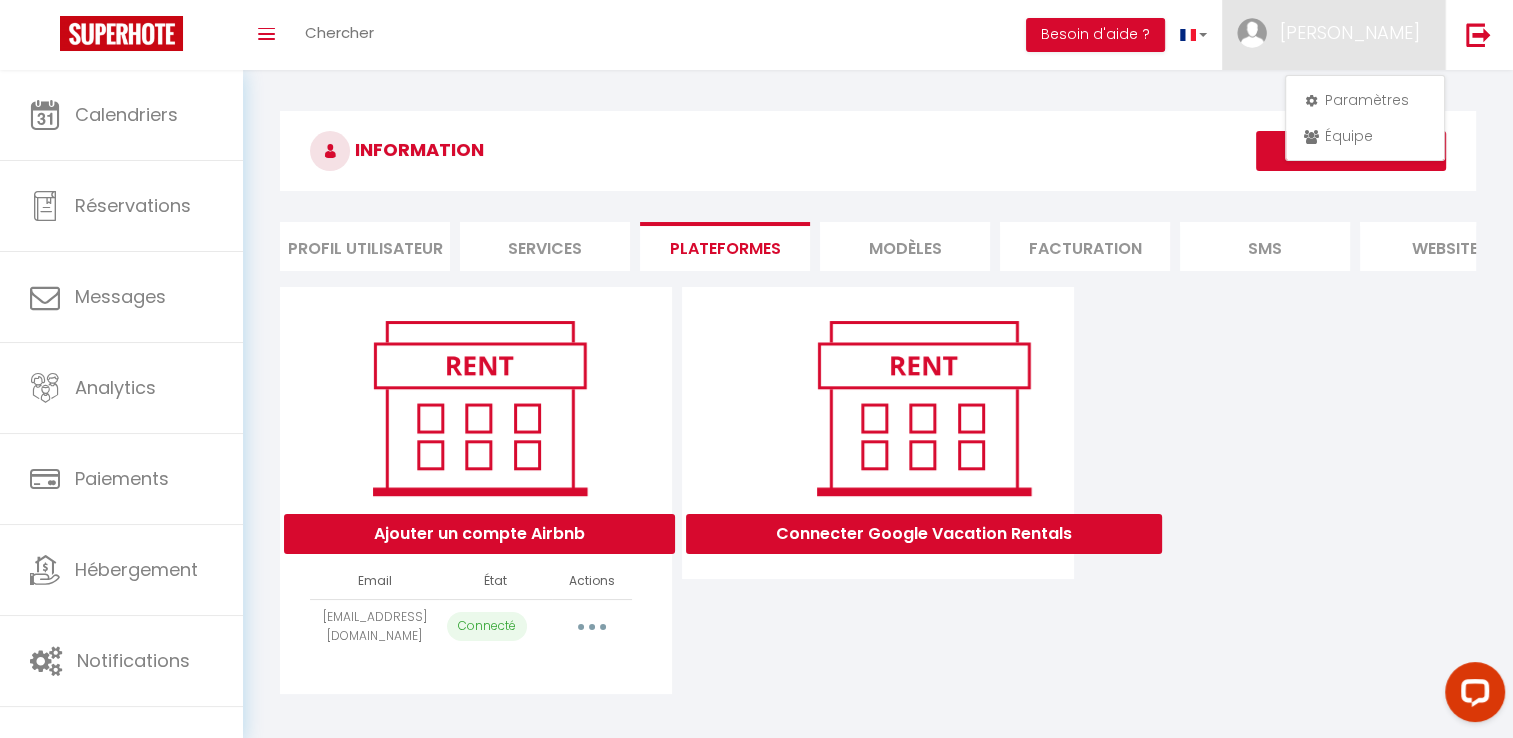 drag, startPoint x: 1353, startPoint y: 102, endPoint x: 1226, endPoint y: 86, distance: 128.0039 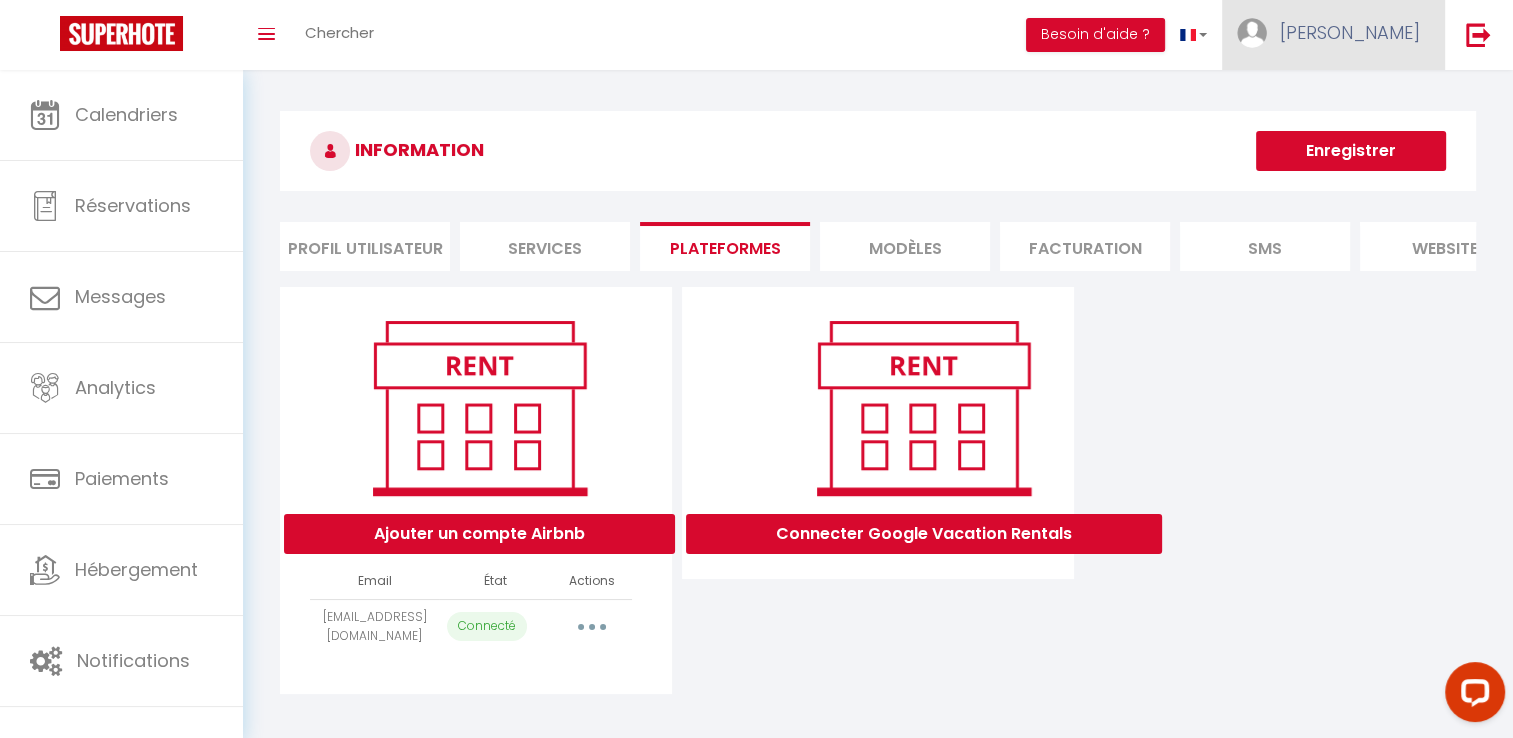 click at bounding box center [1252, 33] 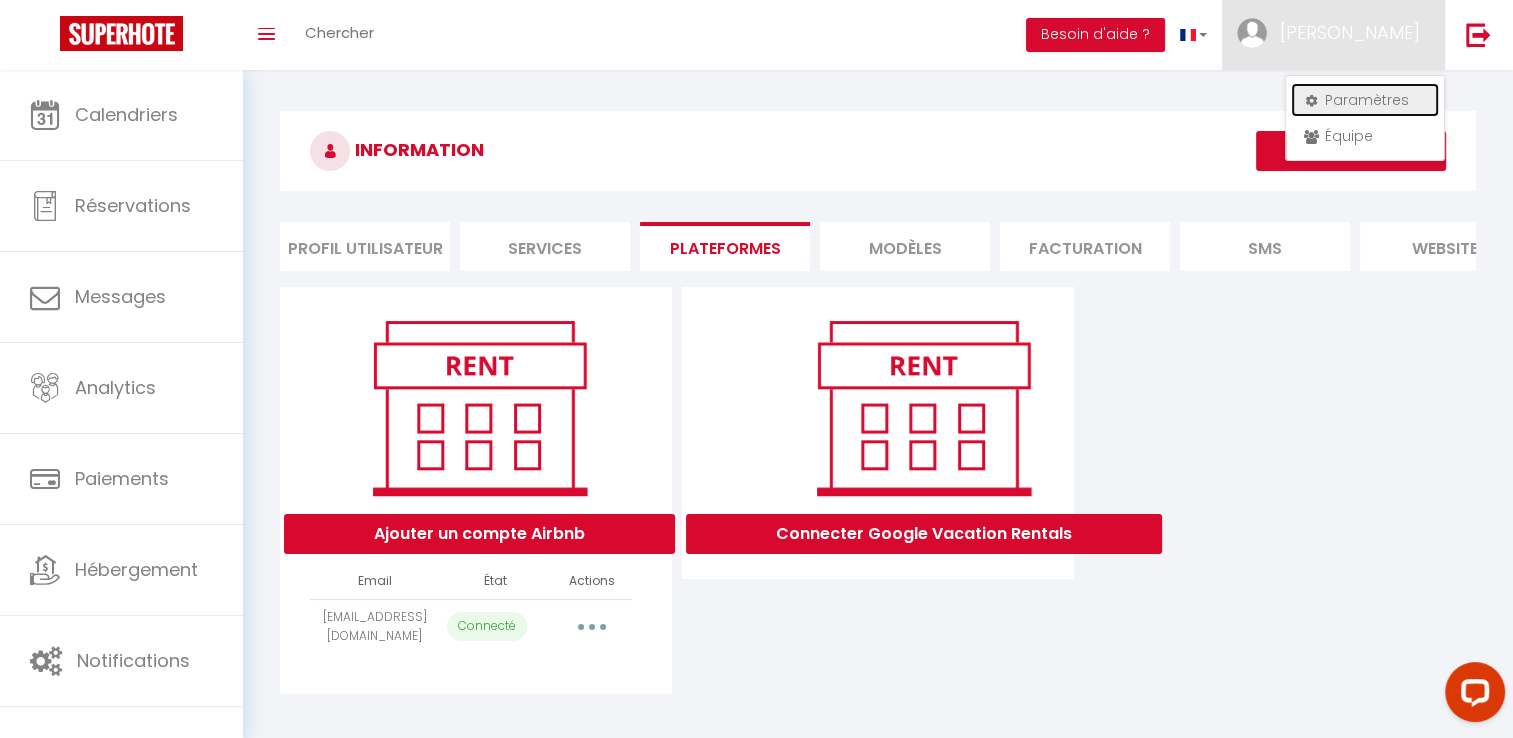 click on "Paramètres" at bounding box center (1365, 100) 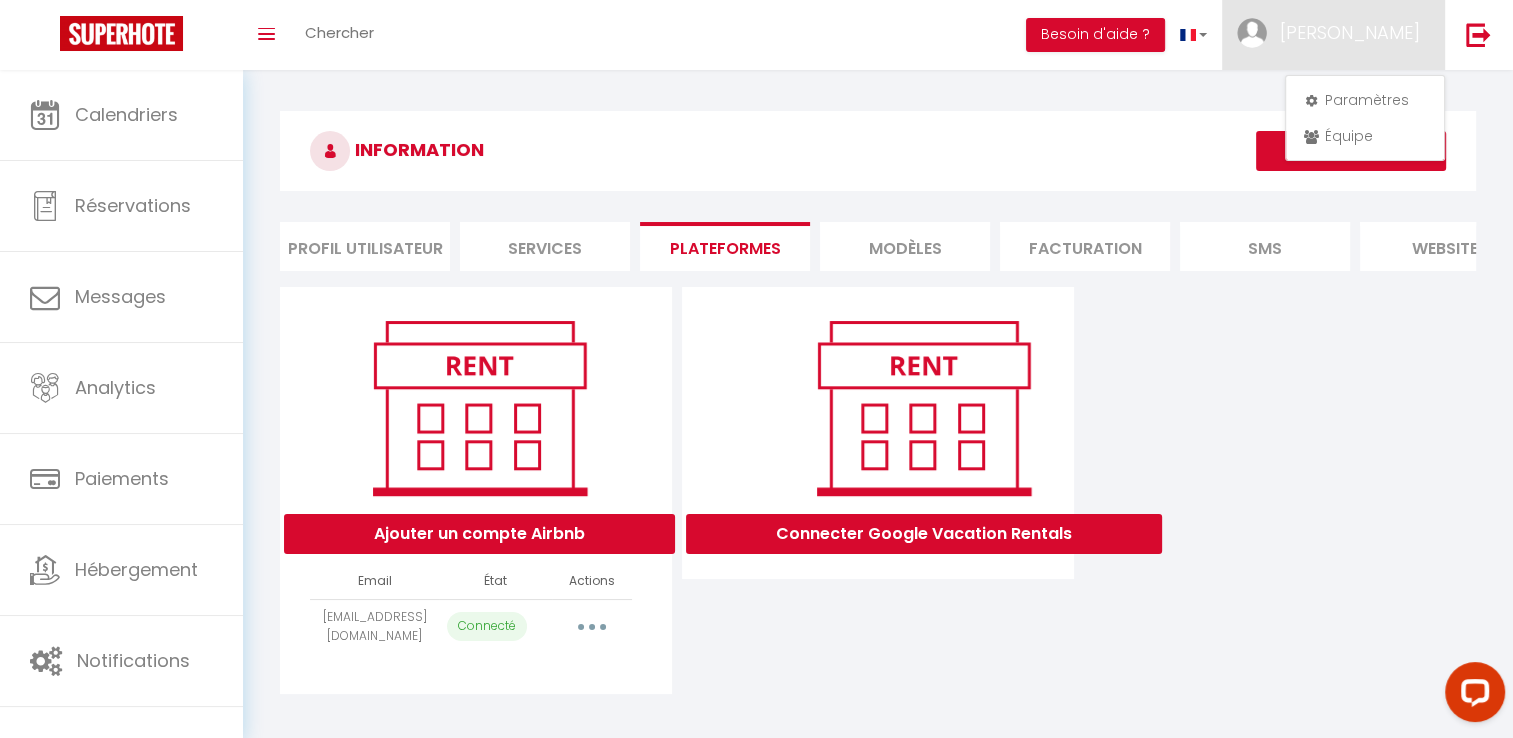 click on "Profil Utilisateur" at bounding box center [365, 246] 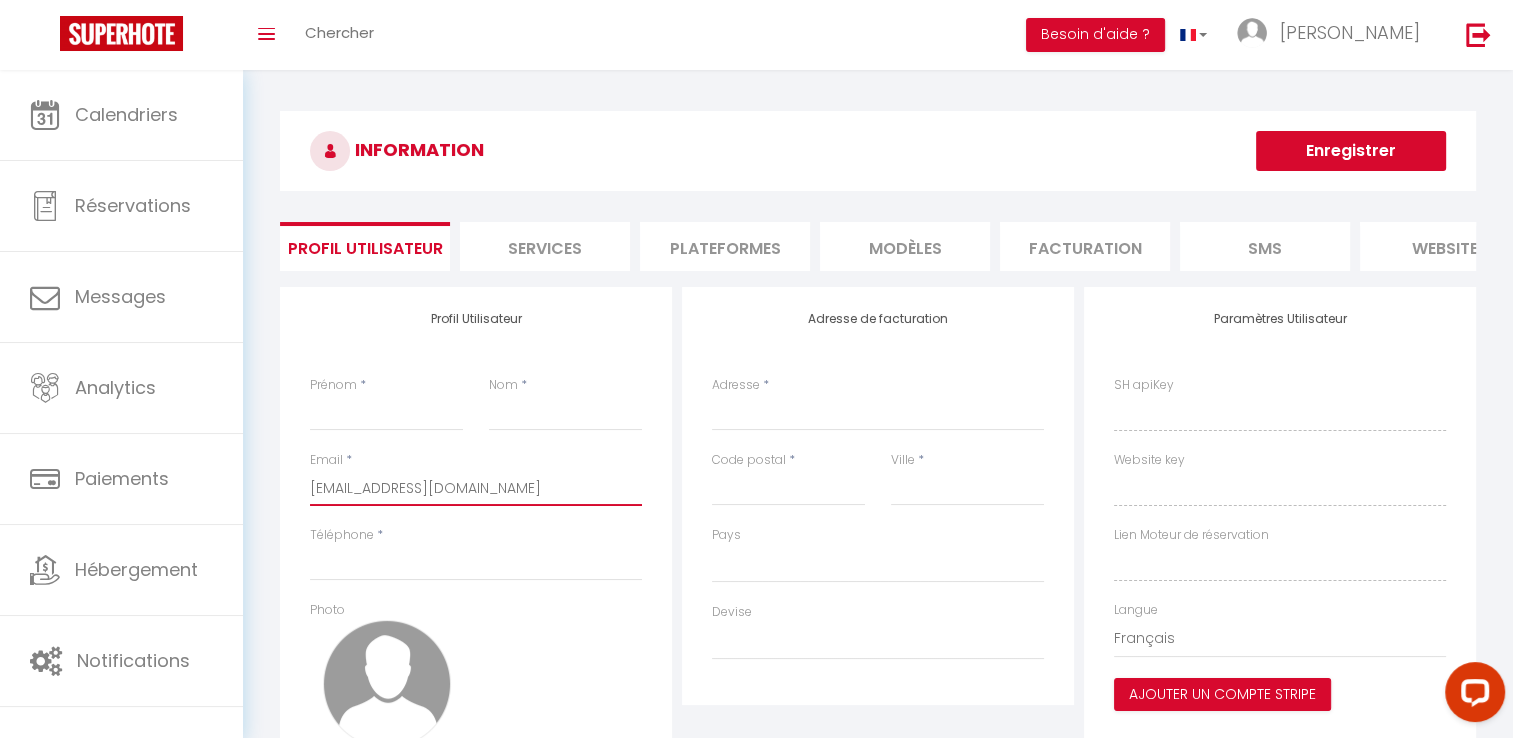 click on "[EMAIL_ADDRESS][DOMAIN_NAME]" at bounding box center (476, 488) 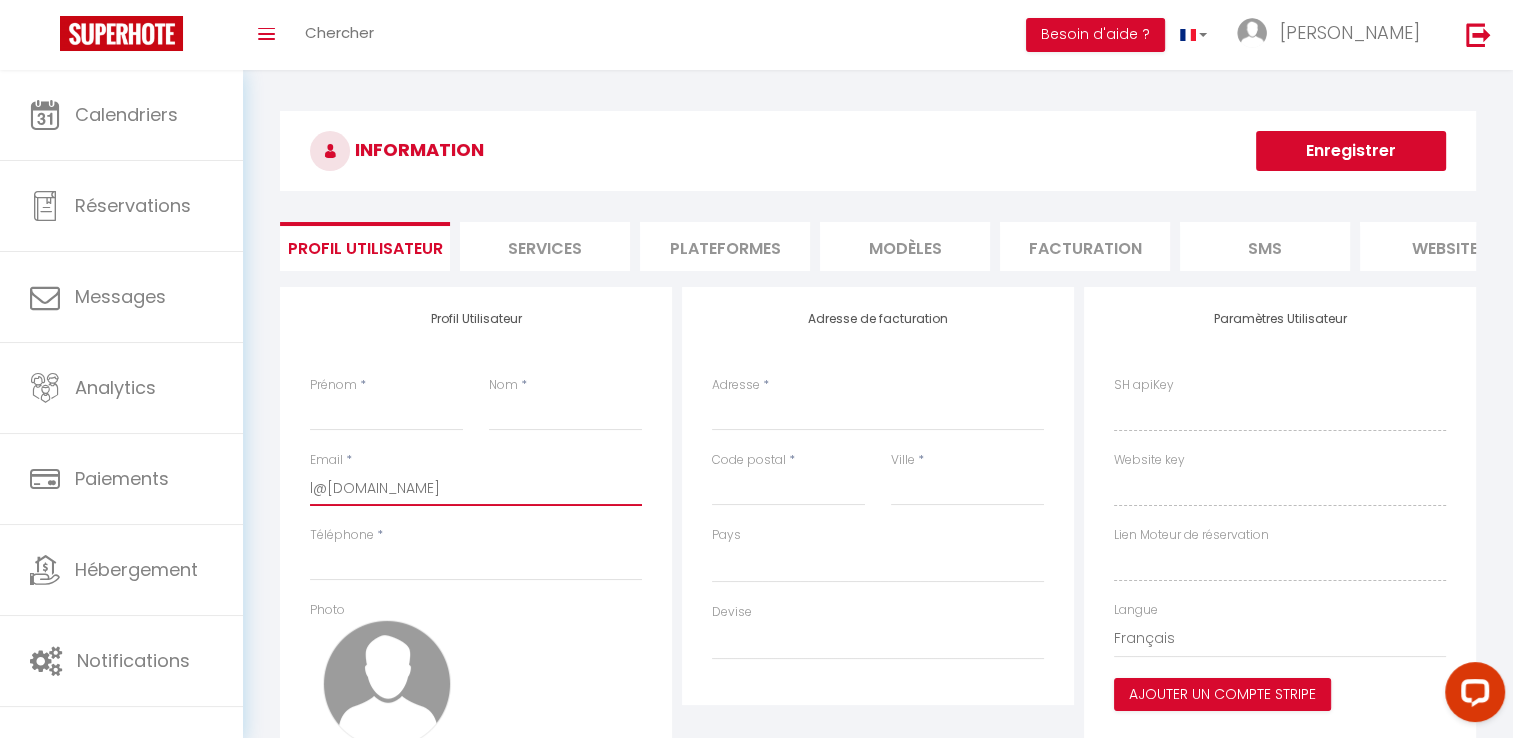 type on "@[DOMAIN_NAME]" 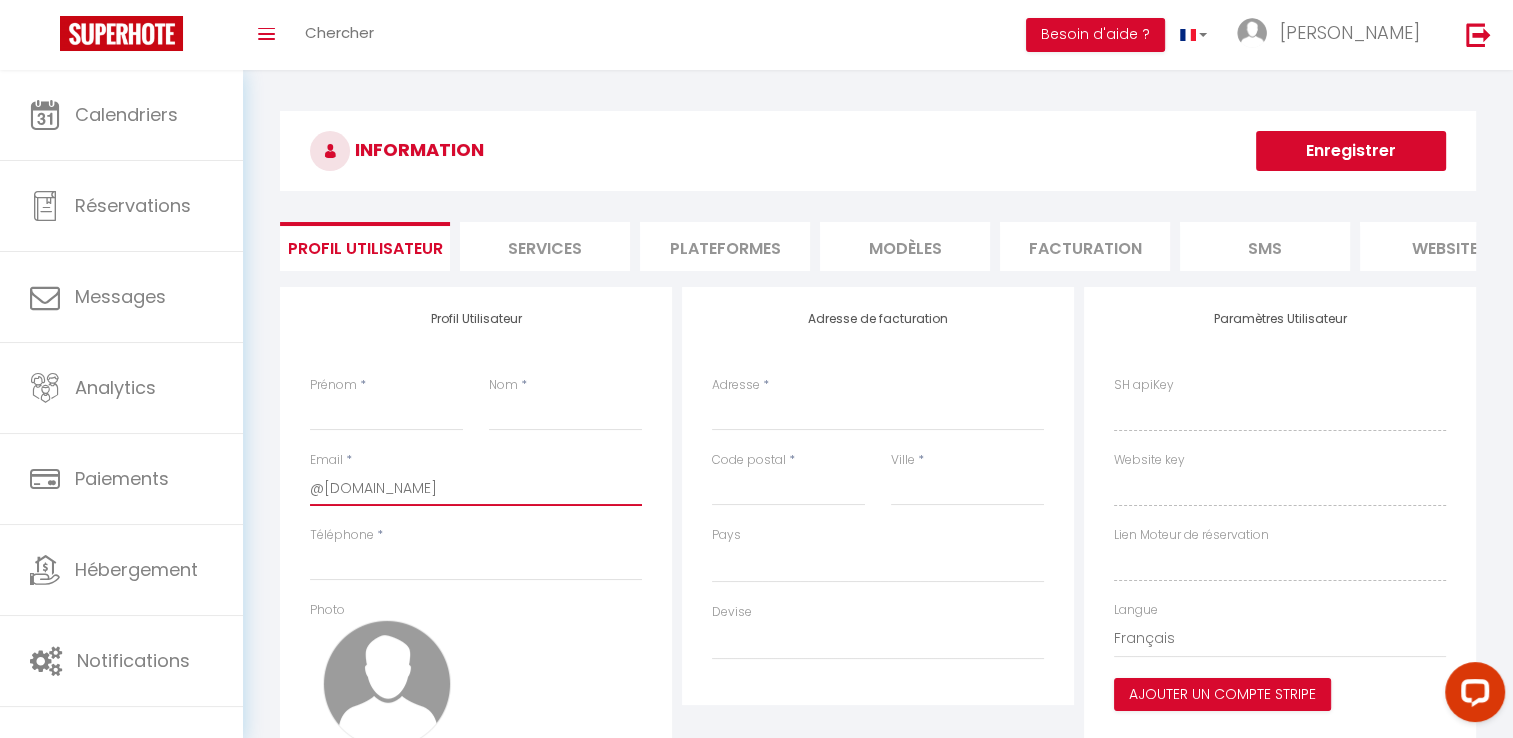 select 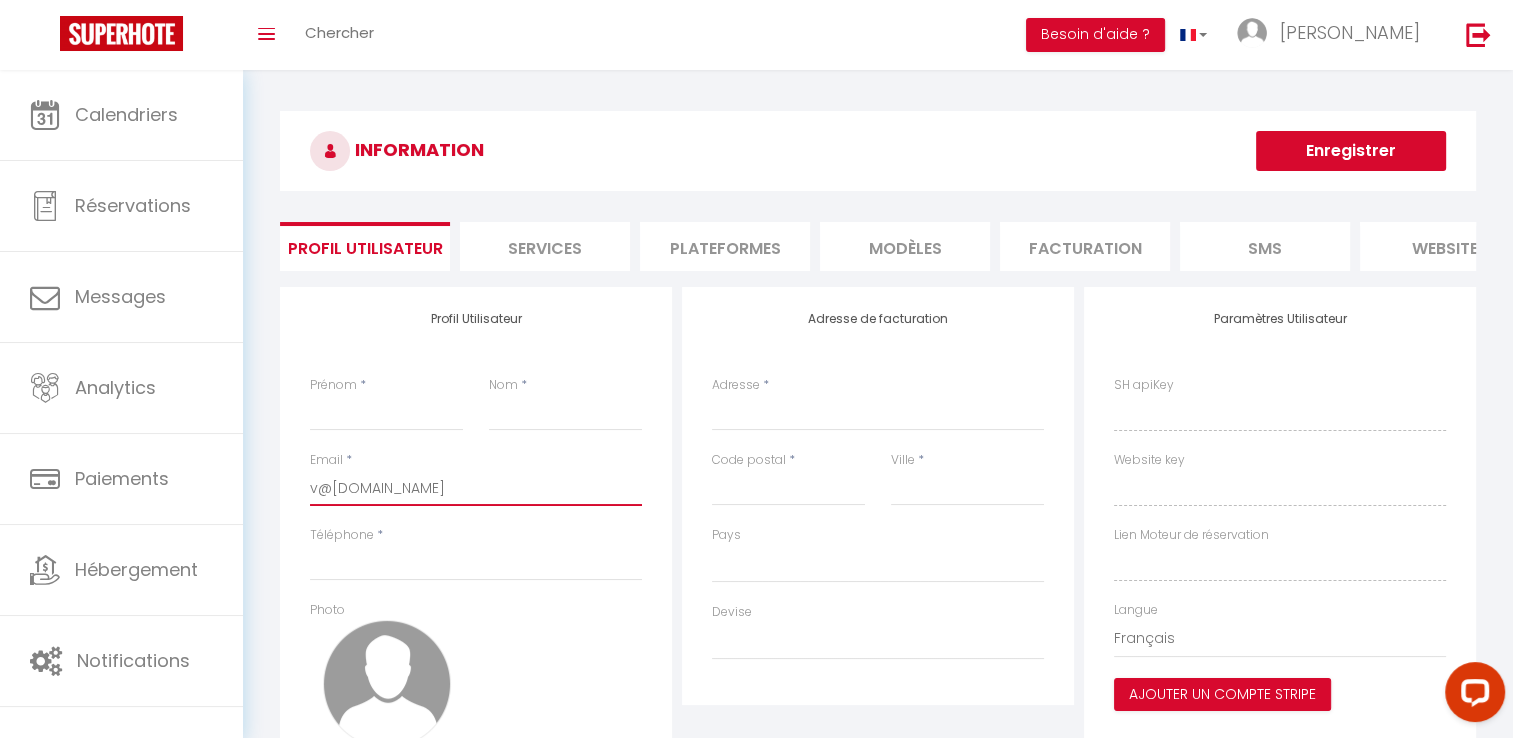 select 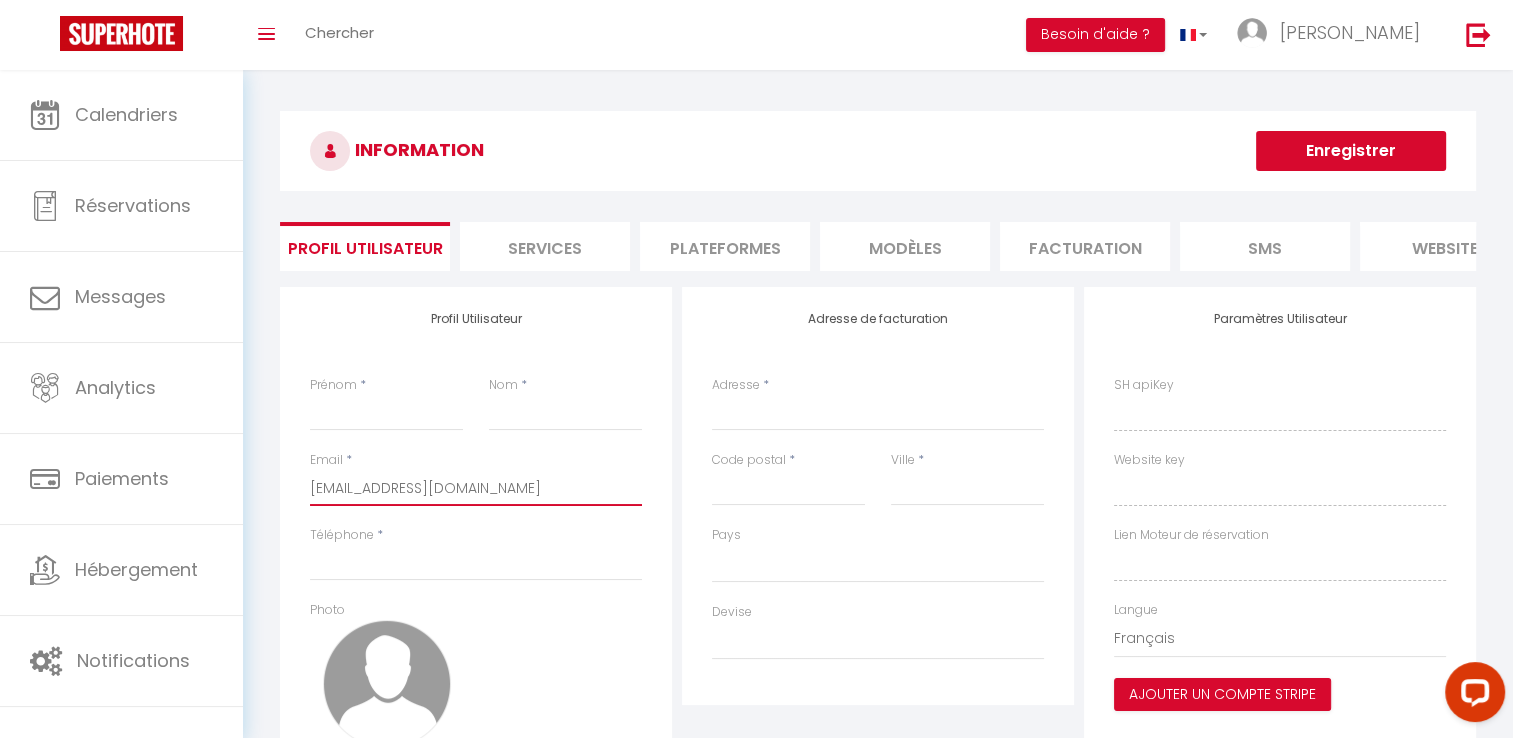 select 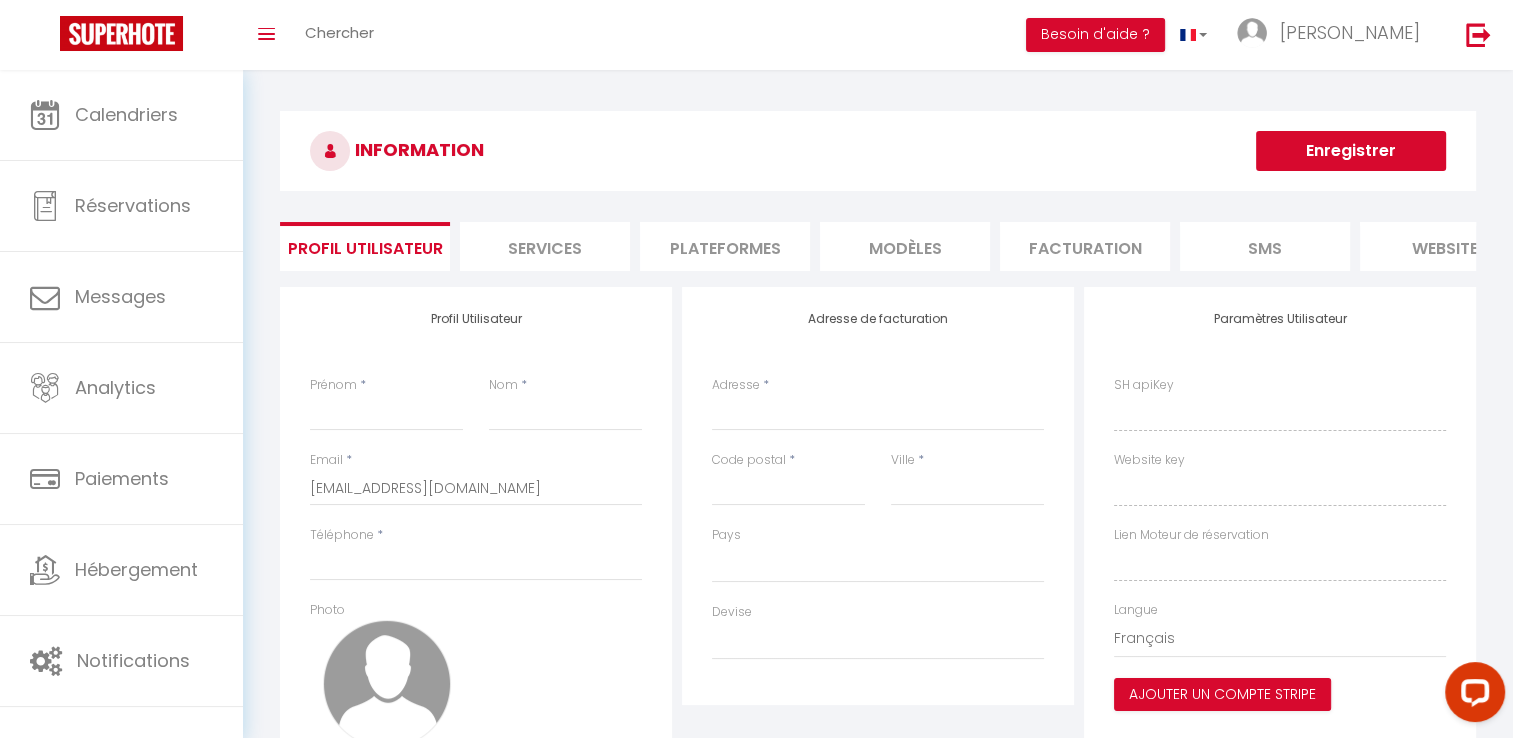 click on "Profil Utilisateur
Prénom   *     Nom   *     Email   *   [EMAIL_ADDRESS][DOMAIN_NAME]   Téléphone   *     Photo   ×
Changer le mot de passe" at bounding box center (476, 565) 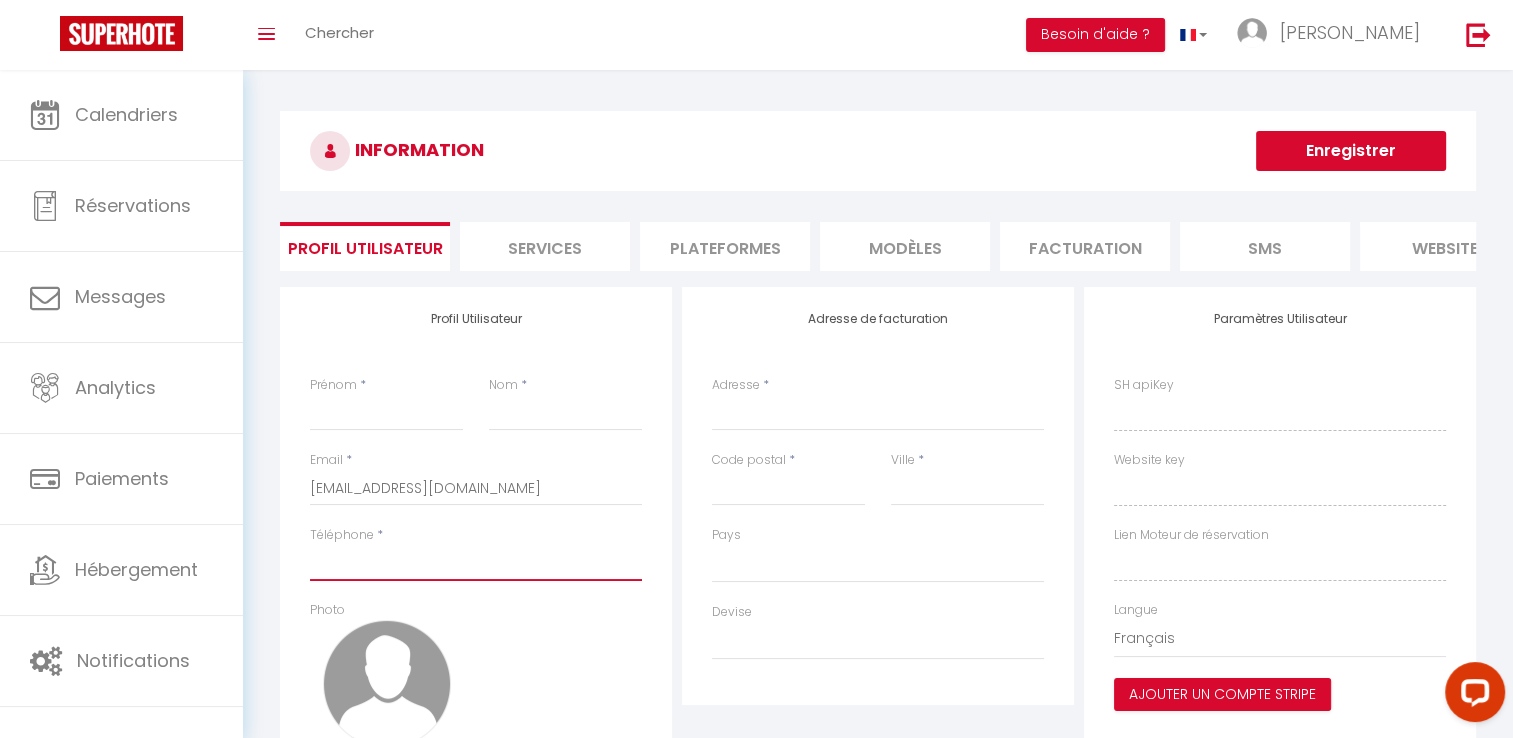 click on "Téléphone" at bounding box center [476, 563] 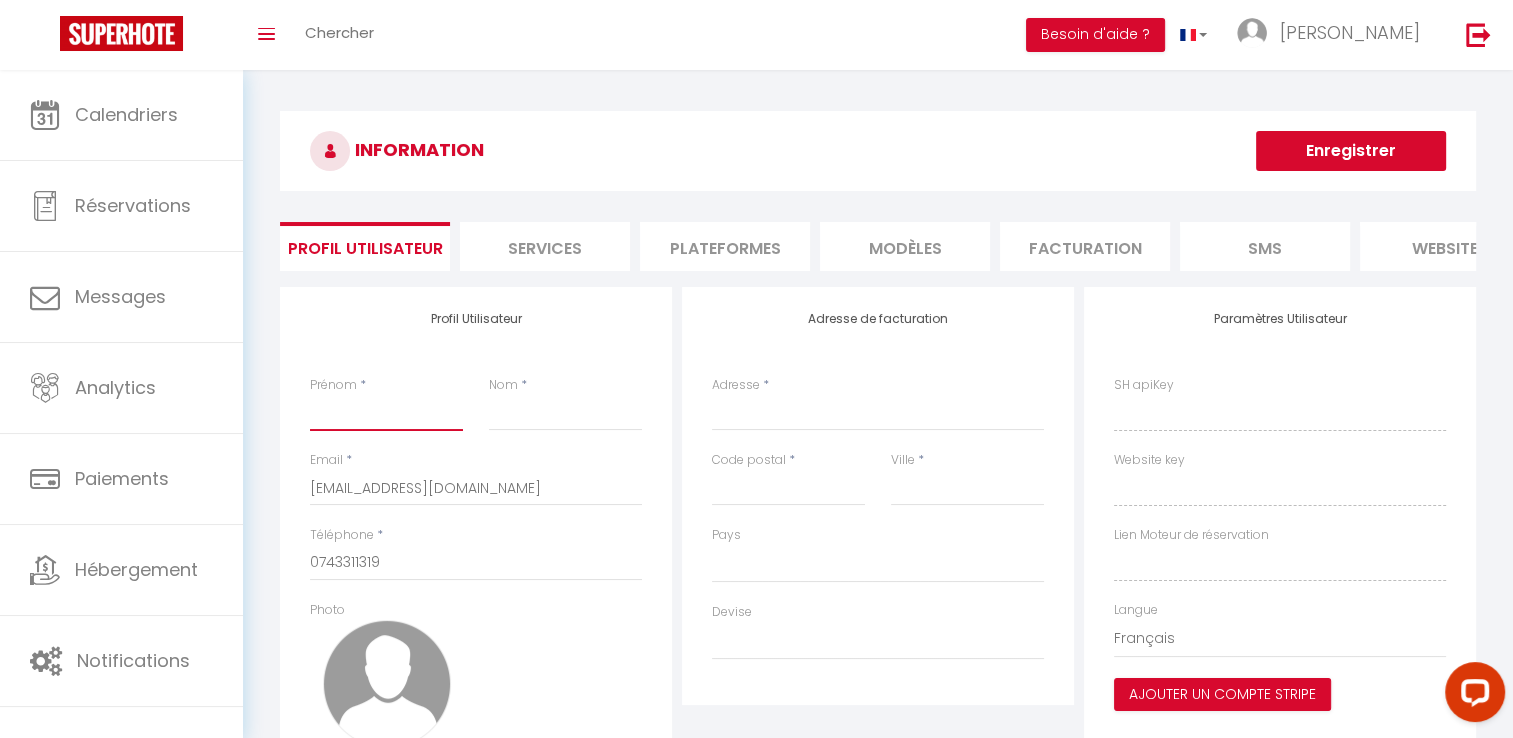 type on "[GEOGRAPHIC_DATA]" 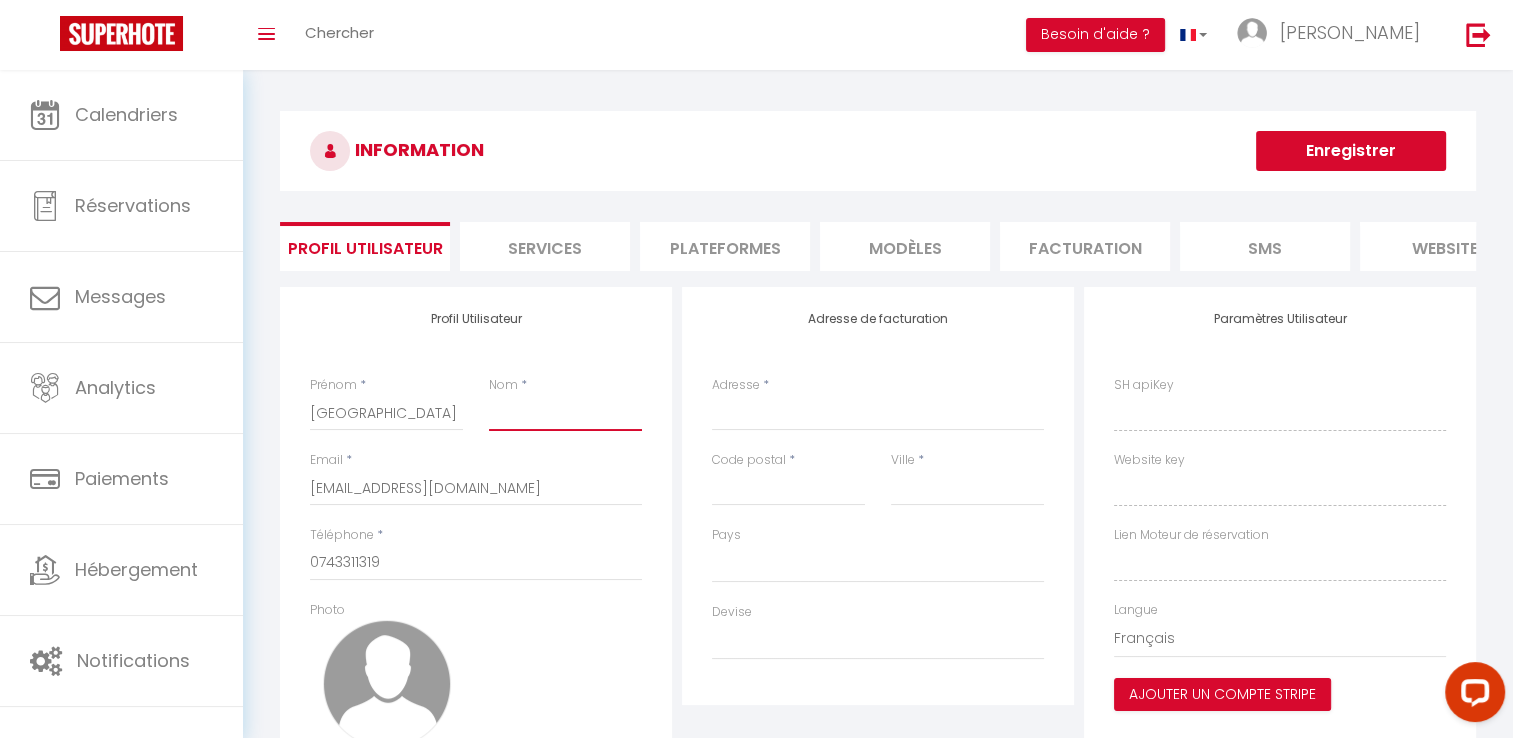 type on "eymin" 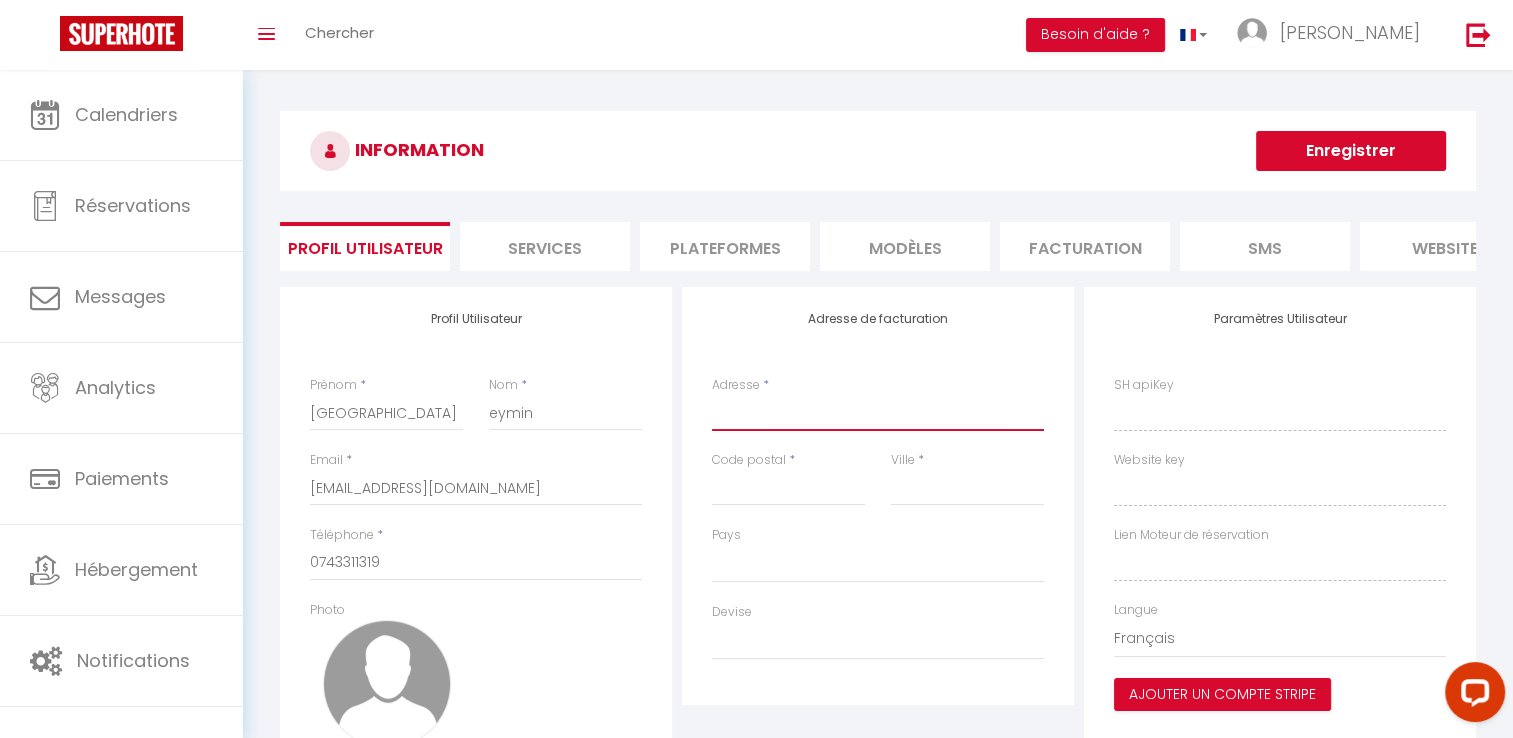 type on "auberge les Paletières-[GEOGRAPHIC_DATA]" 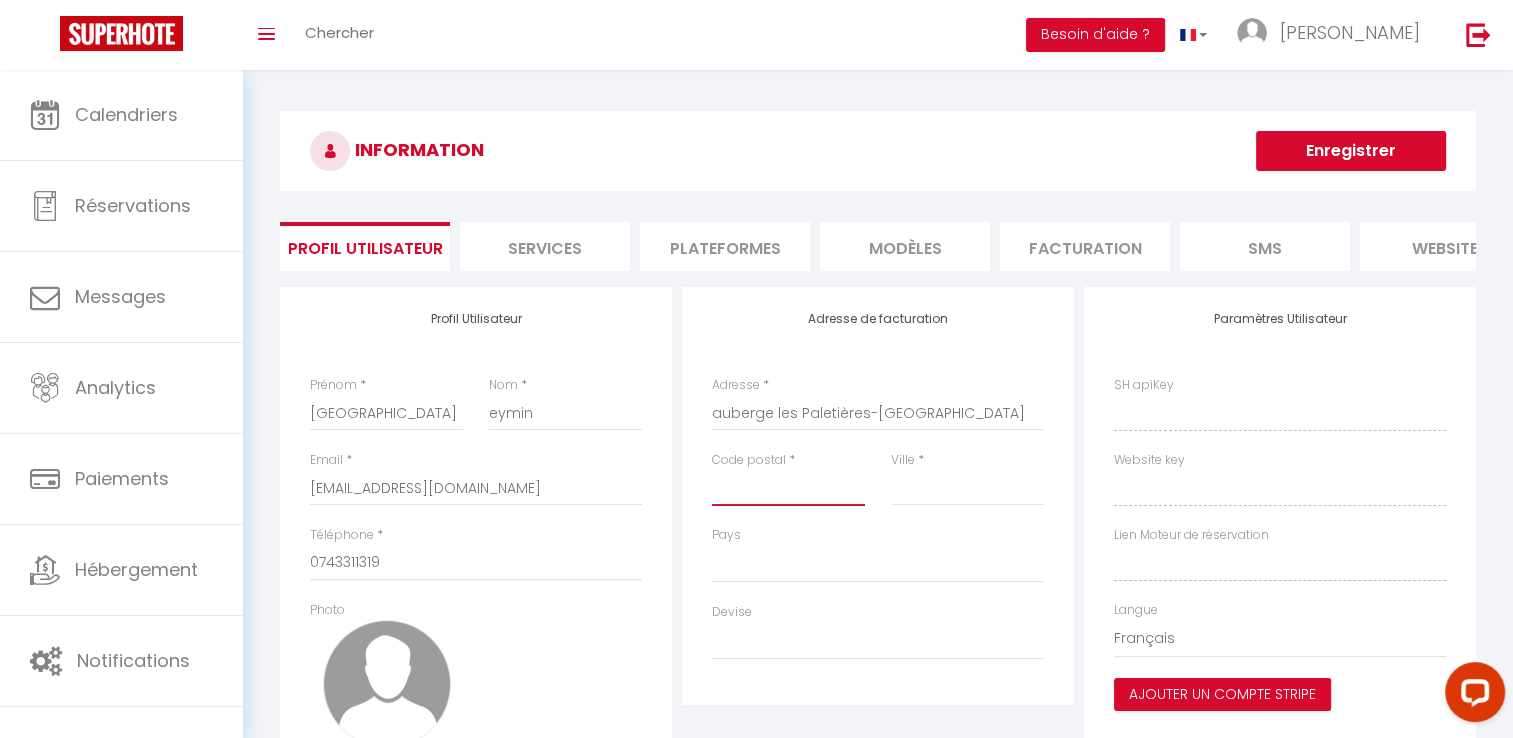 type on "38570" 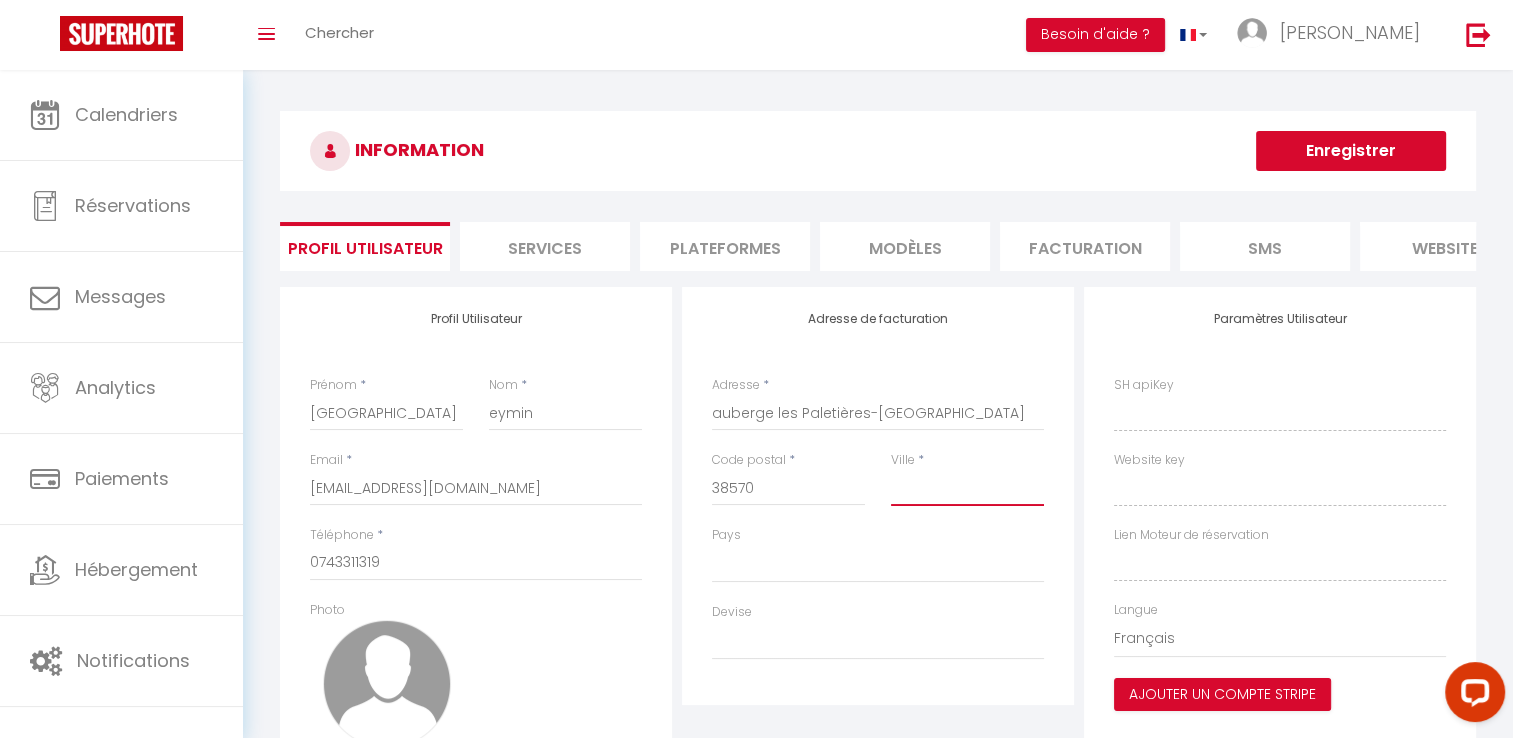 type on "THEYS" 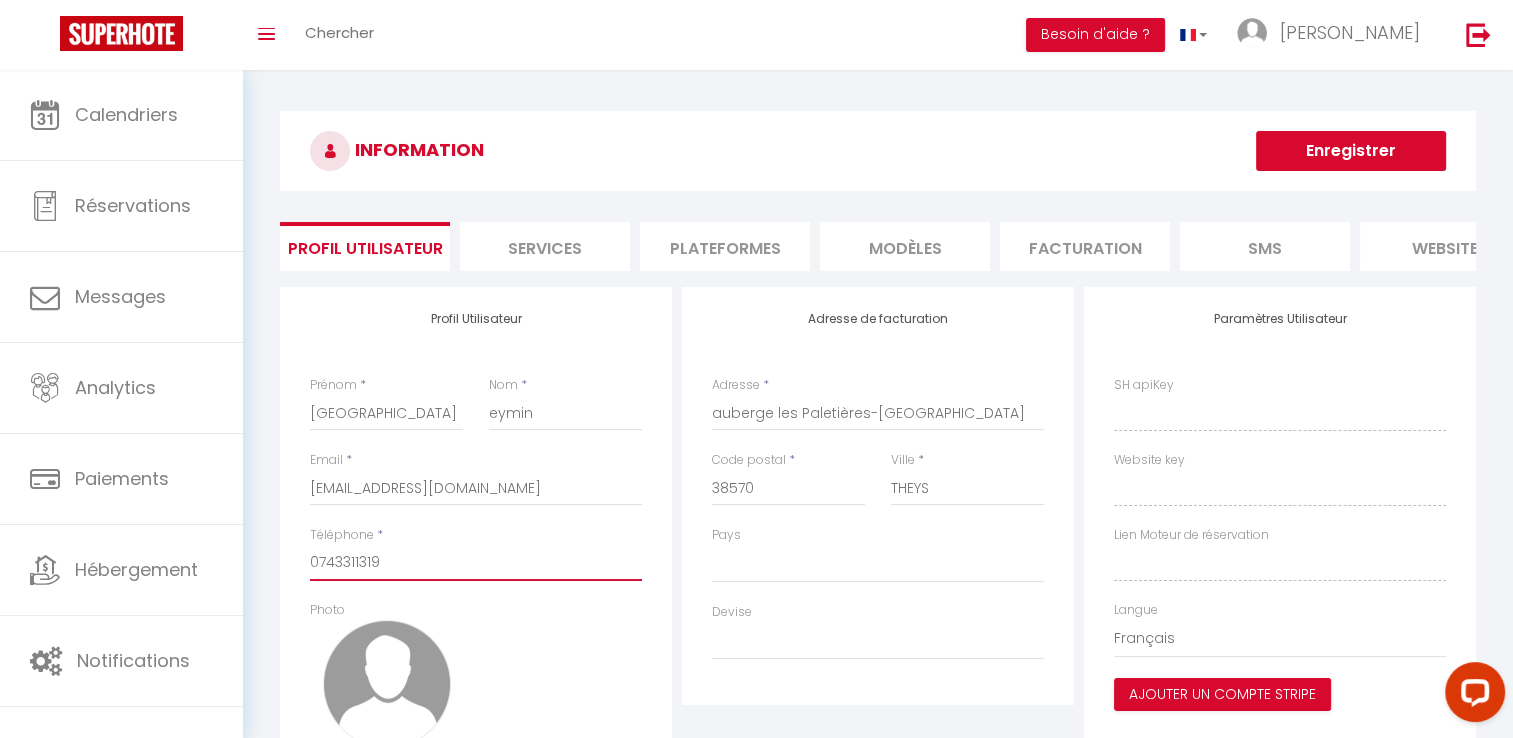 select 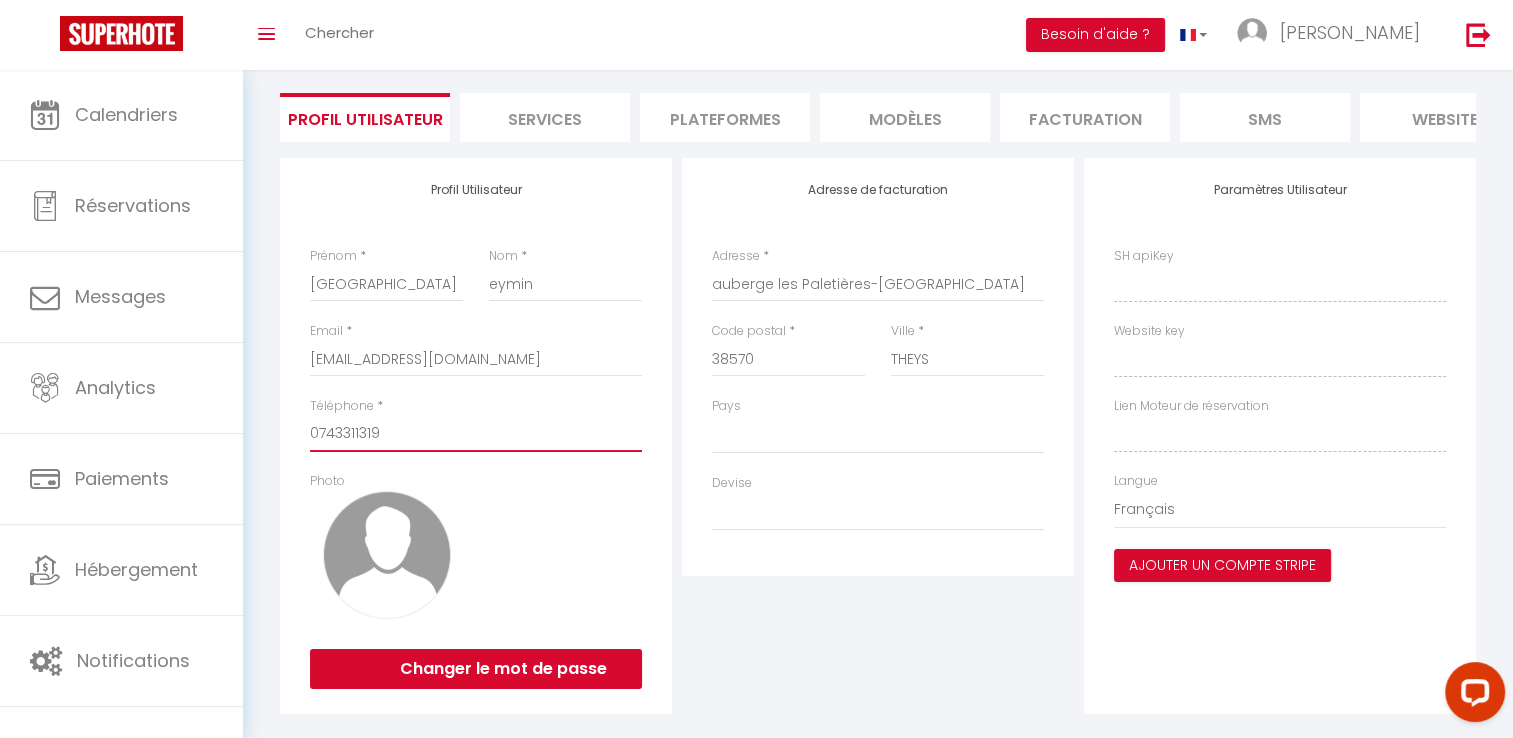 scroll, scrollTop: 176, scrollLeft: 0, axis: vertical 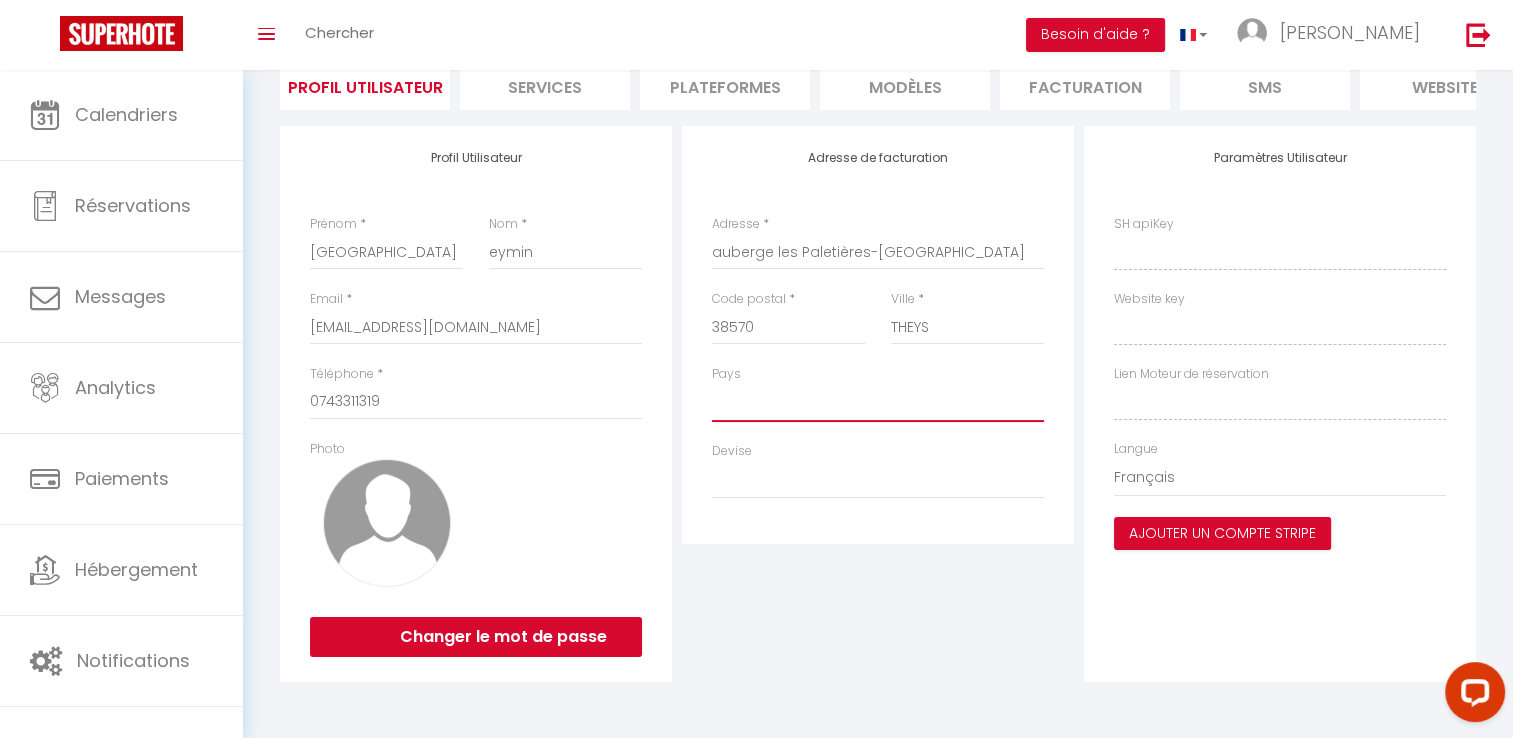 click on "Pays" at bounding box center [878, 403] 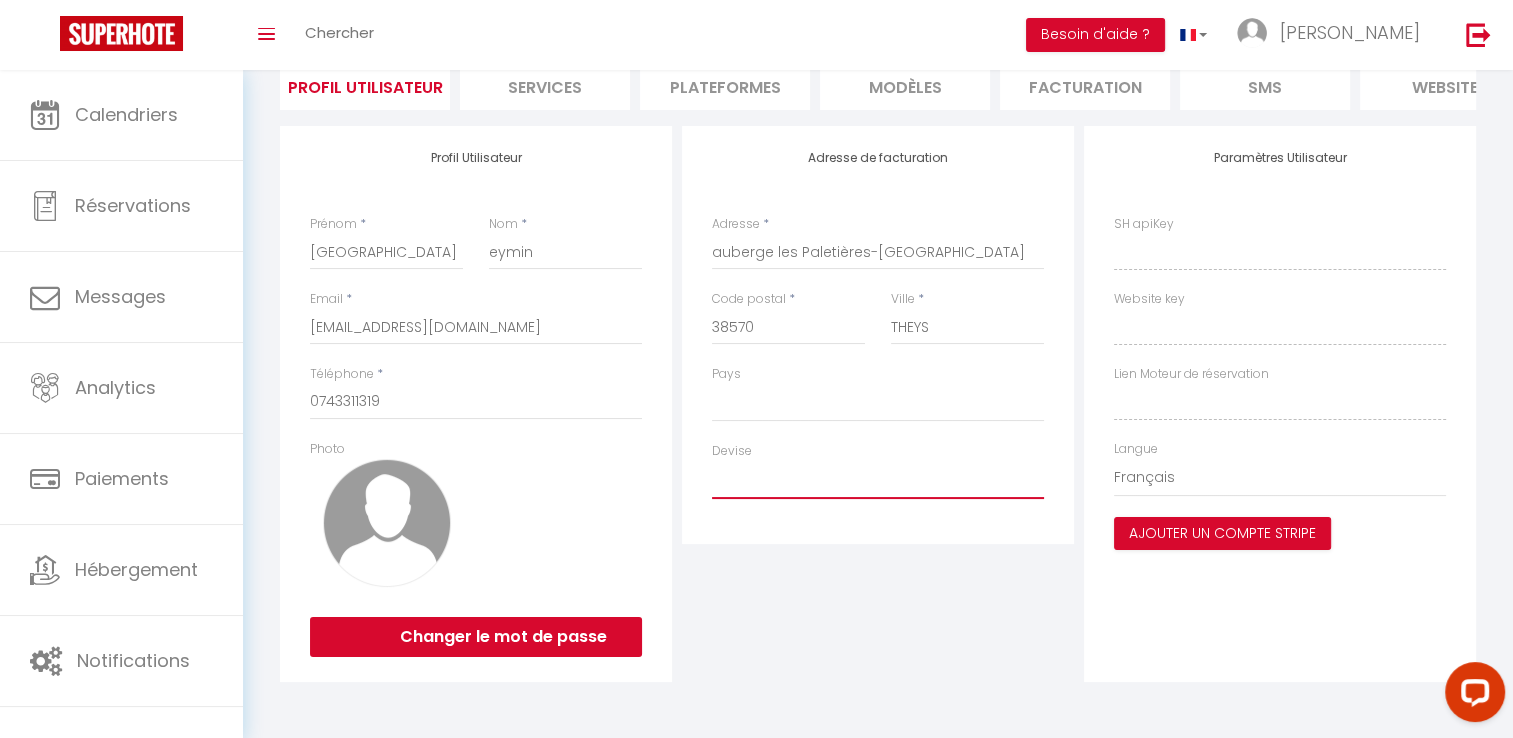 click on "Devise" at bounding box center [878, 480] 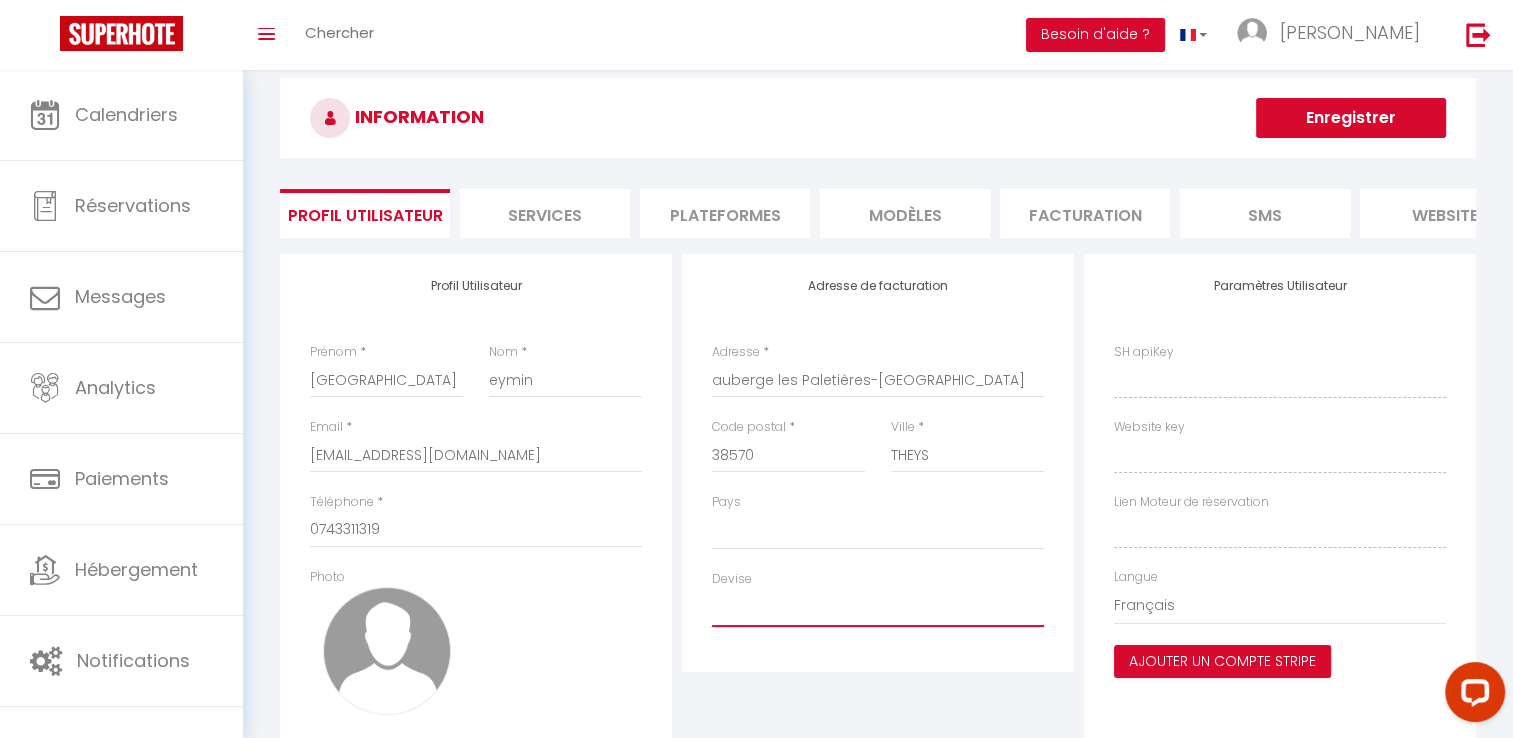 scroll, scrollTop: 0, scrollLeft: 0, axis: both 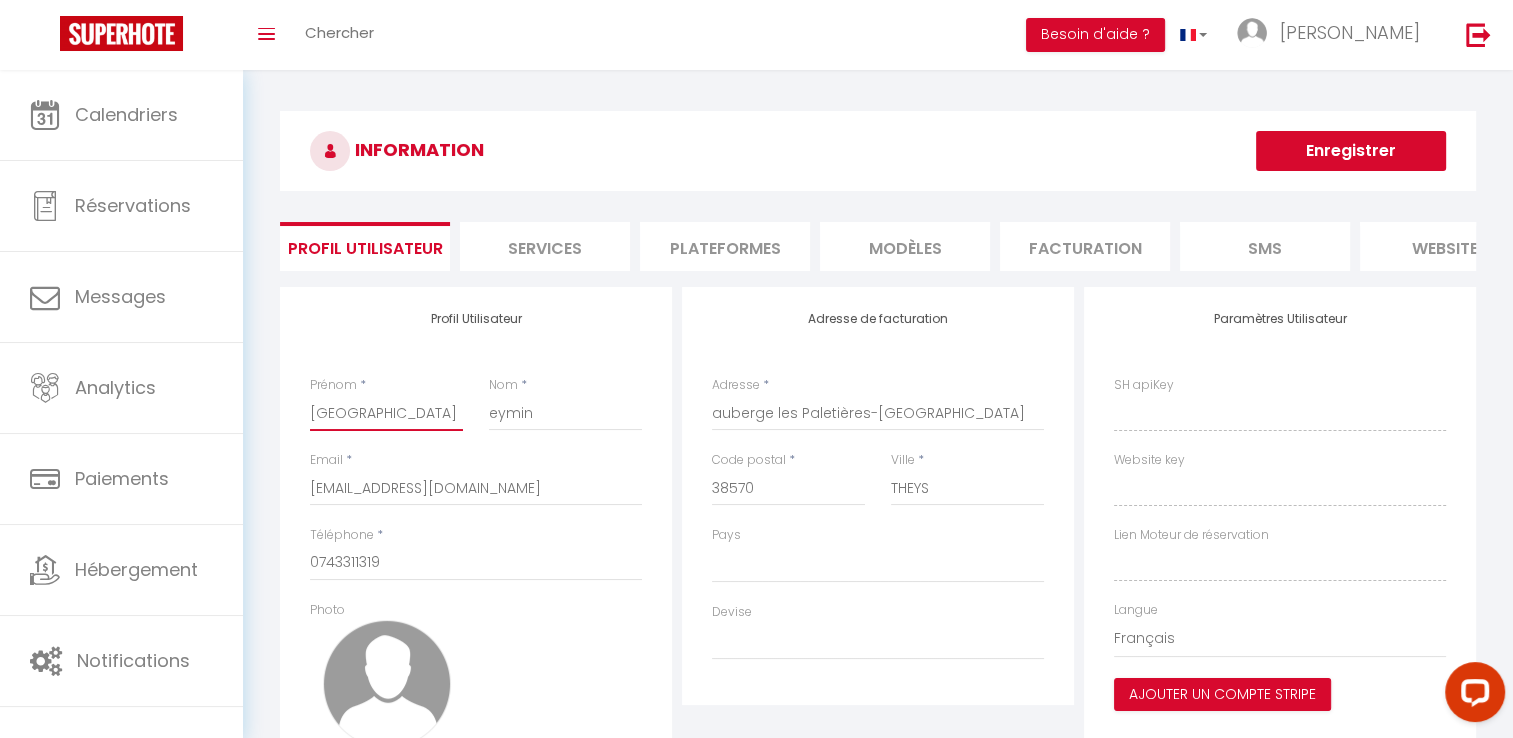 click on "[GEOGRAPHIC_DATA]" at bounding box center [386, 413] 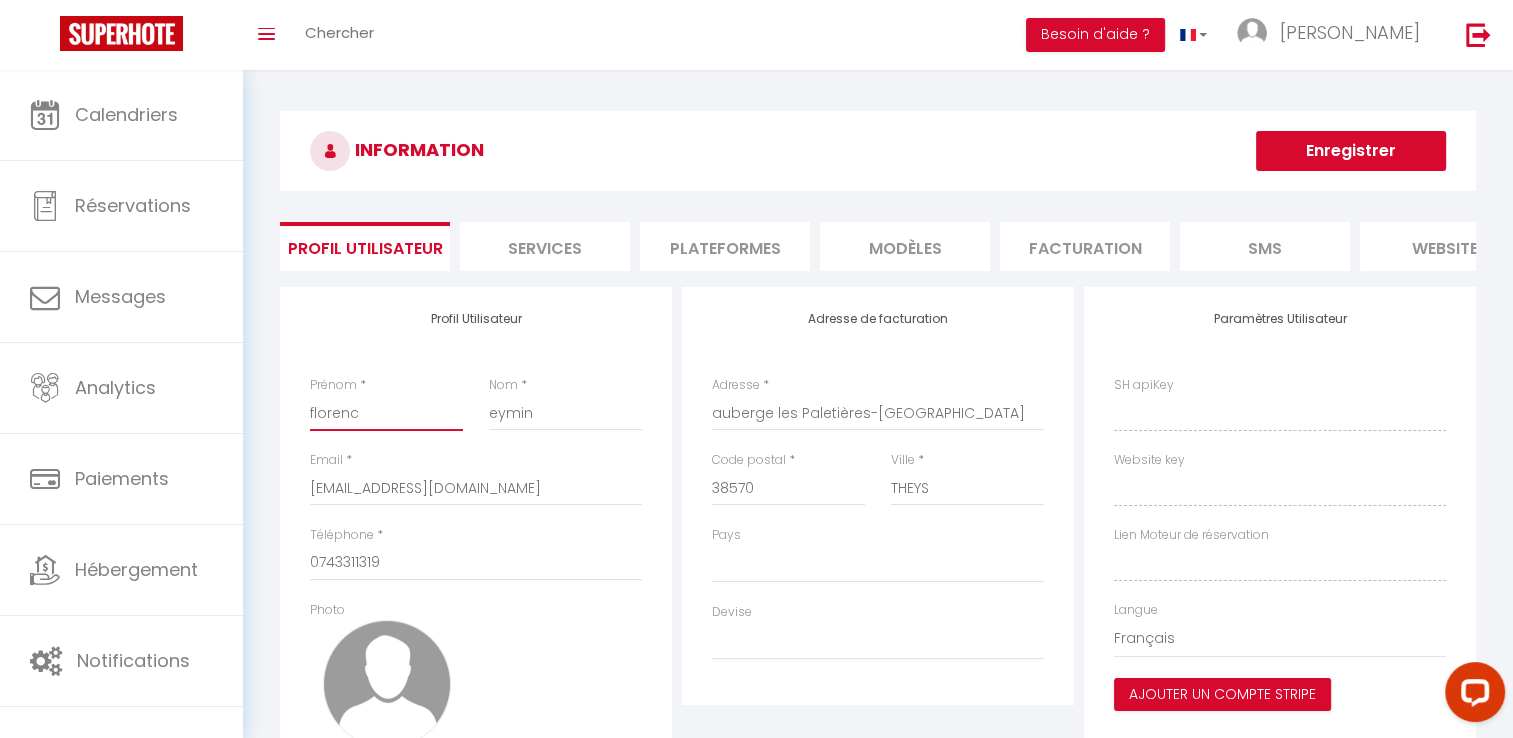 select 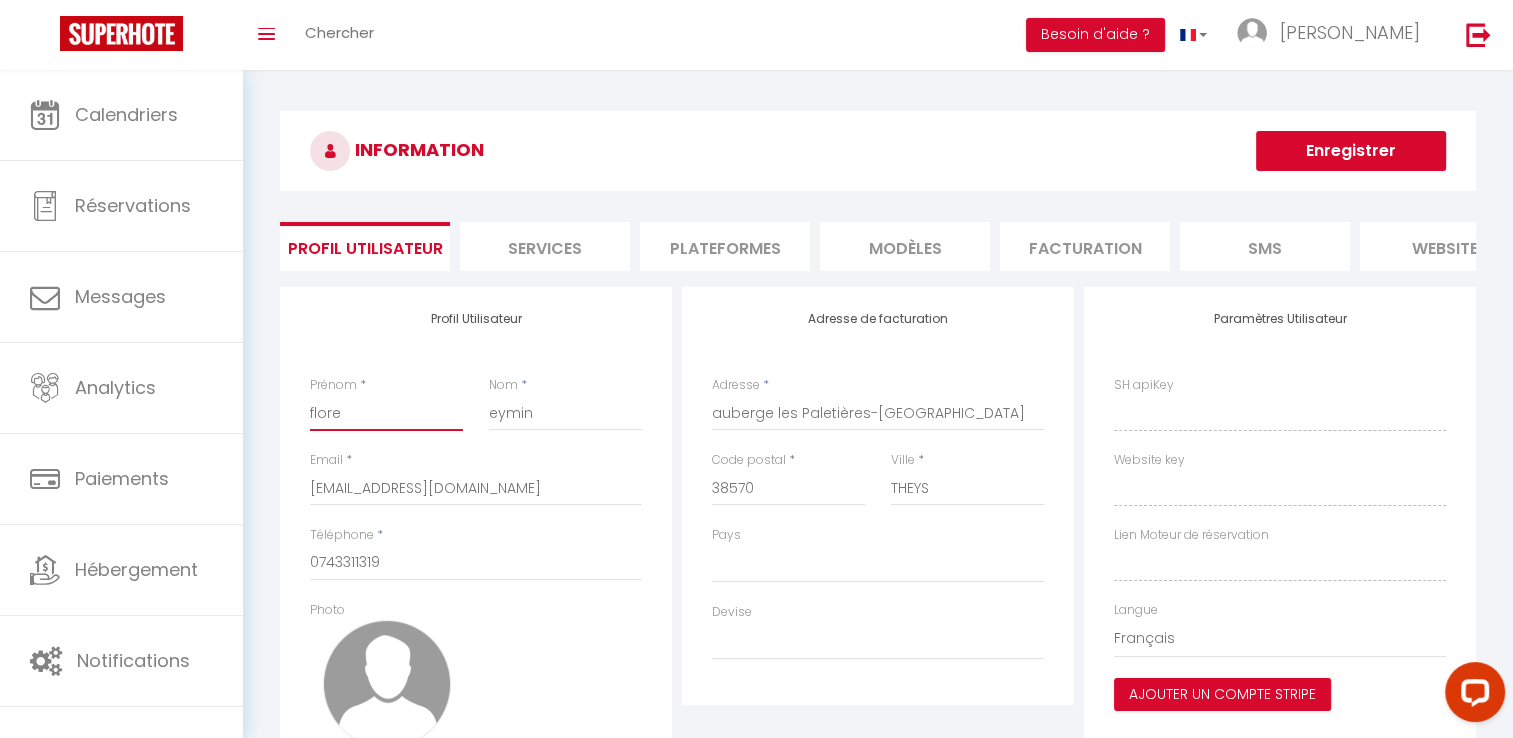 type on "flor" 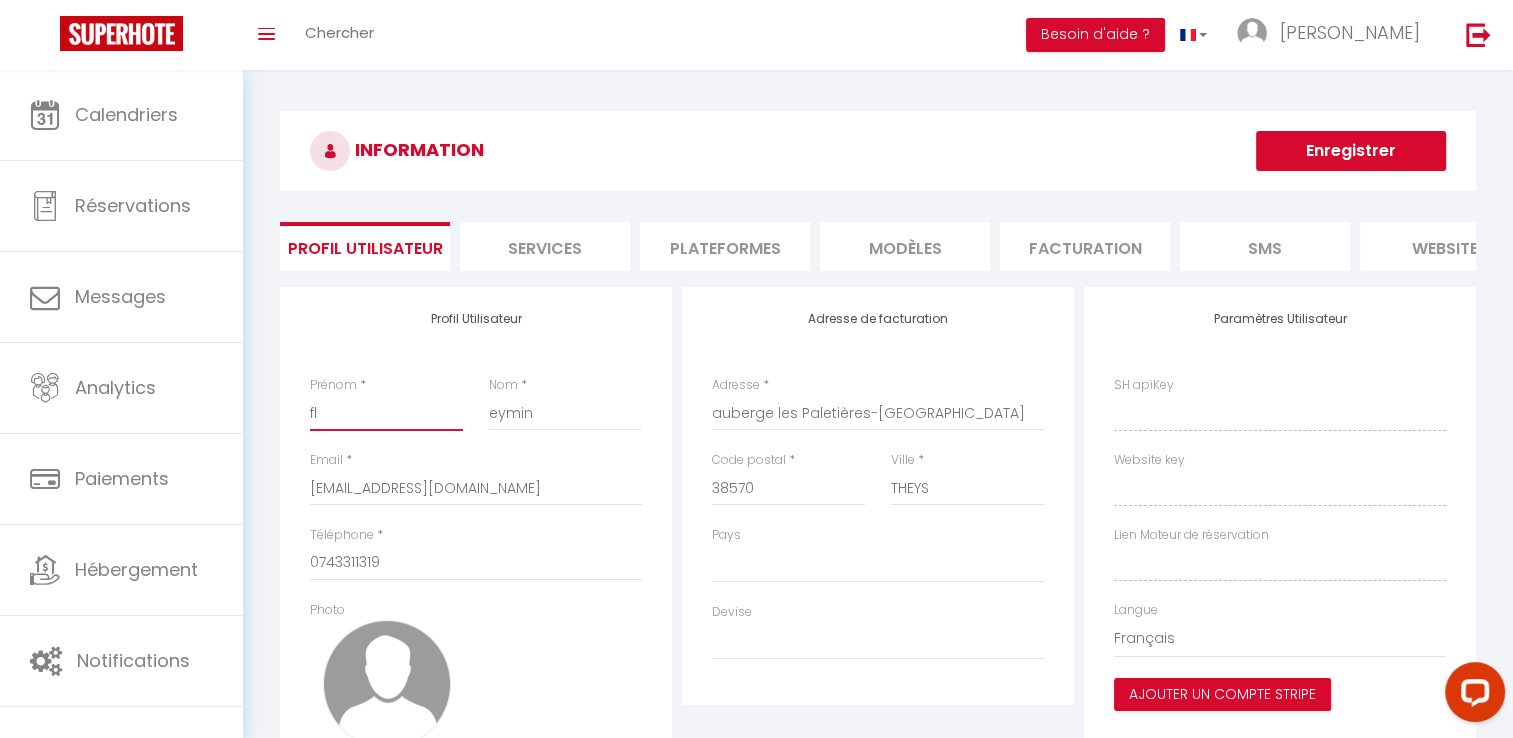 type on "f" 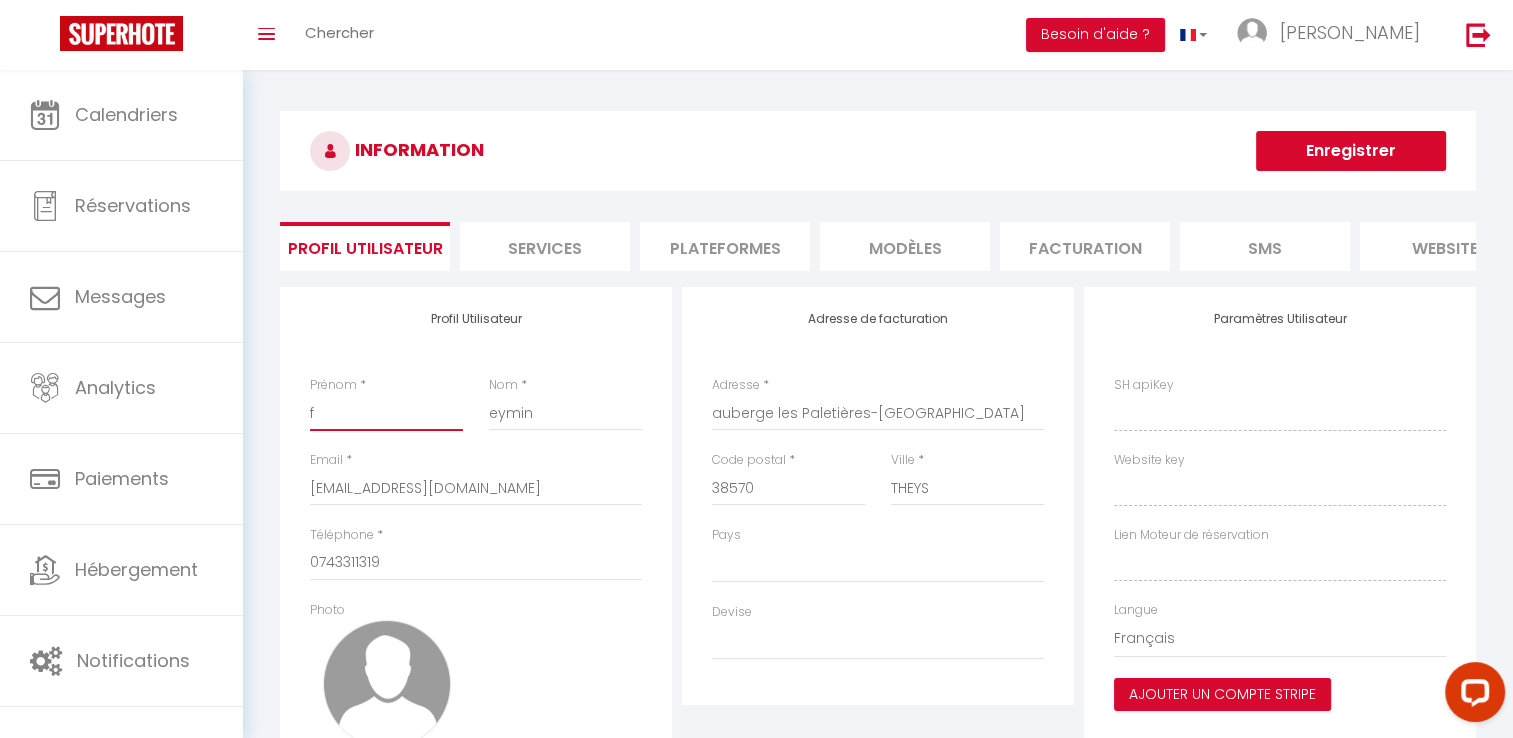 type 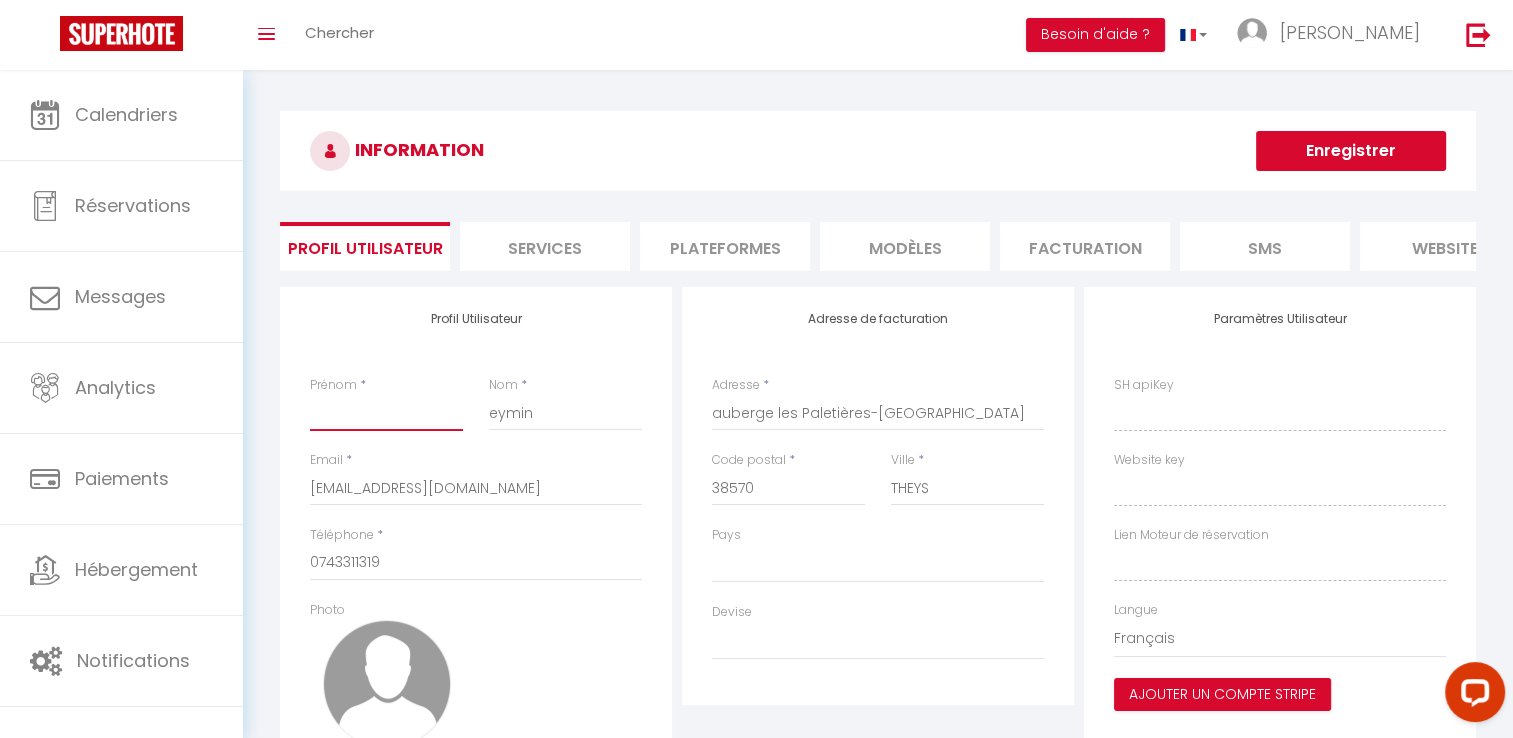 select 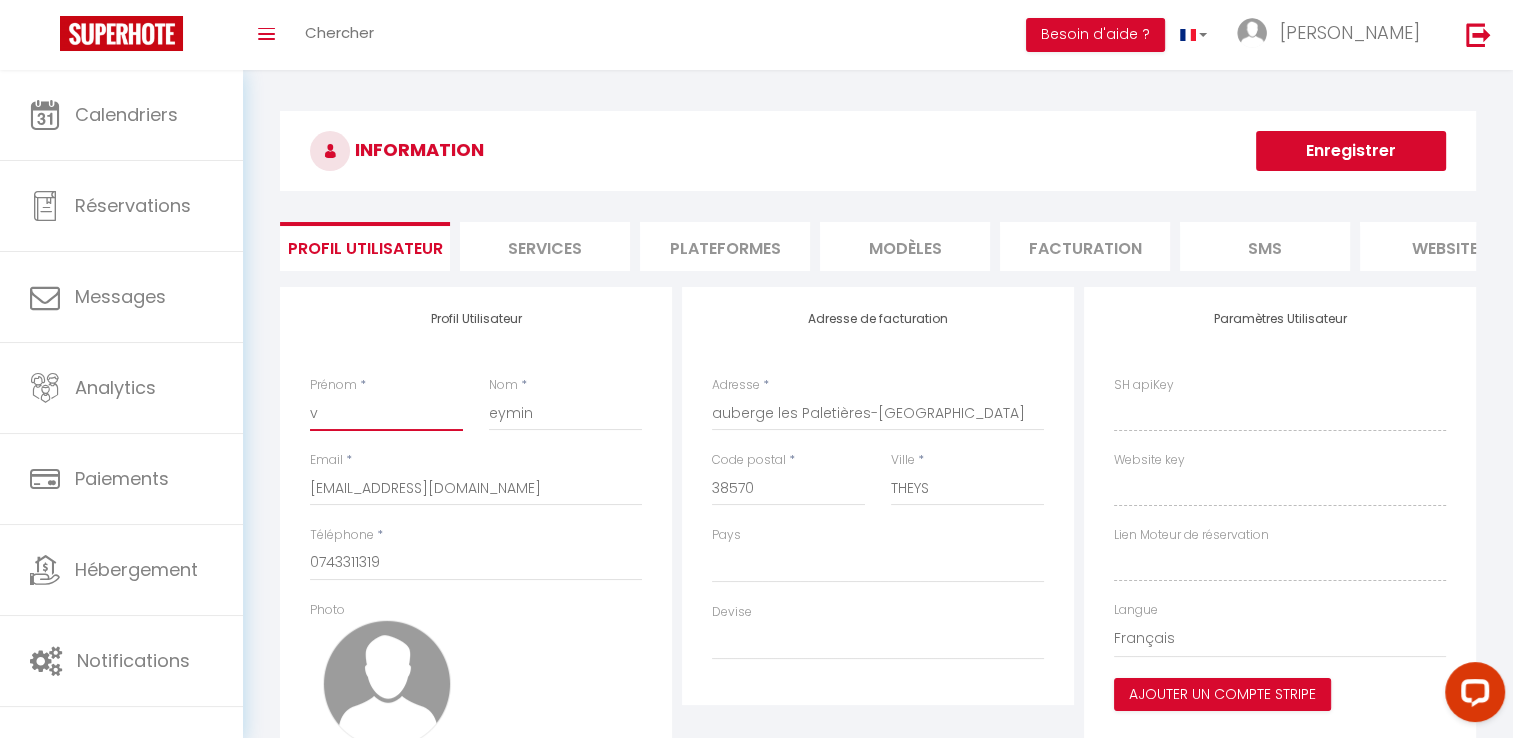 select 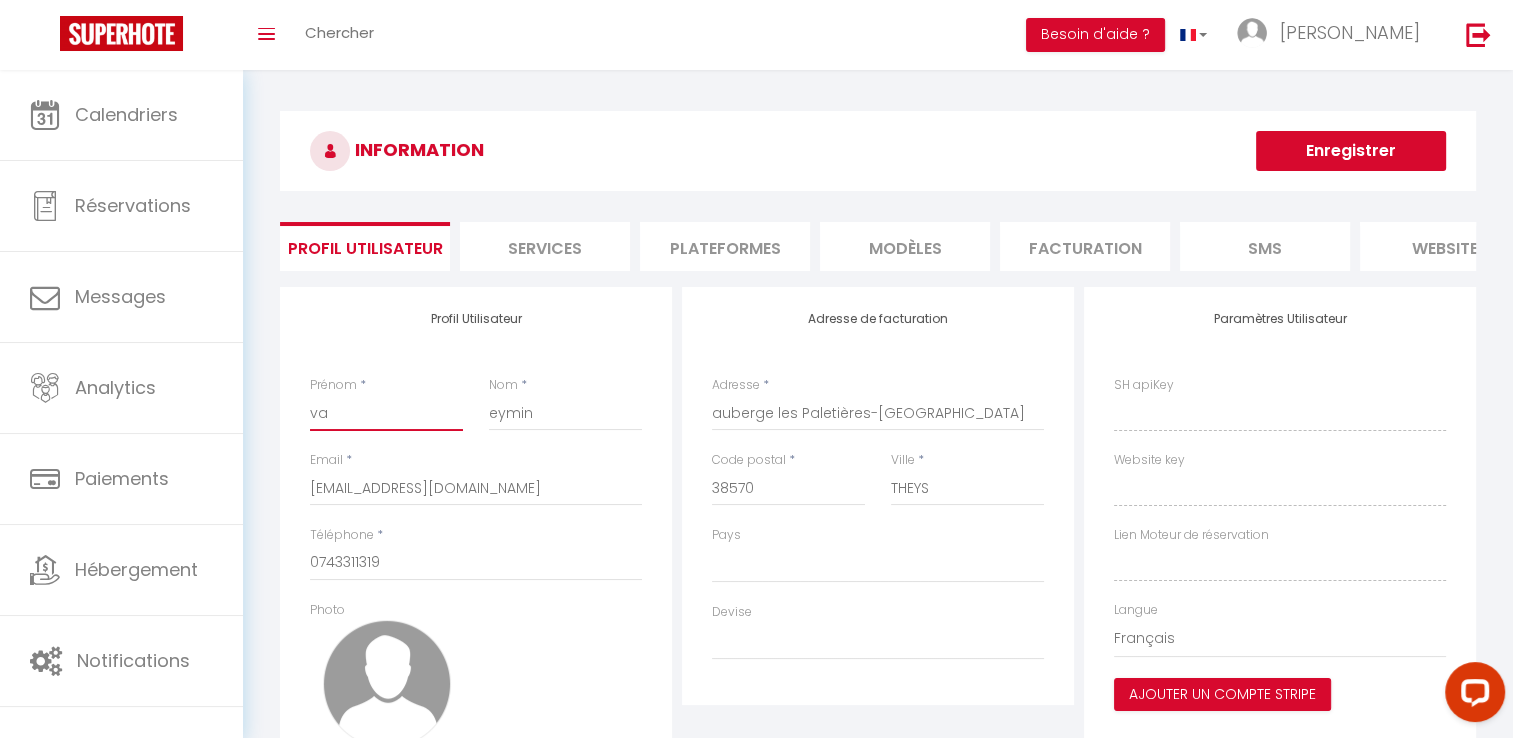 select 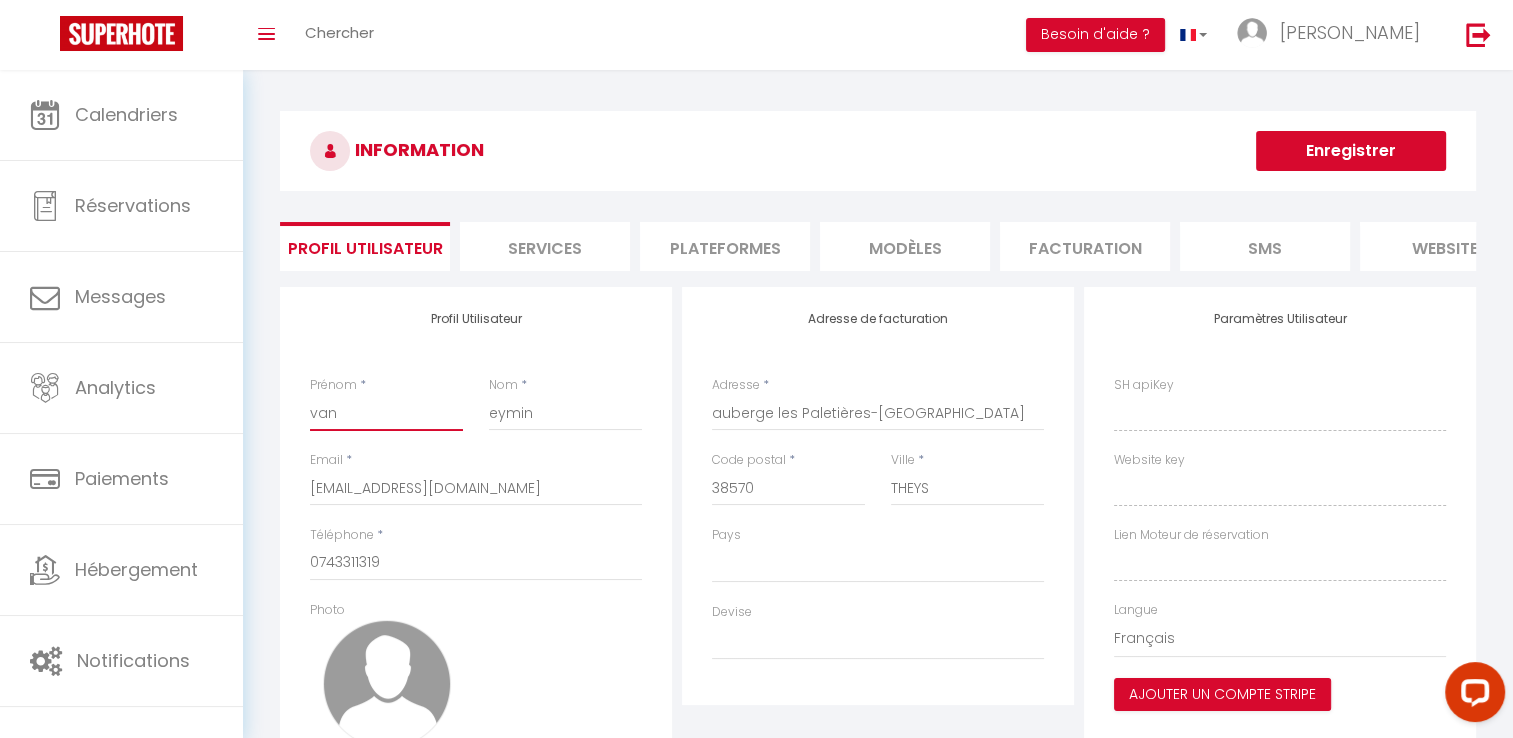select 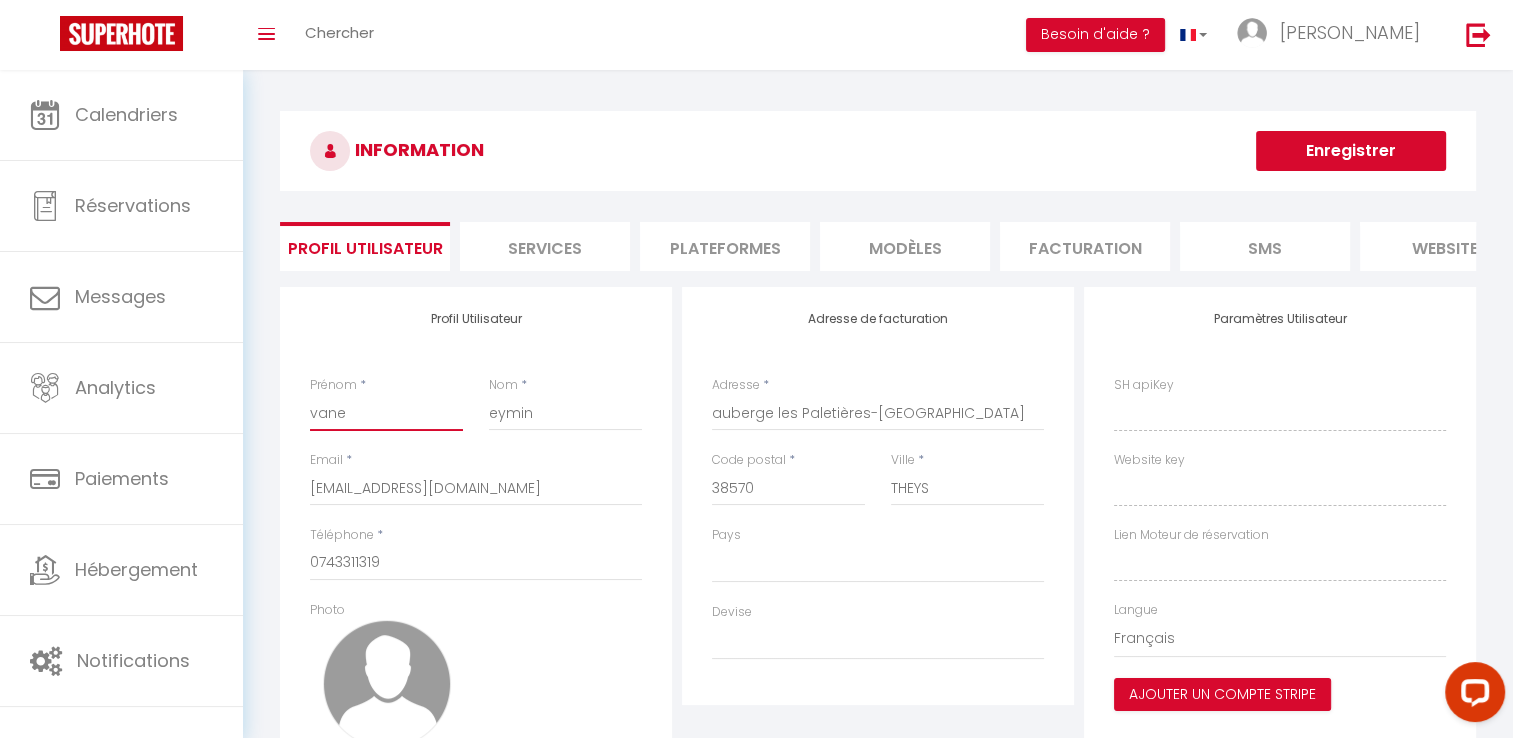select 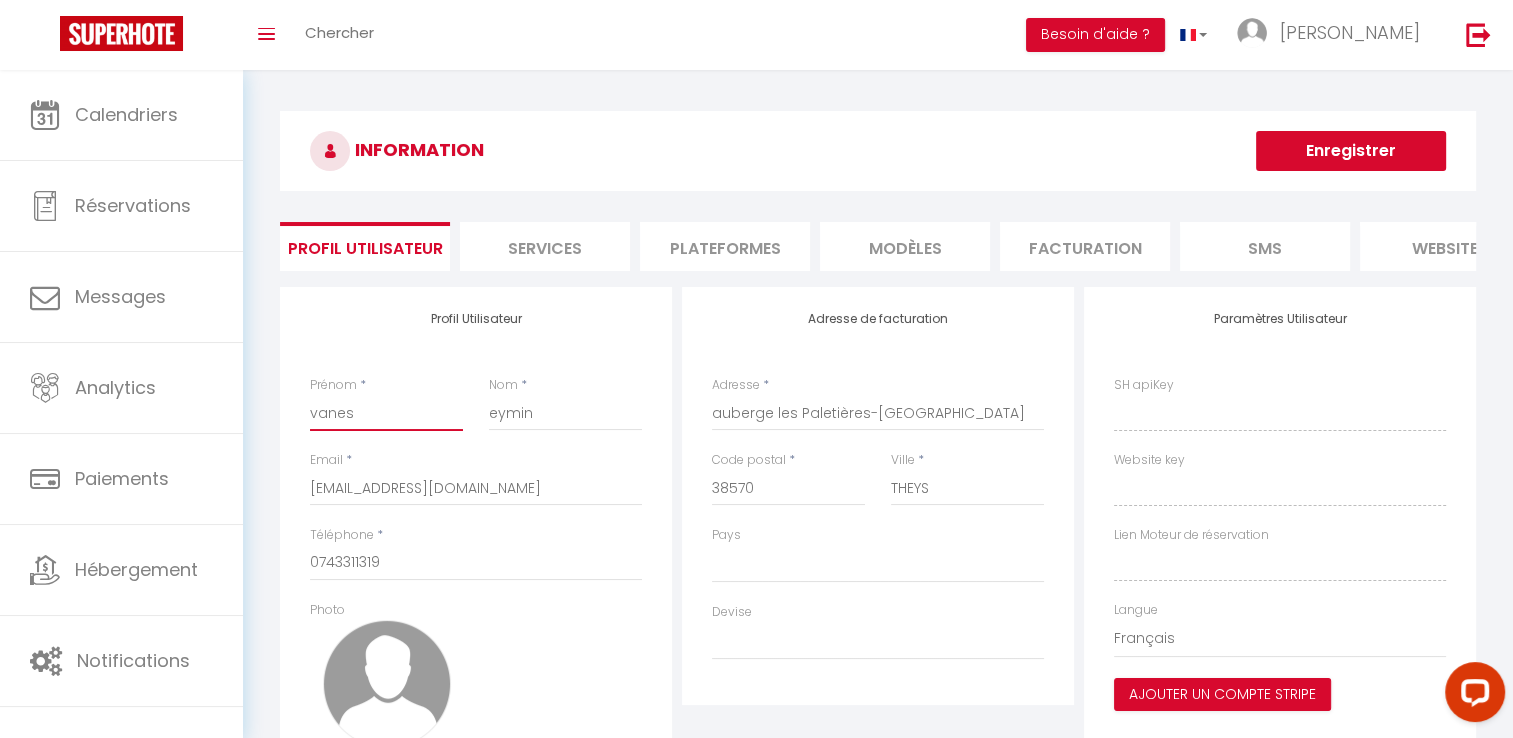 select 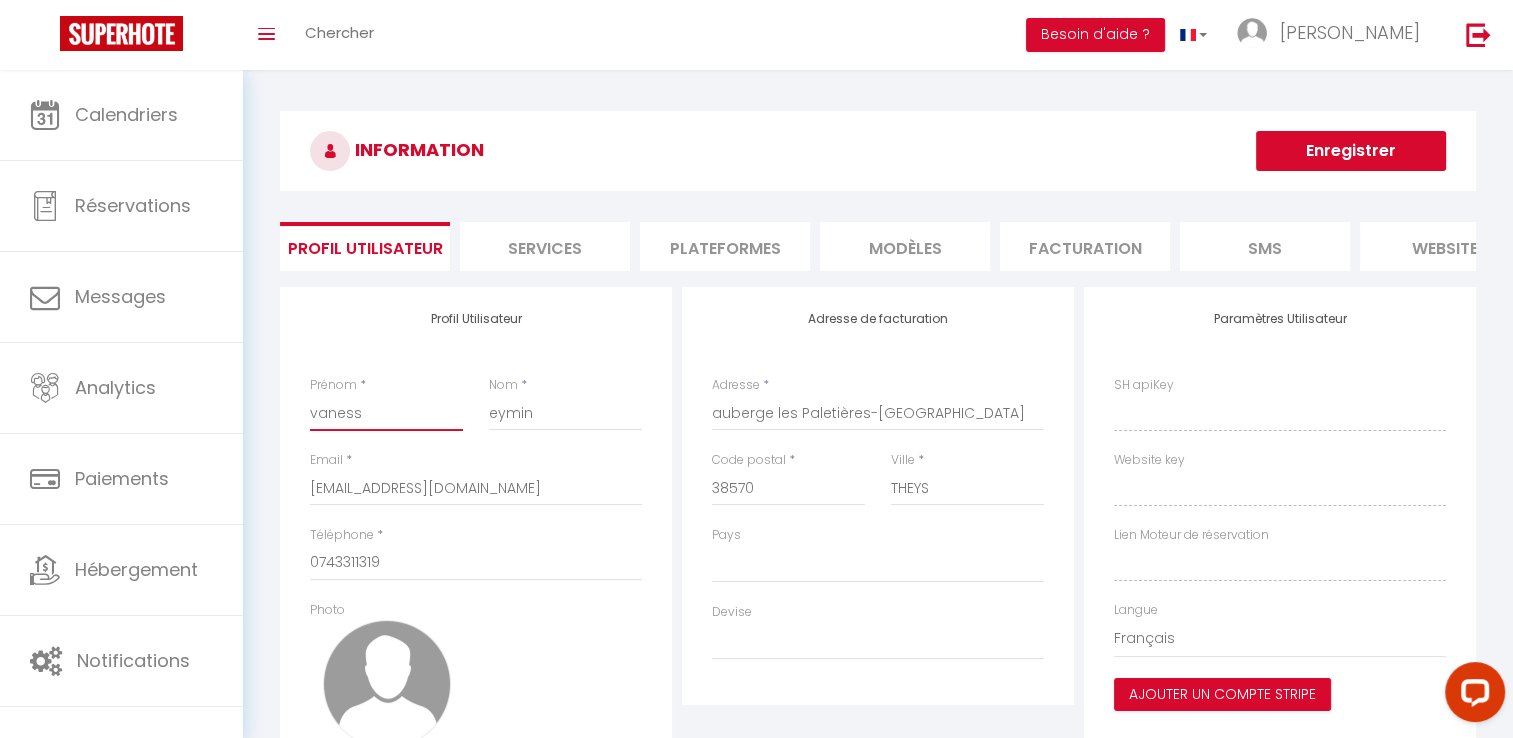 select 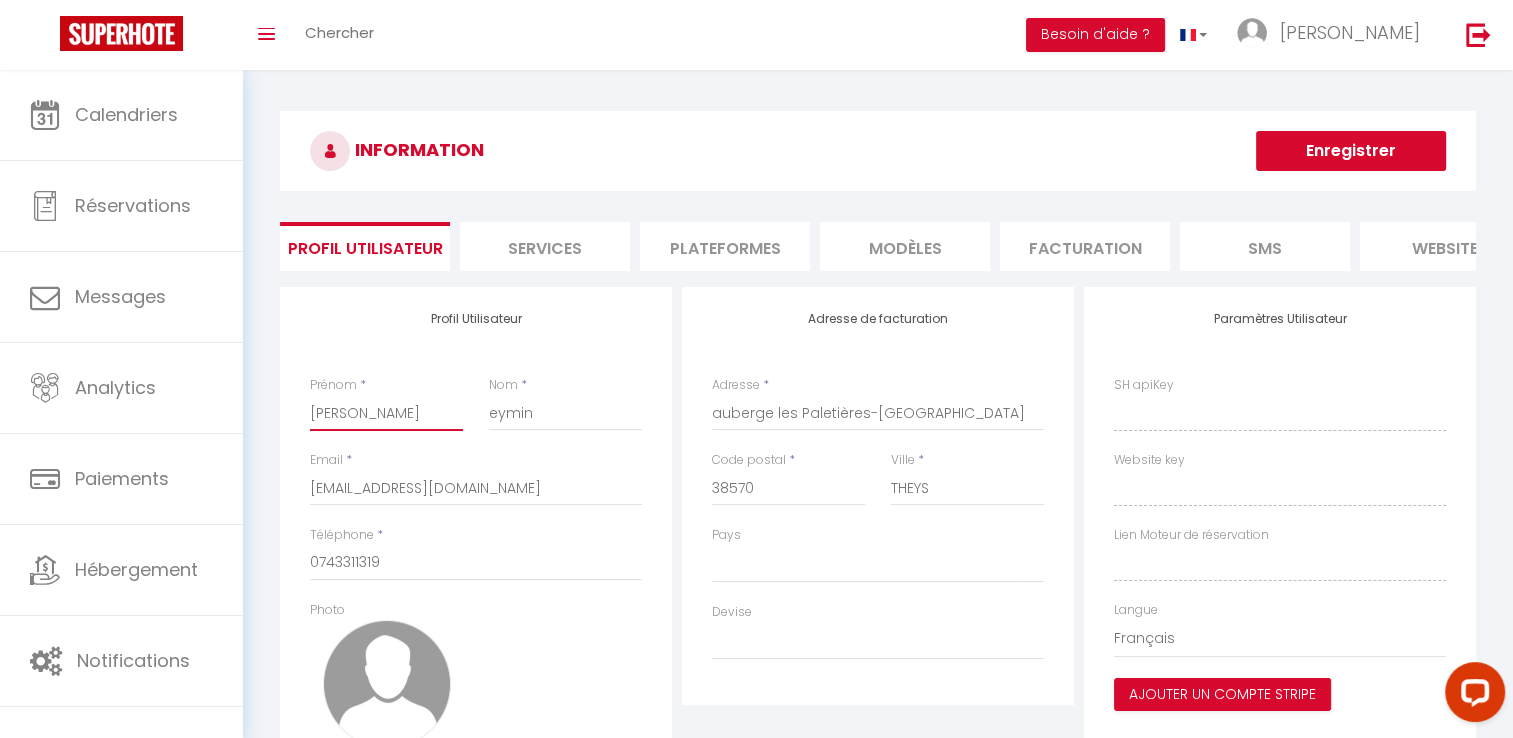 select 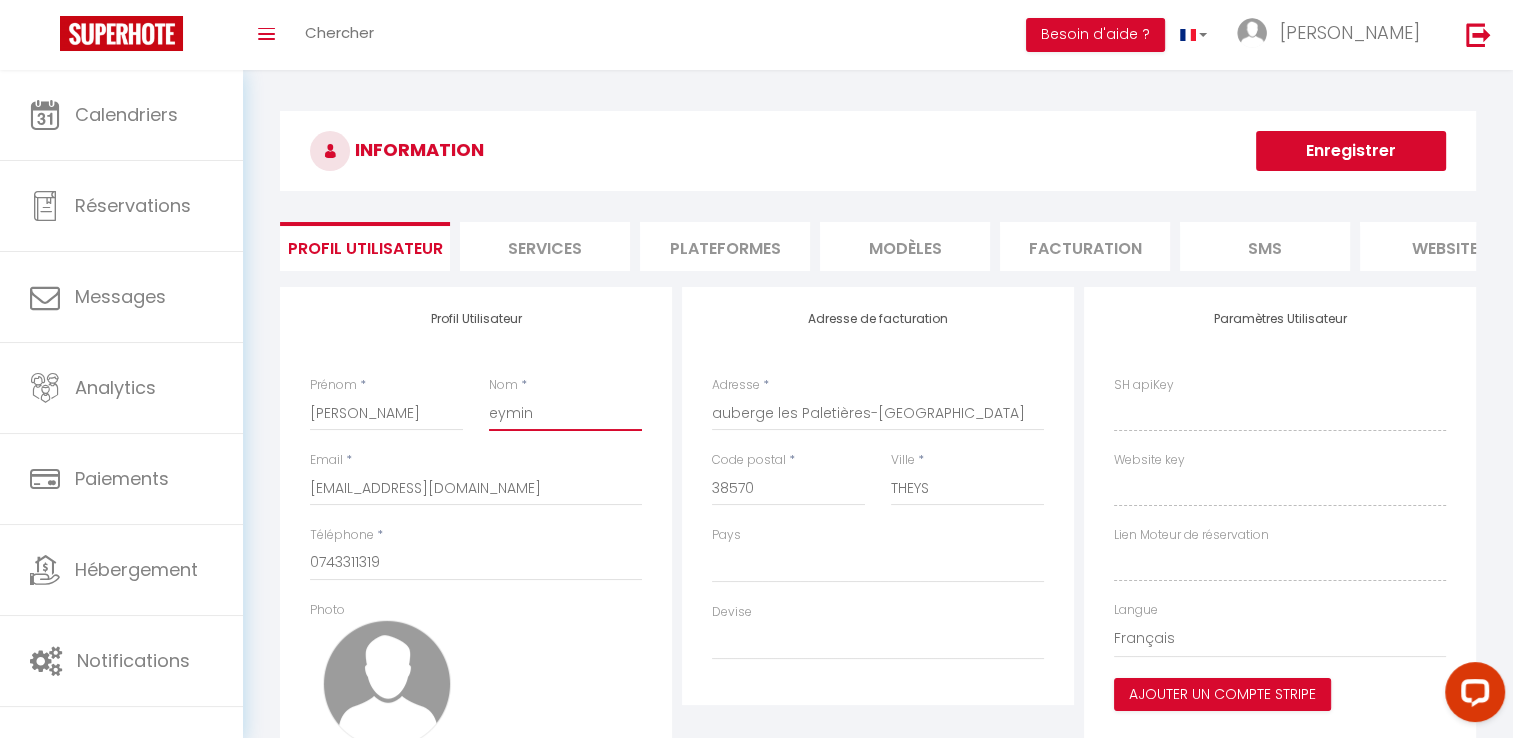 click on "eymin" at bounding box center [565, 413] 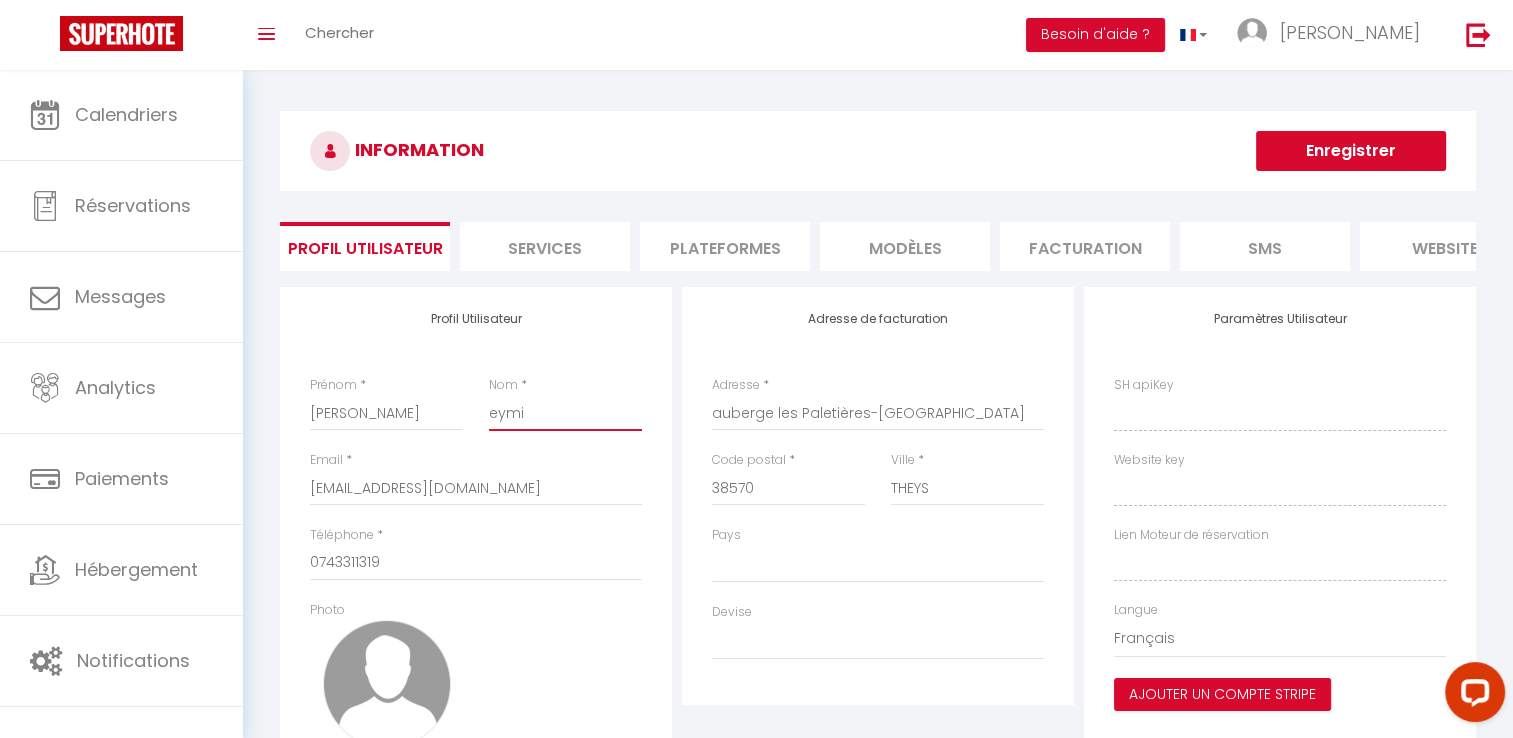 select 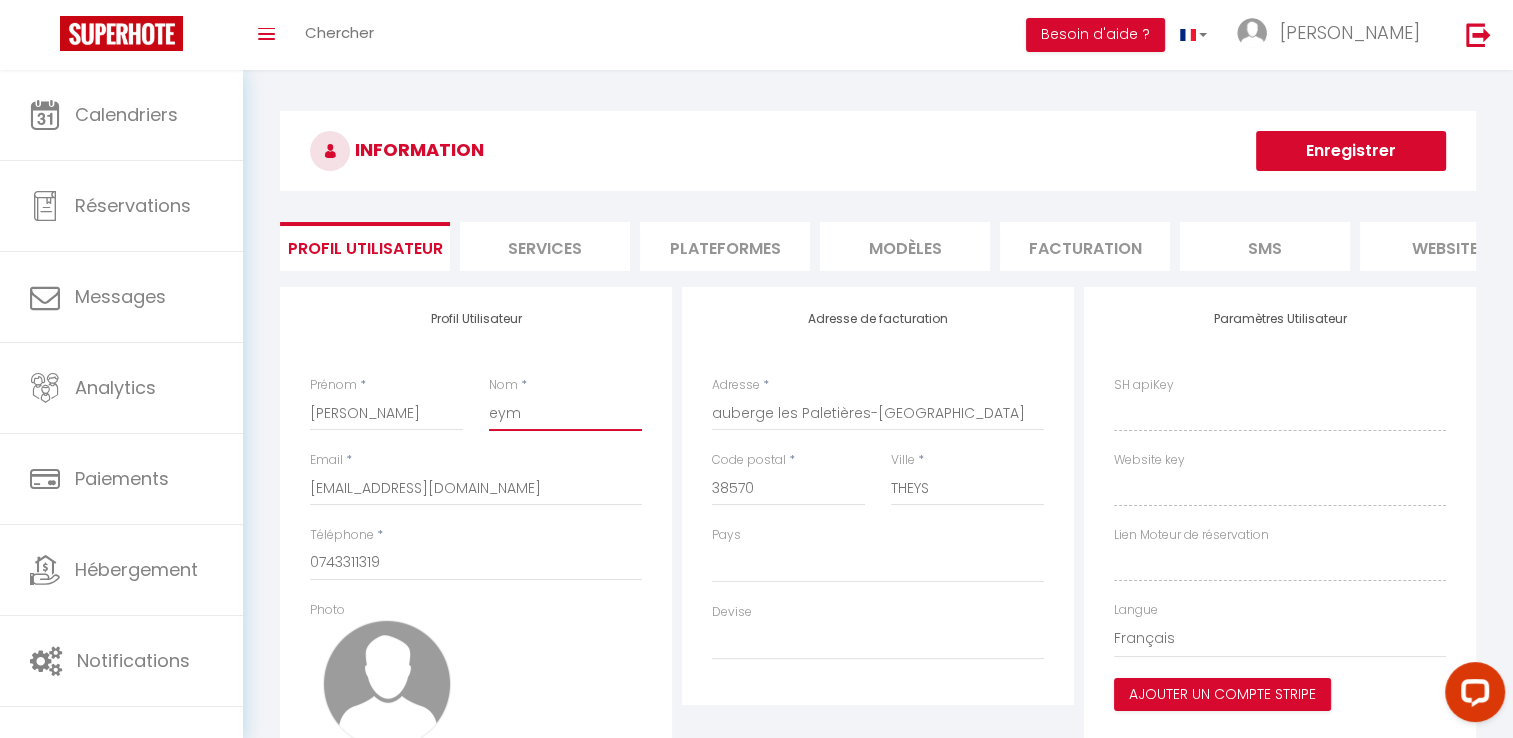 type on "ey" 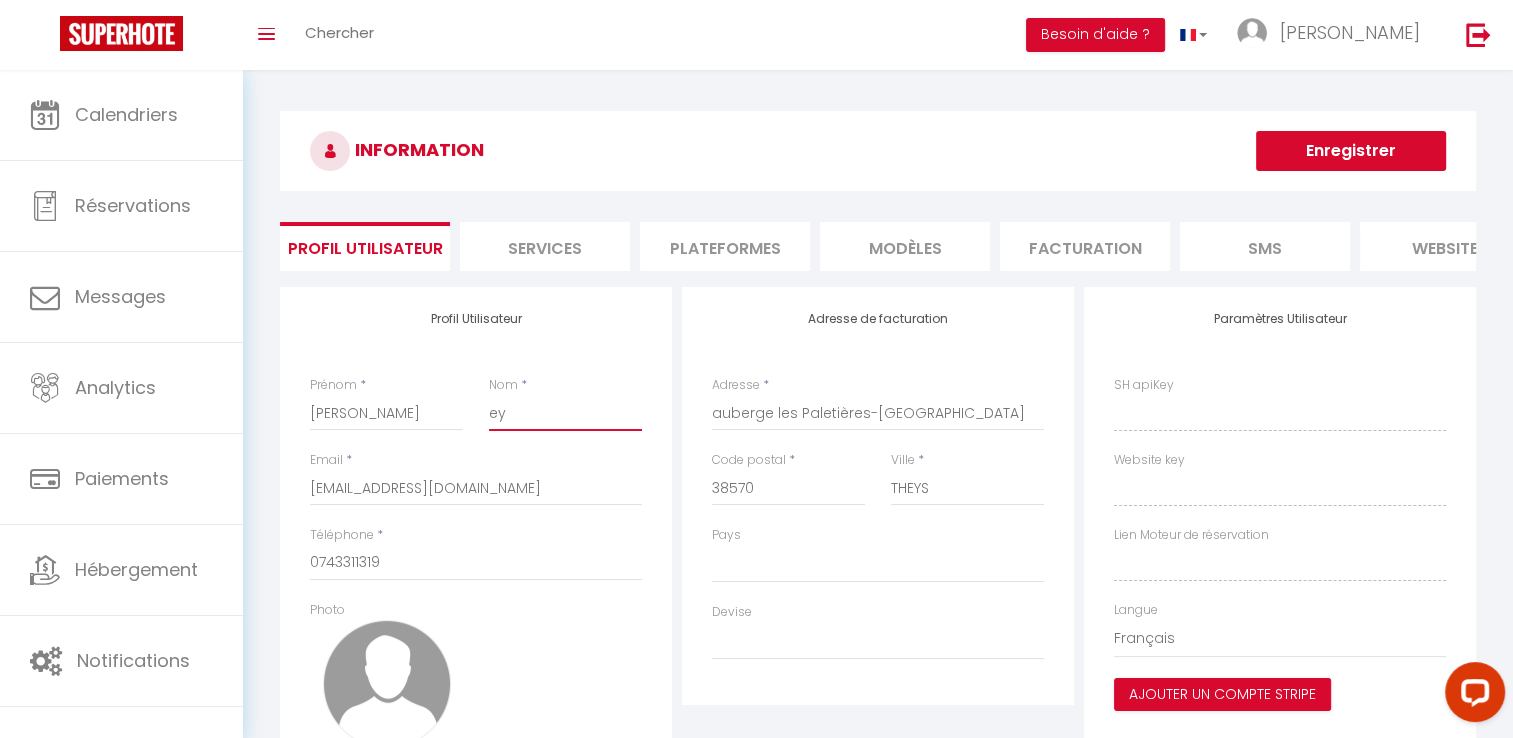 type on "e" 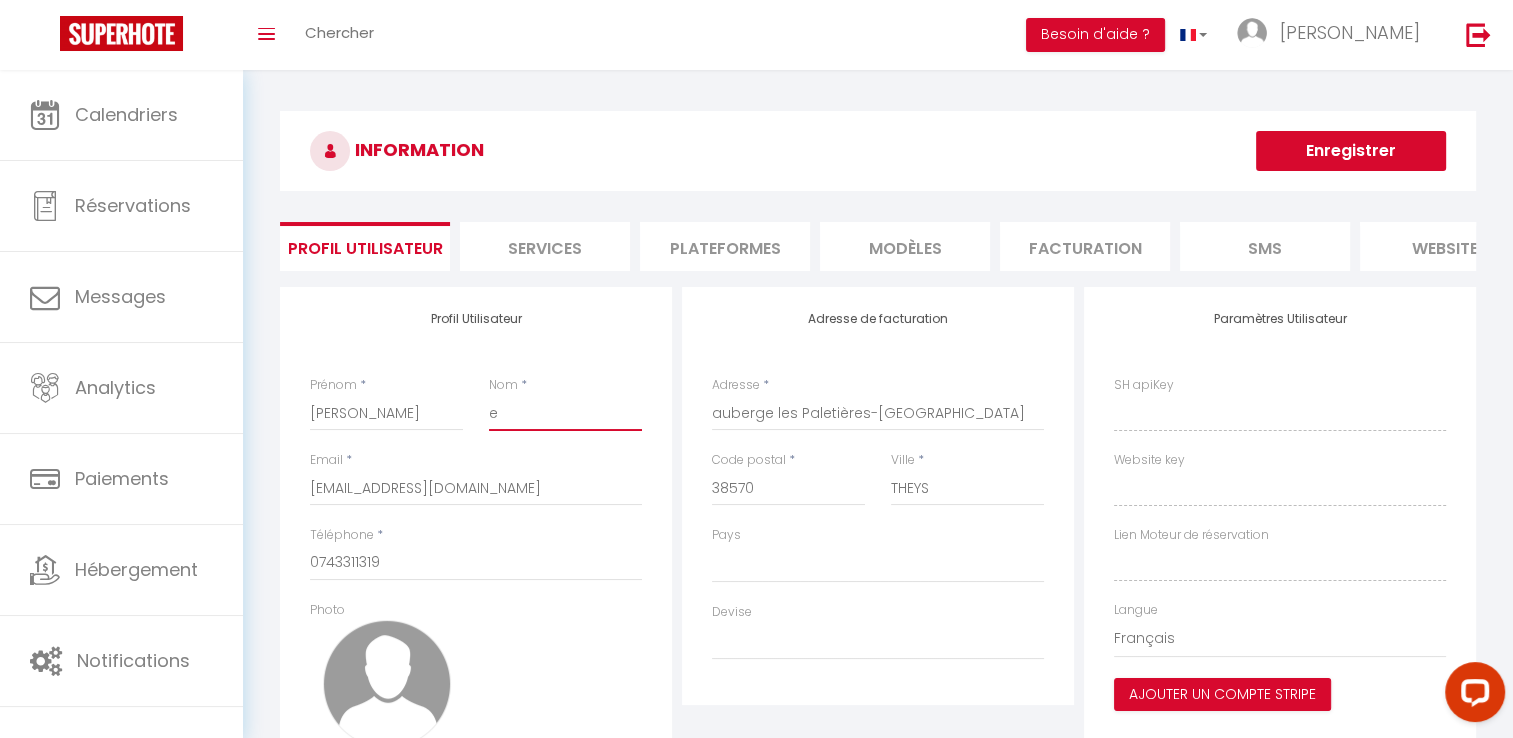 type 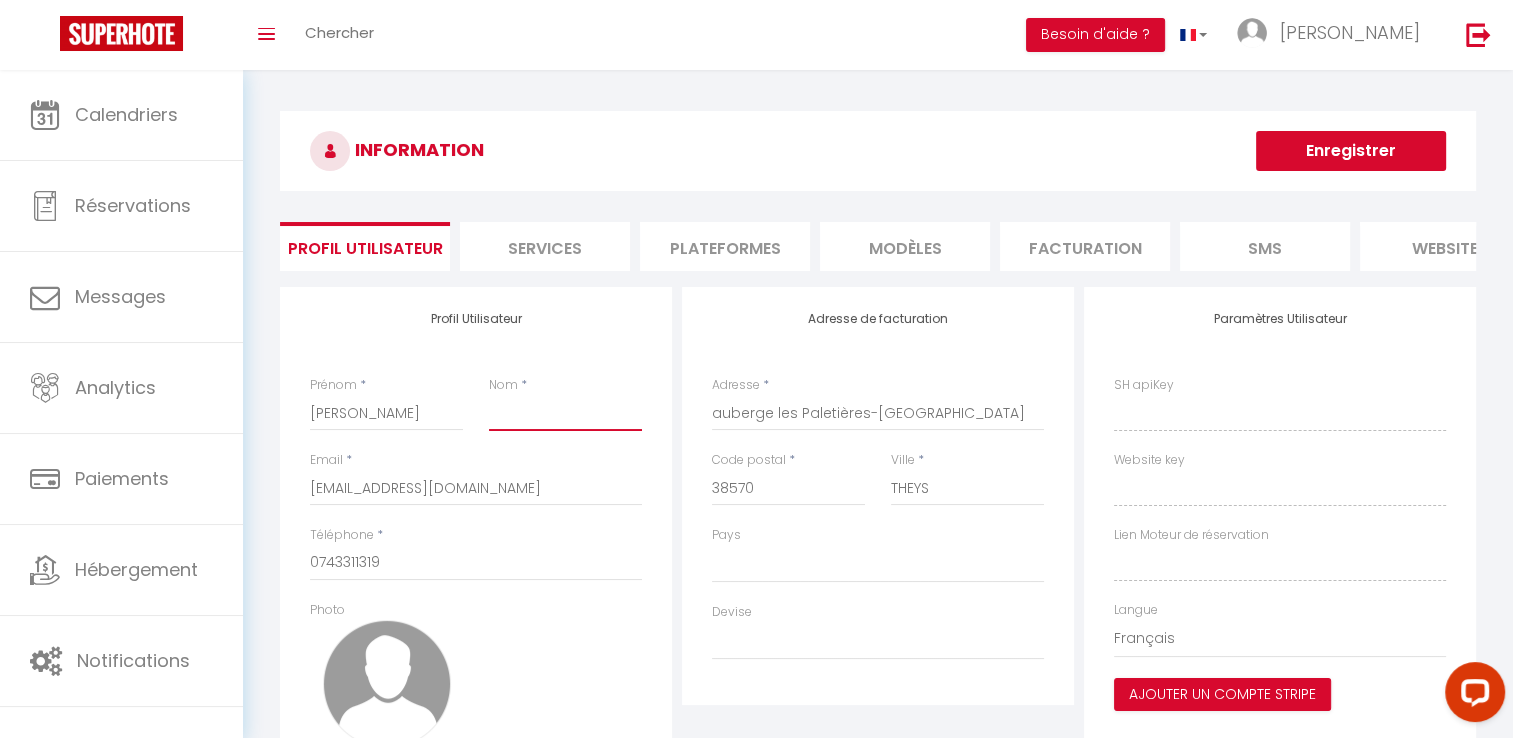 select 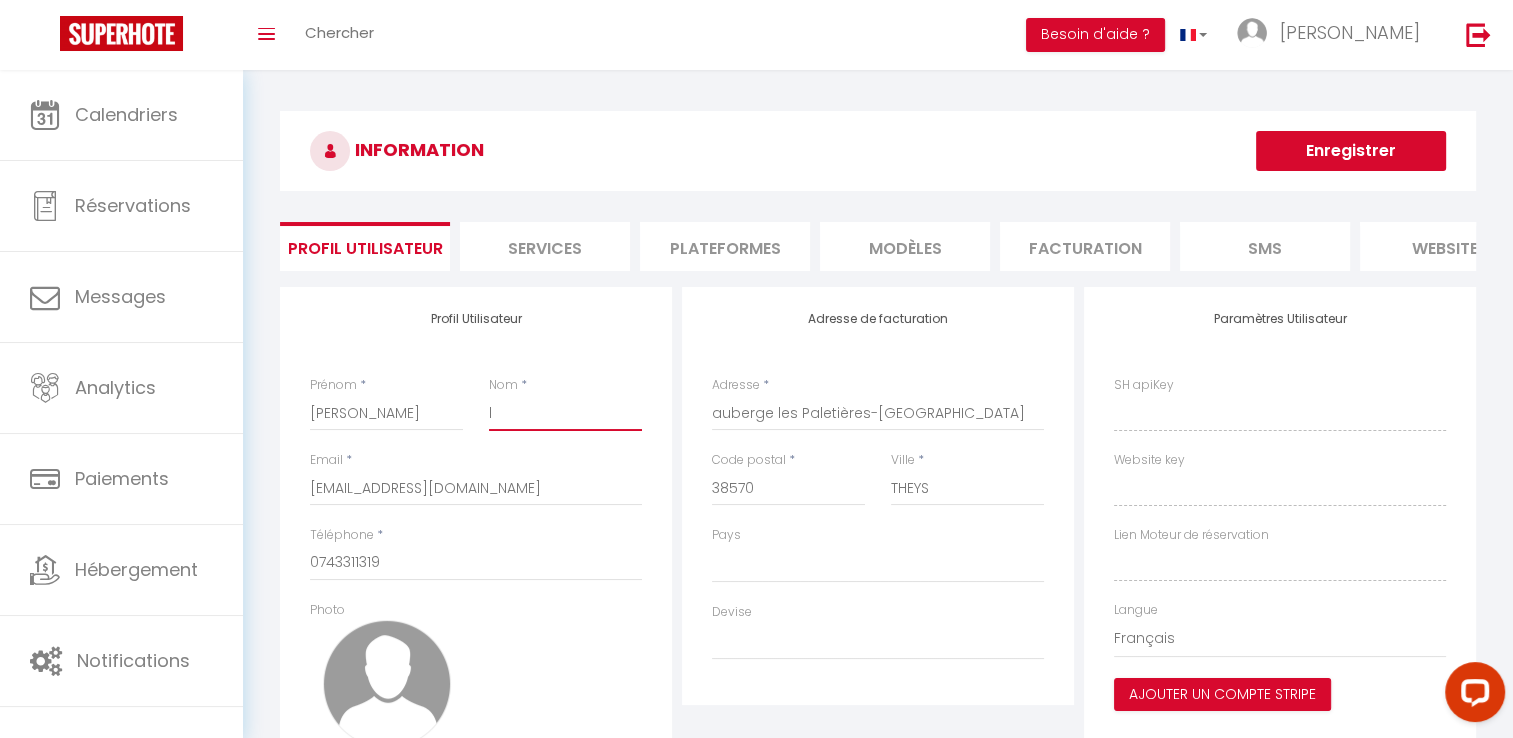 select 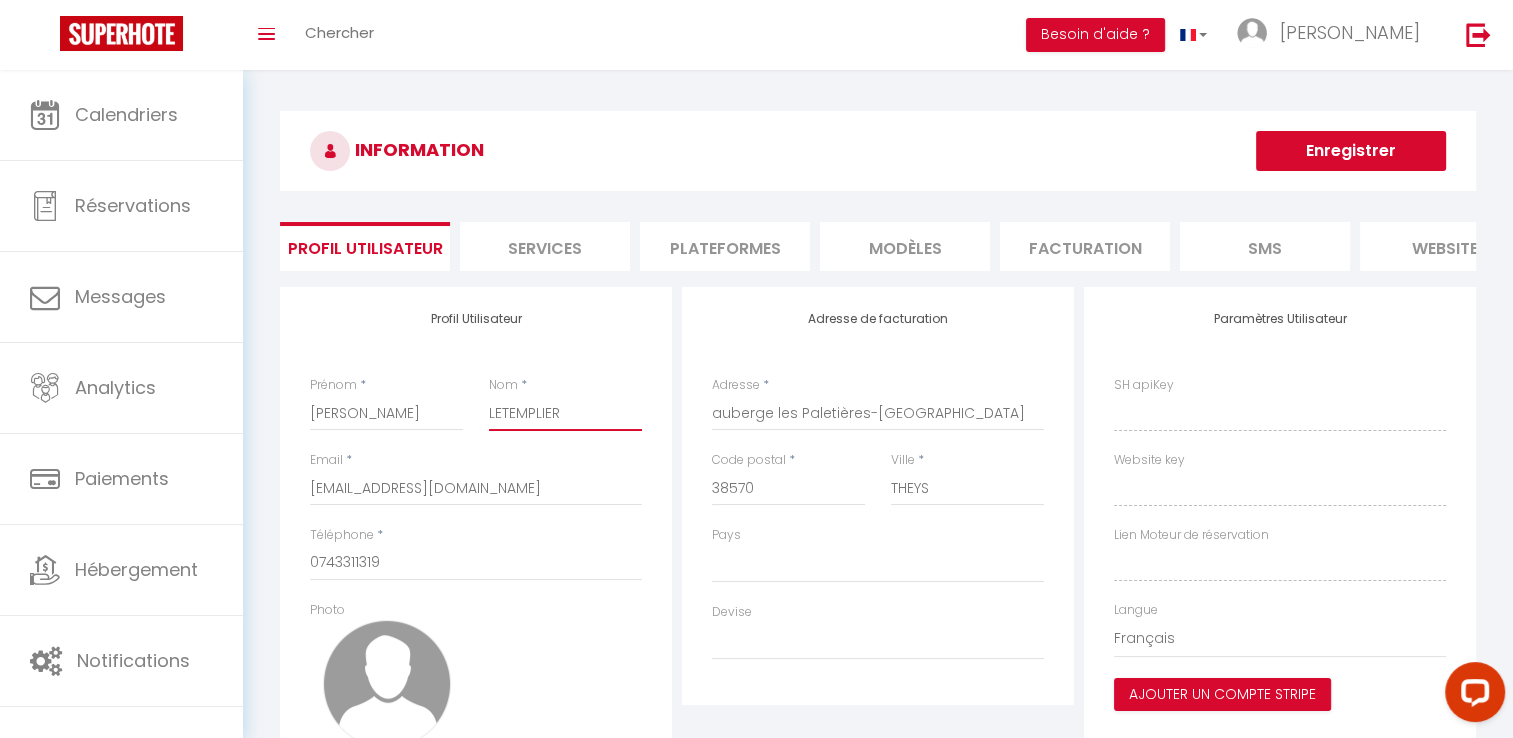 select 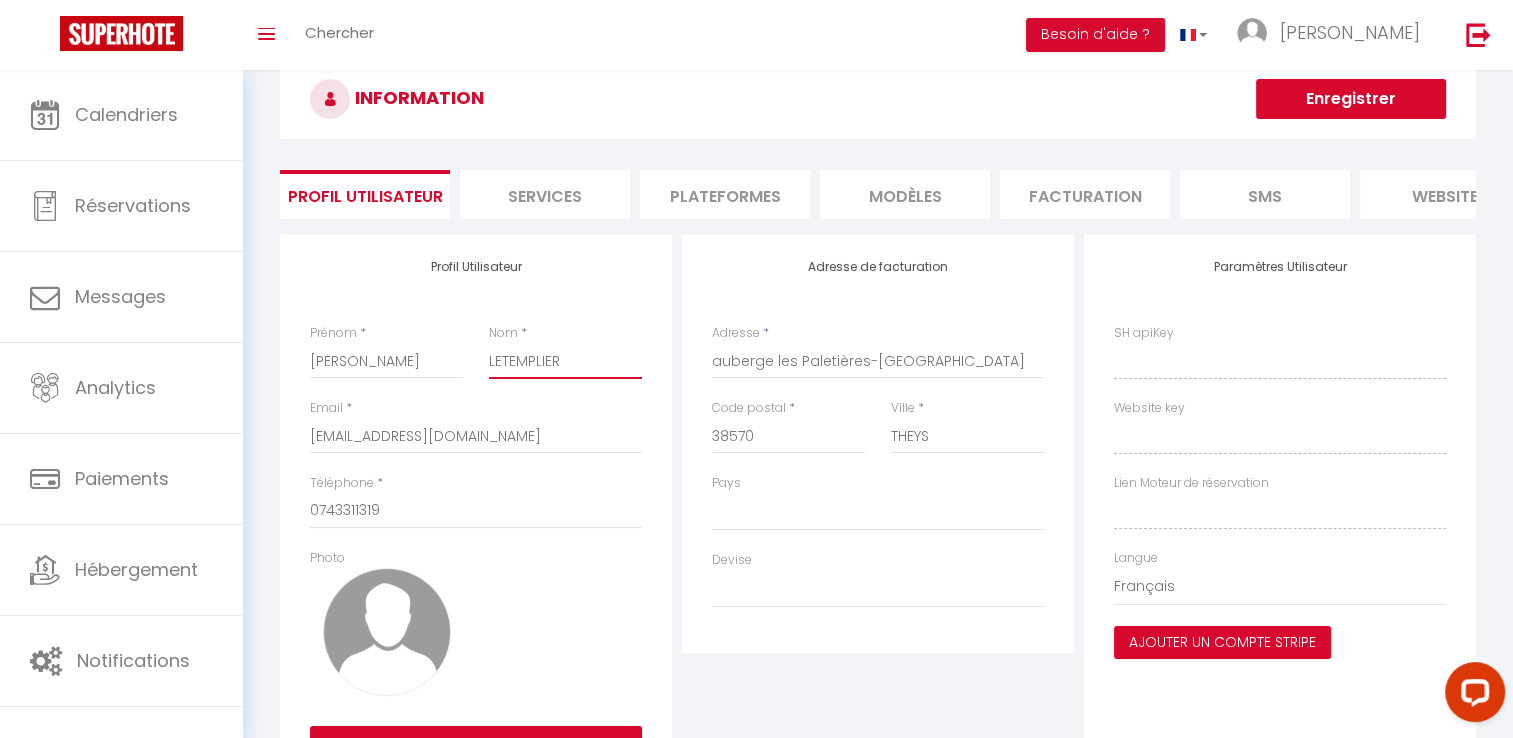 scroll, scrollTop: 176, scrollLeft: 0, axis: vertical 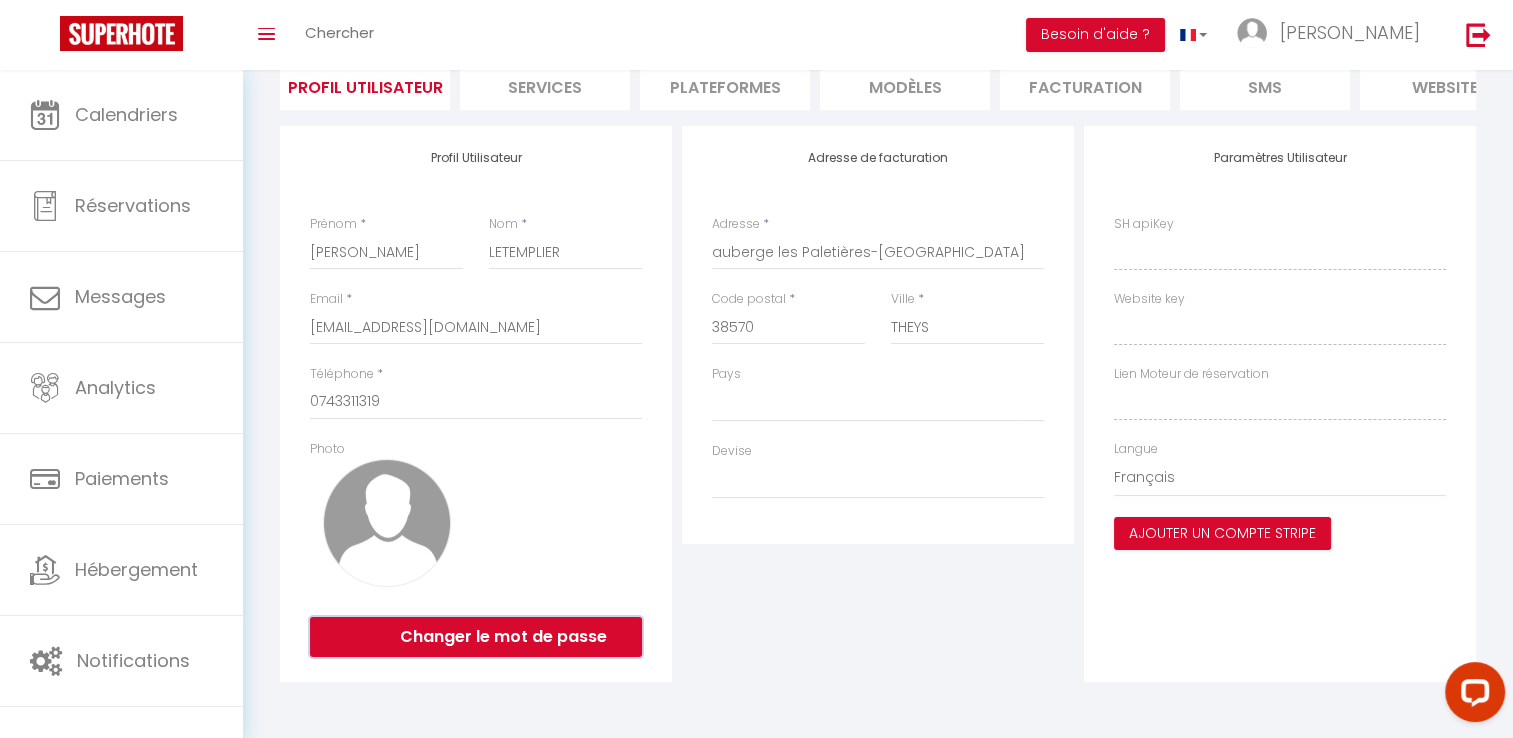 click on "Changer le mot de passe" at bounding box center [476, 637] 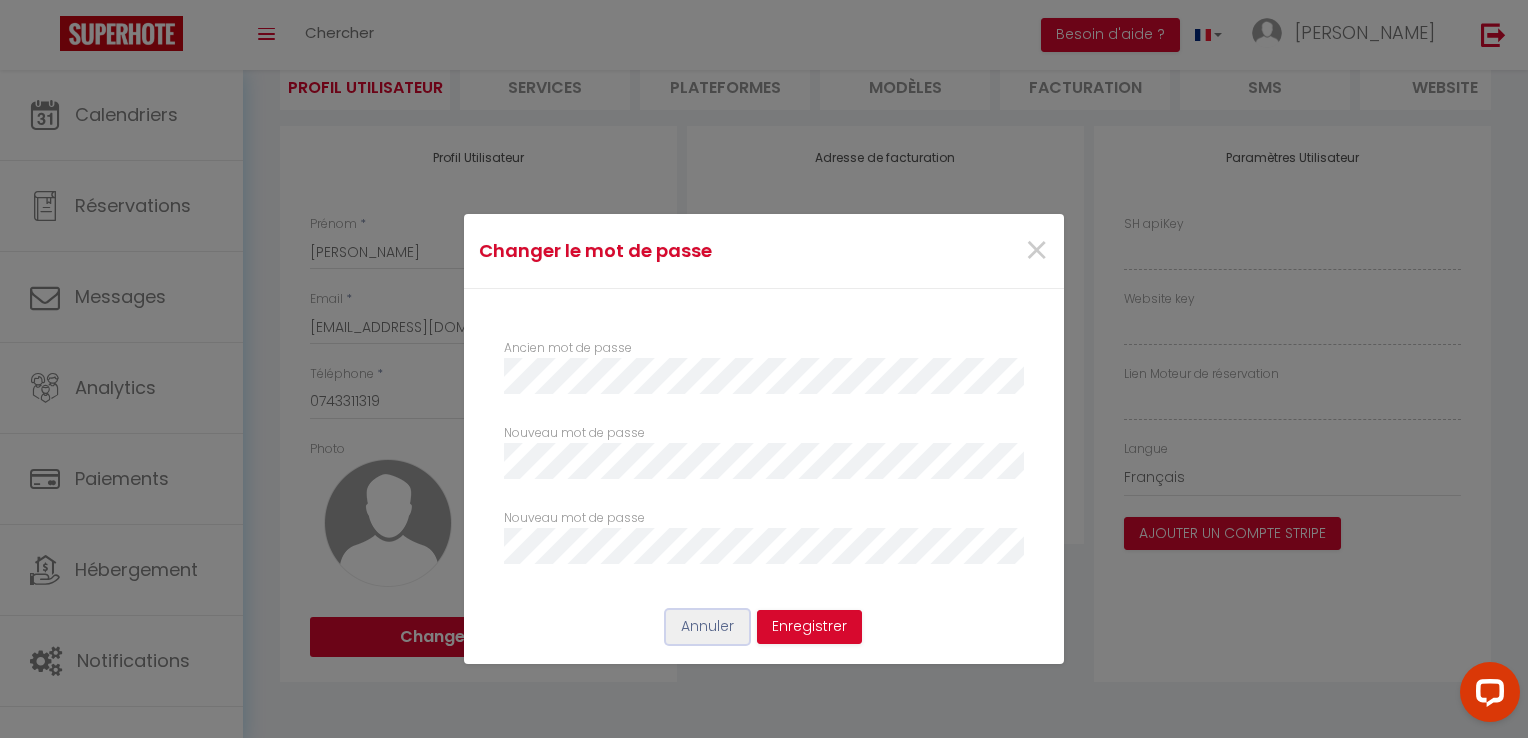 click on "Annuler" at bounding box center (707, 627) 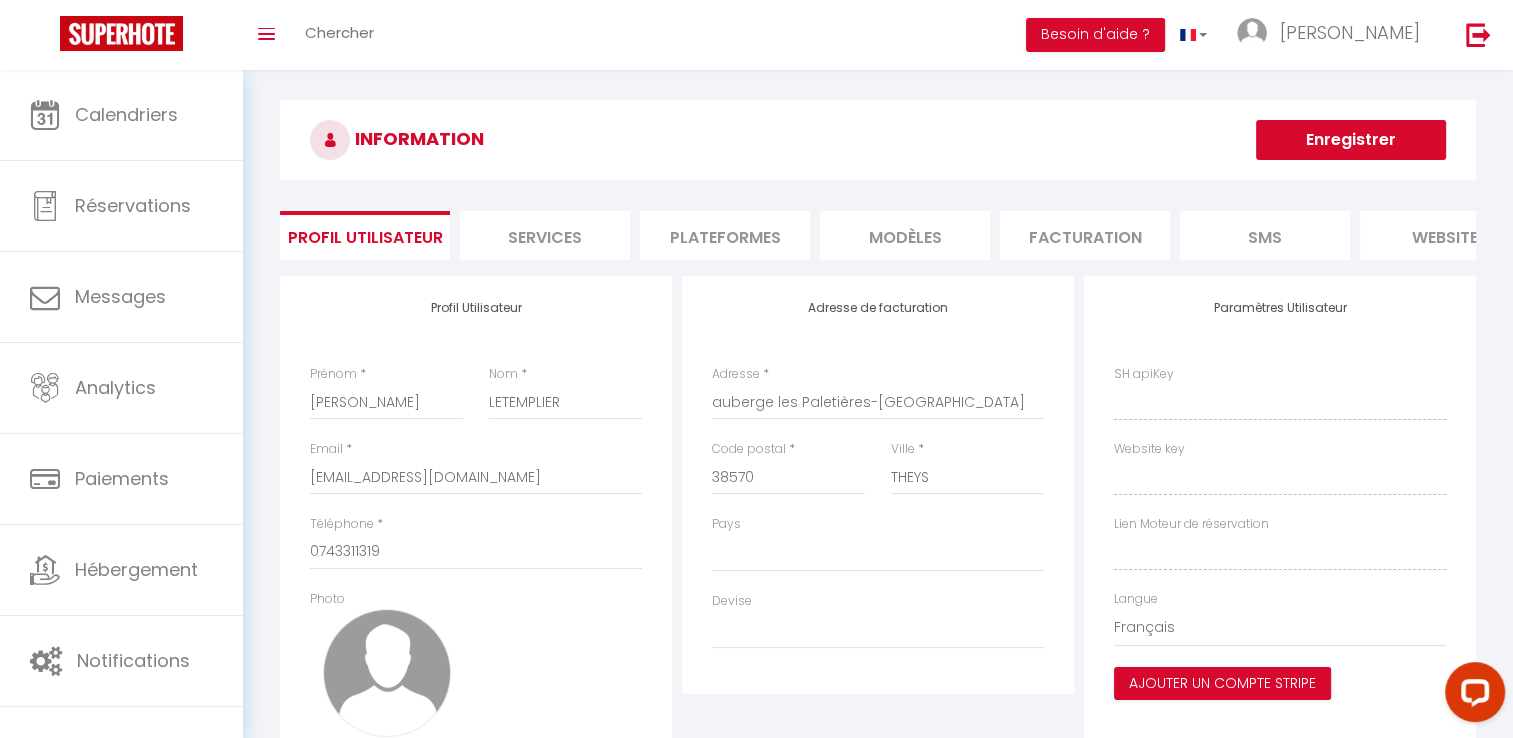 scroll, scrollTop: 0, scrollLeft: 0, axis: both 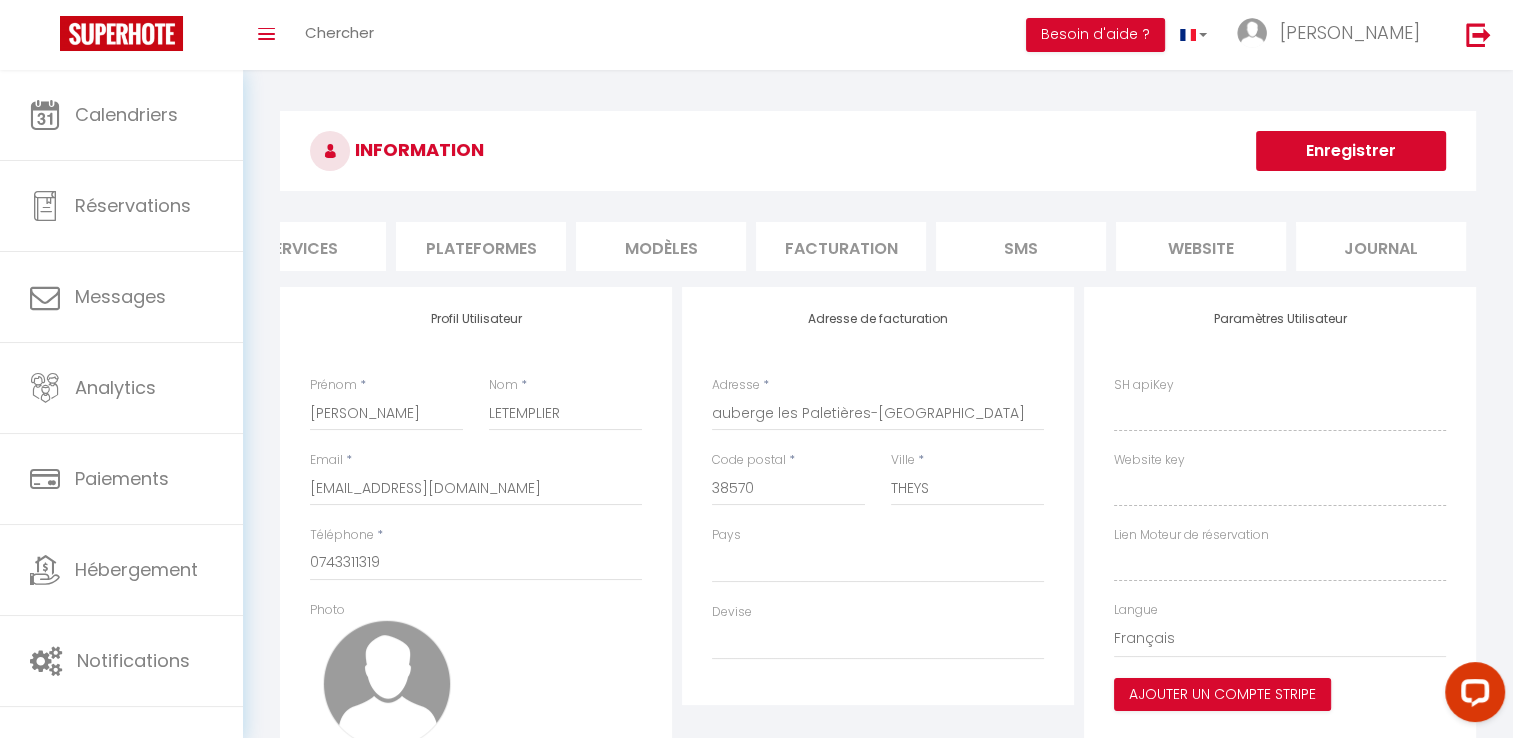 click on "Enregistrer" at bounding box center (1351, 151) 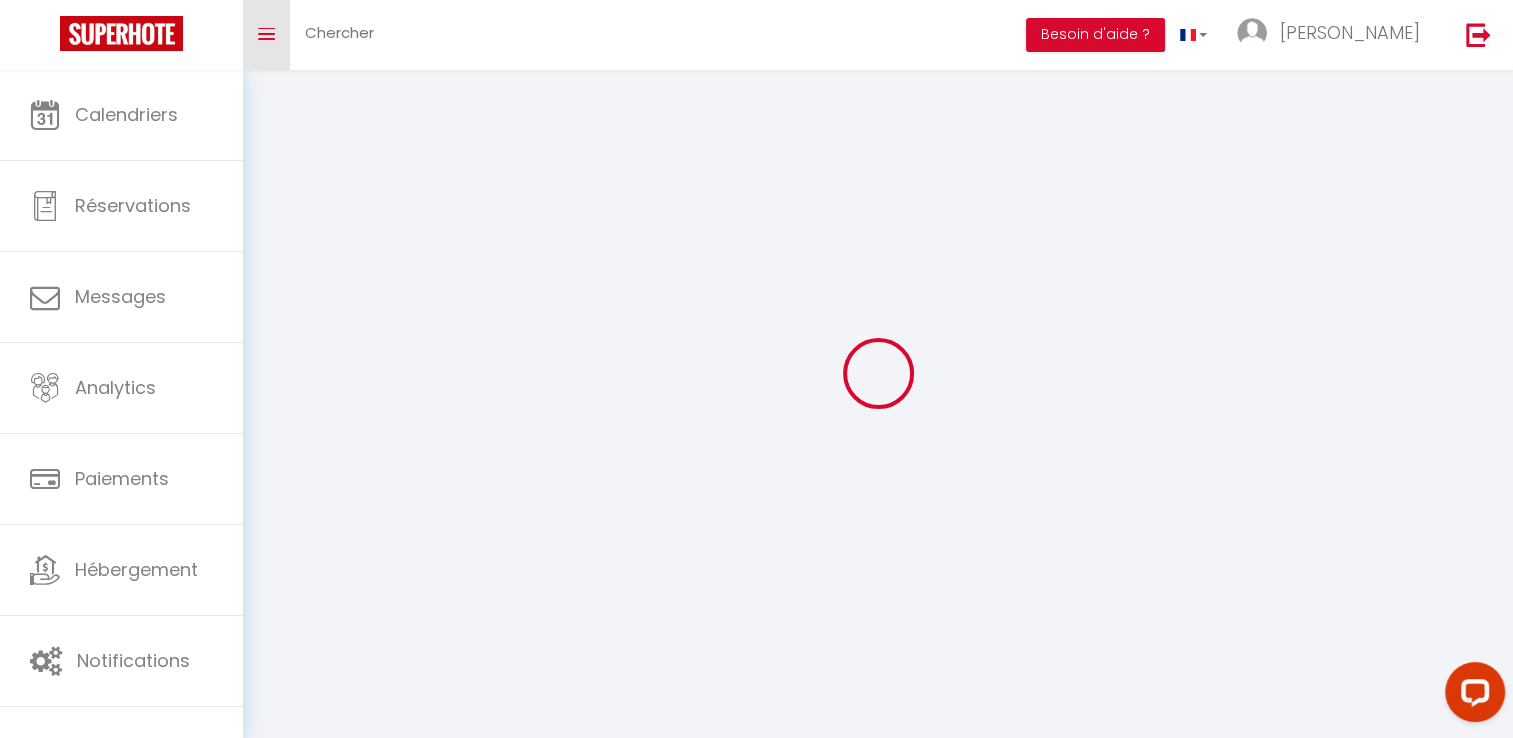 click on "Toggle menubar" at bounding box center [266, 34] 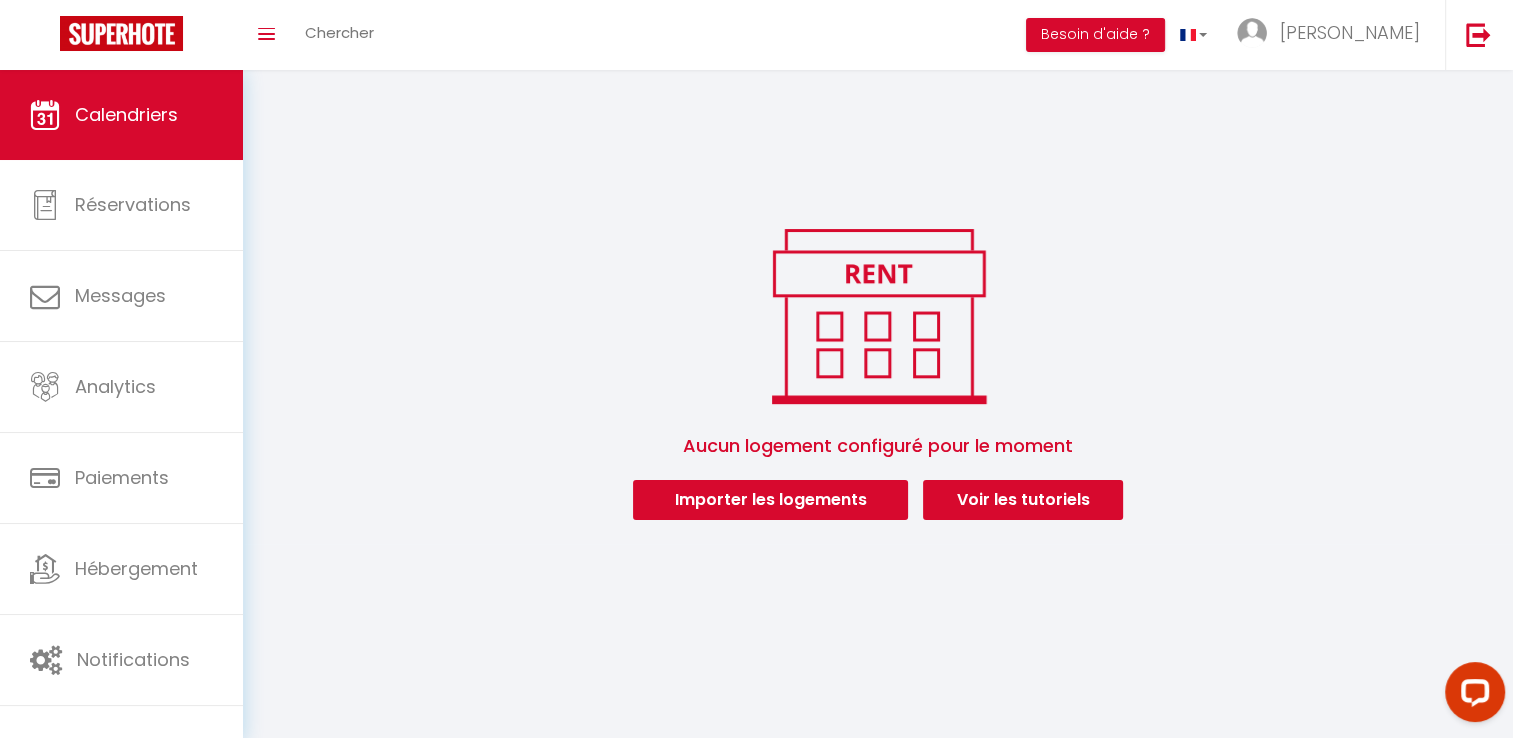 scroll, scrollTop: 0, scrollLeft: 0, axis: both 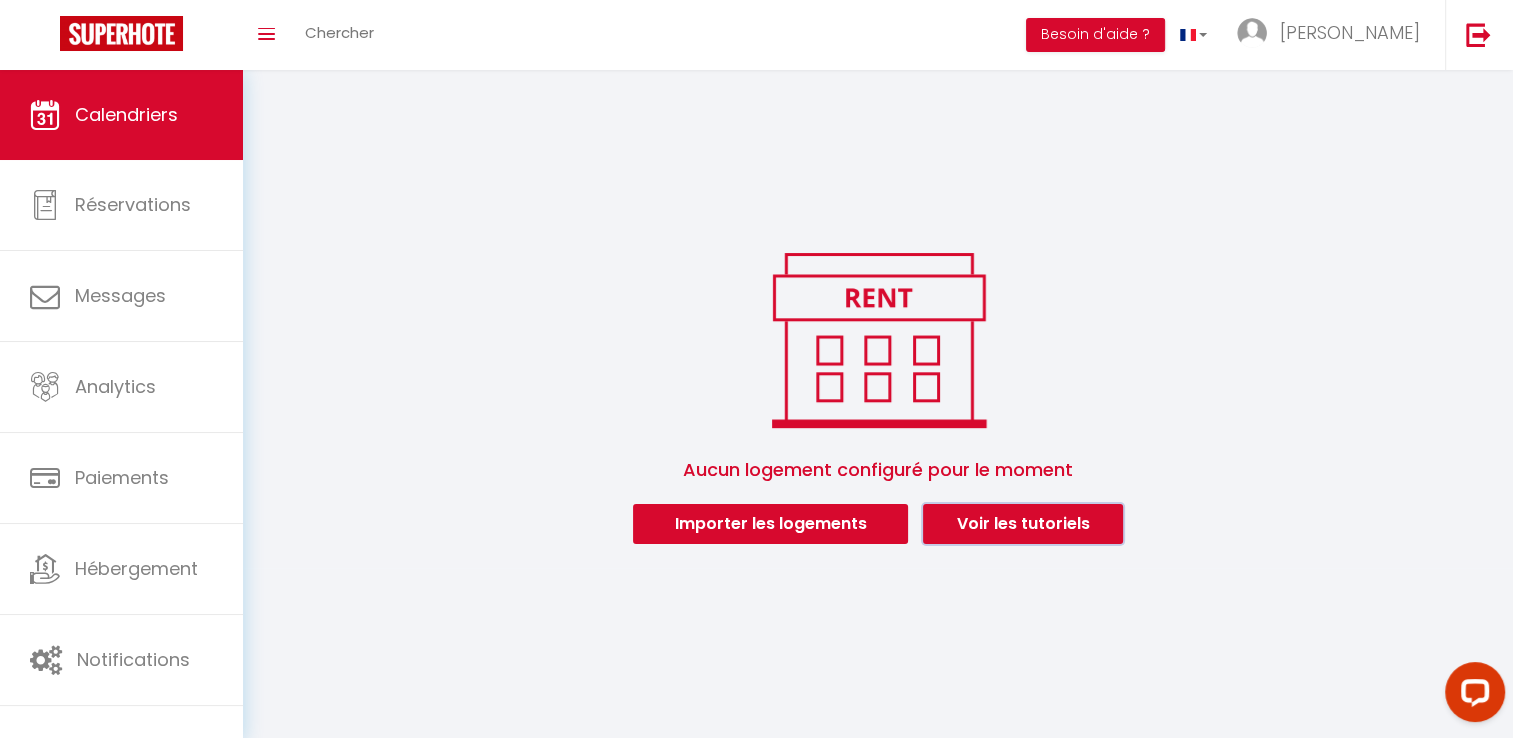 click on "Voir les tutoriels" at bounding box center [1023, 524] 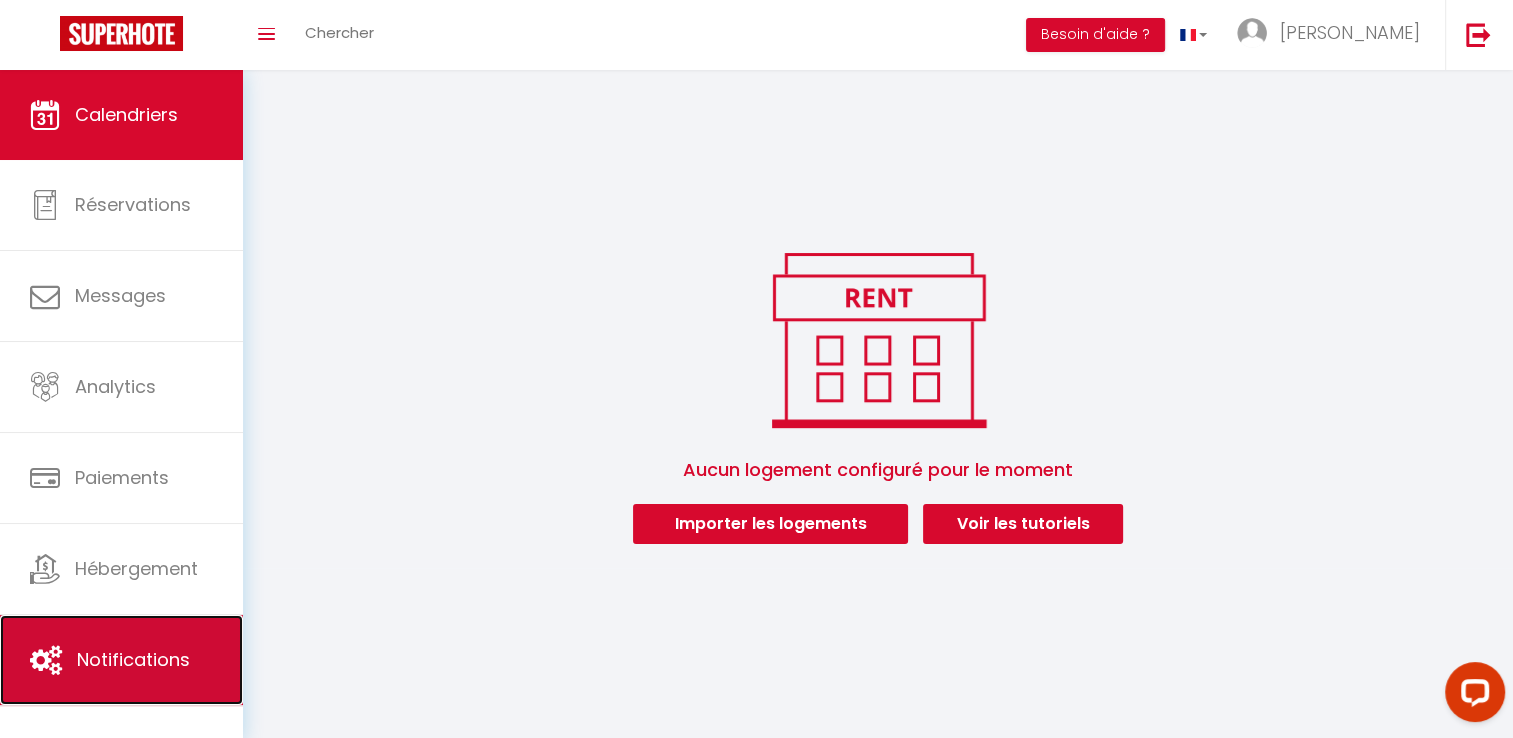 click on "Notifications" at bounding box center [121, 660] 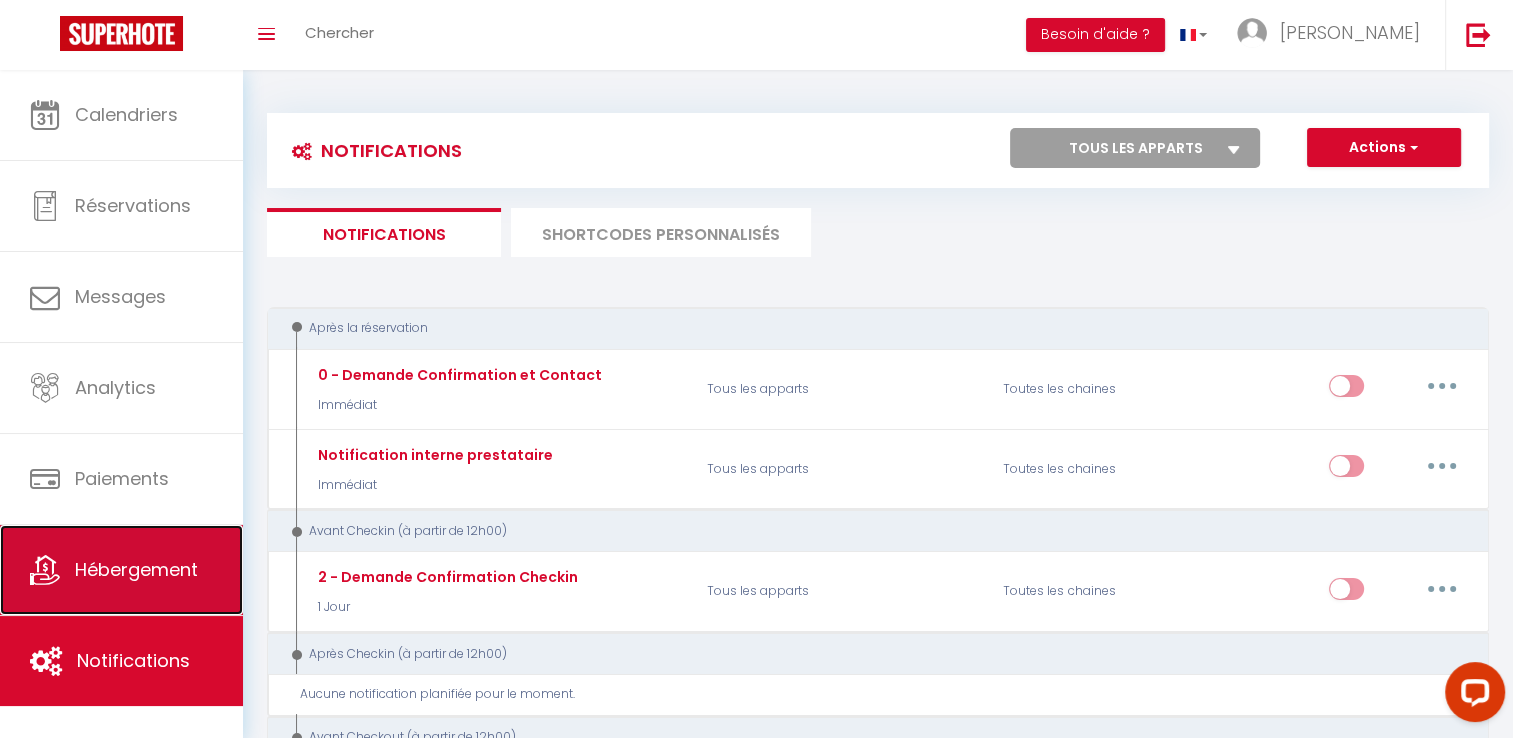 click on "Hébergement" at bounding box center (136, 569) 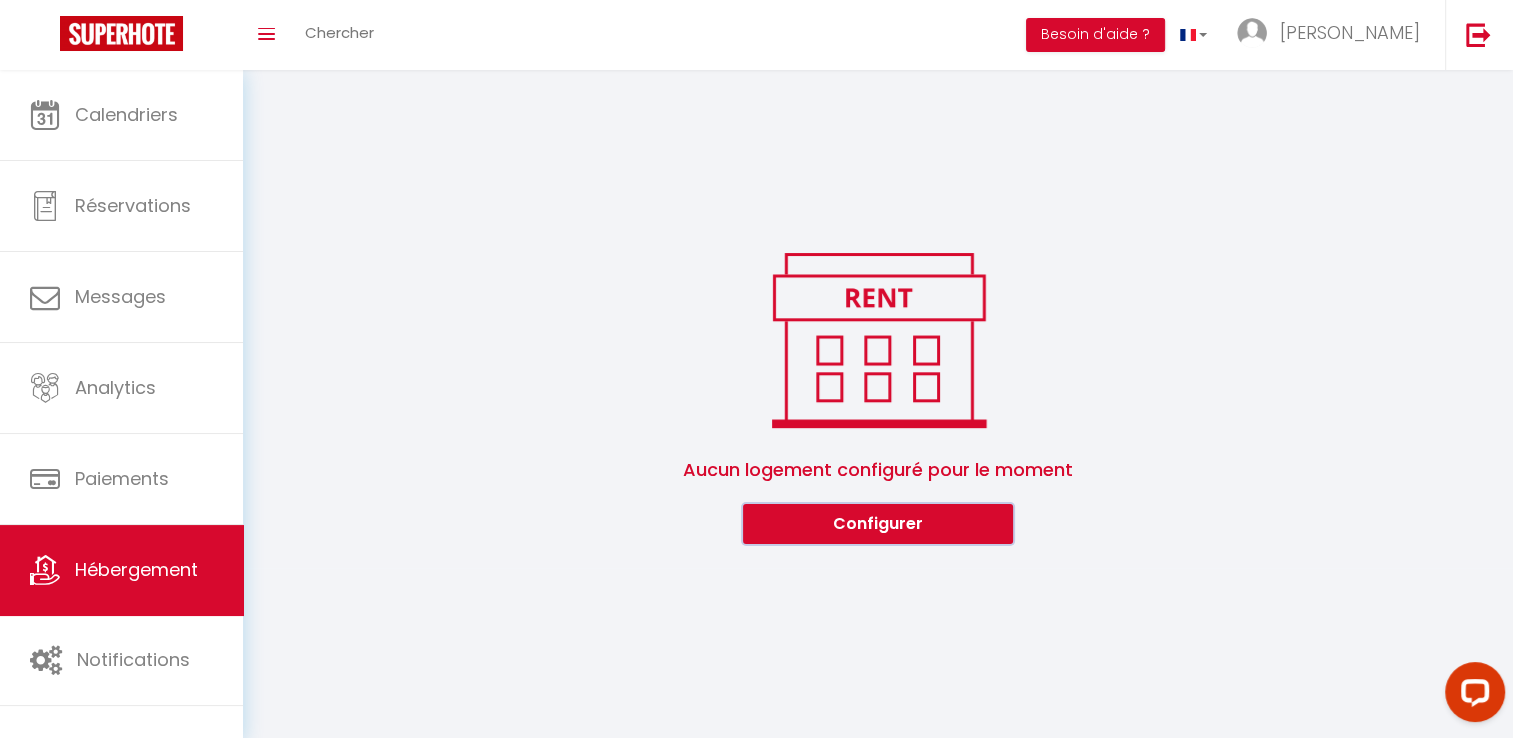 click on "Configurer" at bounding box center (878, 524) 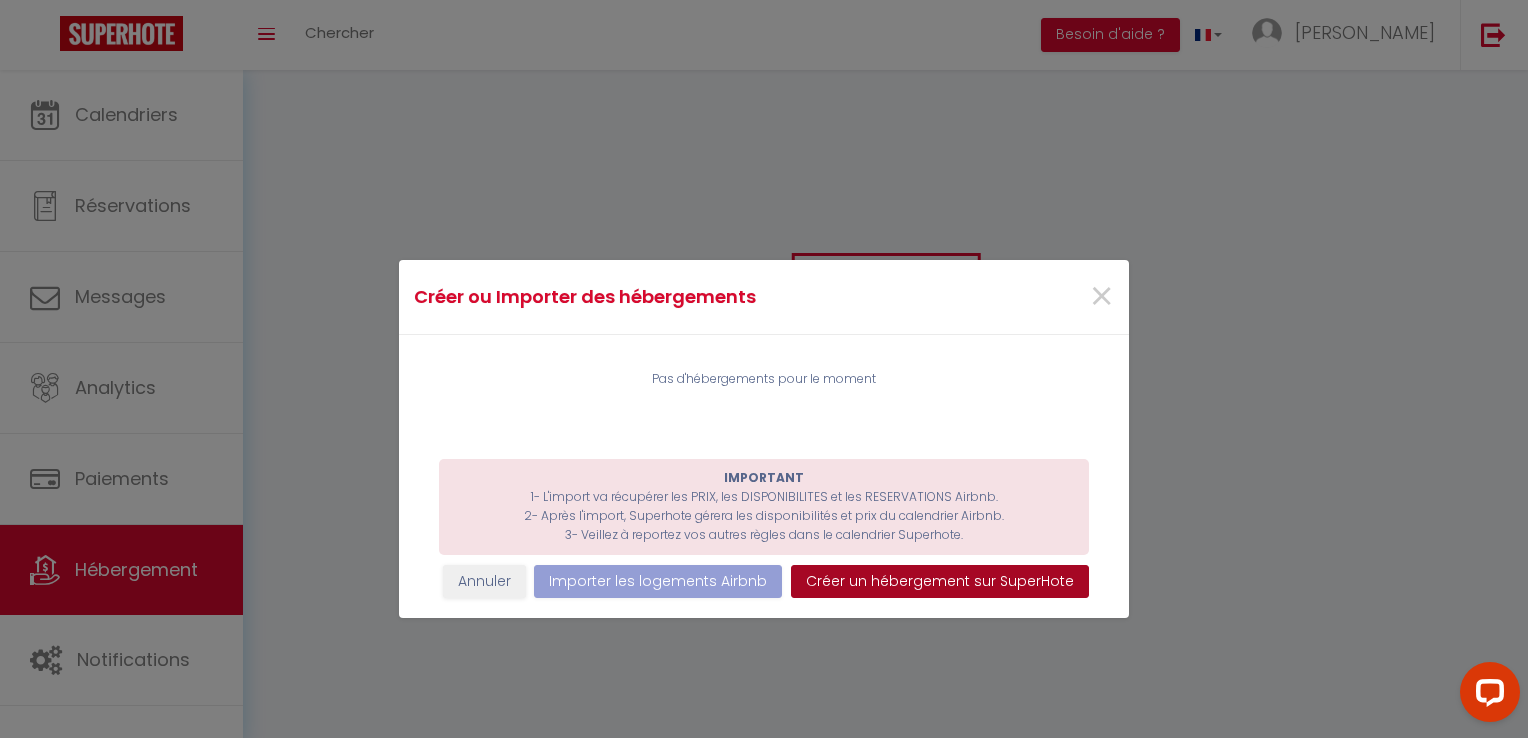 click on "Créer un hébergement sur SuperHote" at bounding box center [940, 582] 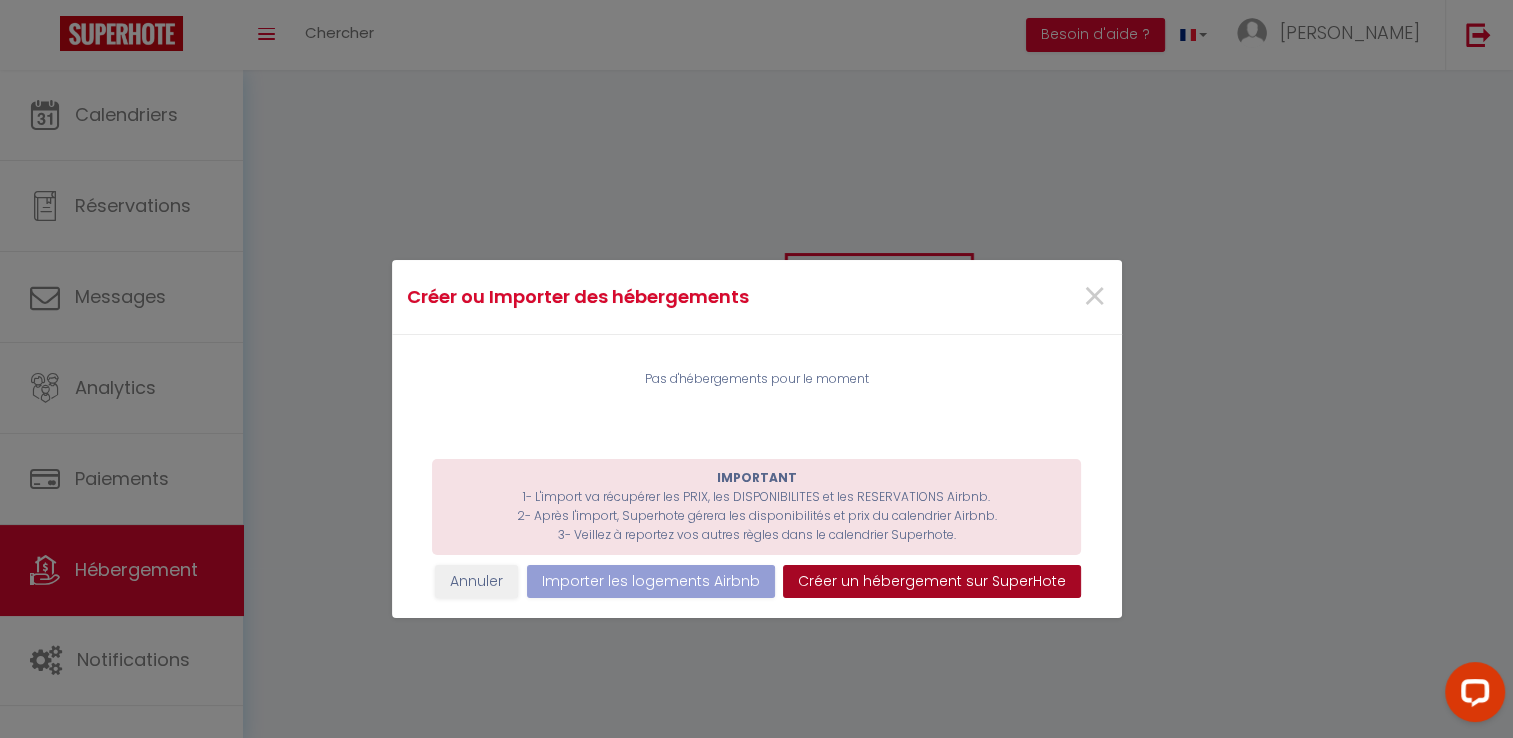 select on "3" 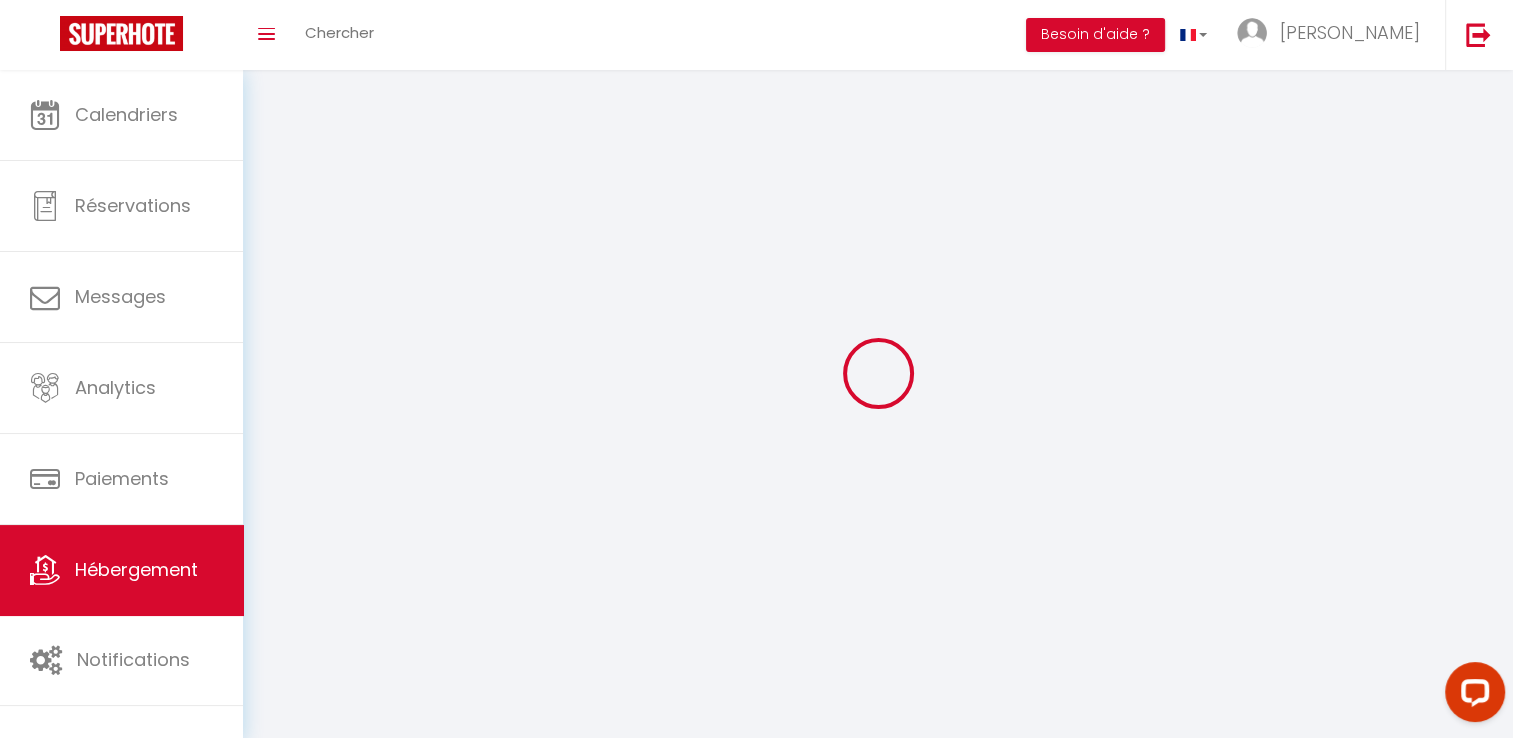 select 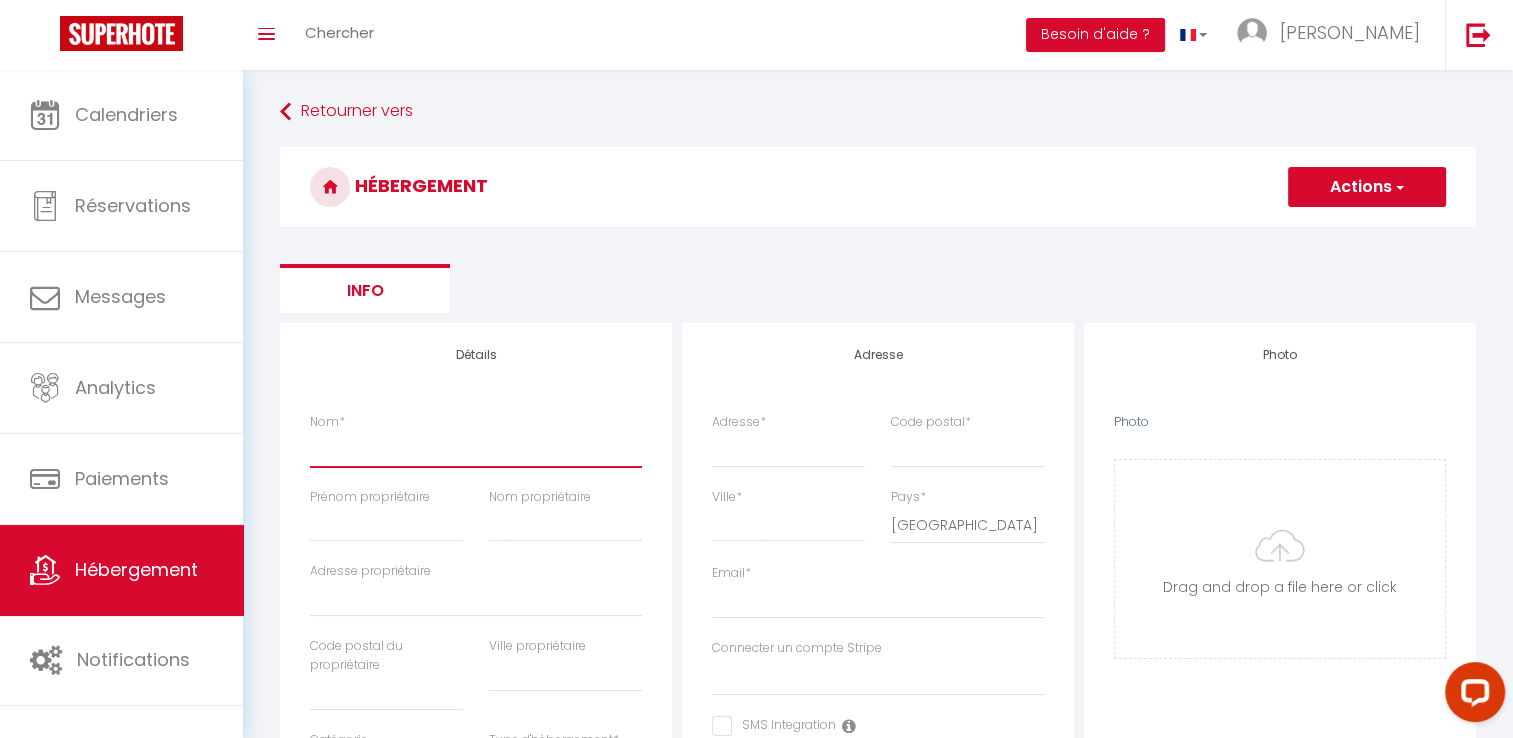 click on "Nom
*" at bounding box center [476, 449] 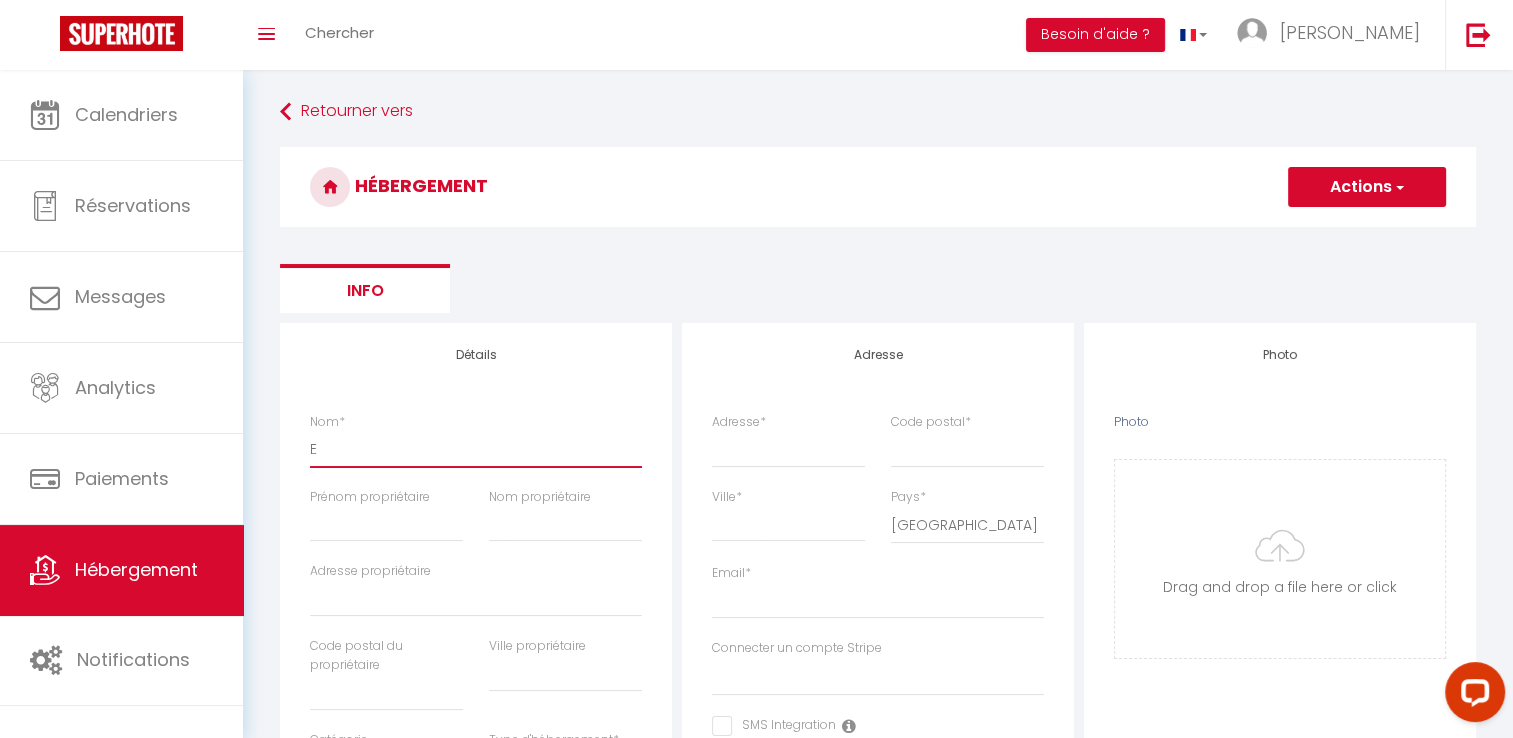 select 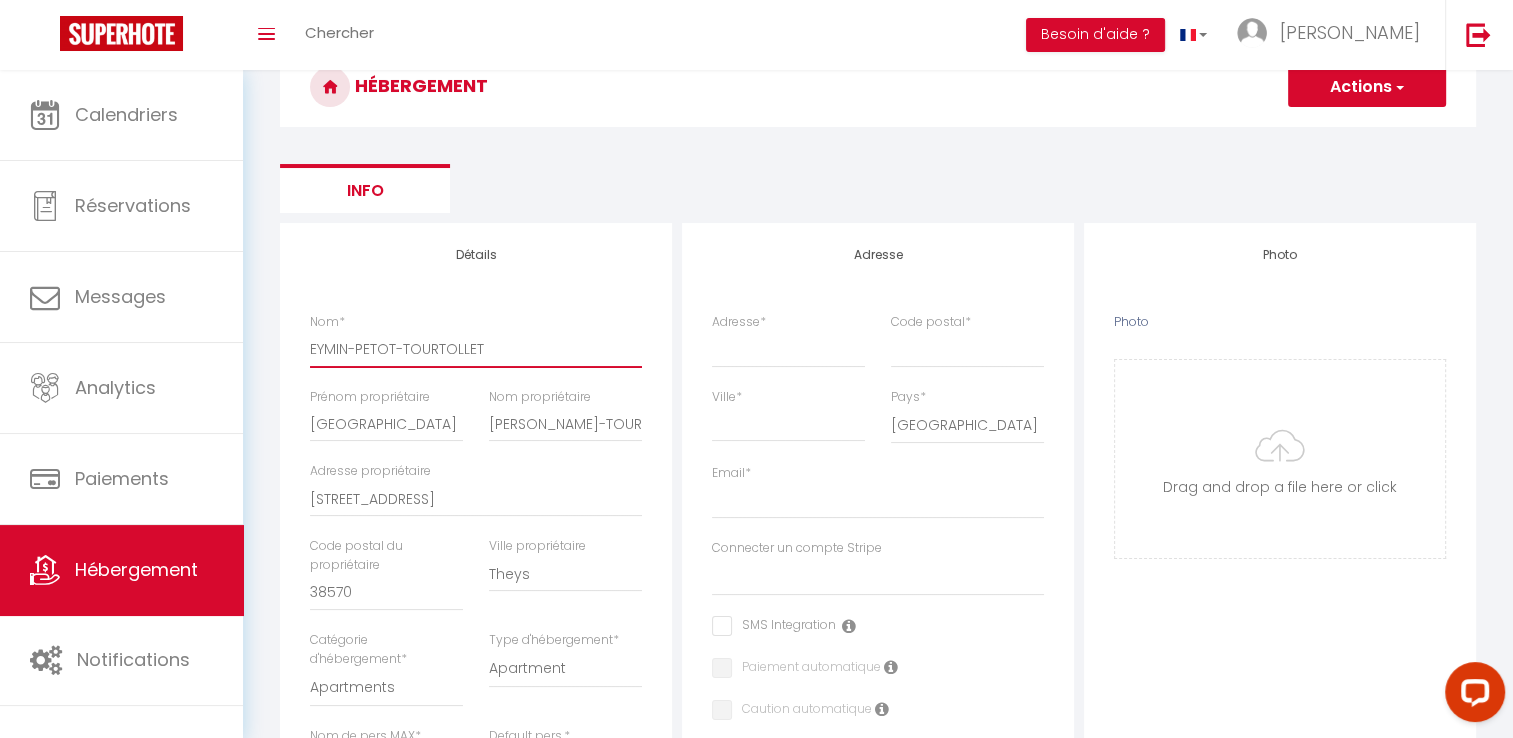 scroll, scrollTop: 200, scrollLeft: 0, axis: vertical 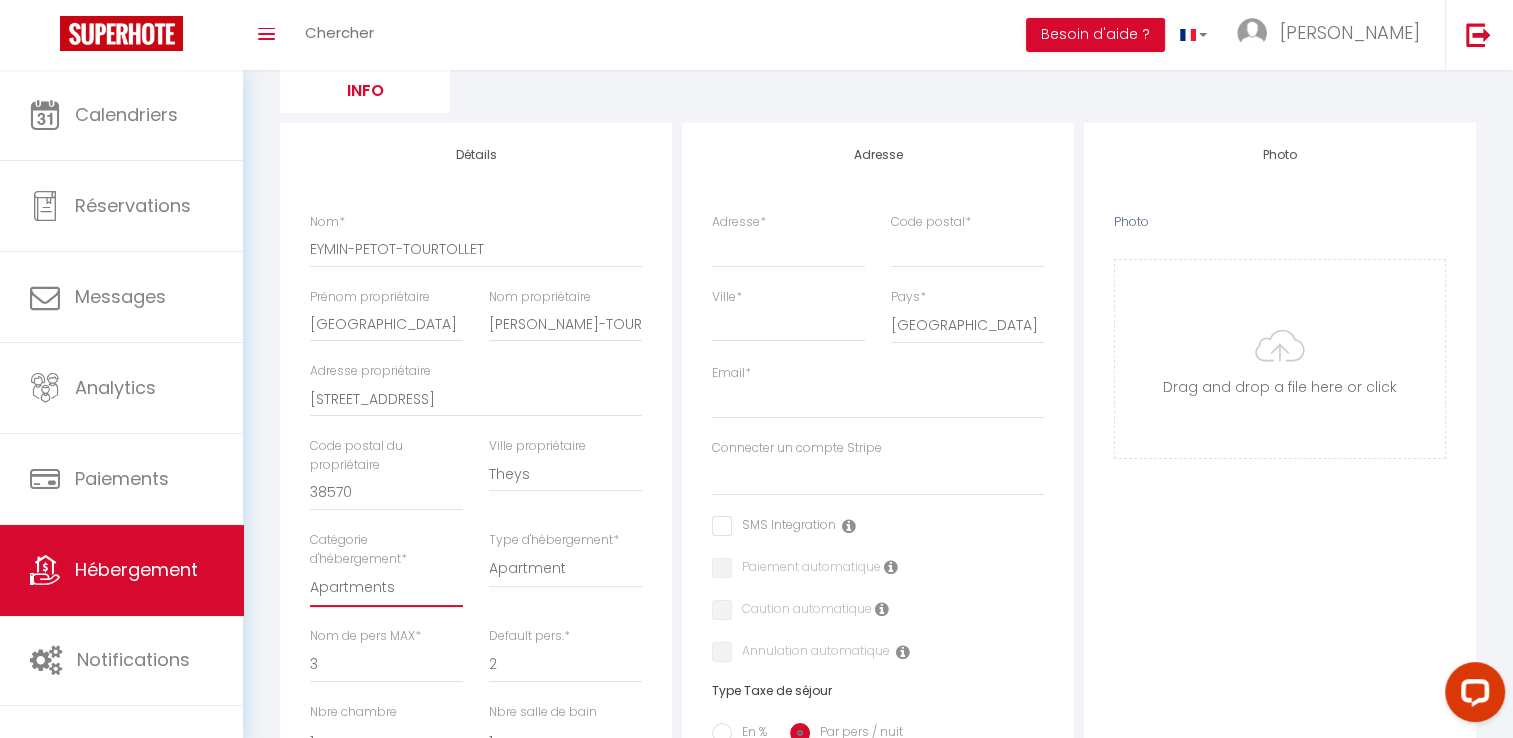 click on "Apartments
Houses
Secondary units
Unique Homes
BNB
Others" at bounding box center [386, 588] 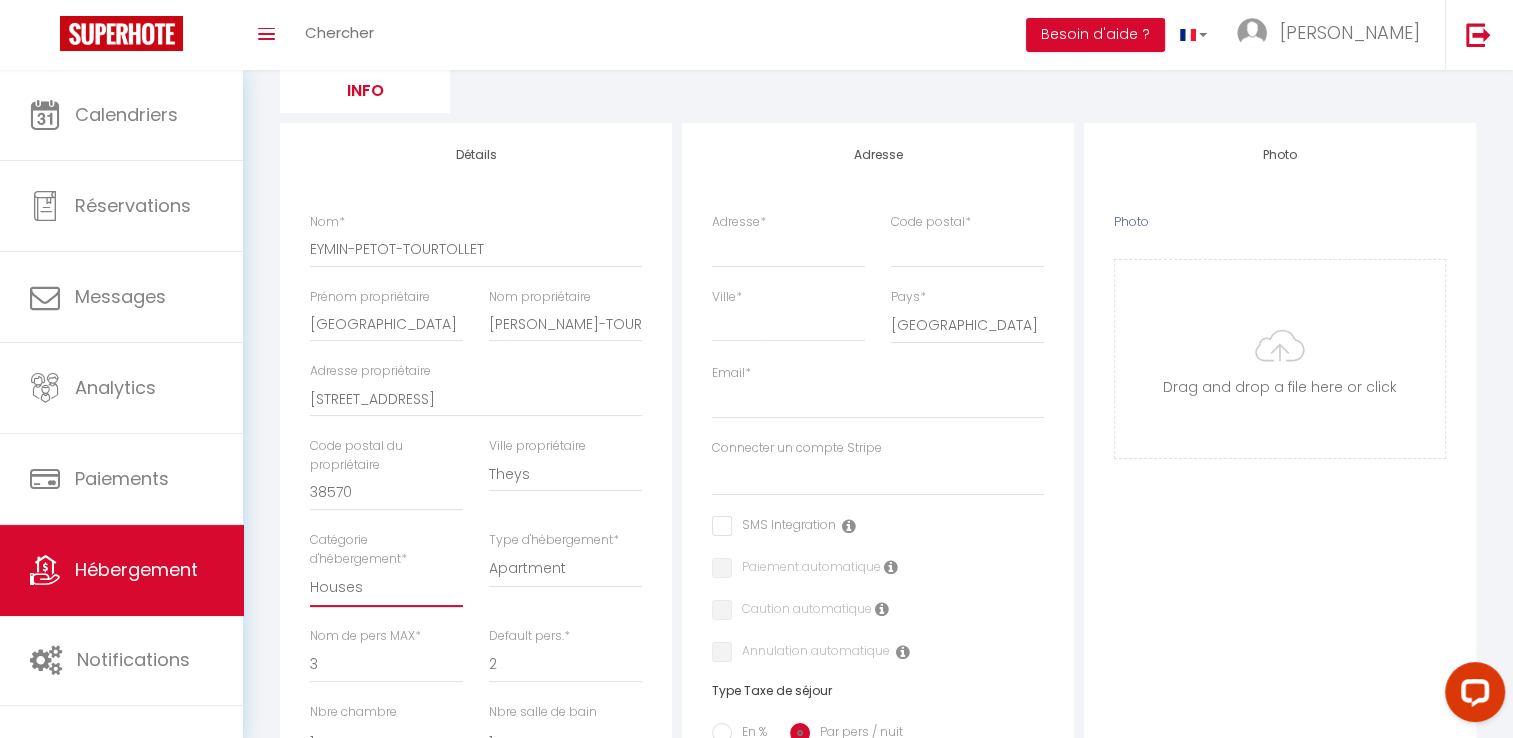 click on "Apartments
Houses
Secondary units
Unique Homes
BNB
Others" at bounding box center [386, 588] 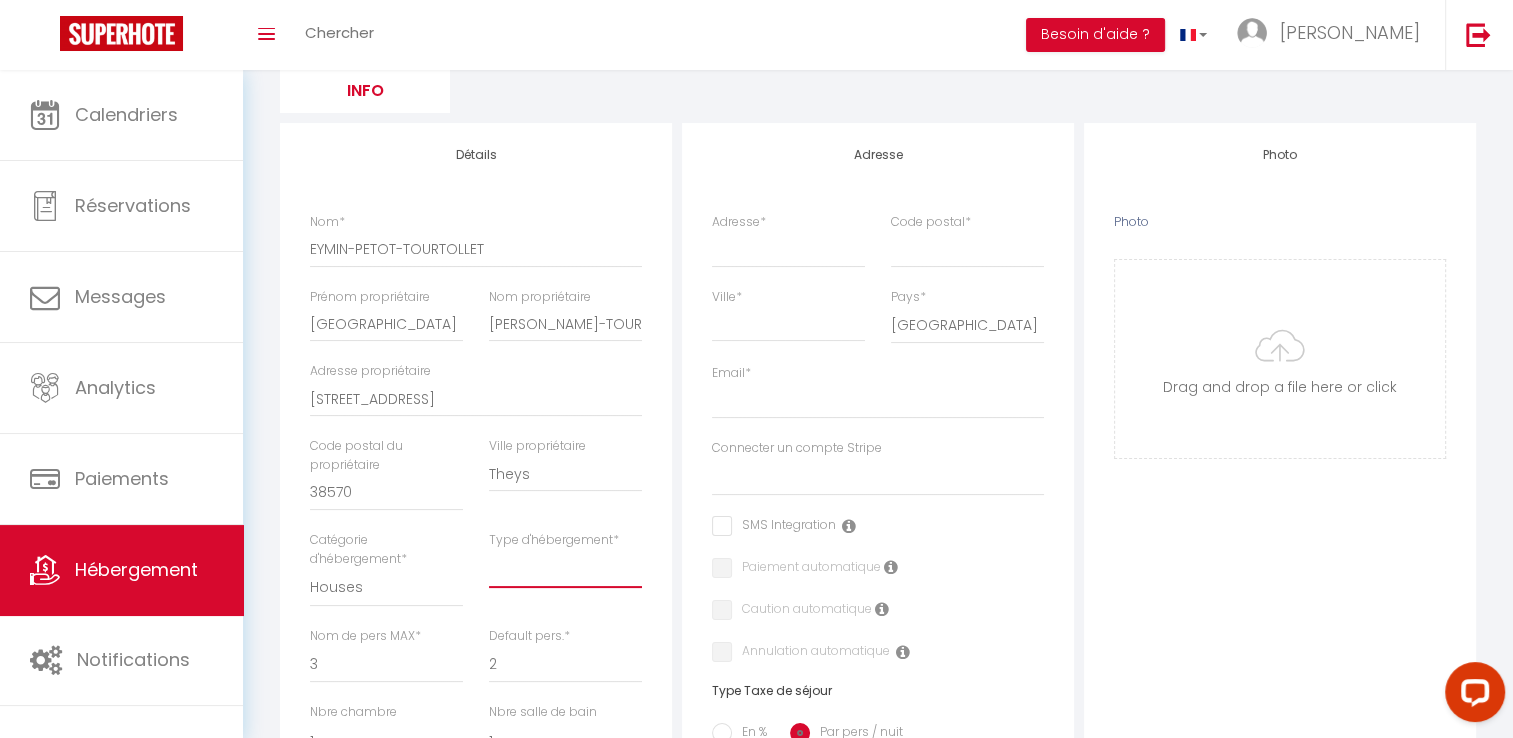 click on "House
[GEOGRAPHIC_DATA]
Villa
[GEOGRAPHIC_DATA]
Cottage
[GEOGRAPHIC_DATA]
Earthhouse
Houseboat
Hut
Farm Stay
[GEOGRAPHIC_DATA]
[GEOGRAPHIC_DATA]
Lighthouse" at bounding box center [565, 569] 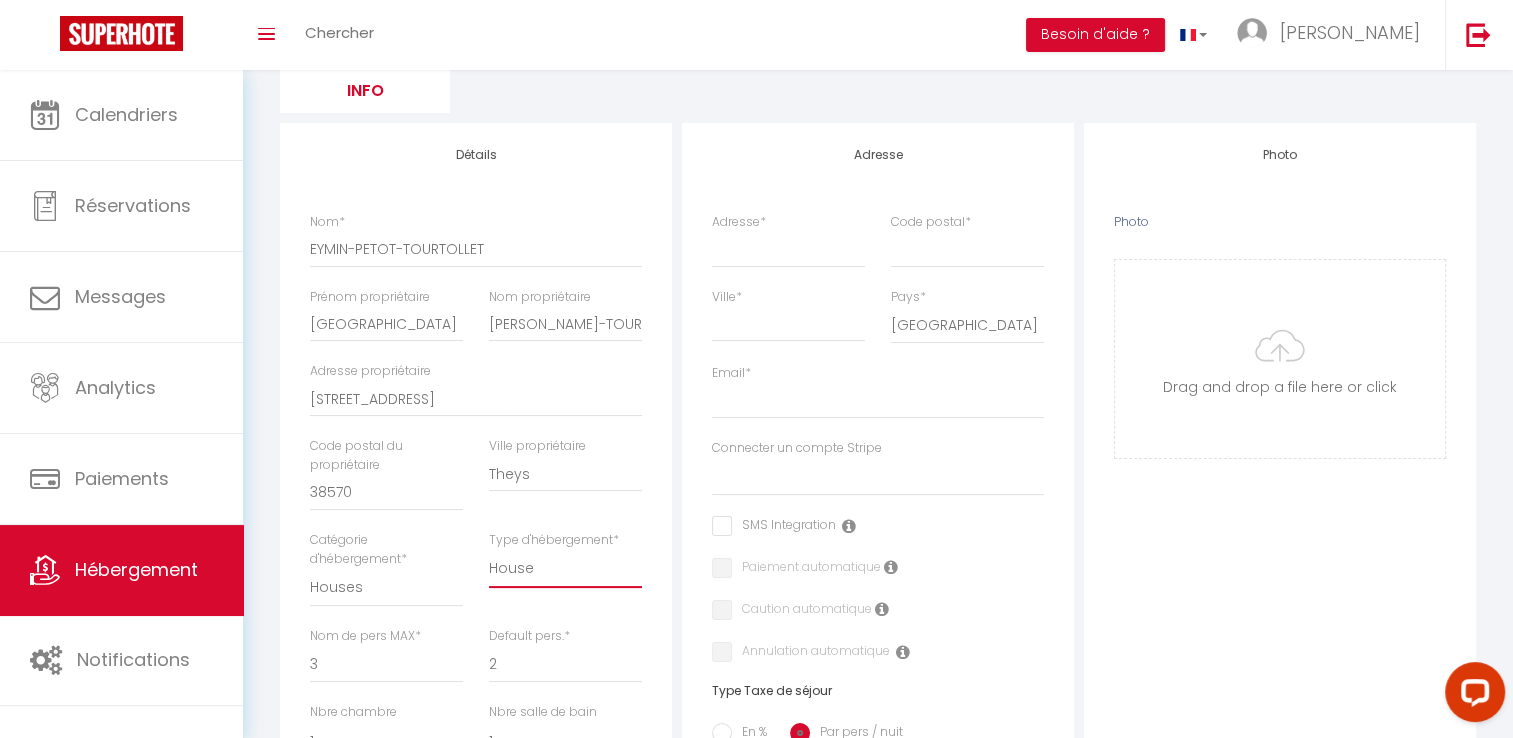 click on "House
[GEOGRAPHIC_DATA]
Villa
[GEOGRAPHIC_DATA]
Cottage
[GEOGRAPHIC_DATA]
Earthhouse
Houseboat
Hut
Farm Stay
[GEOGRAPHIC_DATA]
[GEOGRAPHIC_DATA]
Lighthouse" at bounding box center (565, 569) 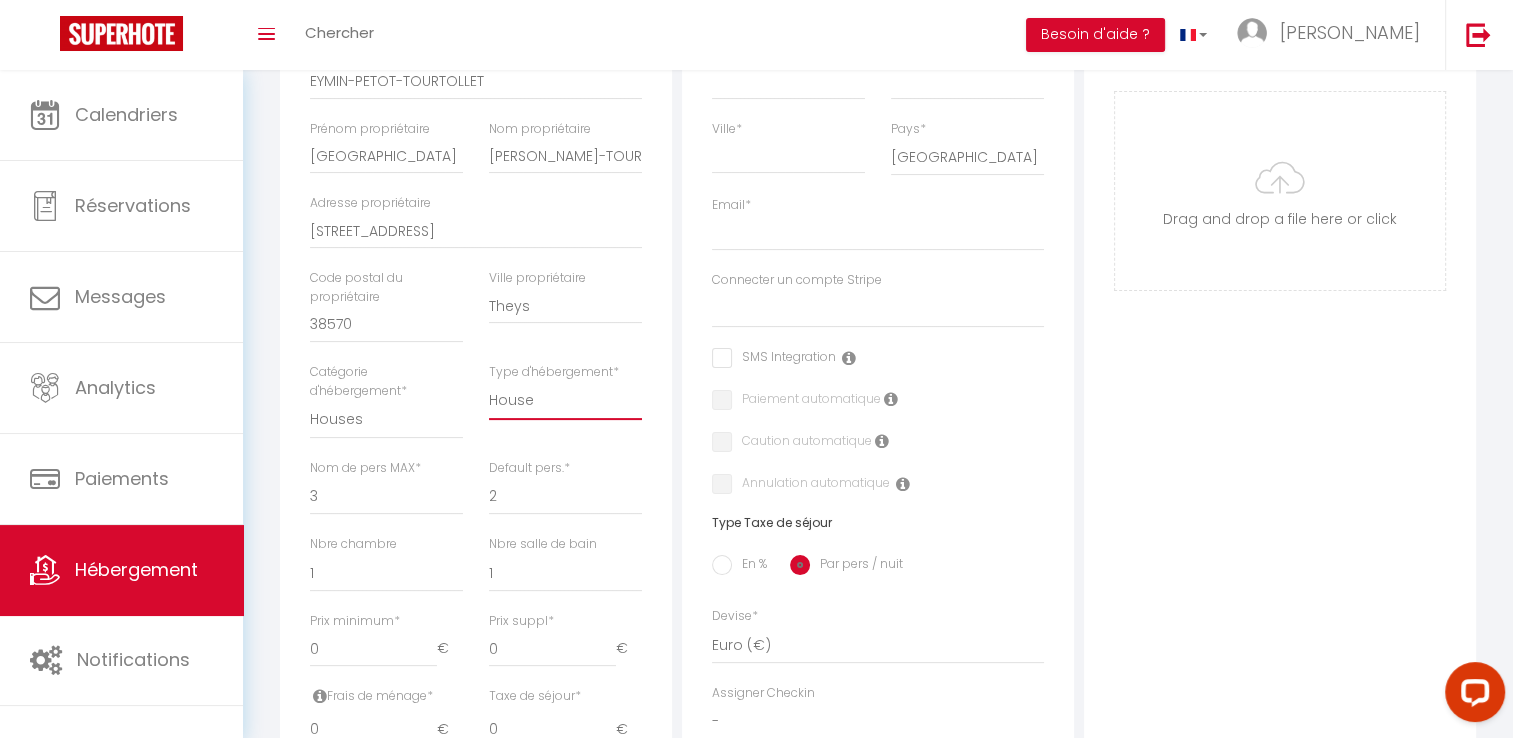 scroll, scrollTop: 400, scrollLeft: 0, axis: vertical 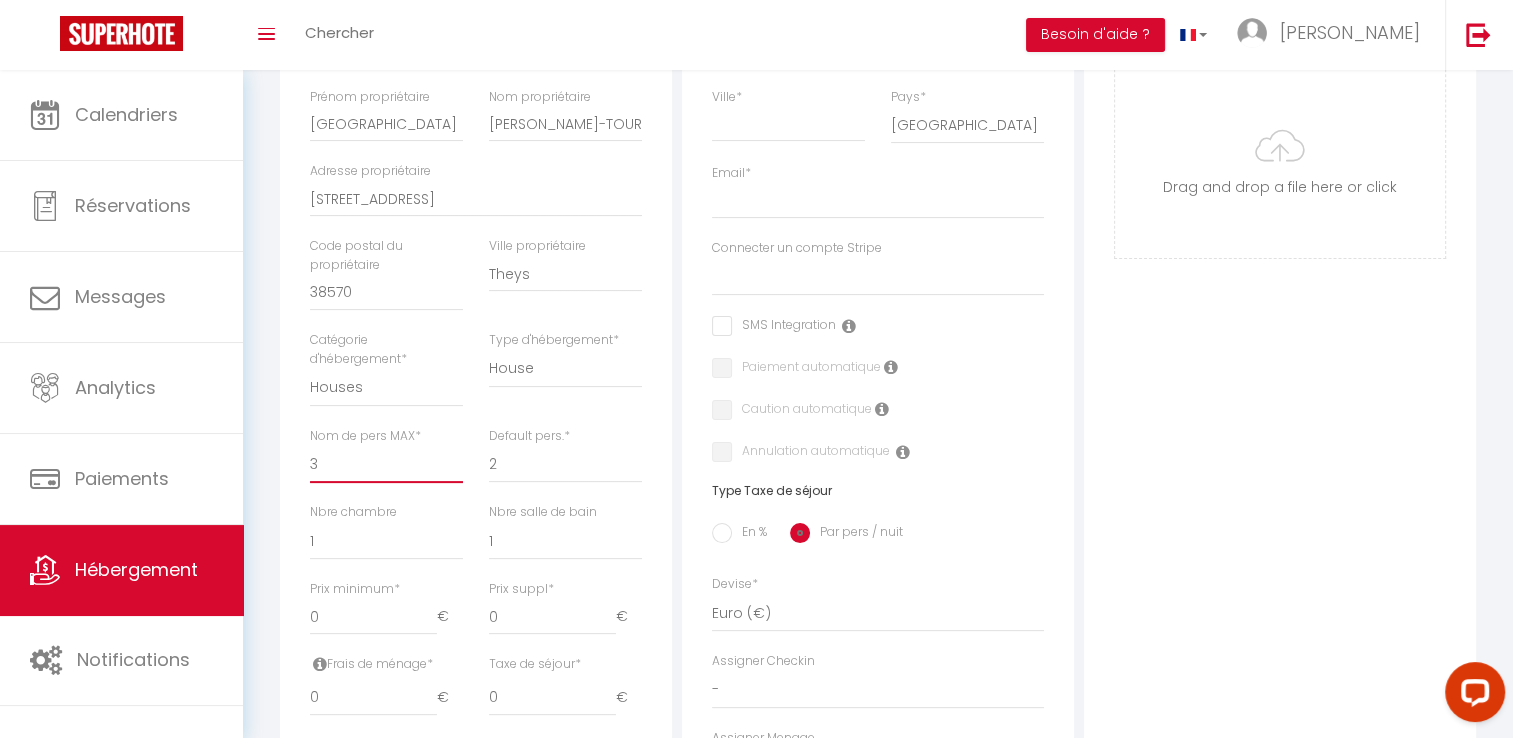 click on "1
2
3
4
5
6
7
8
9
10
11
12
13
14" at bounding box center [386, 464] 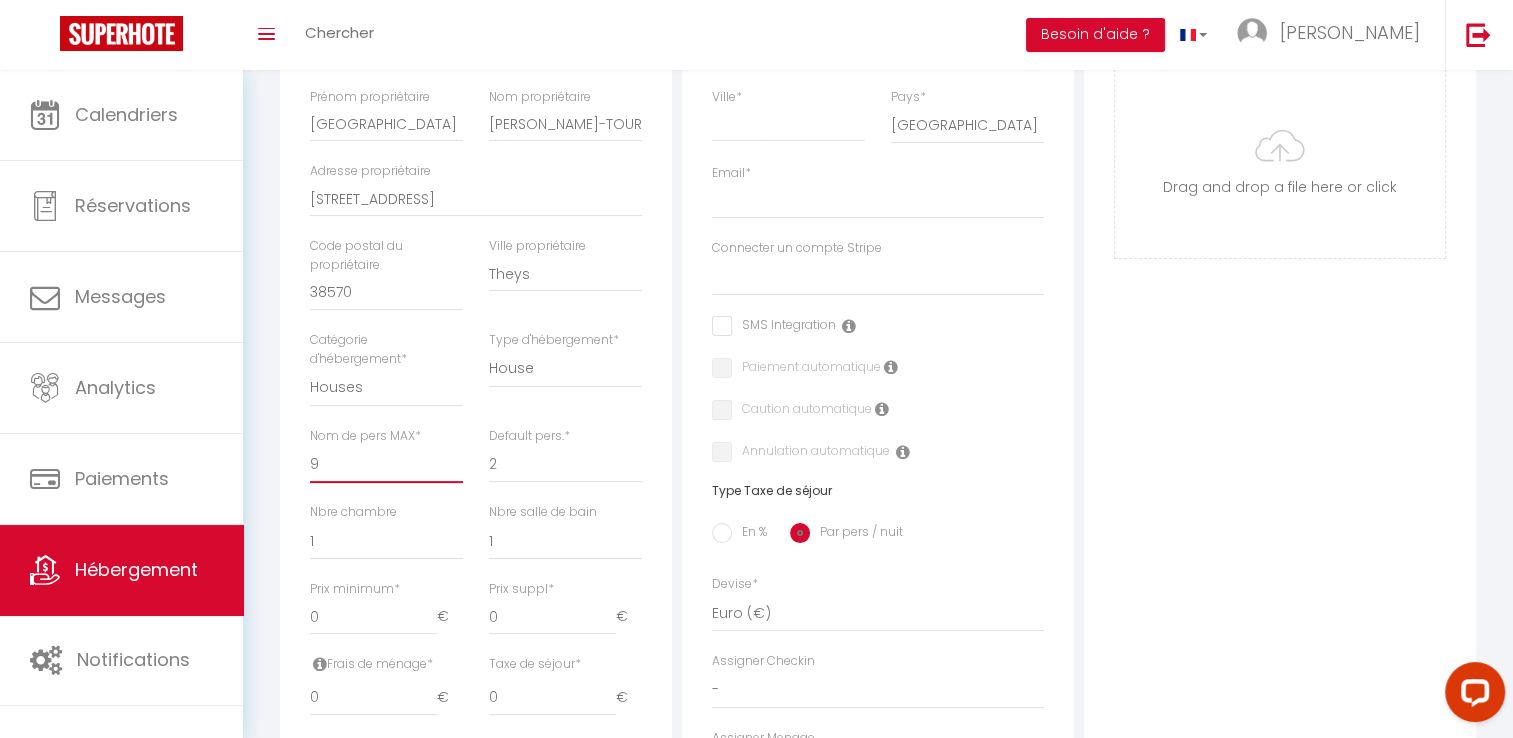 click on "1
2
3
4
5
6
7
8
9
10
11
12
13
14" at bounding box center (386, 464) 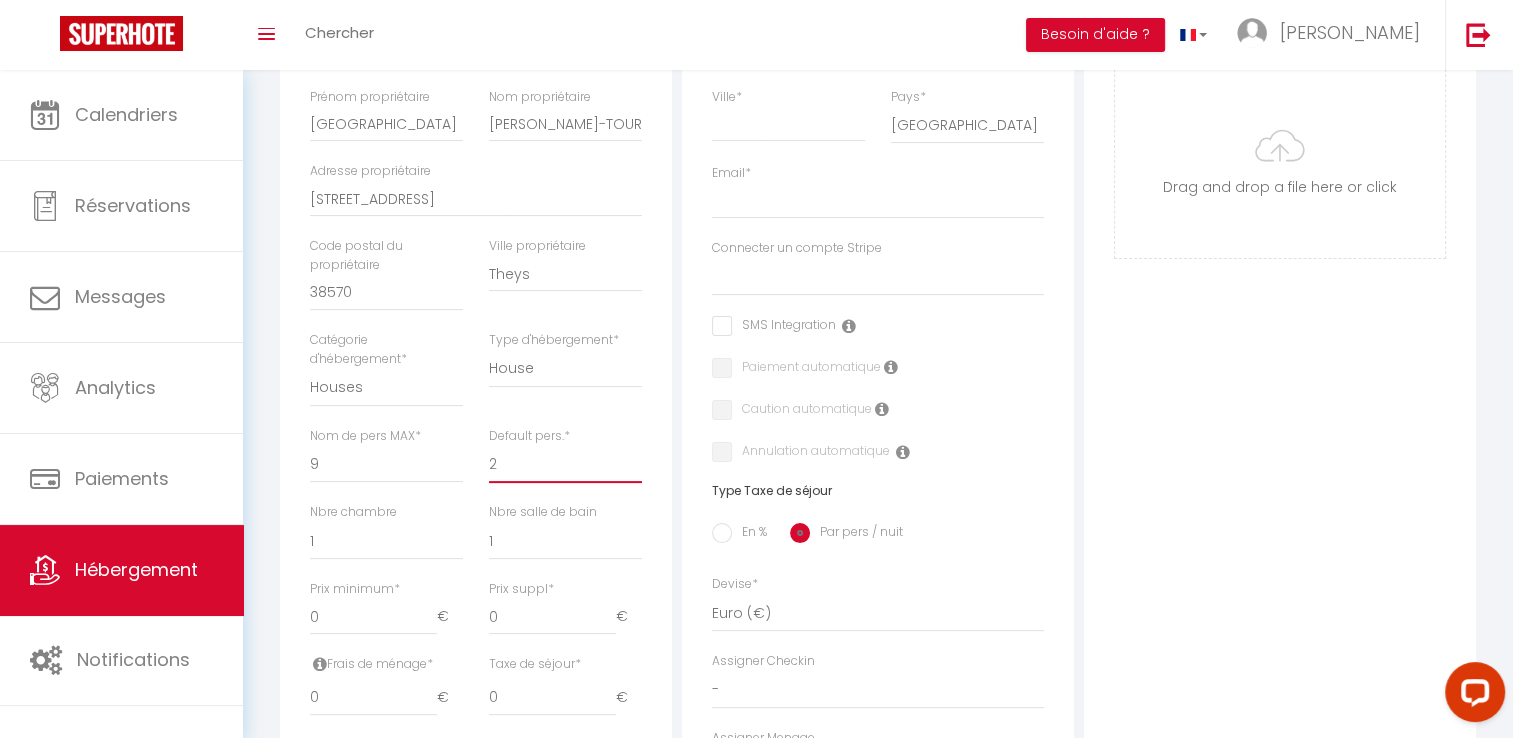 click on "1
2
3
4
5
6
7
8
9
10
11
12
13
14" at bounding box center (565, 464) 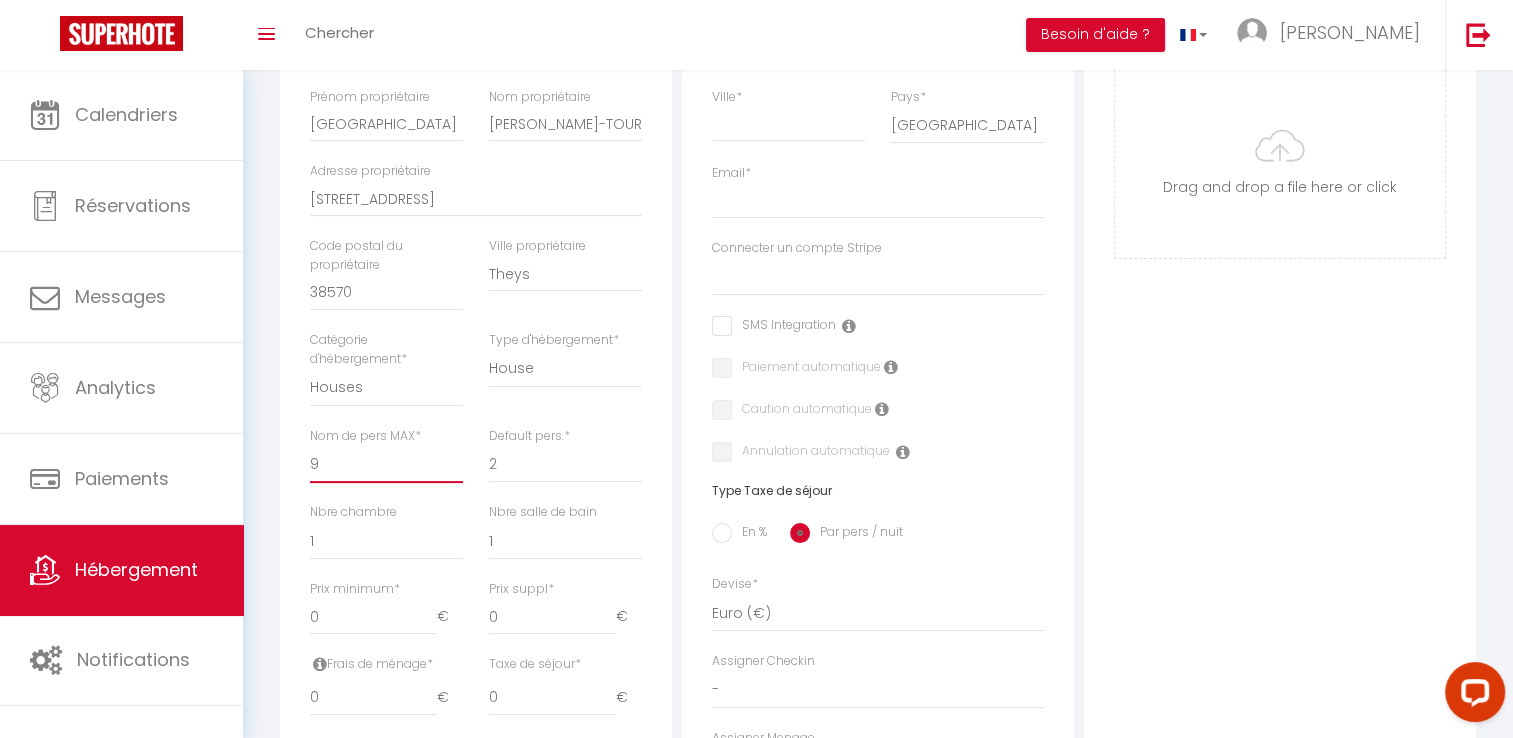 click on "1
2
3
4
5
6
7
8
9
10
11
12
13
14" at bounding box center [386, 464] 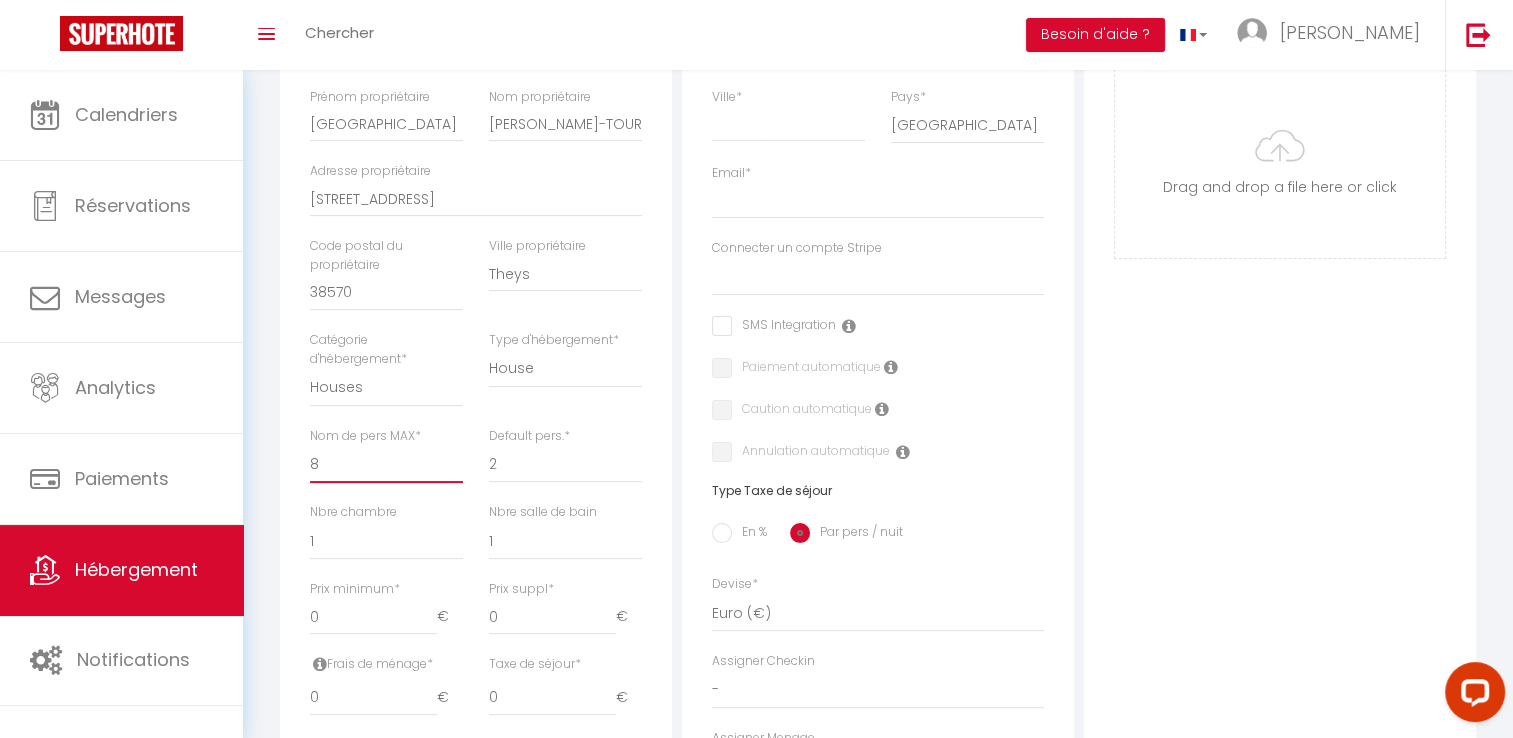 click on "1
2
3
4
5
6
7
8
9
10
11
12
13
14" at bounding box center (386, 464) 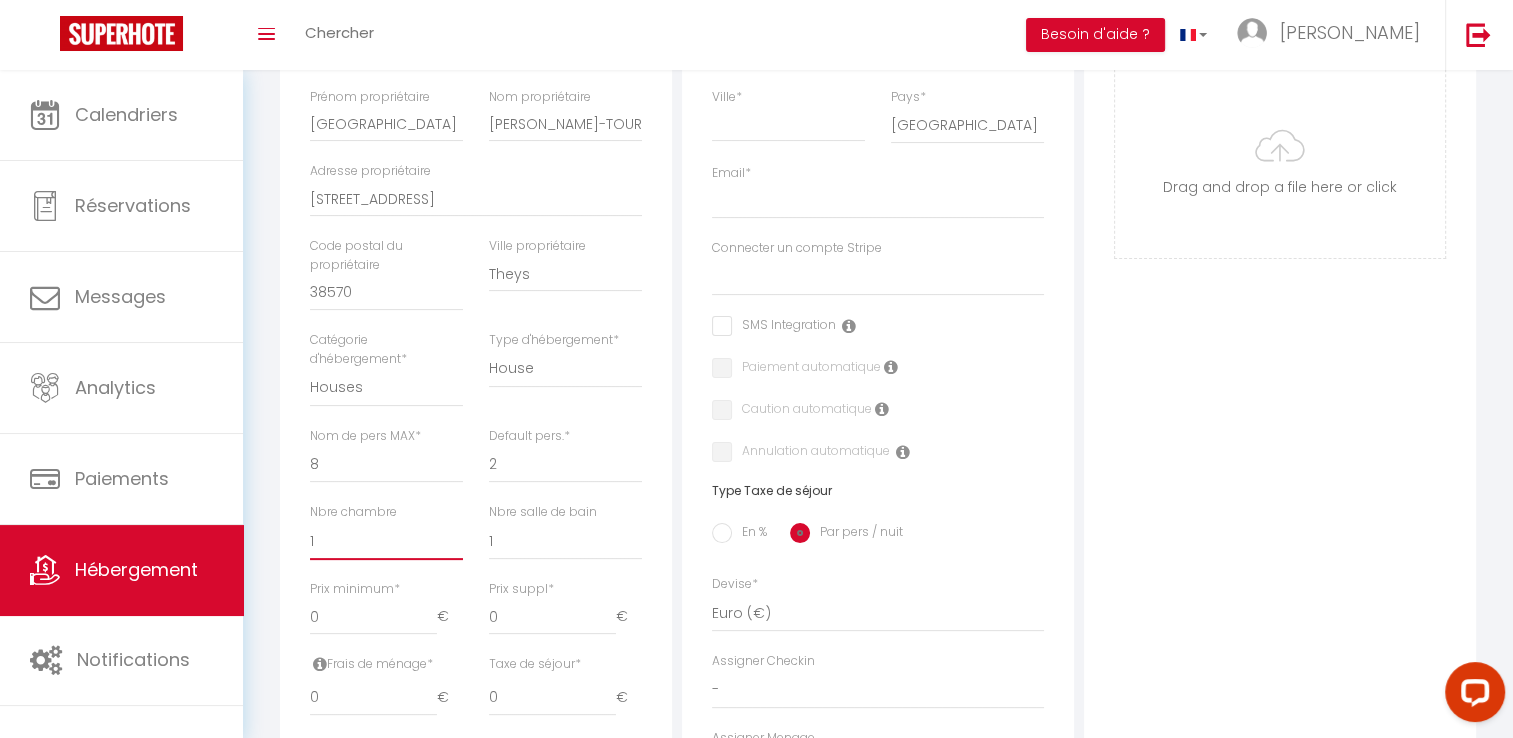 click on "0
1
2
3
4
5
6
7
8
9
10
11
12
13" at bounding box center [386, 541] 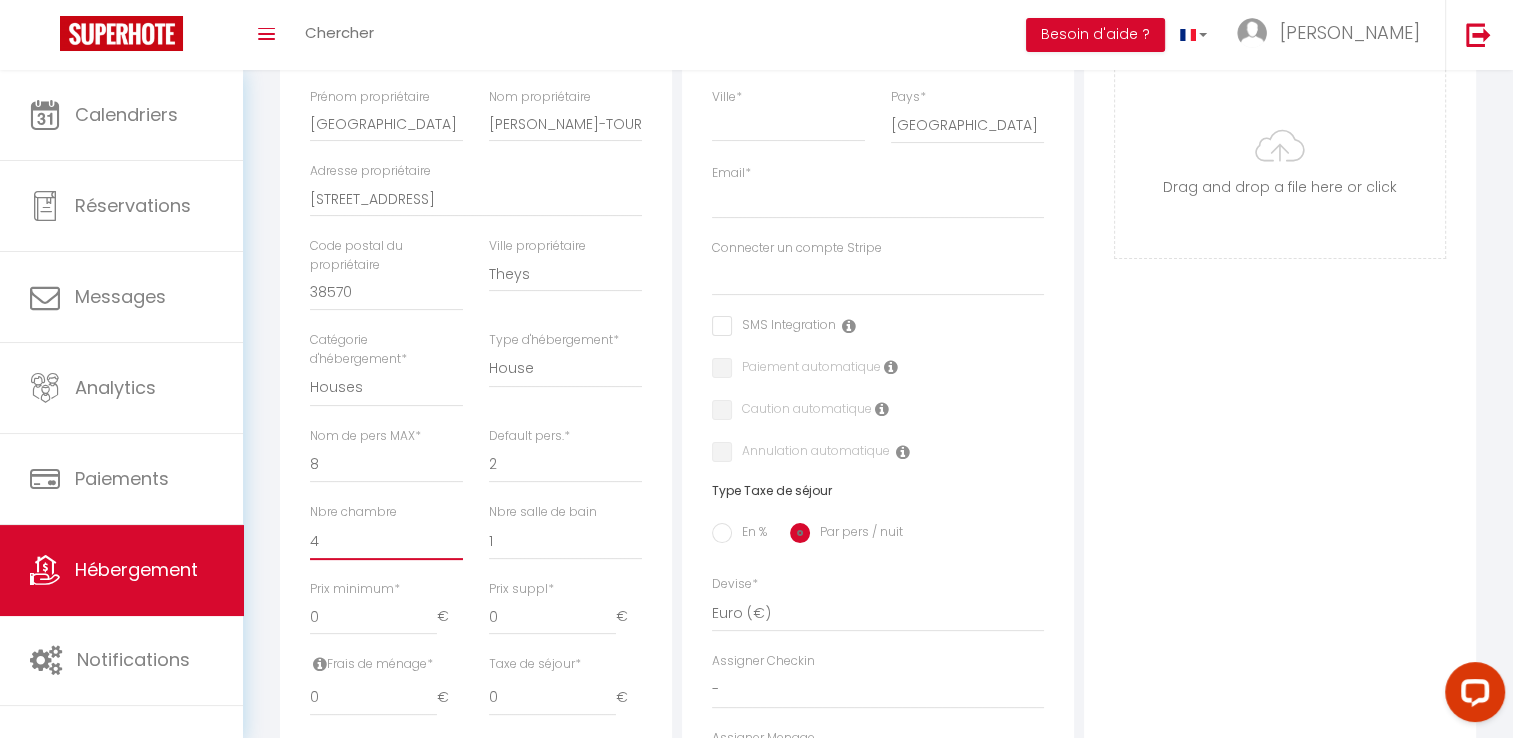 click on "0
1
2
3
4
5
6
7
8
9
10
11
12
13" at bounding box center (386, 541) 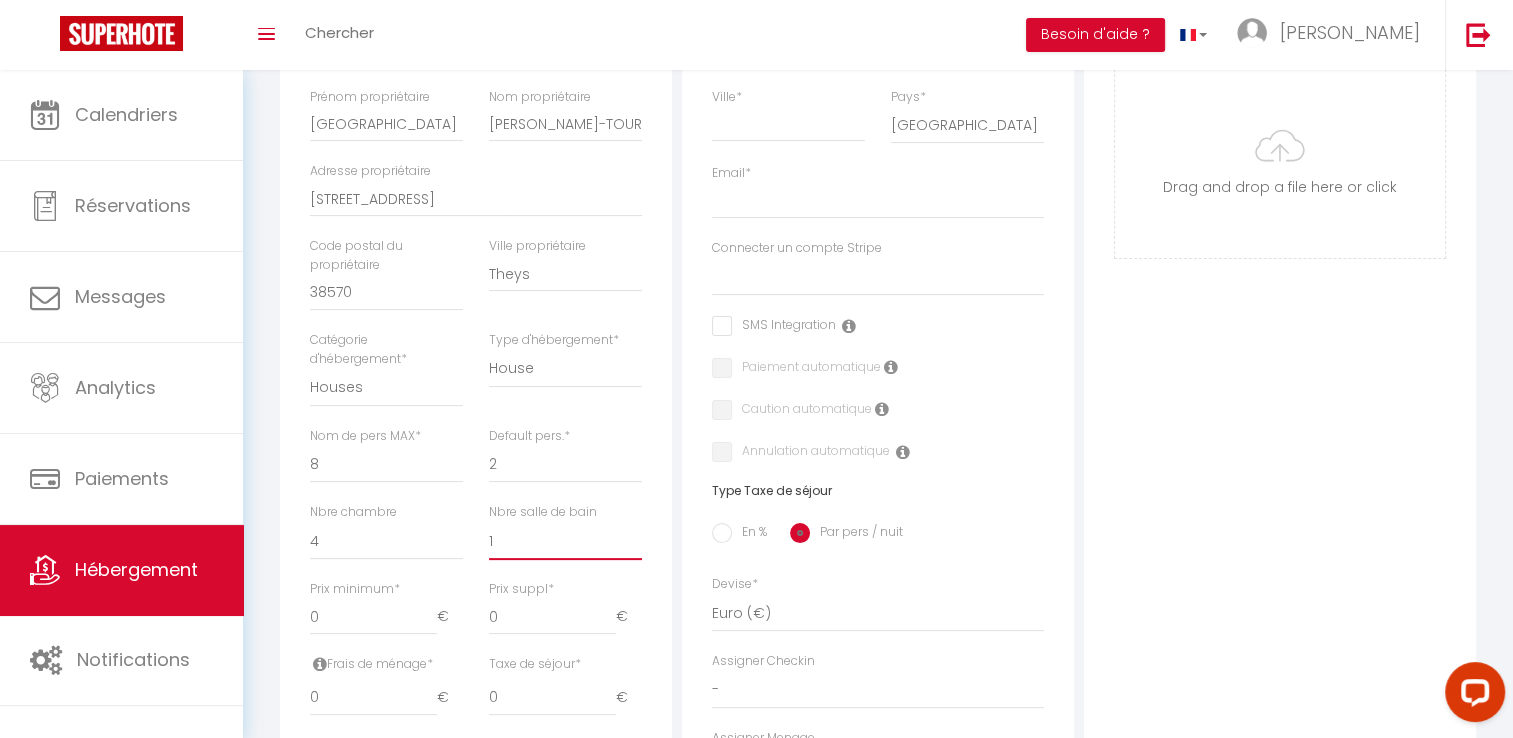 click on "0
1
2
3
4
5
6
7
8
9
10
11
12
13" at bounding box center [565, 541] 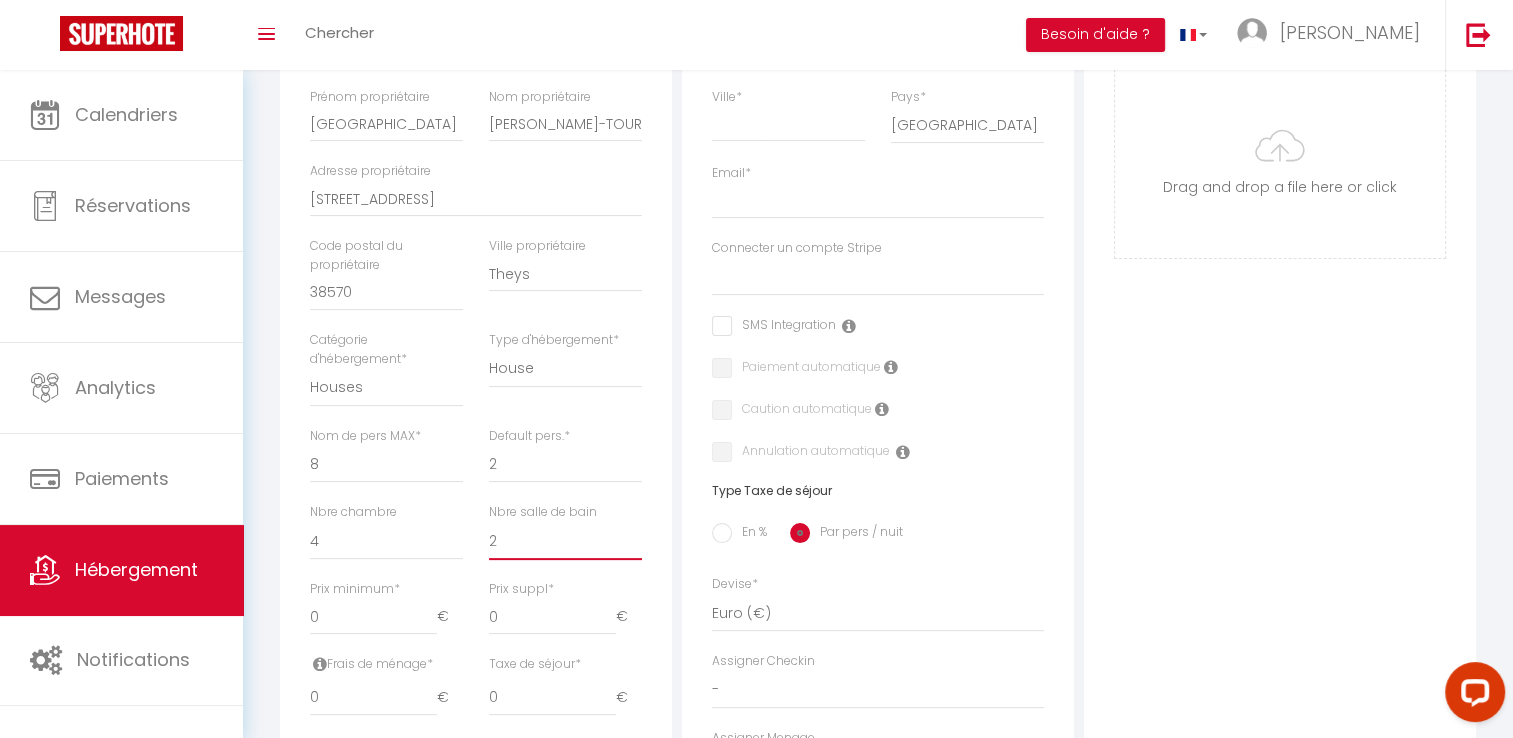 click on "0
1
2
3
4
5
6
7
8
9
10
11
12
13" at bounding box center (565, 541) 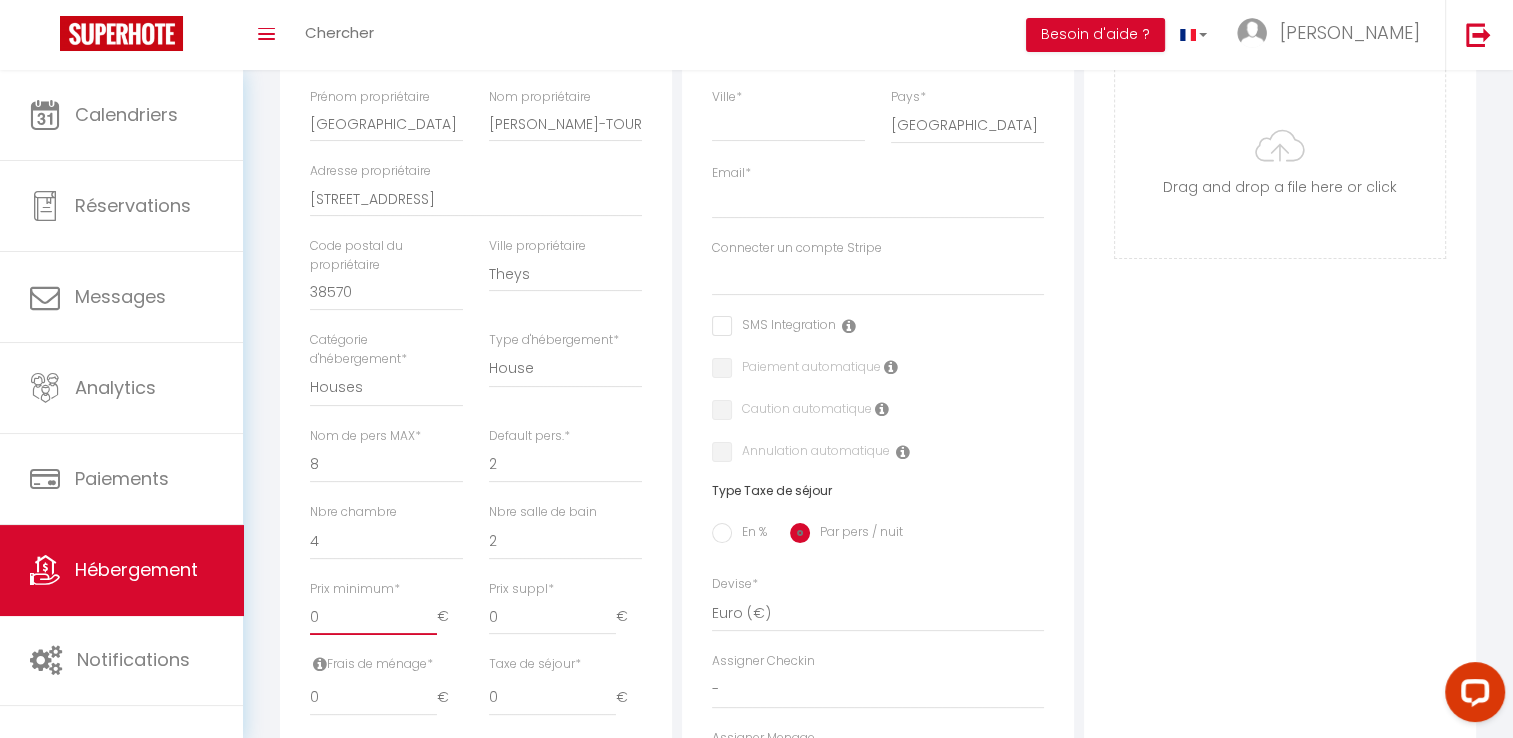 click on "0" at bounding box center (373, 617) 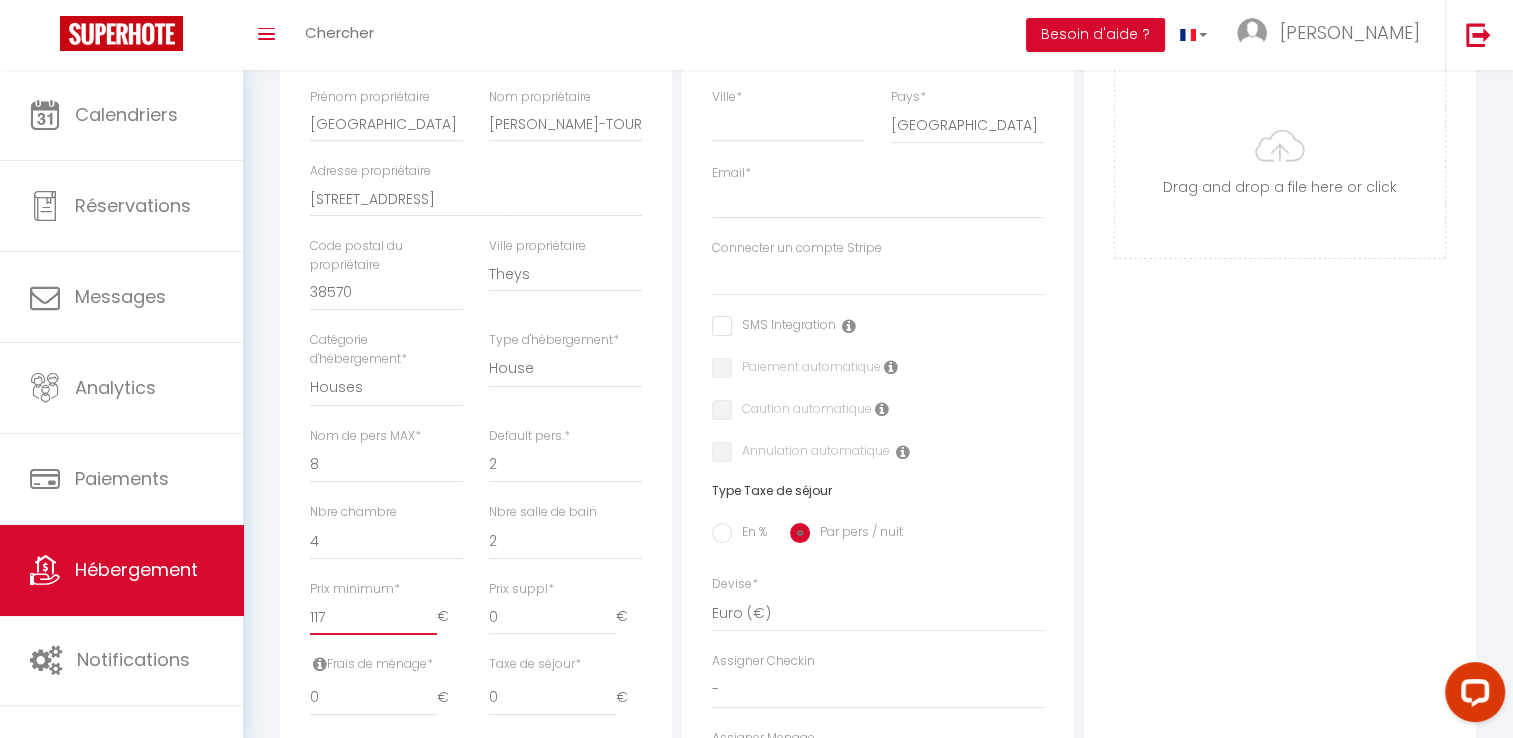 click on "117" at bounding box center [373, 617] 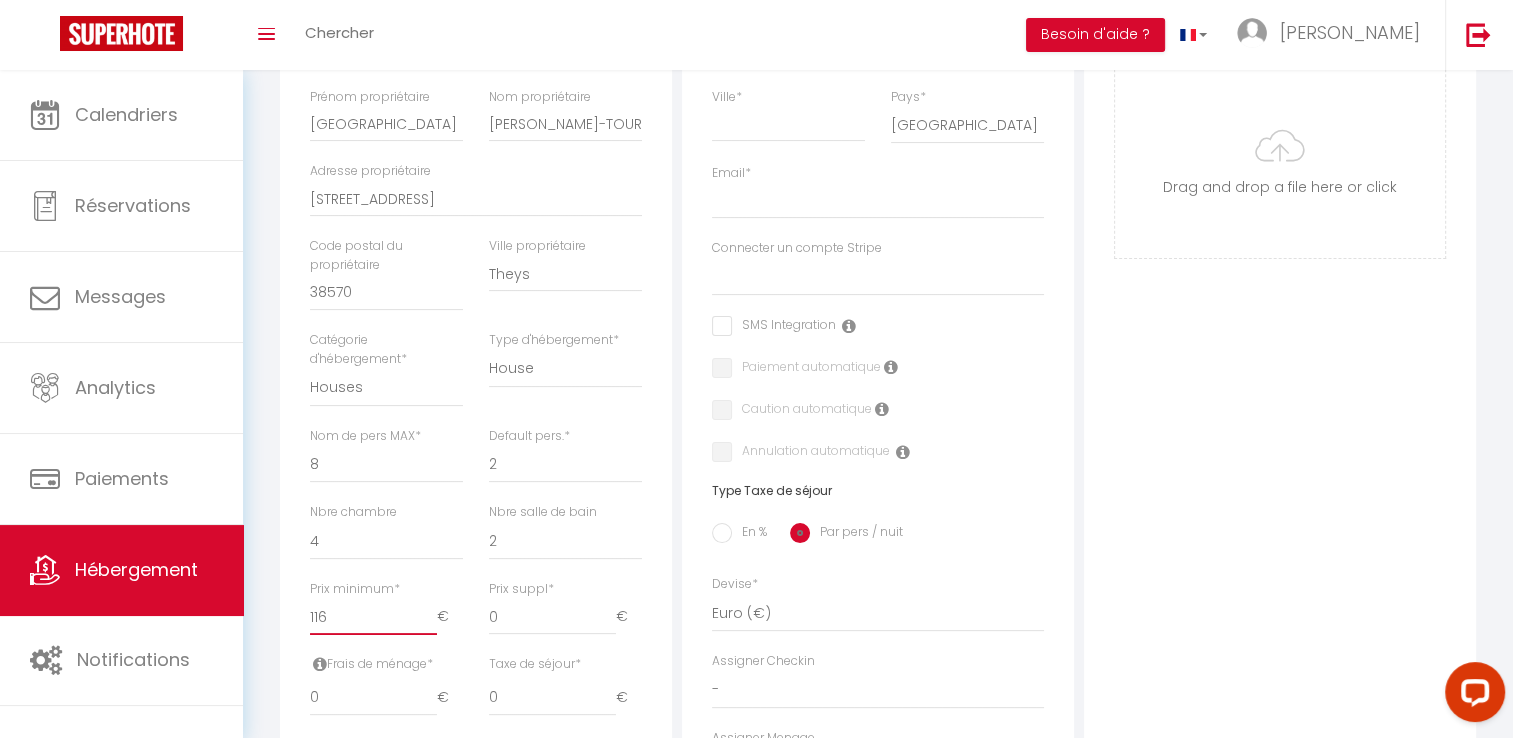 click on "116" at bounding box center (373, 617) 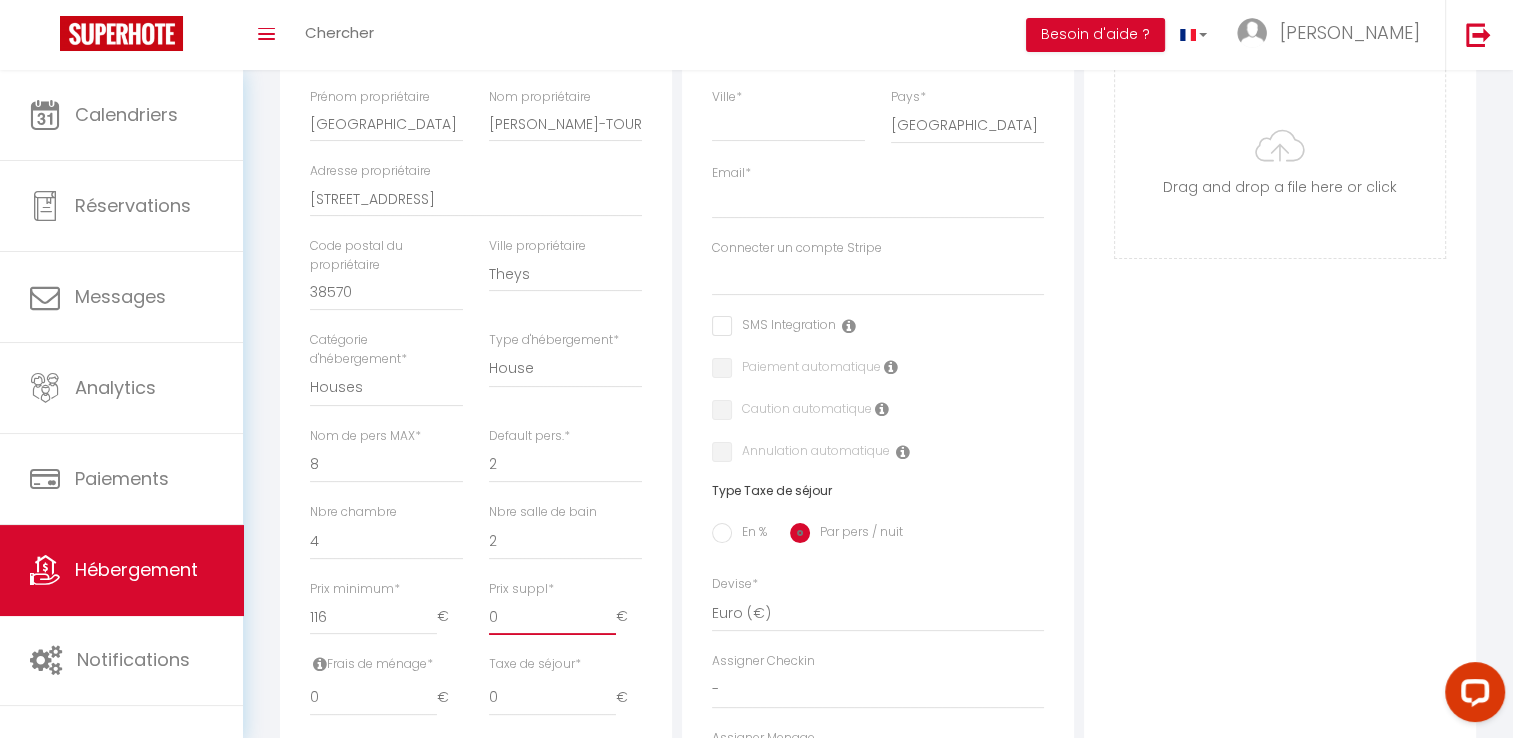 click on "0" at bounding box center [552, 617] 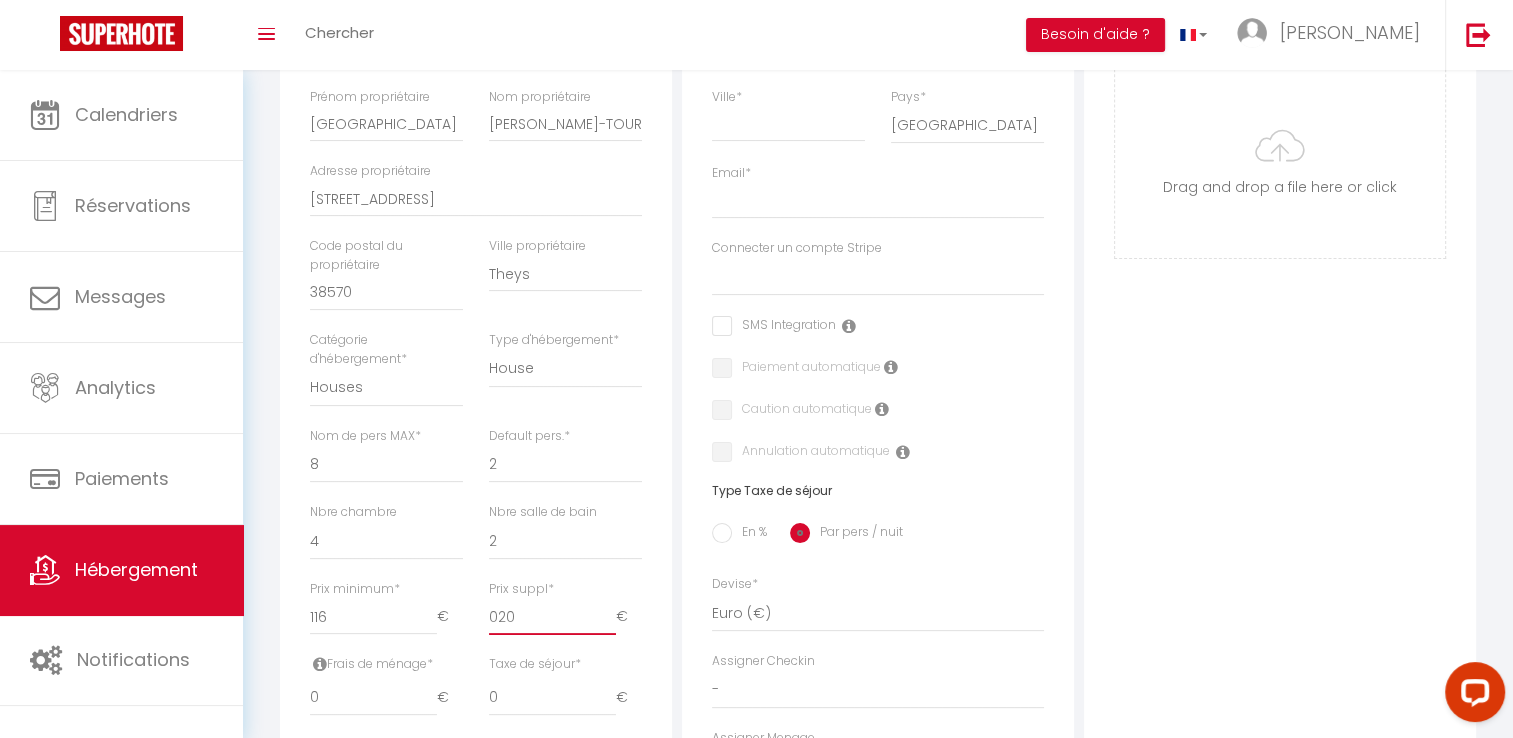 click on "020" at bounding box center (552, 617) 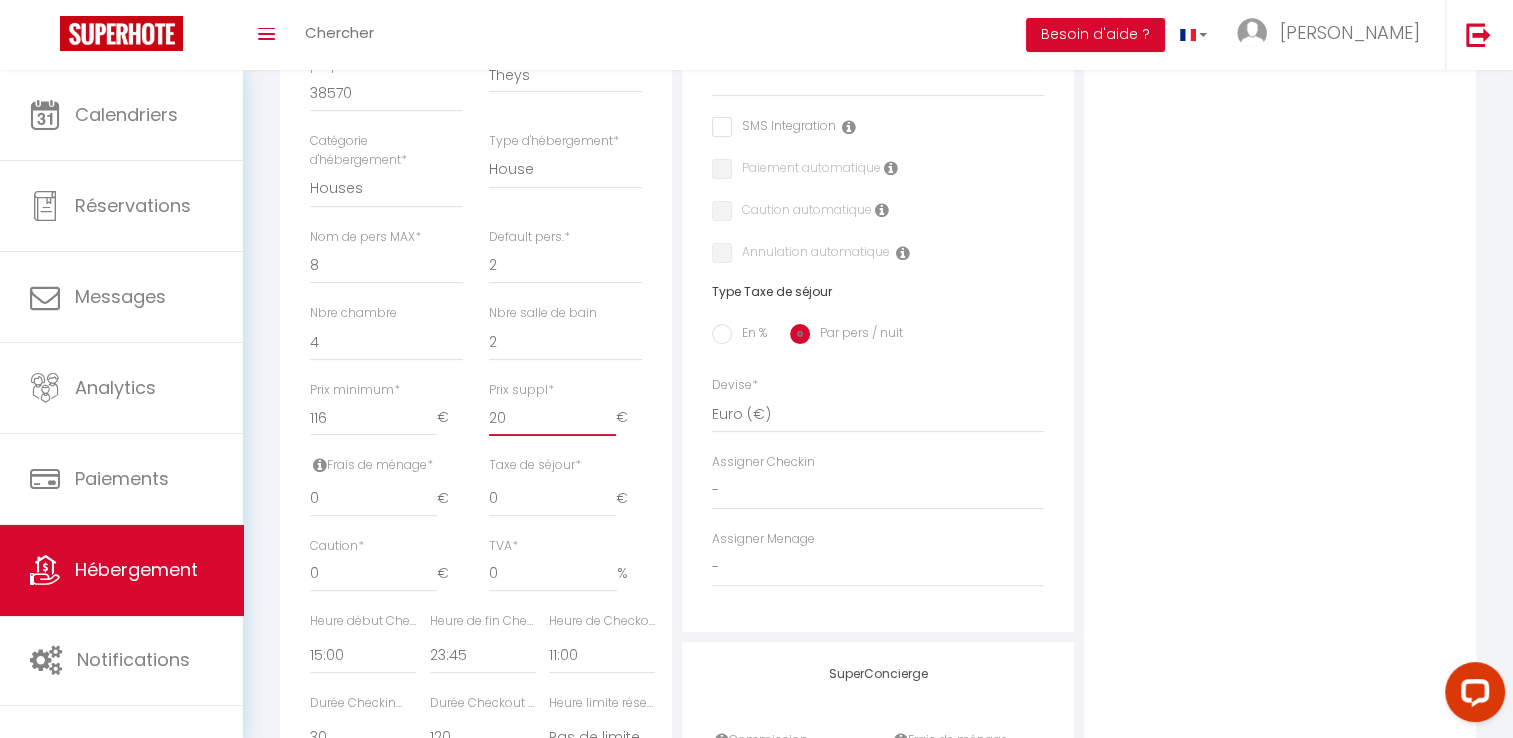 scroll, scrollTop: 600, scrollLeft: 0, axis: vertical 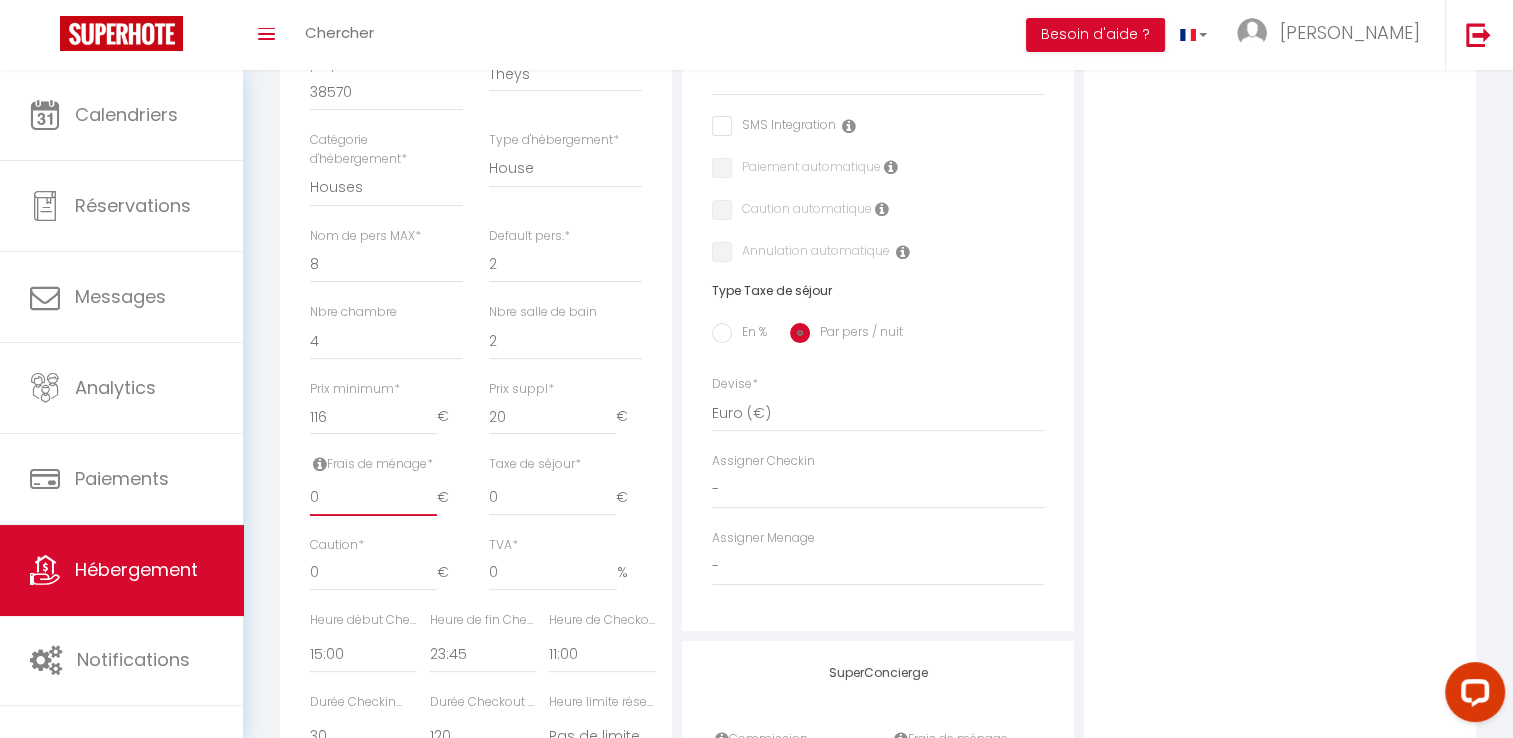click on "0" at bounding box center (373, 498) 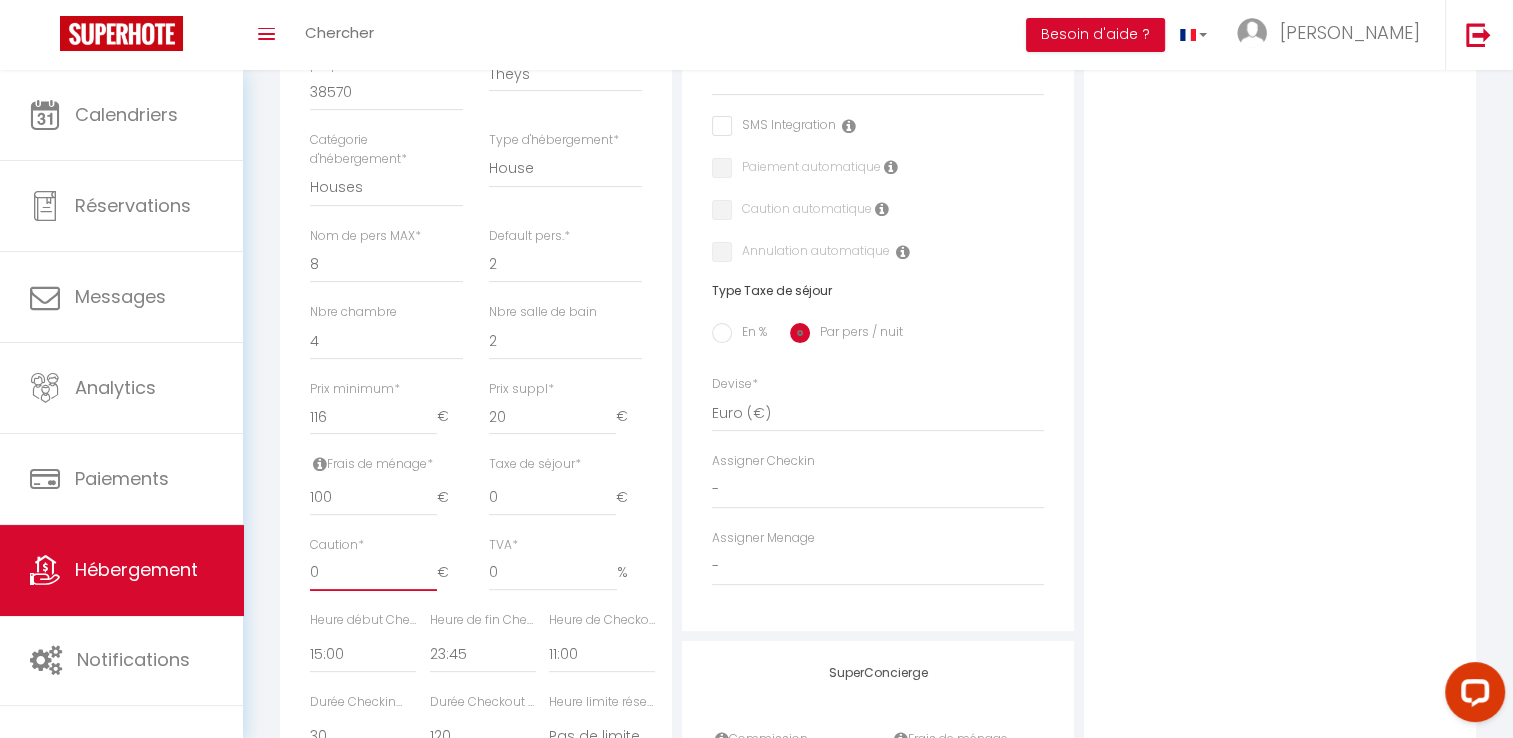 click on "0" at bounding box center (373, 573) 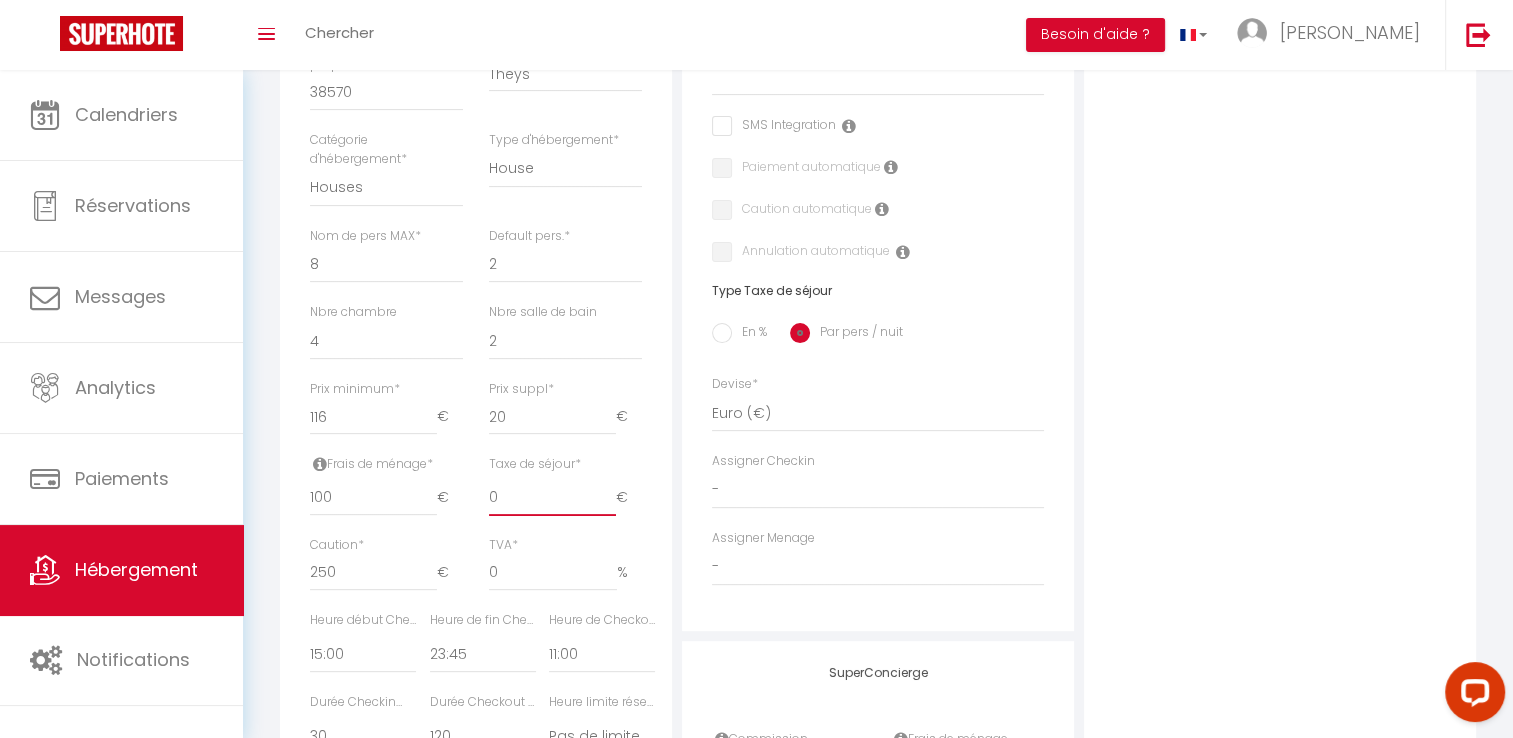 click on "0" at bounding box center [552, 498] 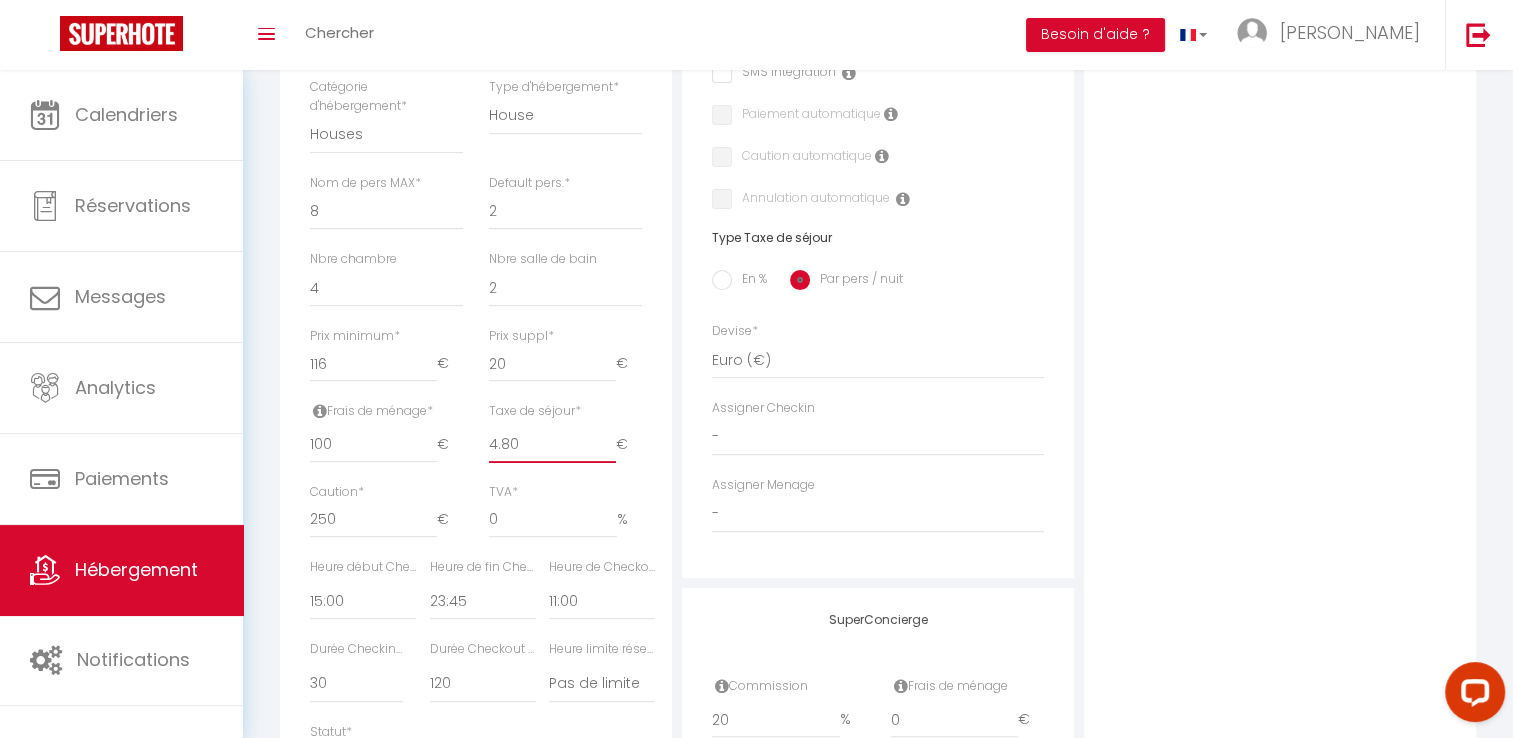 scroll, scrollTop: 700, scrollLeft: 0, axis: vertical 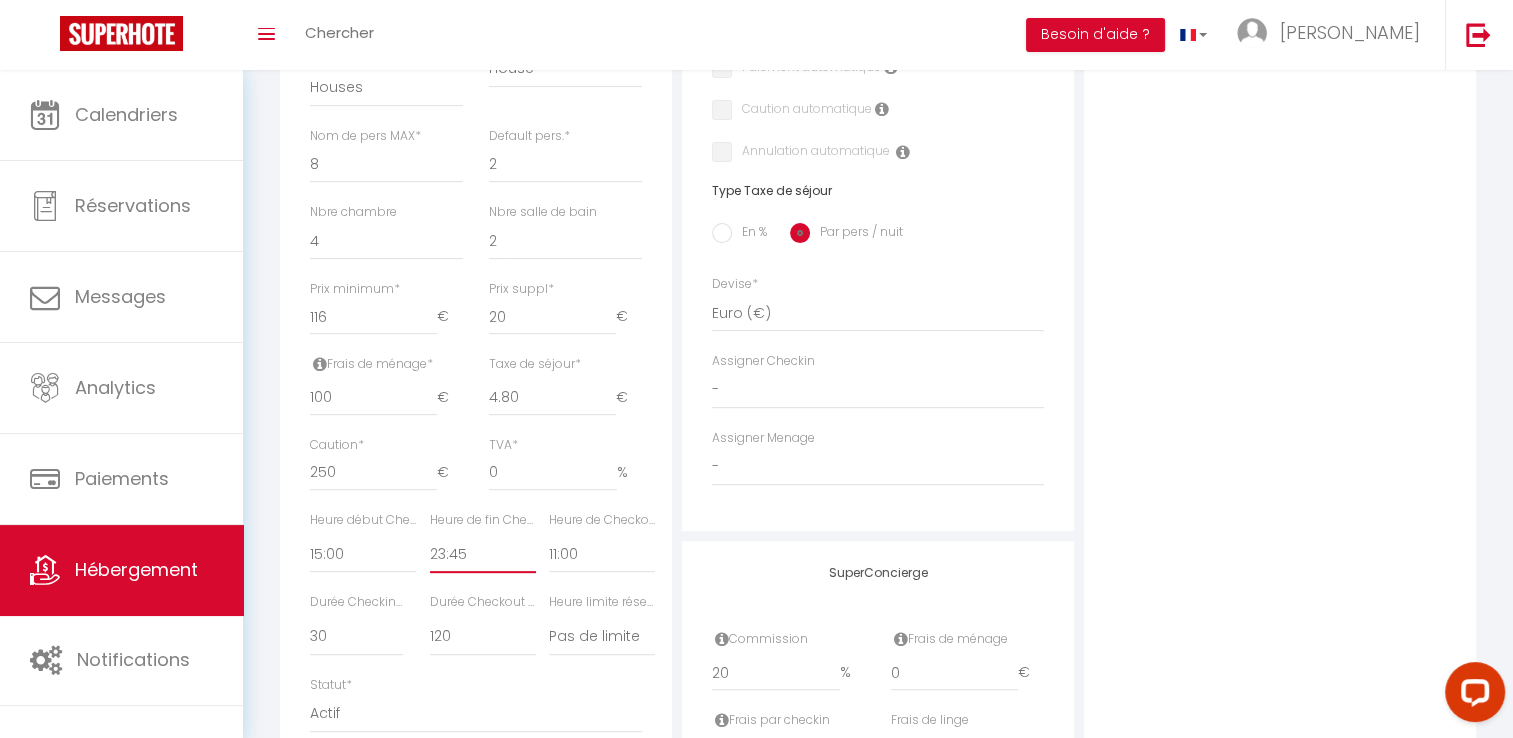 click on "00:00
00:15
00:30
00:45
01:00
01:15
01:30
01:45
02:00
02:15
02:30
02:45
03:00" at bounding box center (483, 554) 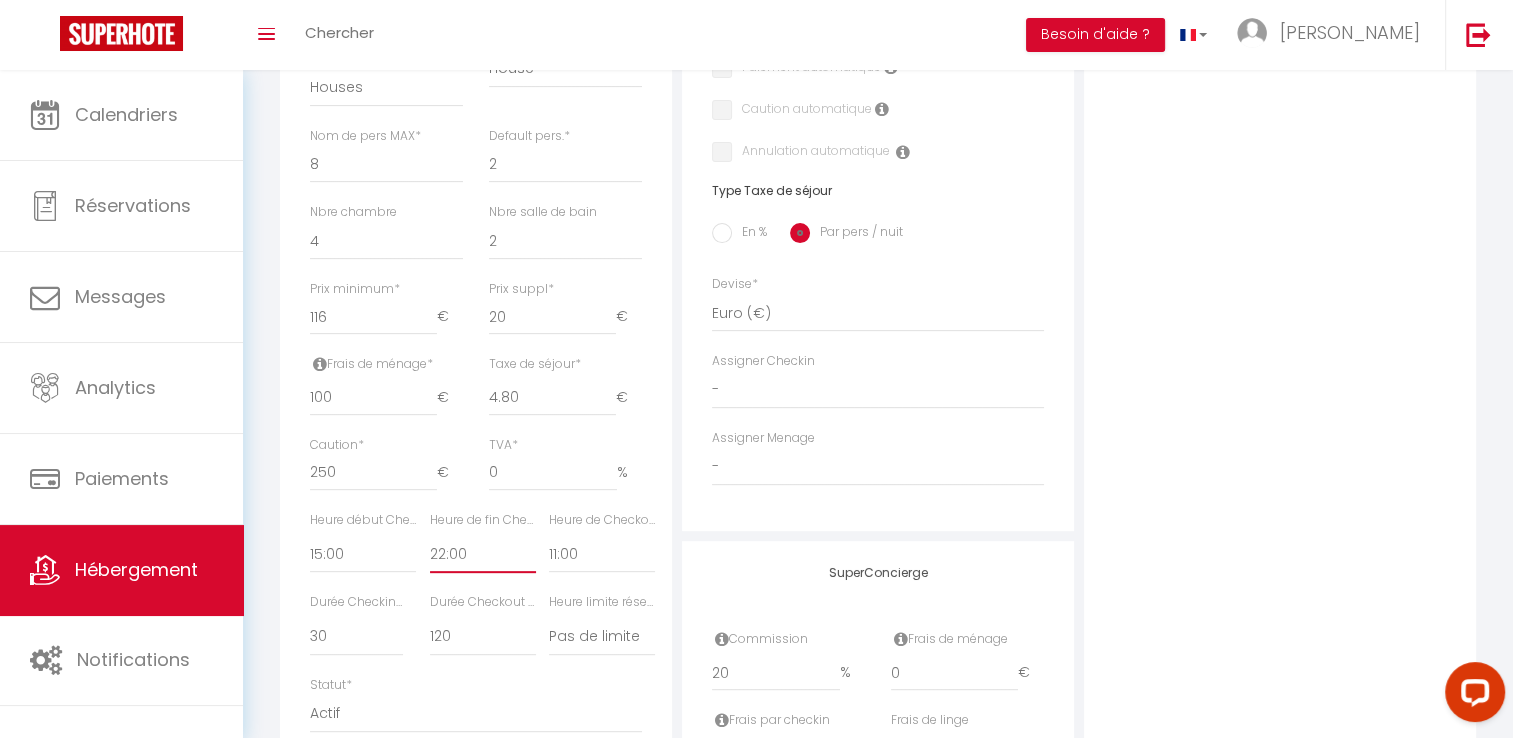 click on "00:00
00:15
00:30
00:45
01:00
01:15
01:30
01:45
02:00
02:15
02:30
02:45
03:00" at bounding box center [483, 554] 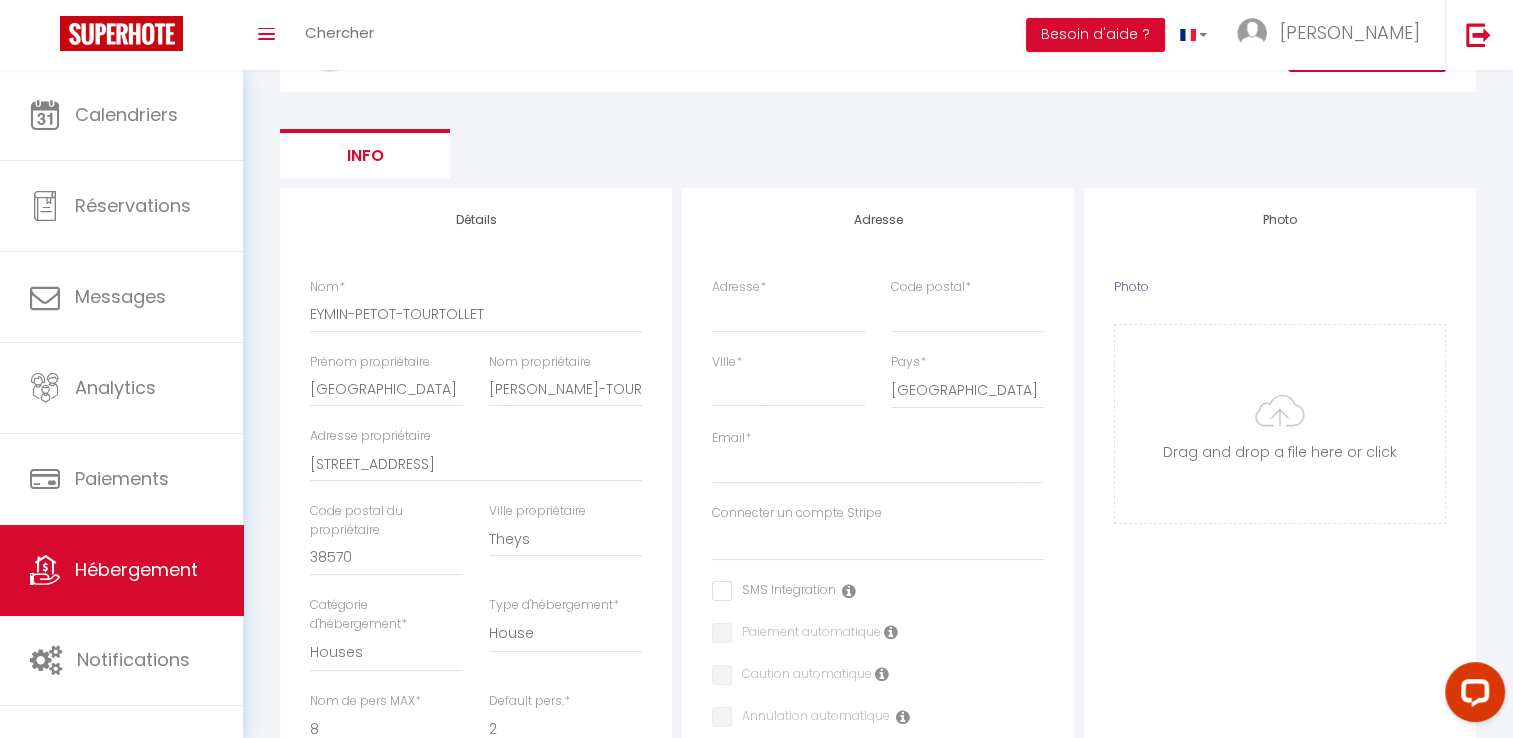 scroll, scrollTop: 100, scrollLeft: 0, axis: vertical 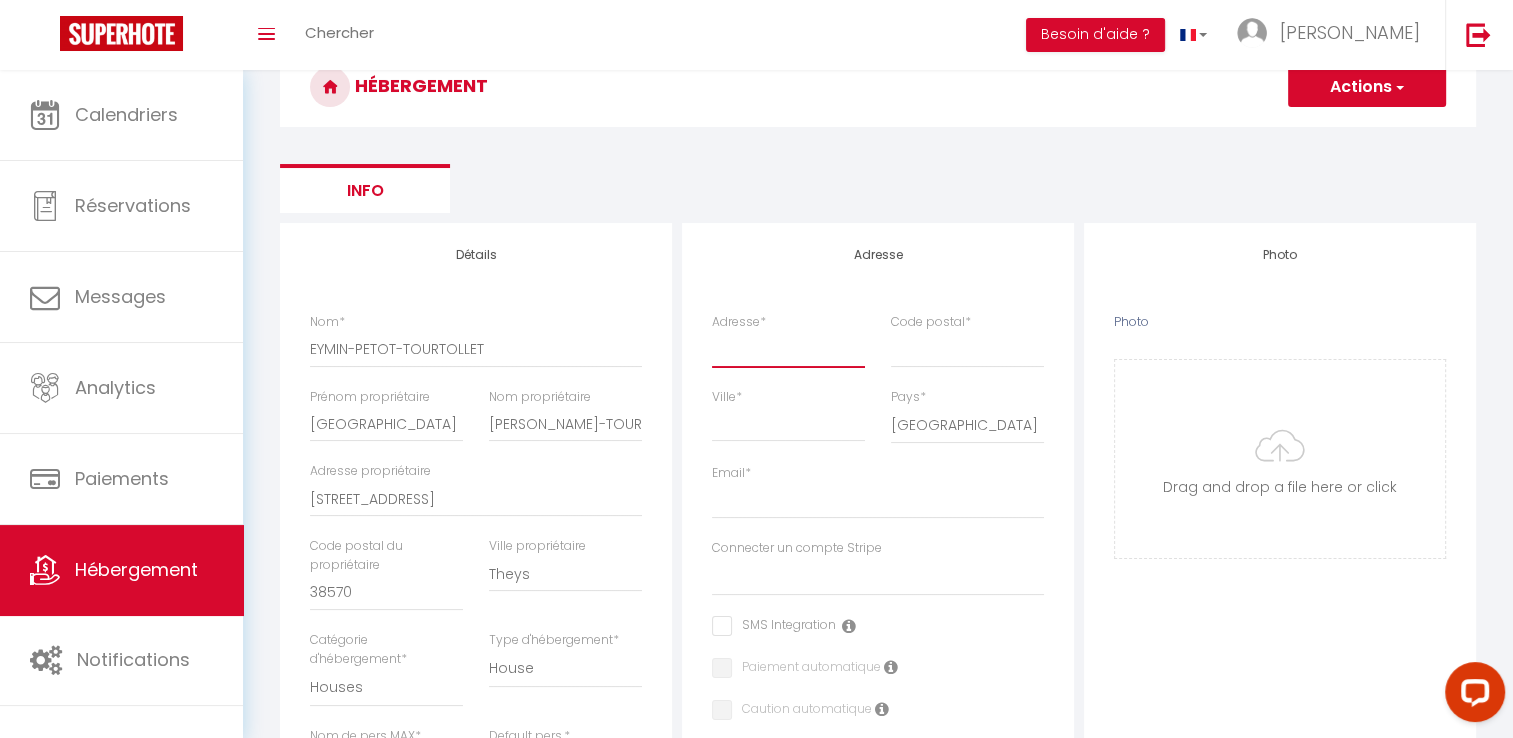 click on "Adresse
*" at bounding box center [788, 349] 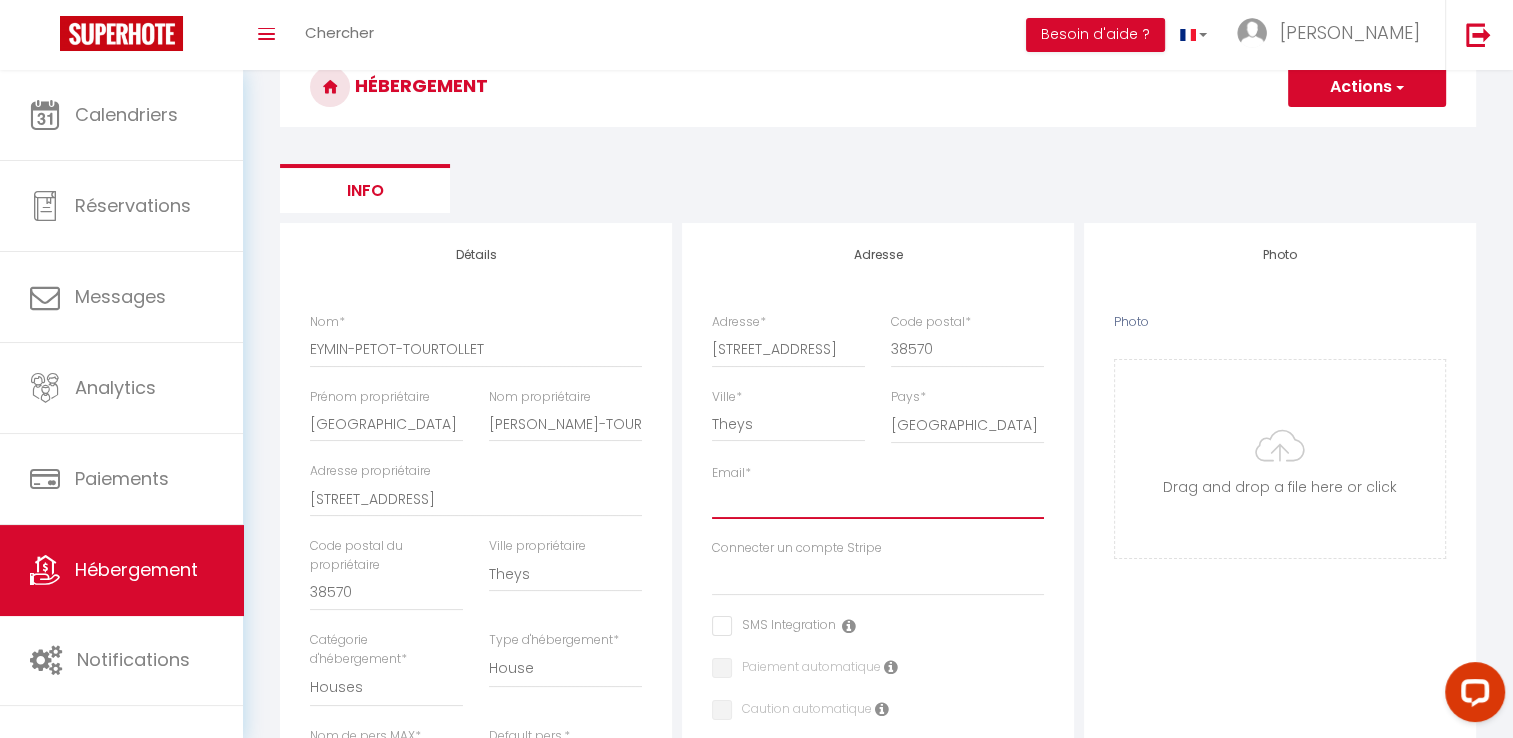 click on "Email
*" at bounding box center [878, 501] 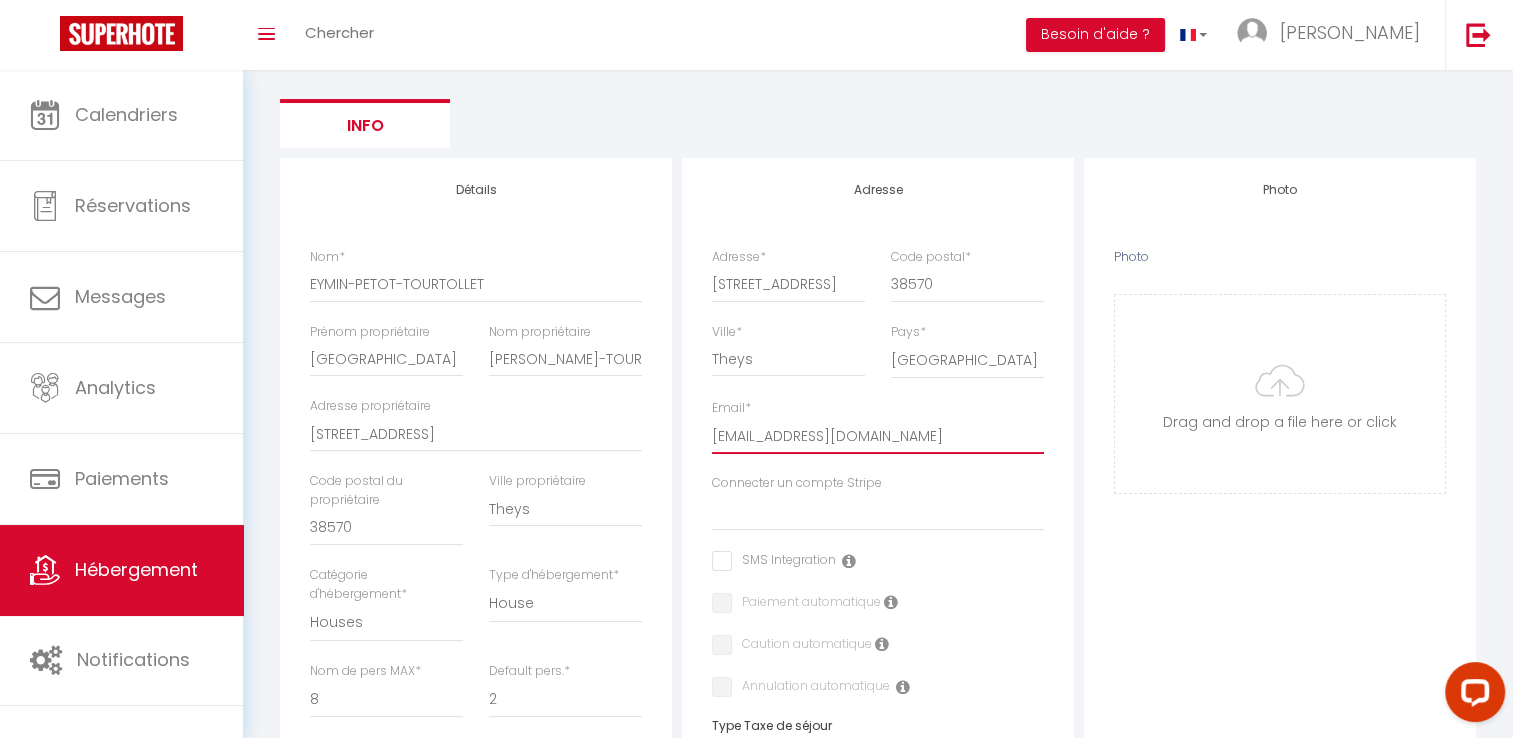 scroll, scrollTop: 200, scrollLeft: 0, axis: vertical 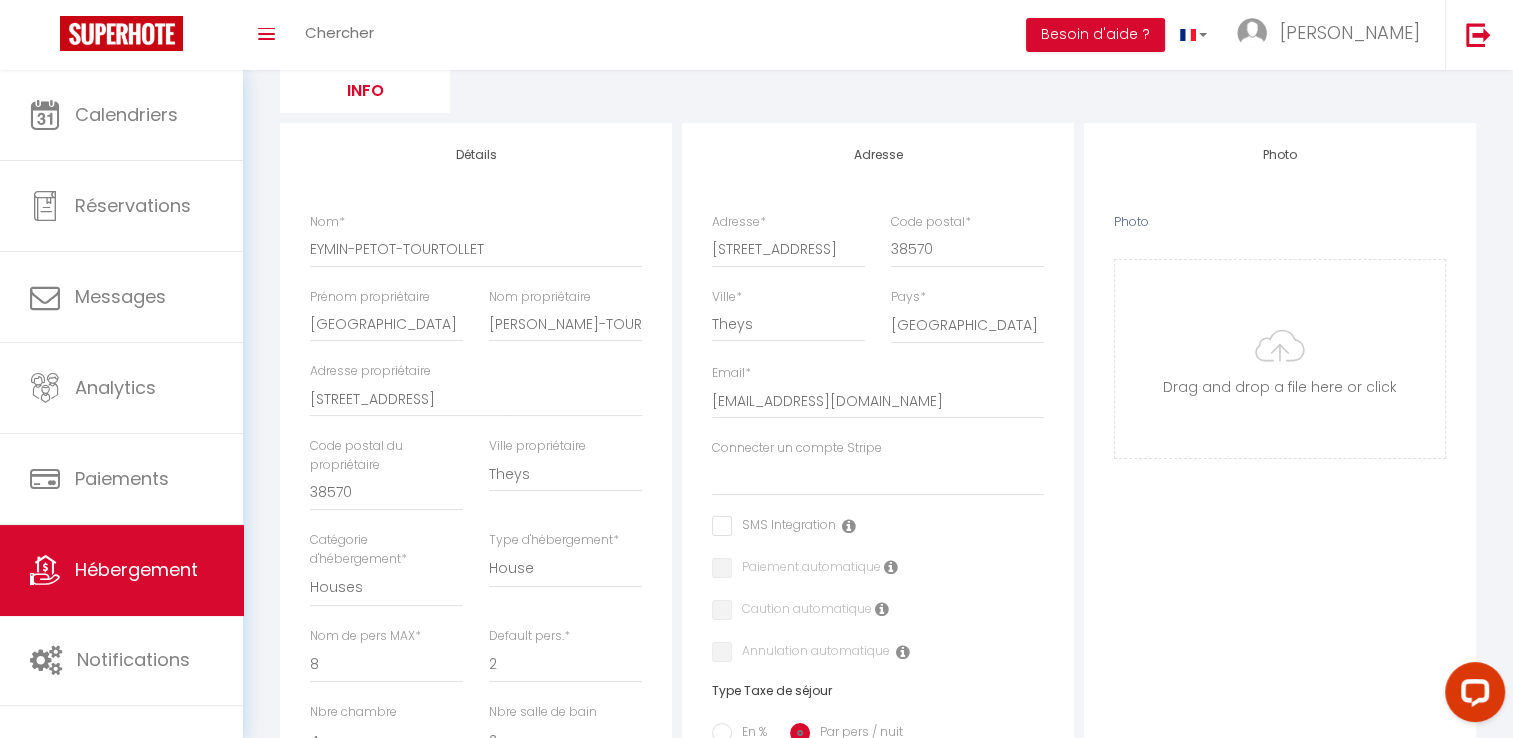 click at bounding box center [774, 526] 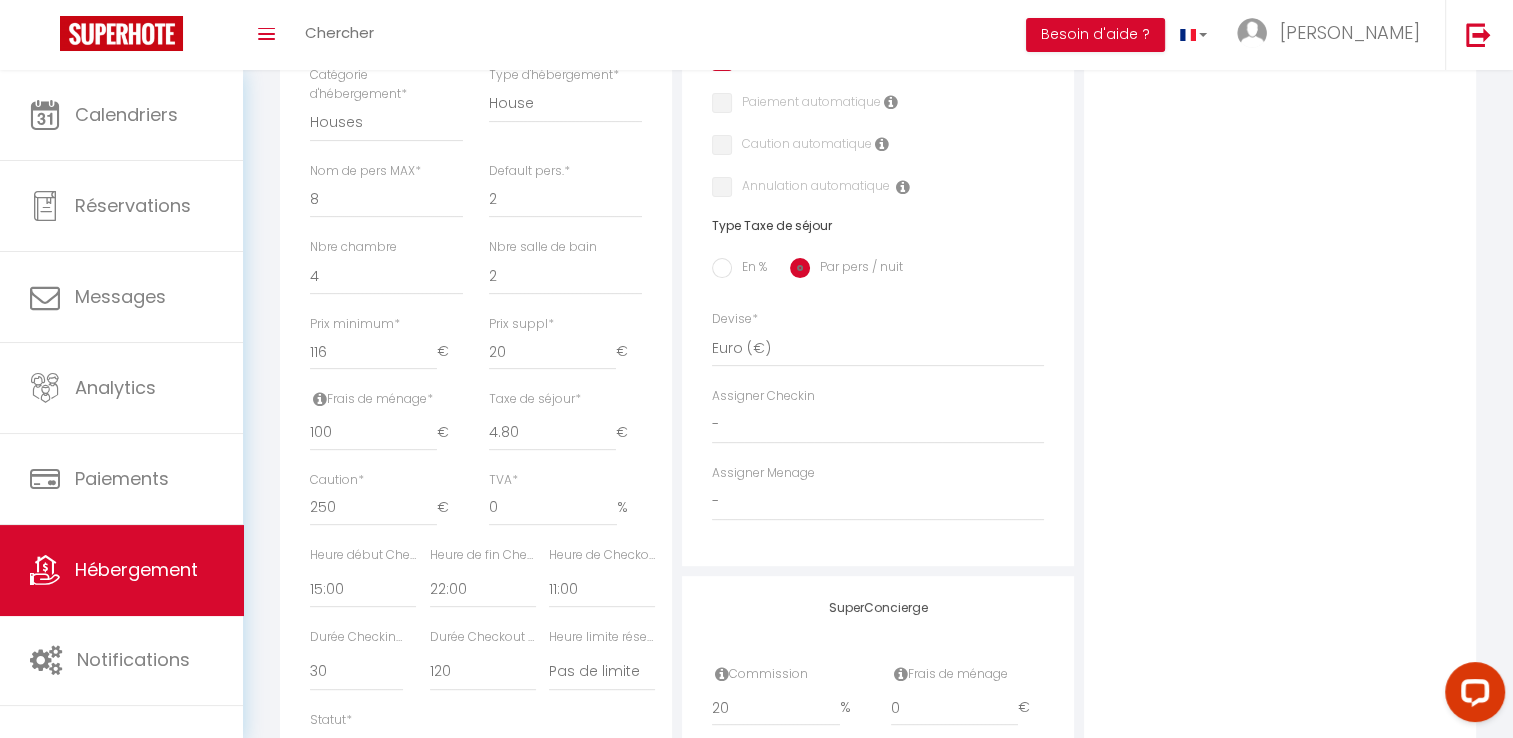 scroll, scrollTop: 700, scrollLeft: 0, axis: vertical 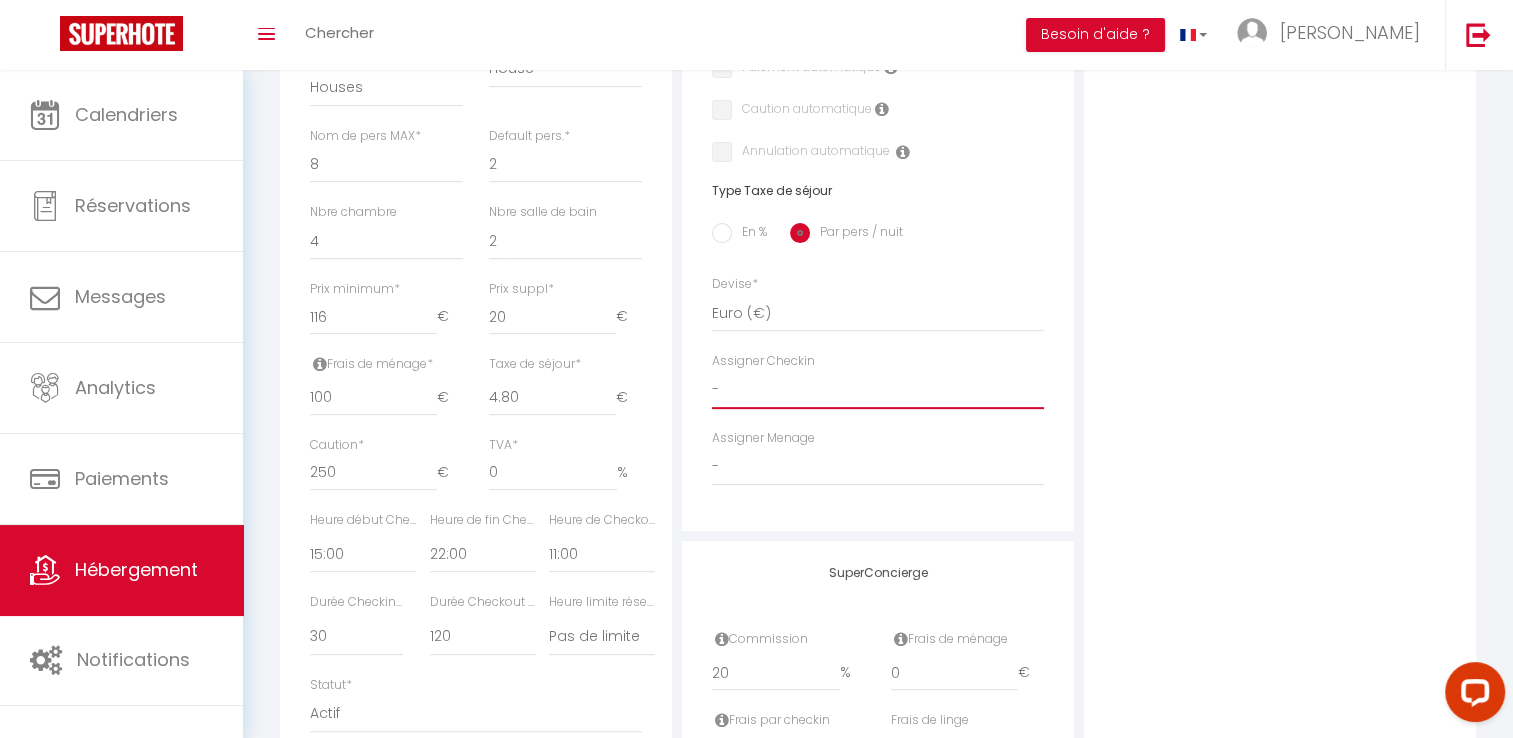 click on "-" at bounding box center (878, 390) 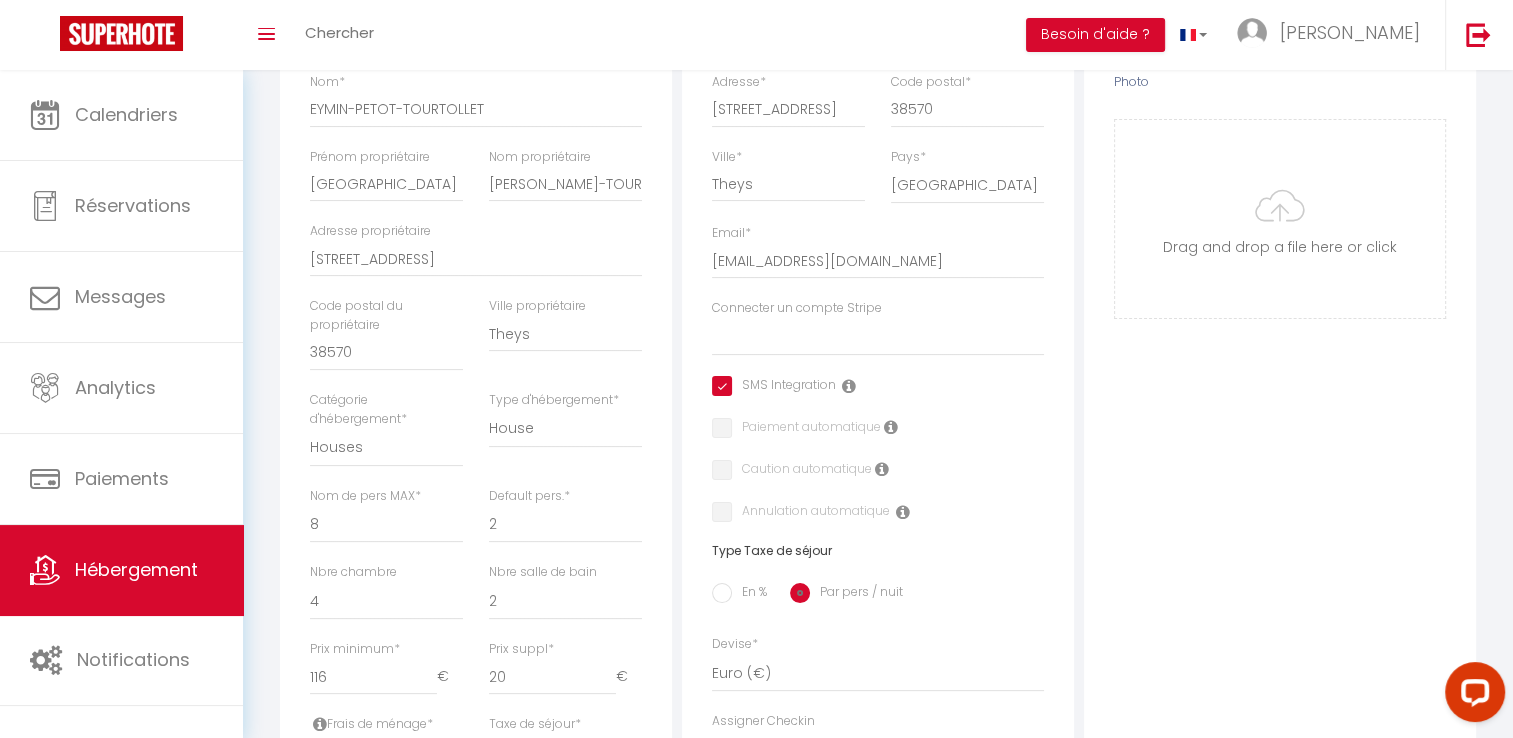 scroll, scrollTop: 408, scrollLeft: 0, axis: vertical 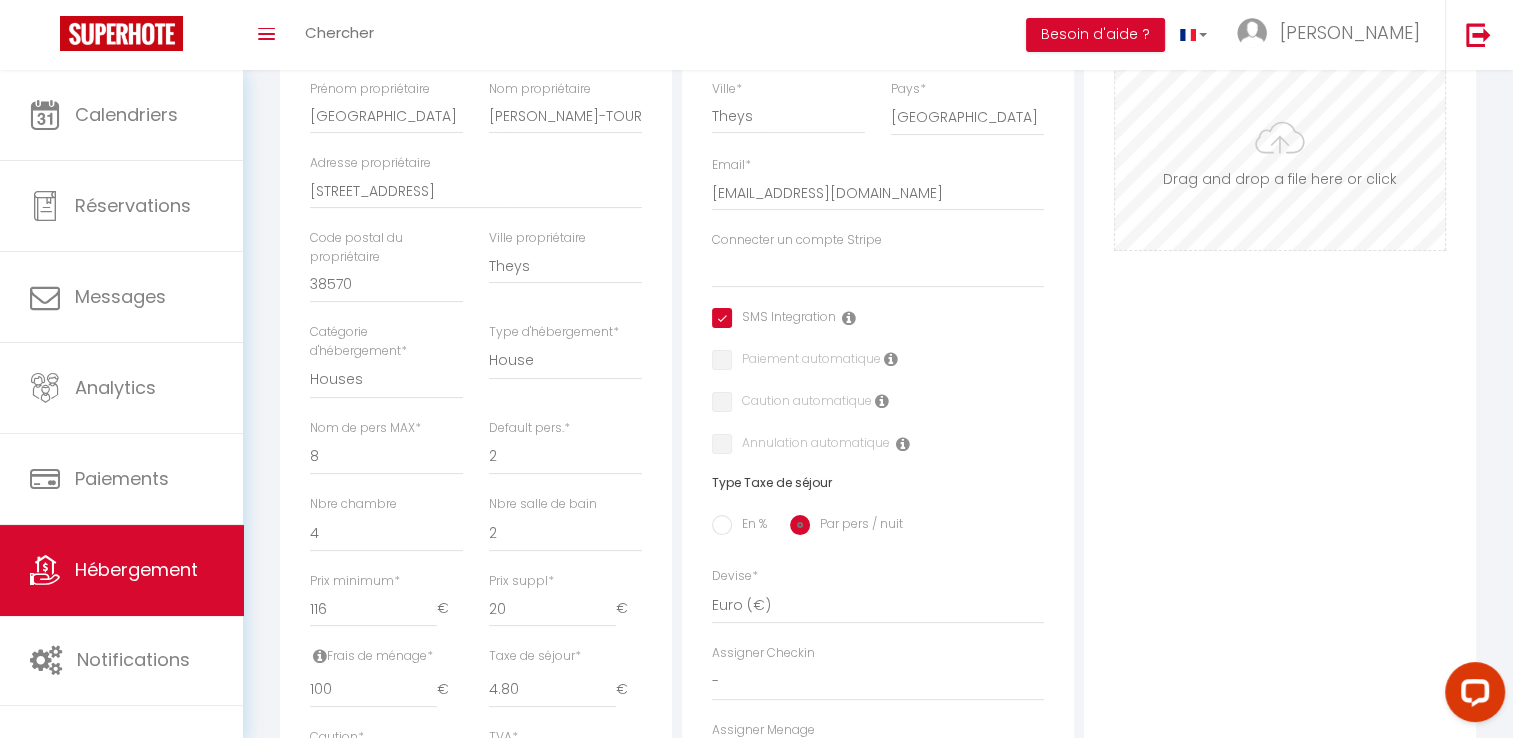 click on "Photo" at bounding box center [1280, 151] 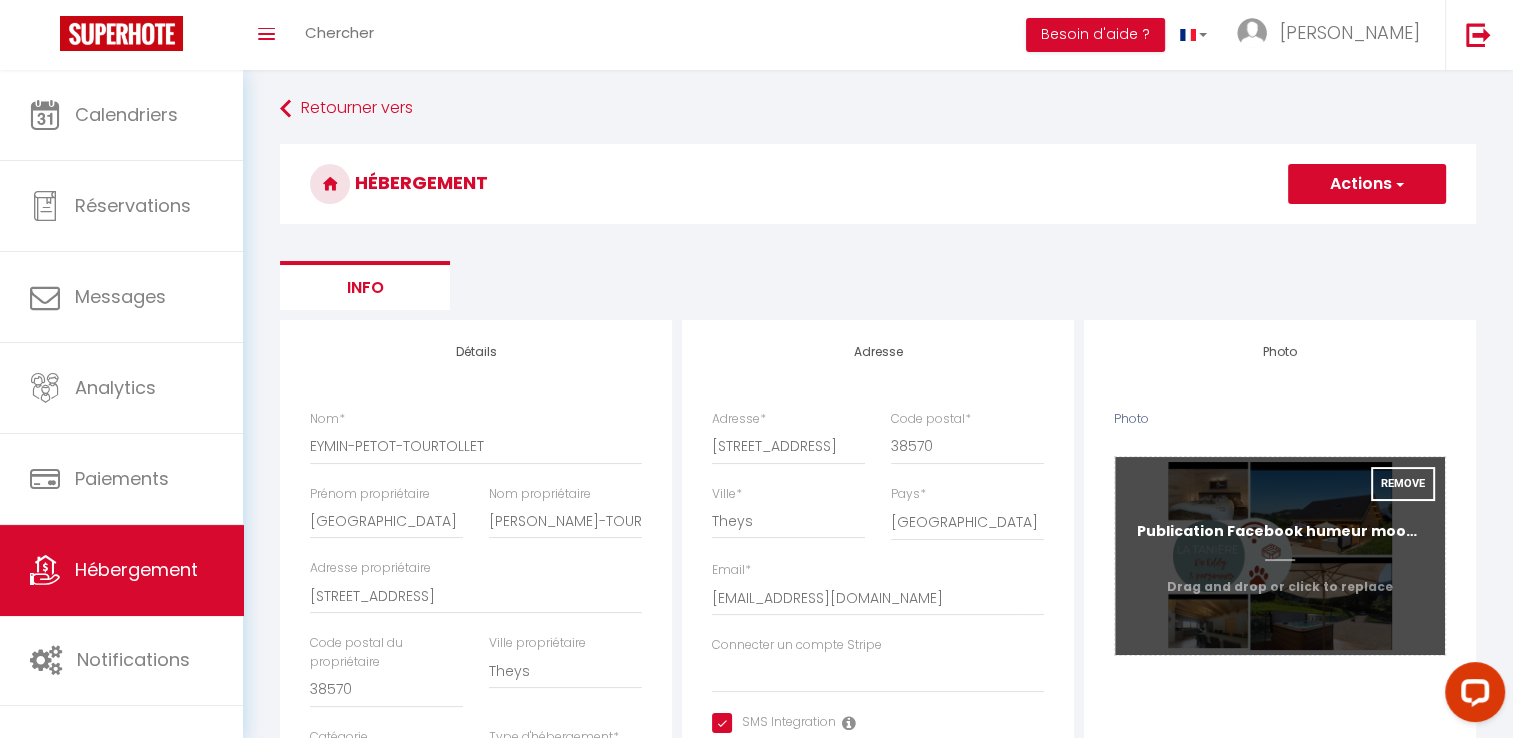 scroll, scrollTop: 0, scrollLeft: 0, axis: both 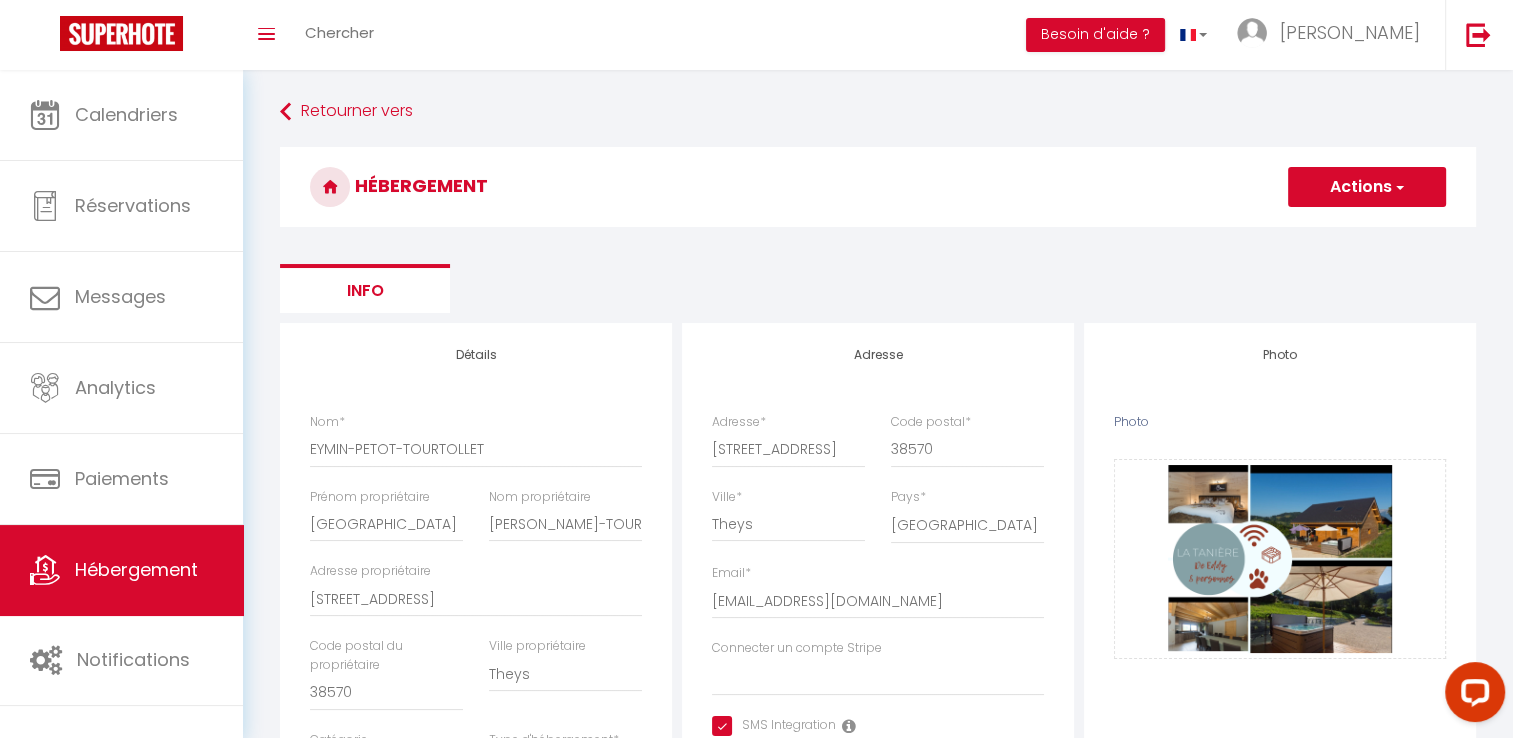 click on "Actions" at bounding box center (1367, 187) 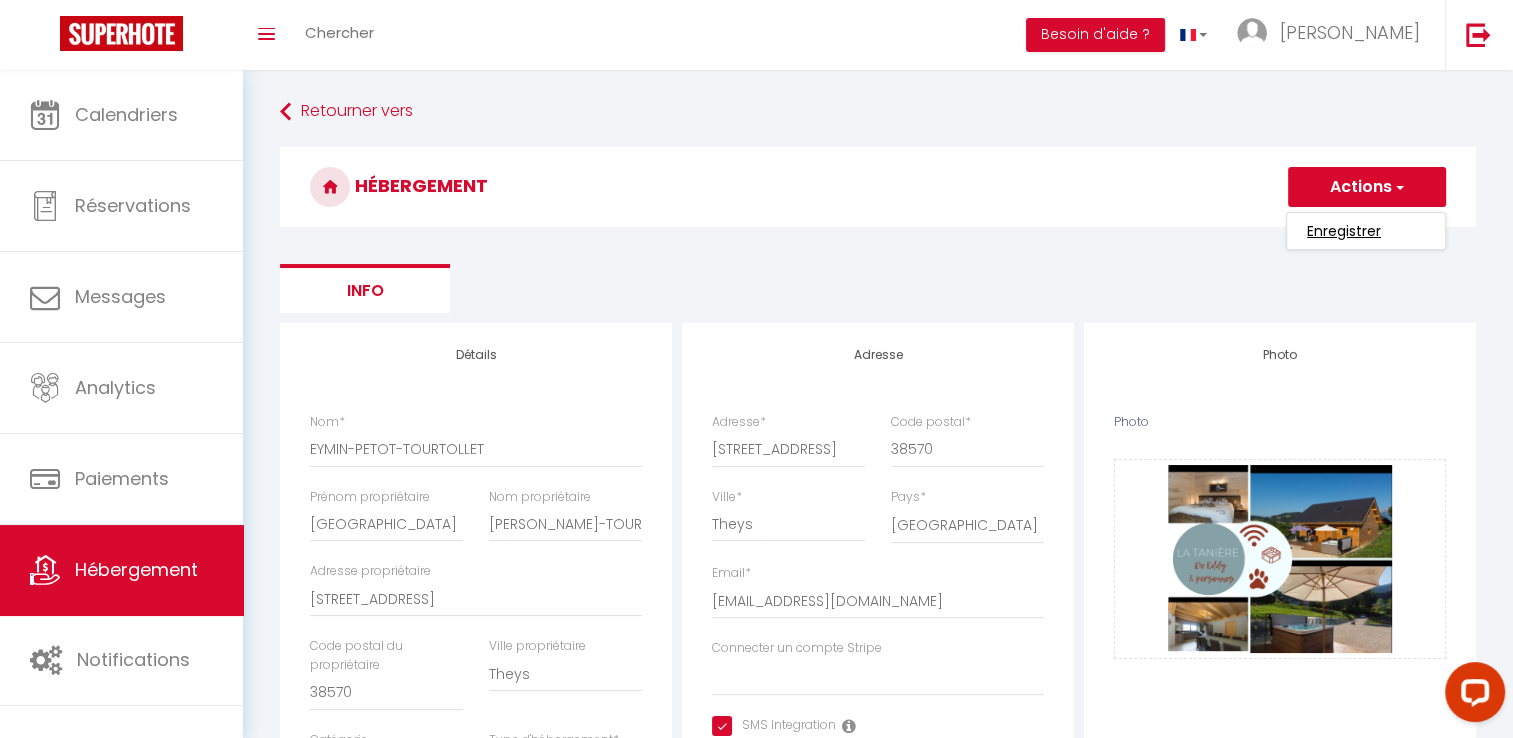 click on "Enregistrer" at bounding box center (1344, 231) 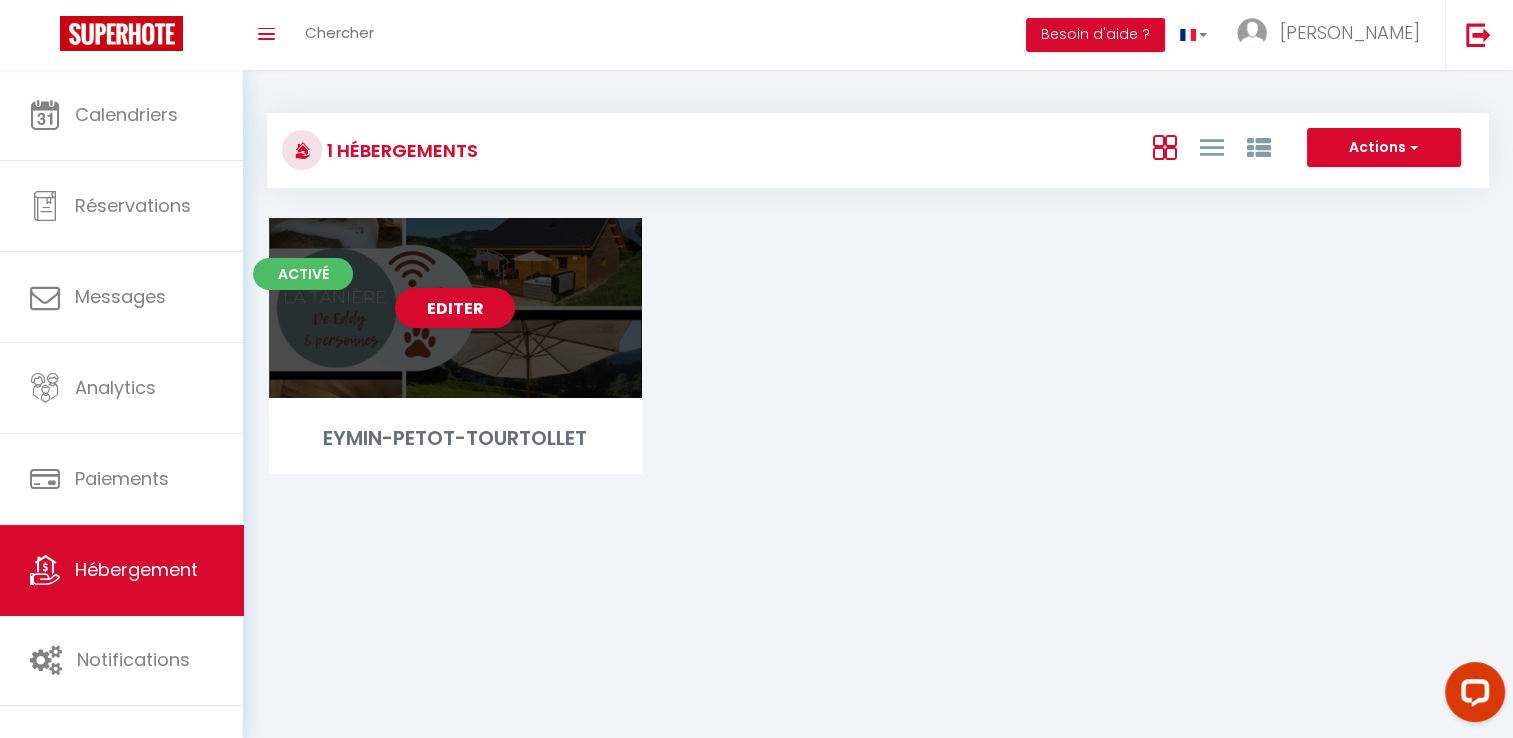 click on "EYMIN-PETOT-TOURTOLLET" at bounding box center [455, 438] 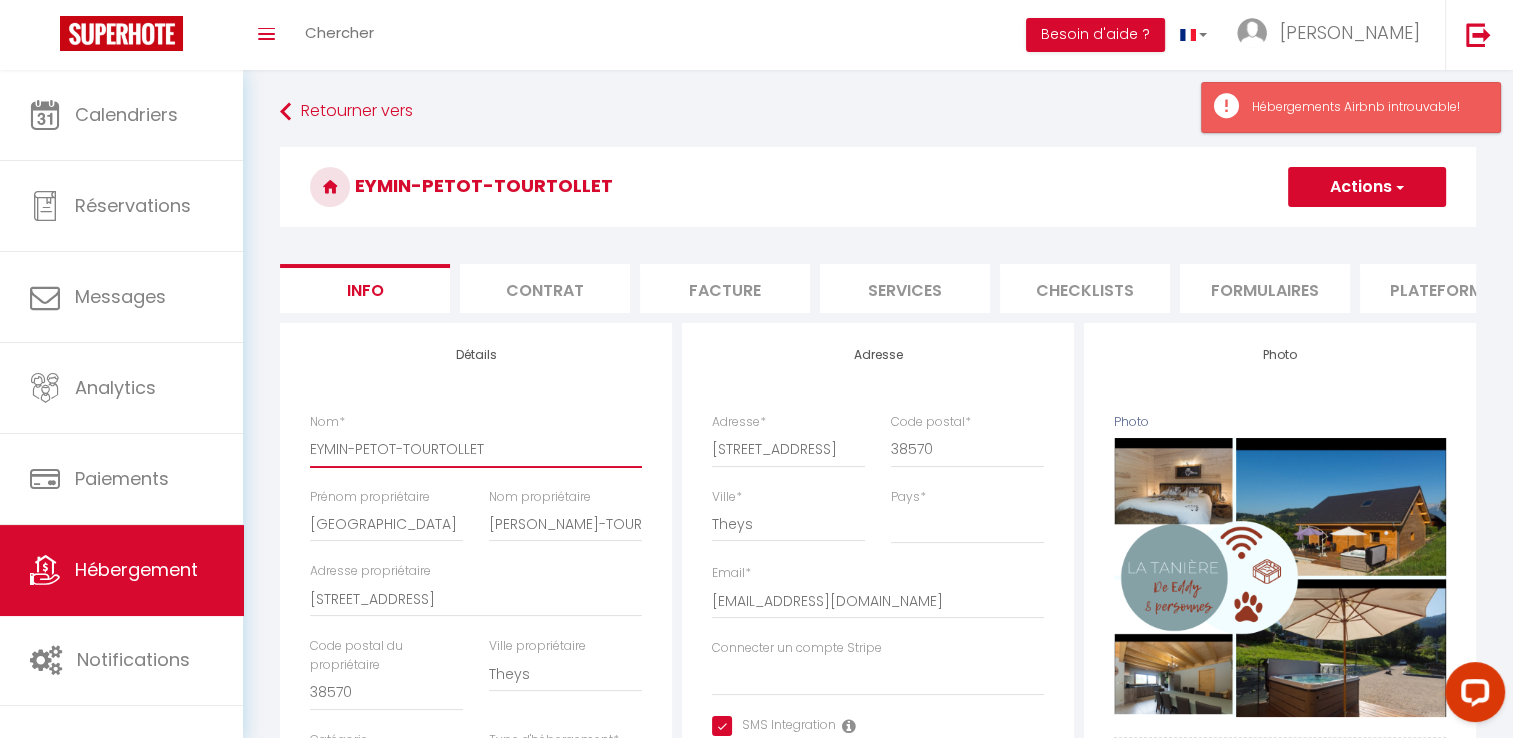 click on "EYMIN-PETOT-TOURTOLLET" at bounding box center (476, 449) 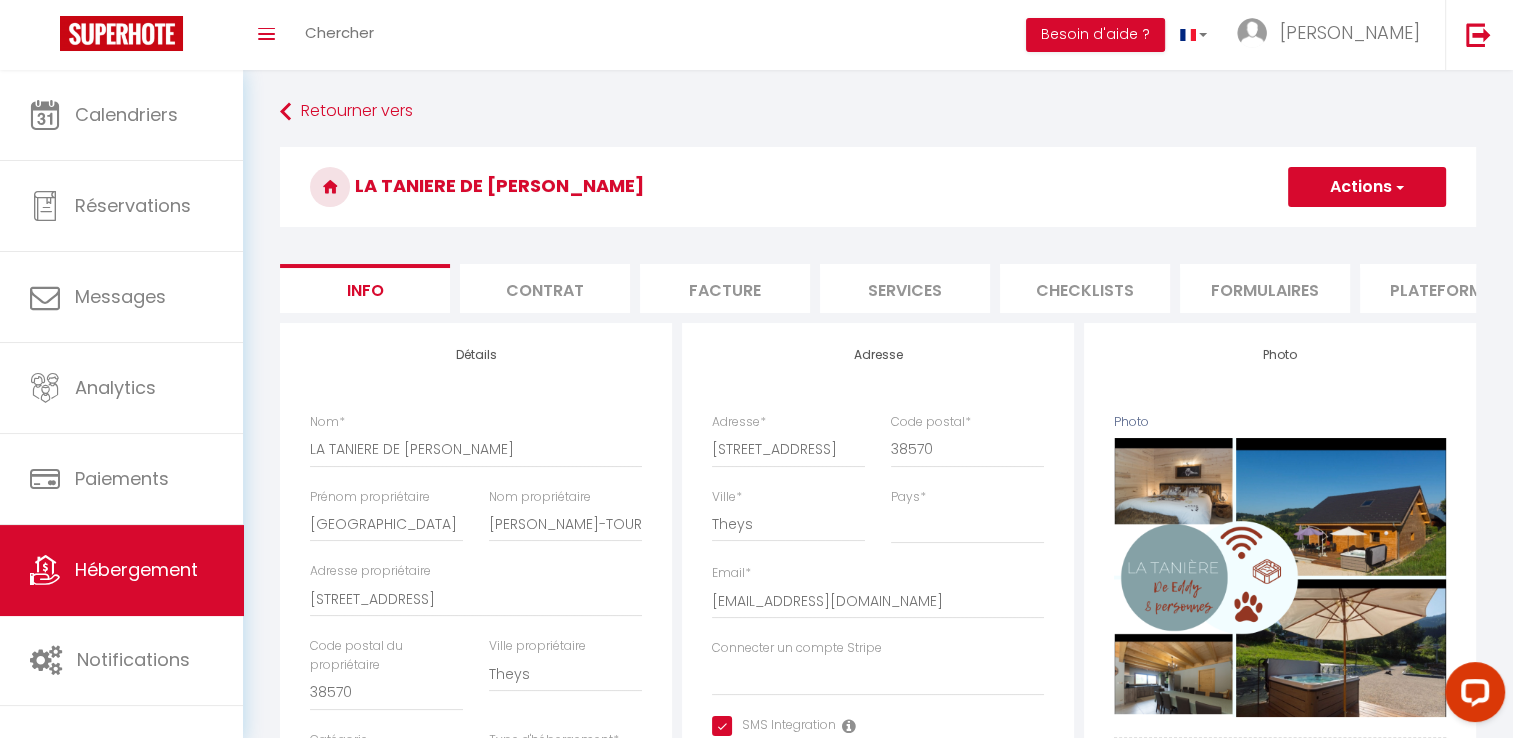 click on "Actions" at bounding box center (1367, 187) 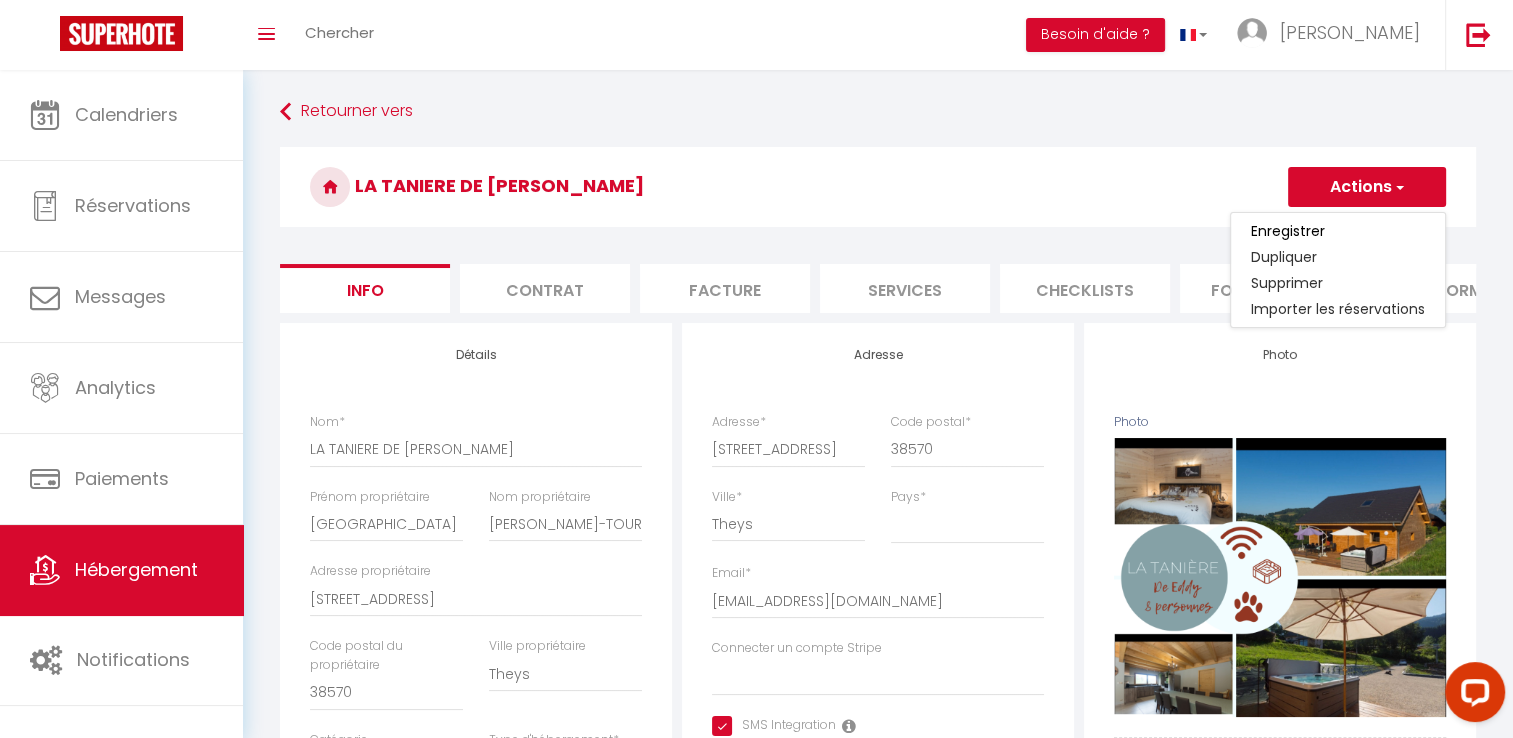click on "Enregistrer" at bounding box center (1338, 231) 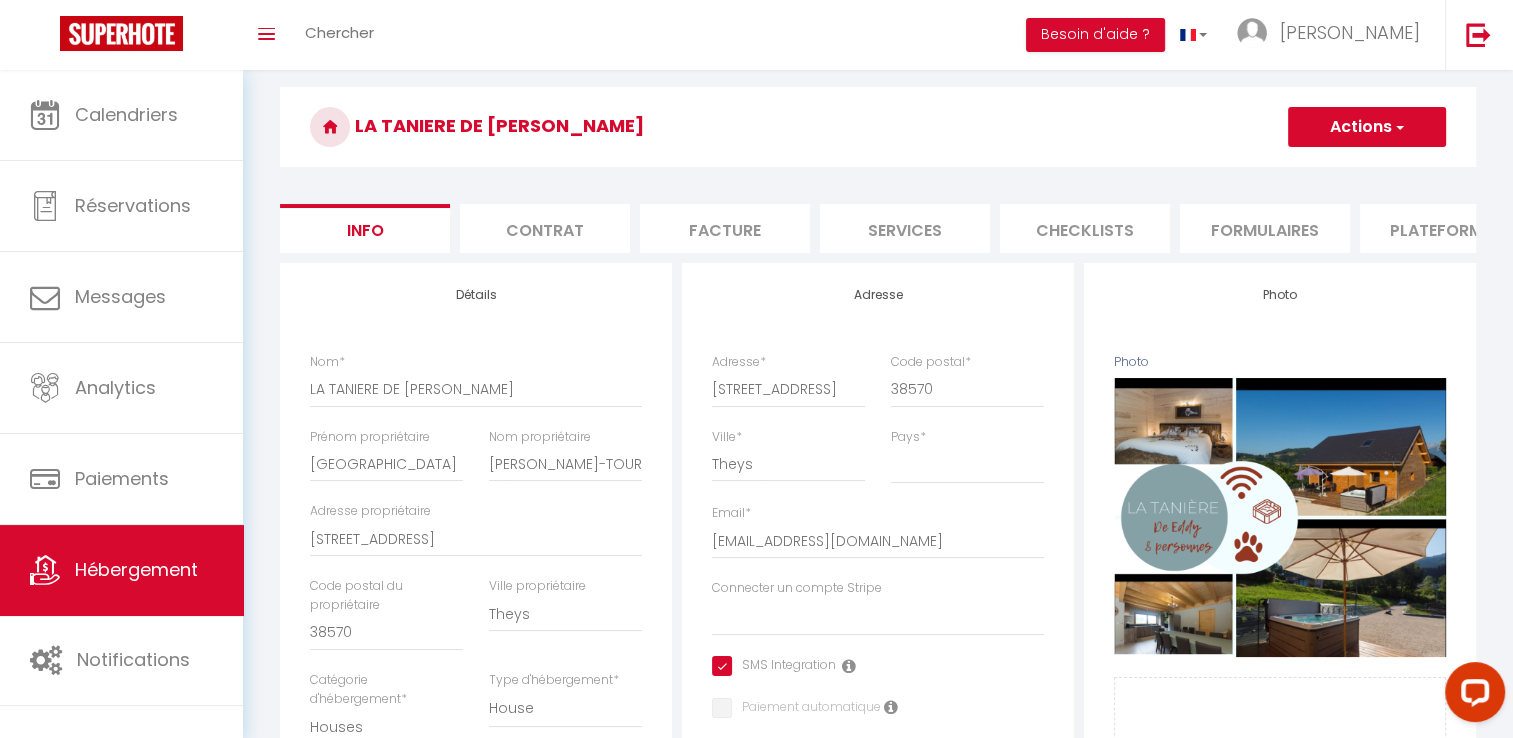 scroll, scrollTop: 0, scrollLeft: 0, axis: both 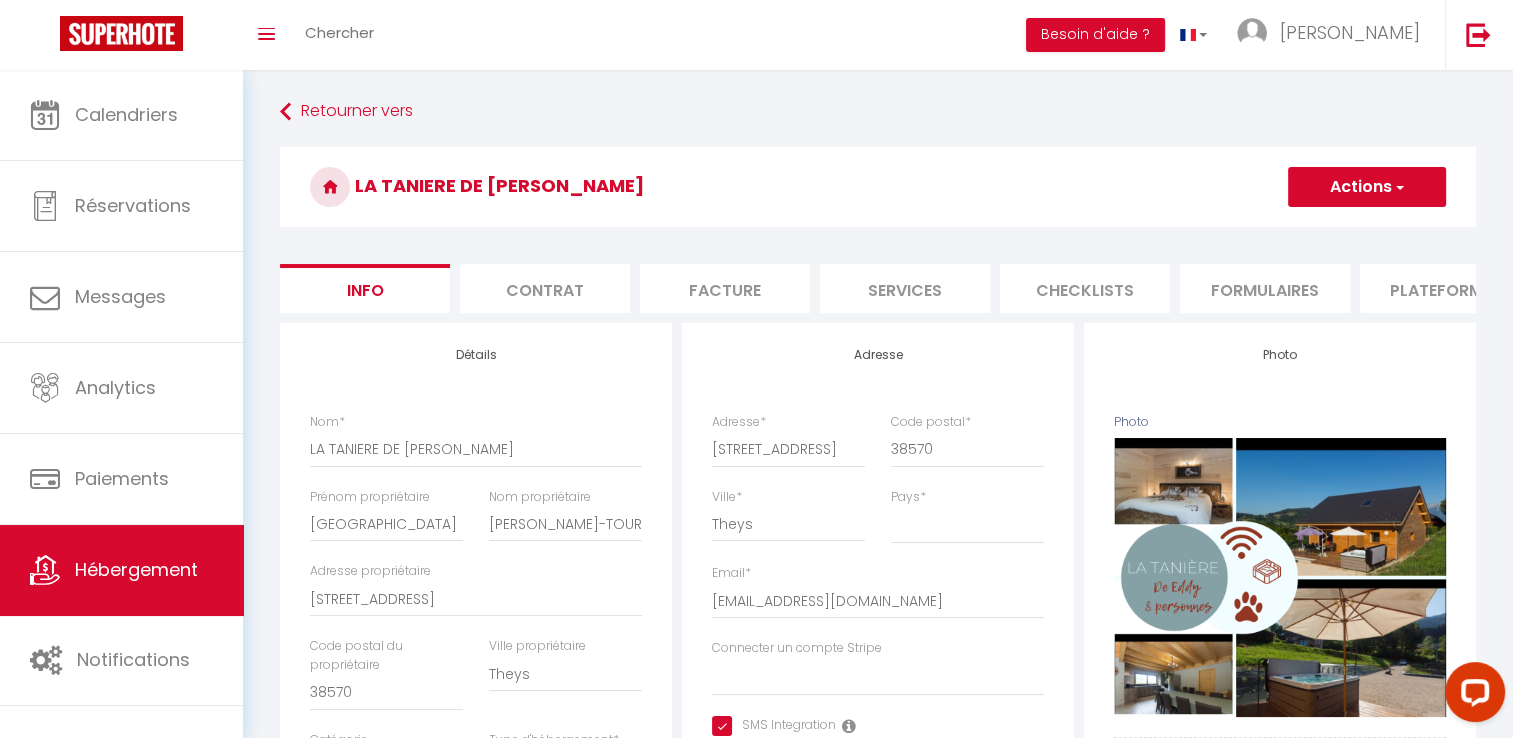 click on "Actions" at bounding box center (1367, 187) 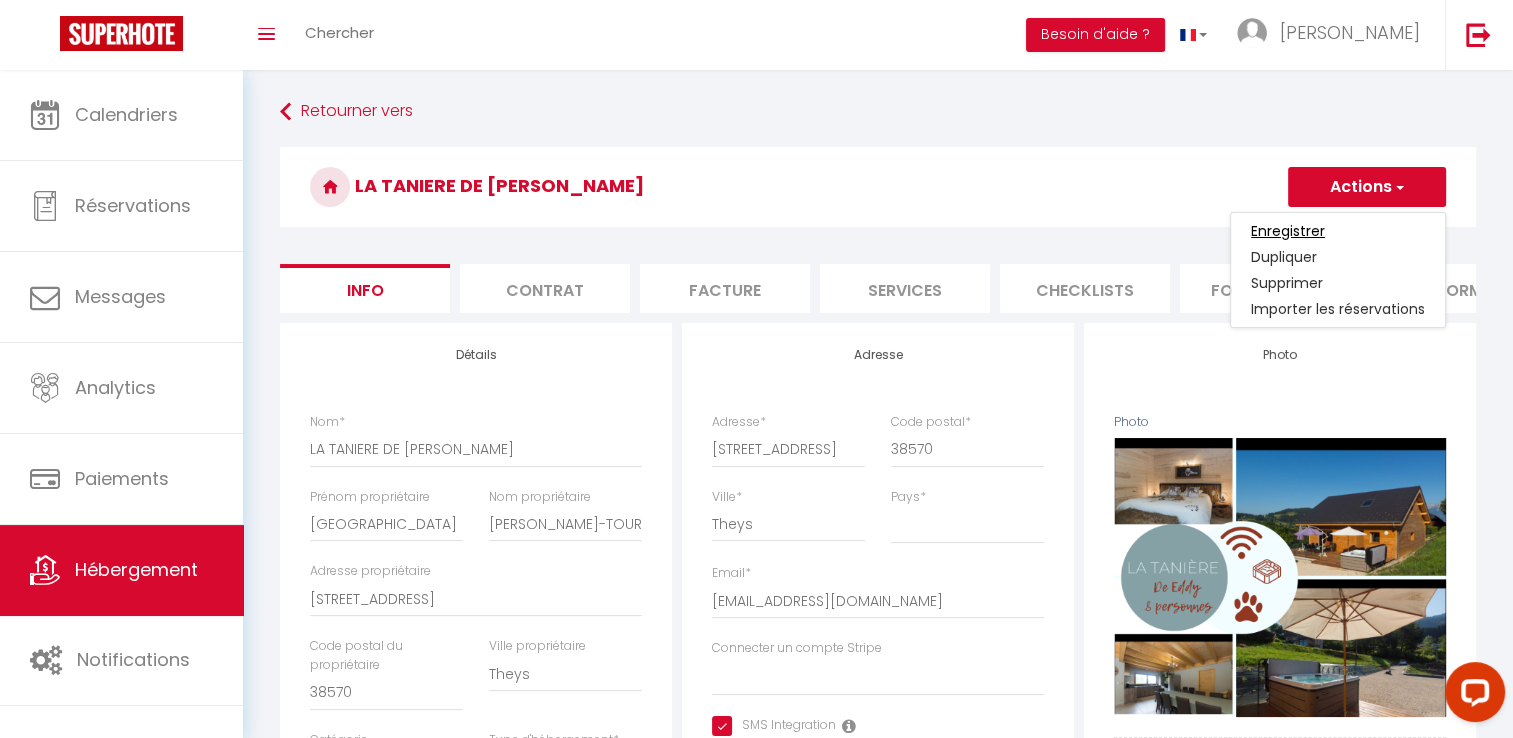 click on "Enregistrer" at bounding box center (1288, 231) 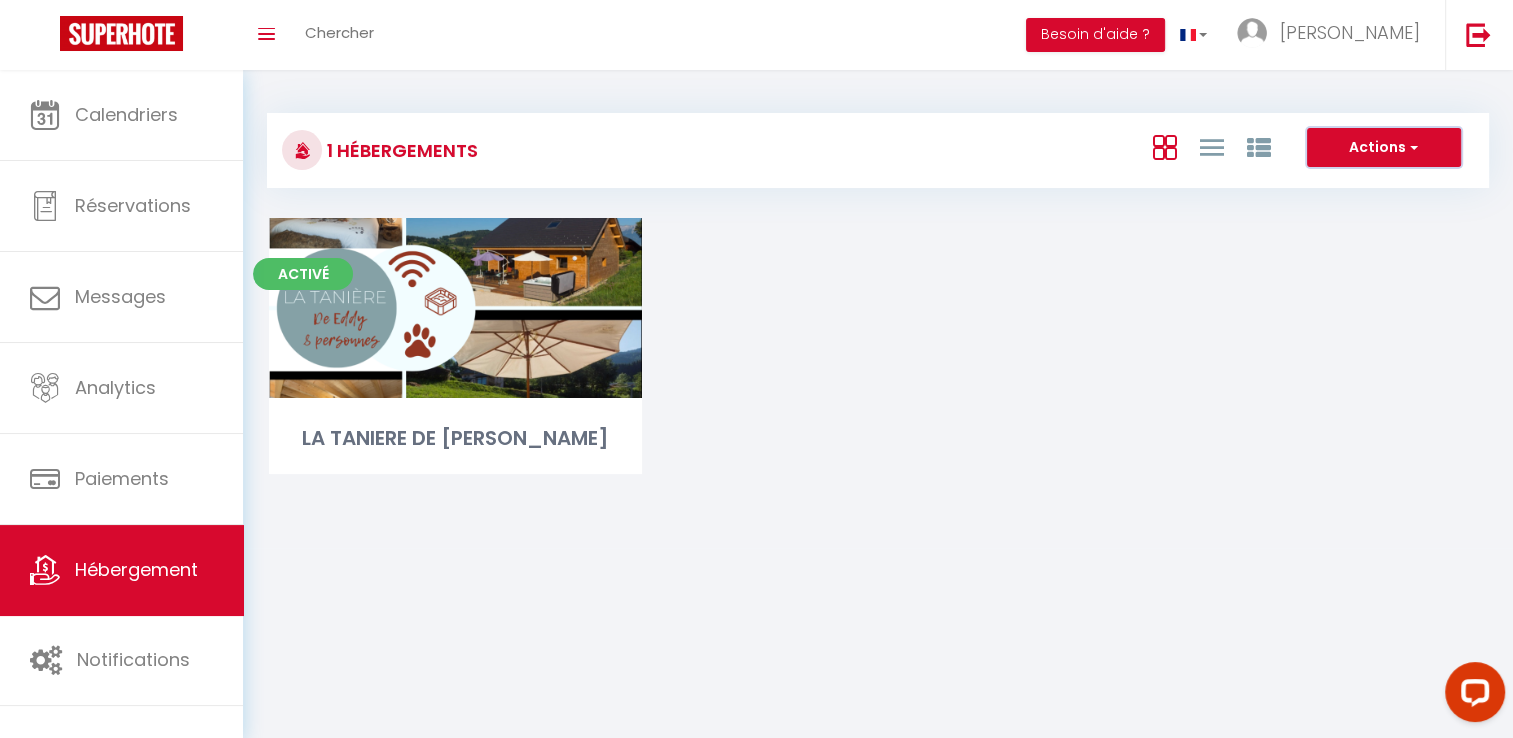 click at bounding box center [1412, 147] 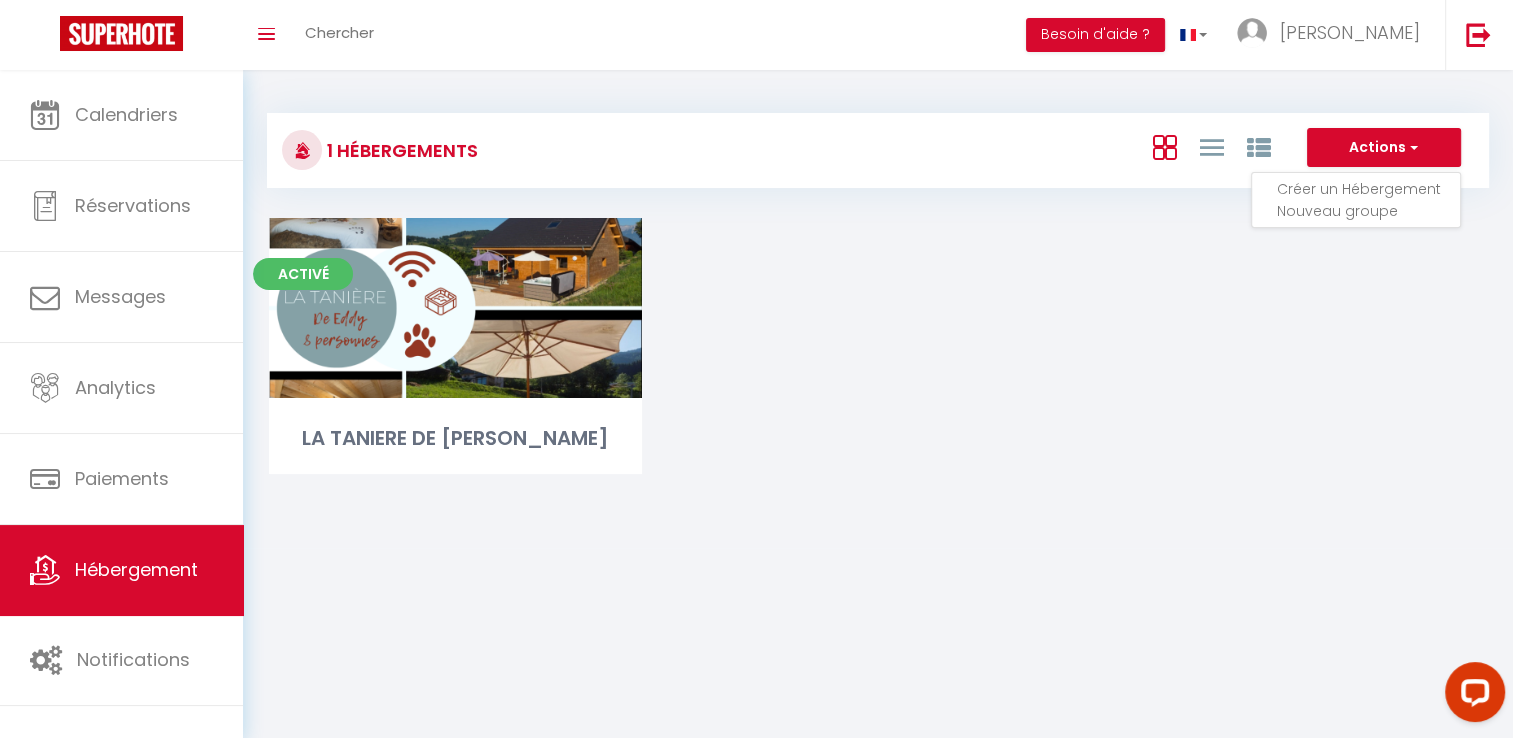 click on "Créer un Hébergement" at bounding box center (1368, 189) 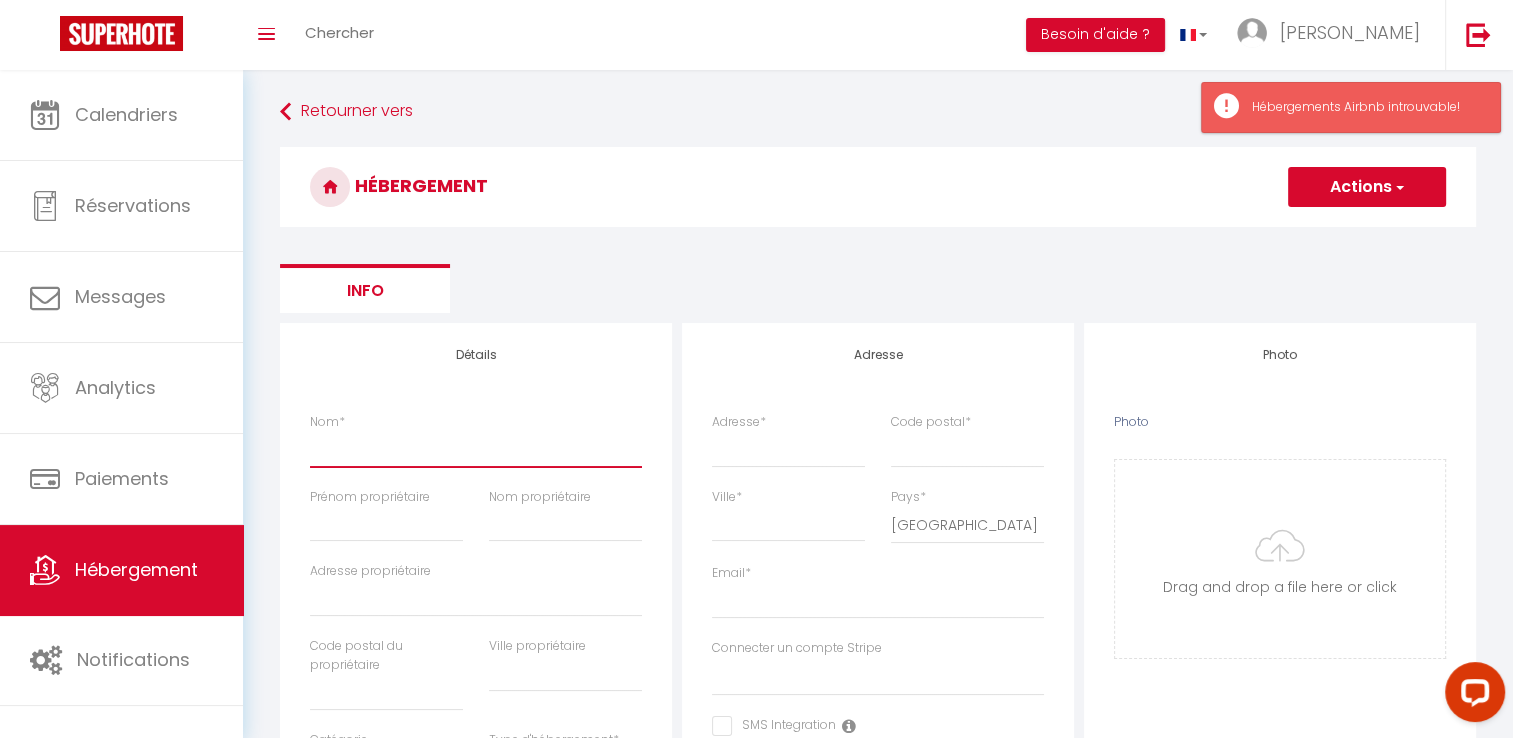 click on "Nom
*" at bounding box center [476, 449] 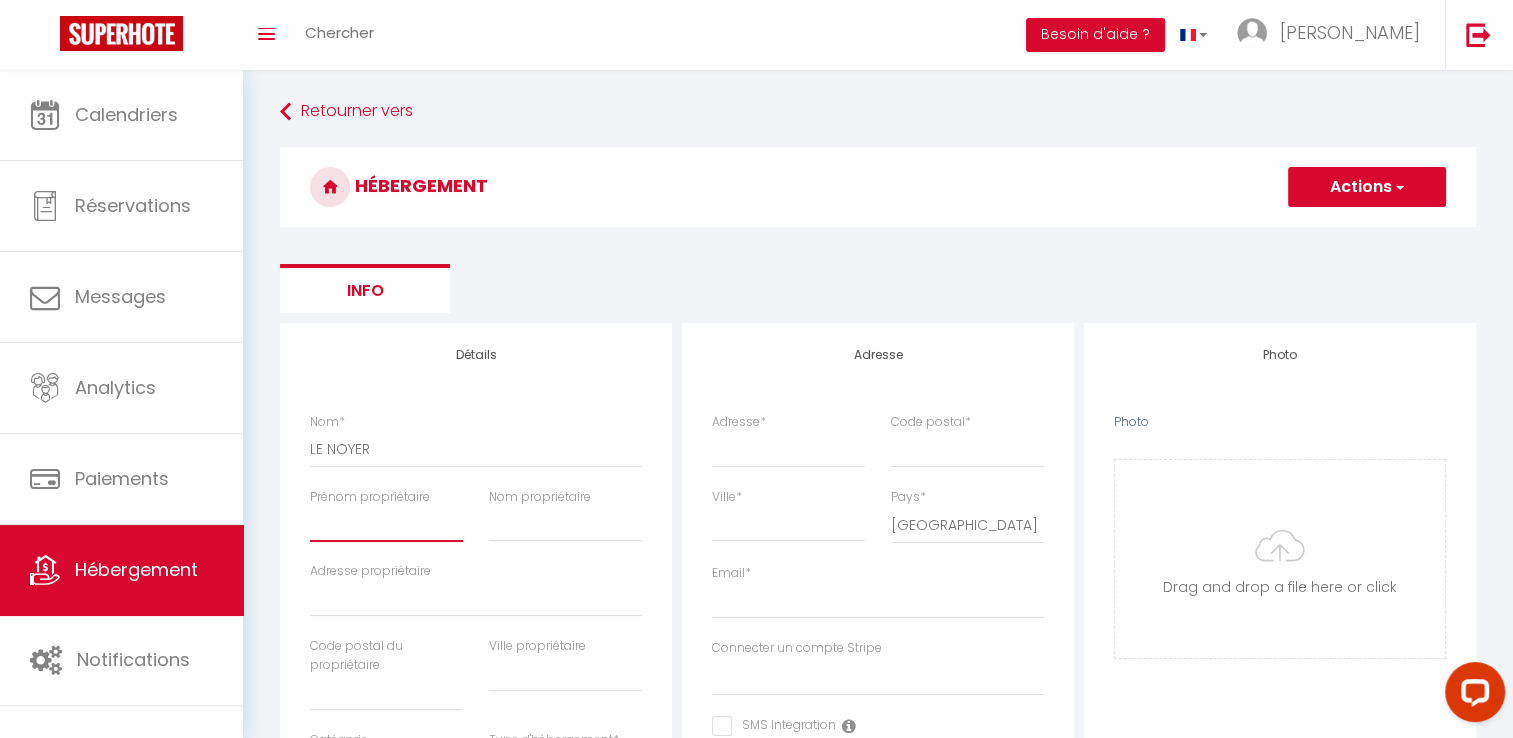 click on "Prénom propriétaire" at bounding box center (386, 524) 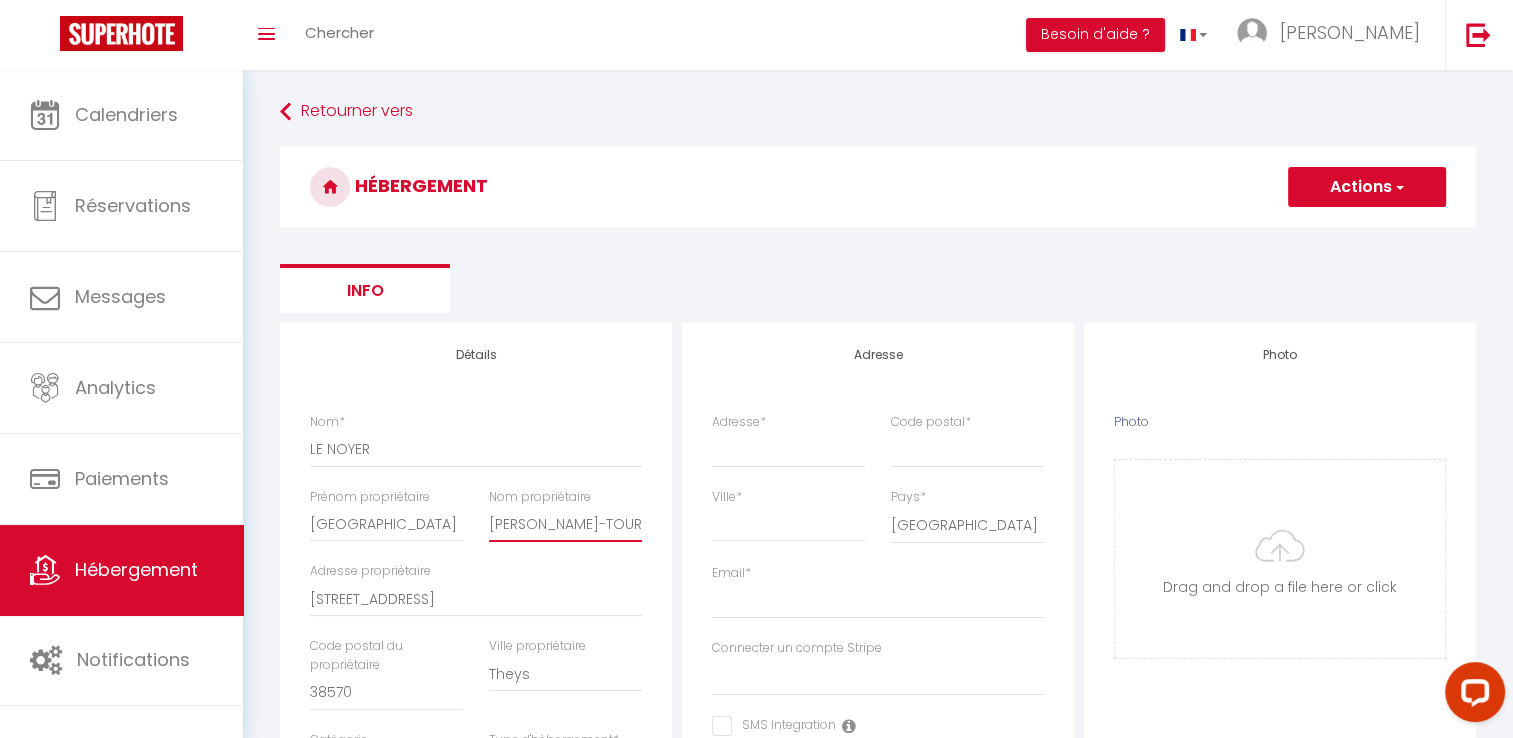 click on "[PERSON_NAME]-TOURTOLLET" at bounding box center (565, 524) 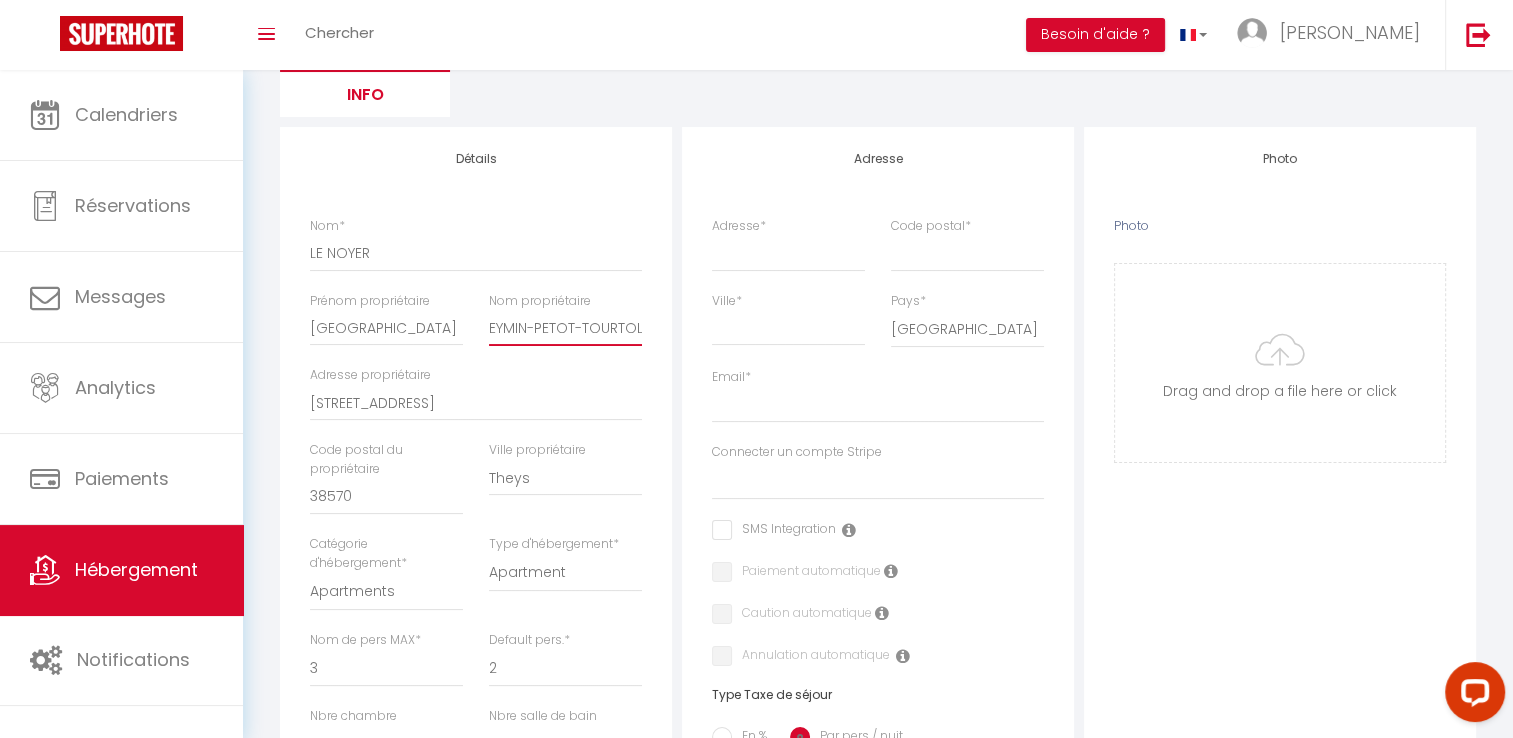 scroll, scrollTop: 200, scrollLeft: 0, axis: vertical 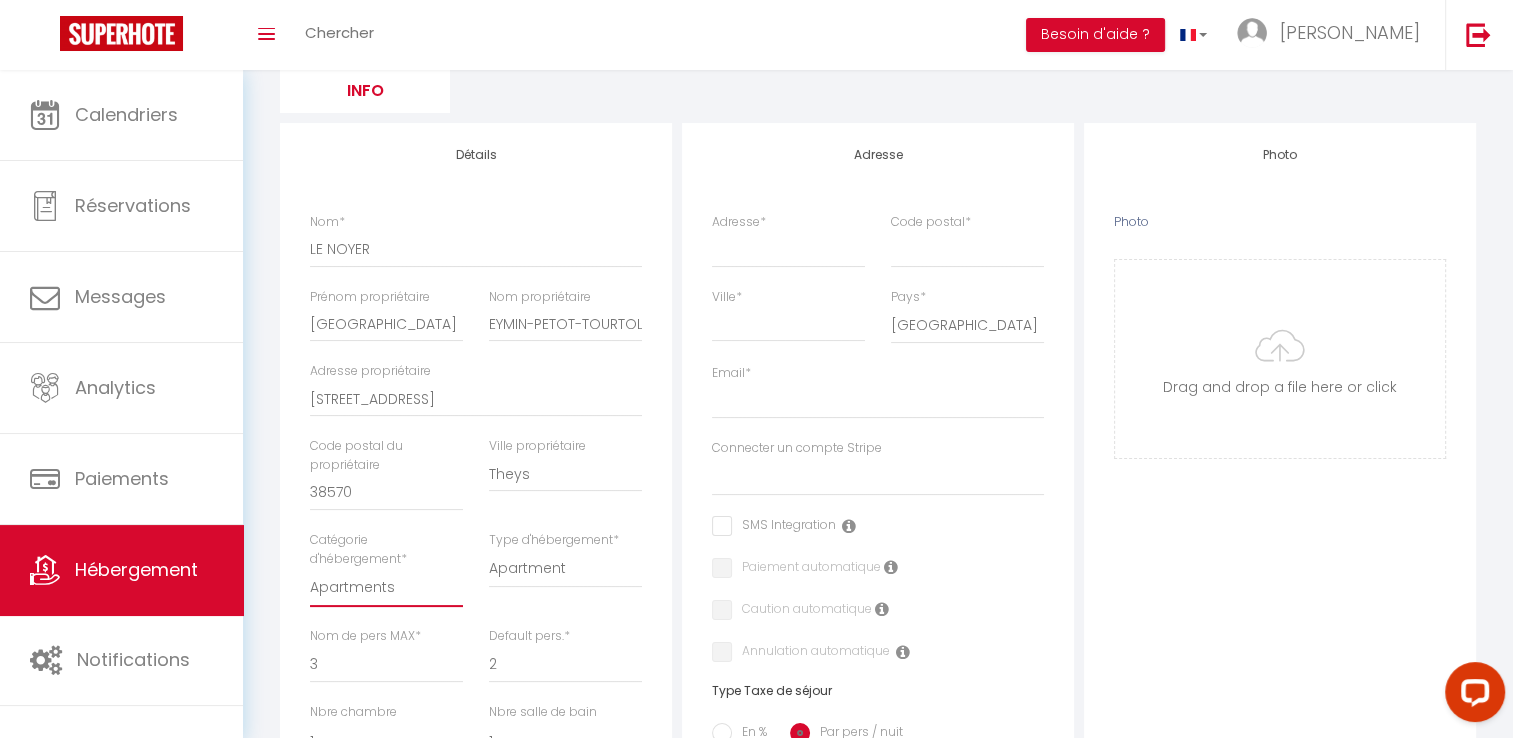click on "Apartments
Houses
Secondary units
Unique Homes
BNB
Others" at bounding box center [386, 588] 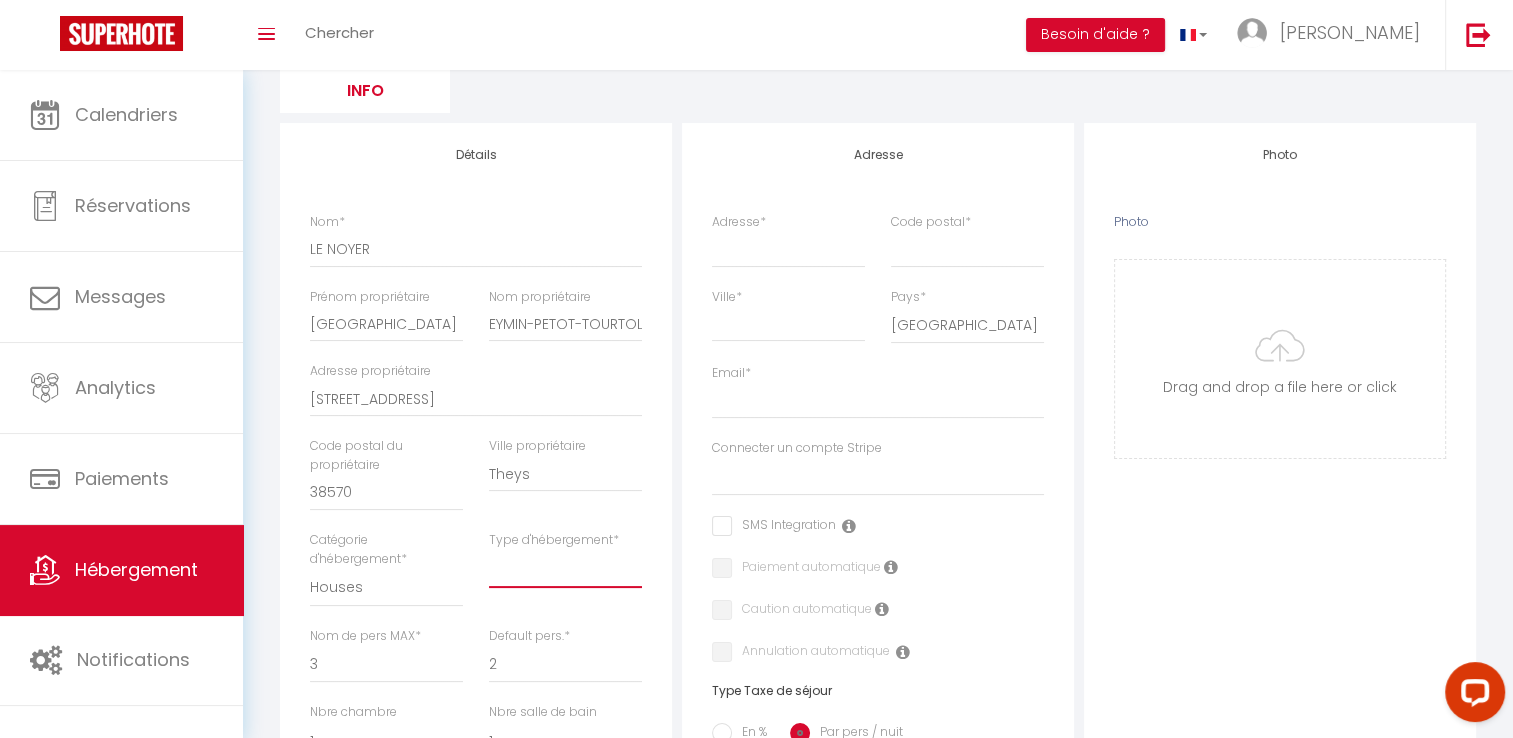 click on "House
[GEOGRAPHIC_DATA]
Villa
[GEOGRAPHIC_DATA]
Cottage
[GEOGRAPHIC_DATA]
Earthhouse
Houseboat
Hut
Farm Stay
[GEOGRAPHIC_DATA]
[GEOGRAPHIC_DATA]
Lighthouse" at bounding box center [565, 569] 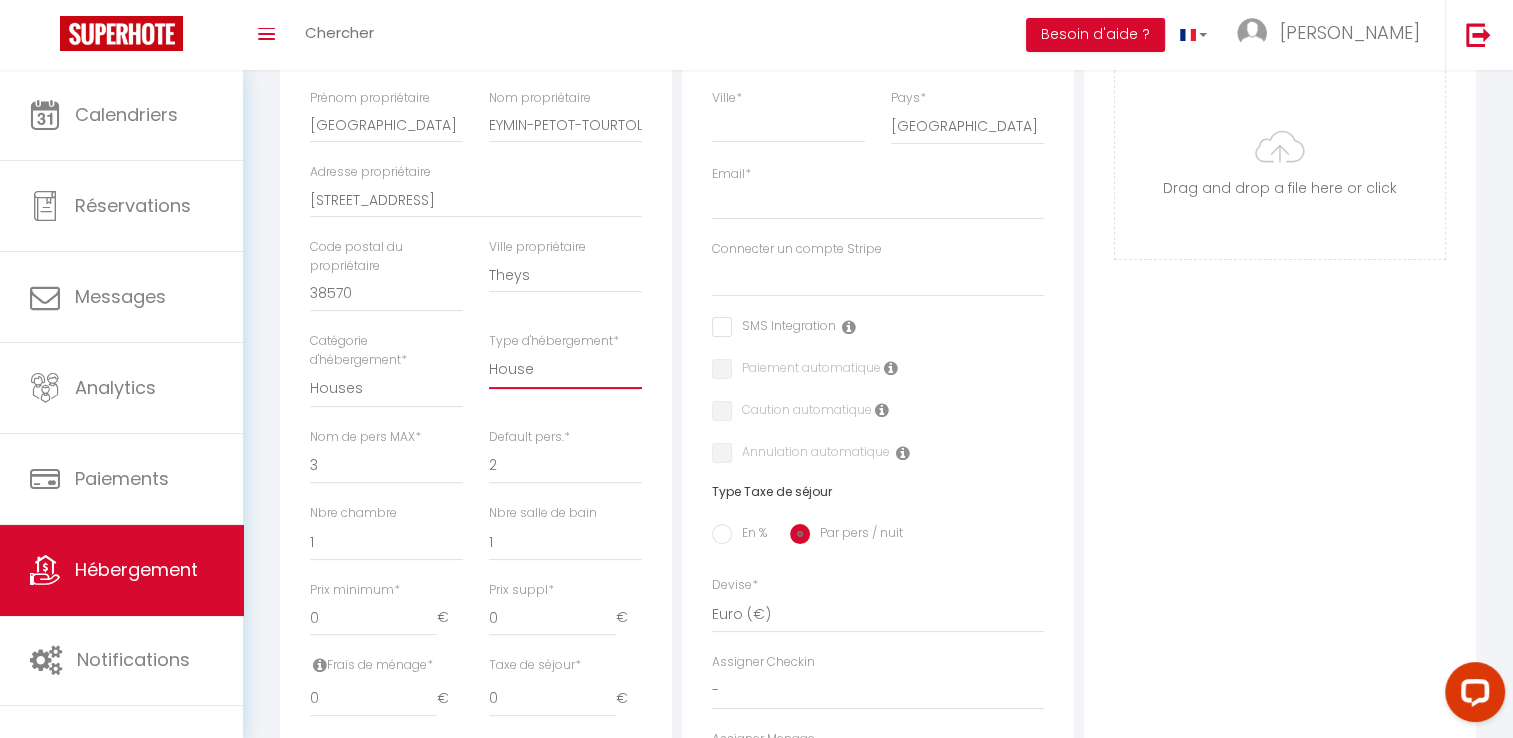 scroll, scrollTop: 400, scrollLeft: 0, axis: vertical 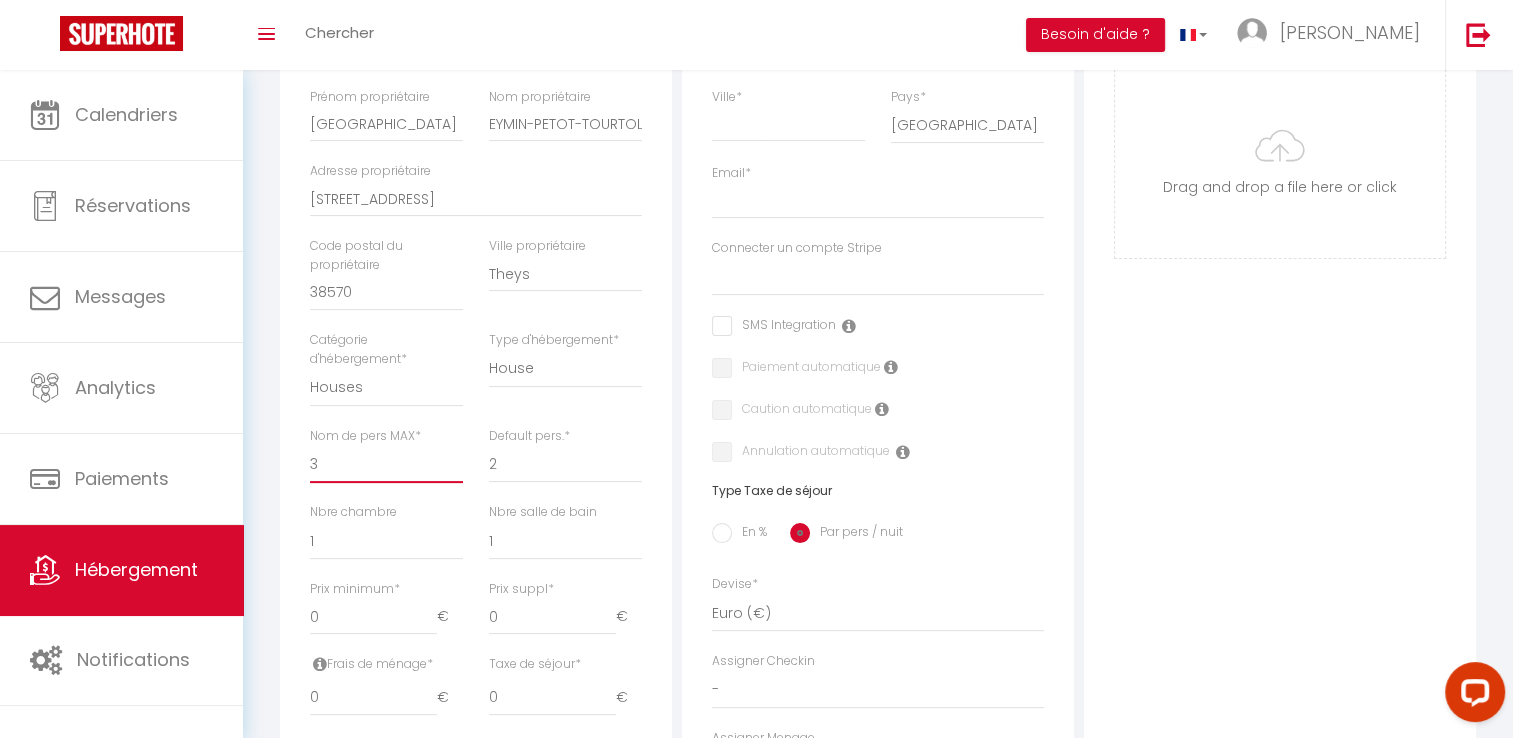 click on "1
2
3
4
5
6
7
8
9
10
11
12
13
14" at bounding box center [386, 464] 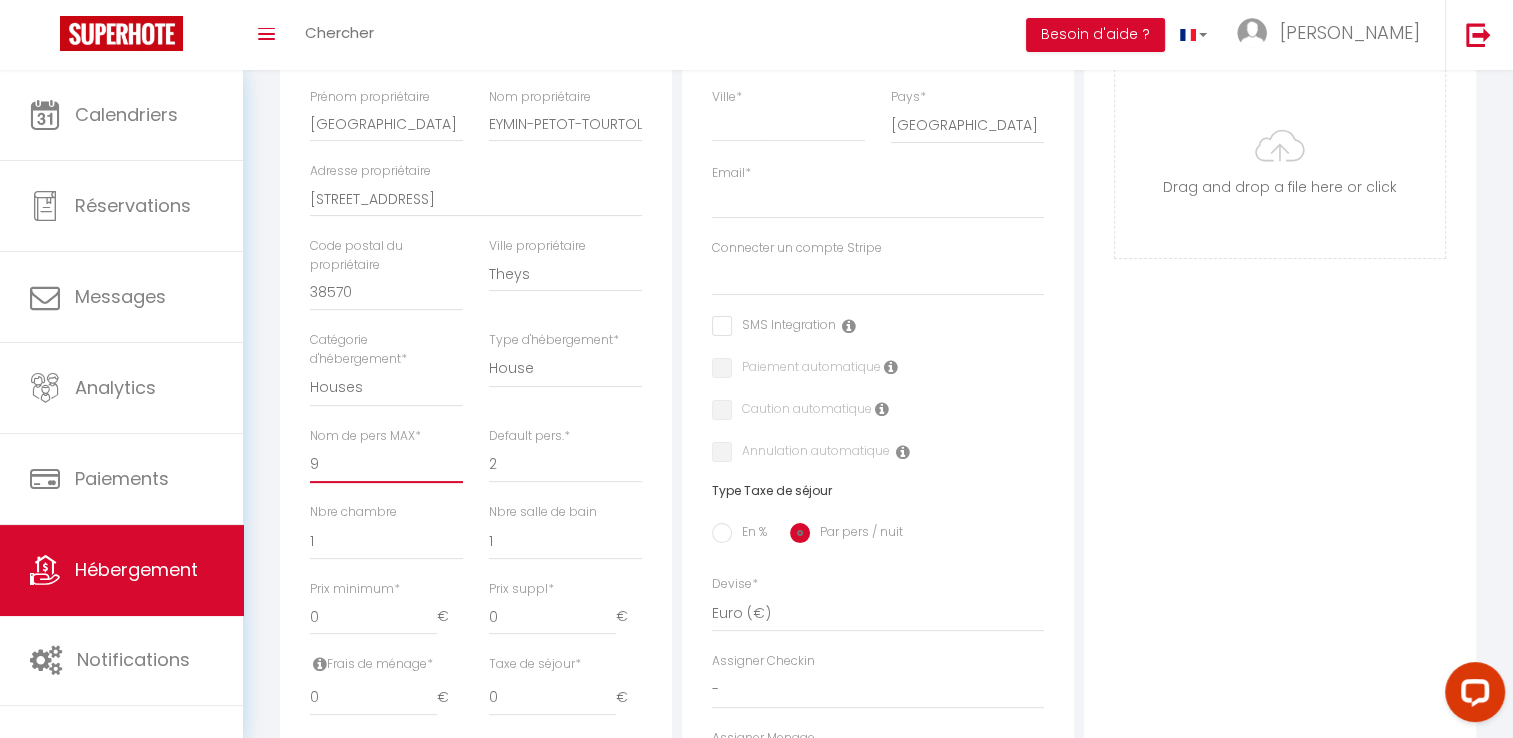 click on "1
2
3
4
5
6
7
8
9
10
11
12
13
14" at bounding box center [386, 464] 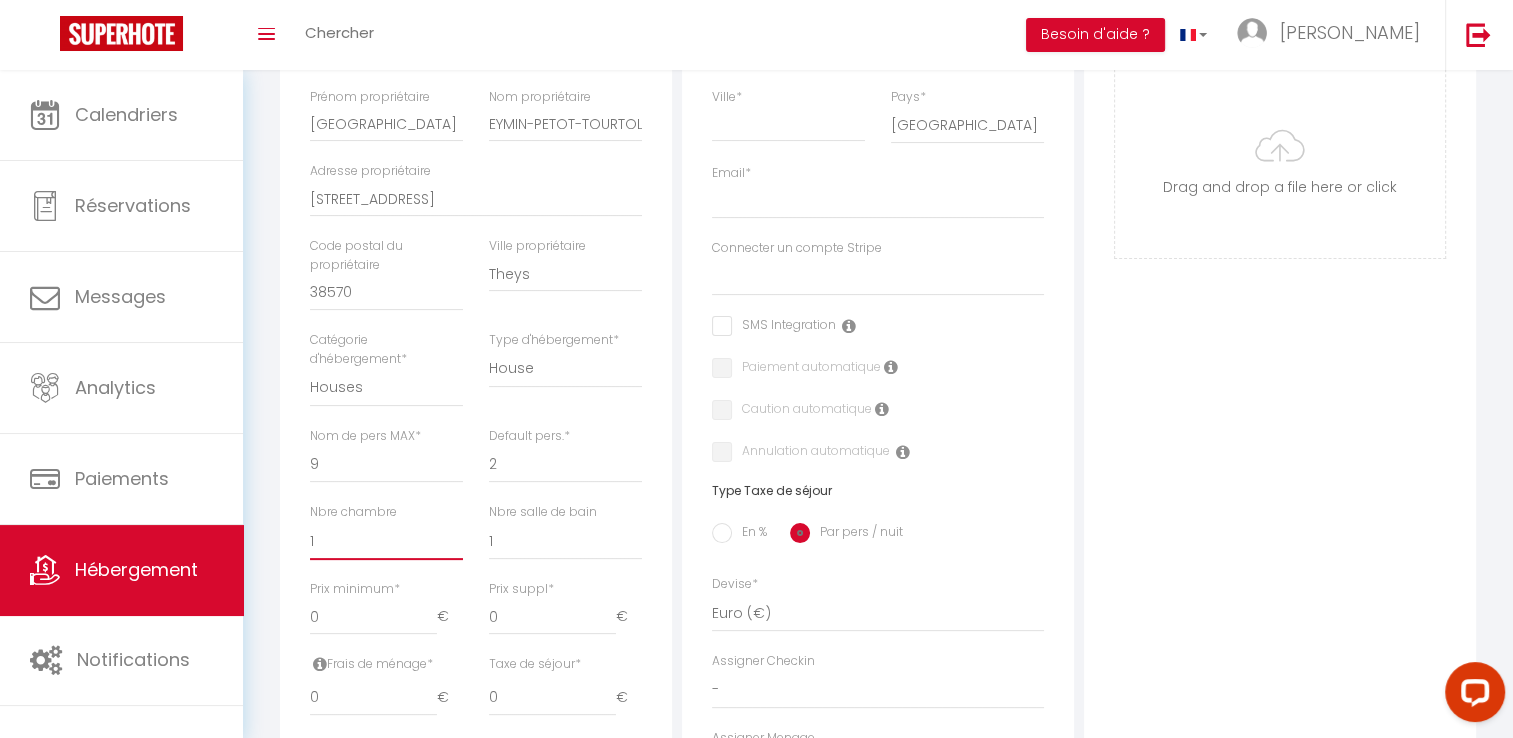 click on "0
1
2
3
4
5
6
7
8
9
10
11
12
13" at bounding box center (386, 541) 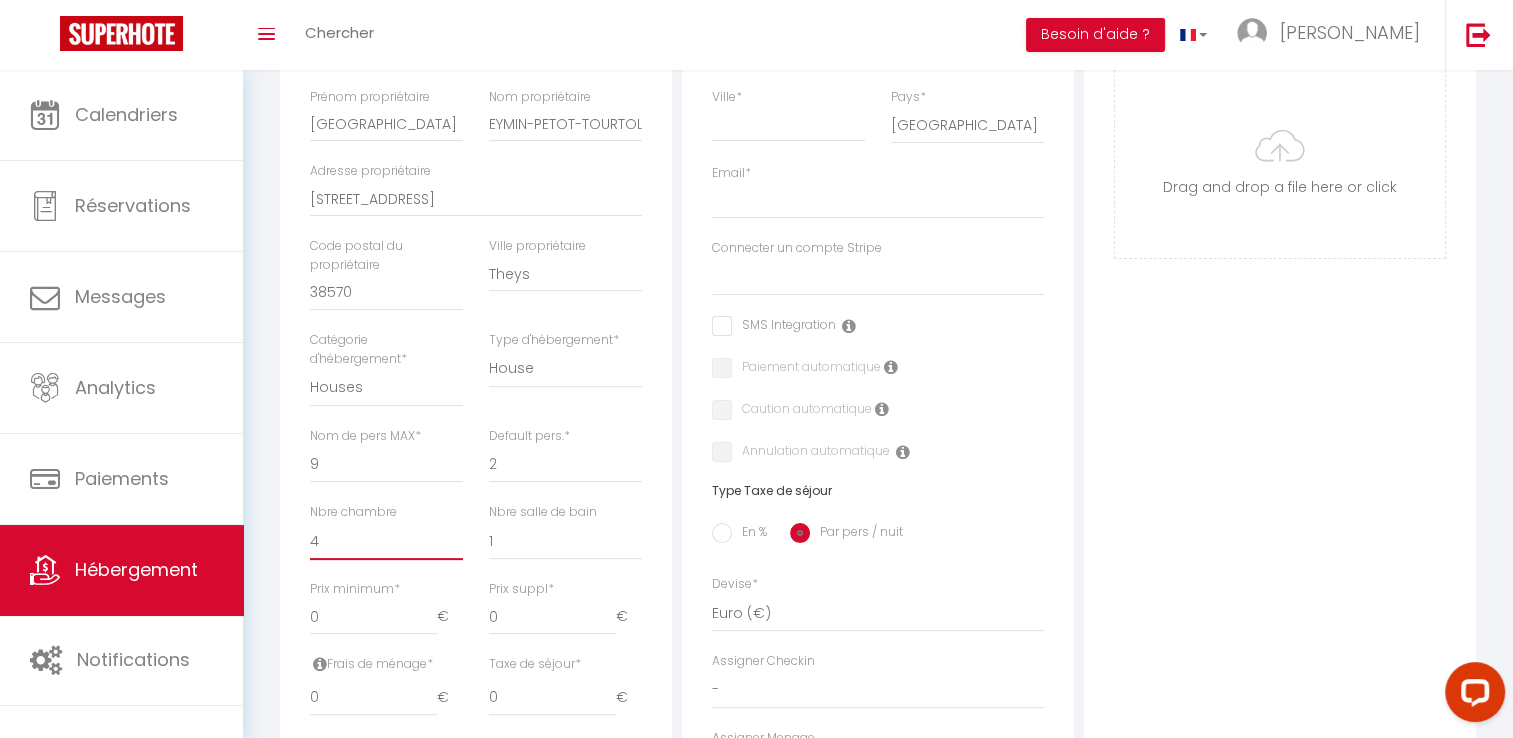 click on "0
1
2
3
4
5
6
7
8
9
10
11
12
13" at bounding box center (386, 541) 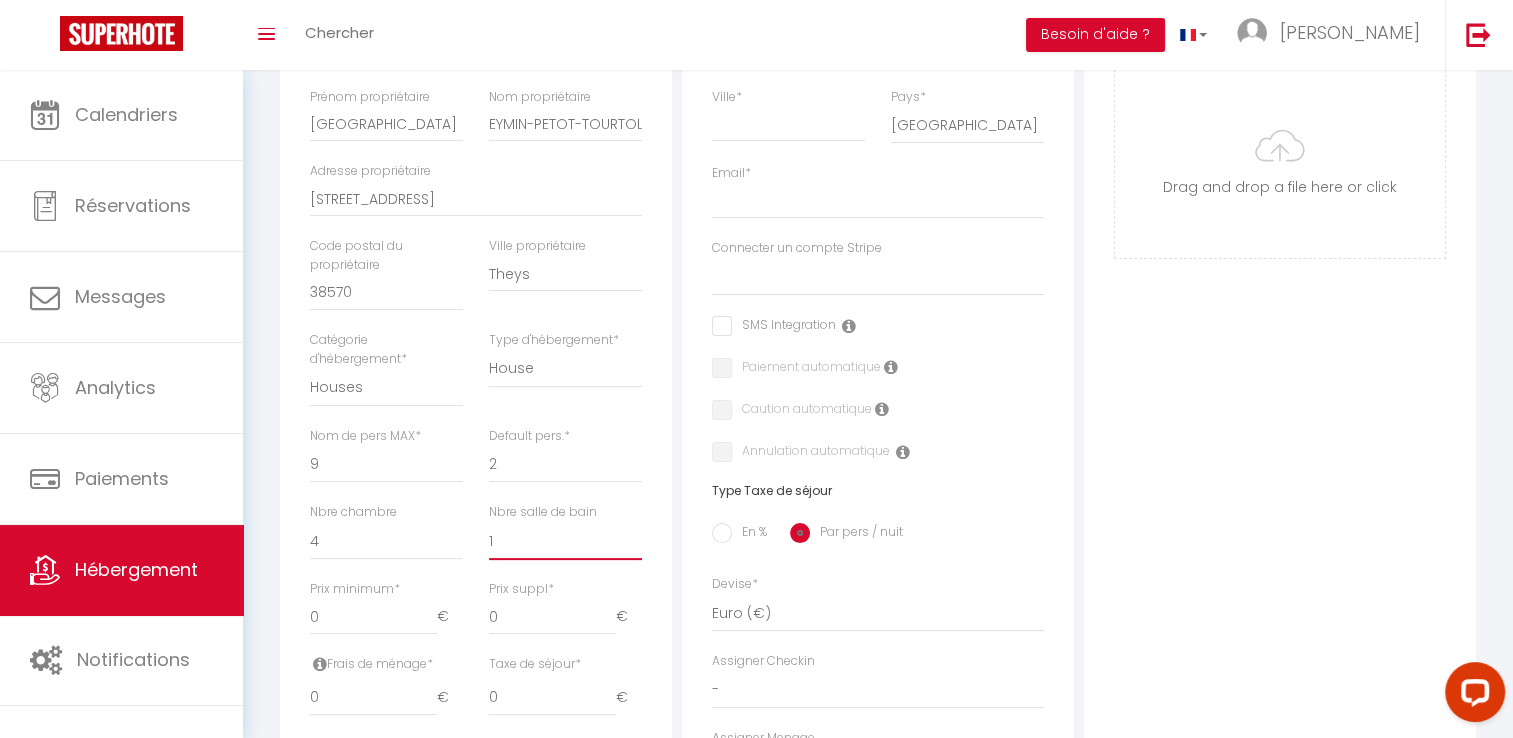 click on "0
1
2
3
4
5
6
7
8
9
10
11
12
13" at bounding box center (565, 541) 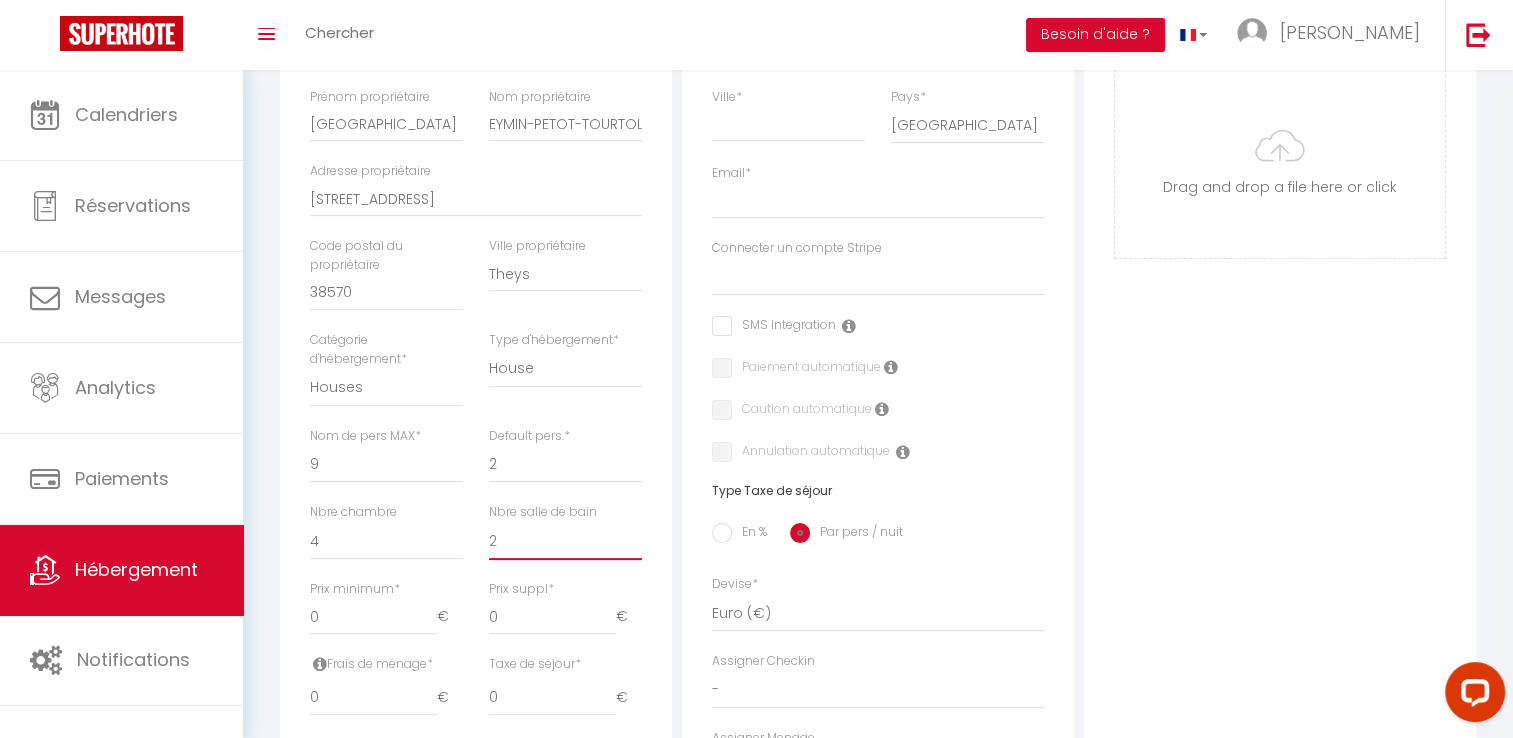 click on "0
1
2
3
4
5
6
7
8
9
10
11
12
13" at bounding box center (565, 541) 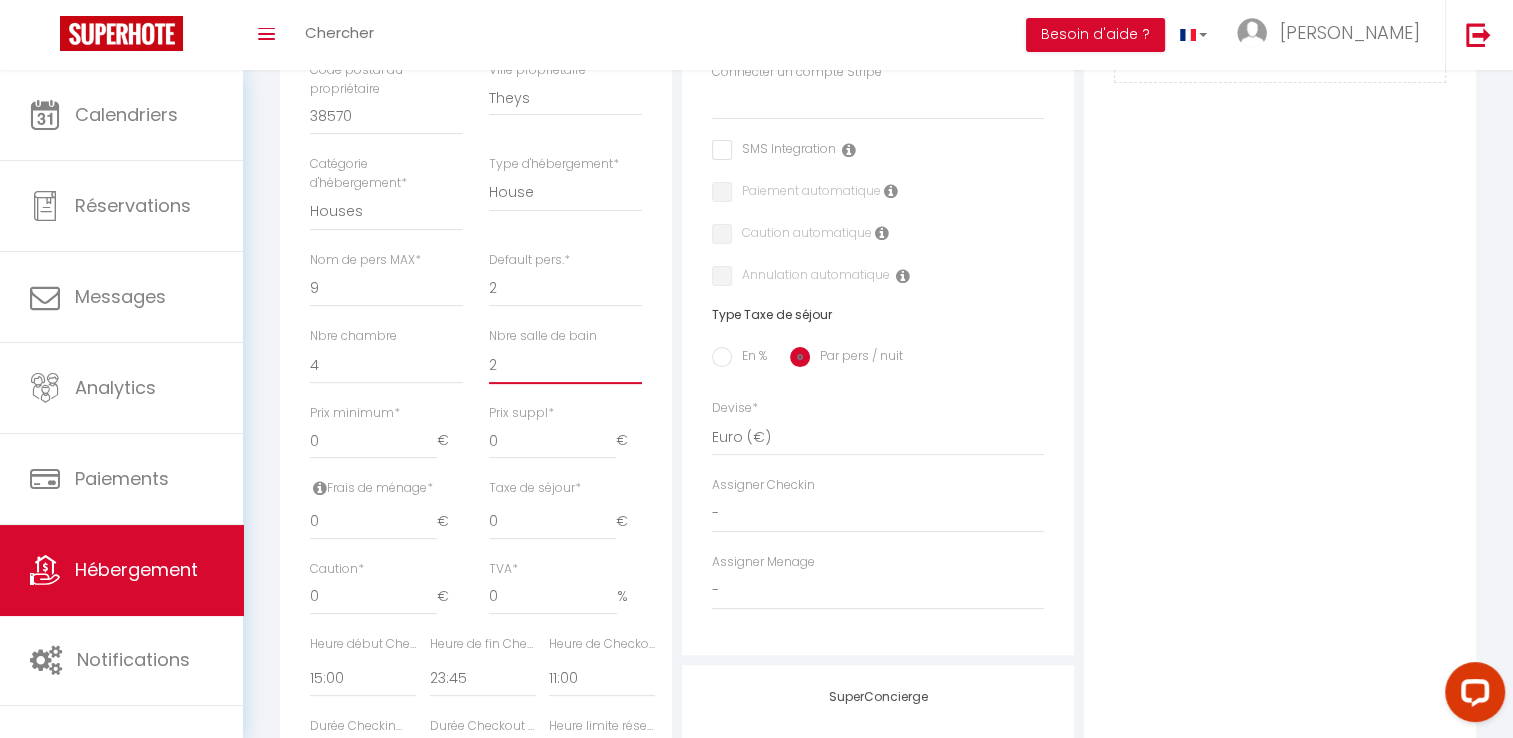 scroll, scrollTop: 600, scrollLeft: 0, axis: vertical 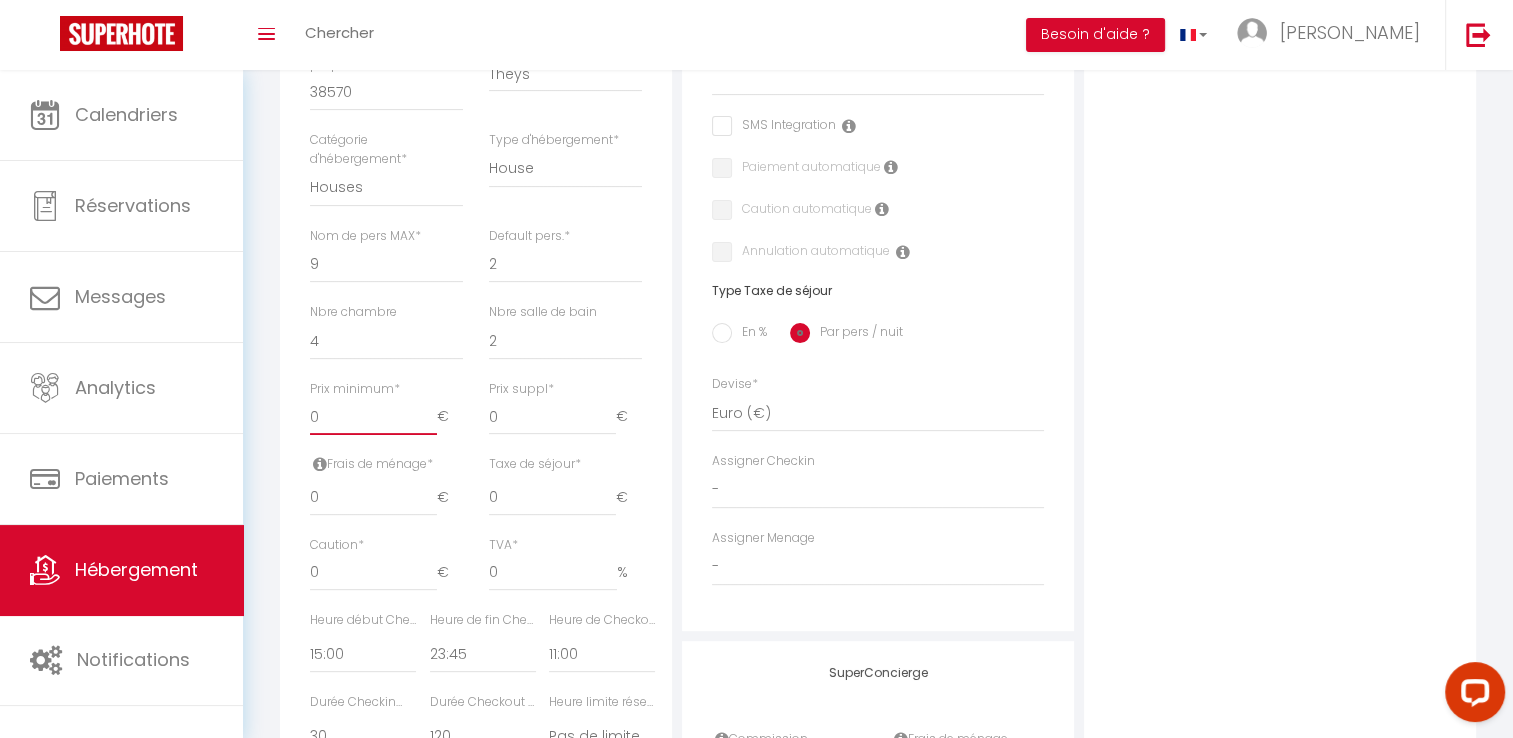 click on "0" at bounding box center (373, 417) 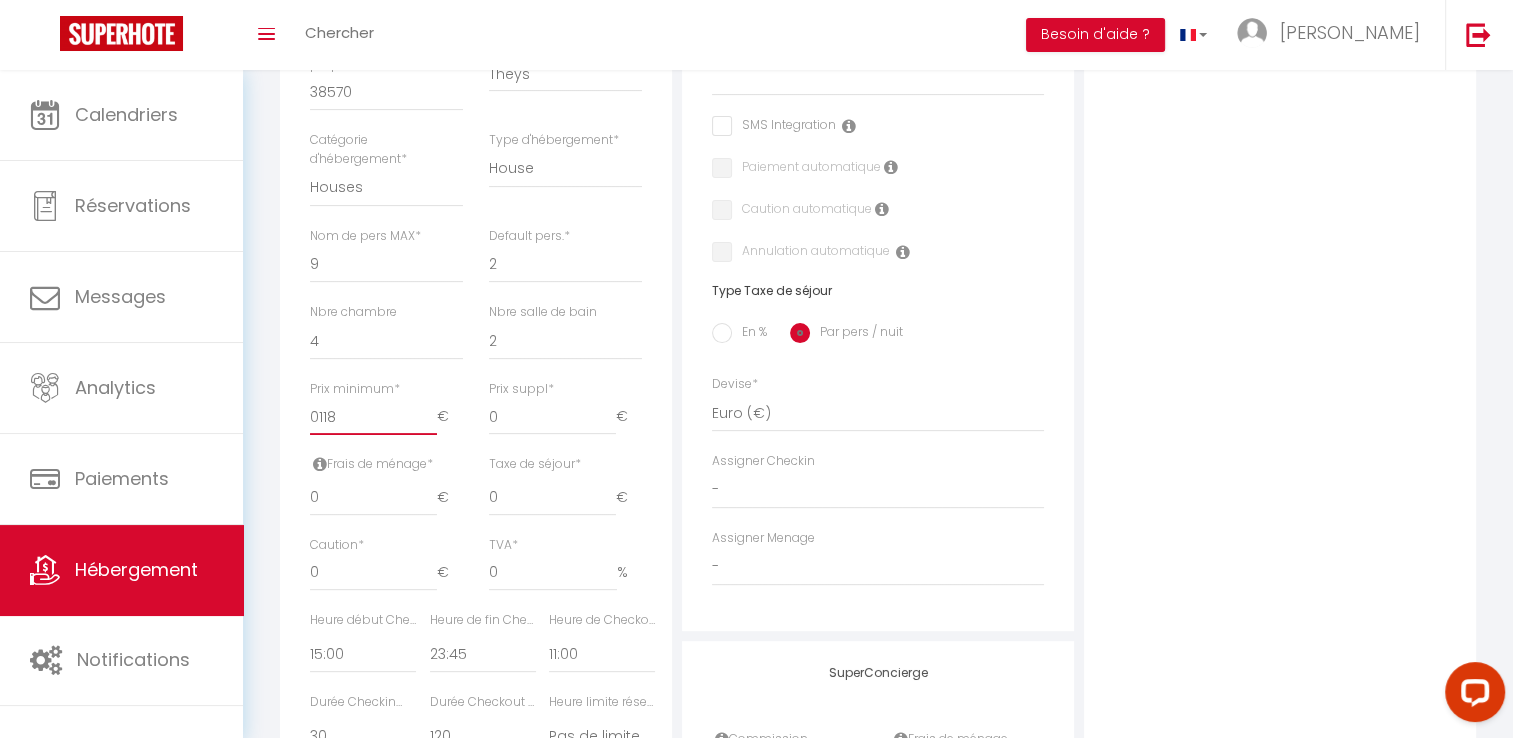 click on "0118" at bounding box center (373, 417) 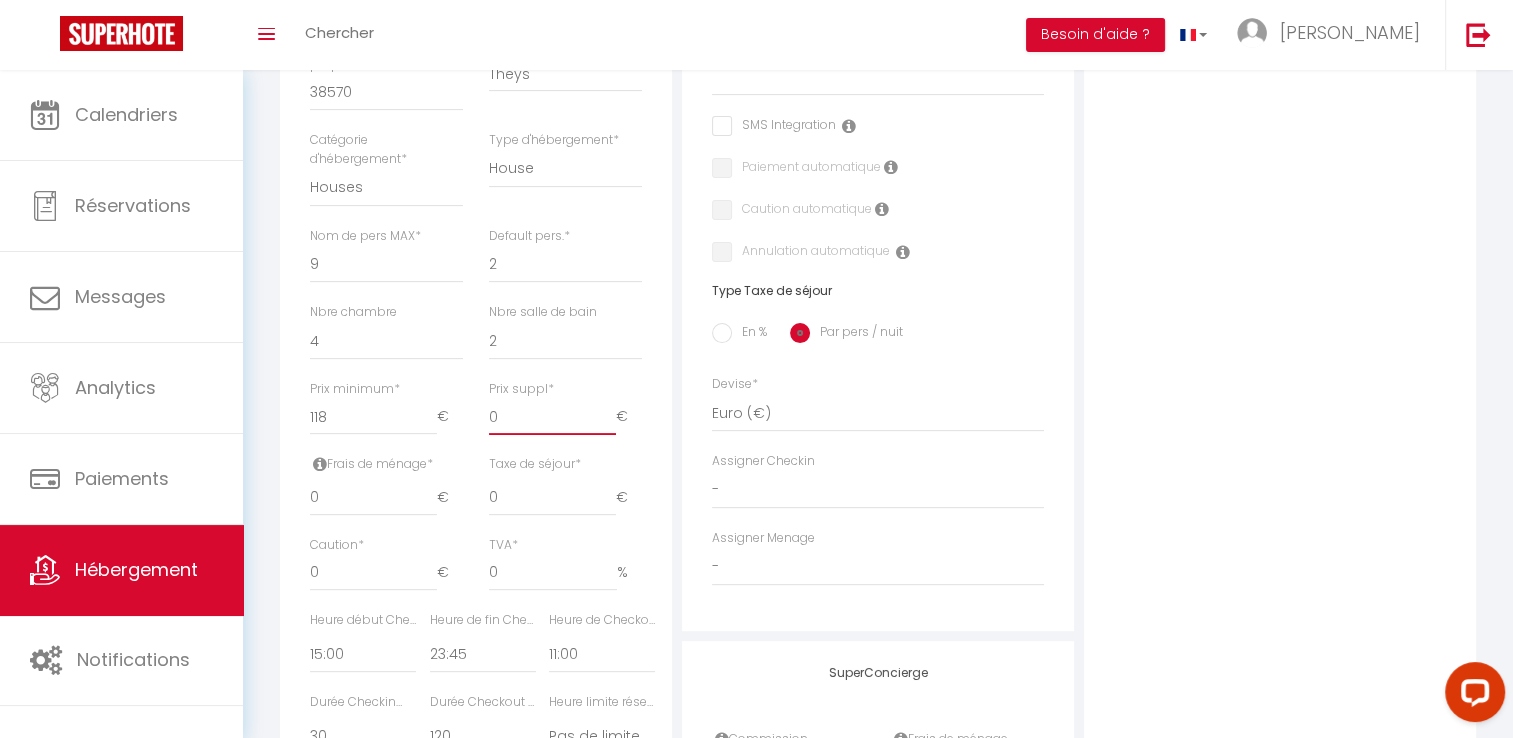 click on "0" at bounding box center [552, 417] 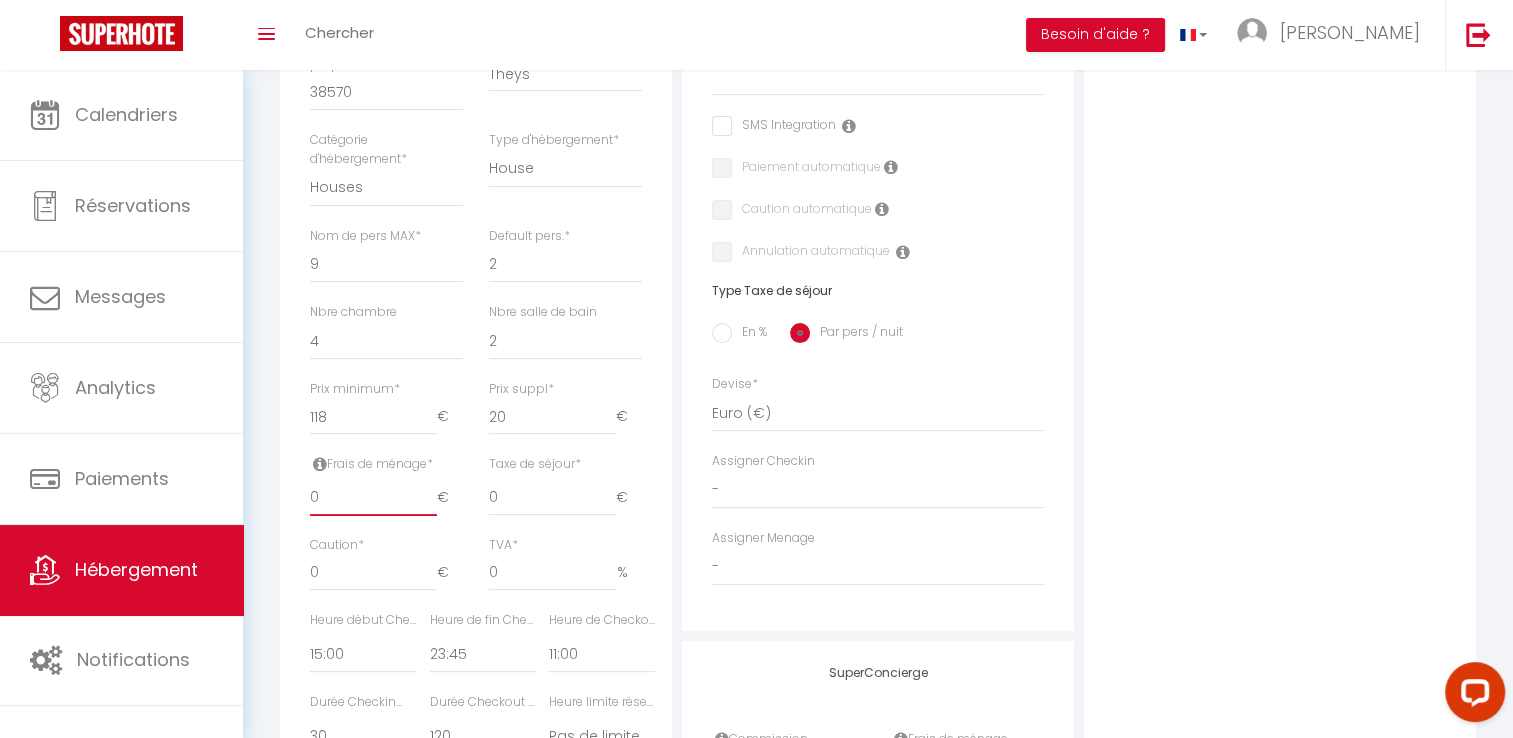 click on "0" at bounding box center [373, 498] 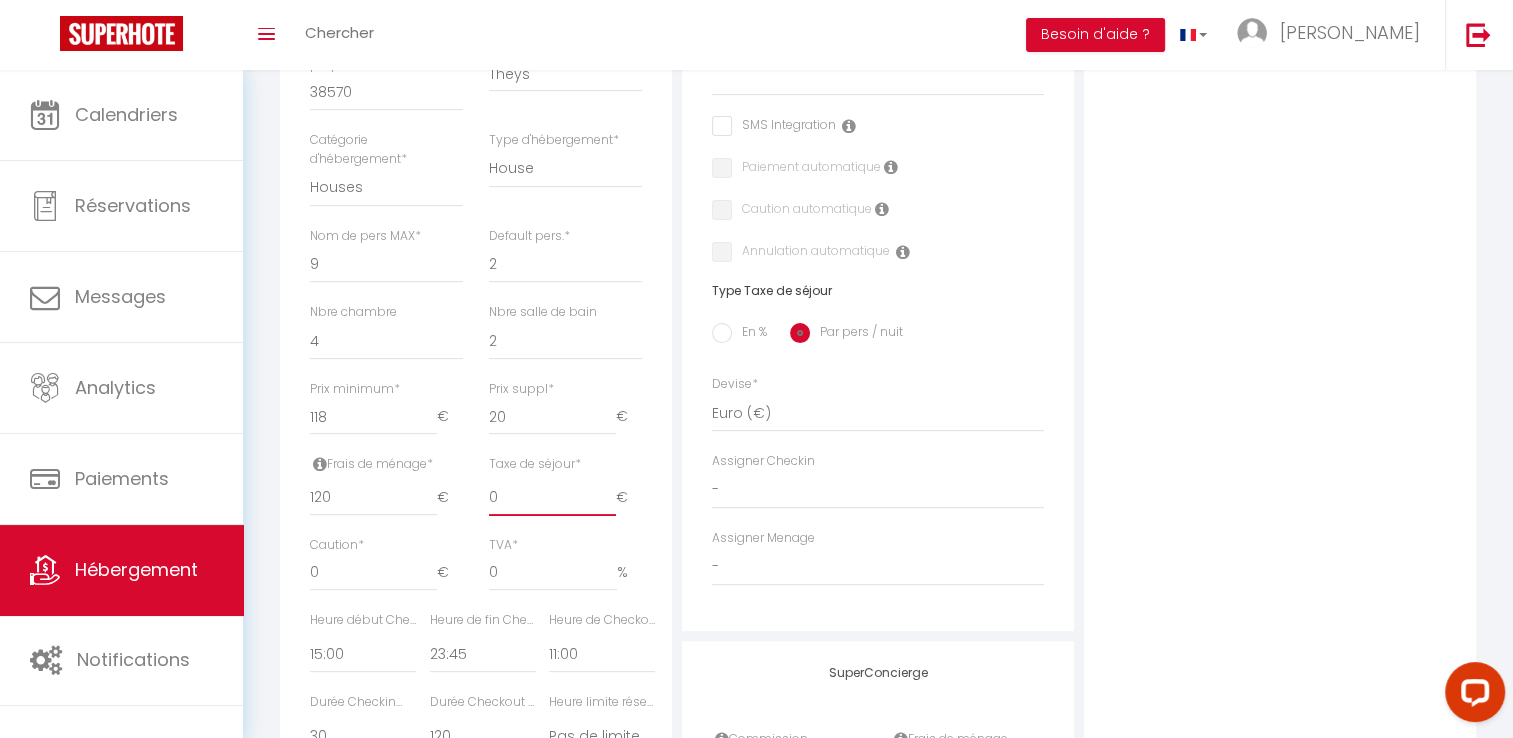 click on "0" at bounding box center (552, 498) 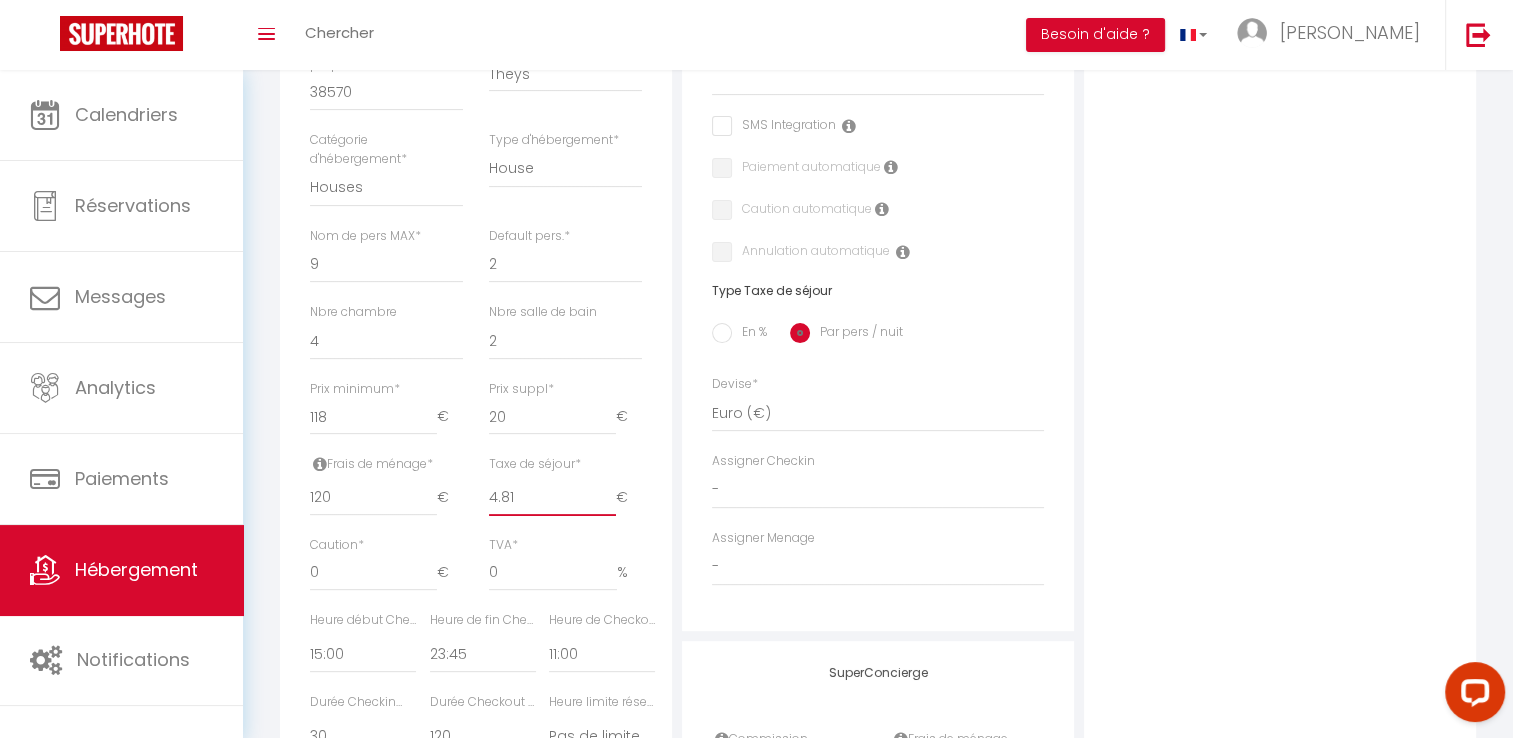 click on "4.81" at bounding box center (552, 498) 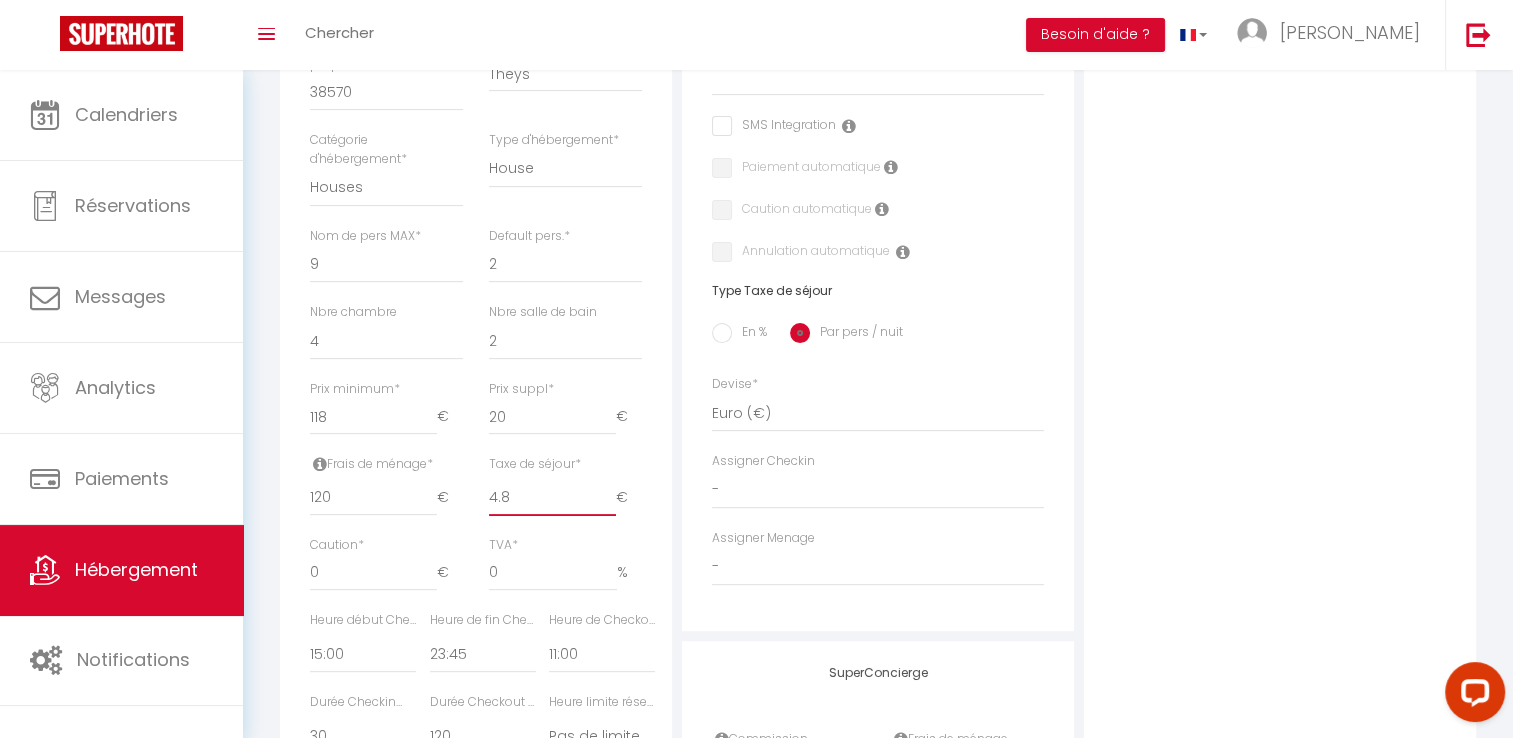 click on "4.8" at bounding box center (552, 498) 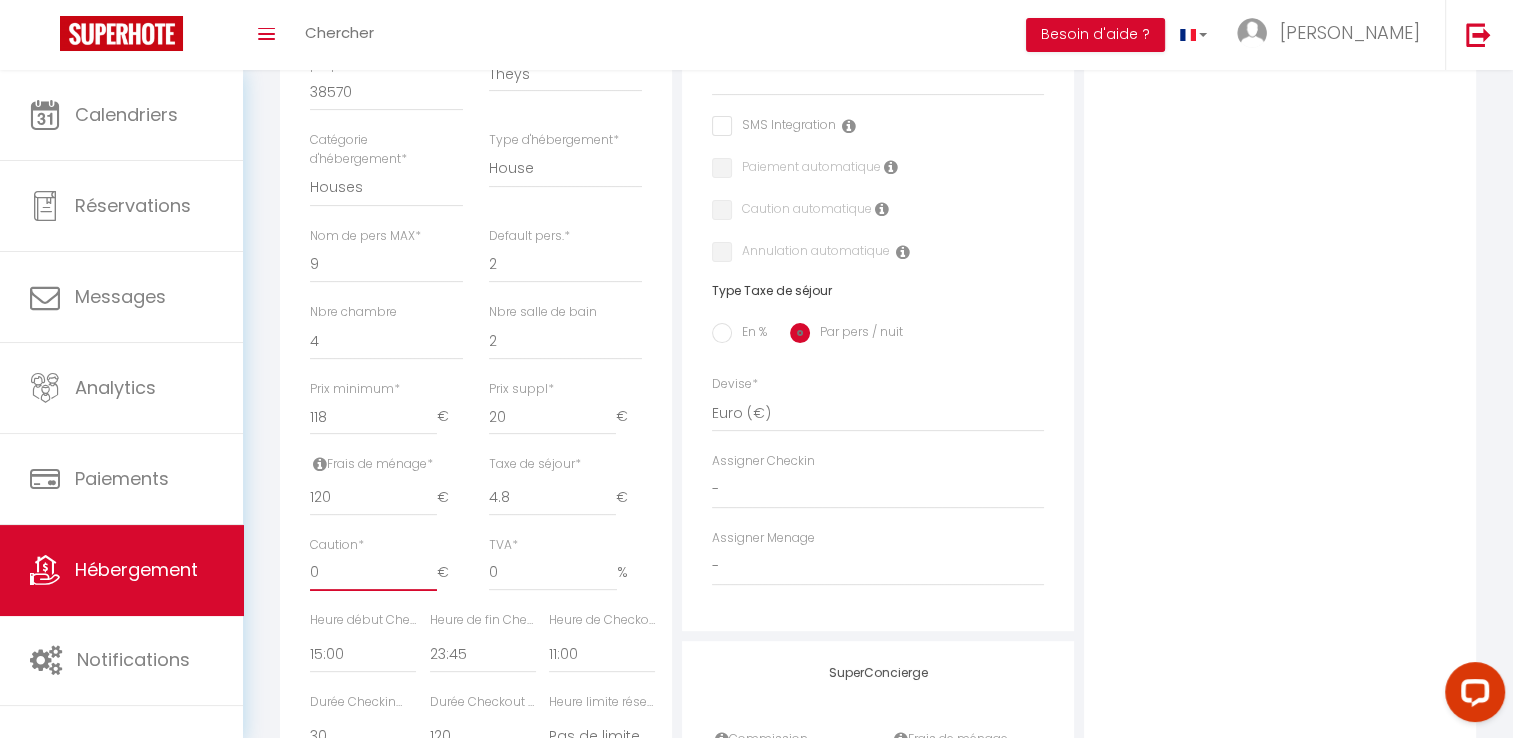 click on "0" at bounding box center (373, 573) 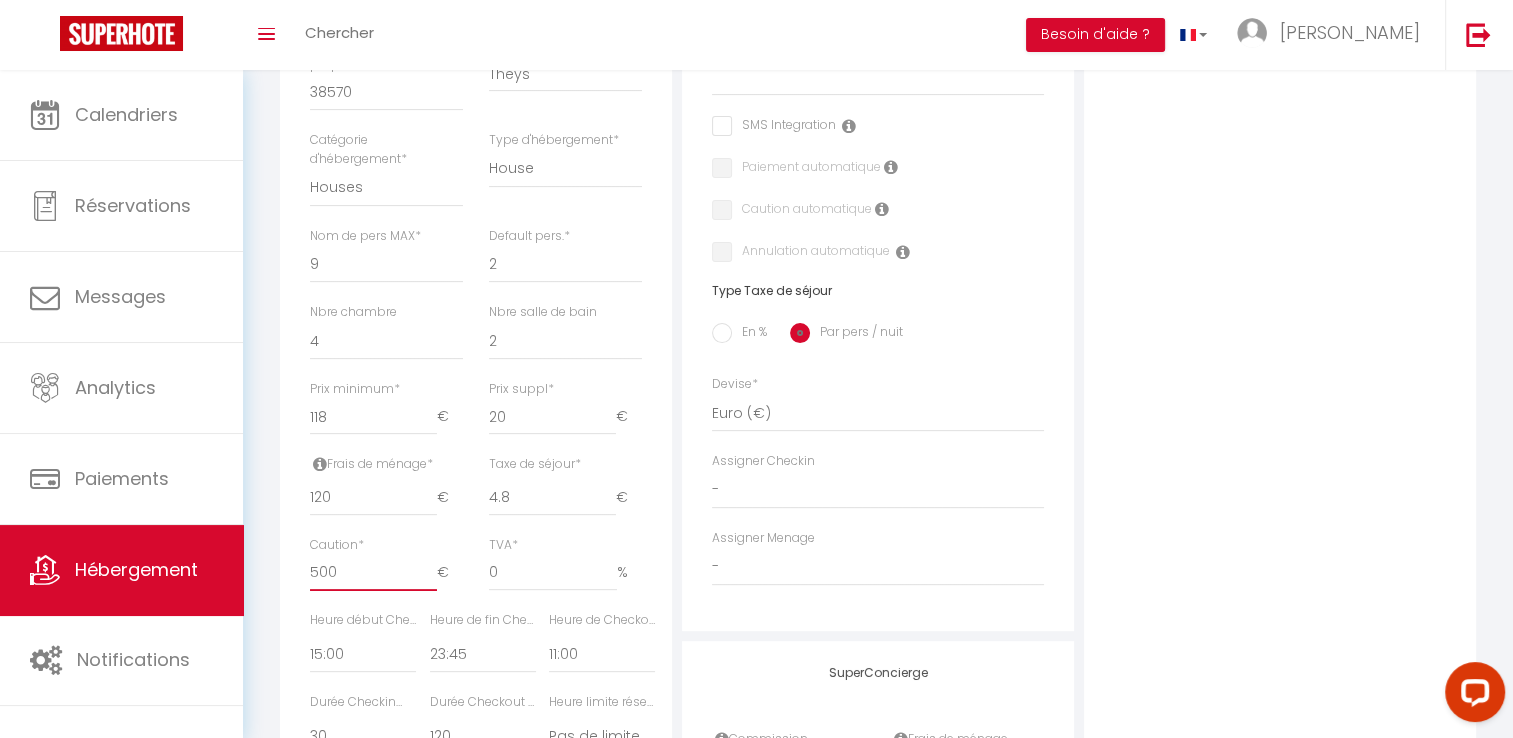 scroll, scrollTop: 700, scrollLeft: 0, axis: vertical 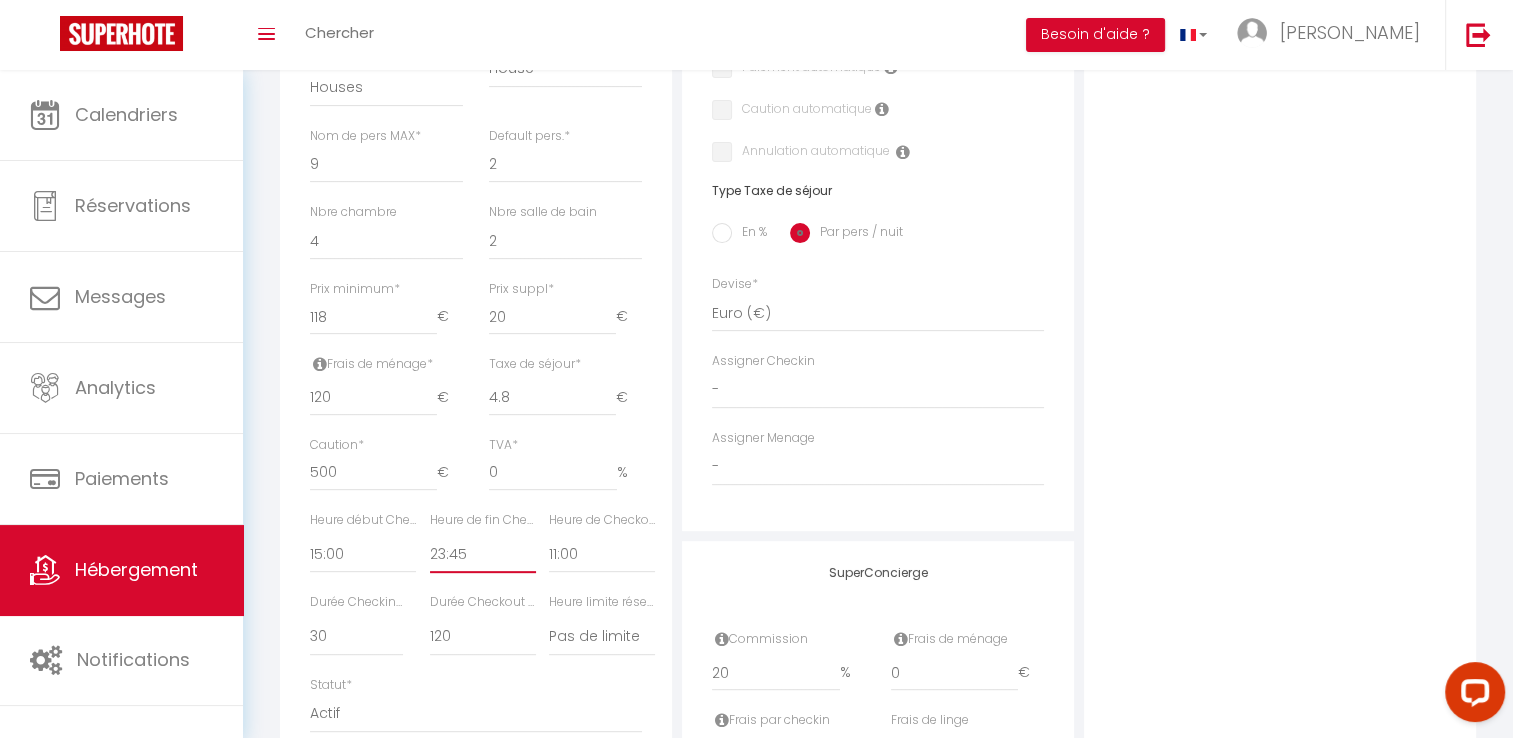 click on "00:00
00:15
00:30
00:45
01:00
01:15
01:30
01:45
02:00
02:15
02:30
02:45
03:00" at bounding box center (483, 554) 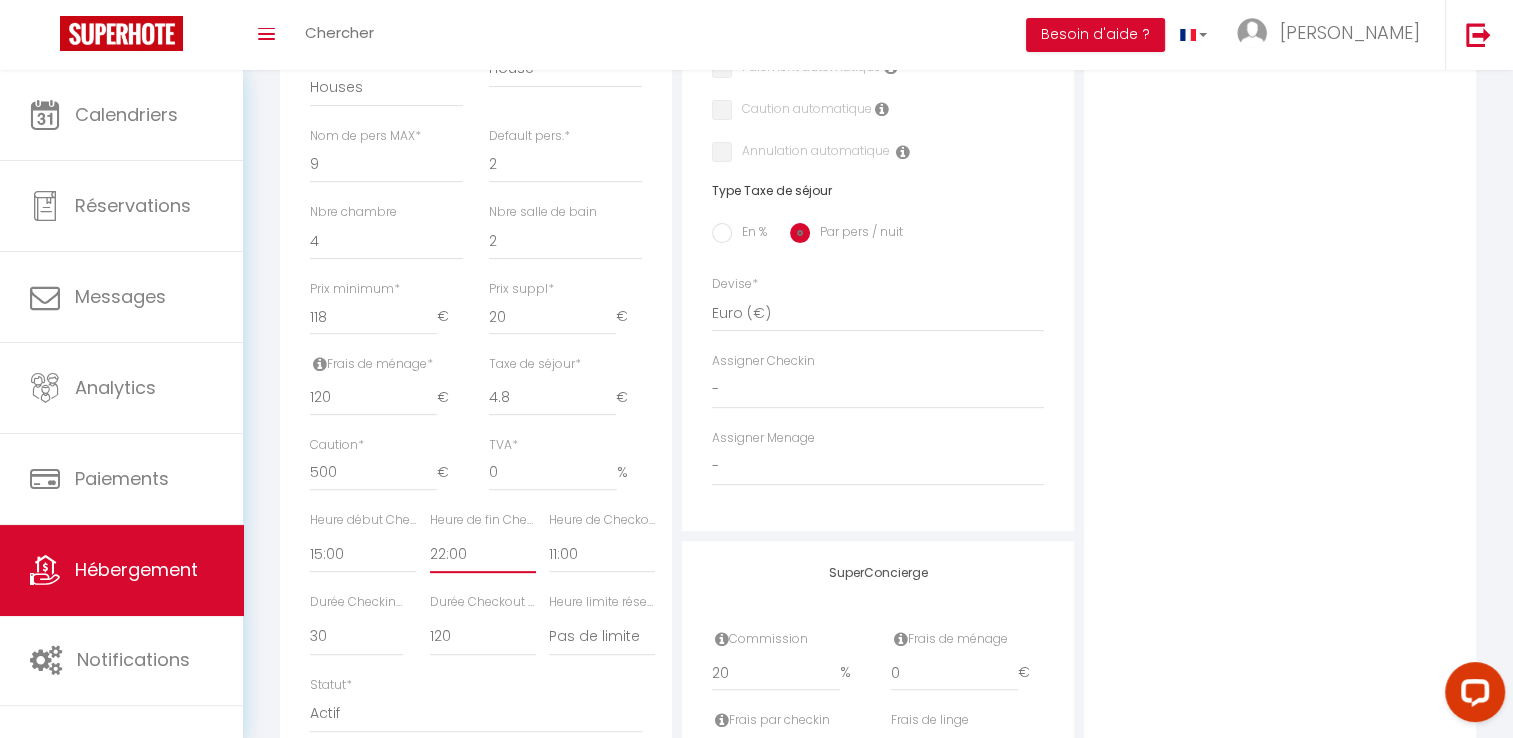 click on "00:00
00:15
00:30
00:45
01:00
01:15
01:30
01:45
02:00
02:15
02:30
02:45
03:00" at bounding box center [483, 554] 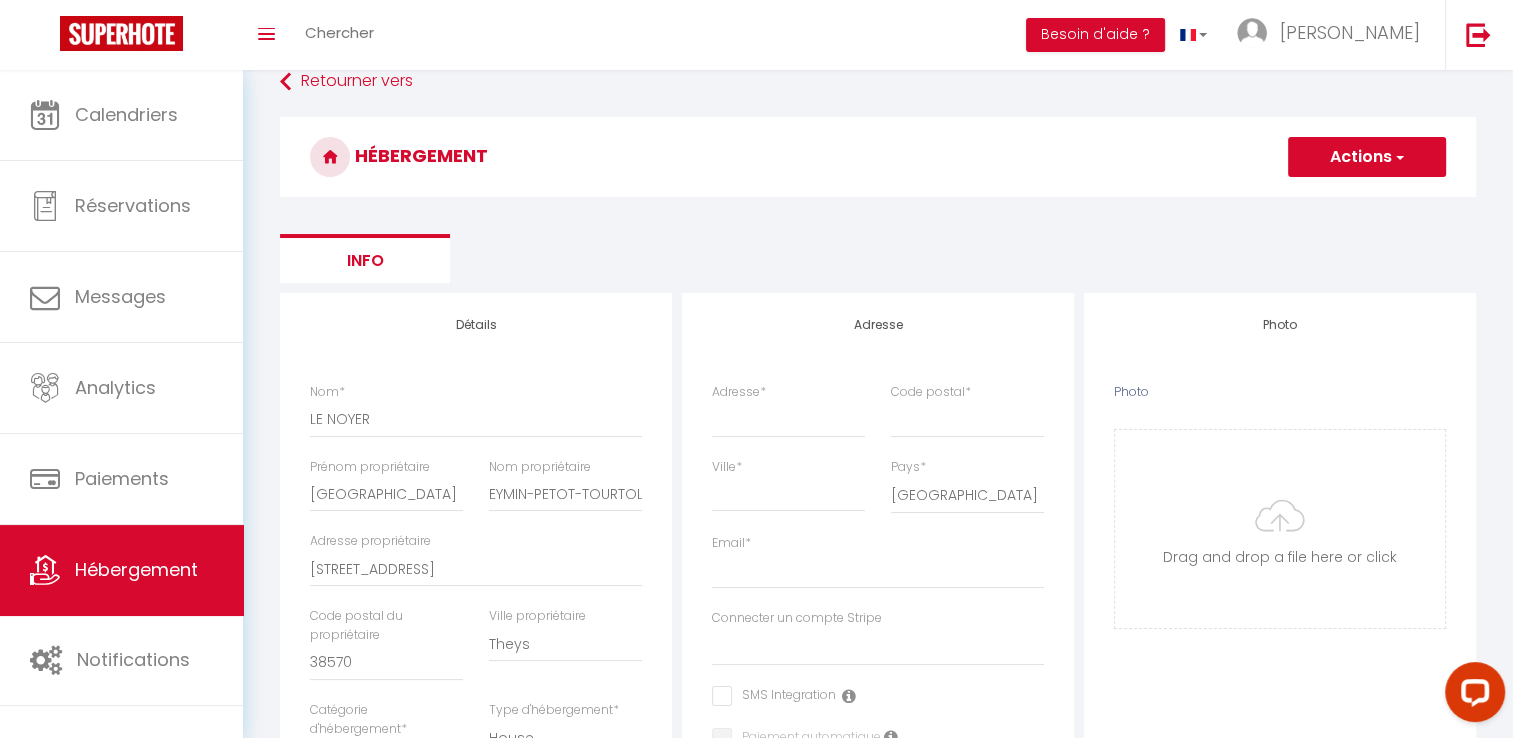 scroll, scrollTop: 0, scrollLeft: 0, axis: both 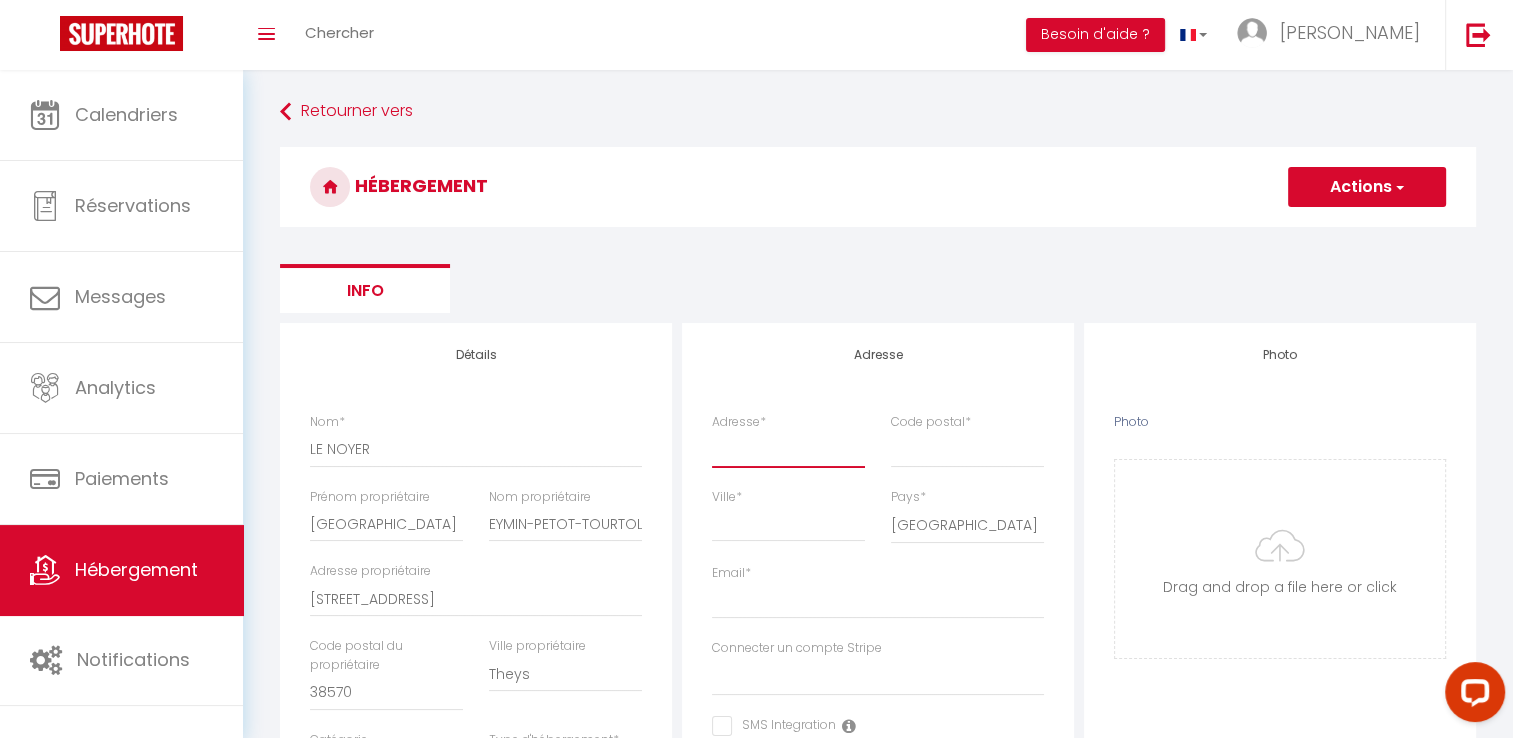 click on "Adresse
*" at bounding box center (788, 449) 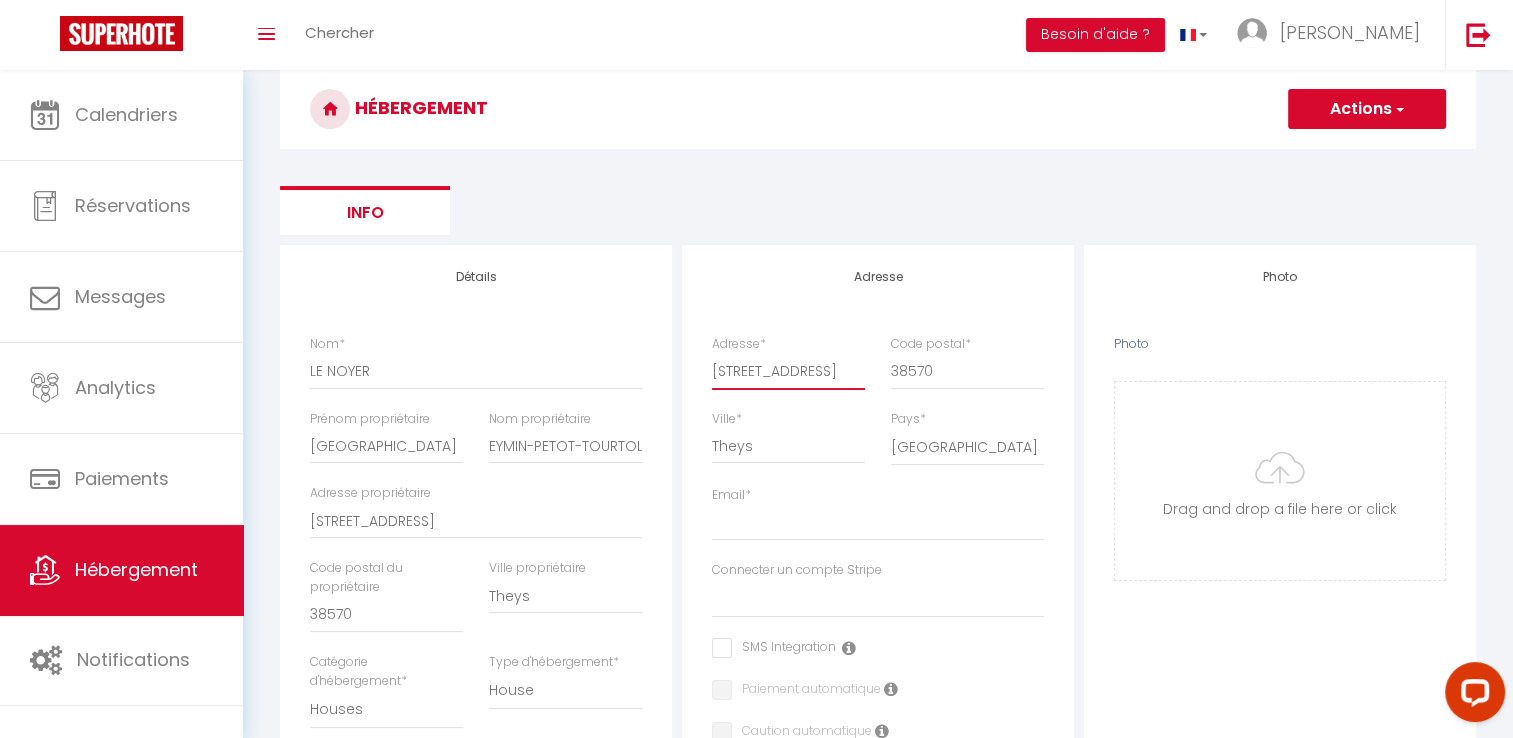 scroll, scrollTop: 100, scrollLeft: 0, axis: vertical 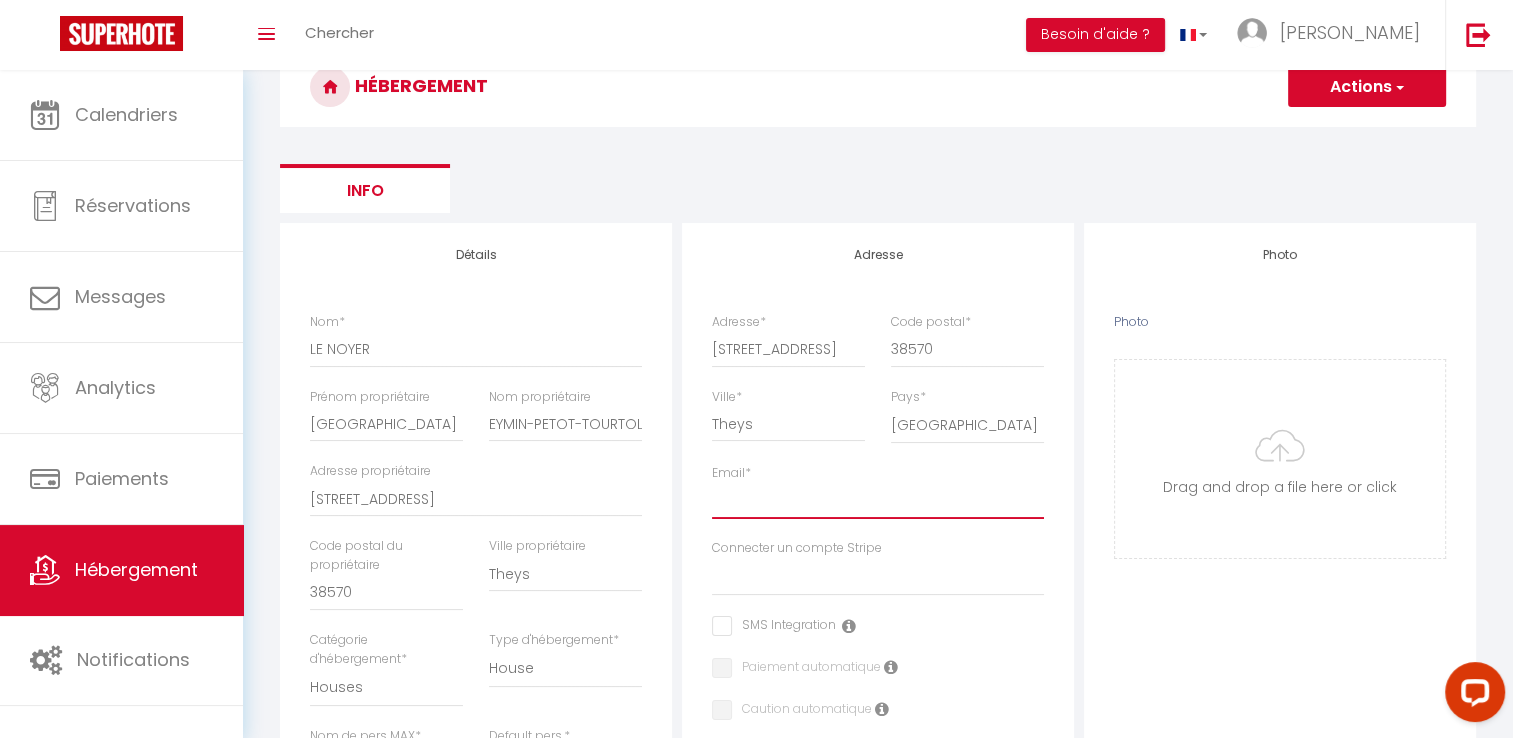 click on "Email
*" at bounding box center (878, 501) 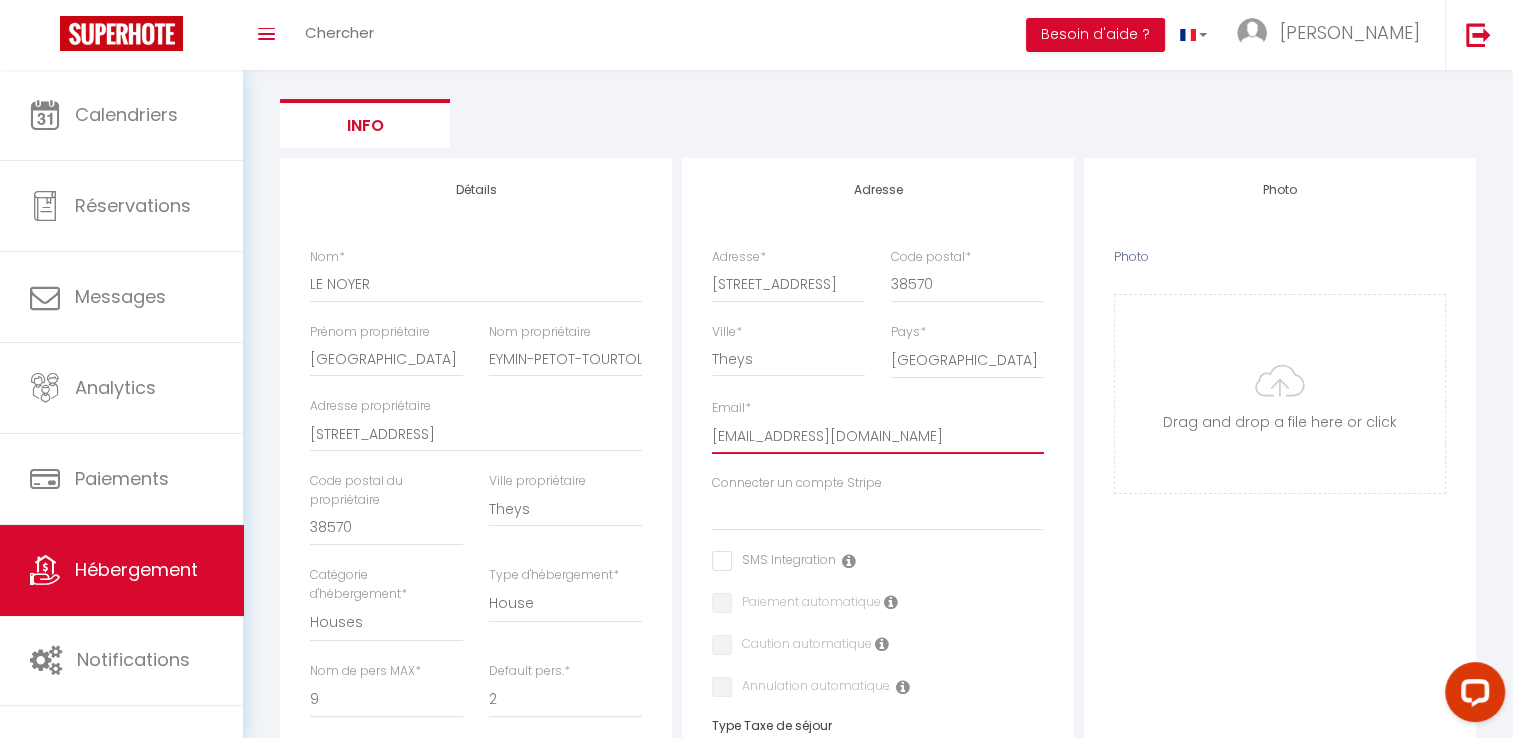 scroll, scrollTop: 200, scrollLeft: 0, axis: vertical 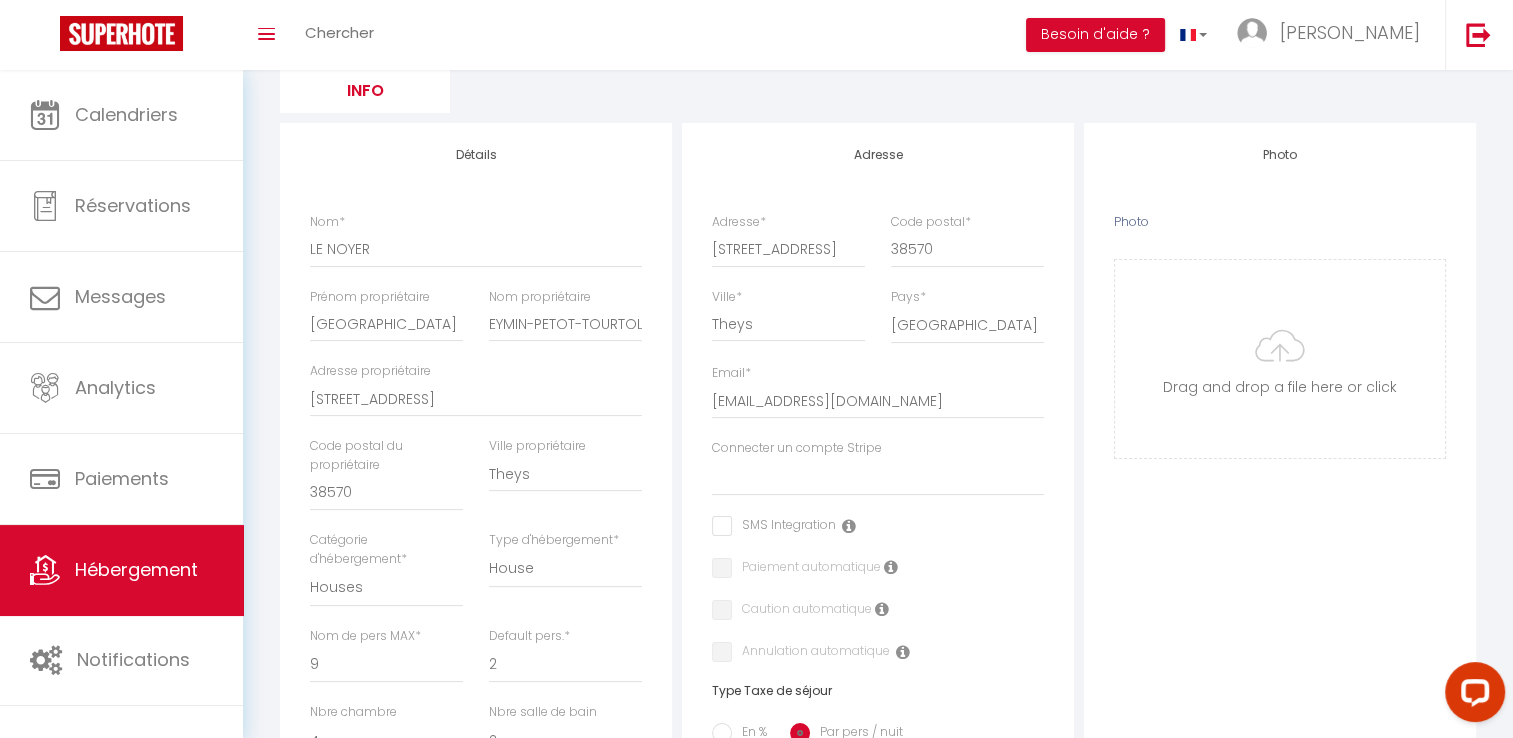 click at bounding box center (774, 526) 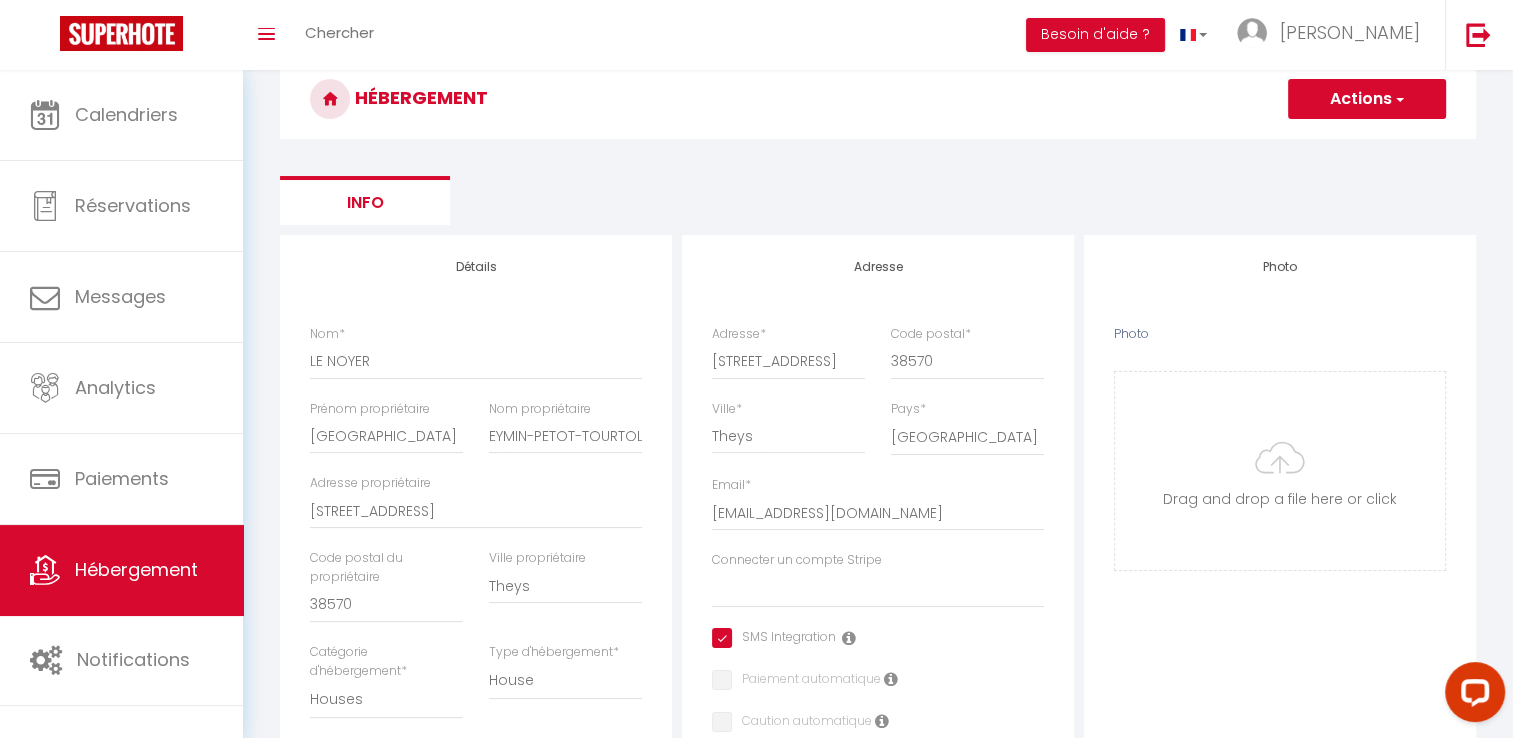 scroll, scrollTop: 208, scrollLeft: 0, axis: vertical 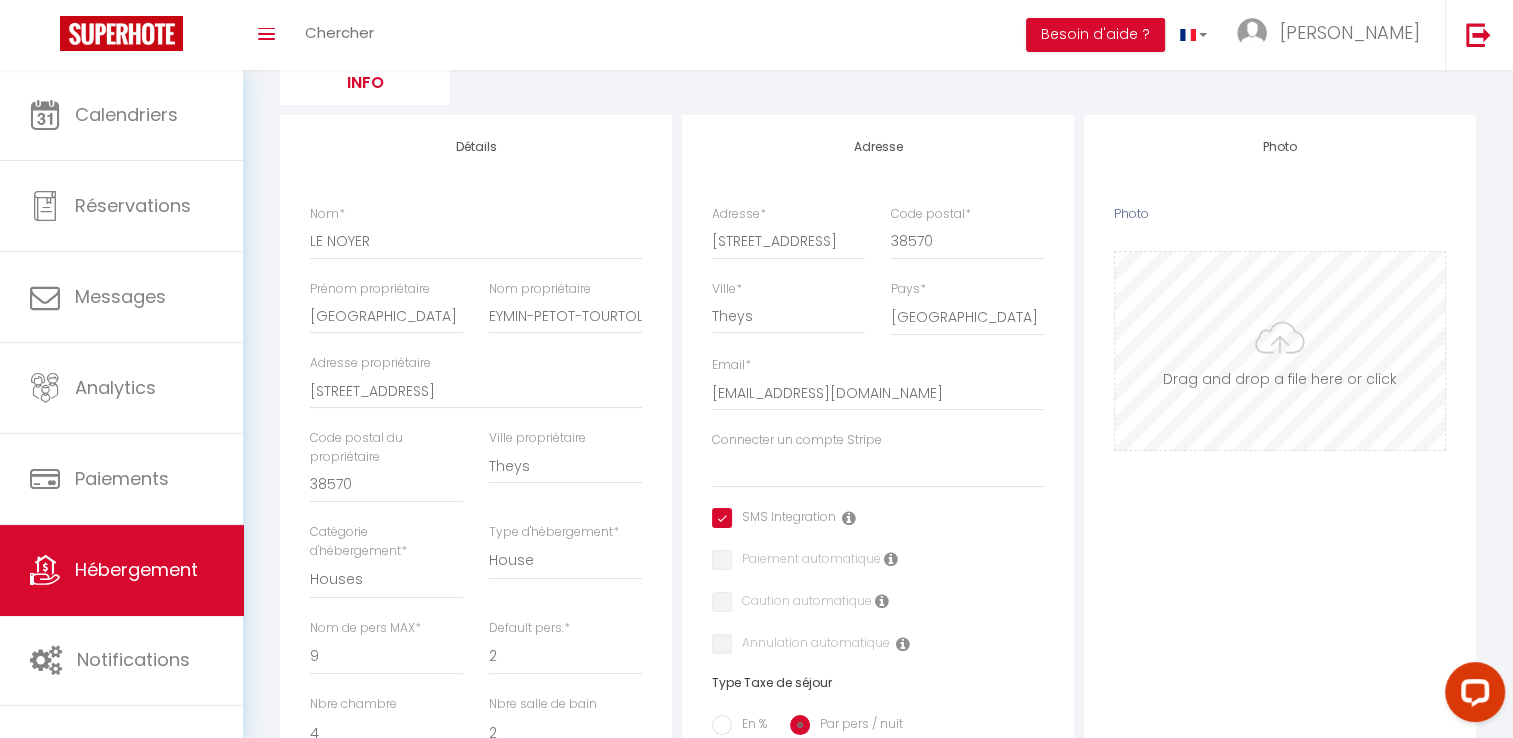 click on "Photo" at bounding box center (1280, 351) 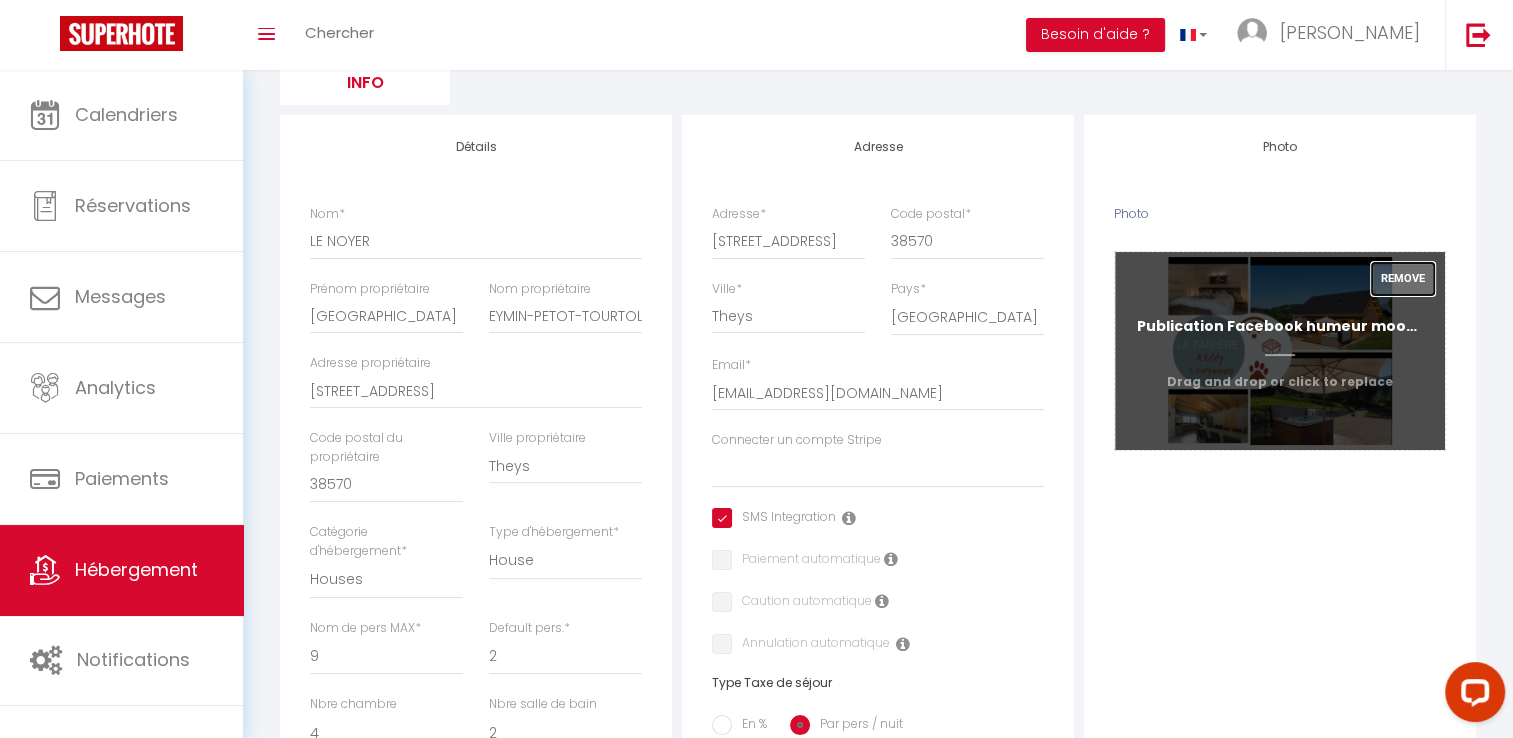 click on "Remove" at bounding box center (1403, 279) 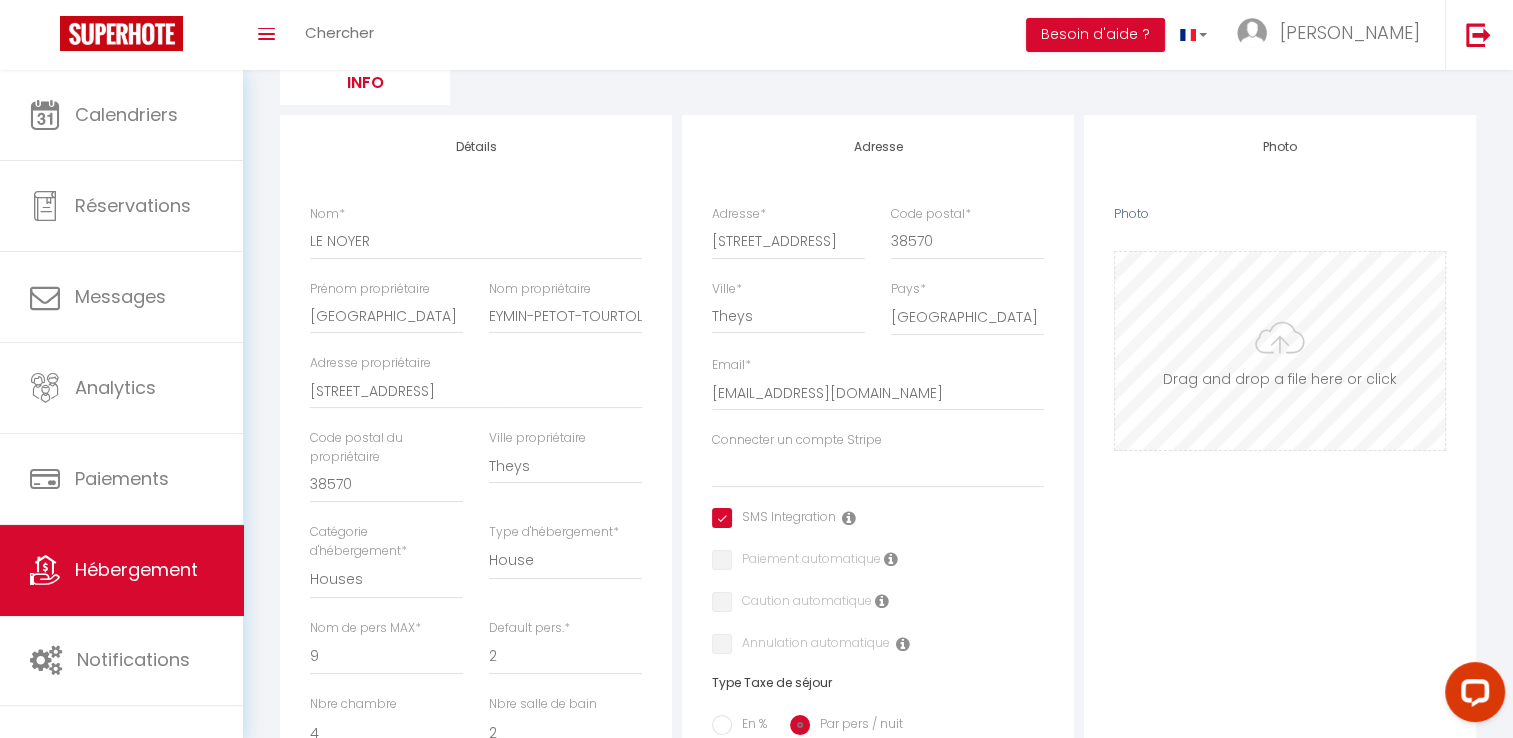 click on "Photo" at bounding box center [1280, 351] 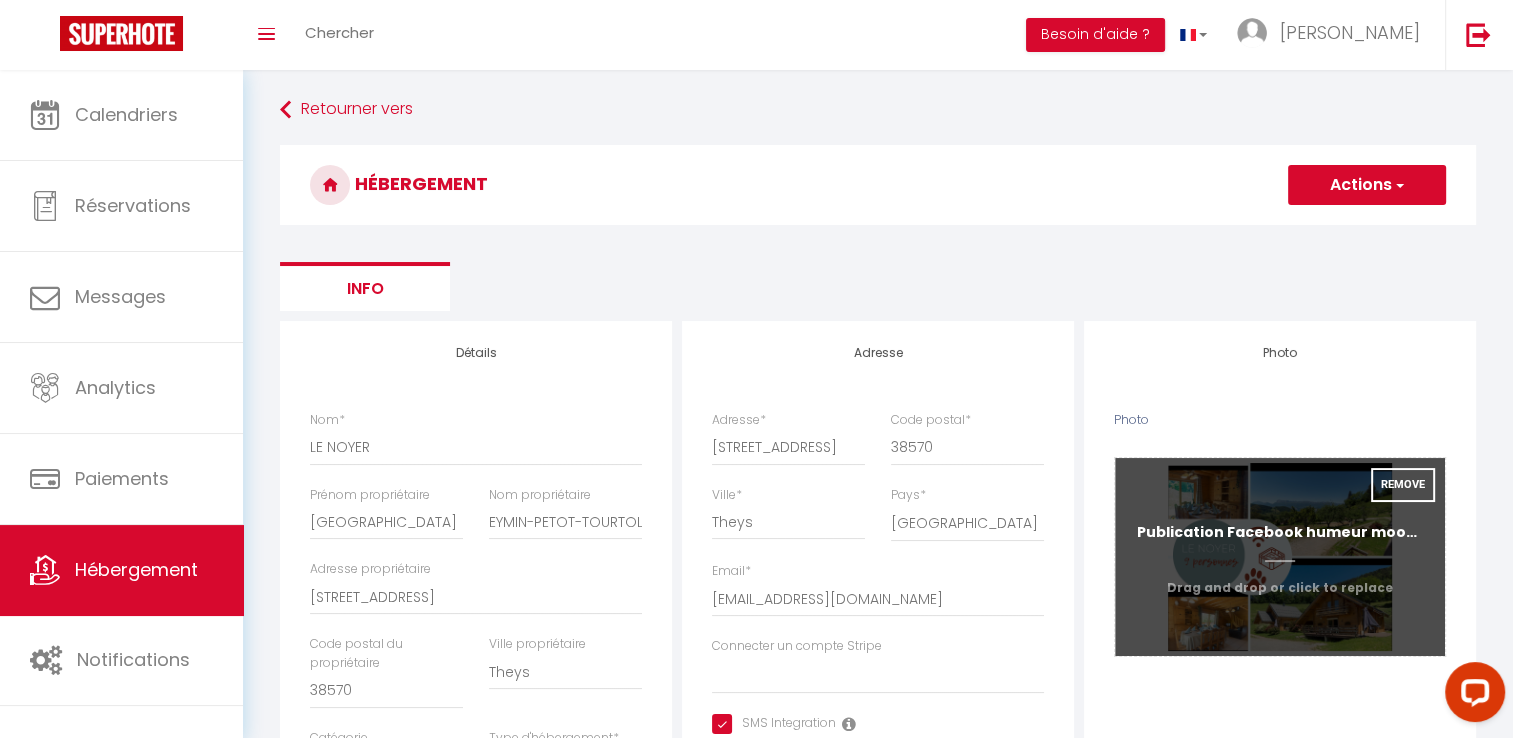 scroll, scrollTop: 0, scrollLeft: 0, axis: both 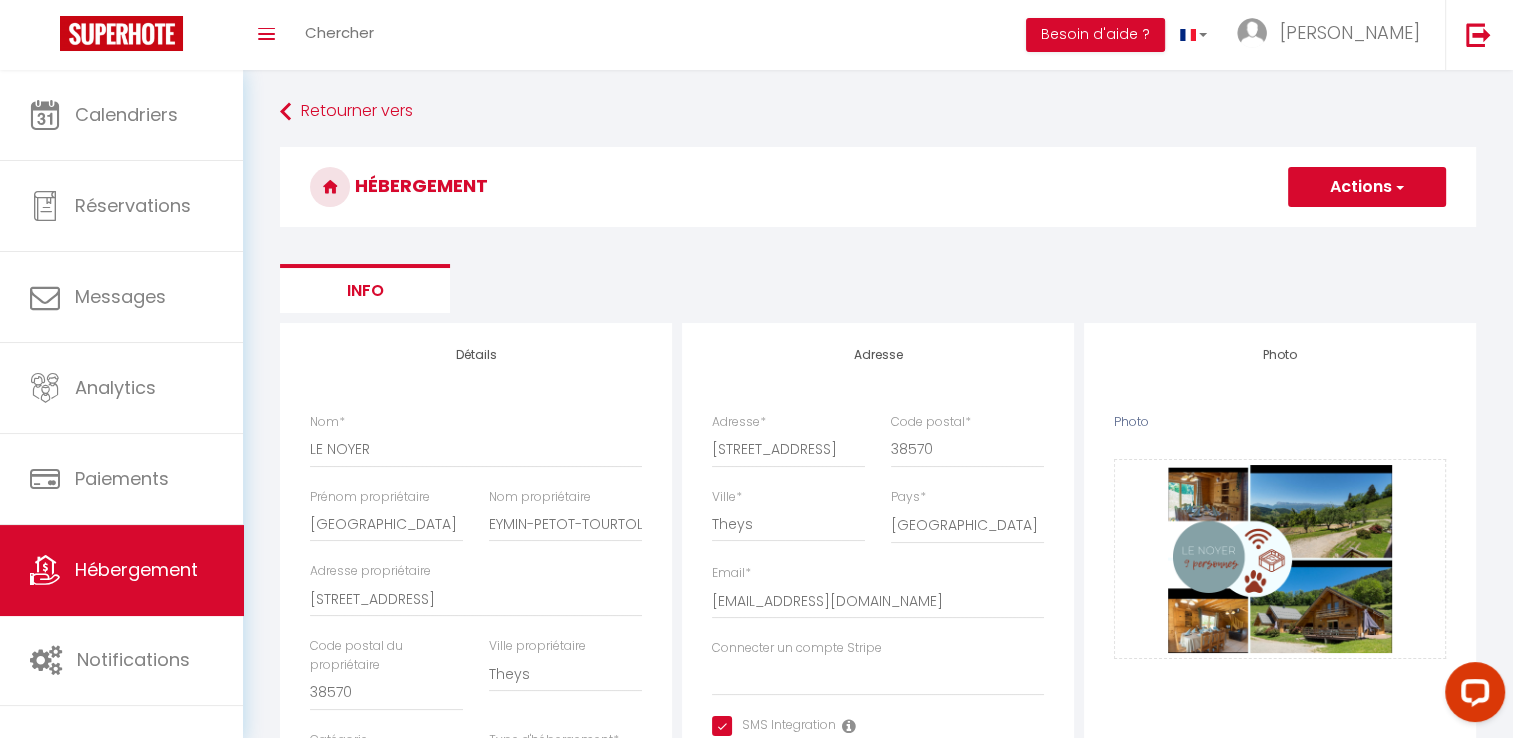 click at bounding box center (1398, 187) 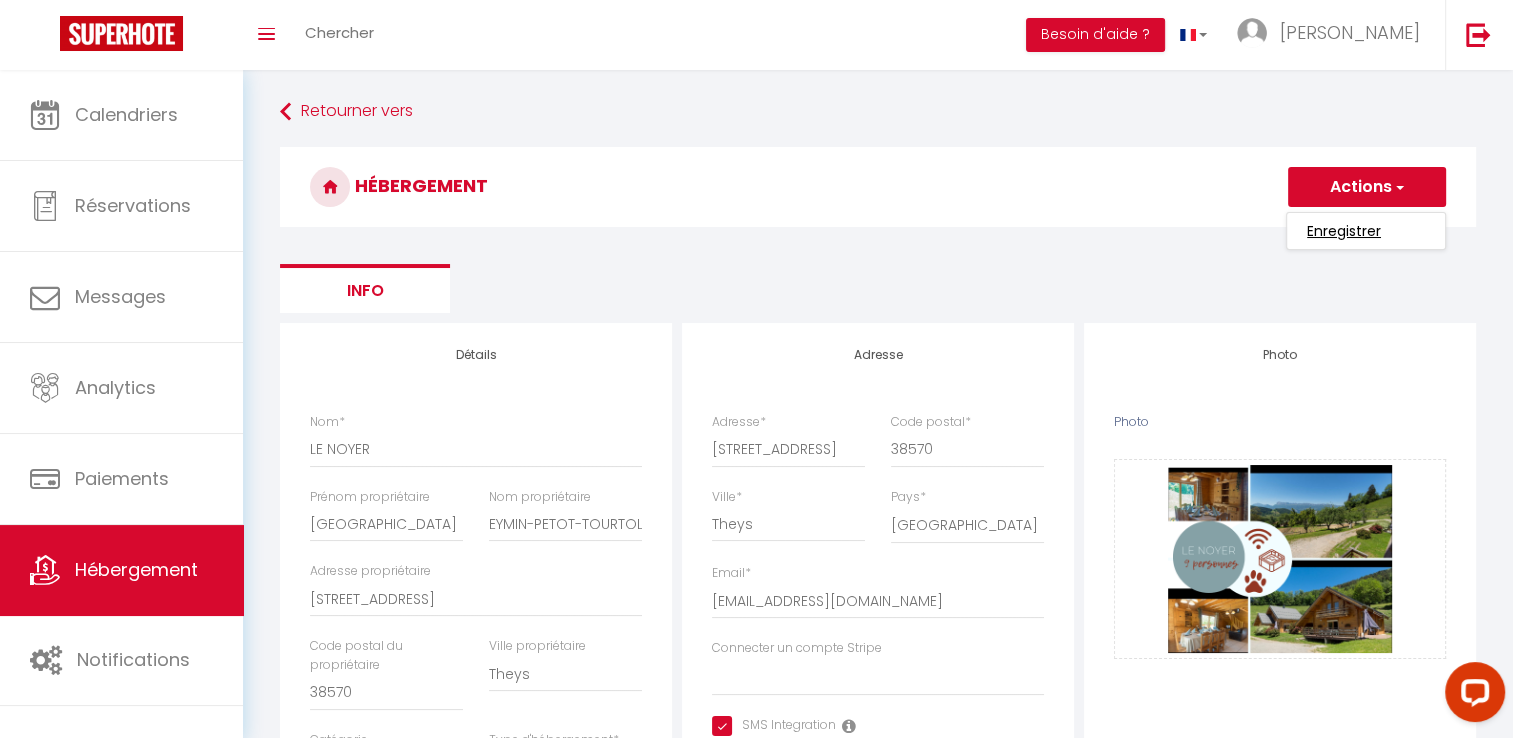 click on "Enregistrer" at bounding box center (1344, 231) 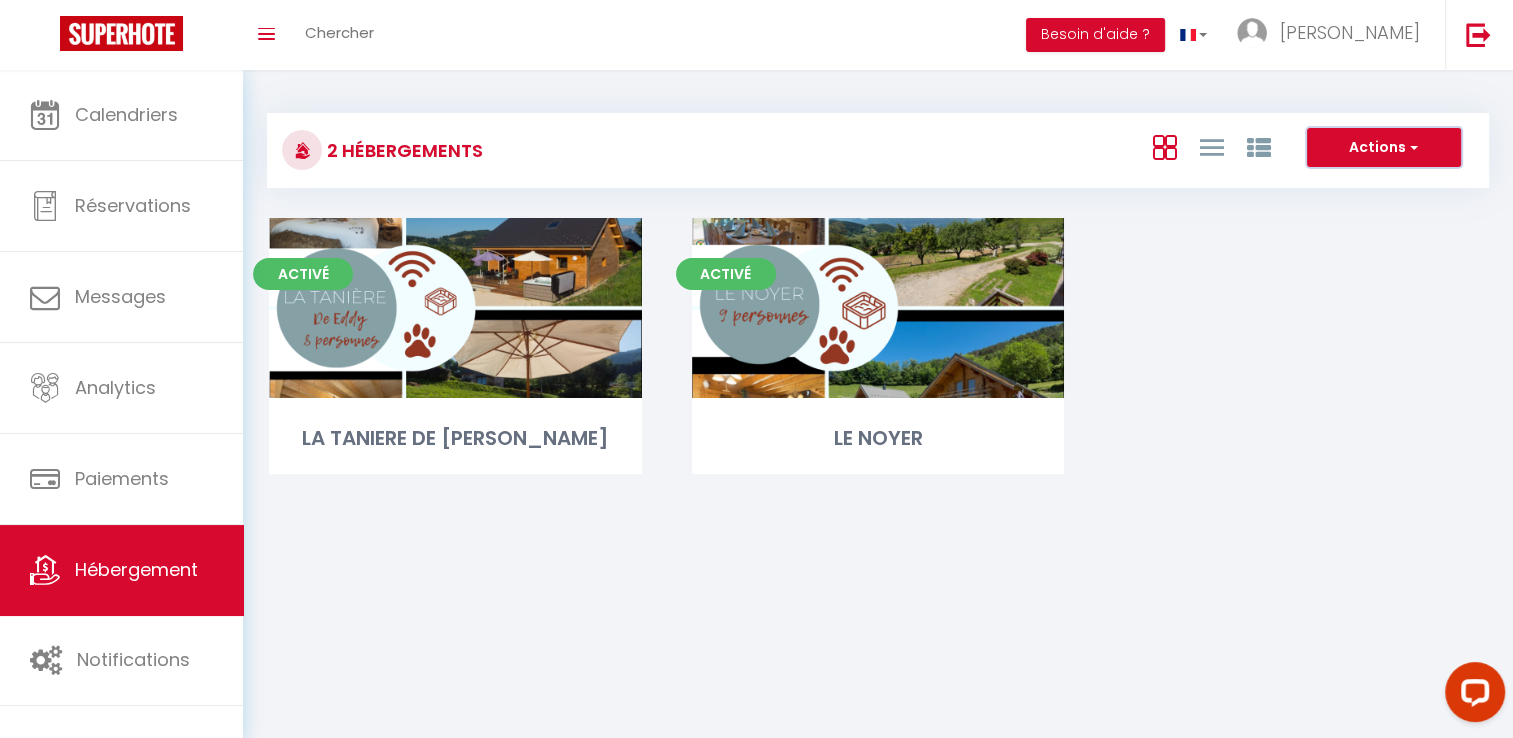 click on "Actions" at bounding box center (1384, 148) 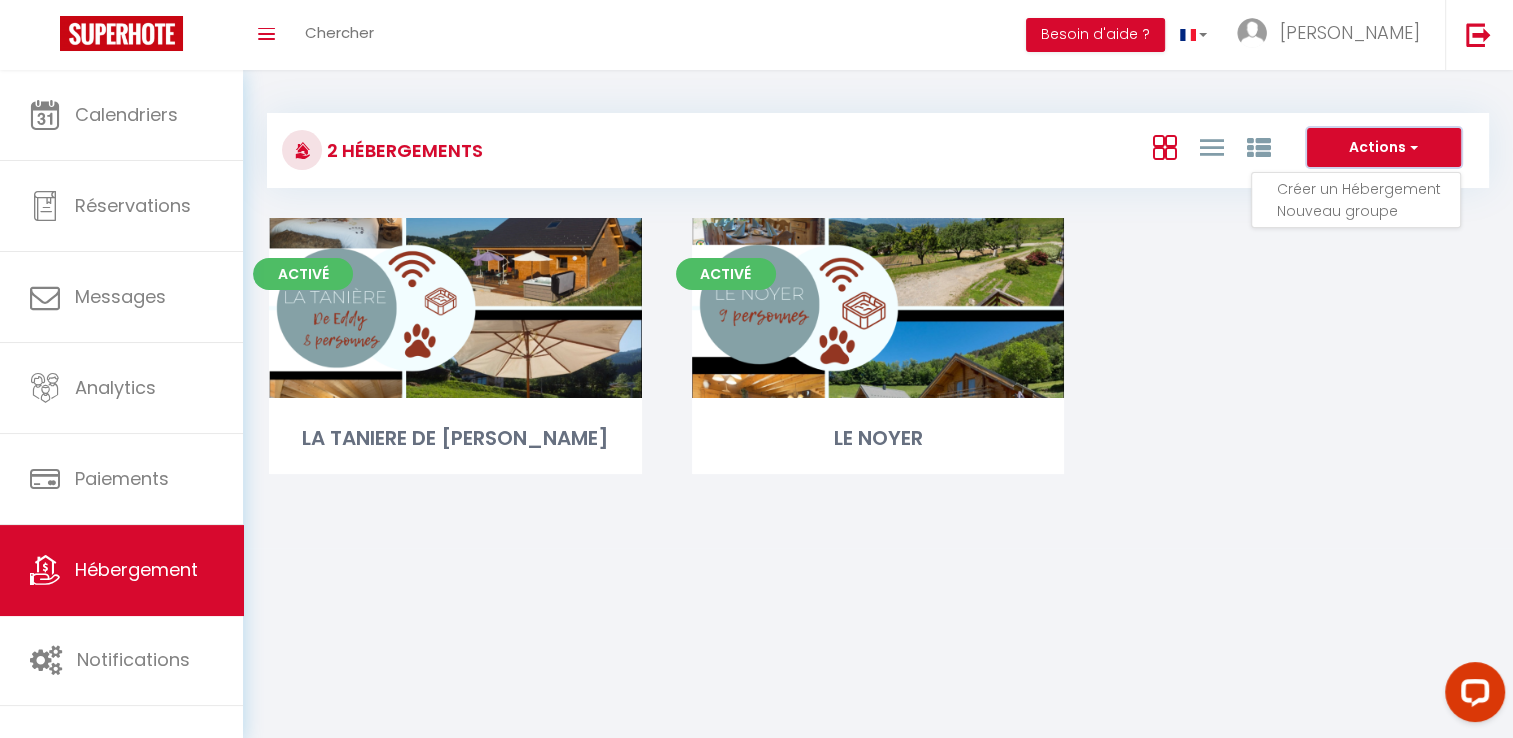 click on "Actions" at bounding box center (1384, 148) 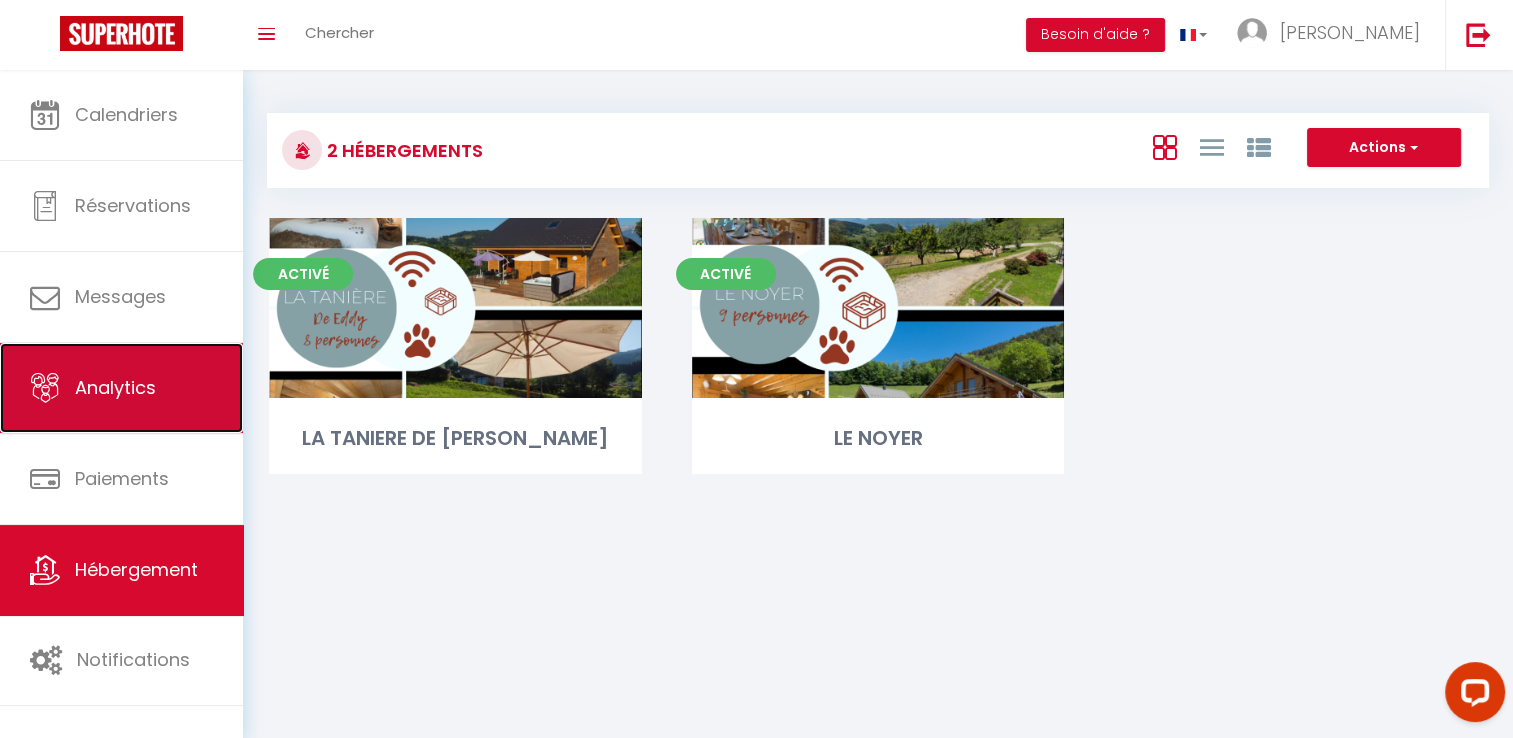 click on "Analytics" at bounding box center (121, 388) 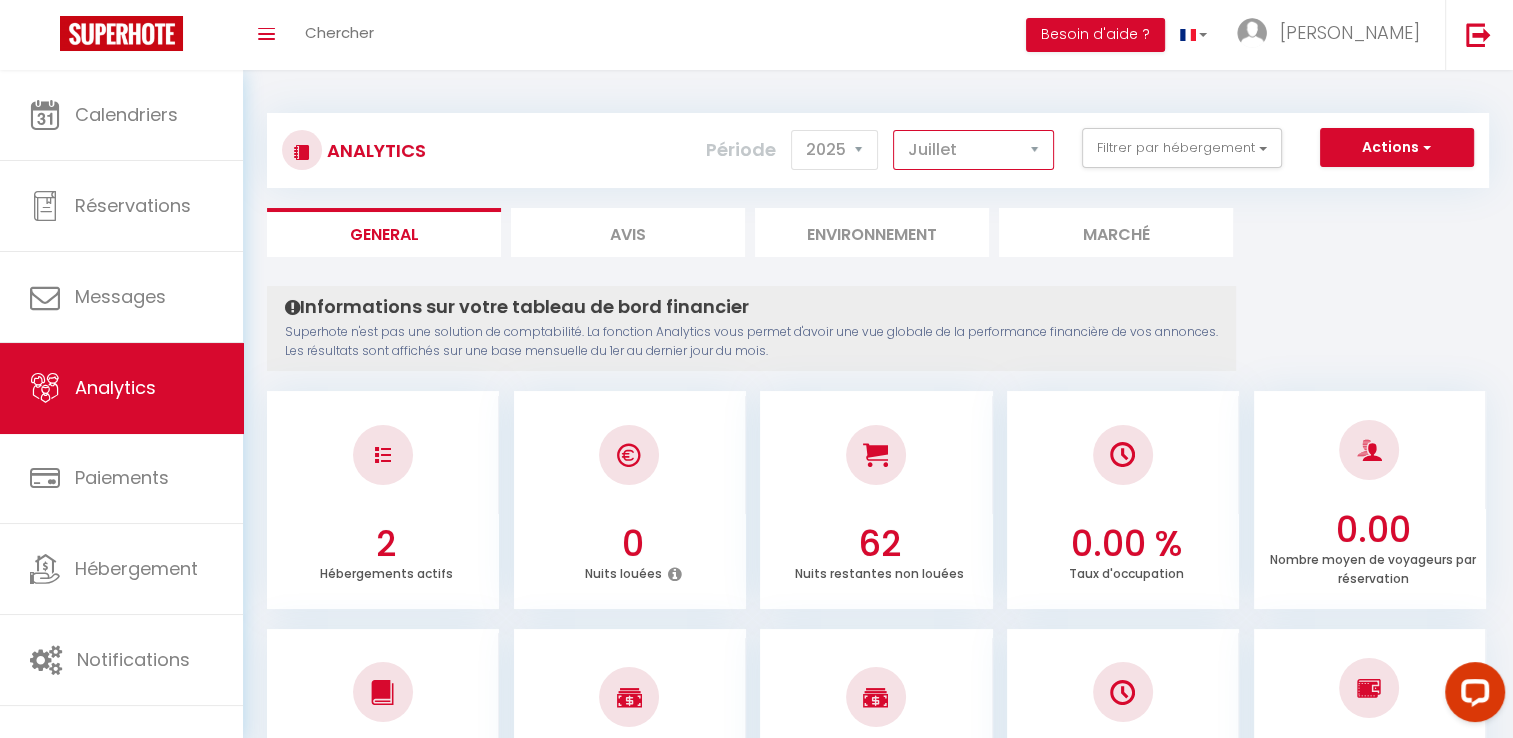click on "[PERSON_NAME]   Mars   Avril   Mai   Juin   Juillet   Août   Septembre   Octobre   Novembre   Décembre" at bounding box center [973, 150] 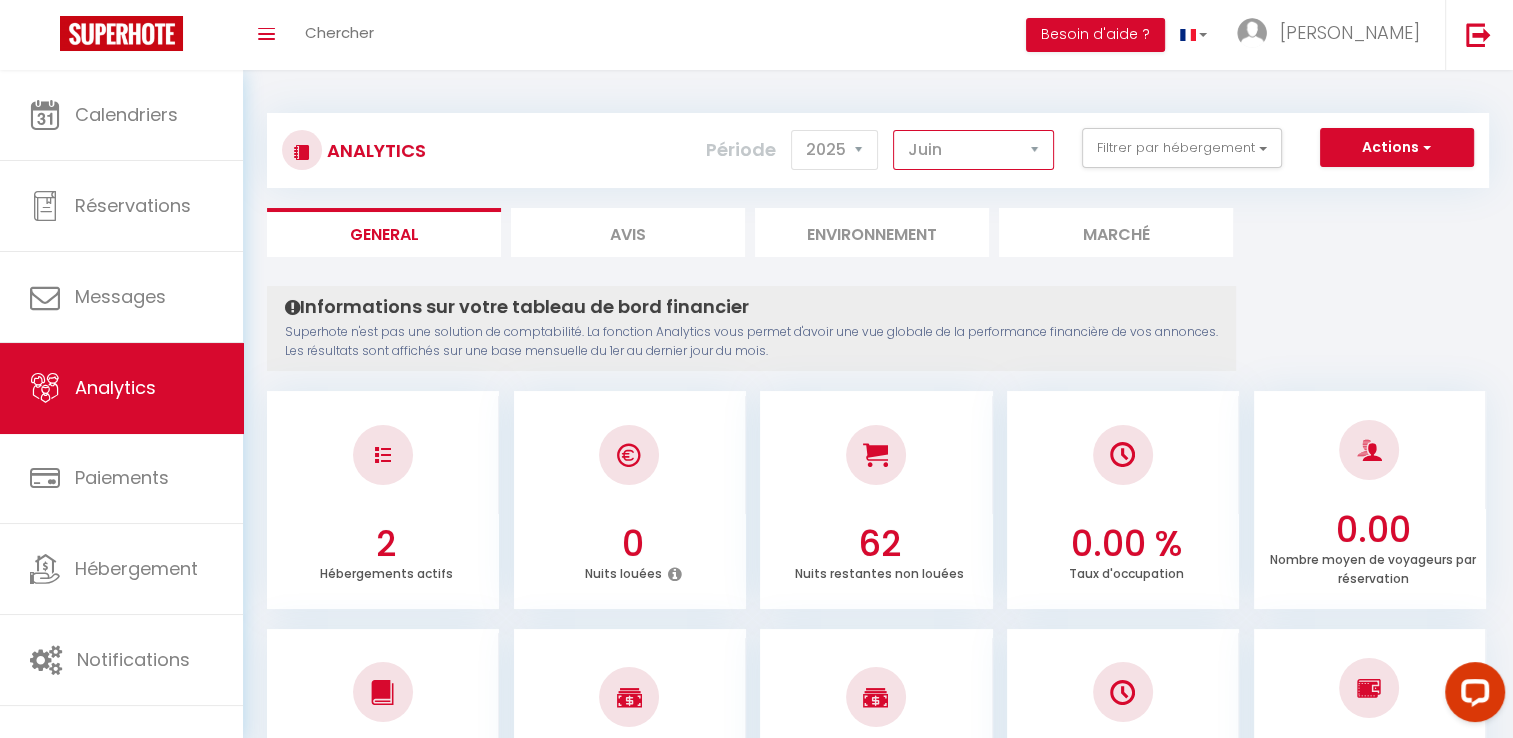 click on "[PERSON_NAME]   Mars   Avril   Mai   Juin   Juillet   Août   Septembre   Octobre   Novembre   Décembre" at bounding box center (973, 150) 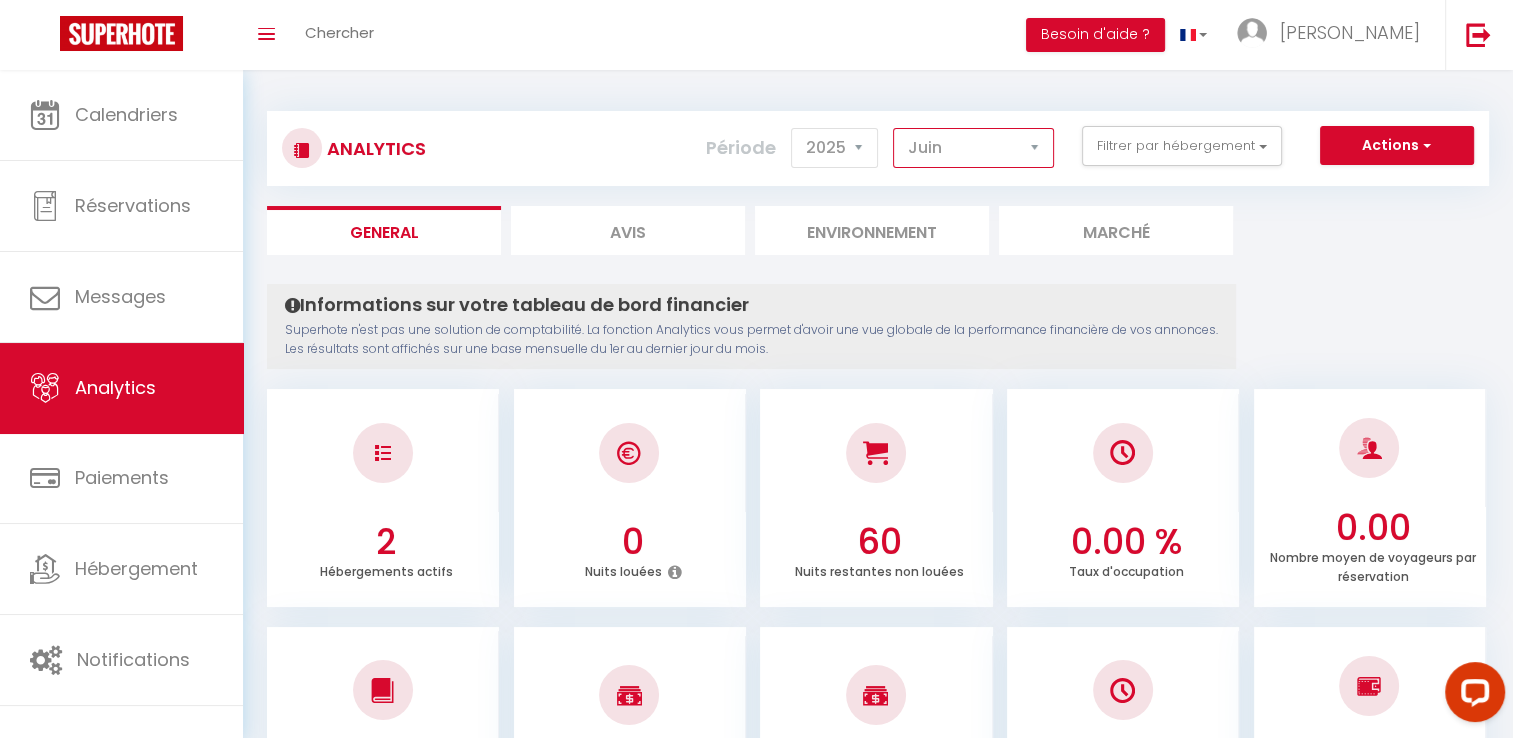 scroll, scrollTop: 0, scrollLeft: 0, axis: both 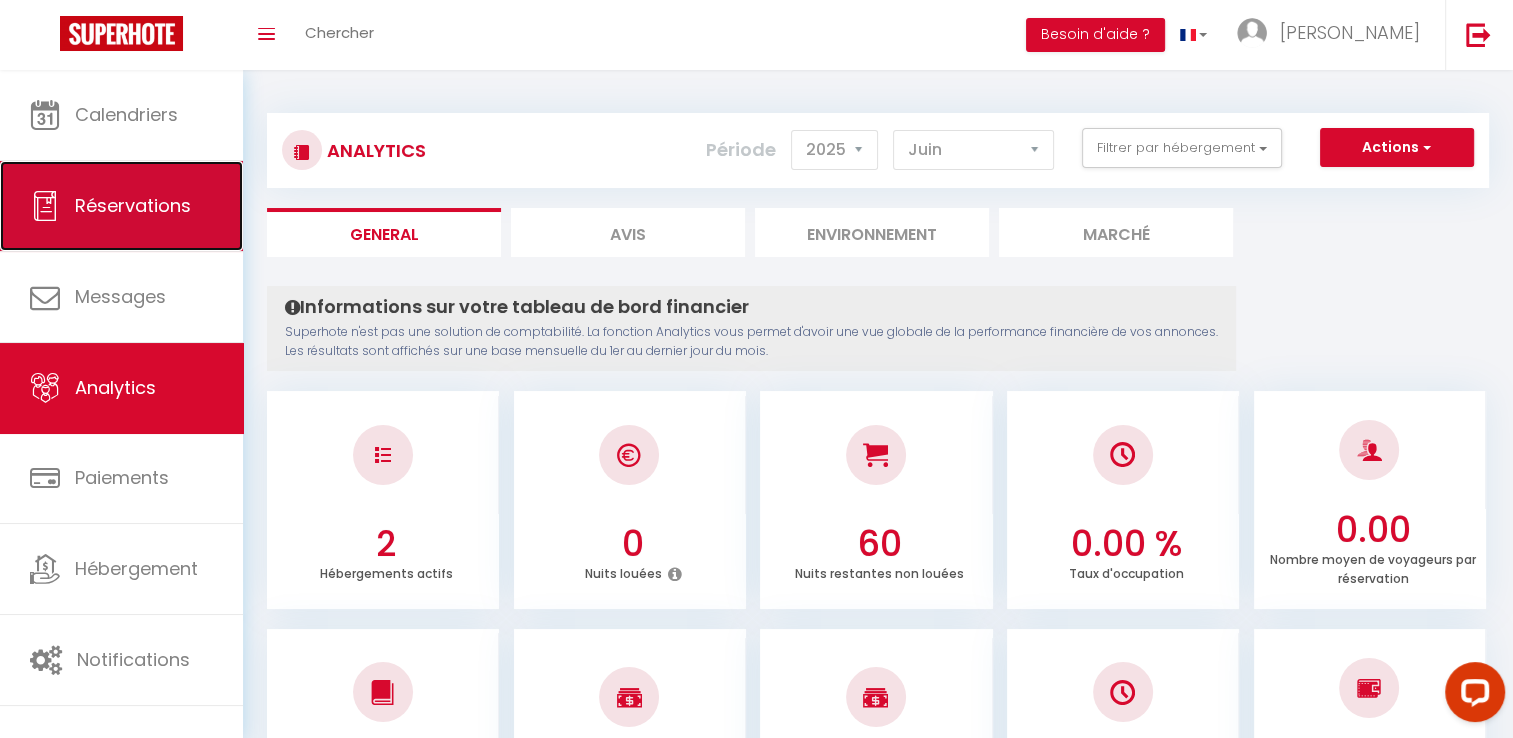 click on "Réservations" at bounding box center [121, 206] 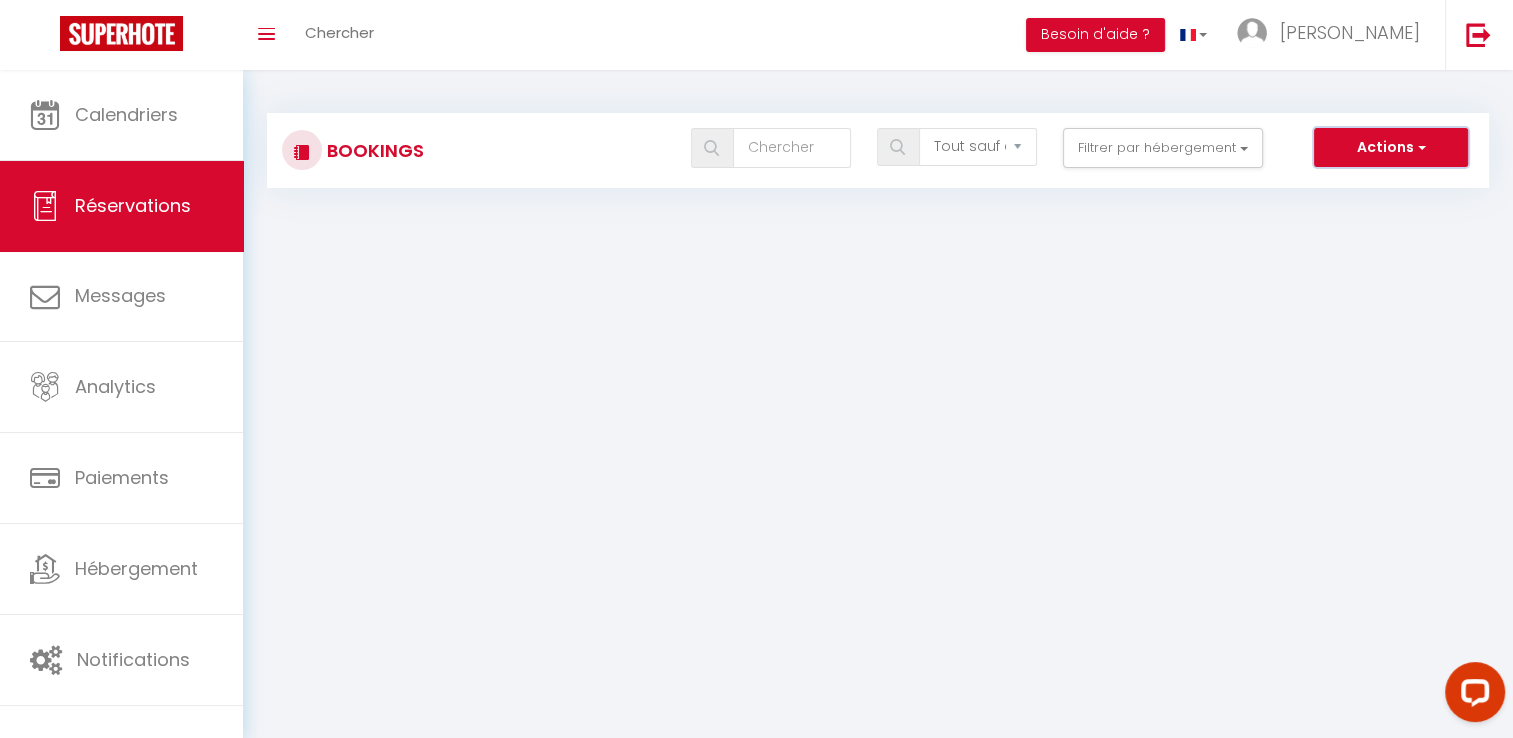 click on "Actions" at bounding box center (1391, 148) 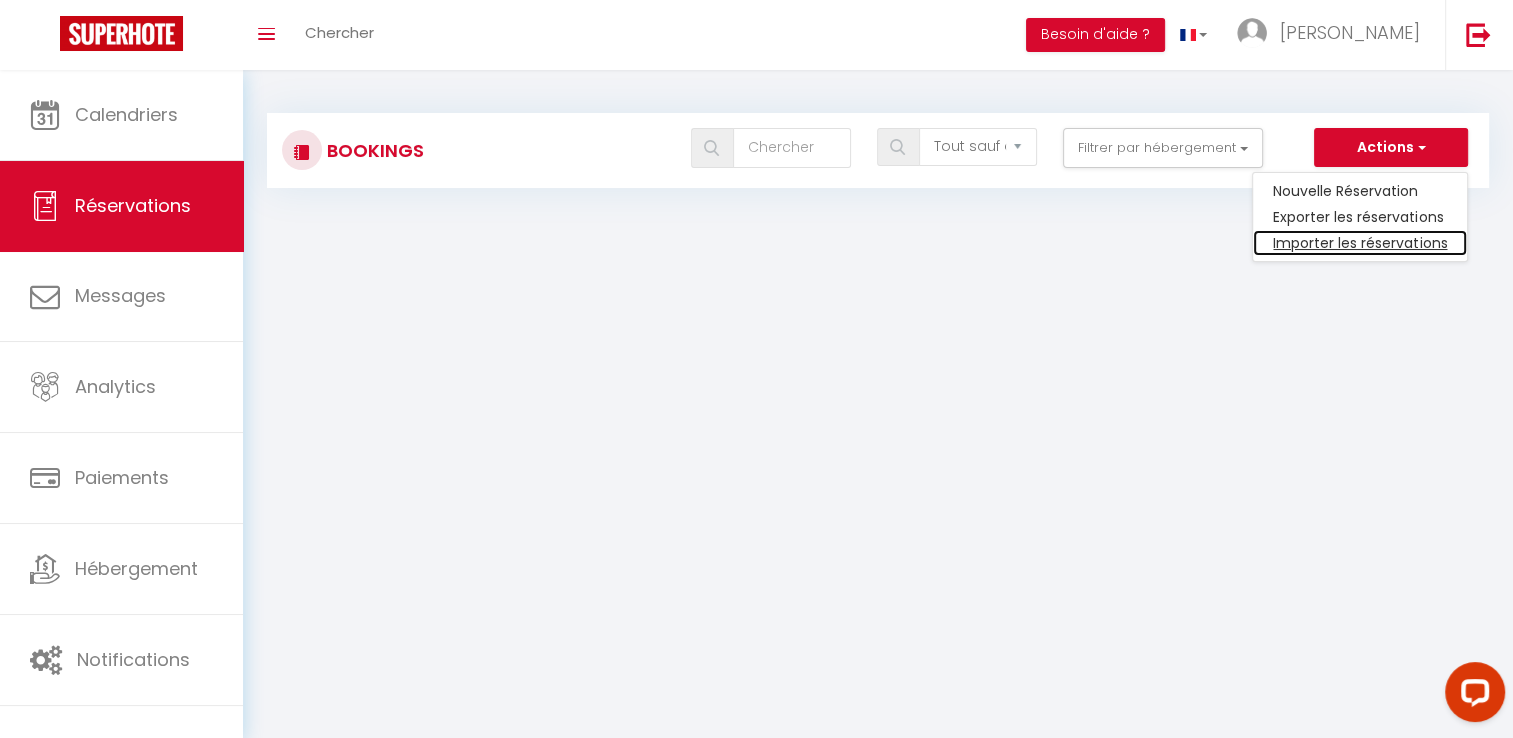 click on "Importer les réservations" at bounding box center (1360, 243) 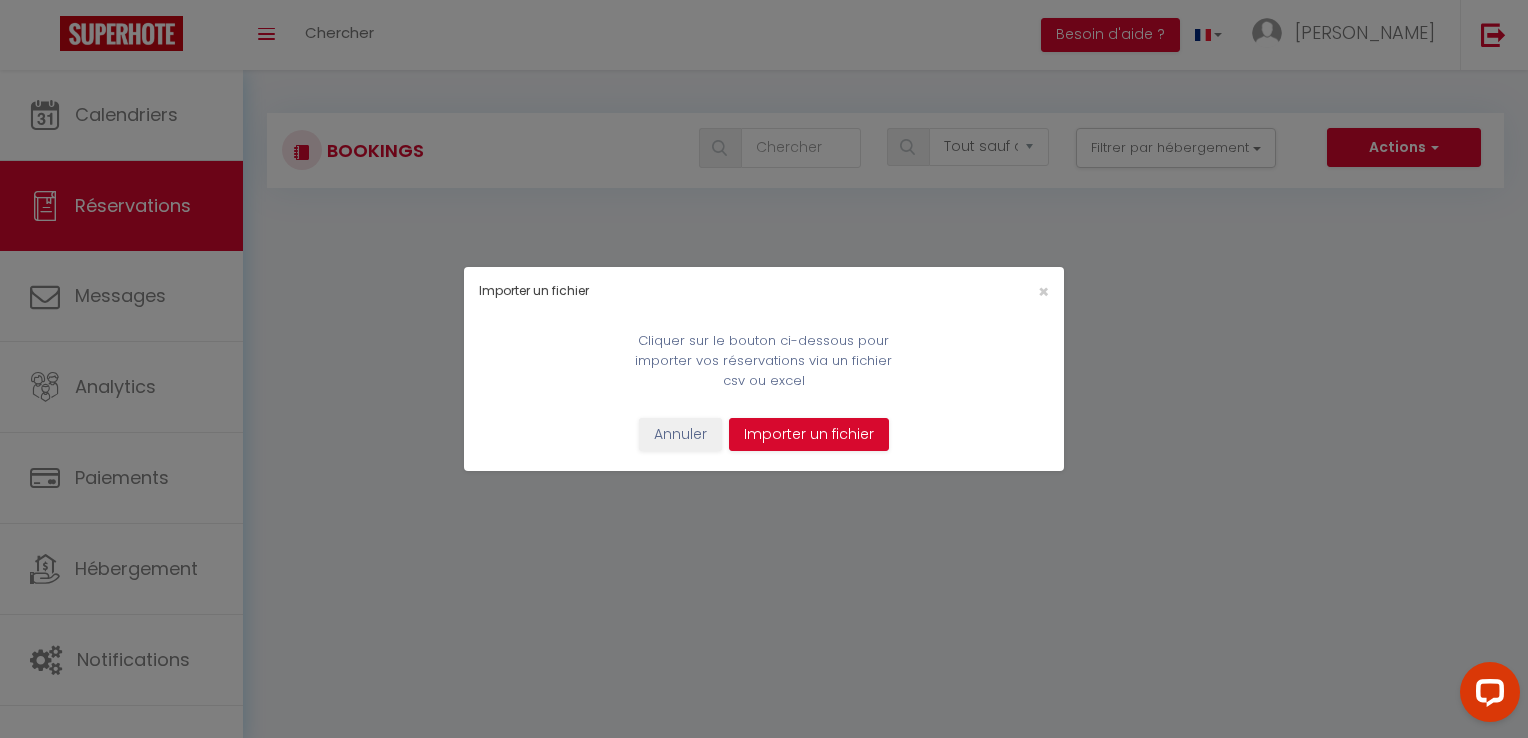 click at bounding box center (809, 435) 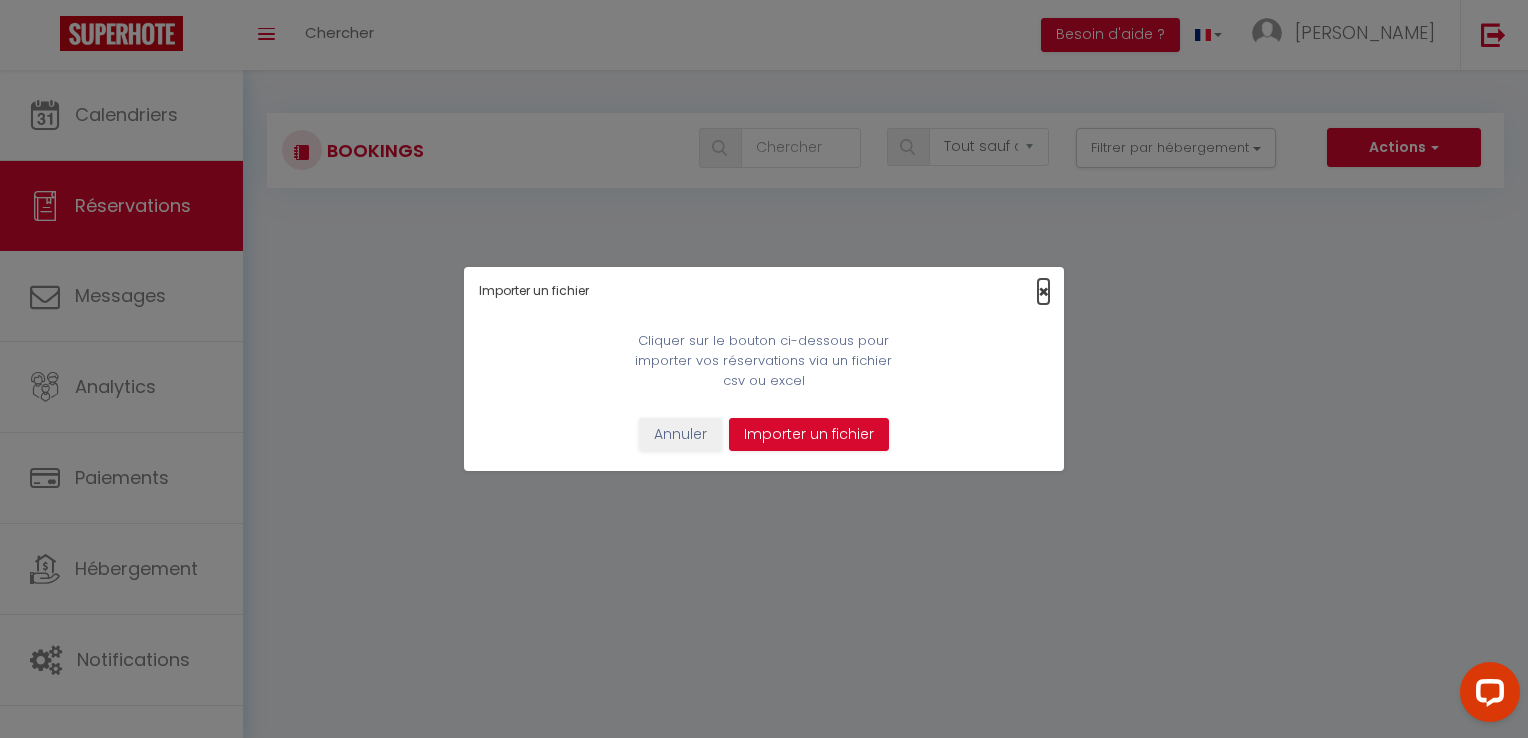 click on "×" at bounding box center [1043, 291] 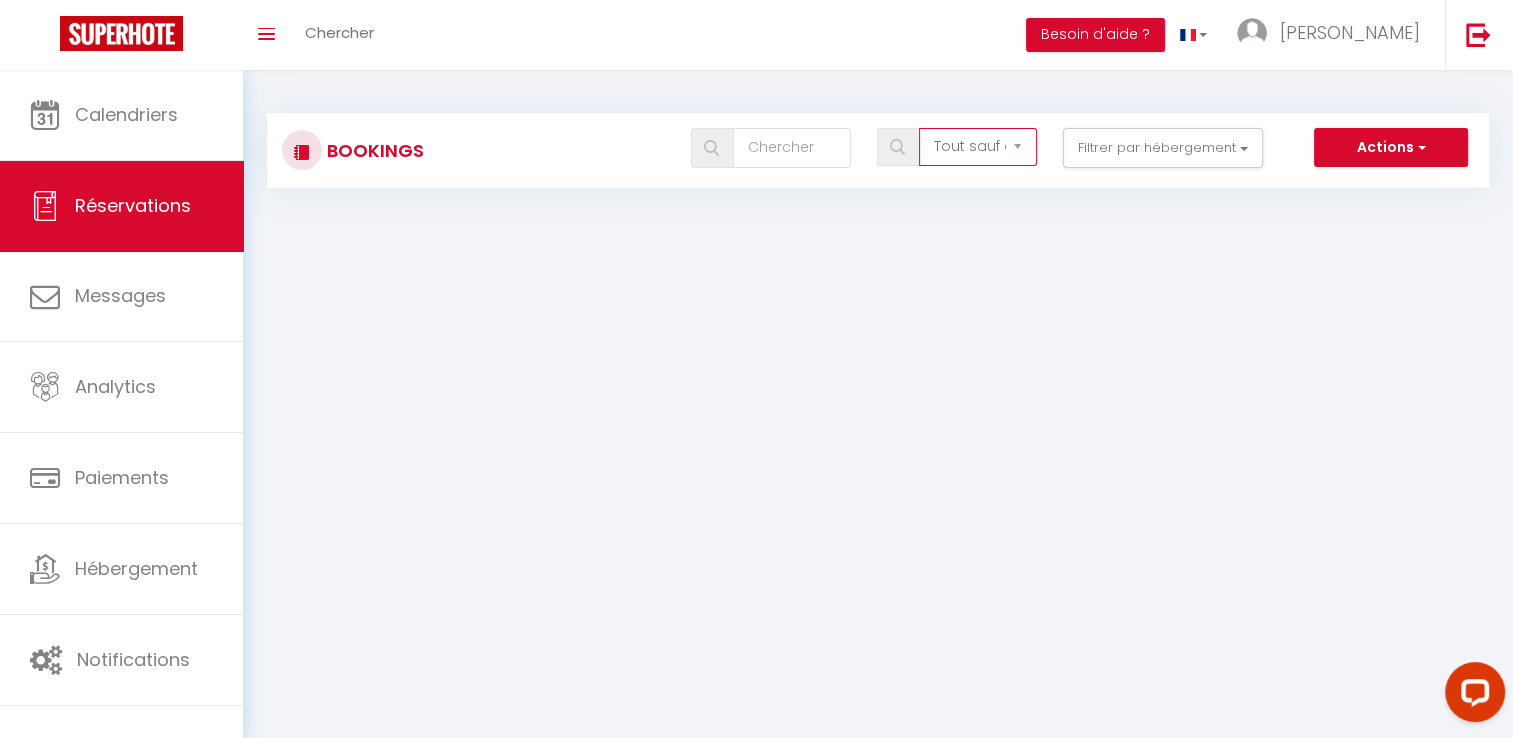 click on "Tous les statuts   Annulé   Confirmé   Non Confirmé   Tout sauf annulé   No Show   Request" at bounding box center (978, 147) 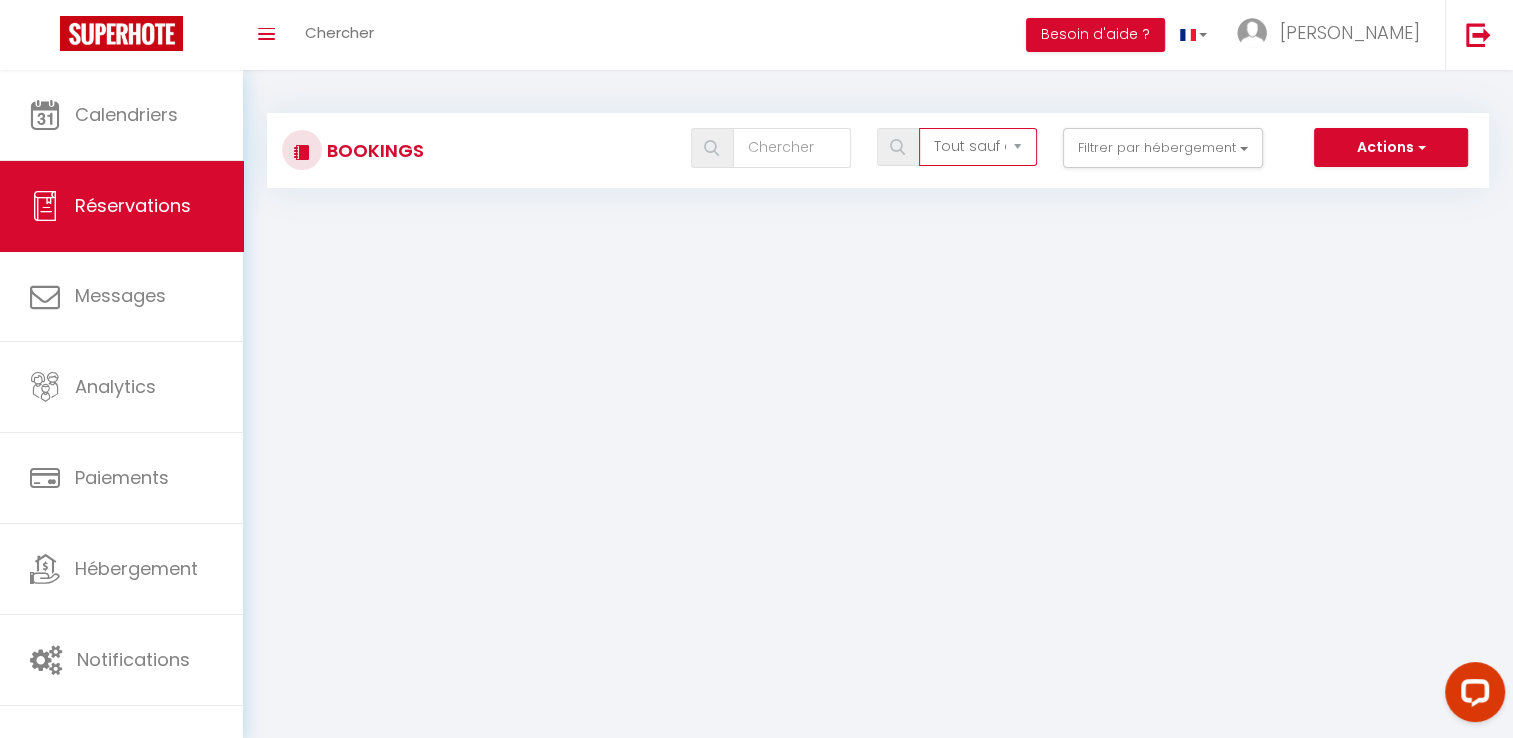 click on "Tous les statuts   Annulé   Confirmé   Non Confirmé   Tout sauf annulé   No Show   Request" at bounding box center [978, 147] 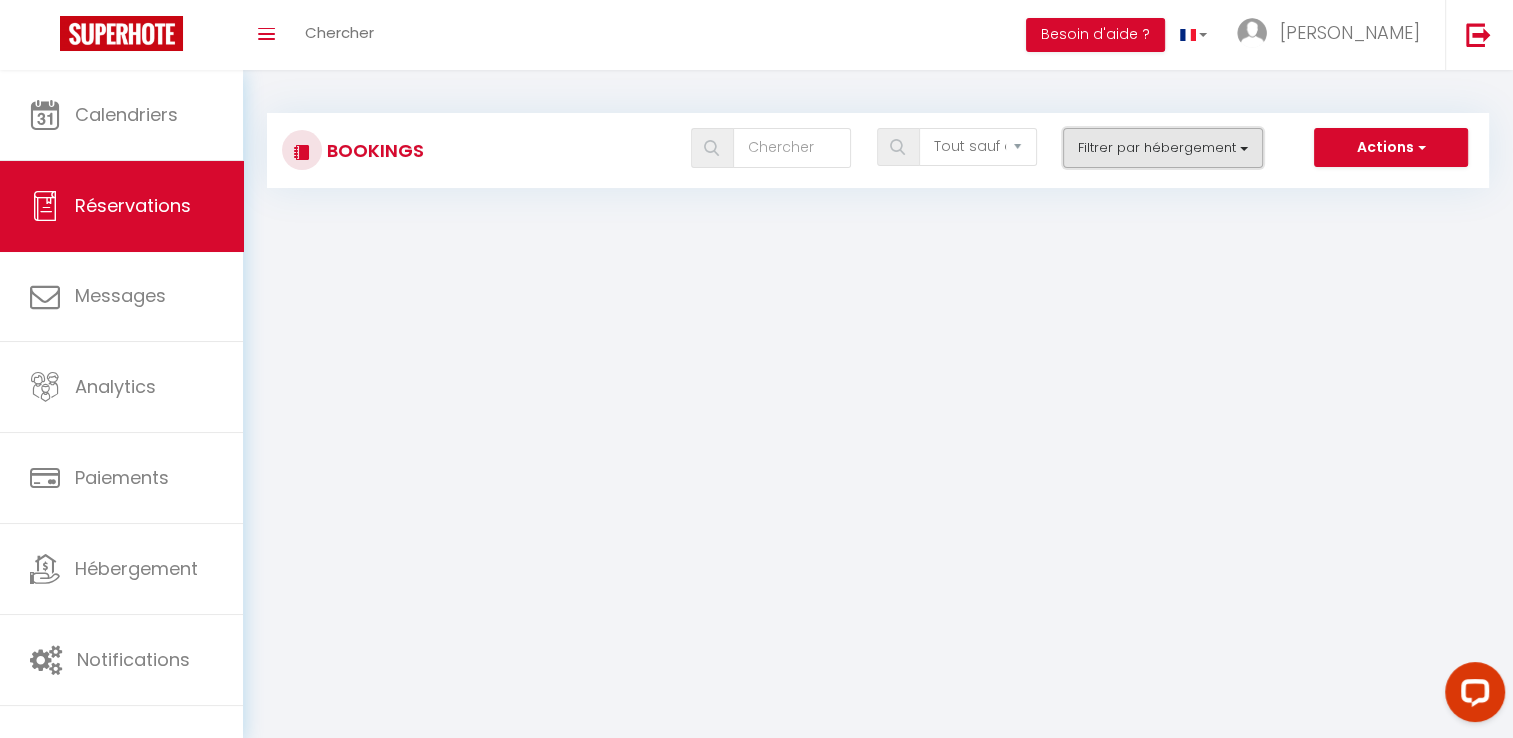 click on "Filtrer par hébergement" at bounding box center [1163, 148] 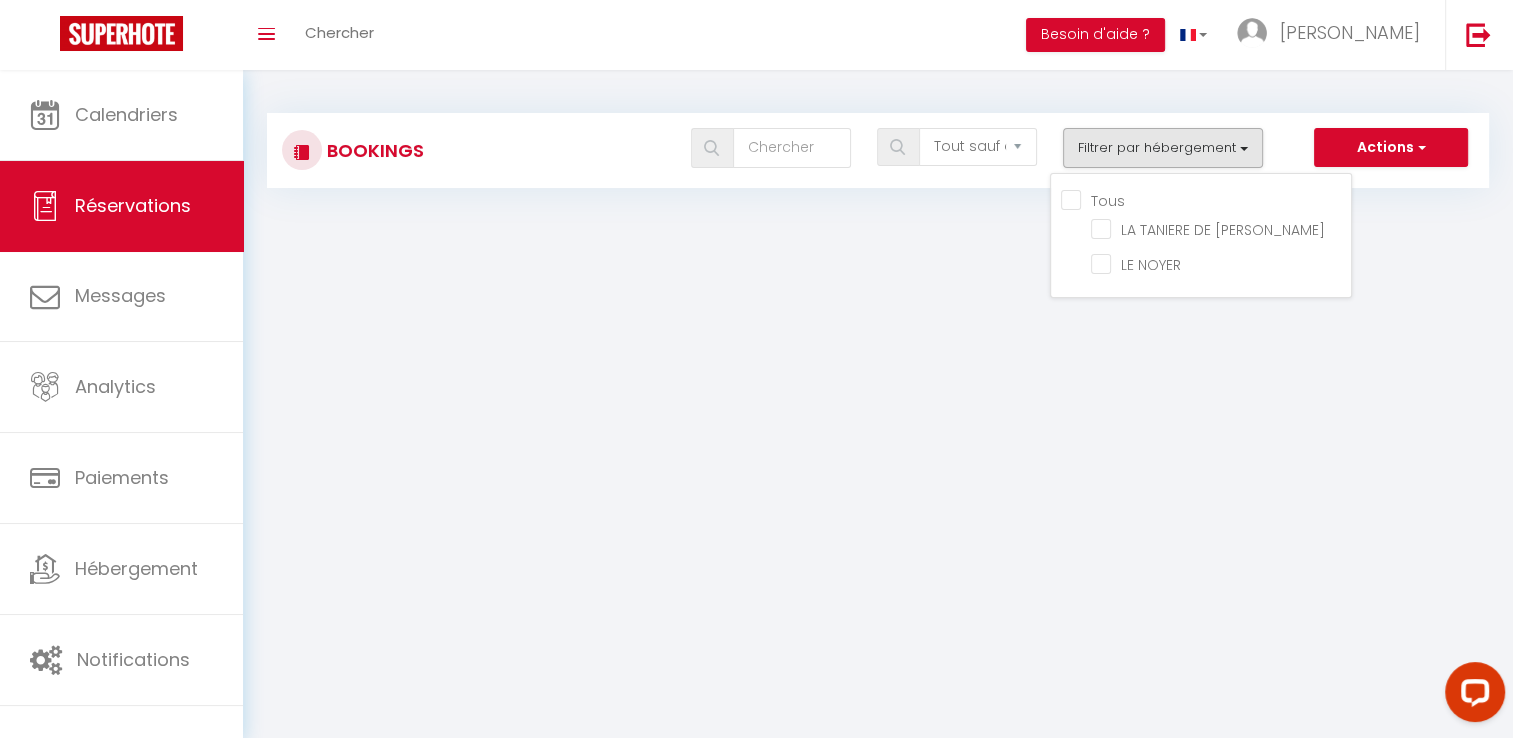 click on "Tous" at bounding box center (1206, 199) 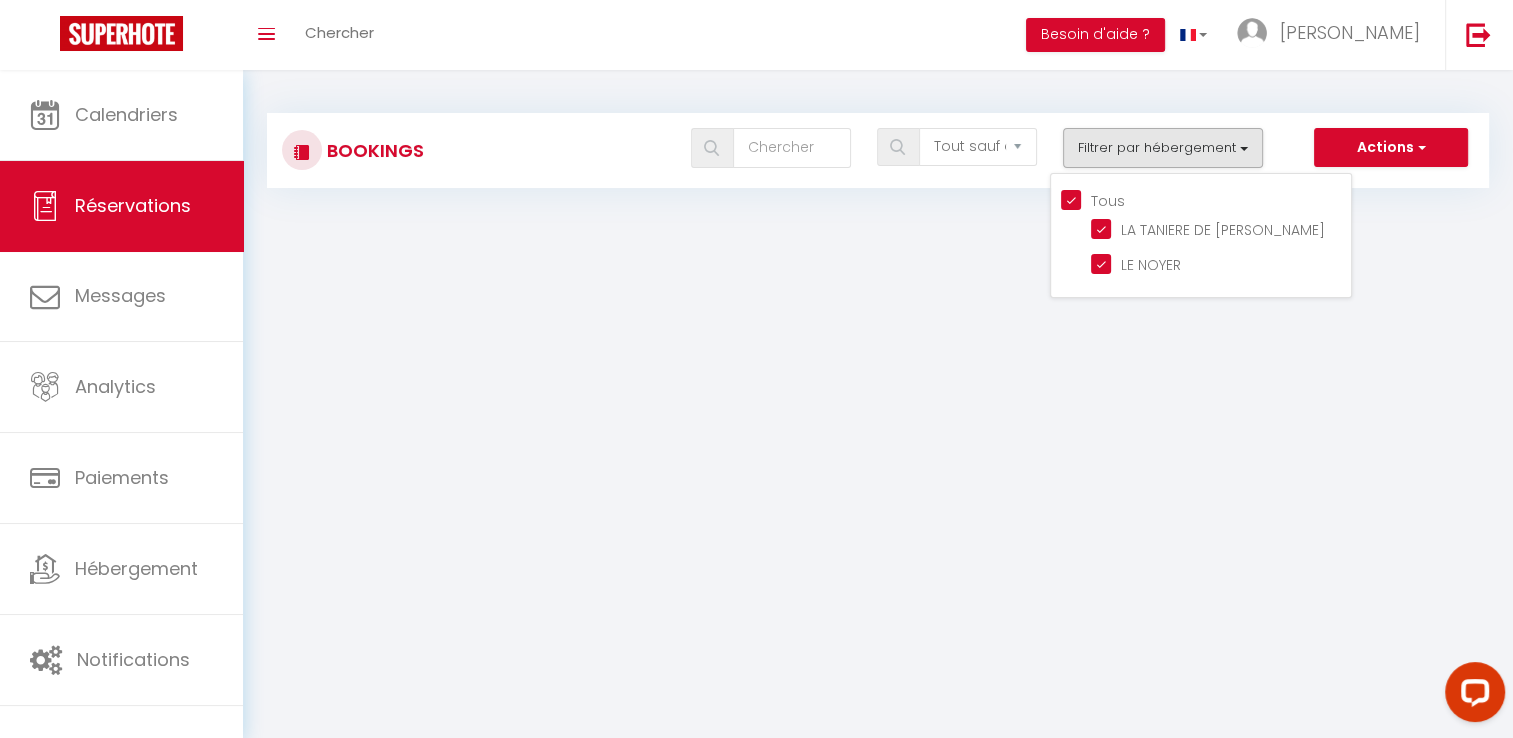 click on "Coaching SuperHote ce soir à 18h00, pour participer:  [URL][DOMAIN_NAME][SECURITY_DATA]   ×     Toggle navigation       Toggle Search     Toggle menubar     Chercher   BUTTON
Besoin d'aide ?
[PERSON_NAME]        Équipe     Résultat de la recherche   Aucun résultat     Calendriers     Réservations     Messages     Analytics      Paiements     Hébergement     Notifications                 Résultat de la recherche   Id   Appart   Voyageur    Checkin   Checkout   Nuits   Pers.   Plateforme   Statut     Résultat de la recherche   Aucun résultat         Bookings         Tous les statuts   Annulé   Confirmé   Non Confirmé   Tout sauf annulé   No Show   Request
Filtrer par hébergement
Tous
LA TANIERE DE [PERSON_NAME]
LE NOYER
Nouvelle Réservation" at bounding box center (756, 439) 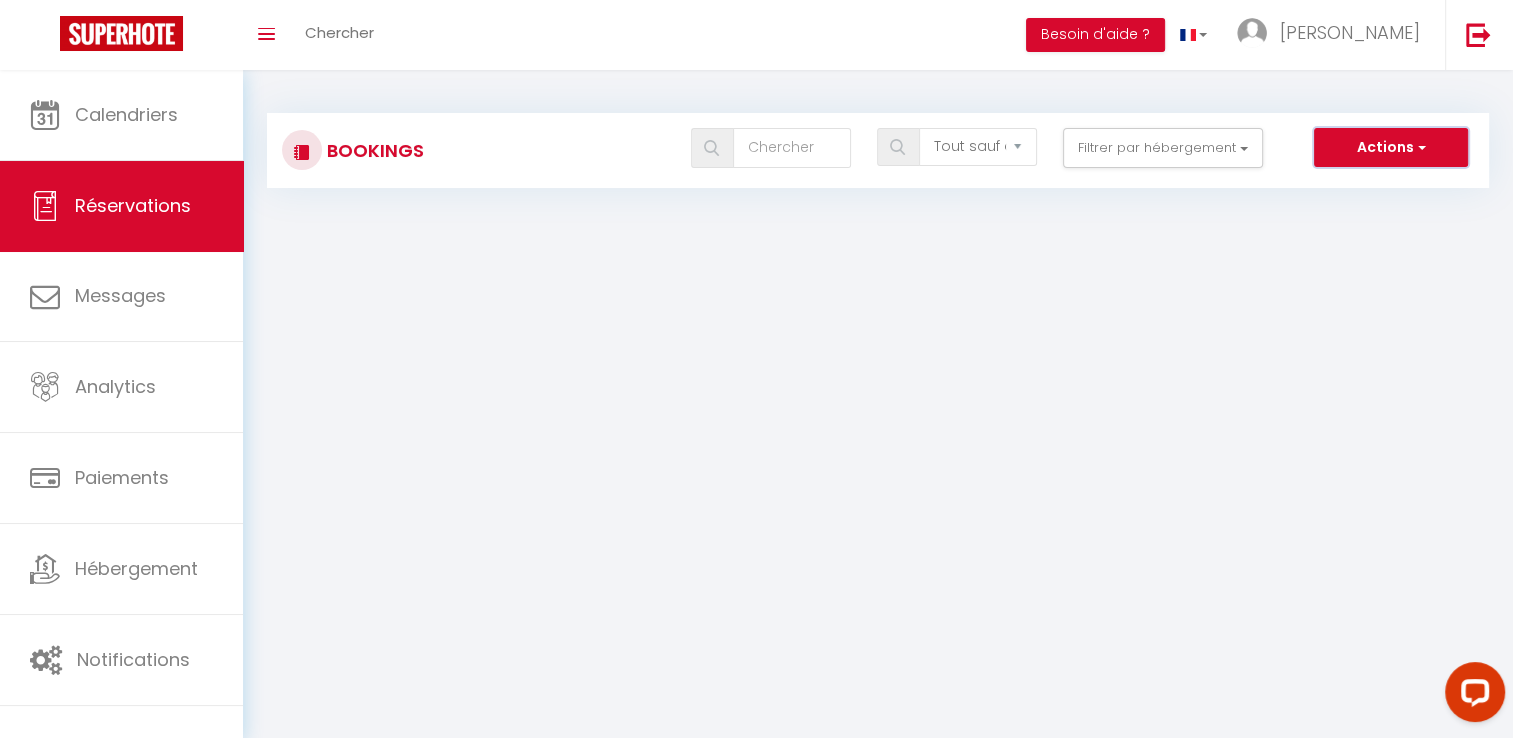 click at bounding box center [1420, 147] 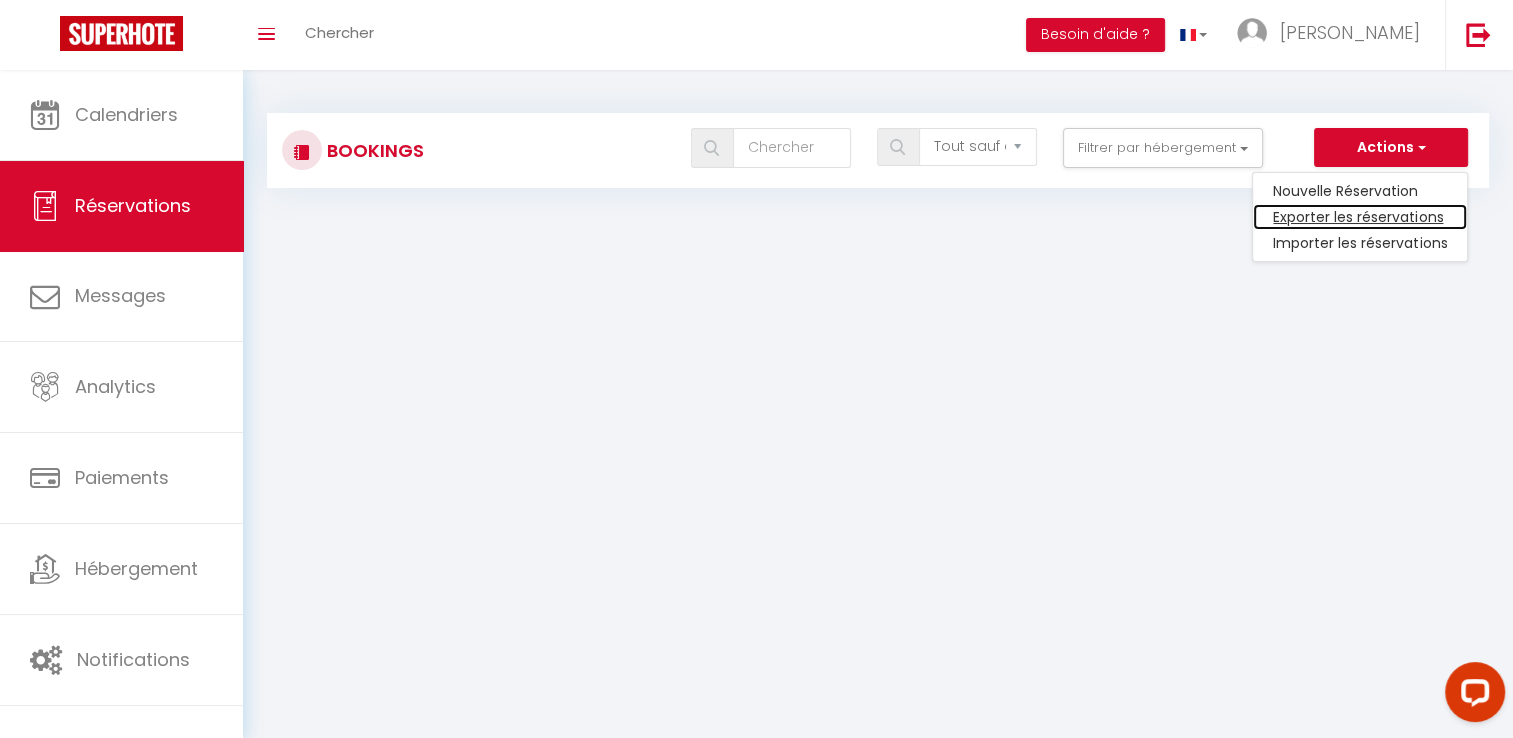 click on "Exporter les réservations" at bounding box center (1360, 217) 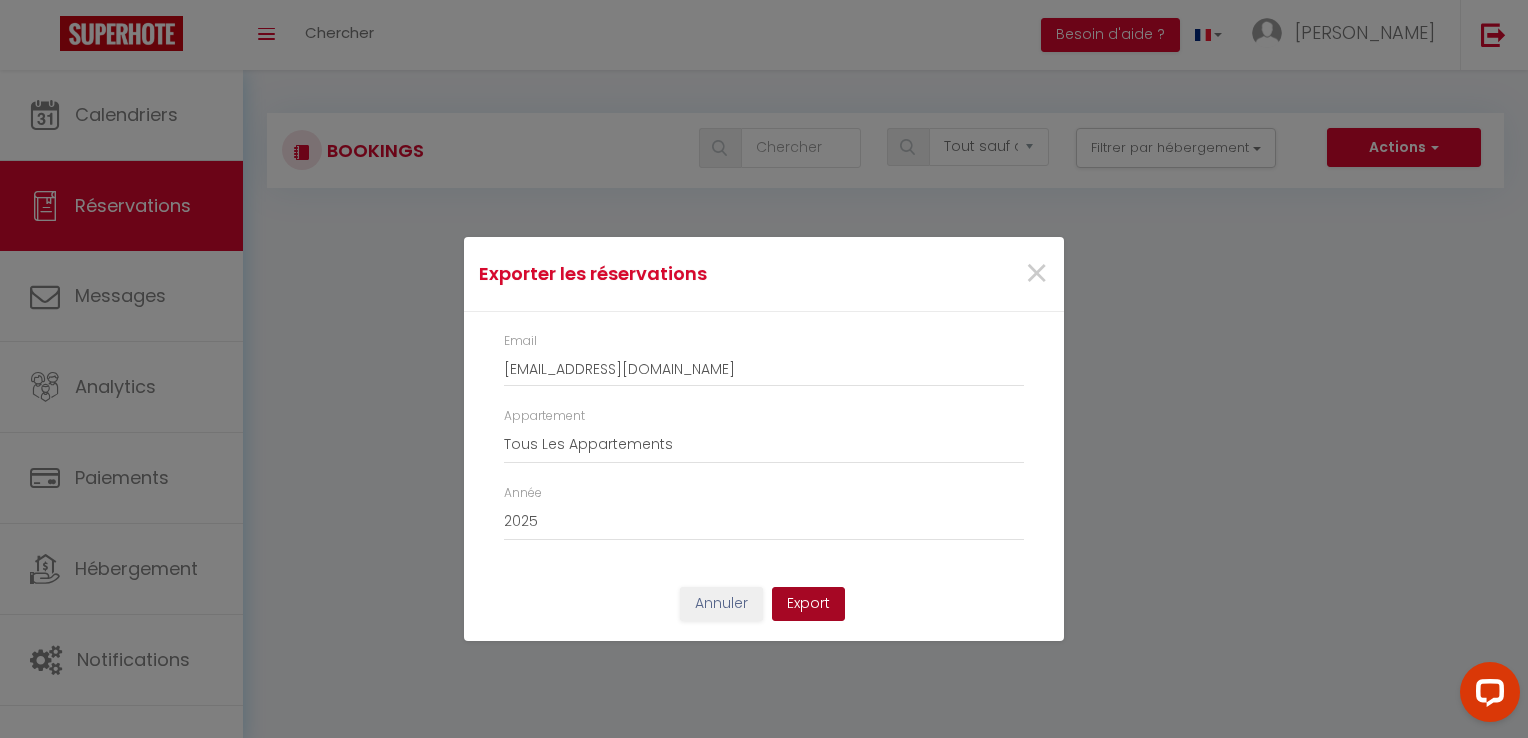 click on "Export" at bounding box center [808, 604] 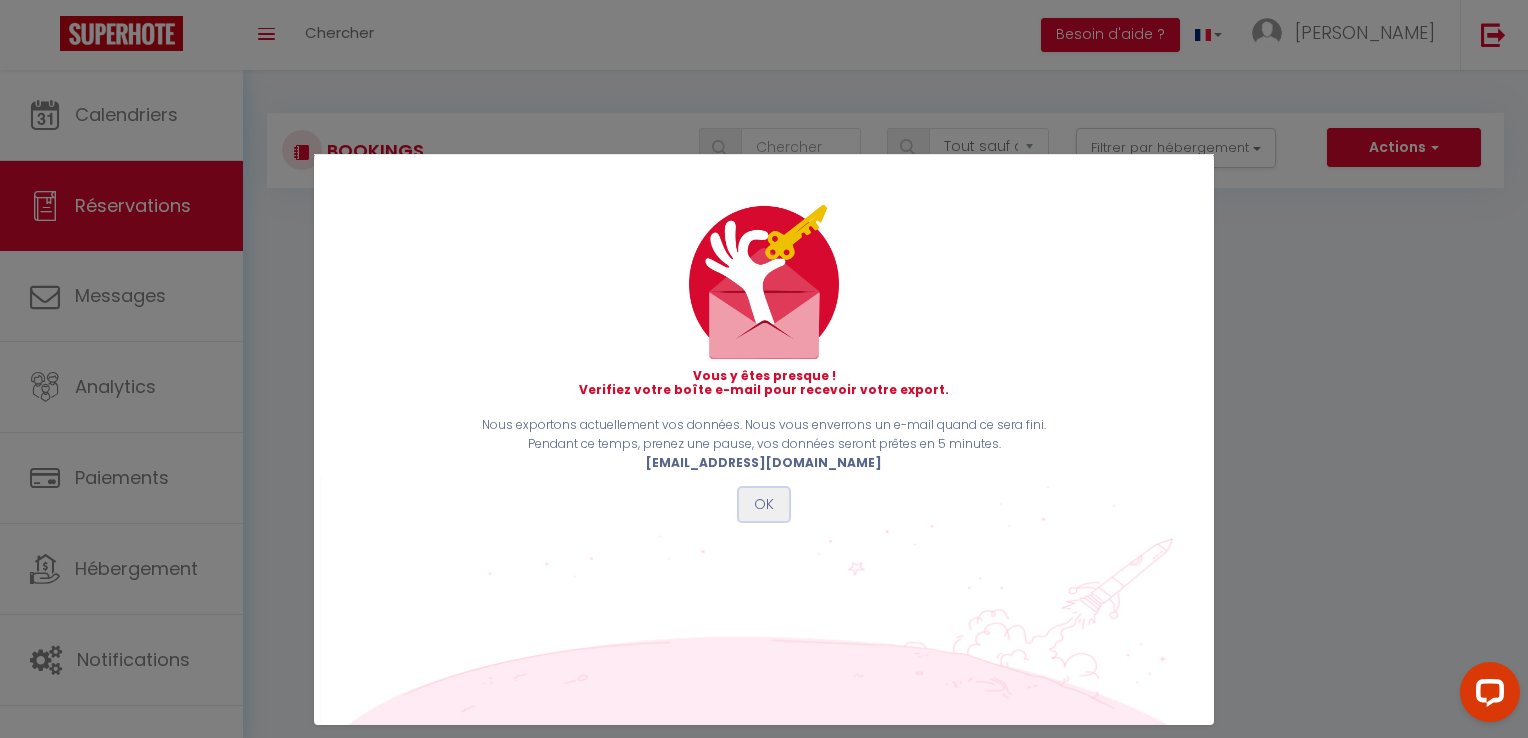 click on "OK" at bounding box center (764, 505) 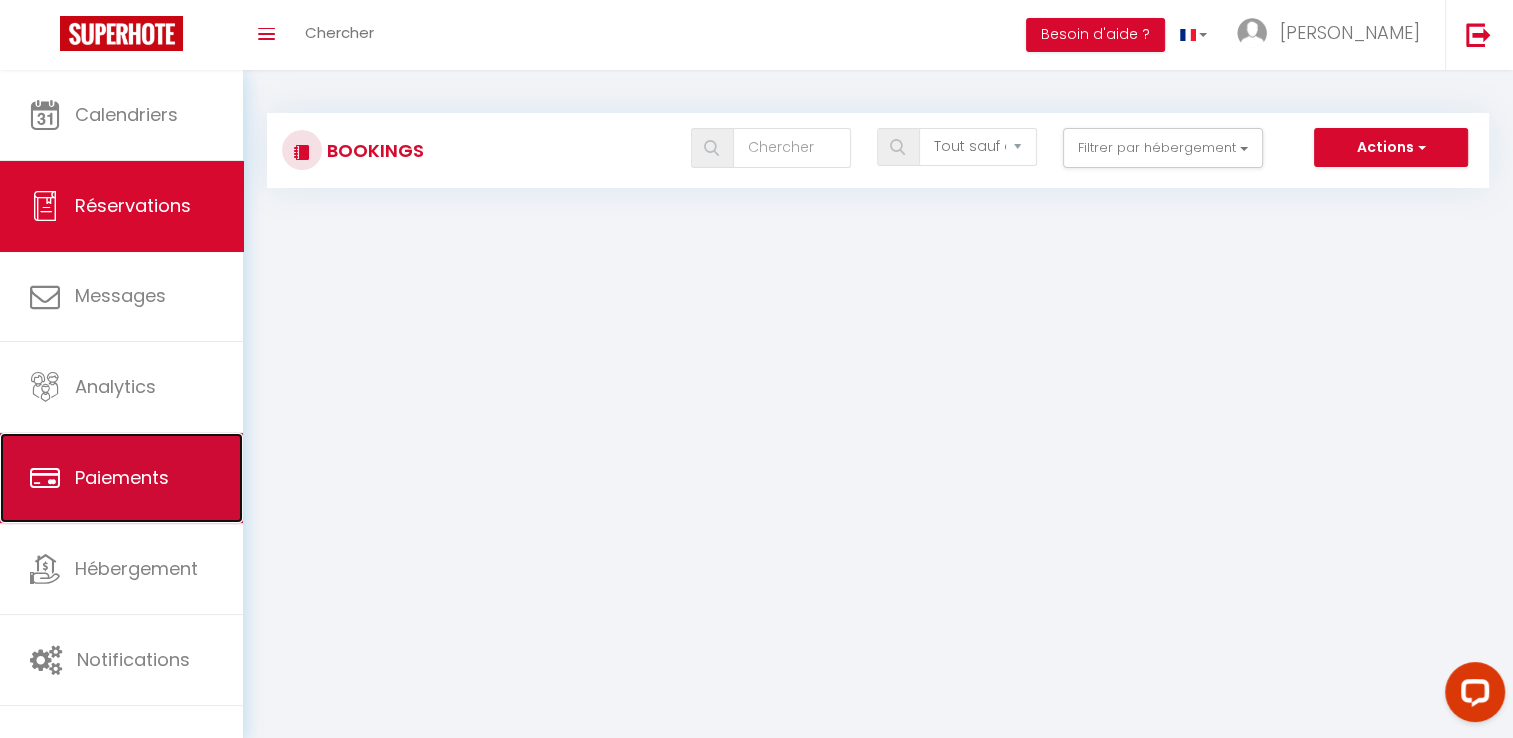 click on "Paiements" at bounding box center (122, 477) 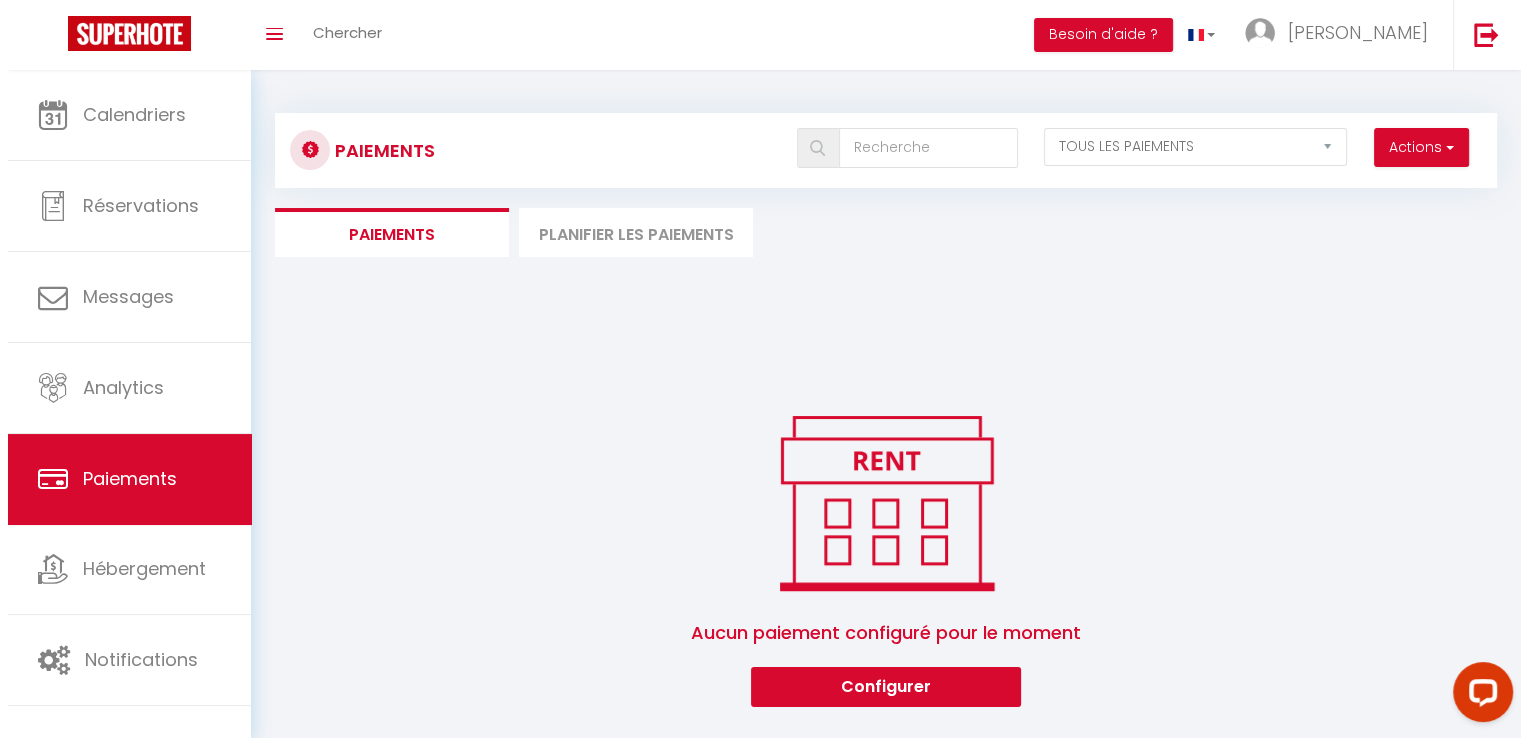 scroll, scrollTop: 70, scrollLeft: 0, axis: vertical 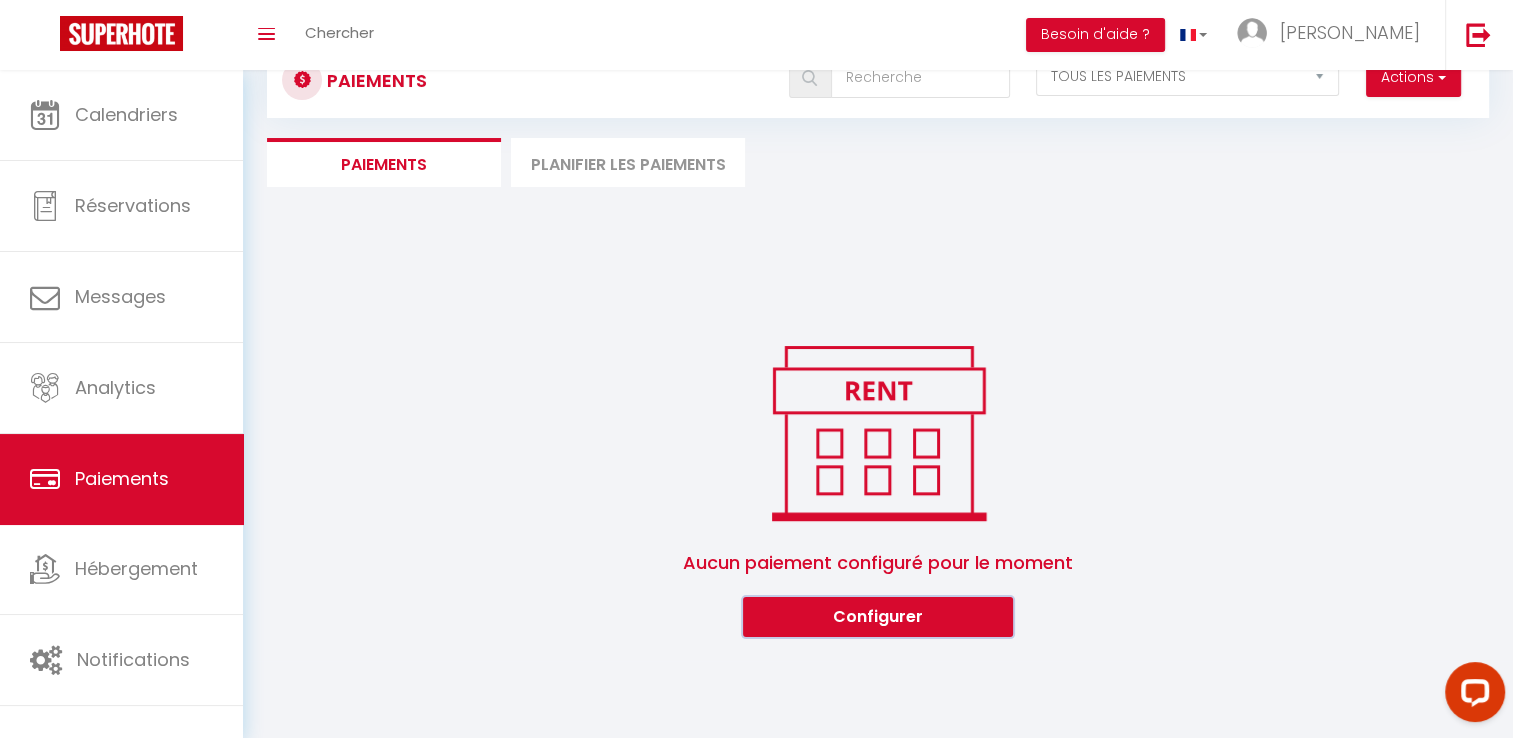click on "Configurer" at bounding box center [878, 617] 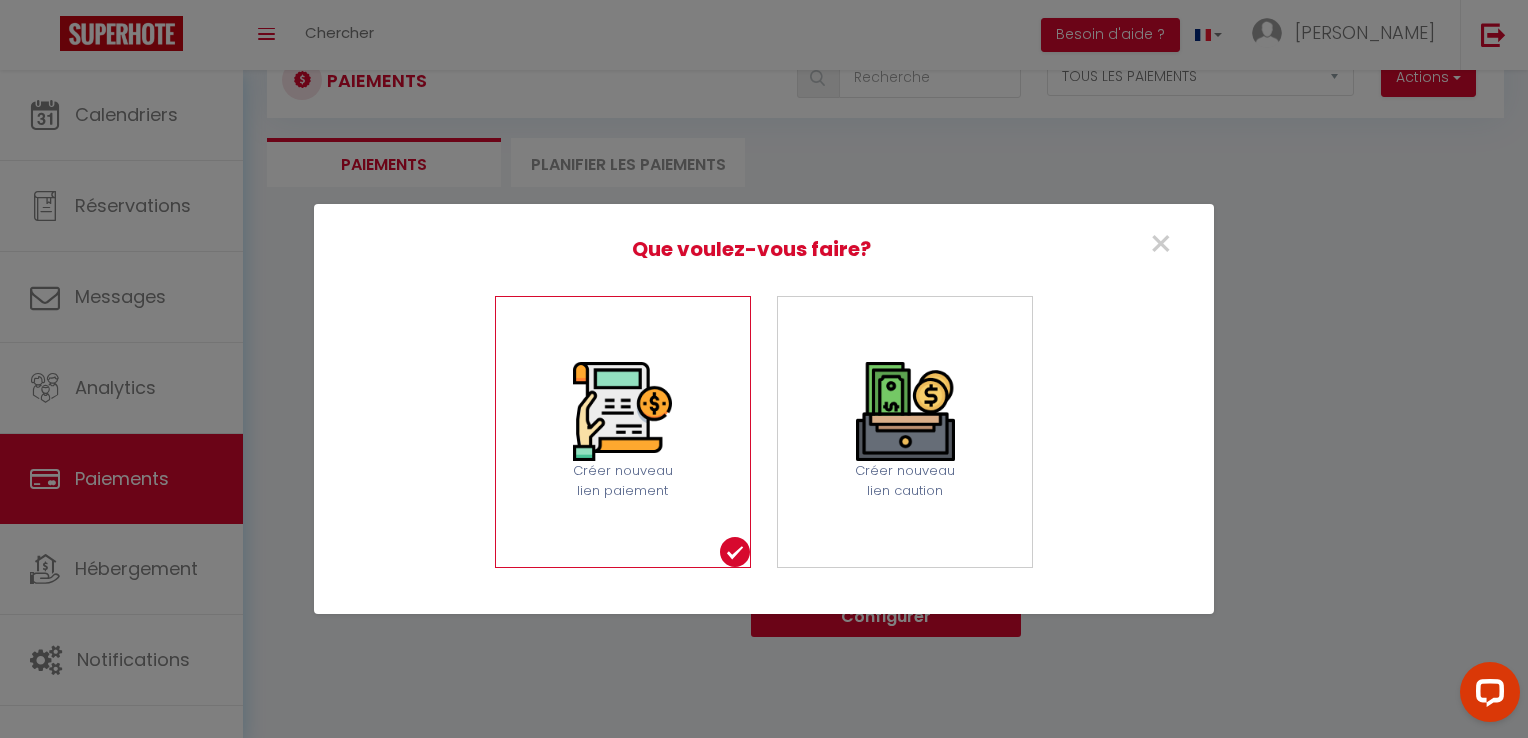 click at bounding box center [622, 411] 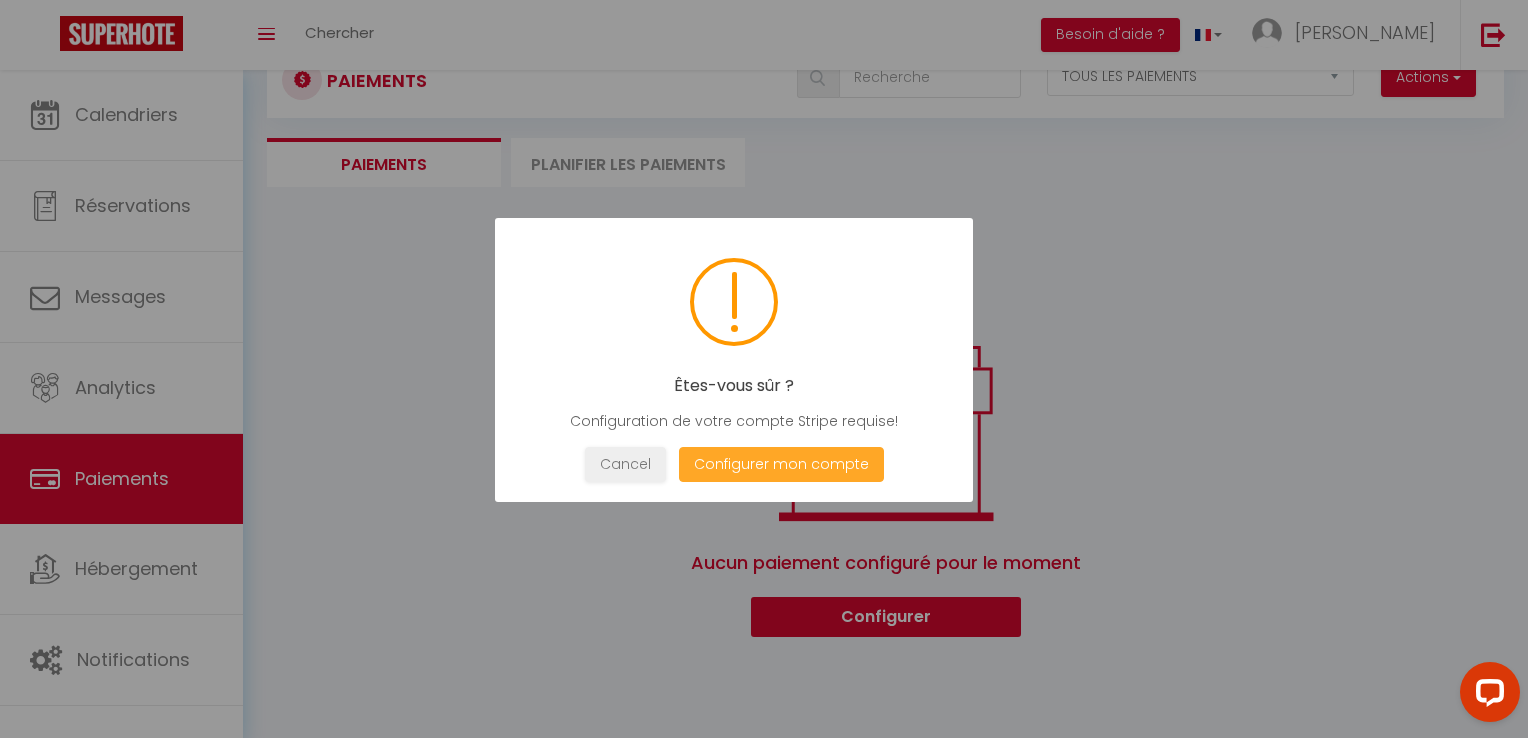 click on "Configurer mon compte" at bounding box center [781, 464] 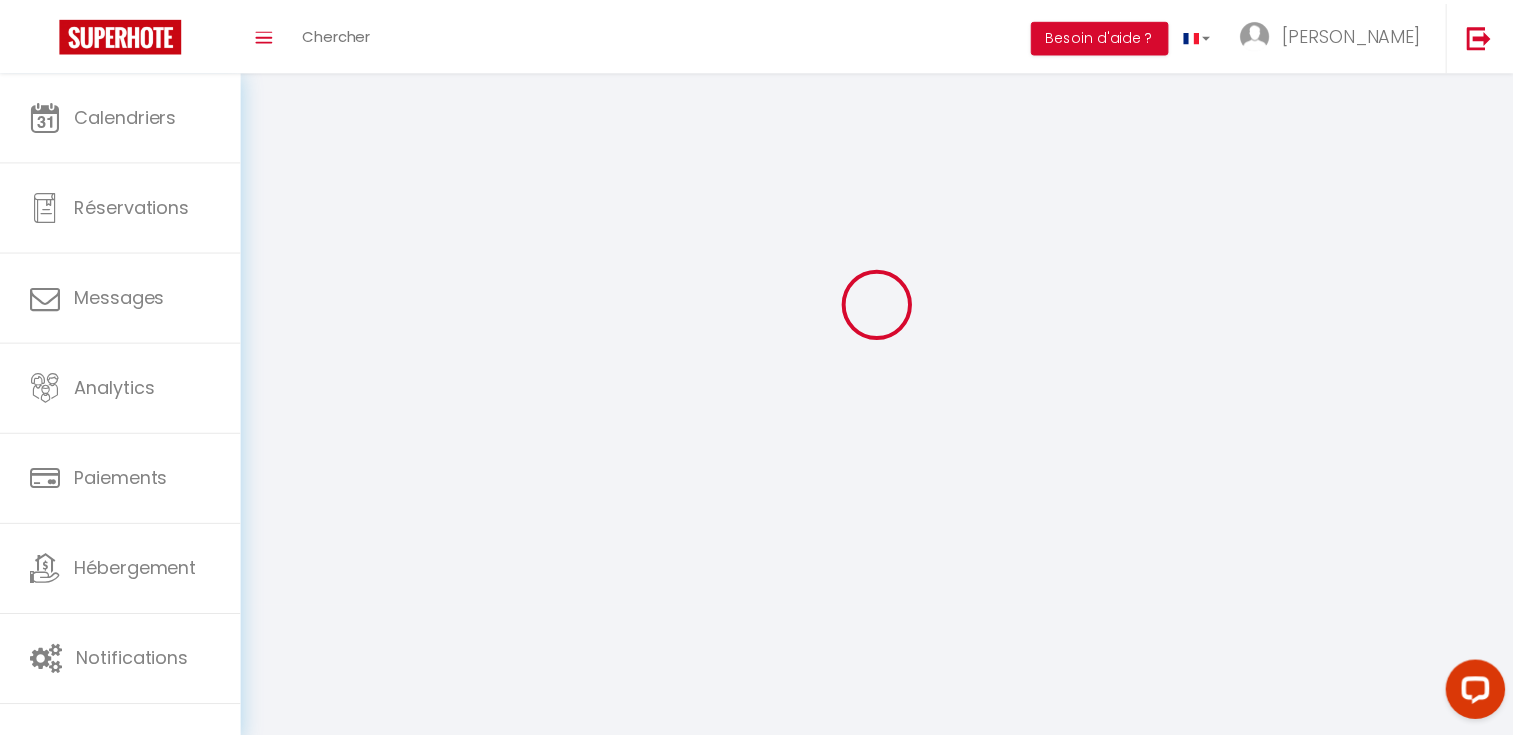 scroll, scrollTop: 0, scrollLeft: 0, axis: both 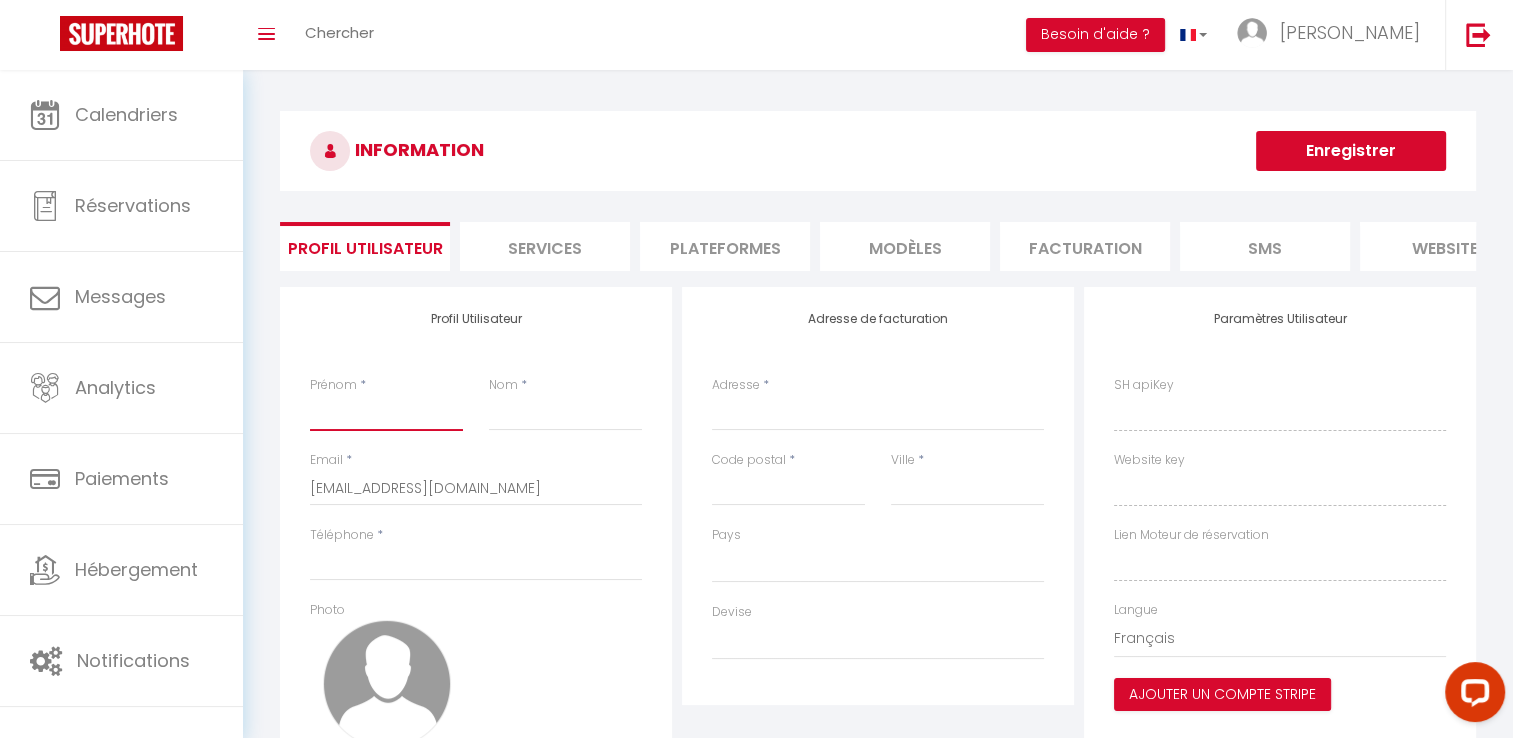click on "Prénom" at bounding box center (386, 413) 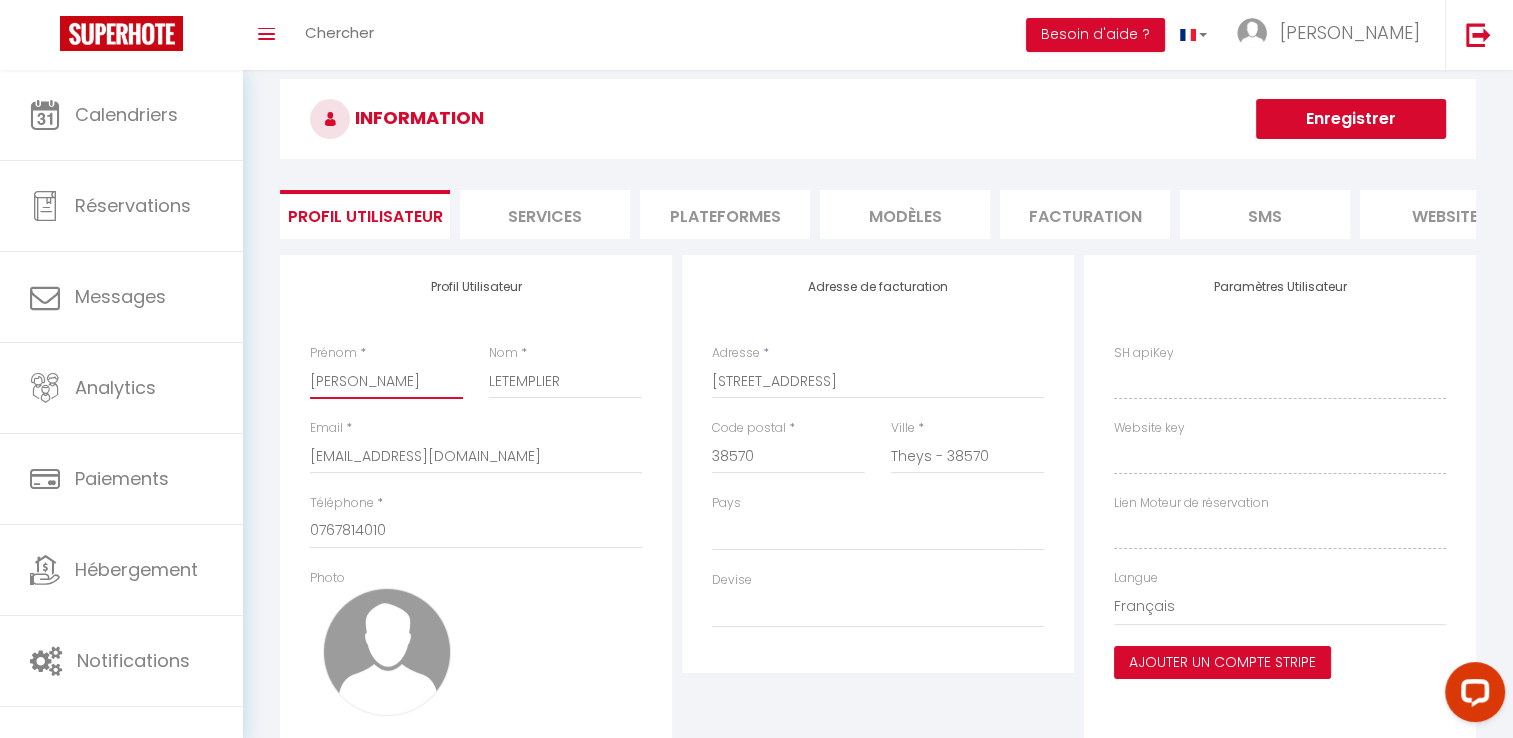 scroll, scrollTop: 0, scrollLeft: 0, axis: both 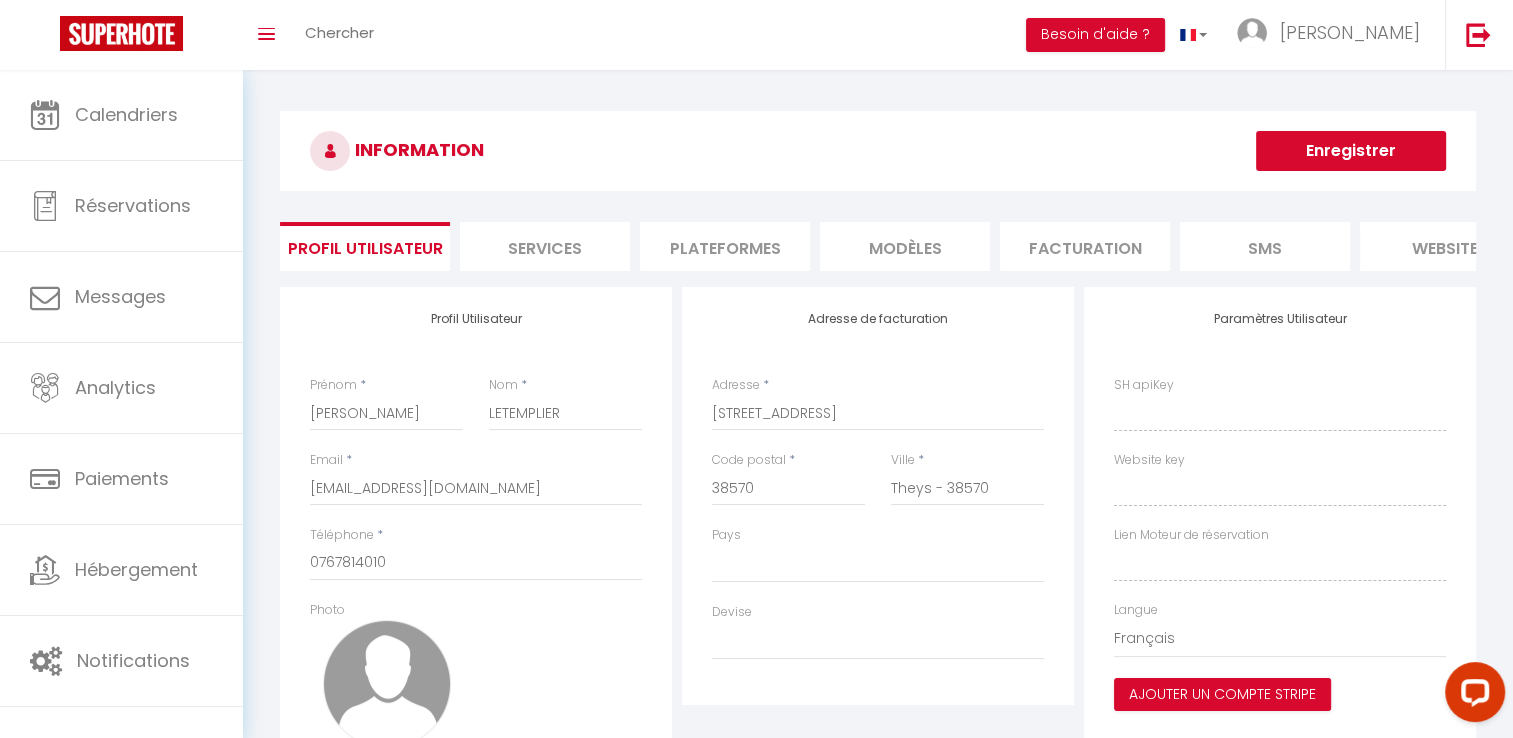 click on "website" at bounding box center (1445, 246) 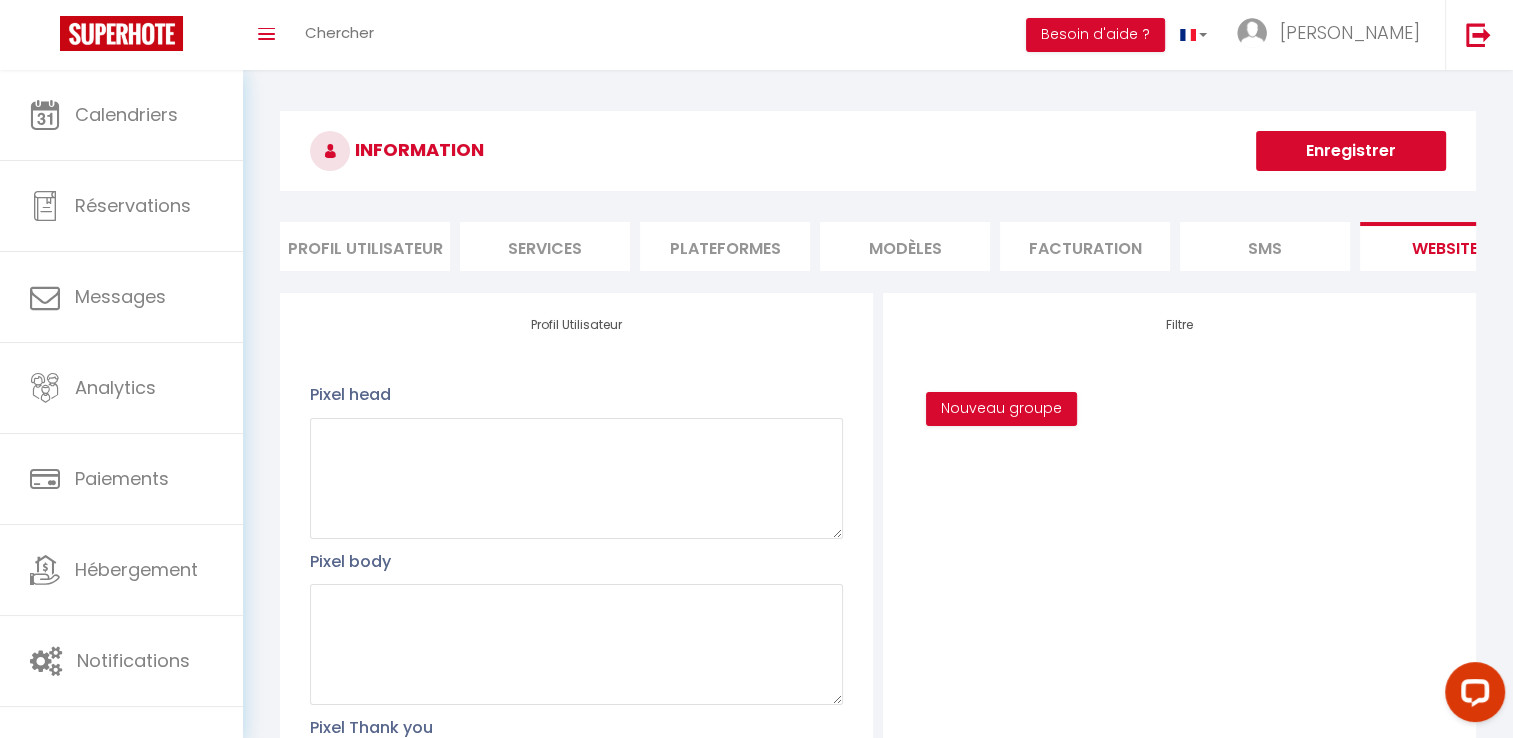 scroll, scrollTop: 0, scrollLeft: 0, axis: both 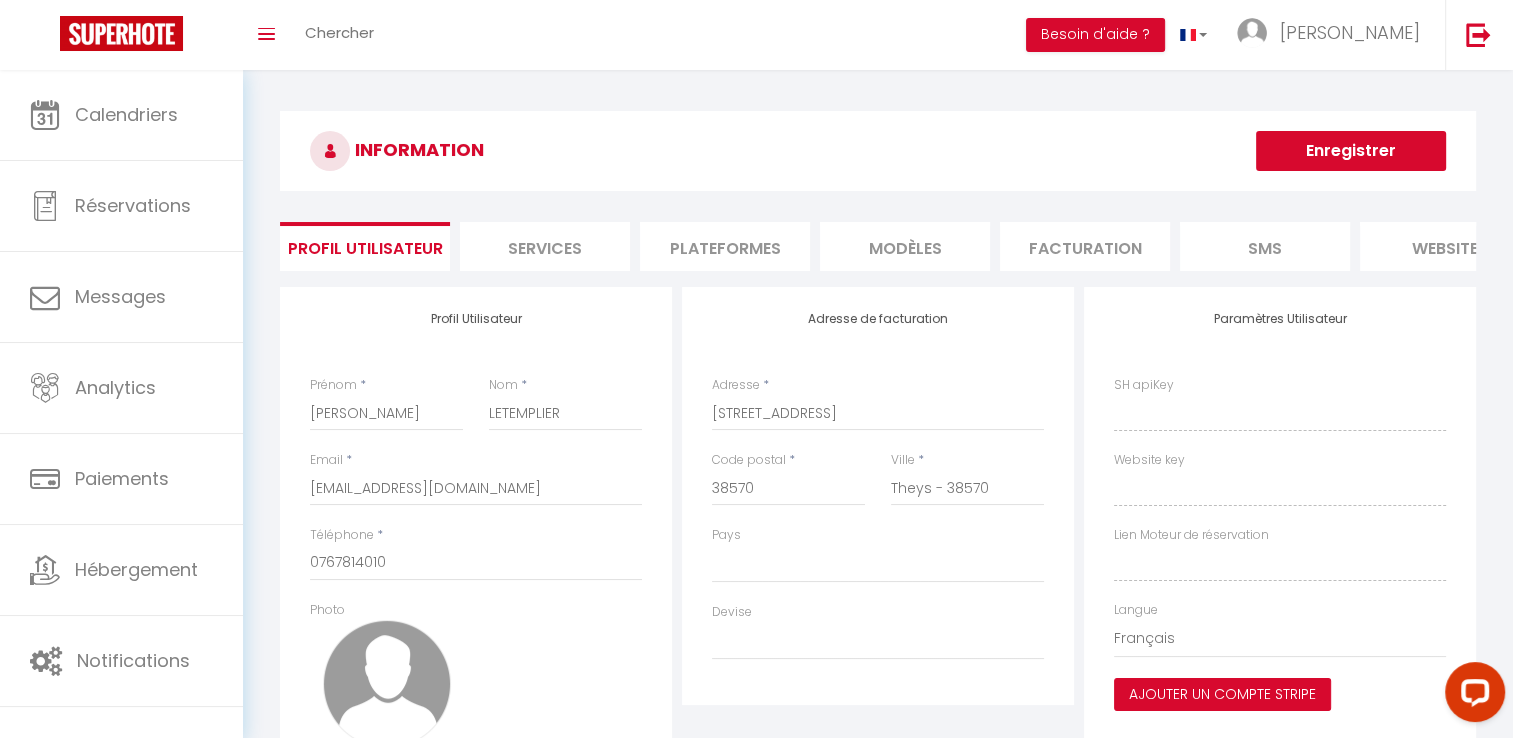 click on "Ajouter un compte Stripe" at bounding box center (1222, 695) 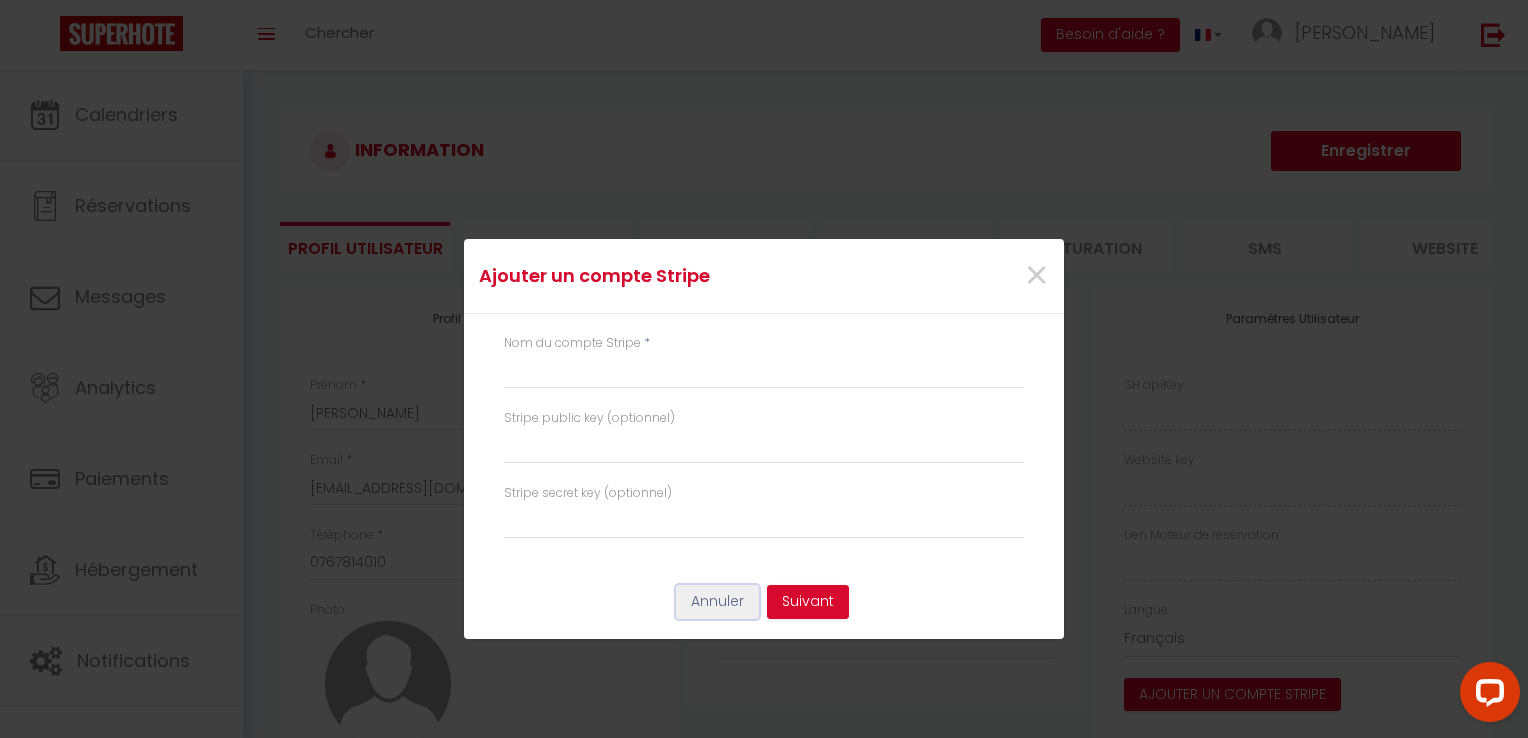 click on "Annuler" at bounding box center [717, 602] 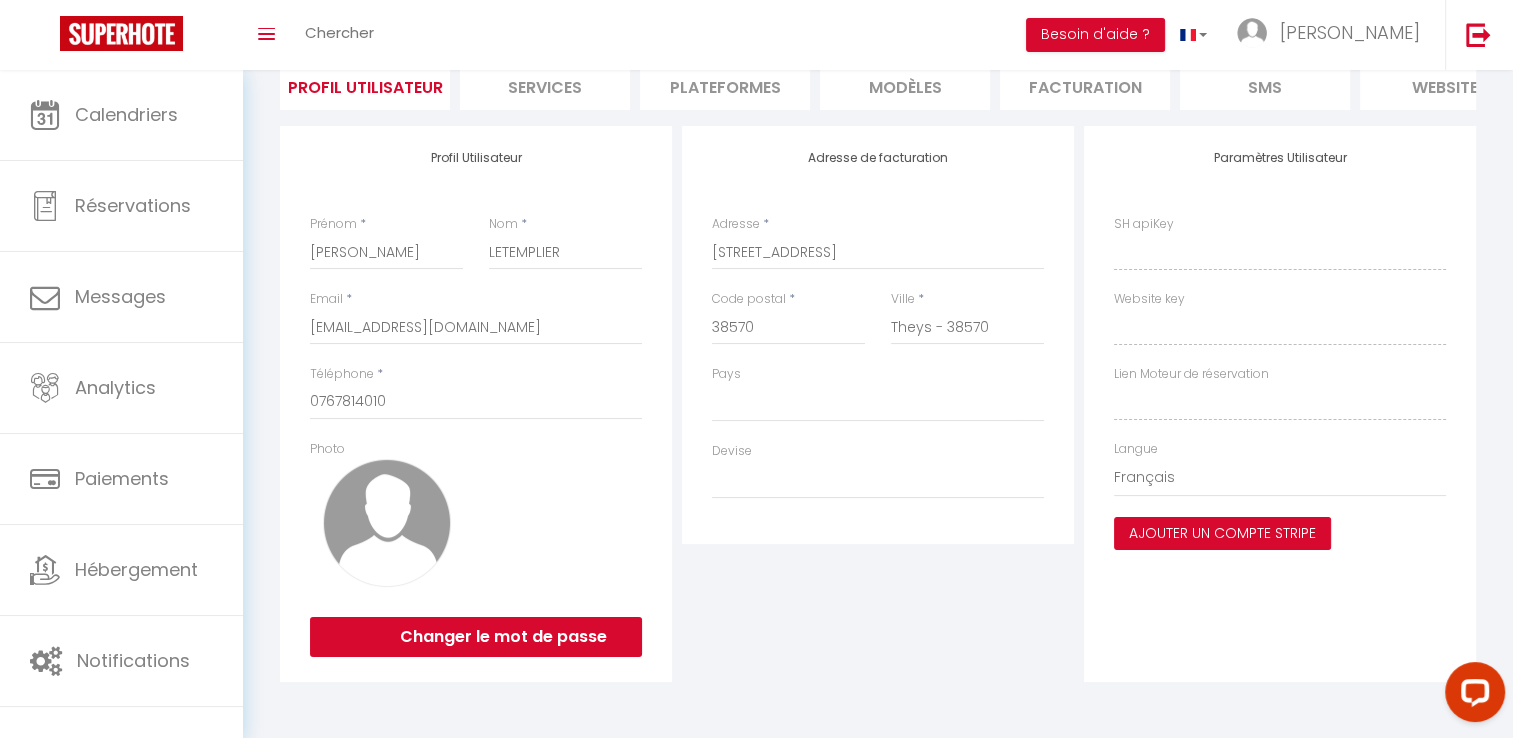 scroll, scrollTop: 176, scrollLeft: 0, axis: vertical 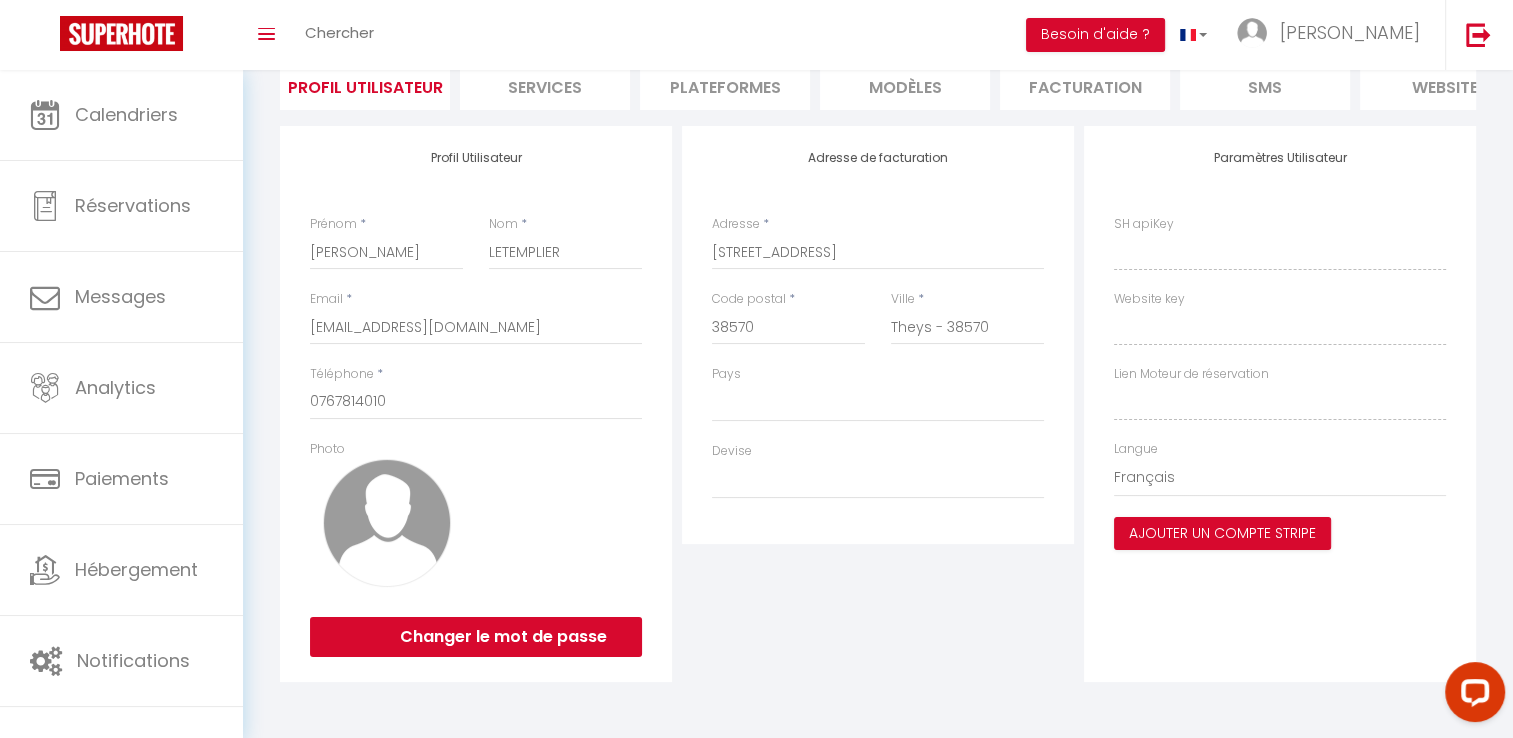 drag, startPoint x: 1147, startPoint y: 406, endPoint x: 1244, endPoint y: 584, distance: 202.71408 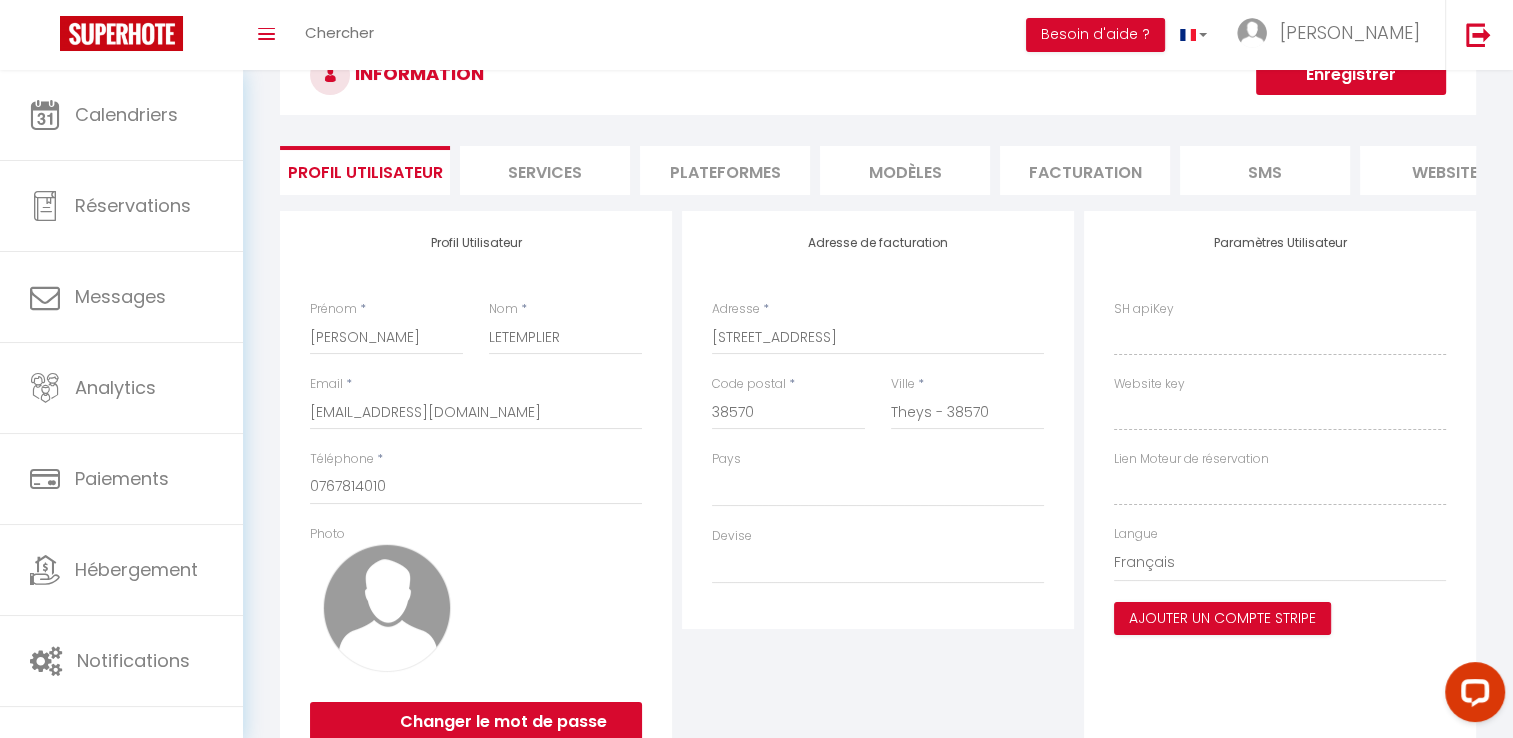 drag, startPoint x: 1147, startPoint y: 506, endPoint x: 1002, endPoint y: 613, distance: 180.20544 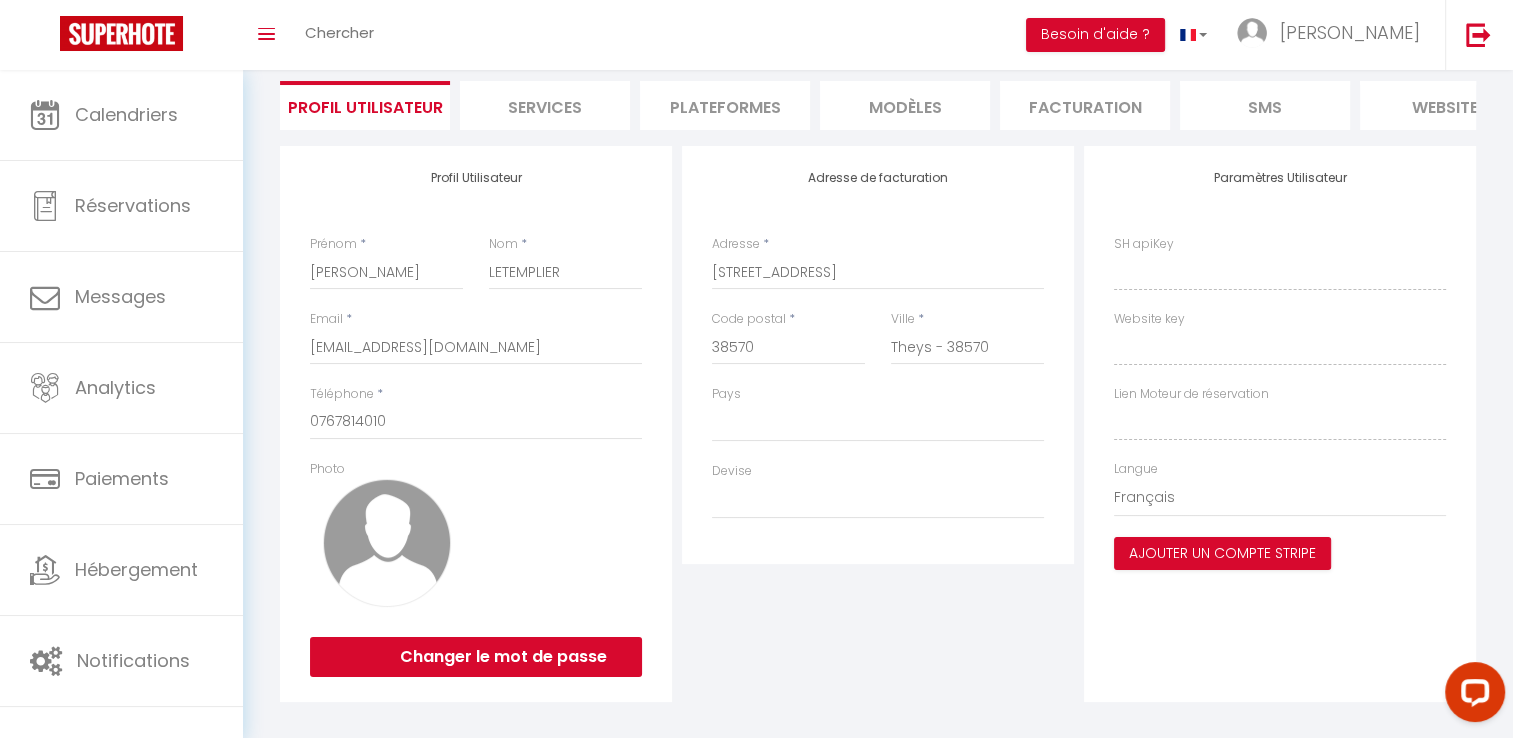 scroll, scrollTop: 176, scrollLeft: 0, axis: vertical 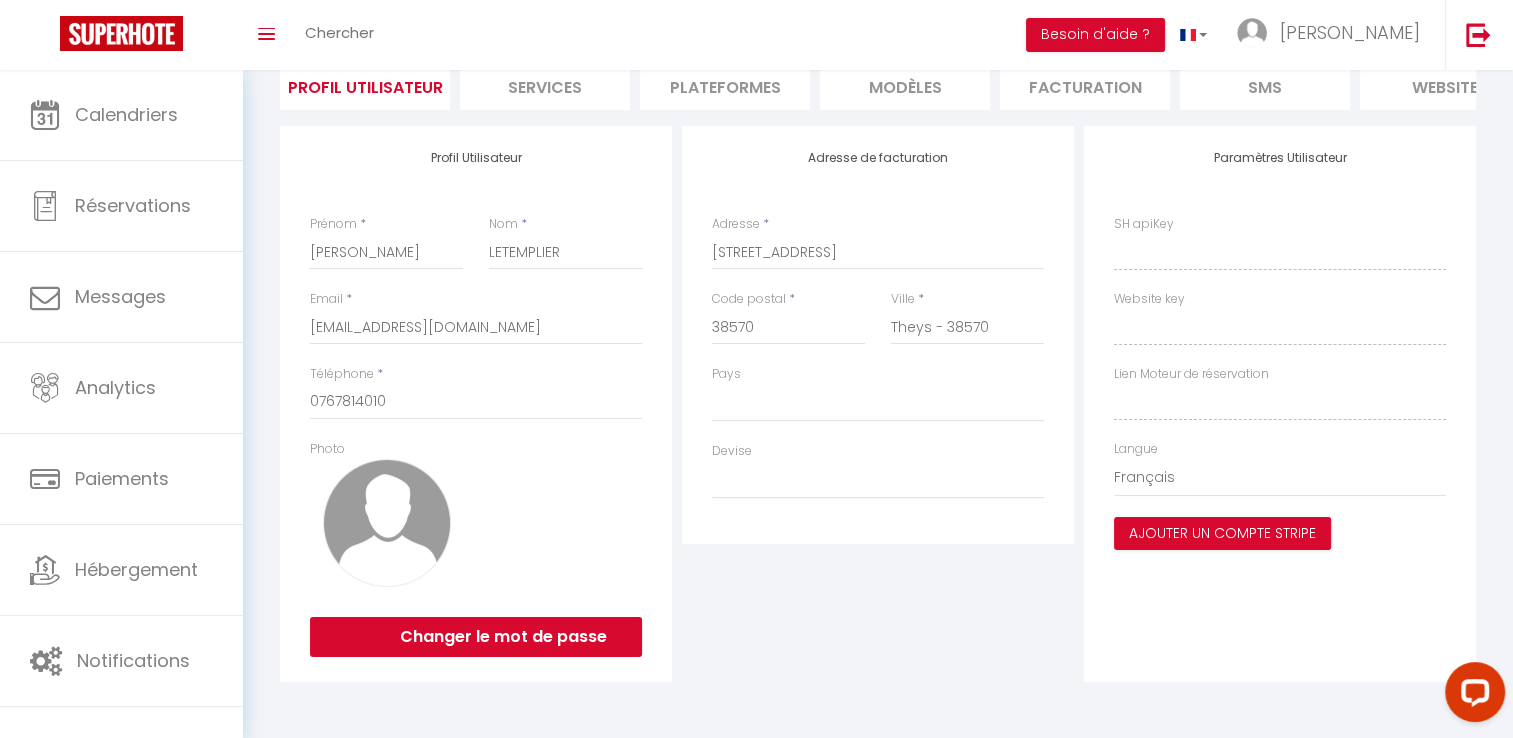 click at bounding box center (387, 523) 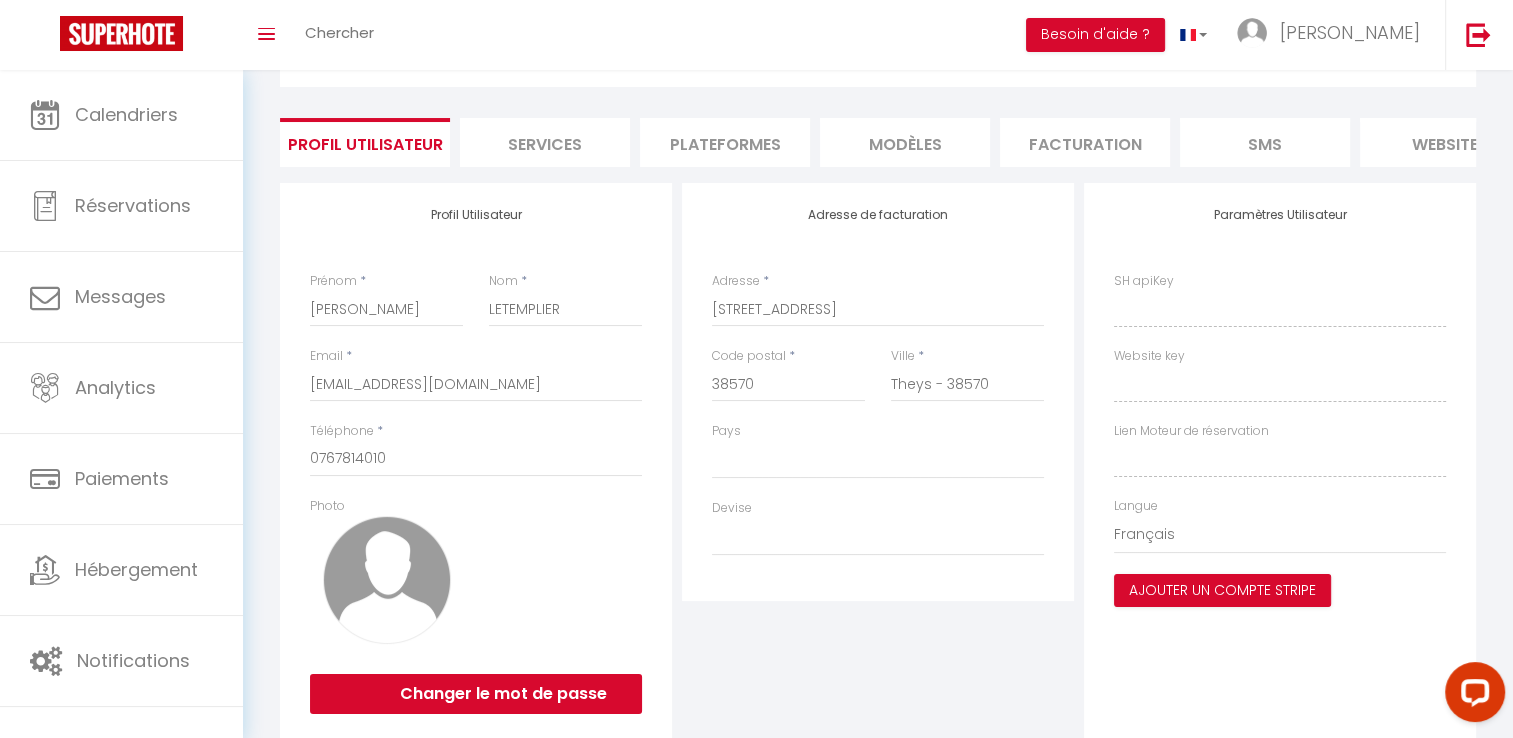 scroll, scrollTop: 0, scrollLeft: 0, axis: both 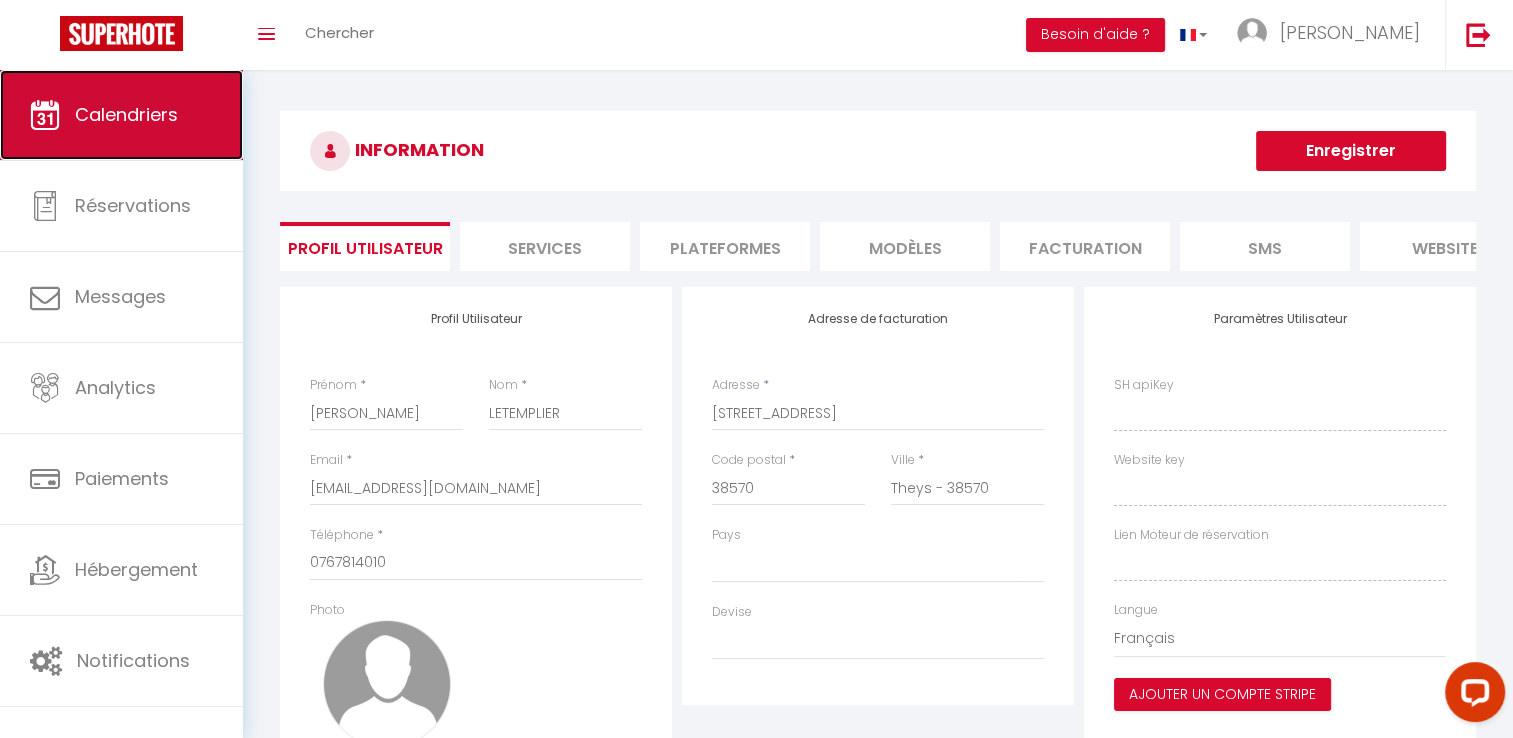click on "Calendriers" at bounding box center [121, 115] 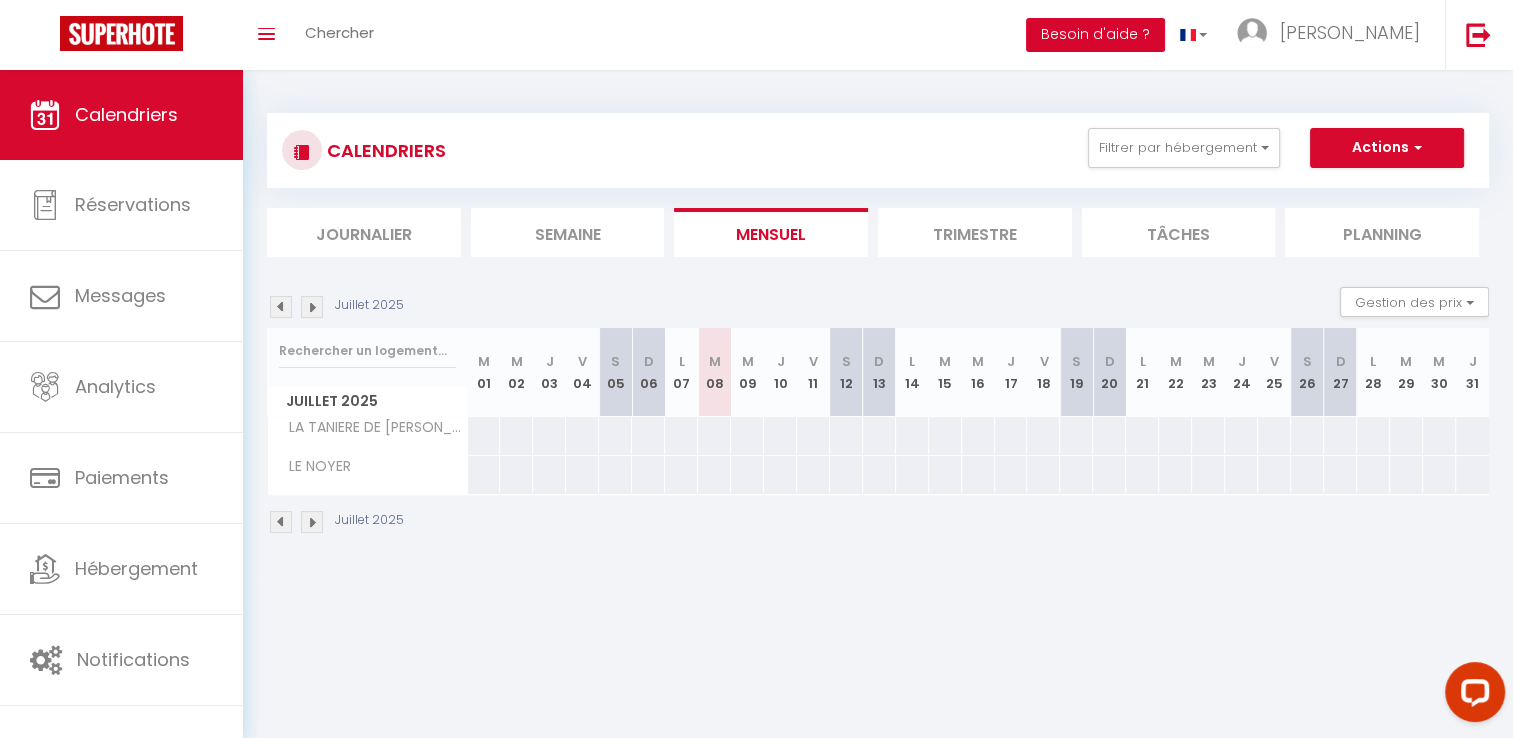 click on "Besoin d'aide ?" at bounding box center [1095, 35] 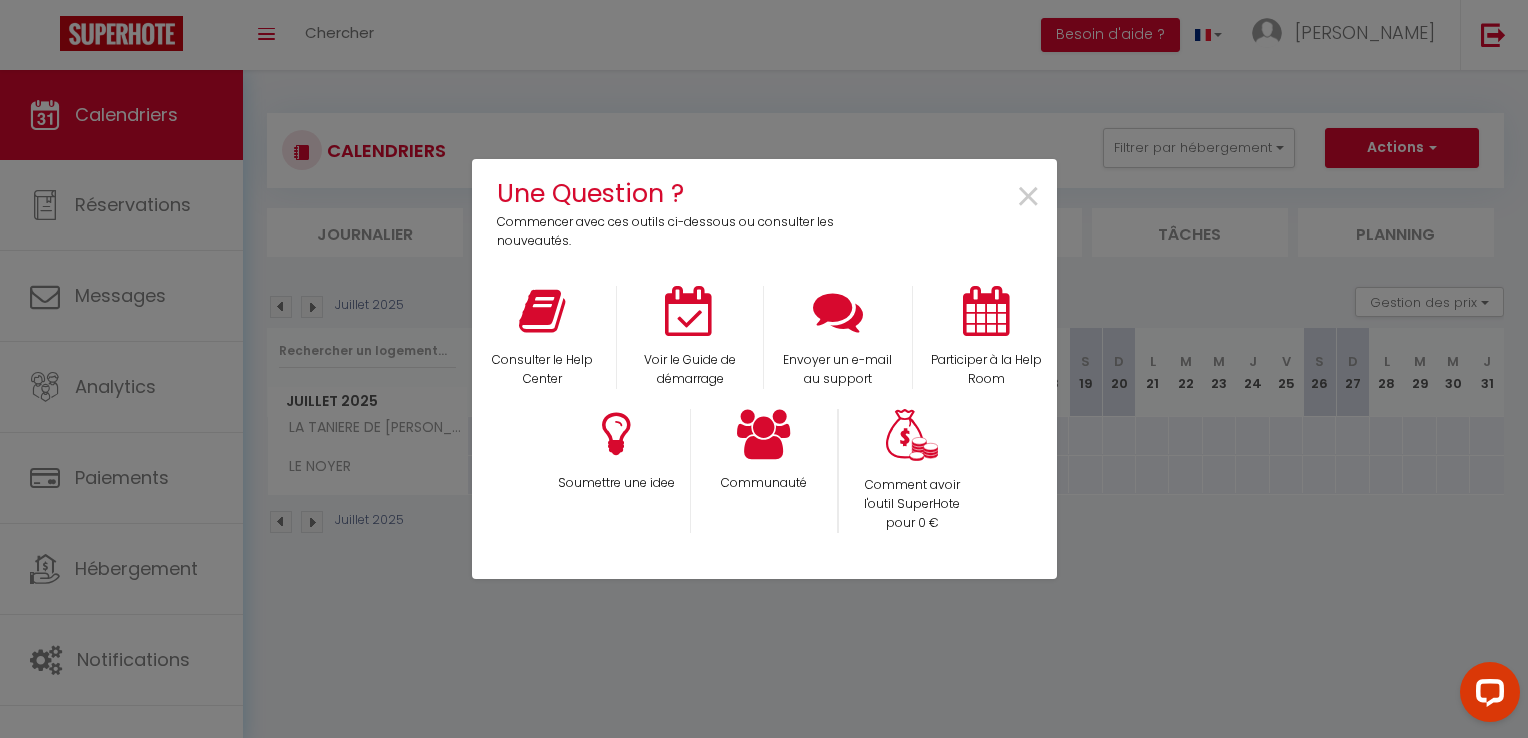click on "Une Question ?   Commencer avec ces outils ci-dessous ou consulter les nouveautés.   ×     Consulter le Help Center     Voir le Guide de démarrage     Envoyer un e-mail au support     Participer à la Help Room     Soumettre une idee     Communauté     Comment avoir l'outil SuperHote pour 0 €" at bounding box center [764, 369] 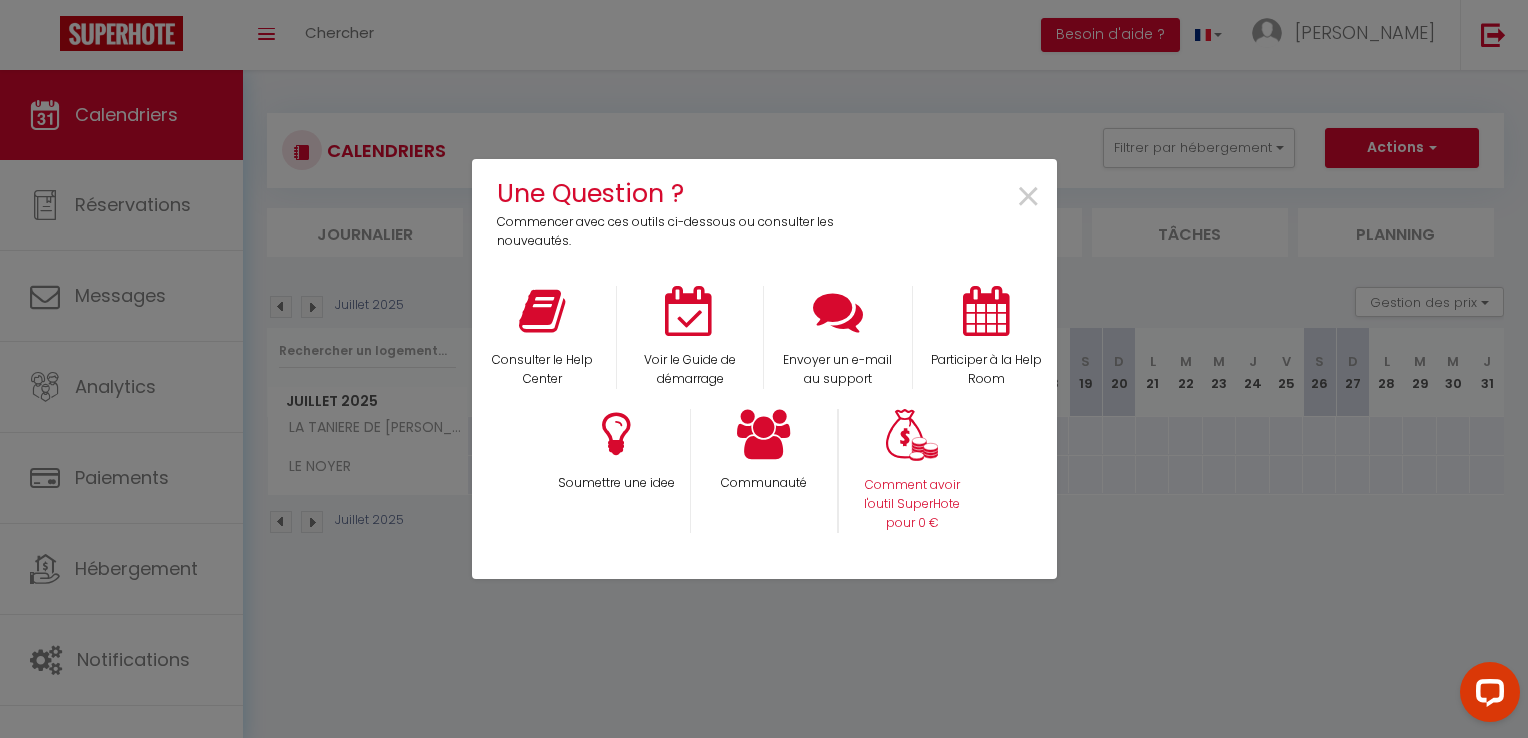 click on "Comment avoir l'outil SuperHote pour 0 €" at bounding box center (912, 471) 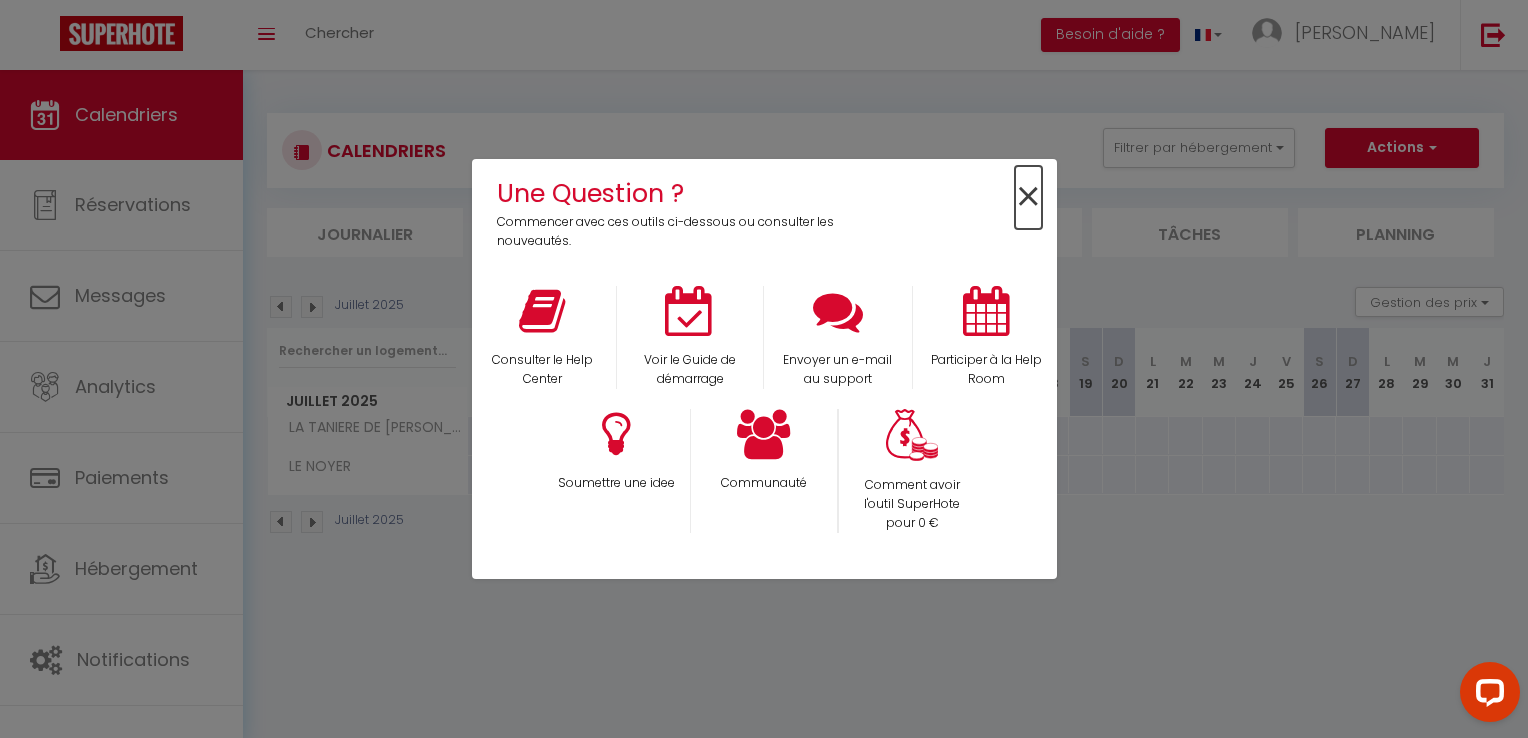 click on "×" at bounding box center (1028, 197) 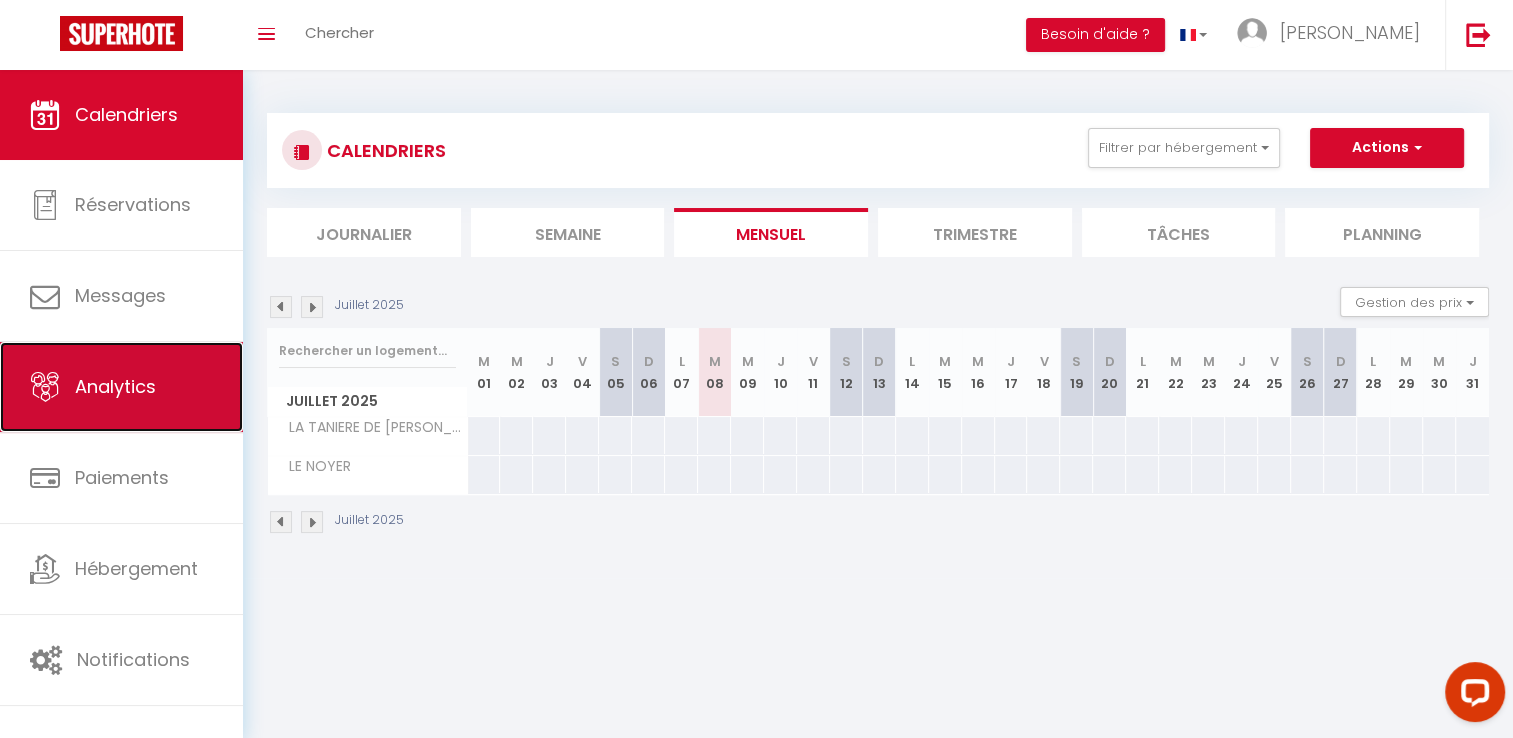 click on "Analytics" at bounding box center (121, 387) 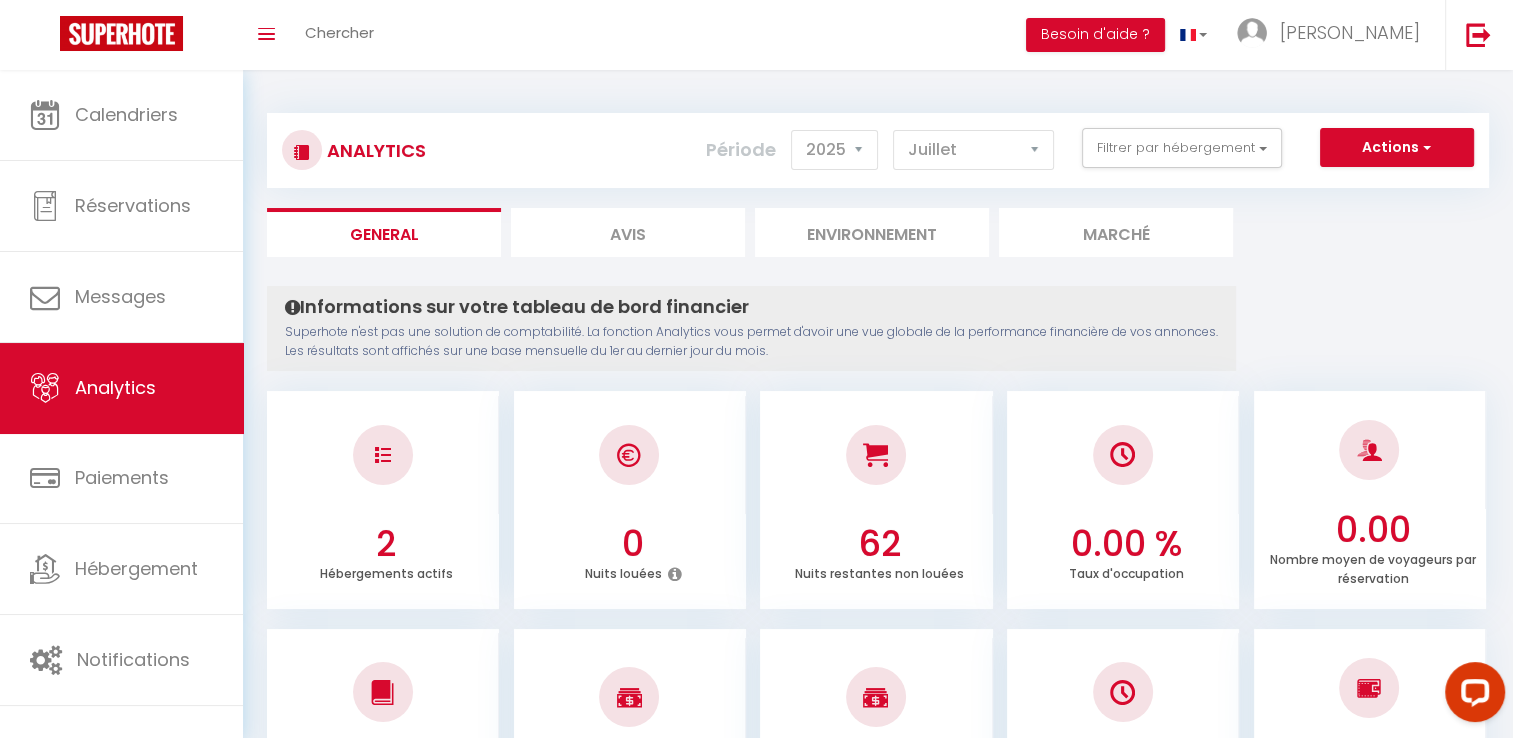 click on "Marché" at bounding box center (1116, 232) 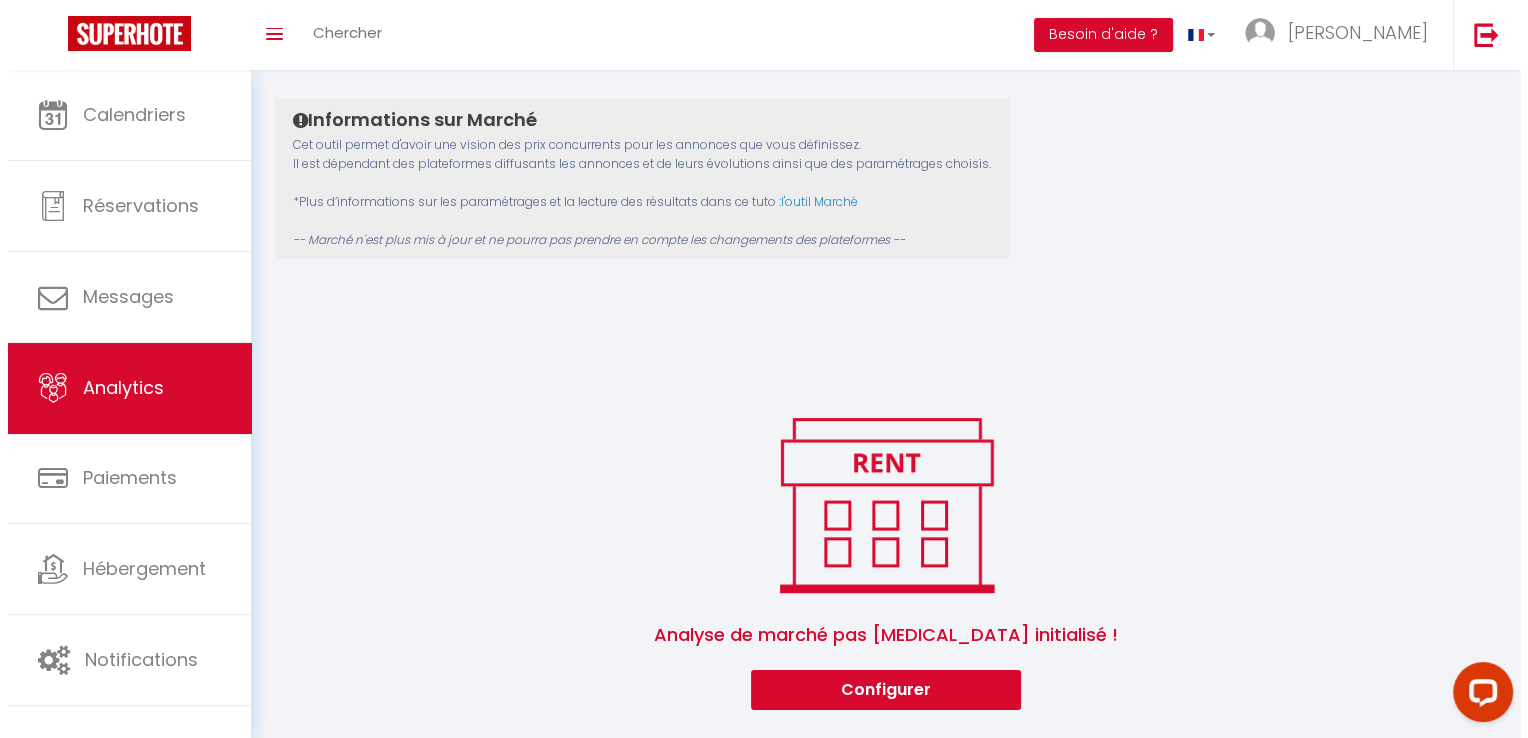 scroll, scrollTop: 197, scrollLeft: 0, axis: vertical 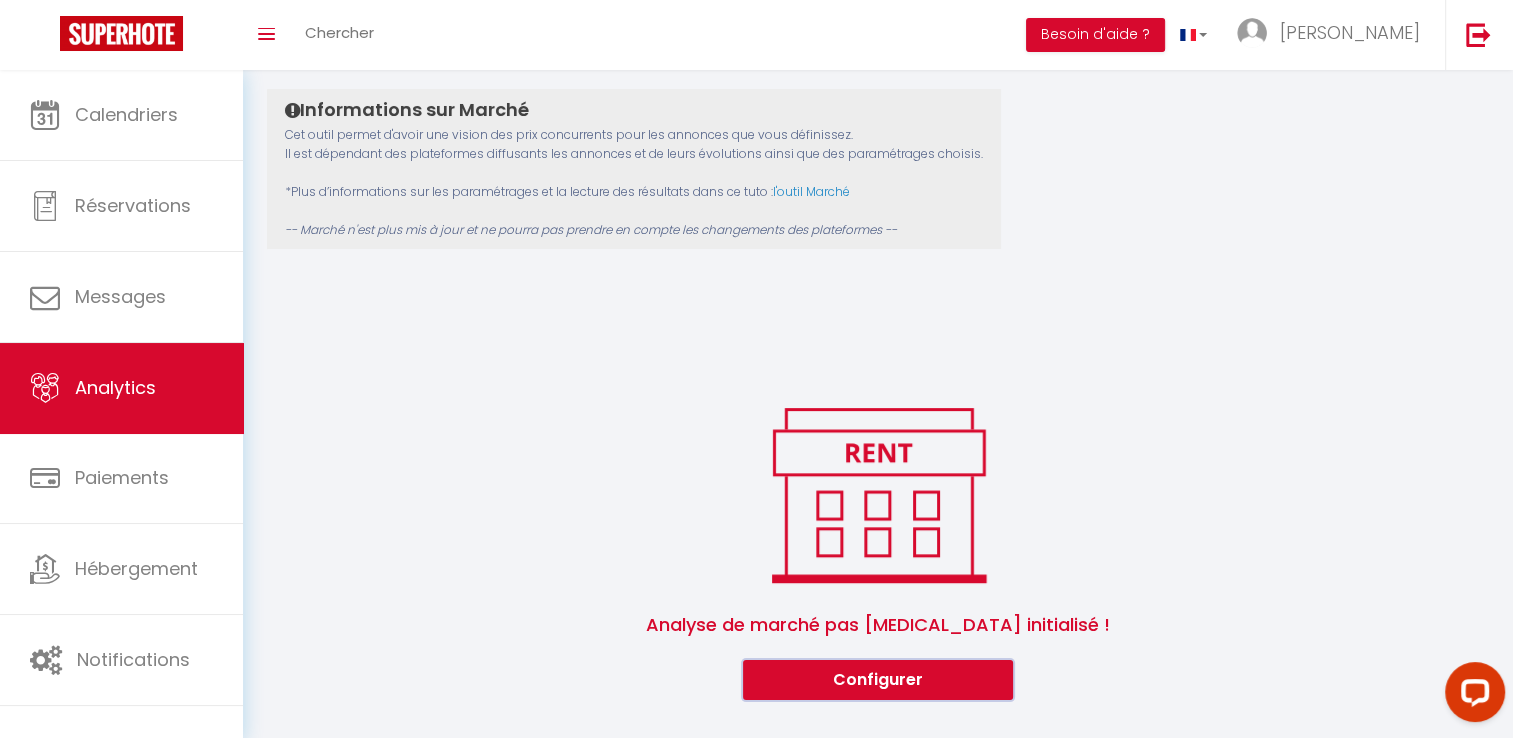 click on "Configurer" at bounding box center [878, 680] 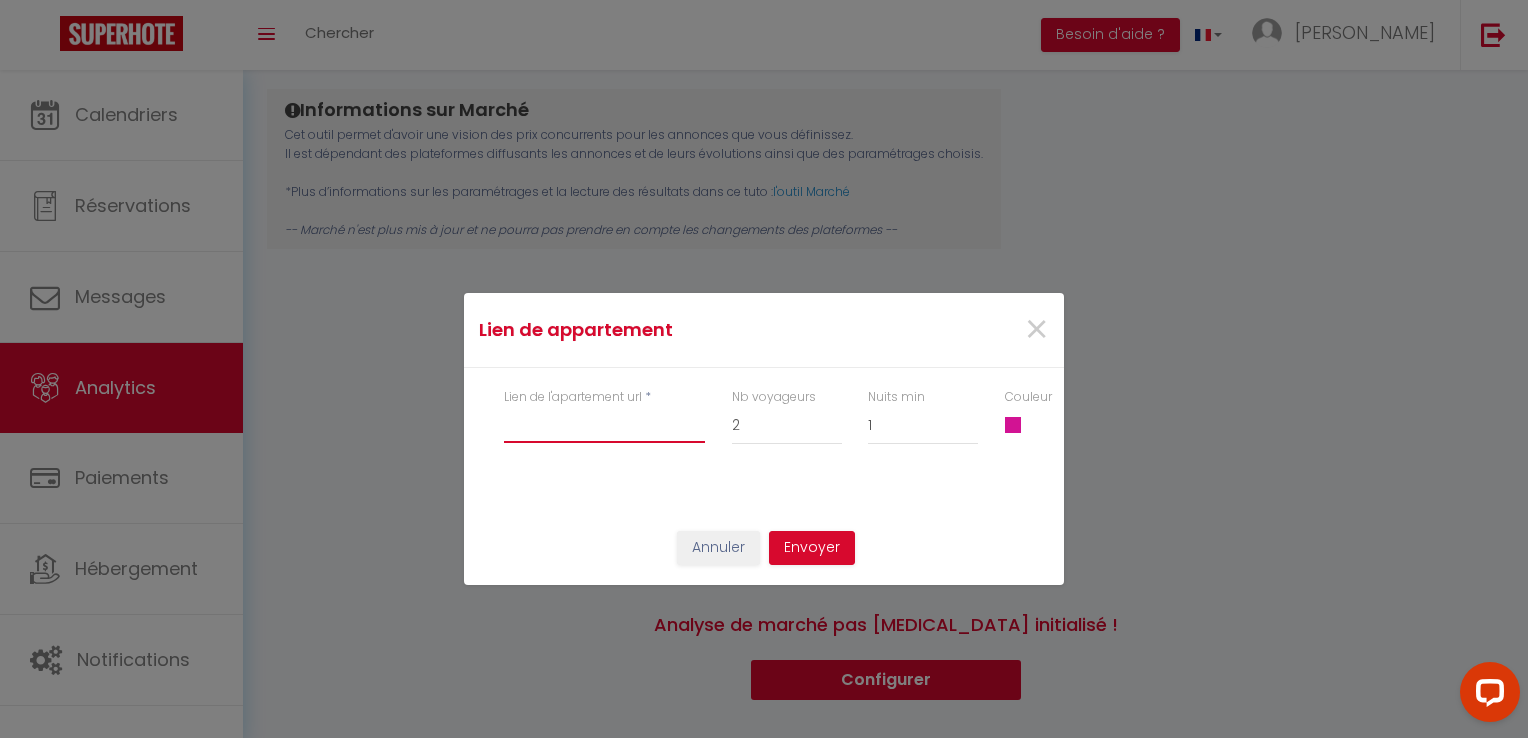 click on "Lien de l'apartement url" at bounding box center (604, 425) 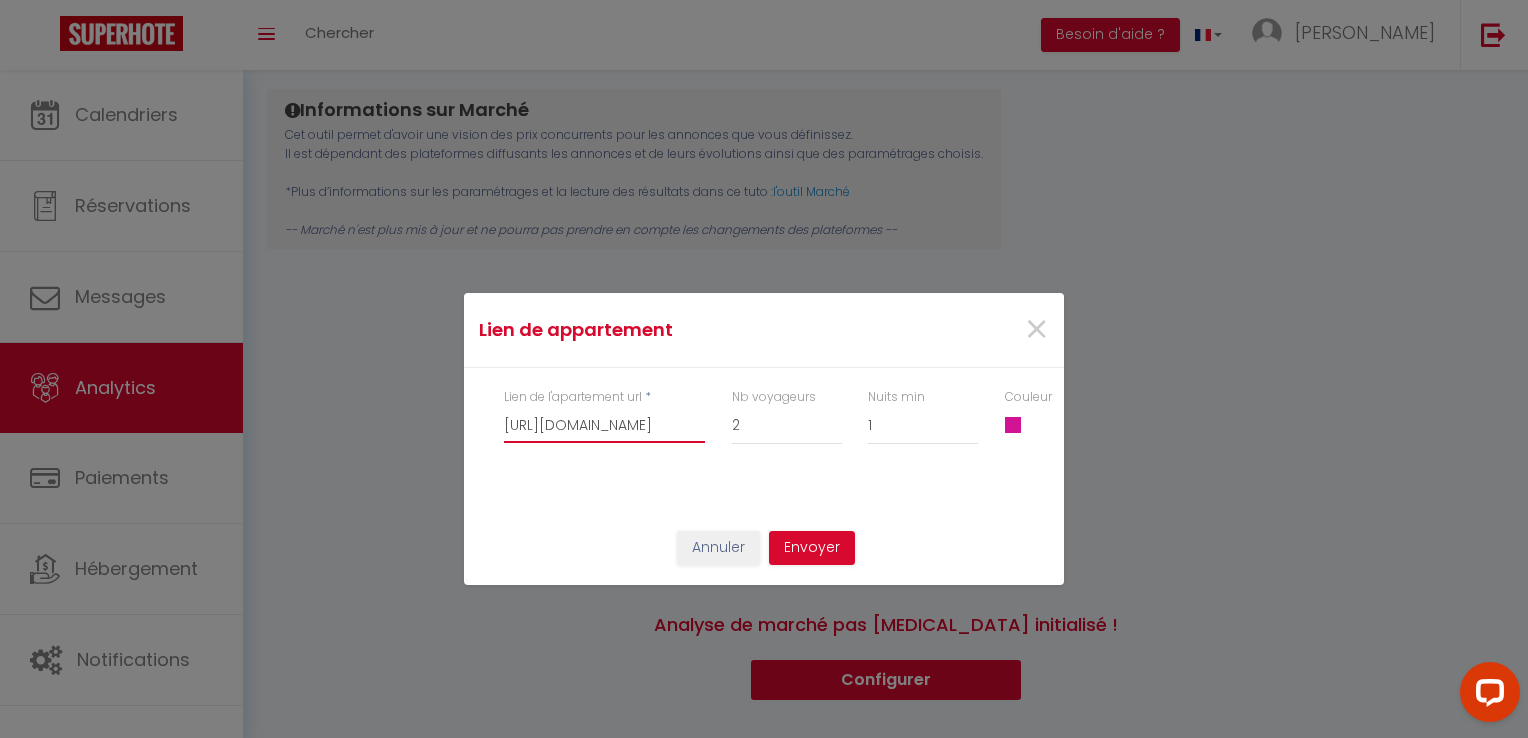 scroll, scrollTop: 0, scrollLeft: 397, axis: horizontal 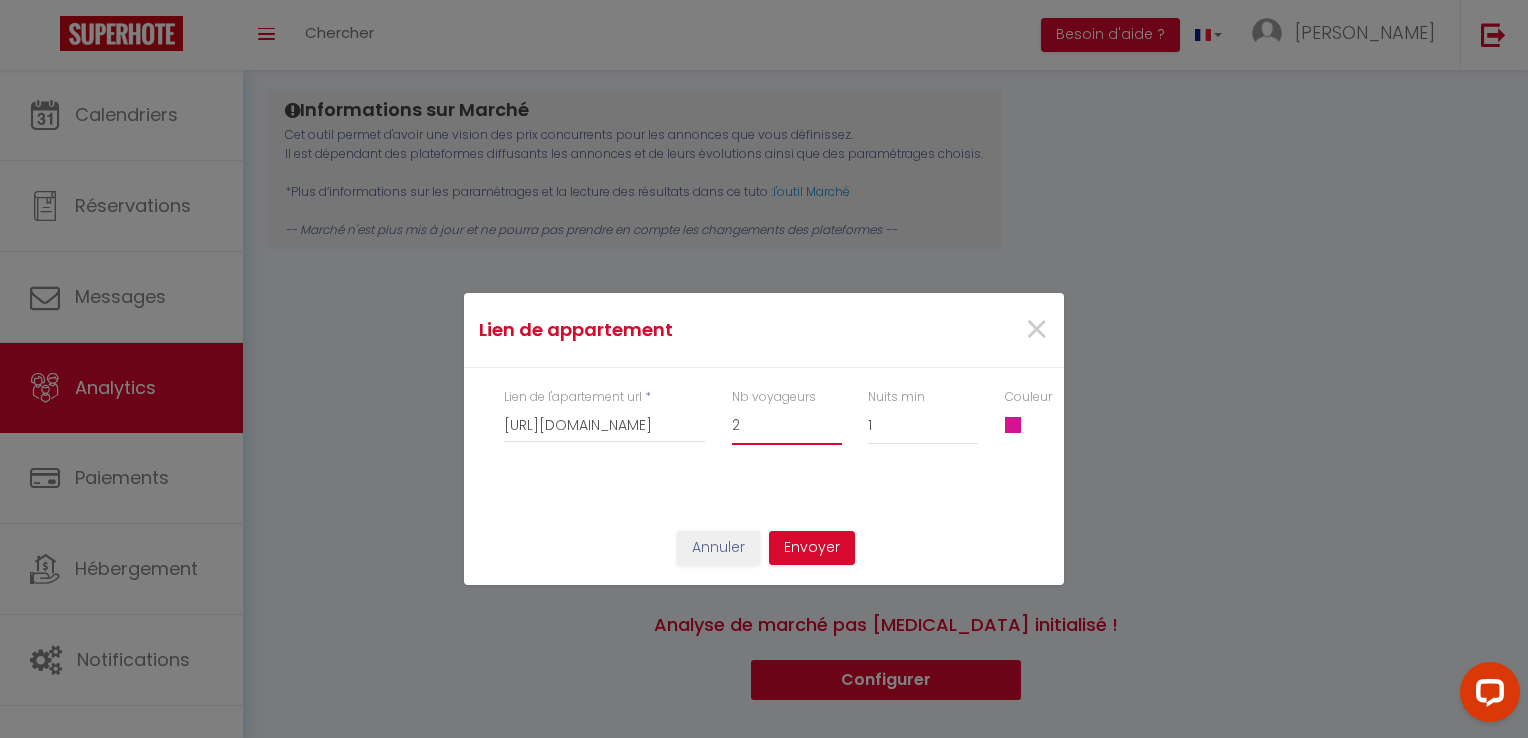 click on "1 2 3 4 5 6 7 8 9 10 11 12 13 14 15 16 17 18 19 20" at bounding box center (787, 426) 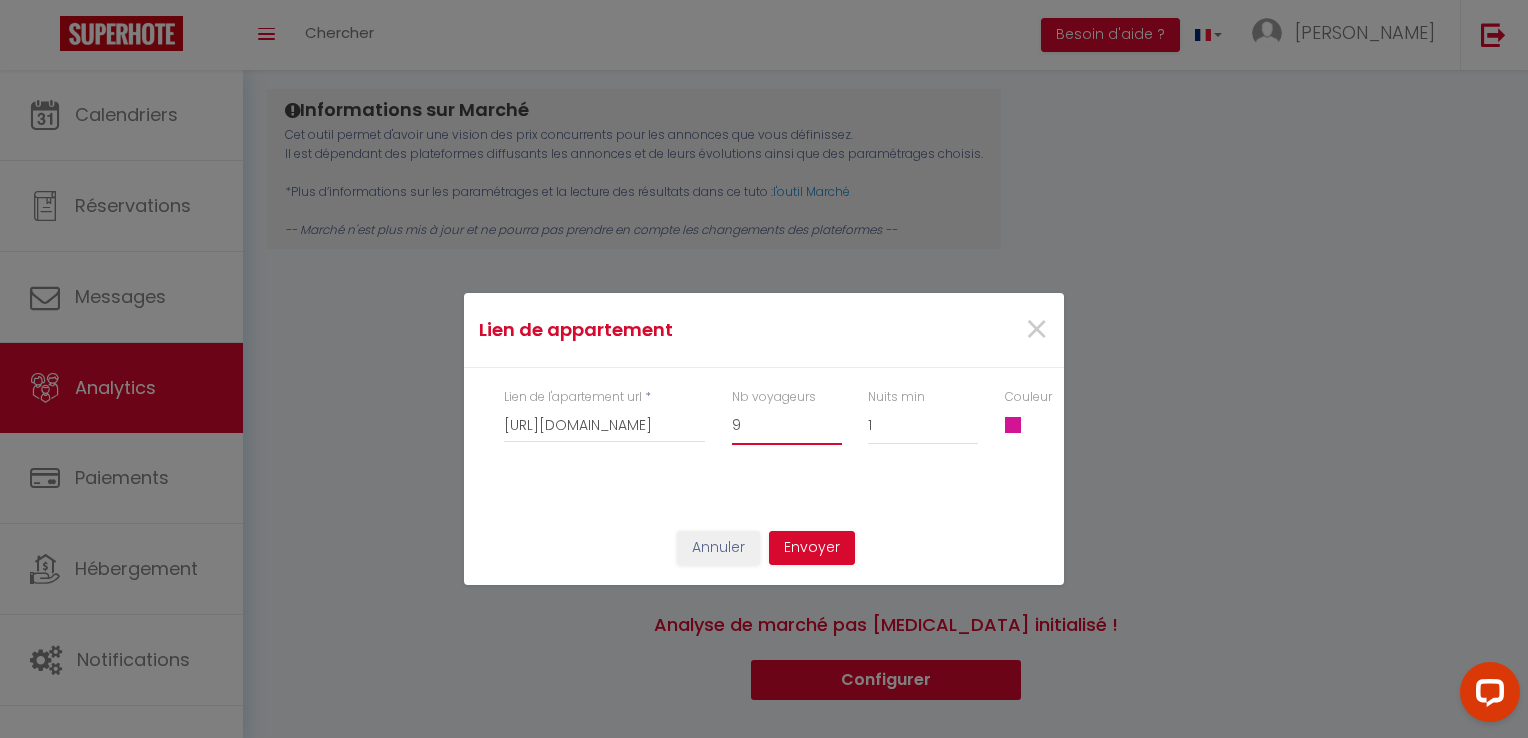 click on "1 2 3 4 5 6 7 8 9 10 11 12 13 14 15 16 17 18 19 20" at bounding box center (787, 426) 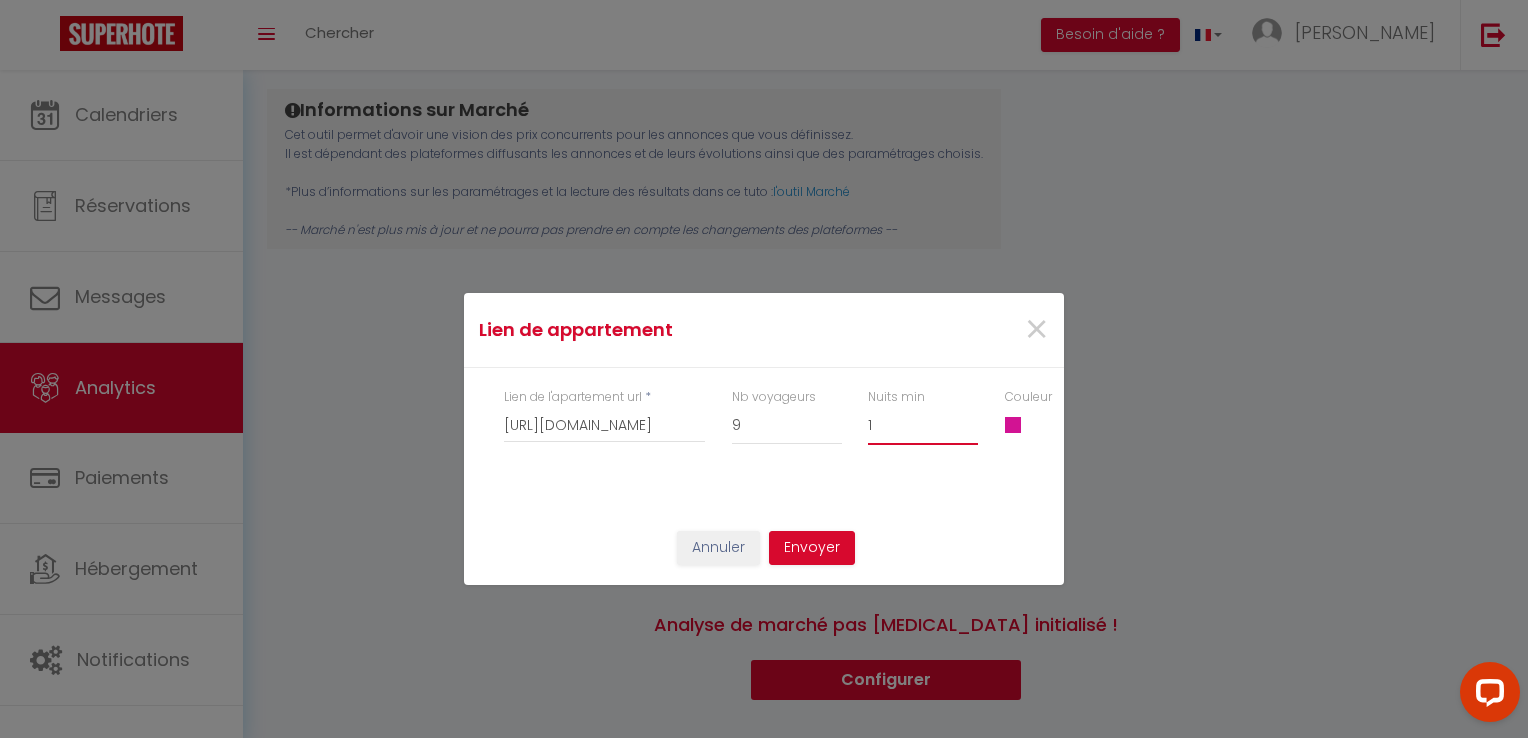 click on "1 2 3 4 5 6 7 8 9 10 11 12 13 14 15 16 17 18 19 20 21 22 23 24 25 26 27 28 29 30" at bounding box center [923, 426] 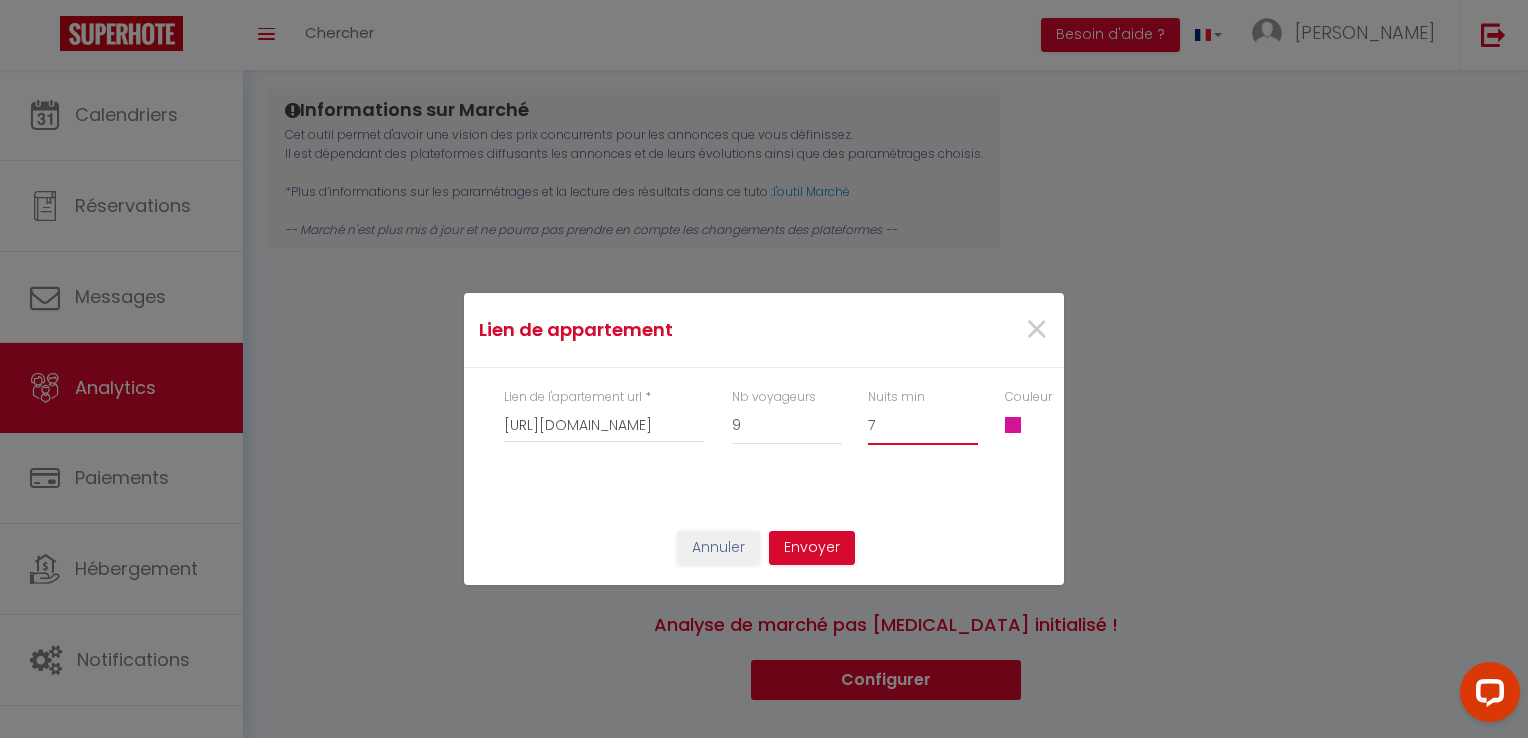 click on "1 2 3 4 5 6 7 8 9 10 11 12 13 14 15 16 17 18 19 20 21 22 23 24 25 26 27 28 29 30" at bounding box center [923, 426] 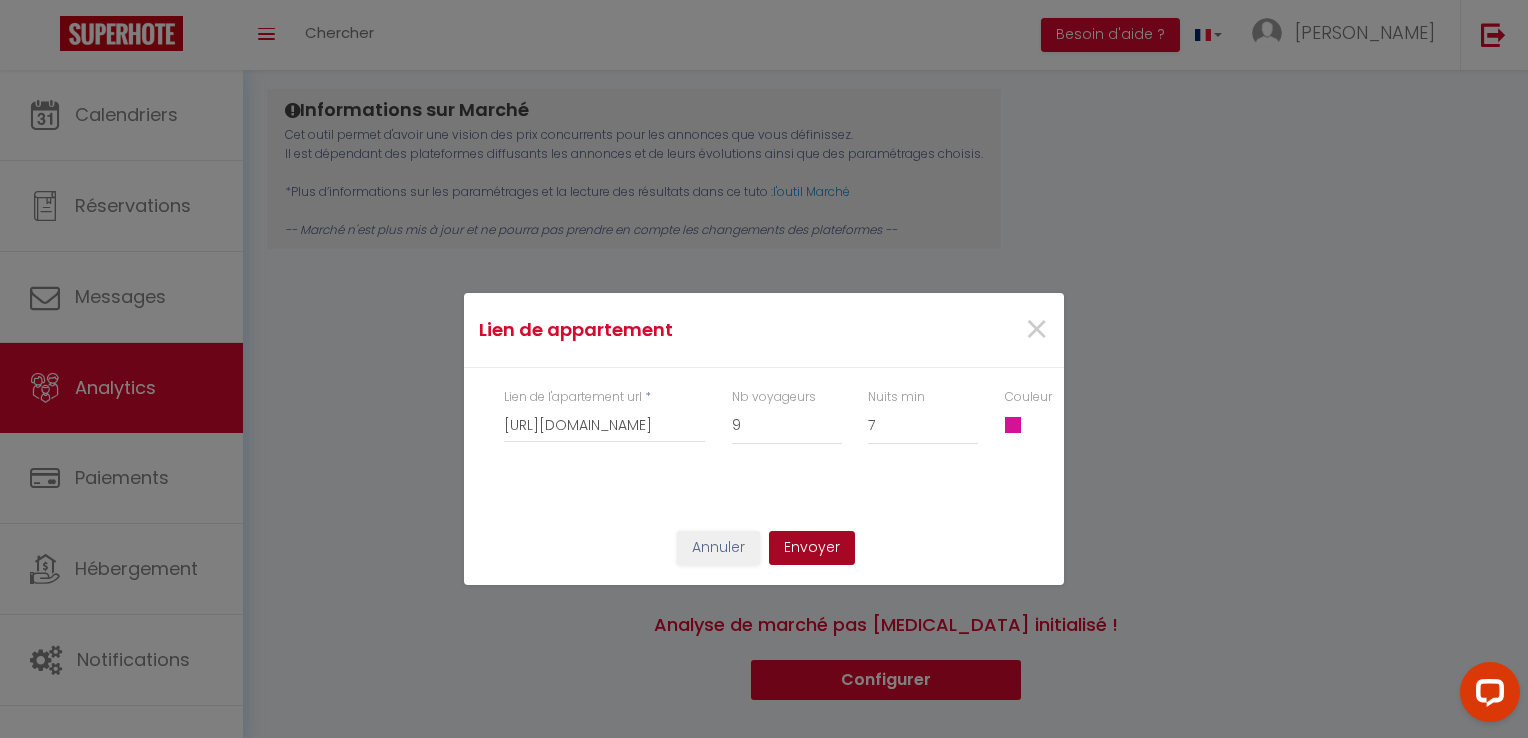 click on "Envoyer" at bounding box center (812, 548) 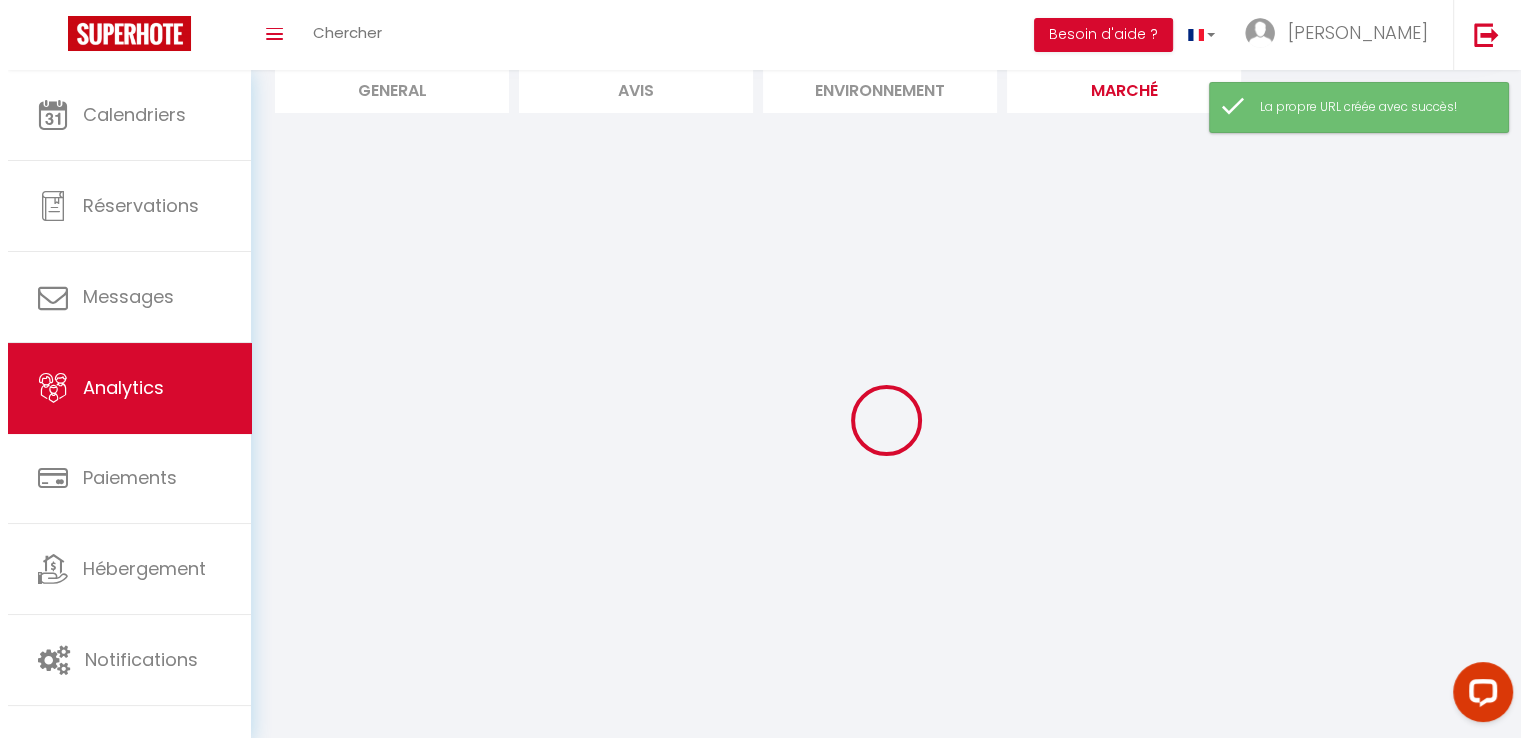 scroll, scrollTop: 197, scrollLeft: 0, axis: vertical 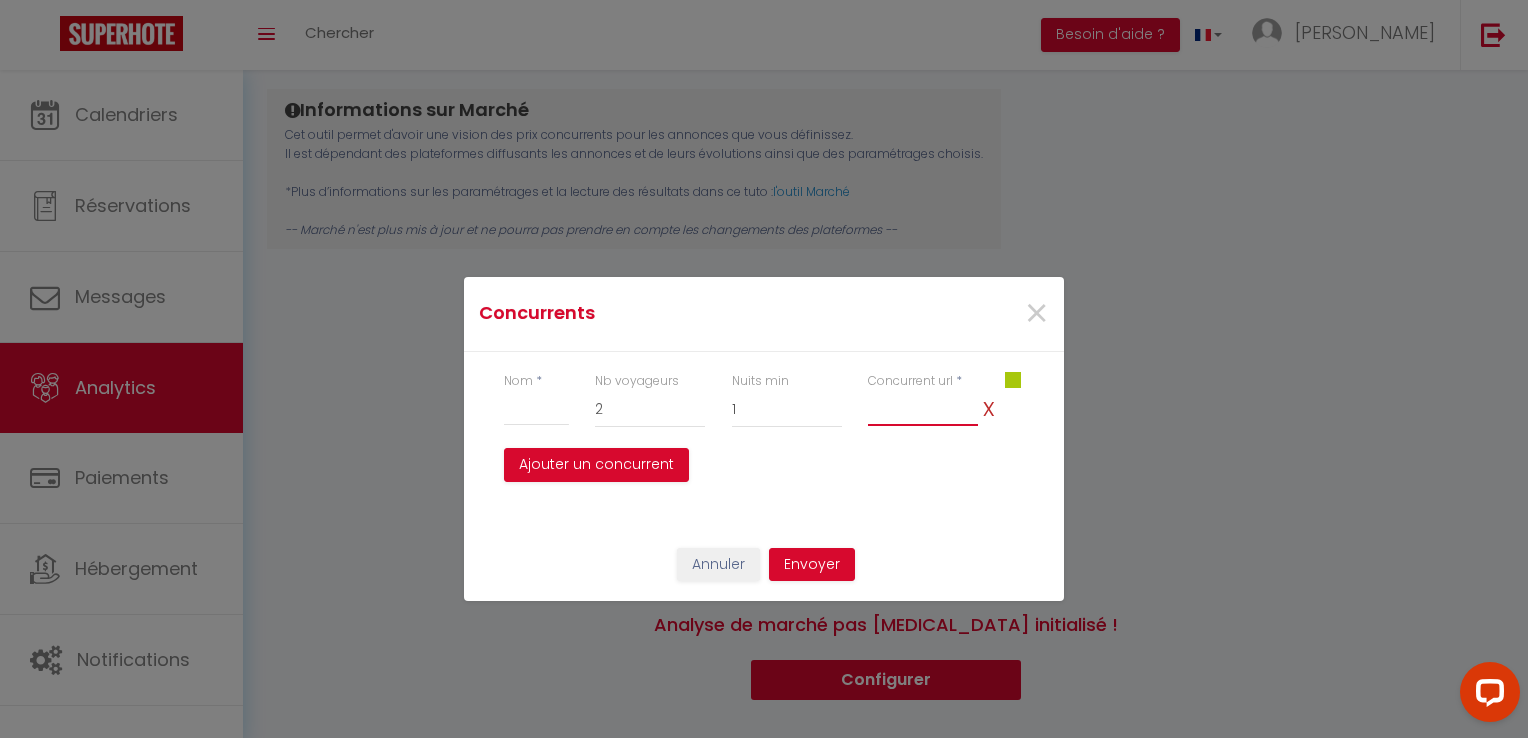 click on "Nom" at bounding box center (923, 408) 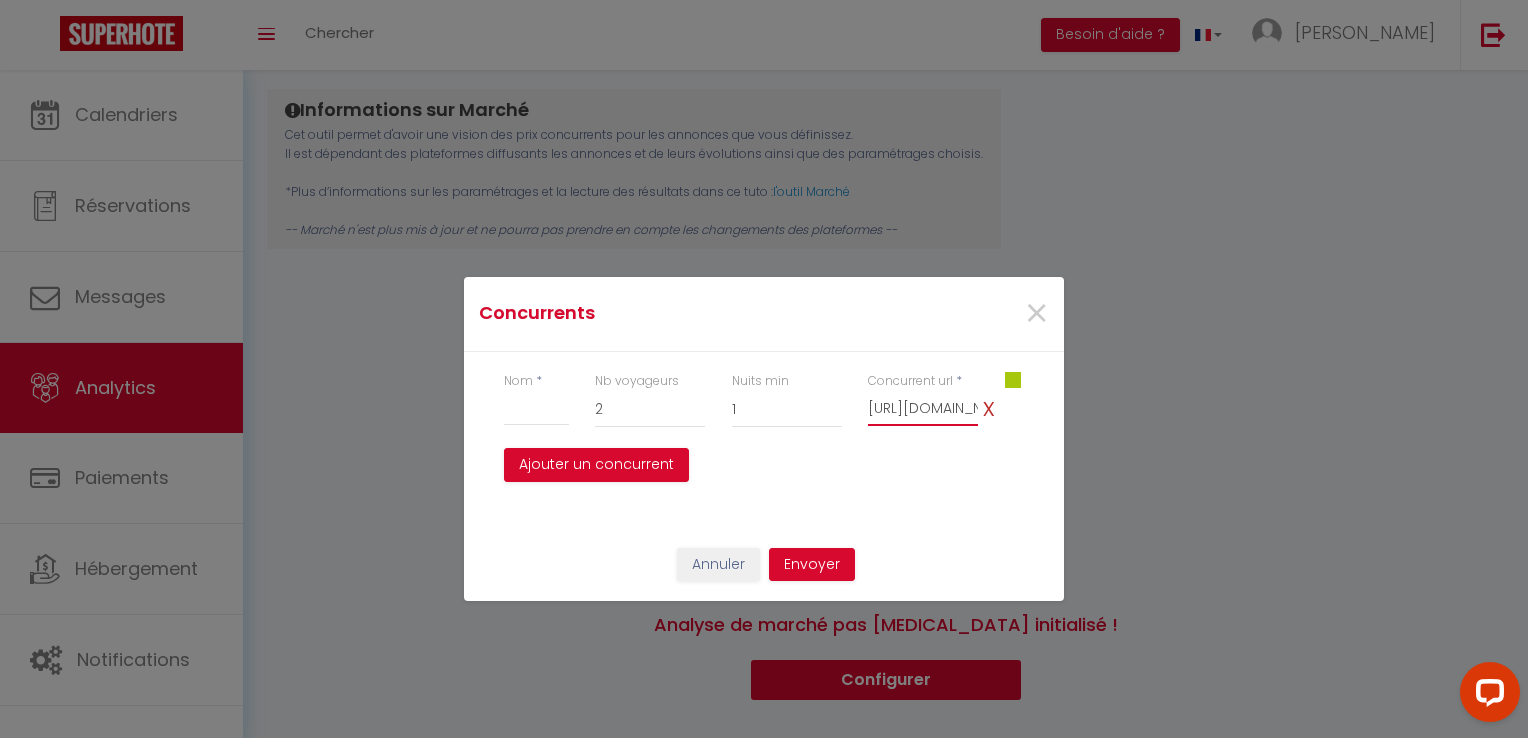 scroll, scrollTop: 0, scrollLeft: 1837, axis: horizontal 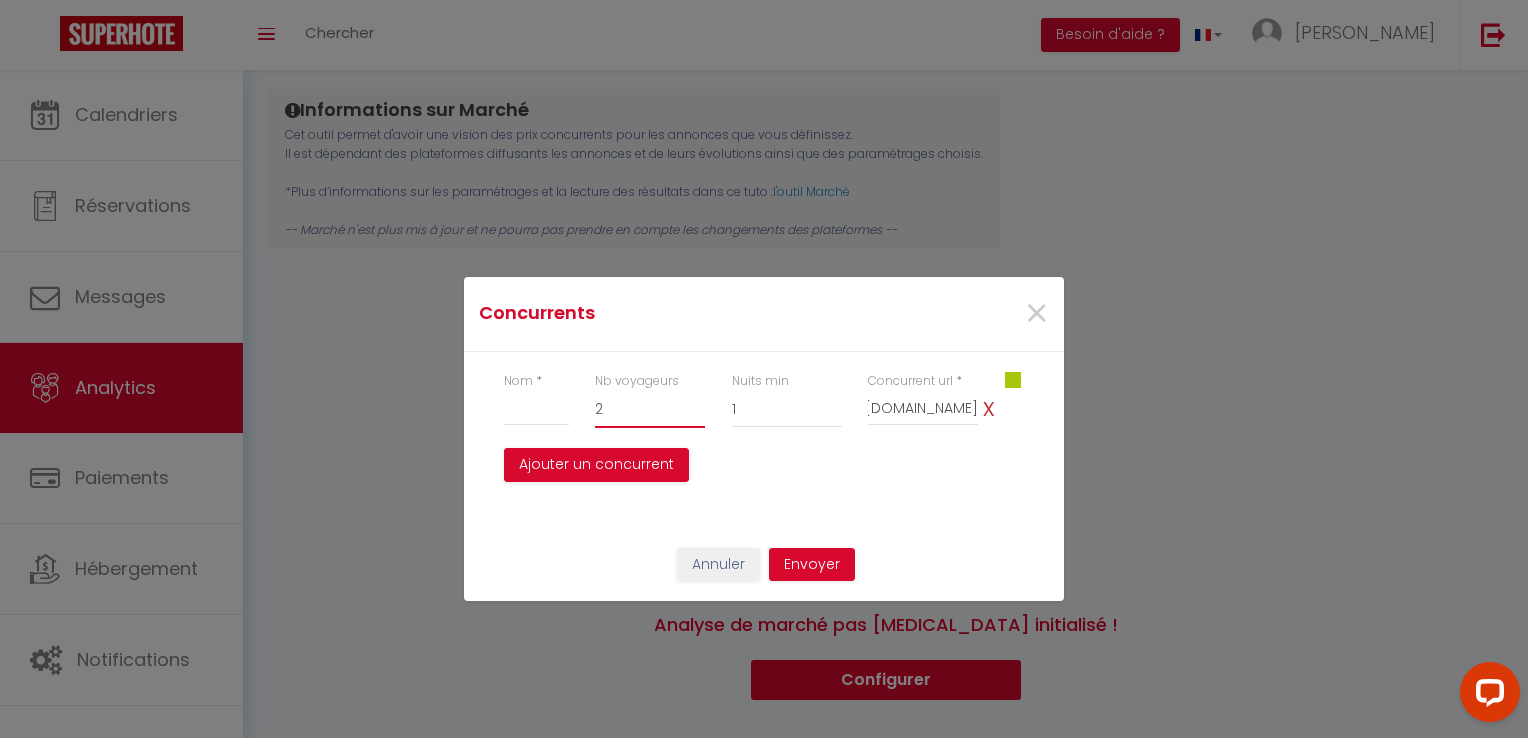 click on "1 2 3 4 5 6 7 8 9 10 11 12 13 14 15 16 17 18 19 20" at bounding box center [650, 409] 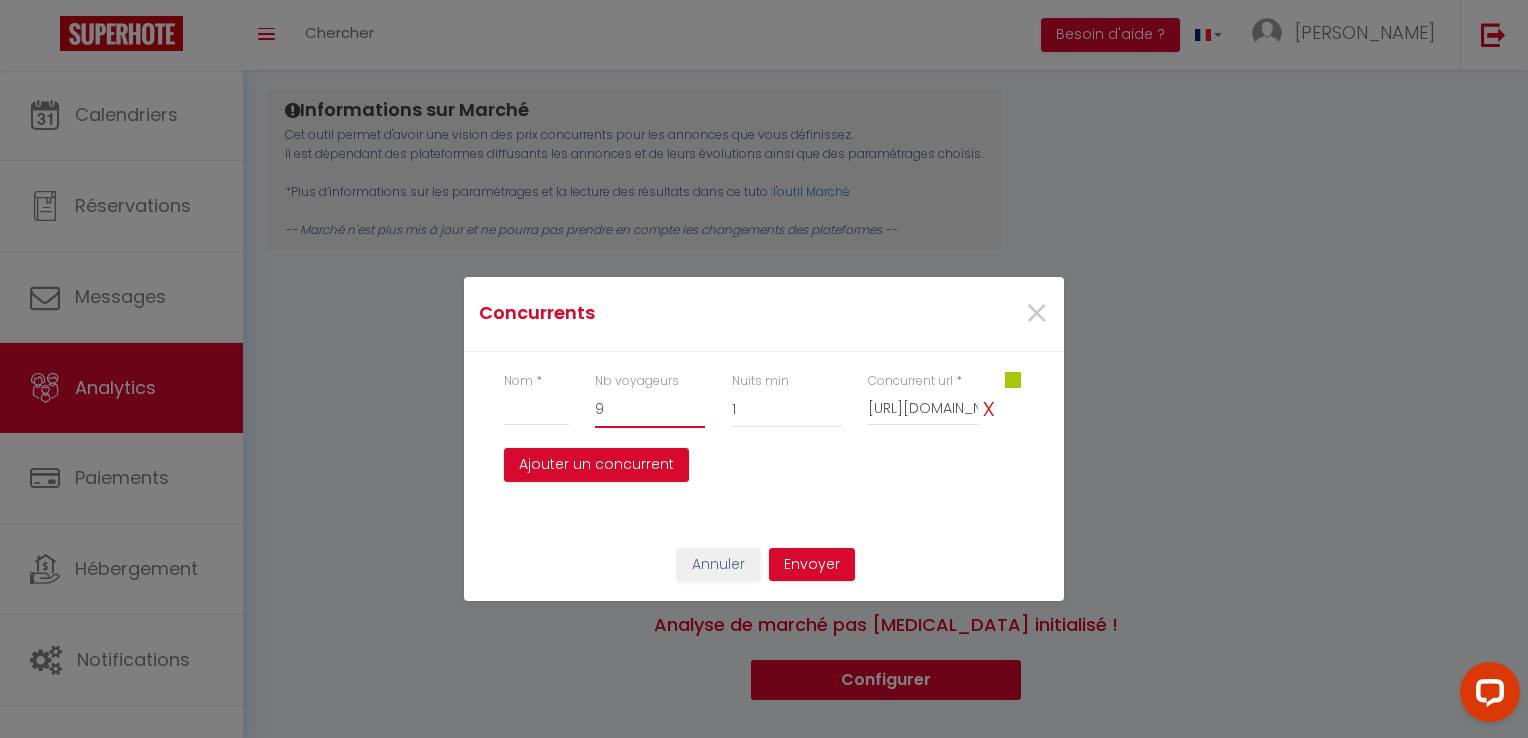 click on "1 2 3 4 5 6 7 8 9 10 11 12 13 14 15 16 17 18 19 20" at bounding box center [650, 409] 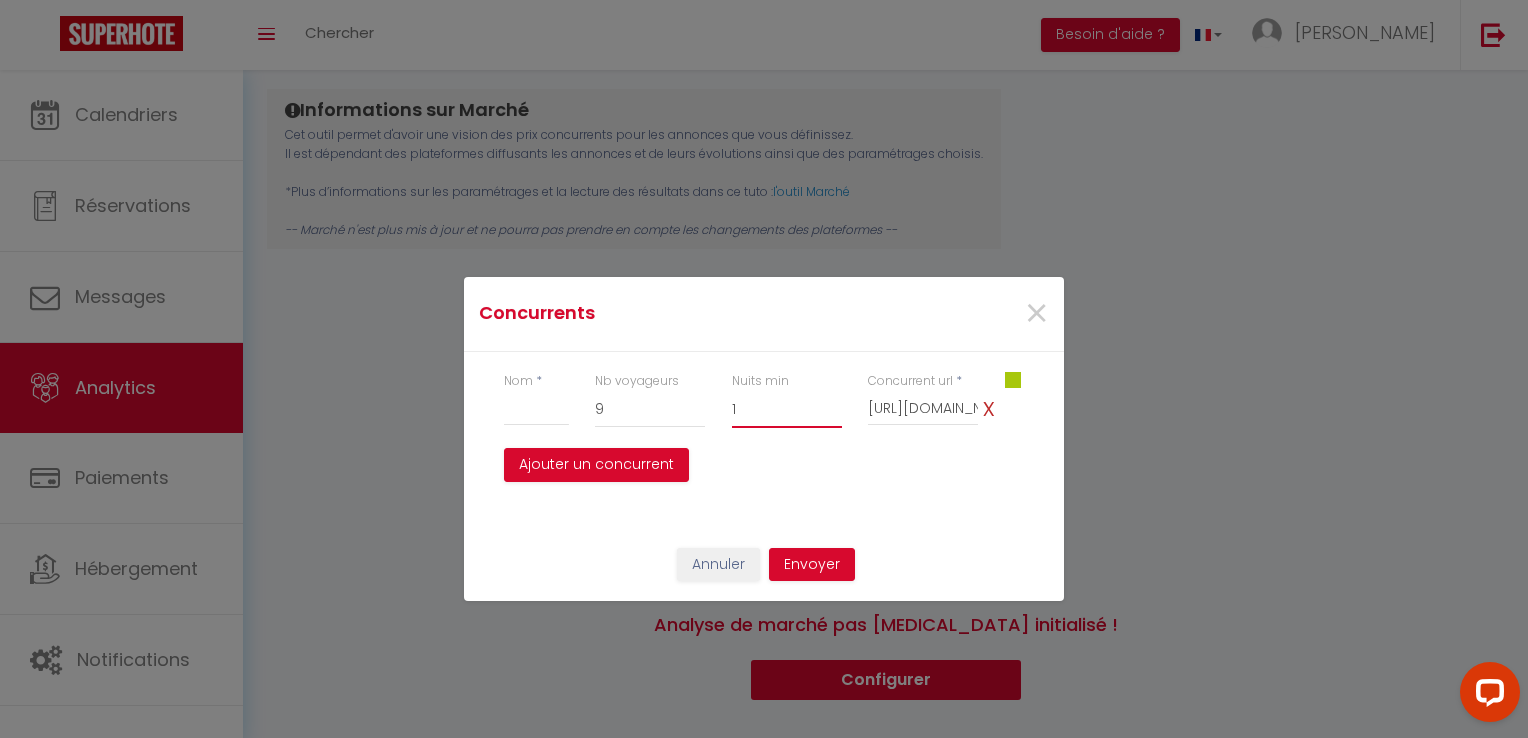 click on "1 2 3 4 5 6 7 8 9 10 11 12 13 14 15 16 17 18 19 20 21 22 23 24 25 26 27 28 29 30" at bounding box center [787, 409] 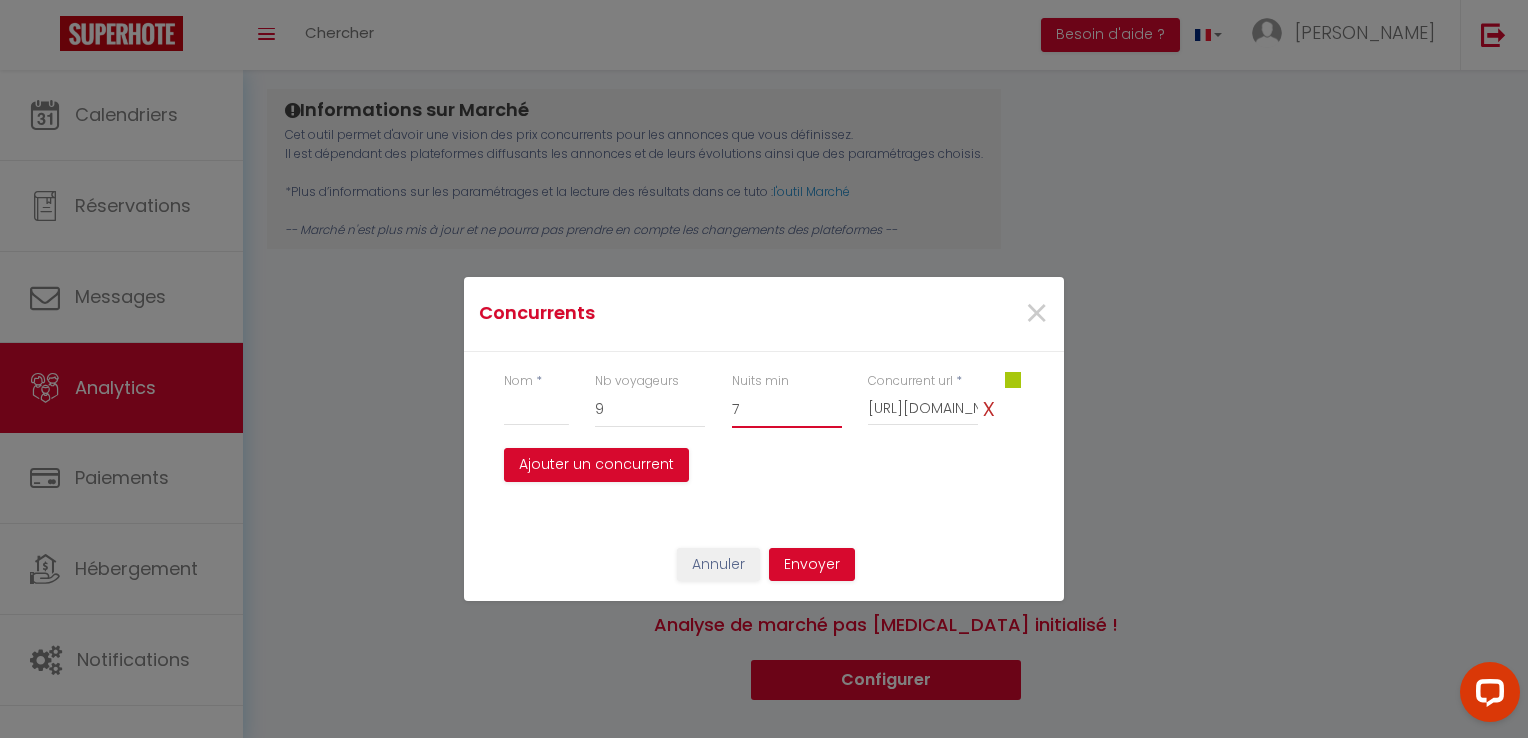 click on "1 2 3 4 5 6 7 8 9 10 11 12 13 14 15 16 17 18 19 20 21 22 23 24 25 26 27 28 29 30" at bounding box center [787, 409] 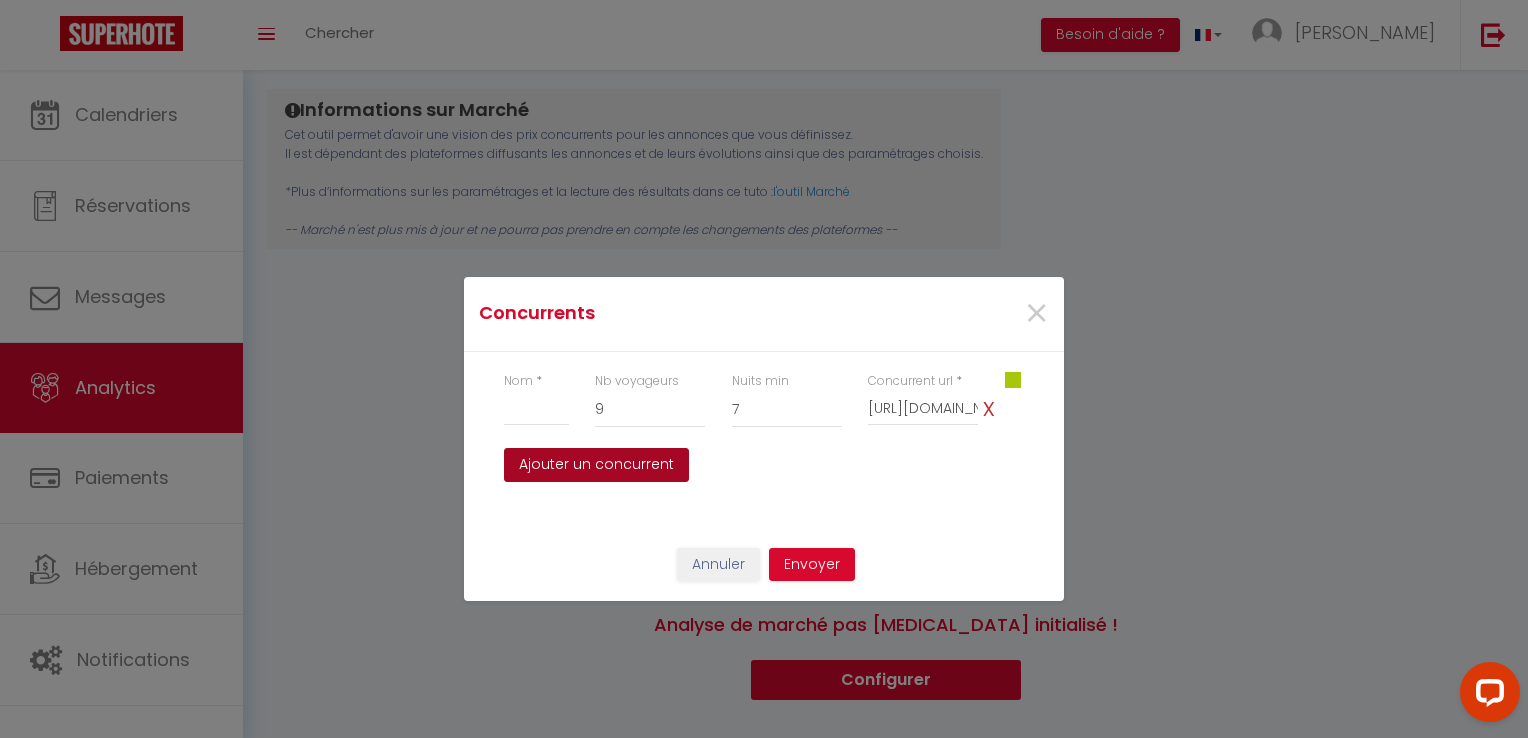 click on "Ajouter un concurrent" at bounding box center (596, 465) 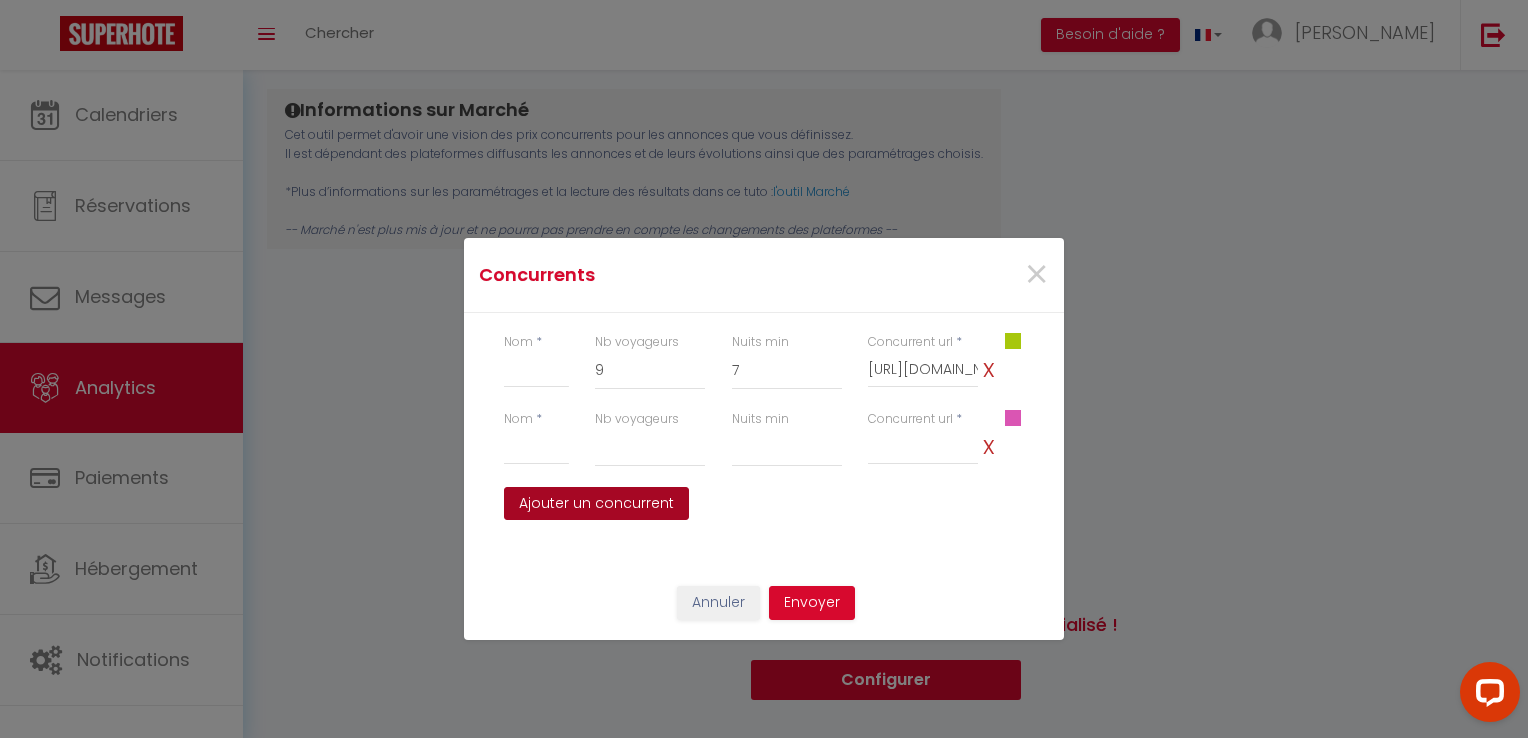 click on "Ajouter un concurrent" at bounding box center [596, 504] 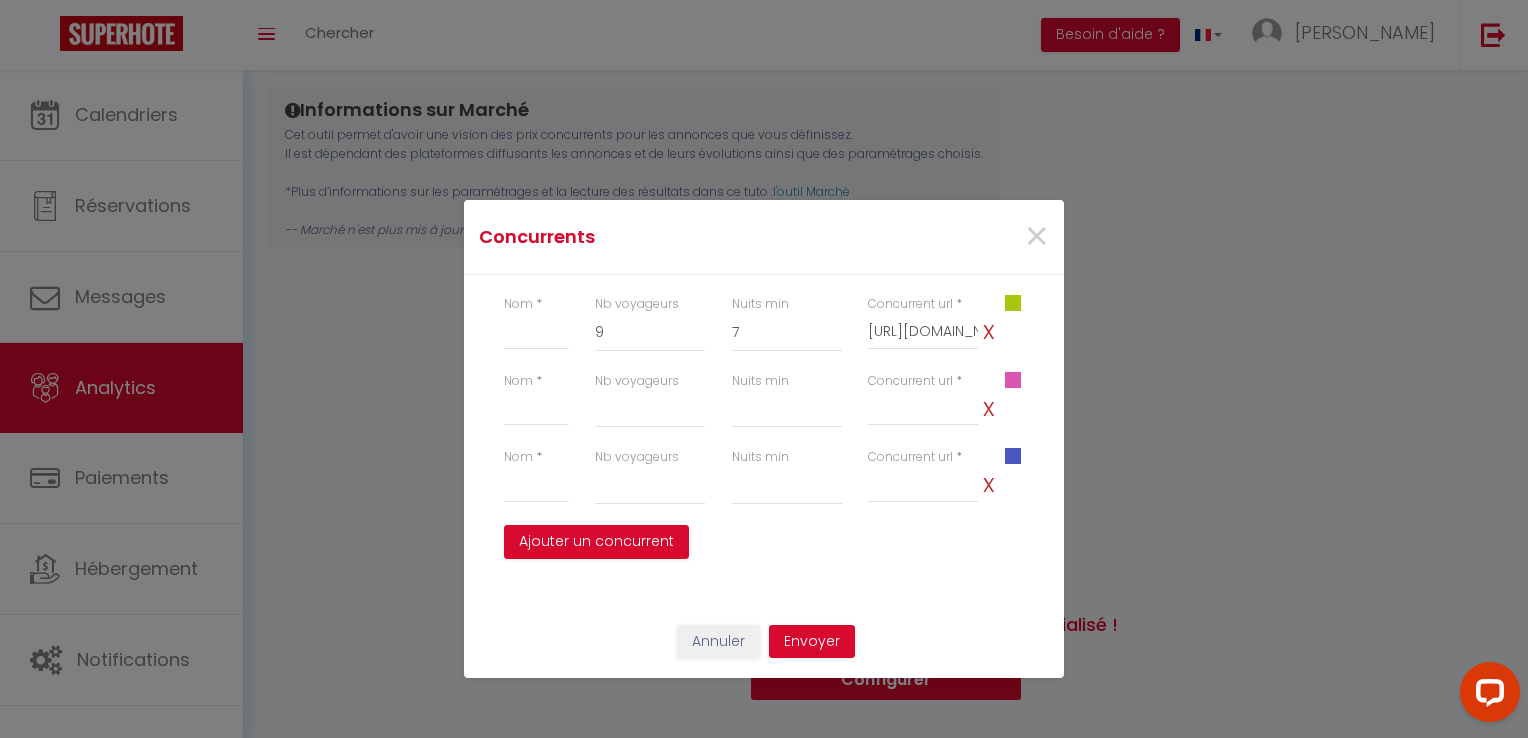 click on "x" at bounding box center [988, 483] 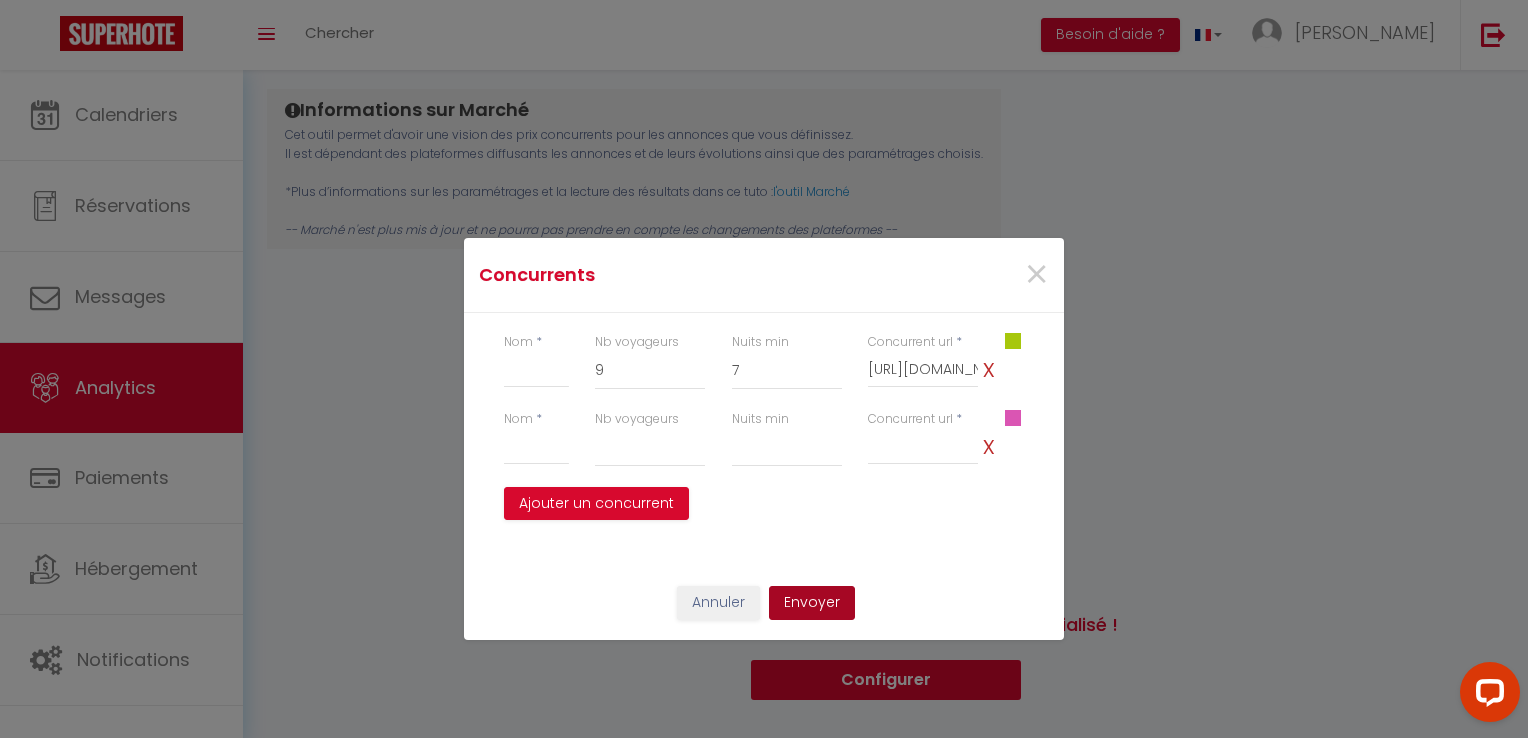 click on "Envoyer" at bounding box center (812, 603) 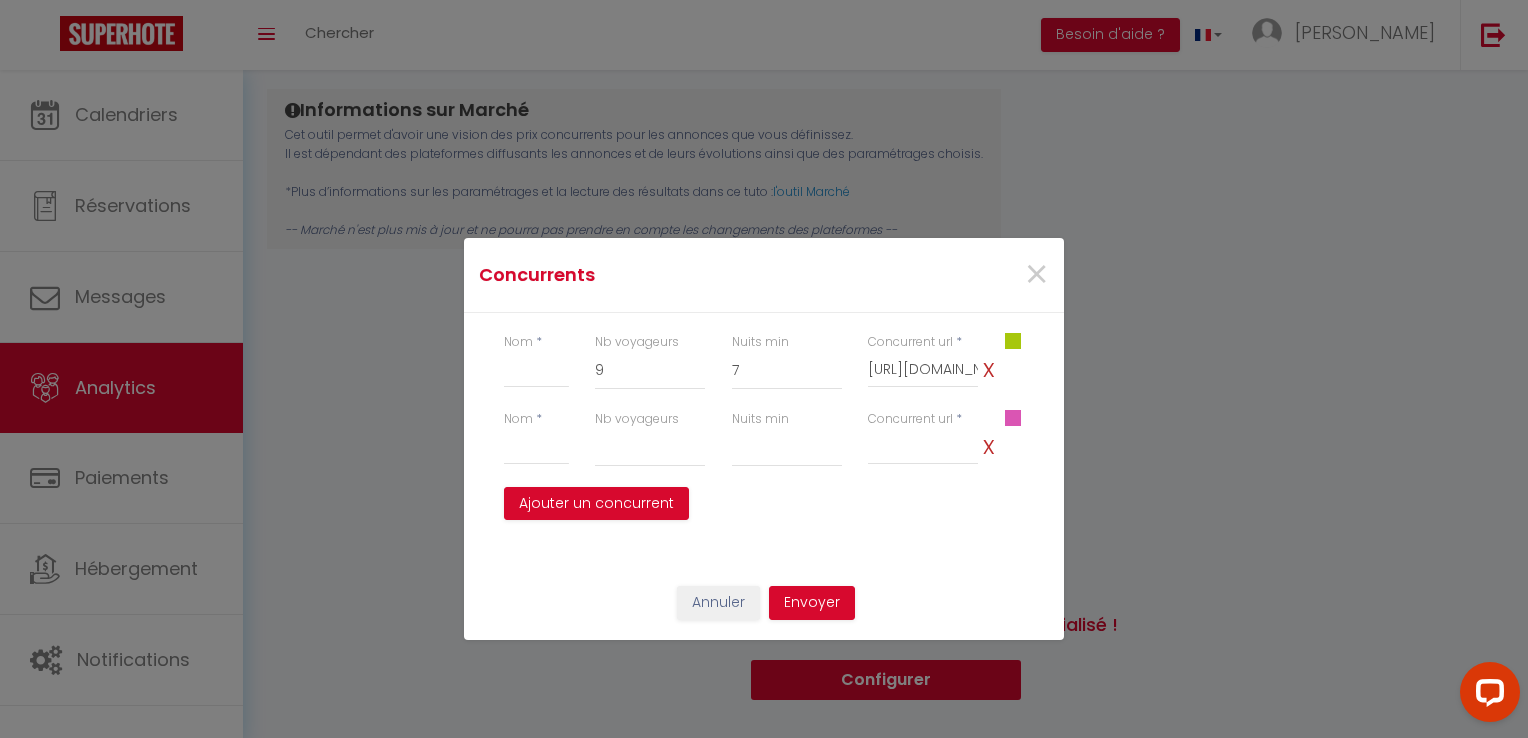 click on "#DA55B3" at bounding box center [1015, 448] 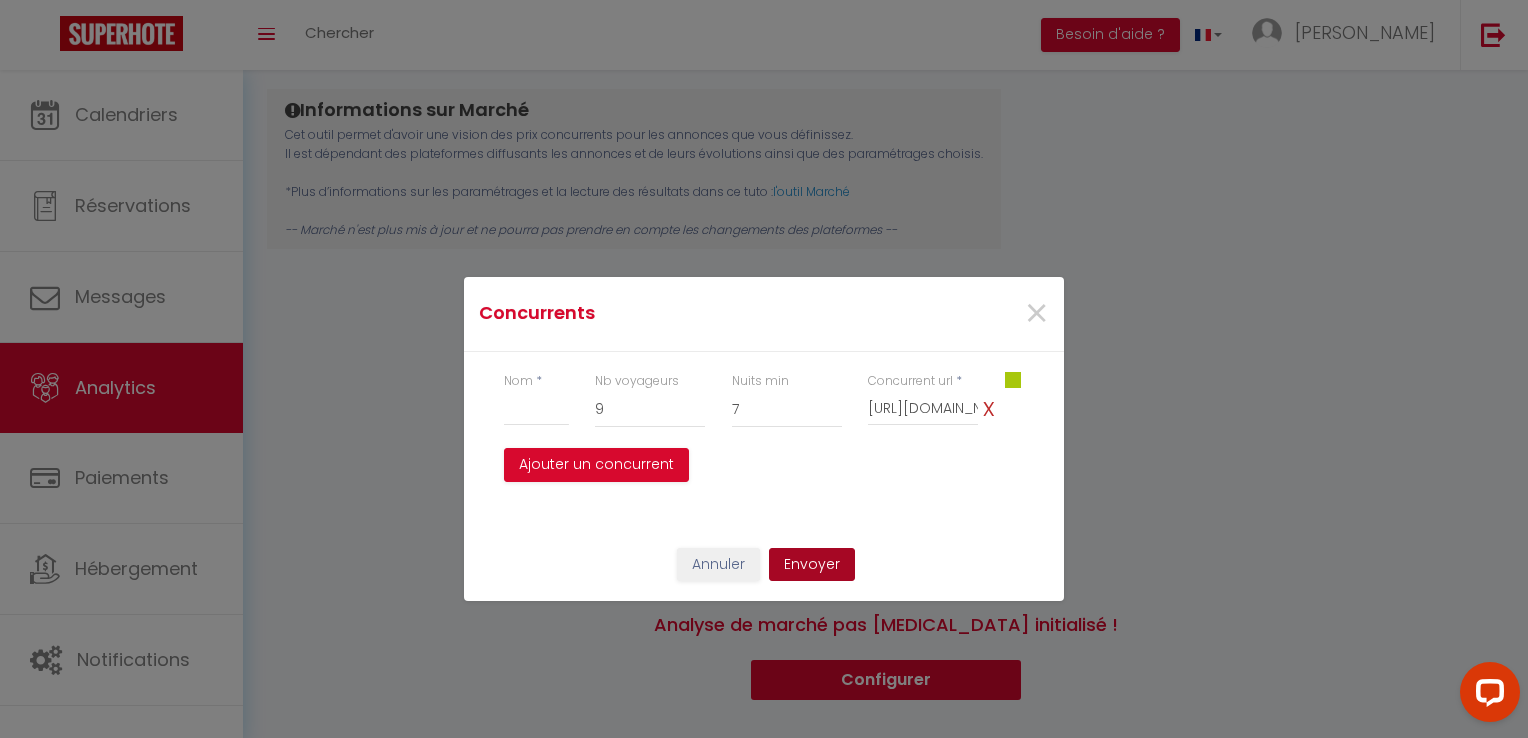 click on "Envoyer" at bounding box center [812, 565] 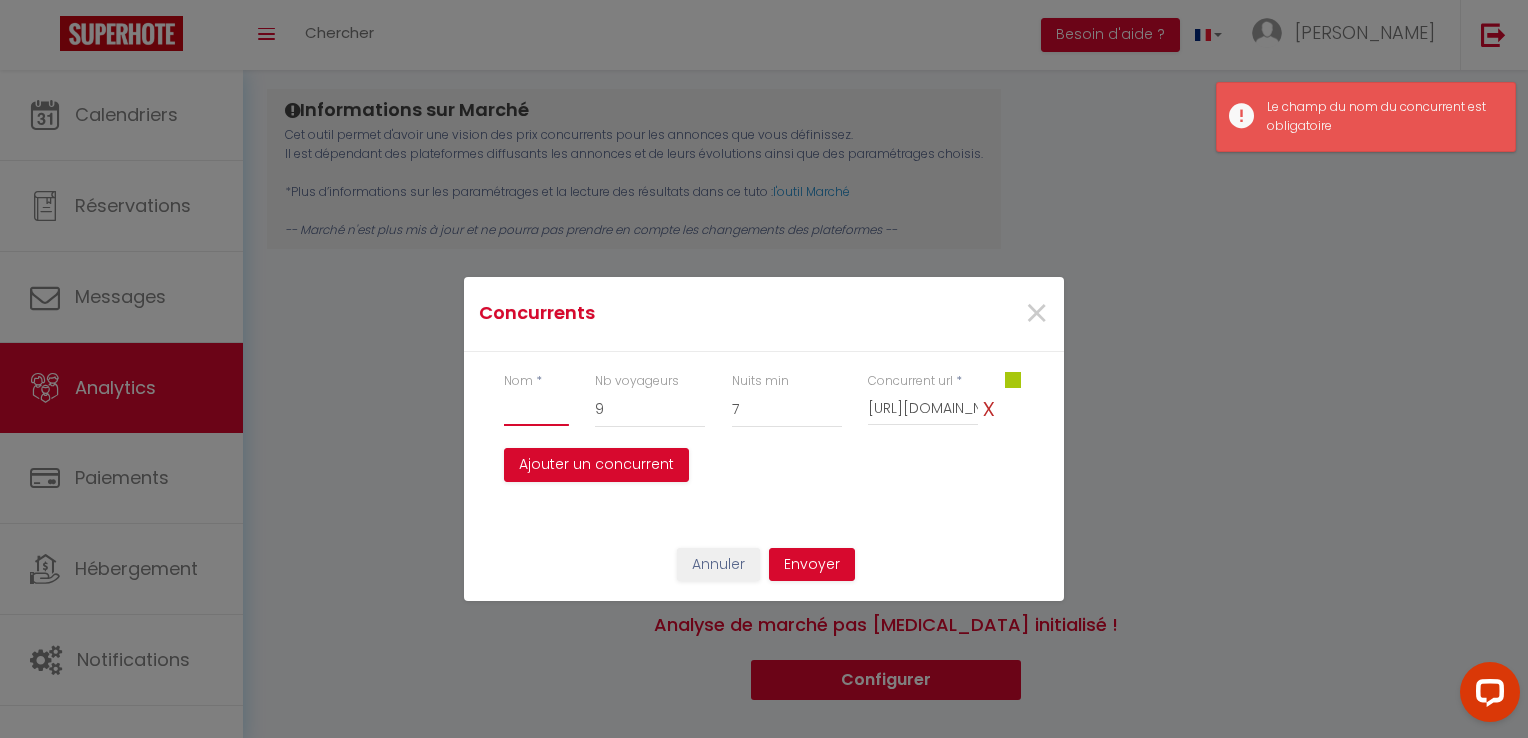 click at bounding box center (536, 408) 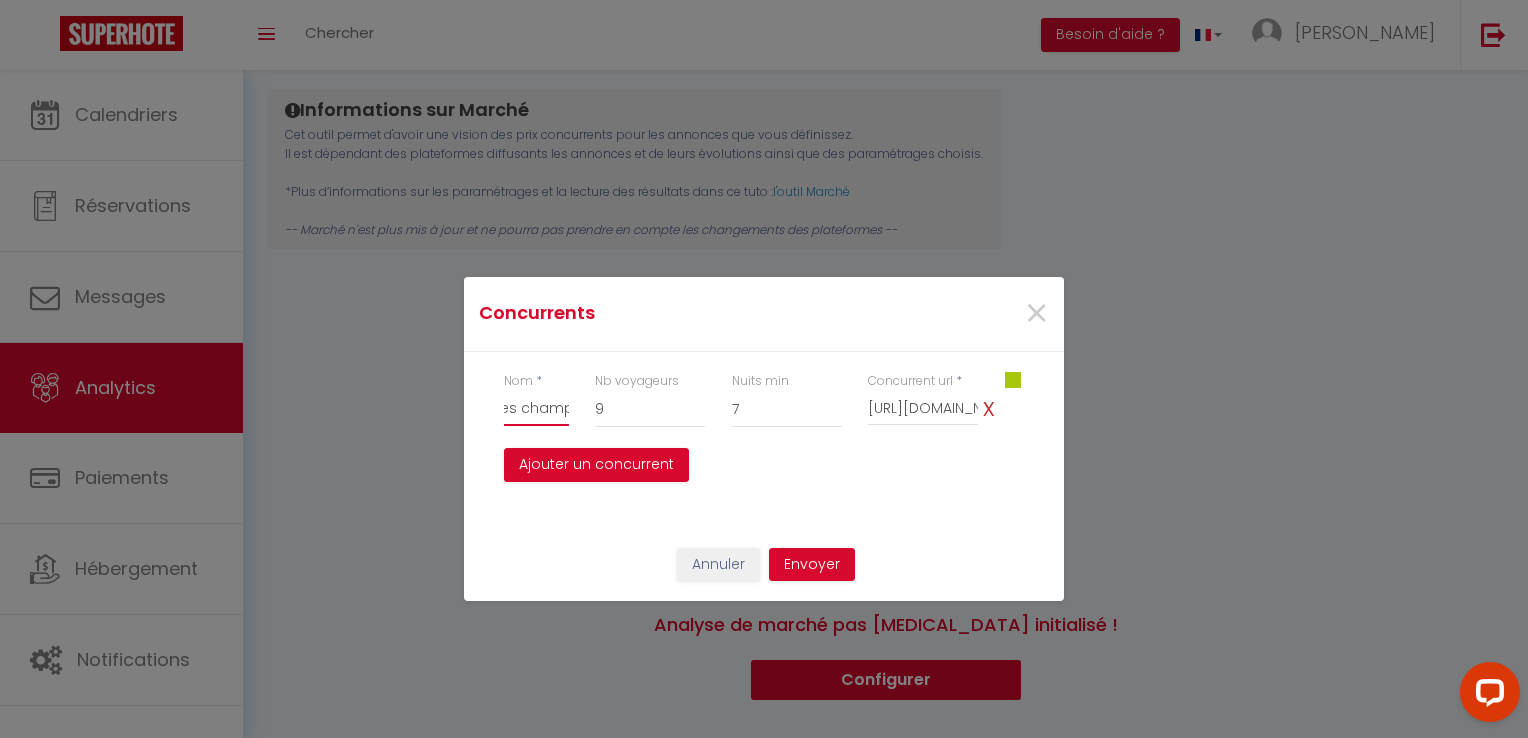 scroll, scrollTop: 0, scrollLeft: 63, axis: horizontal 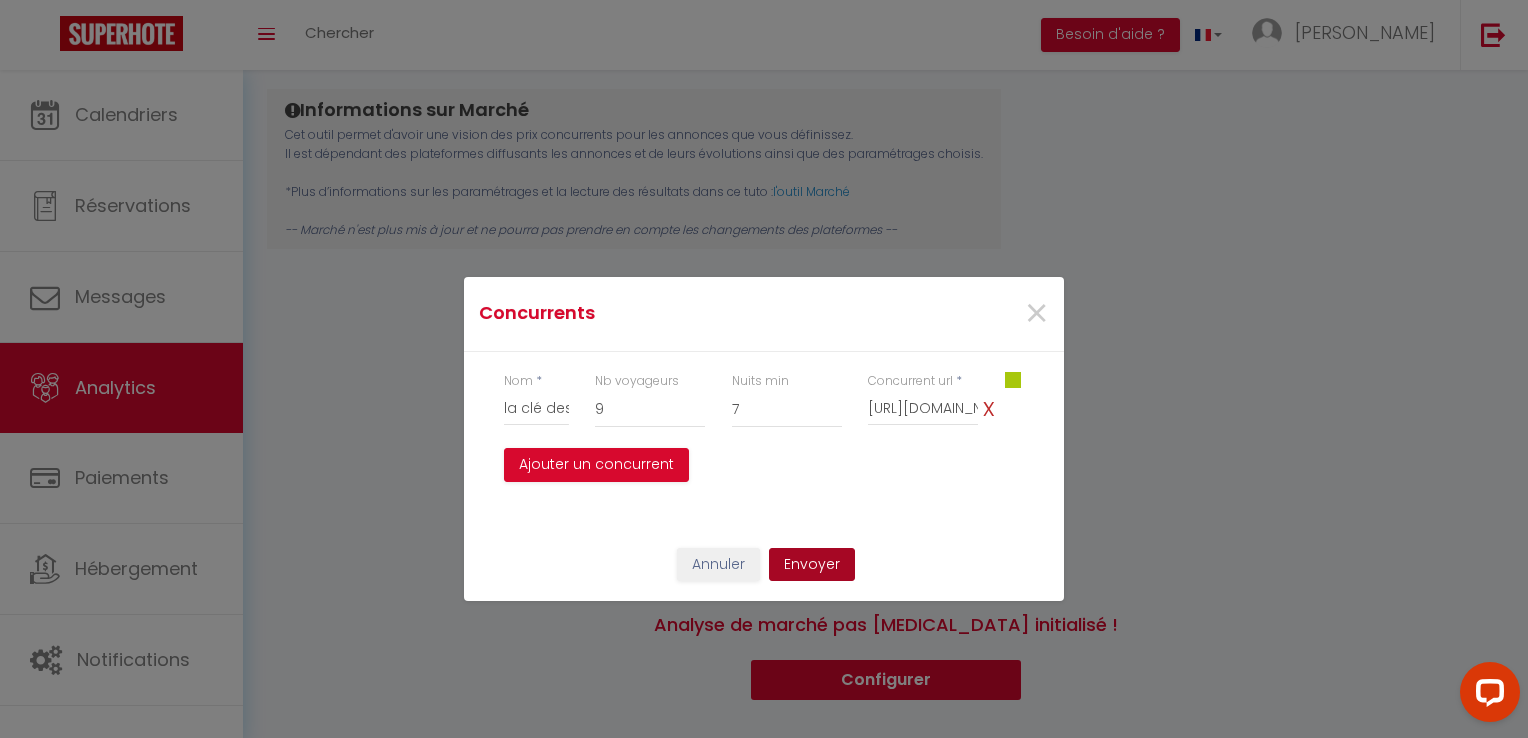 click on "Envoyer" at bounding box center (812, 565) 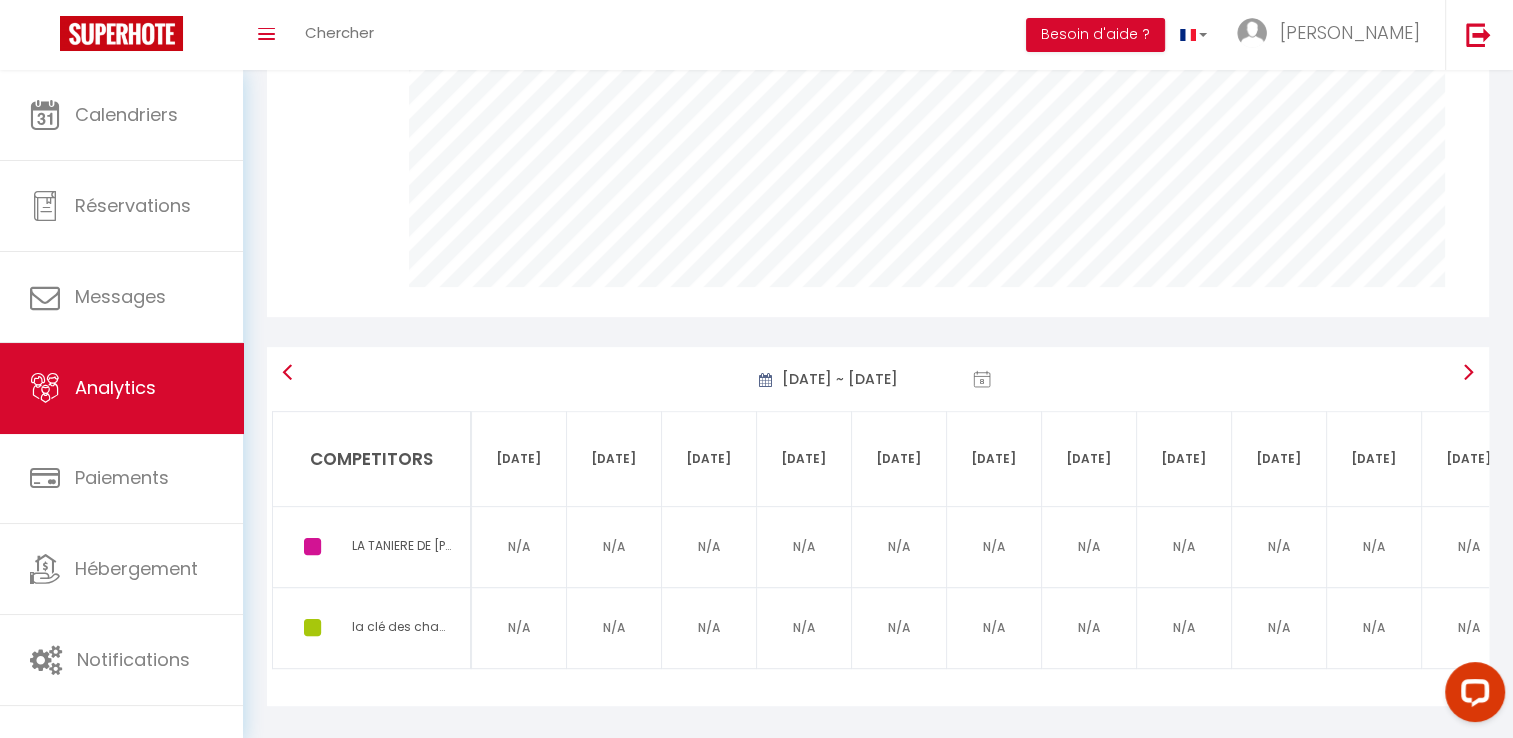 scroll, scrollTop: 615, scrollLeft: 0, axis: vertical 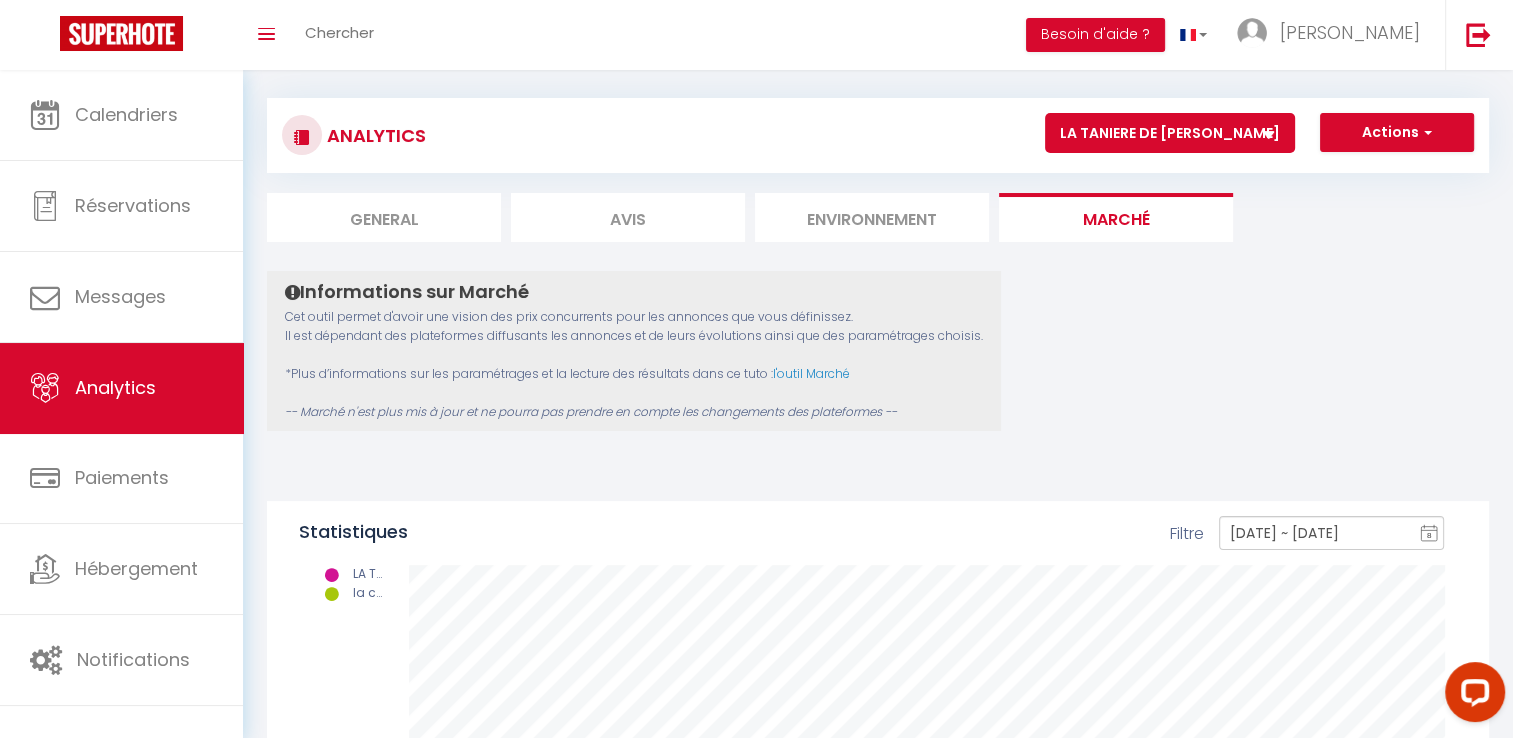 click on "Environnement" at bounding box center (872, 217) 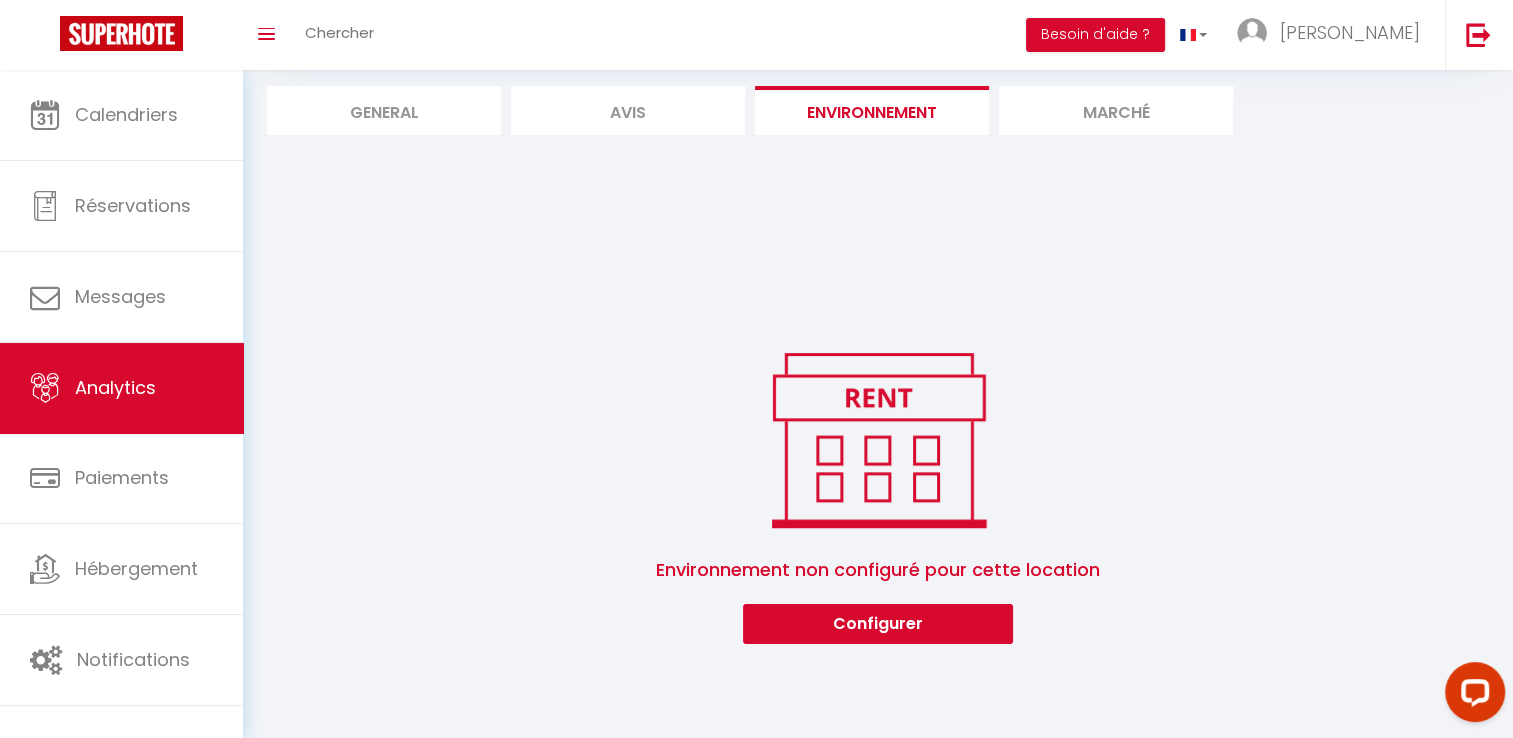 scroll, scrollTop: 123, scrollLeft: 0, axis: vertical 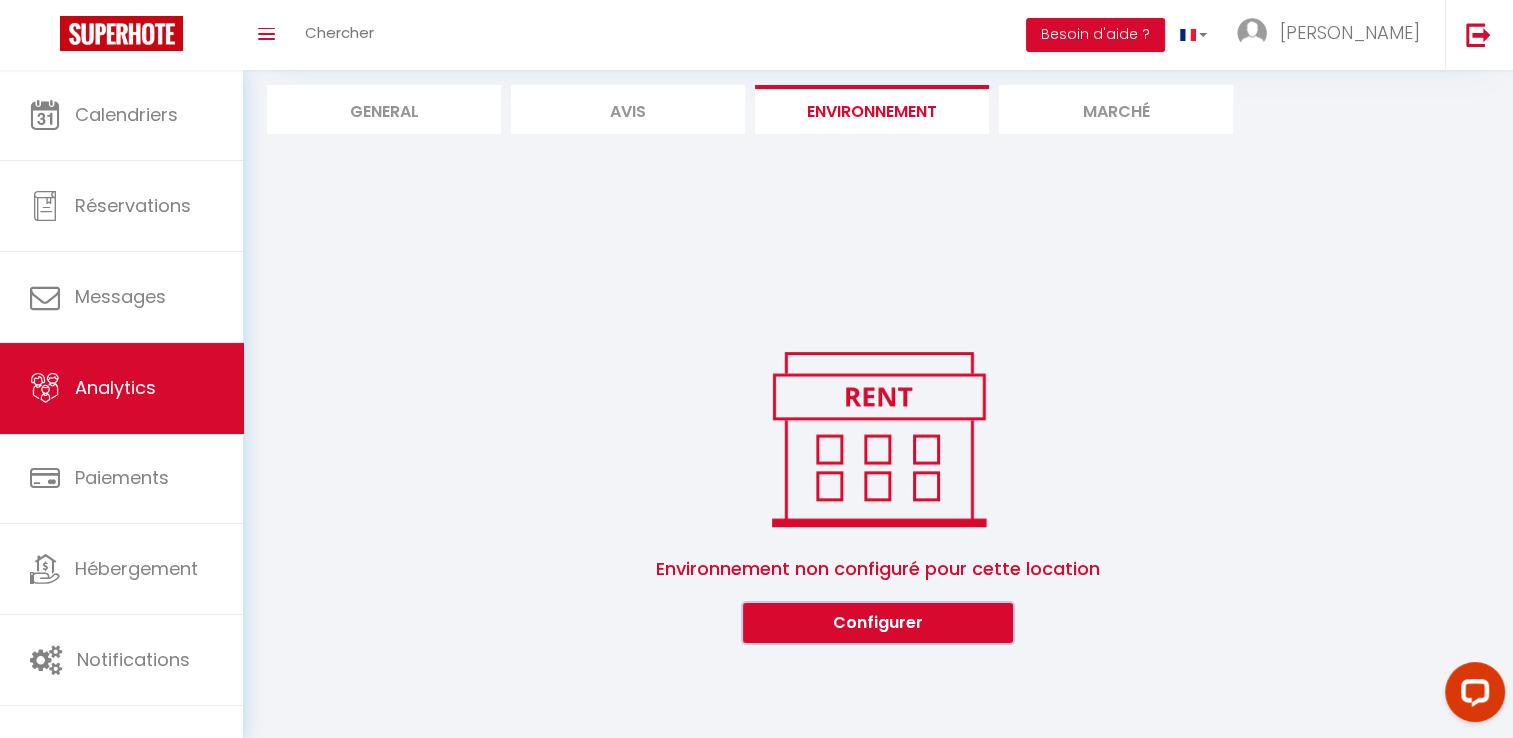 click on "Configurer" at bounding box center (878, 623) 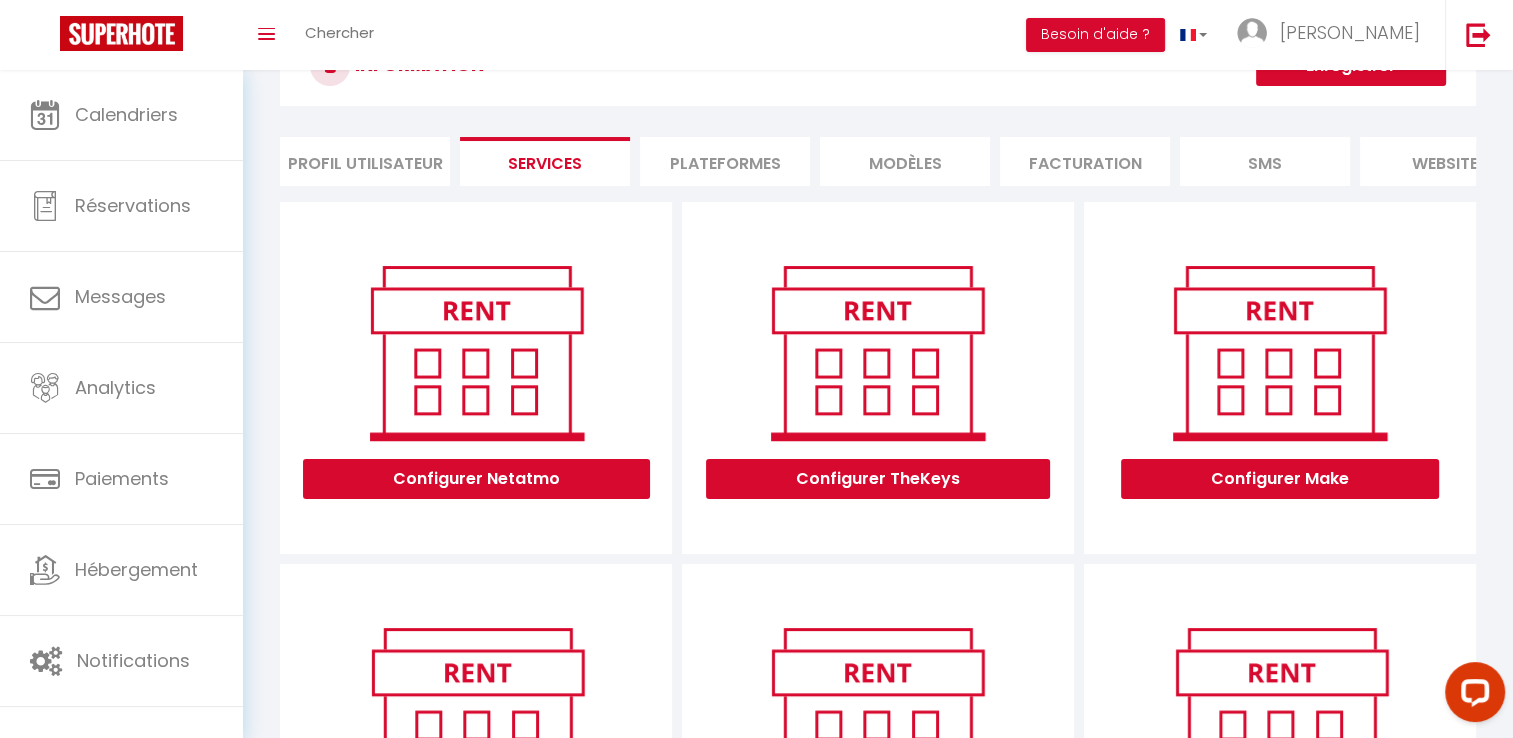 scroll, scrollTop: 0, scrollLeft: 0, axis: both 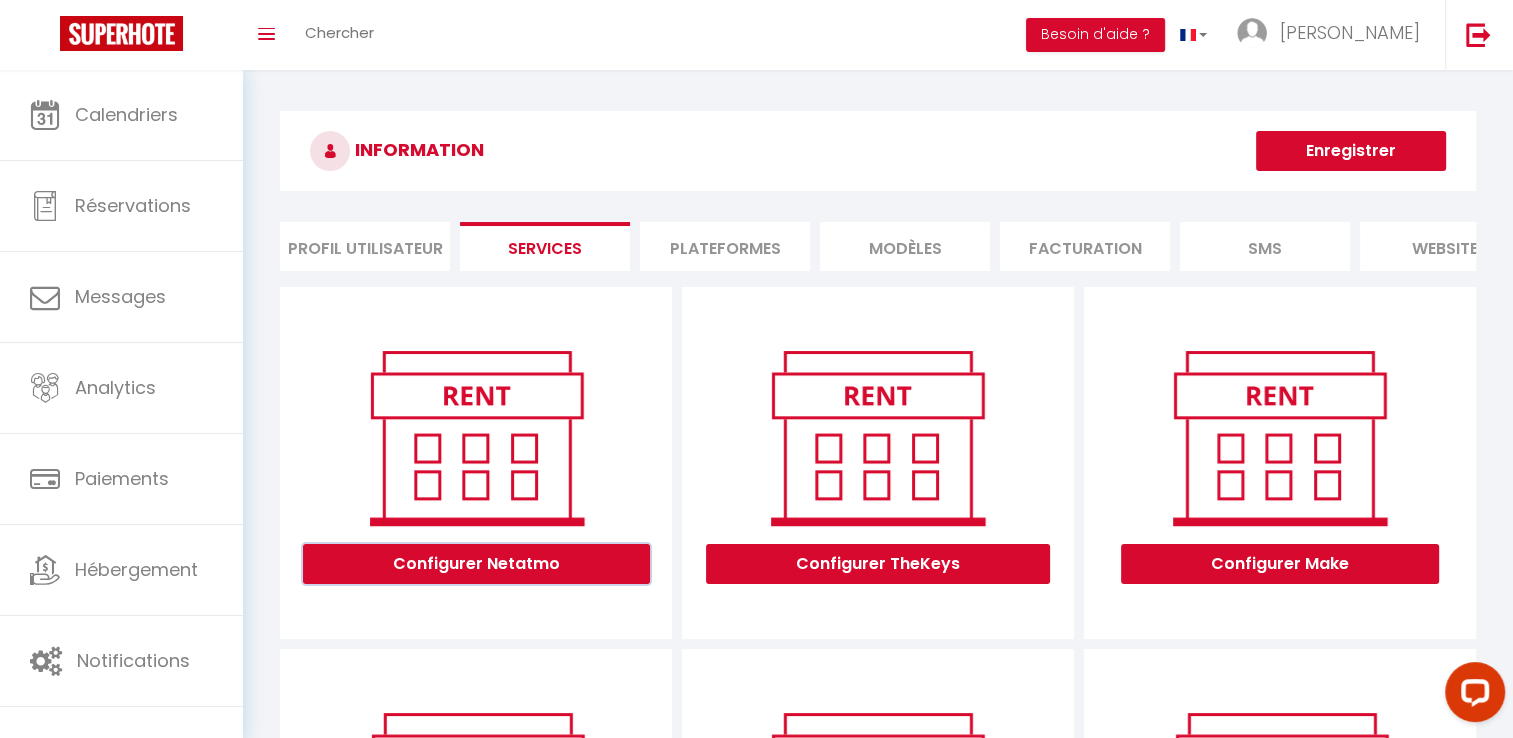 click on "Configurer Netatmo" at bounding box center [476, 564] 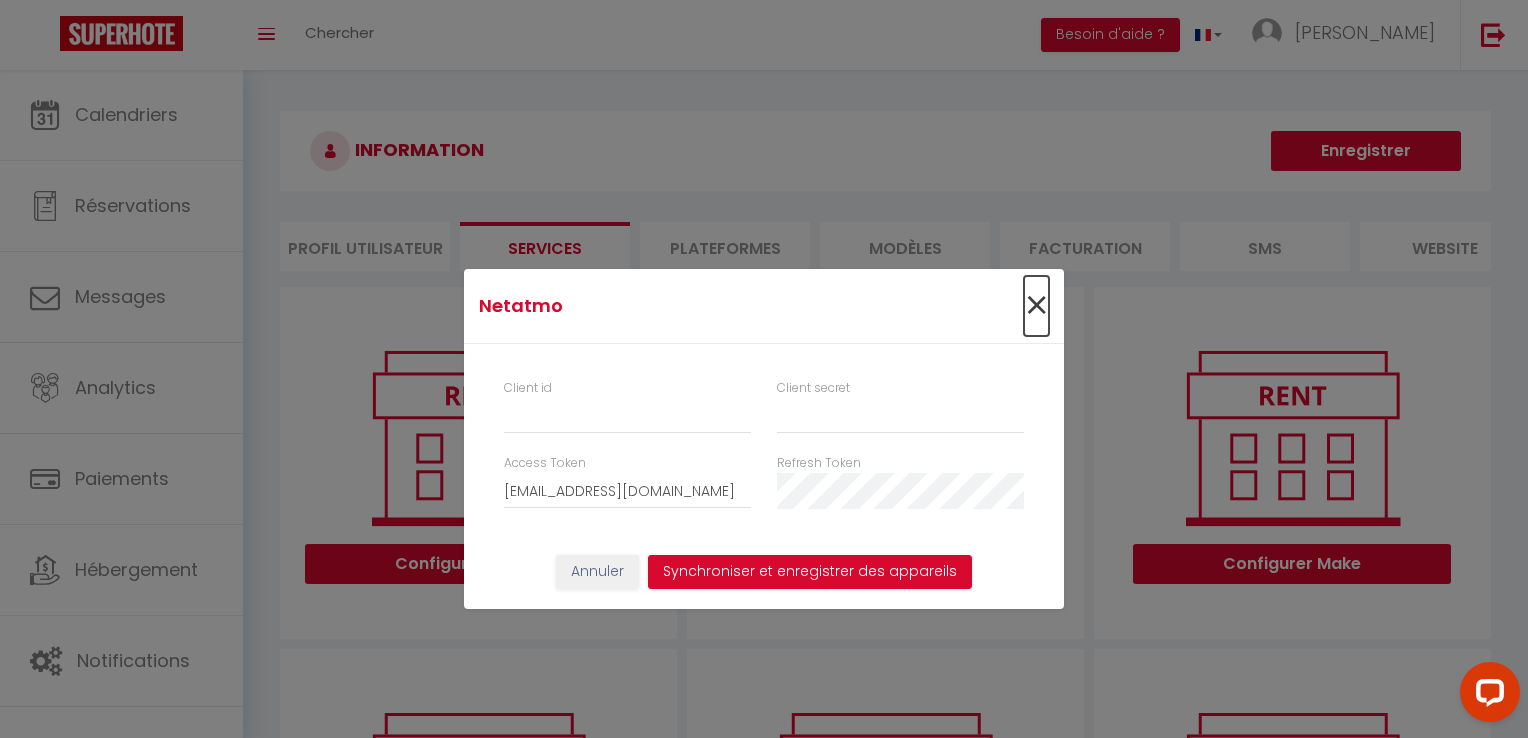 click on "×" at bounding box center [1036, 306] 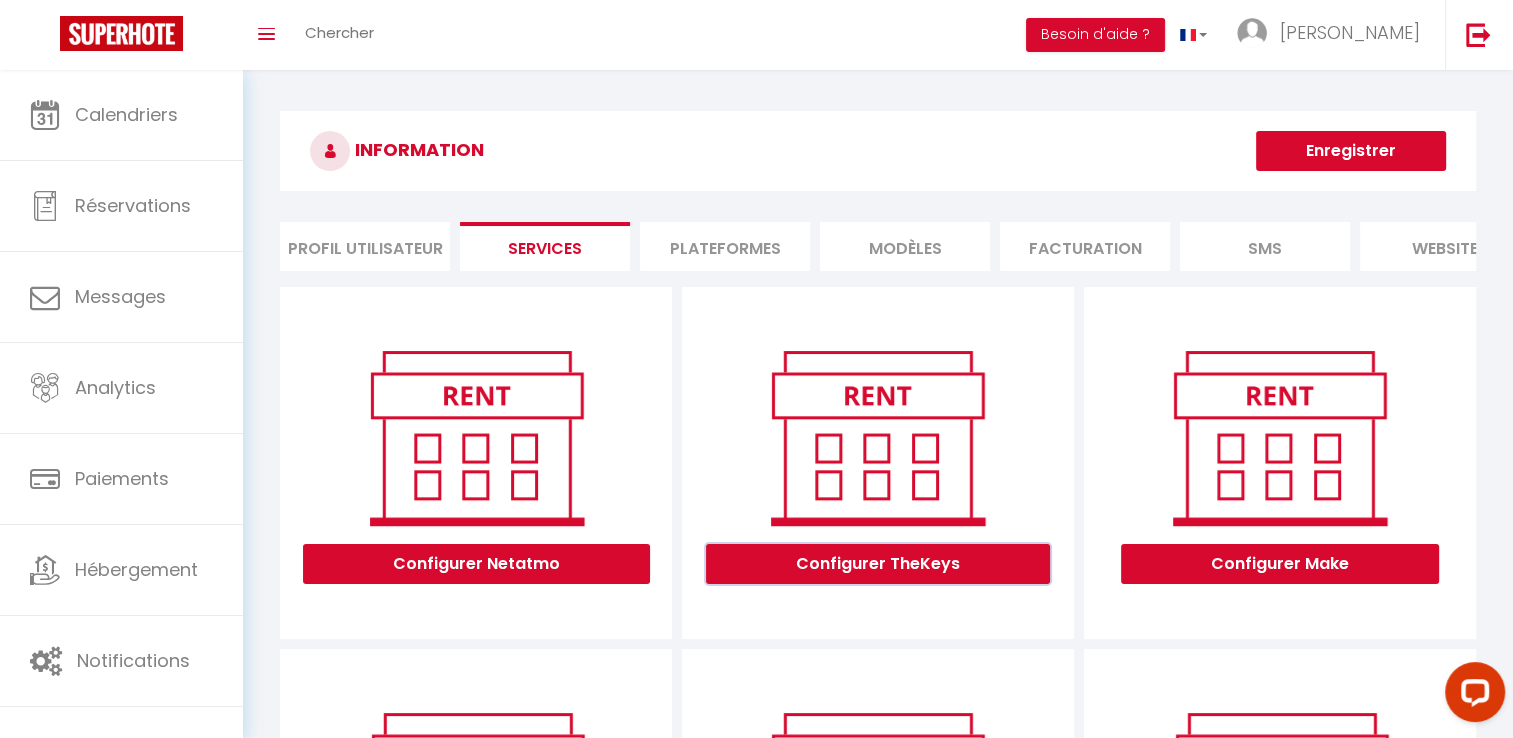 click on "Configurer TheKeys" at bounding box center [878, 564] 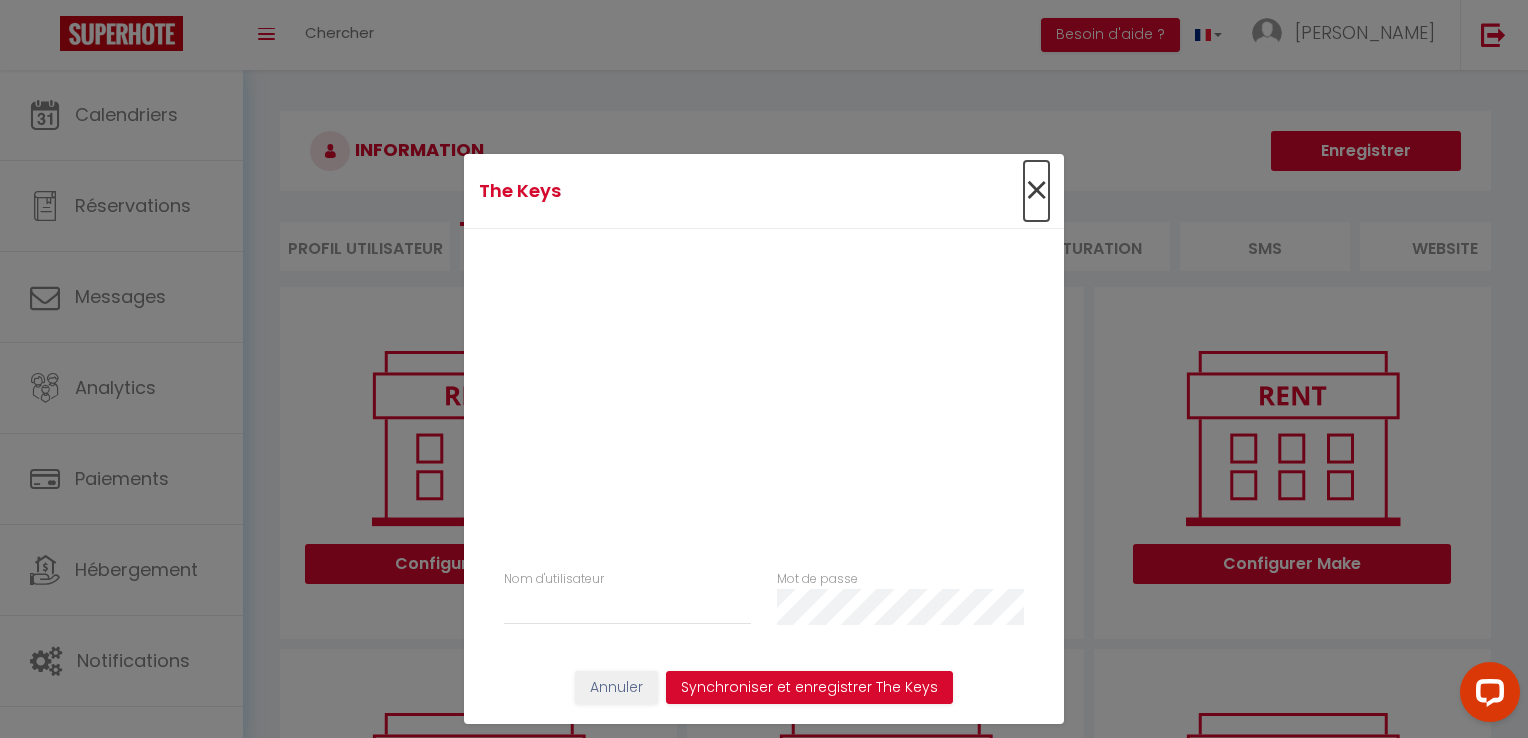 click on "×" at bounding box center [1036, 191] 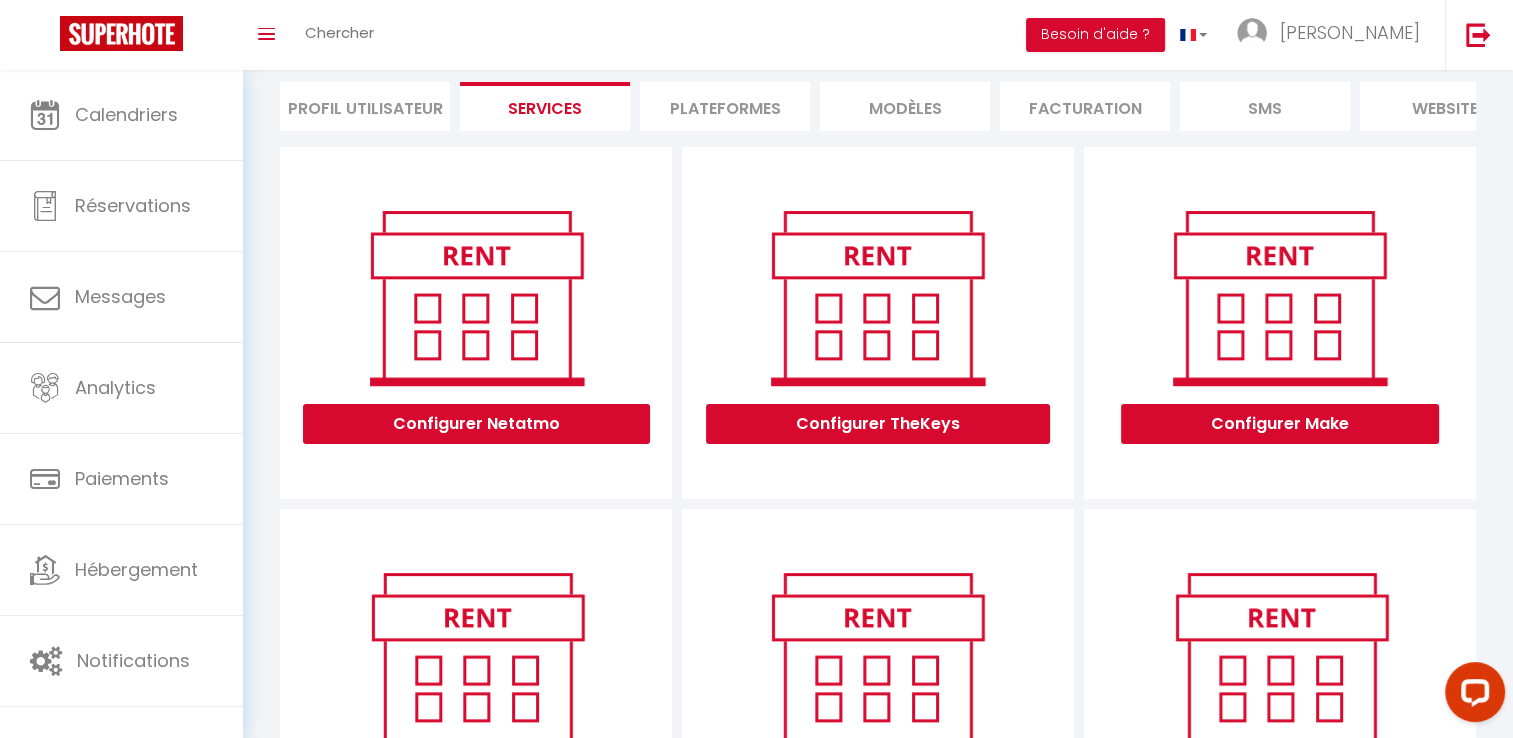 scroll, scrollTop: 200, scrollLeft: 0, axis: vertical 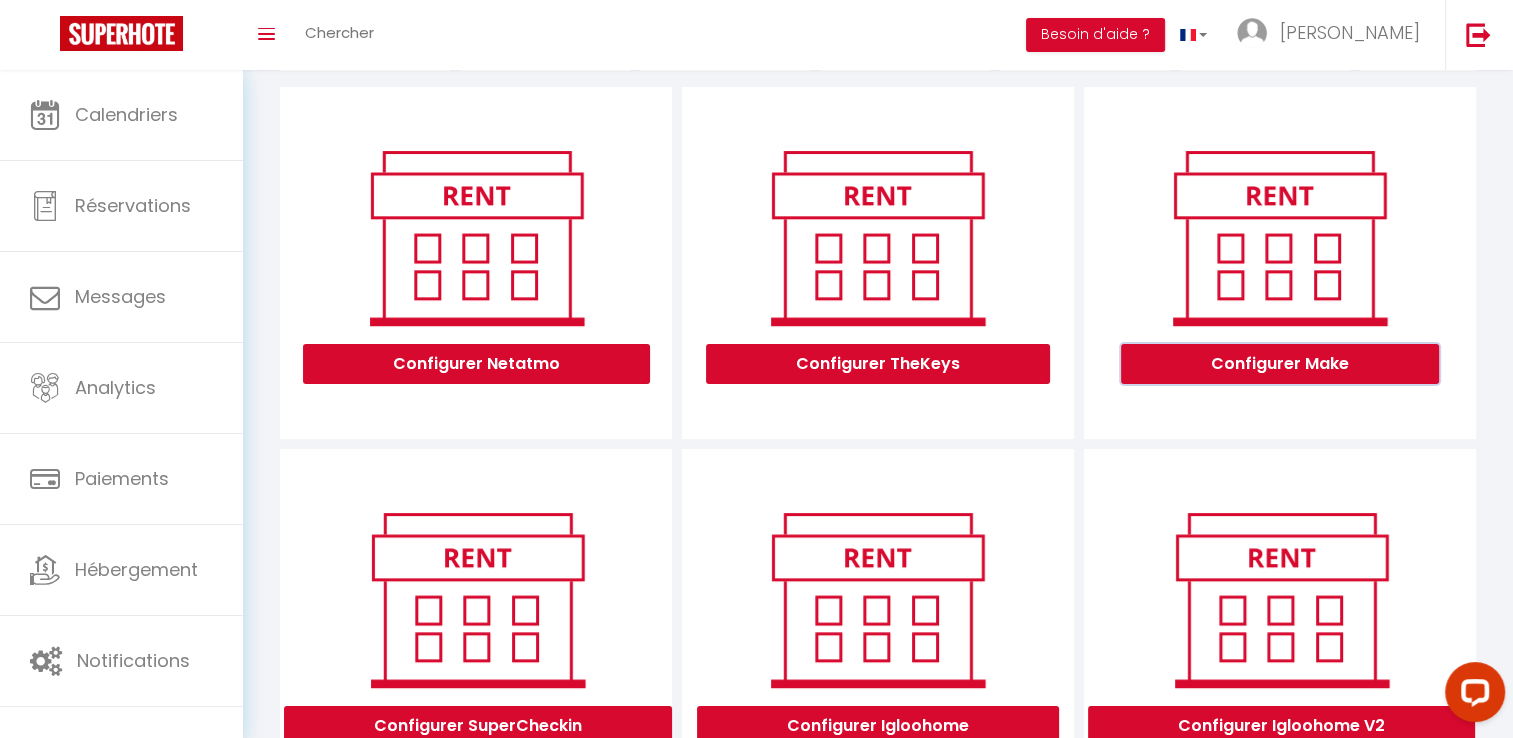 click on "Configurer Make" at bounding box center (1280, 364) 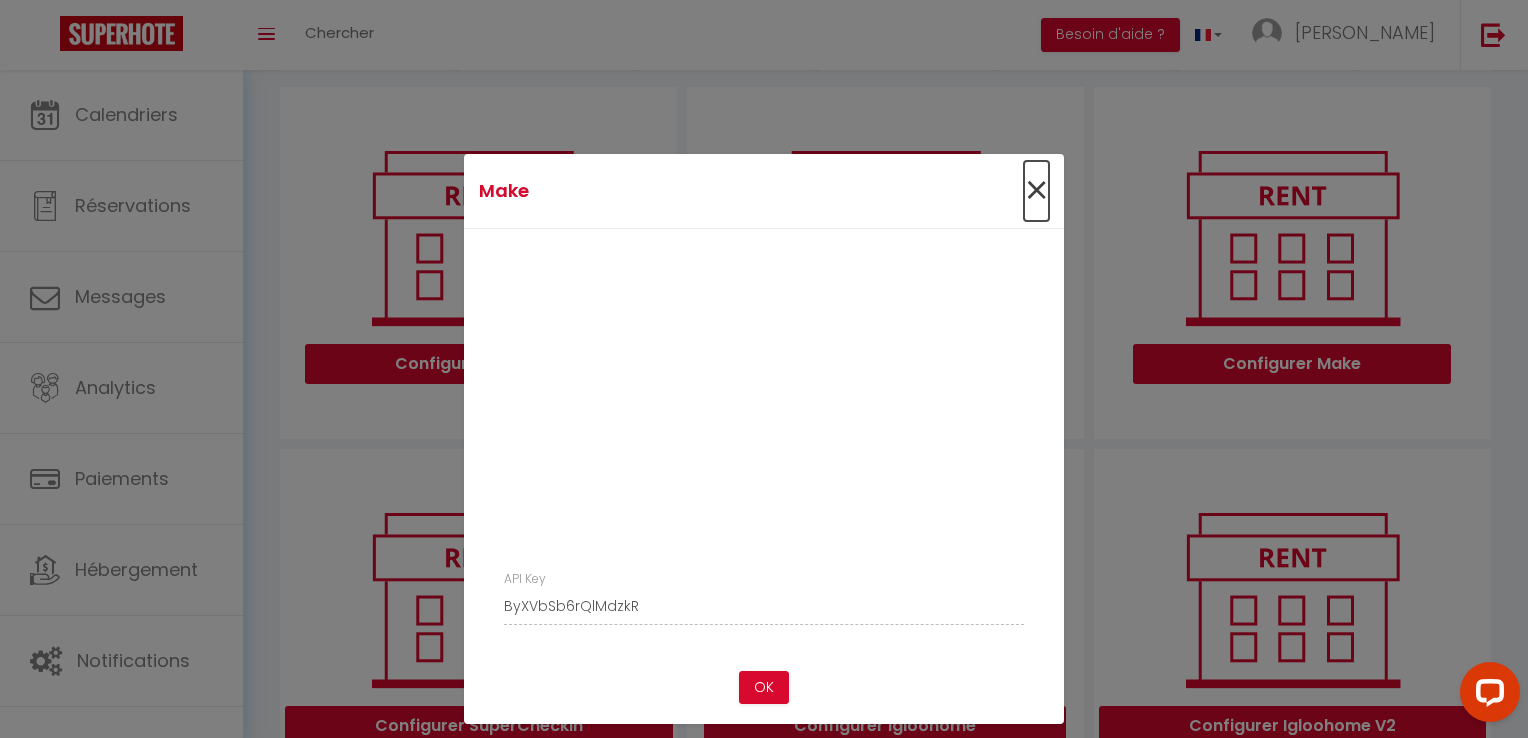 click on "×" at bounding box center [1036, 191] 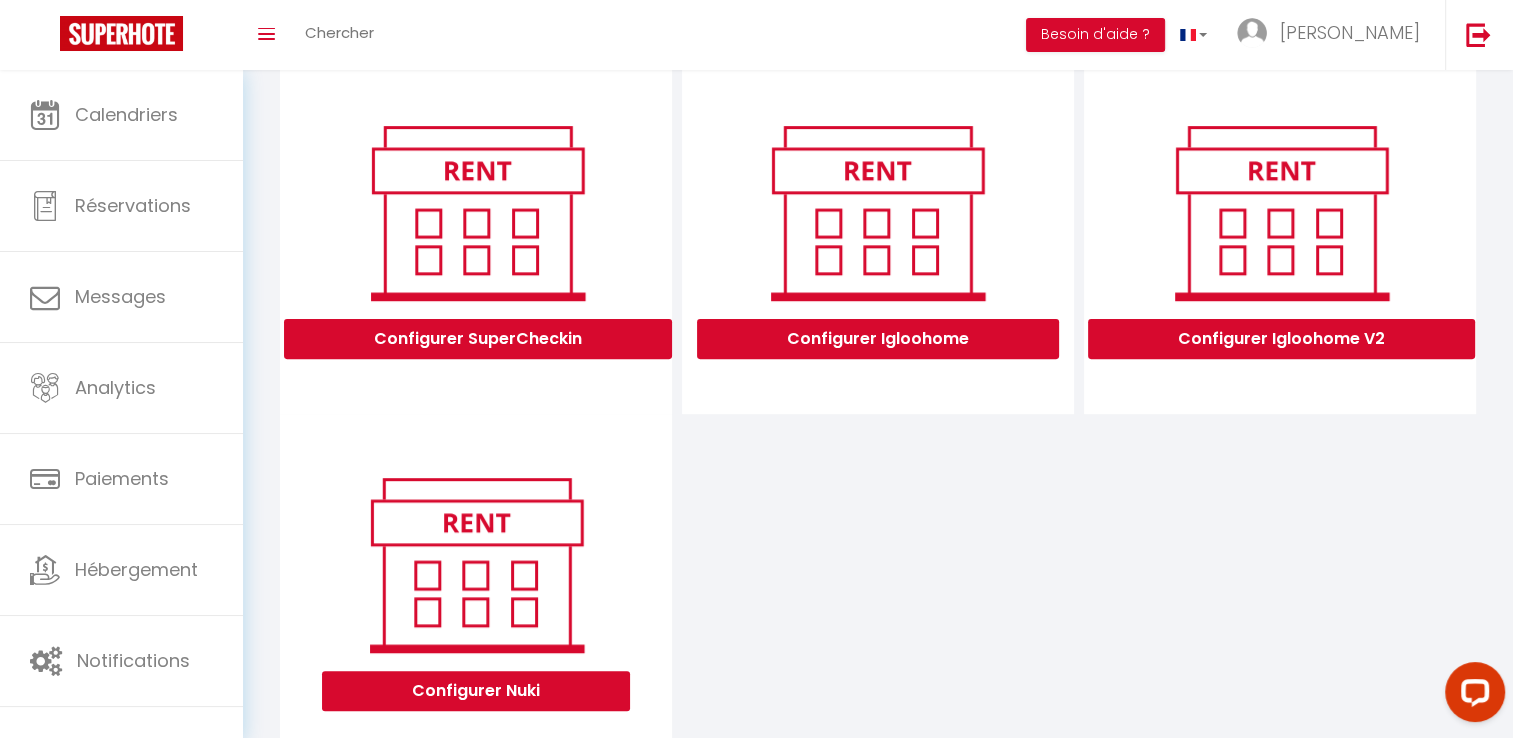 scroll, scrollTop: 600, scrollLeft: 0, axis: vertical 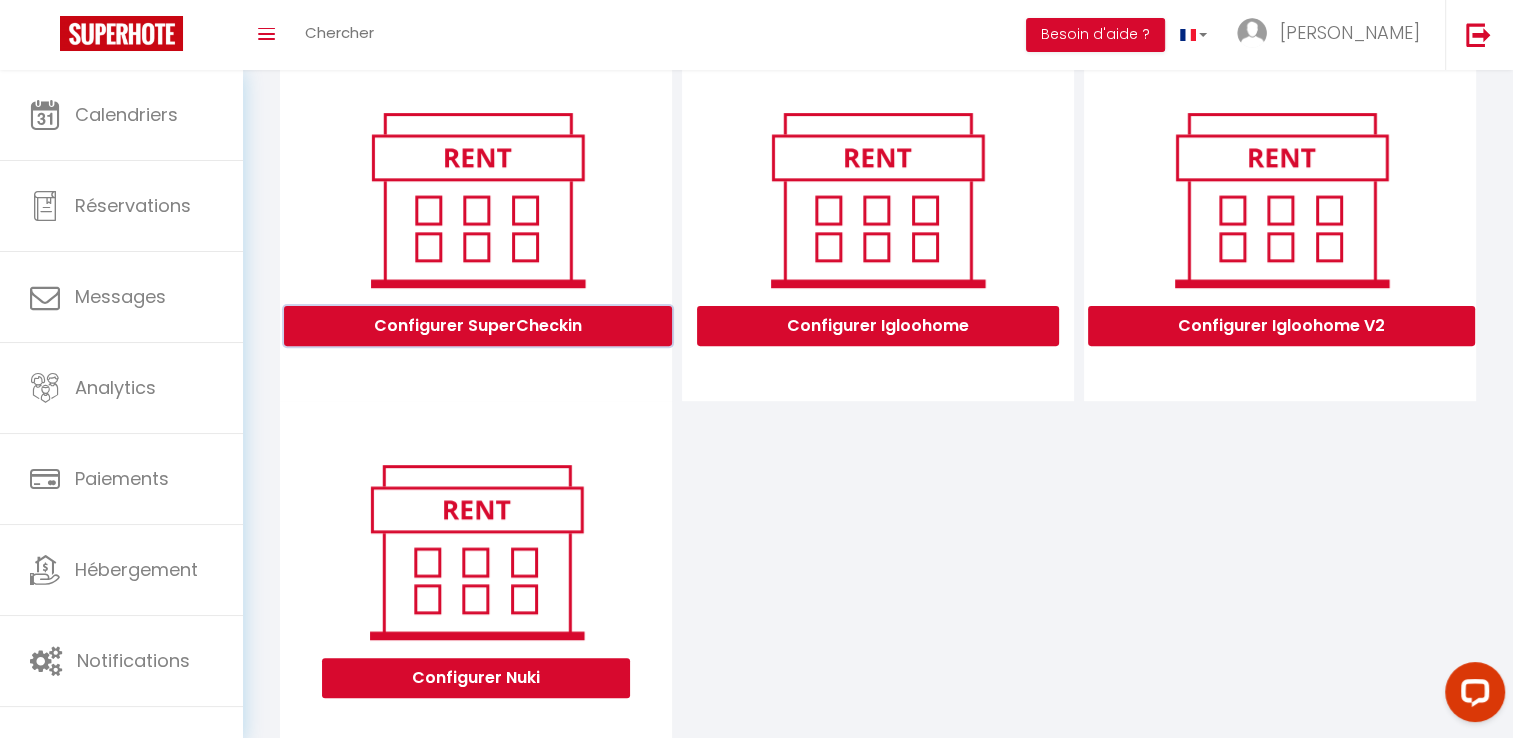 click on "Configurer SuperCheckin" at bounding box center [478, 326] 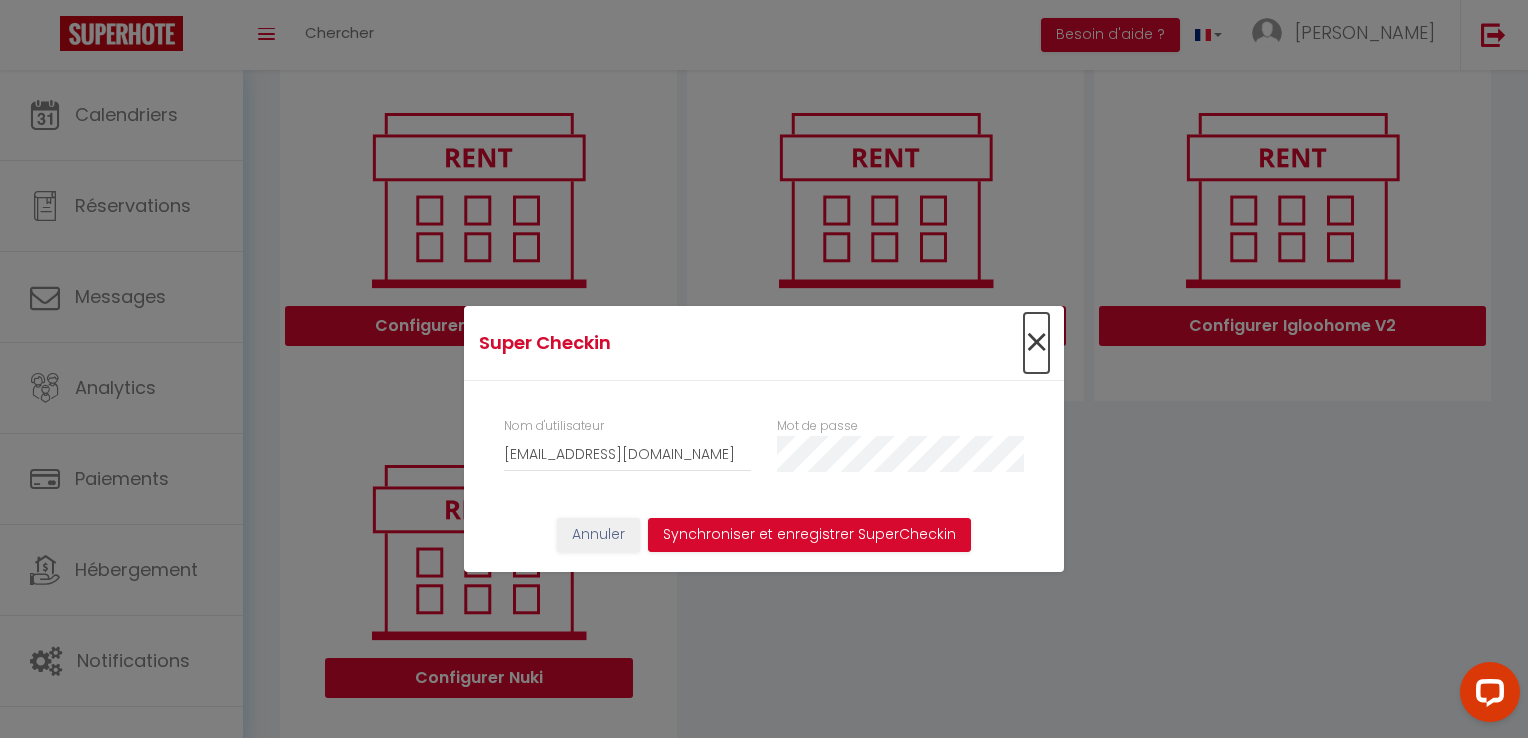 click on "×" at bounding box center [1036, 343] 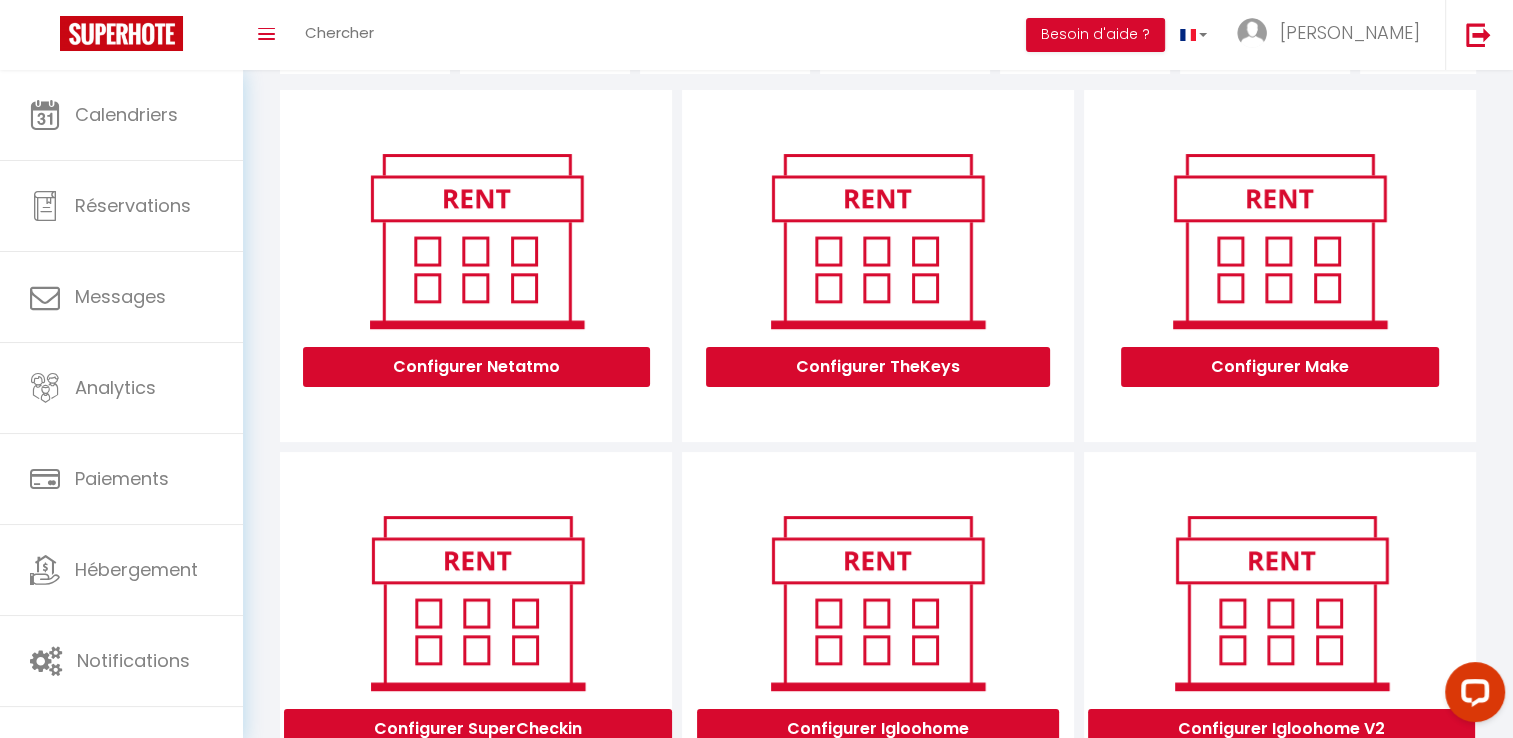 scroll, scrollTop: 0, scrollLeft: 0, axis: both 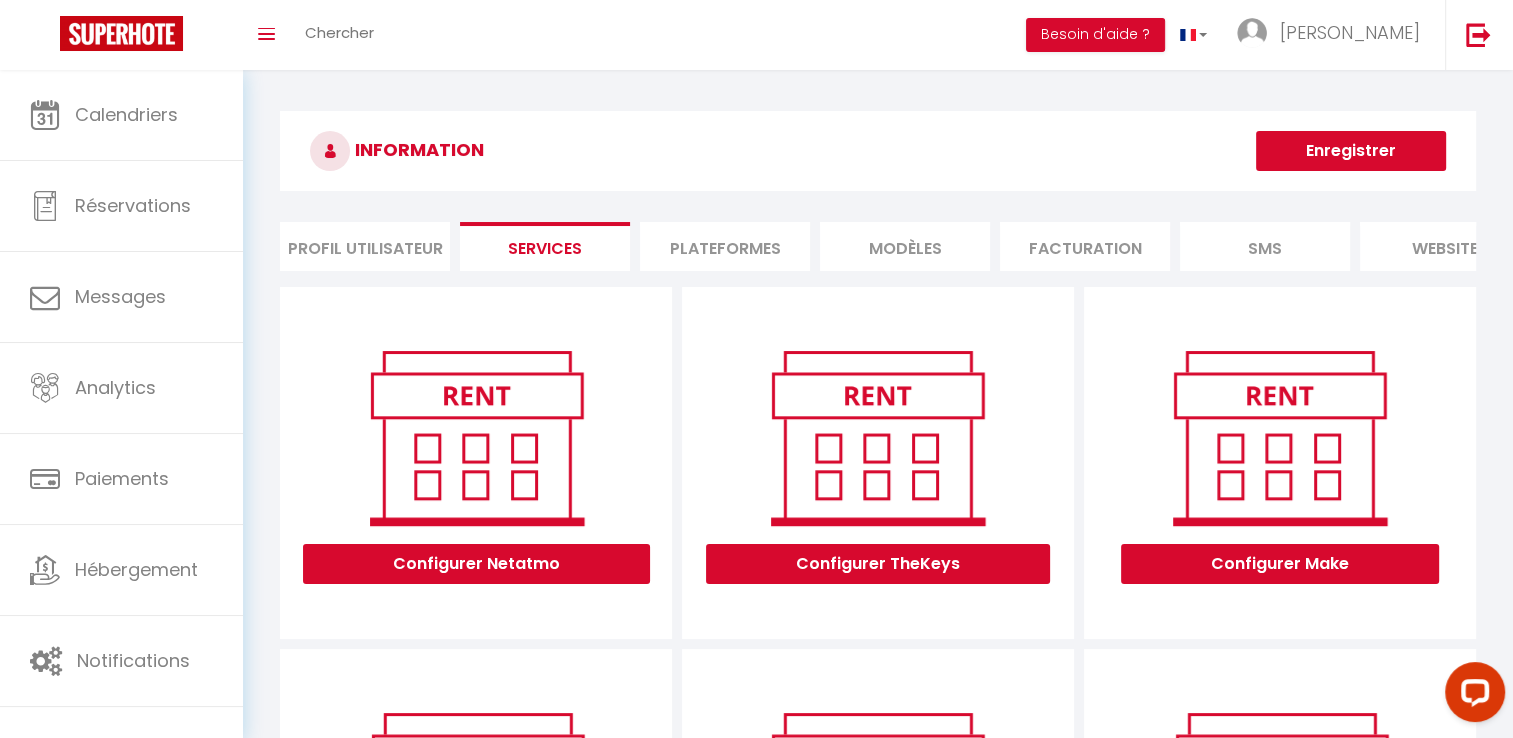 click on "Plateformes" at bounding box center [725, 246] 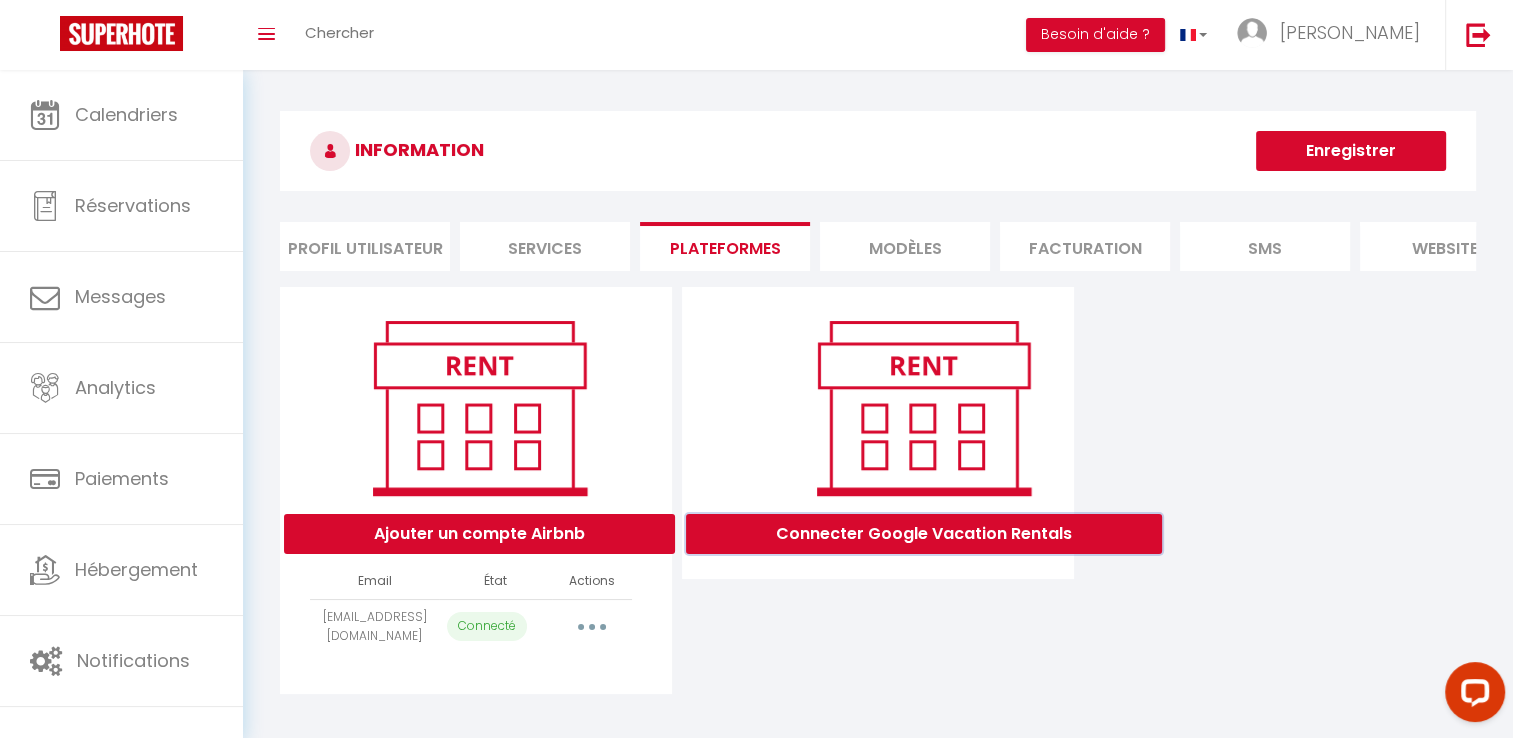 click on "Connecter Google Vacation Rentals" at bounding box center [924, 534] 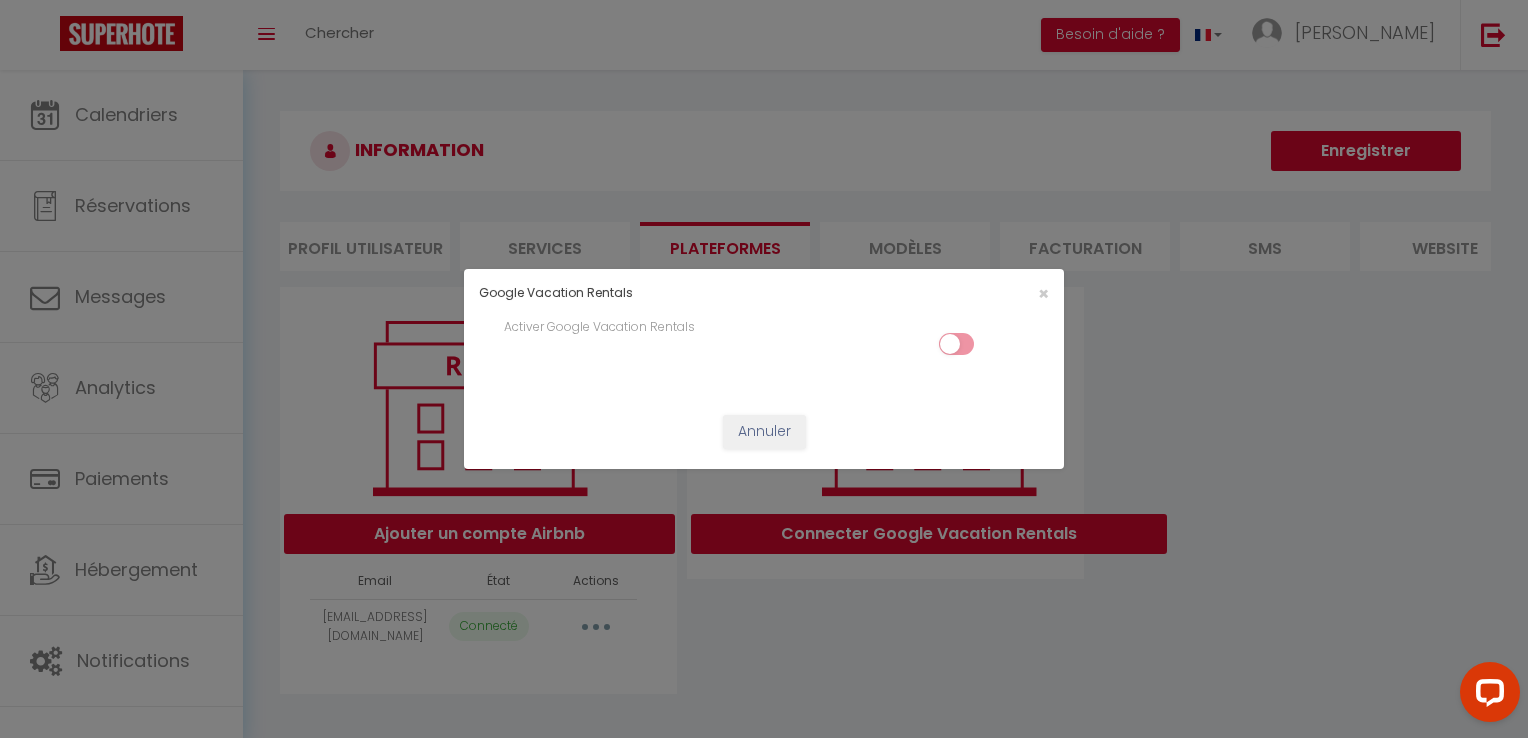 click at bounding box center [956, 348] 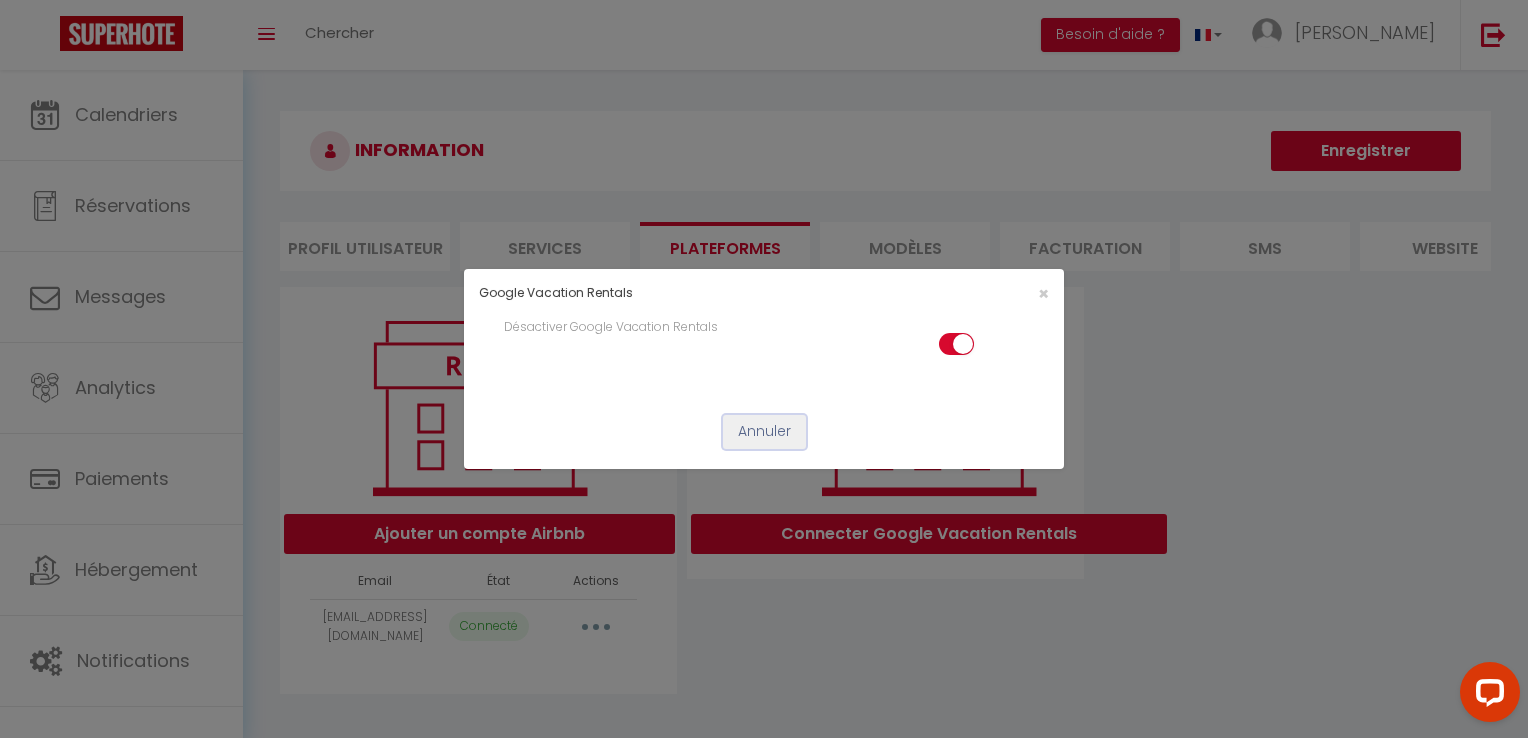 click on "Annuler" at bounding box center [764, 432] 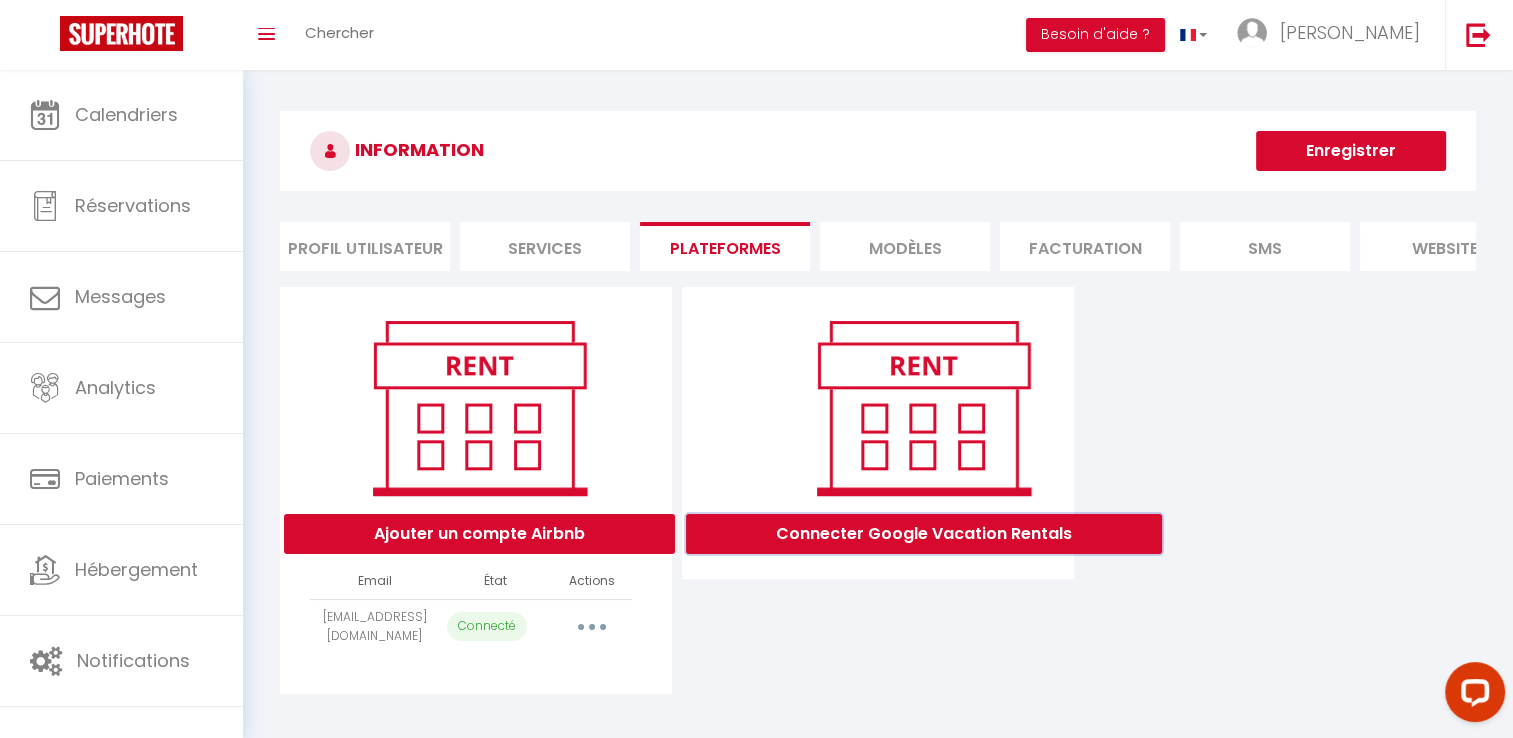 click on "Connecter Google Vacation Rentals" at bounding box center [924, 534] 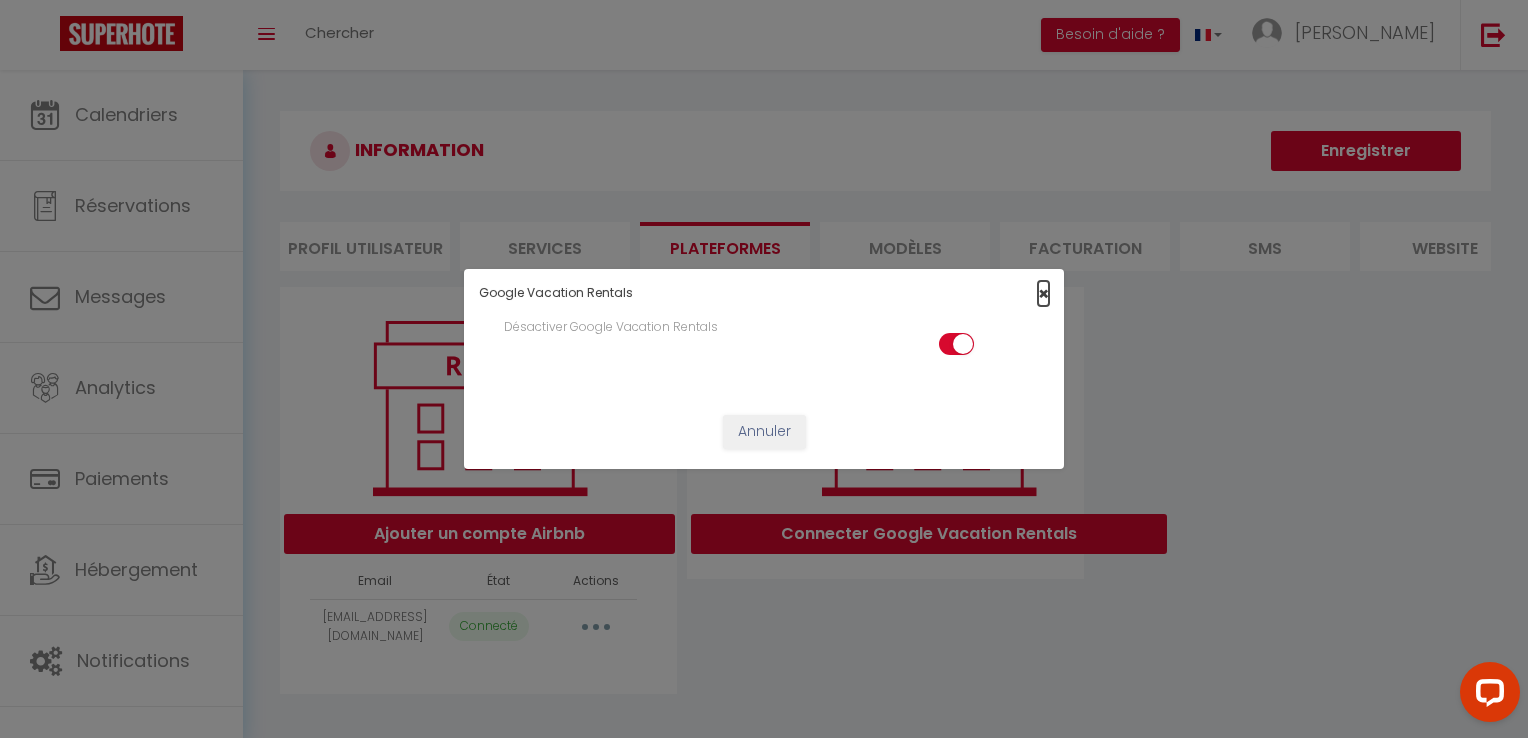 click on "×" at bounding box center (1043, 293) 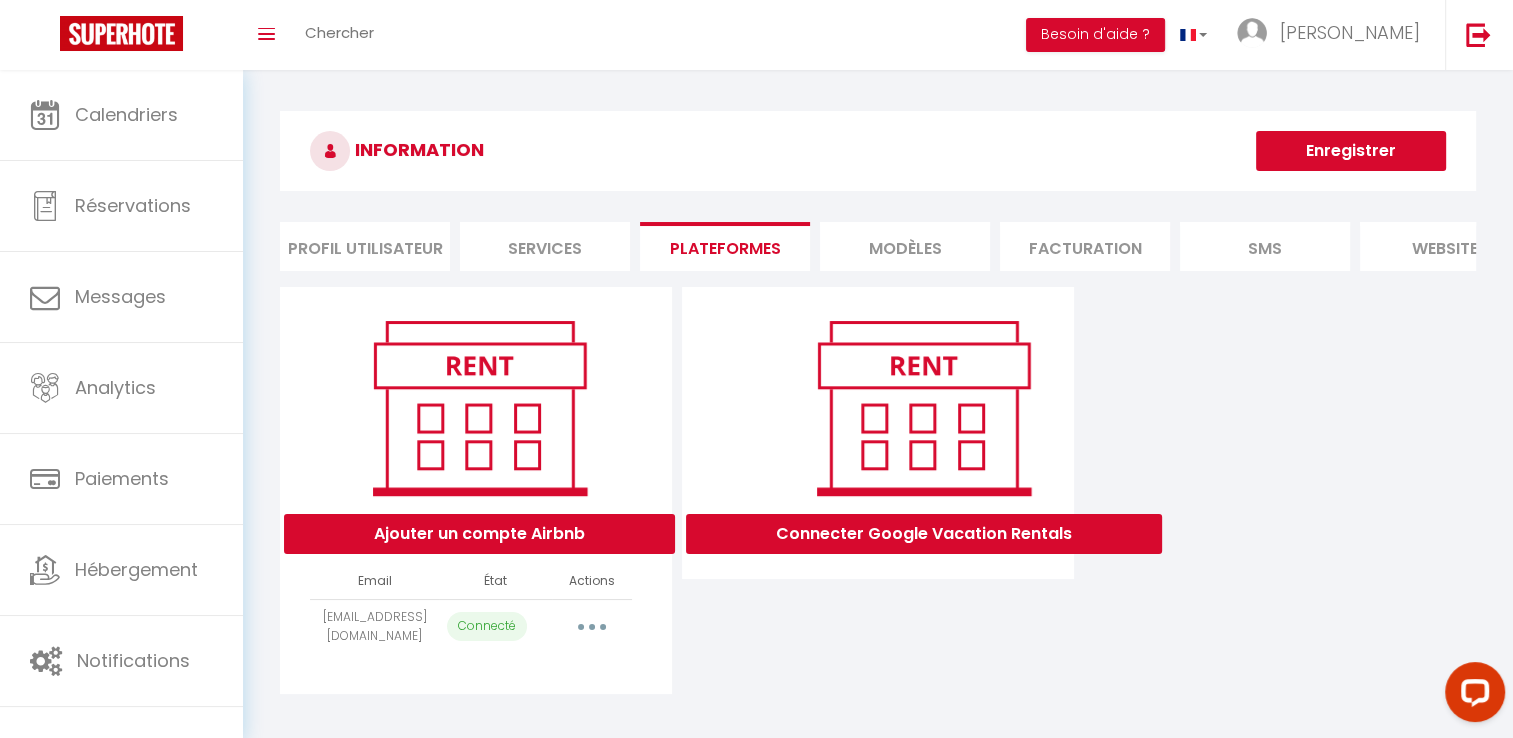 click on "Enregistrer" at bounding box center [1351, 151] 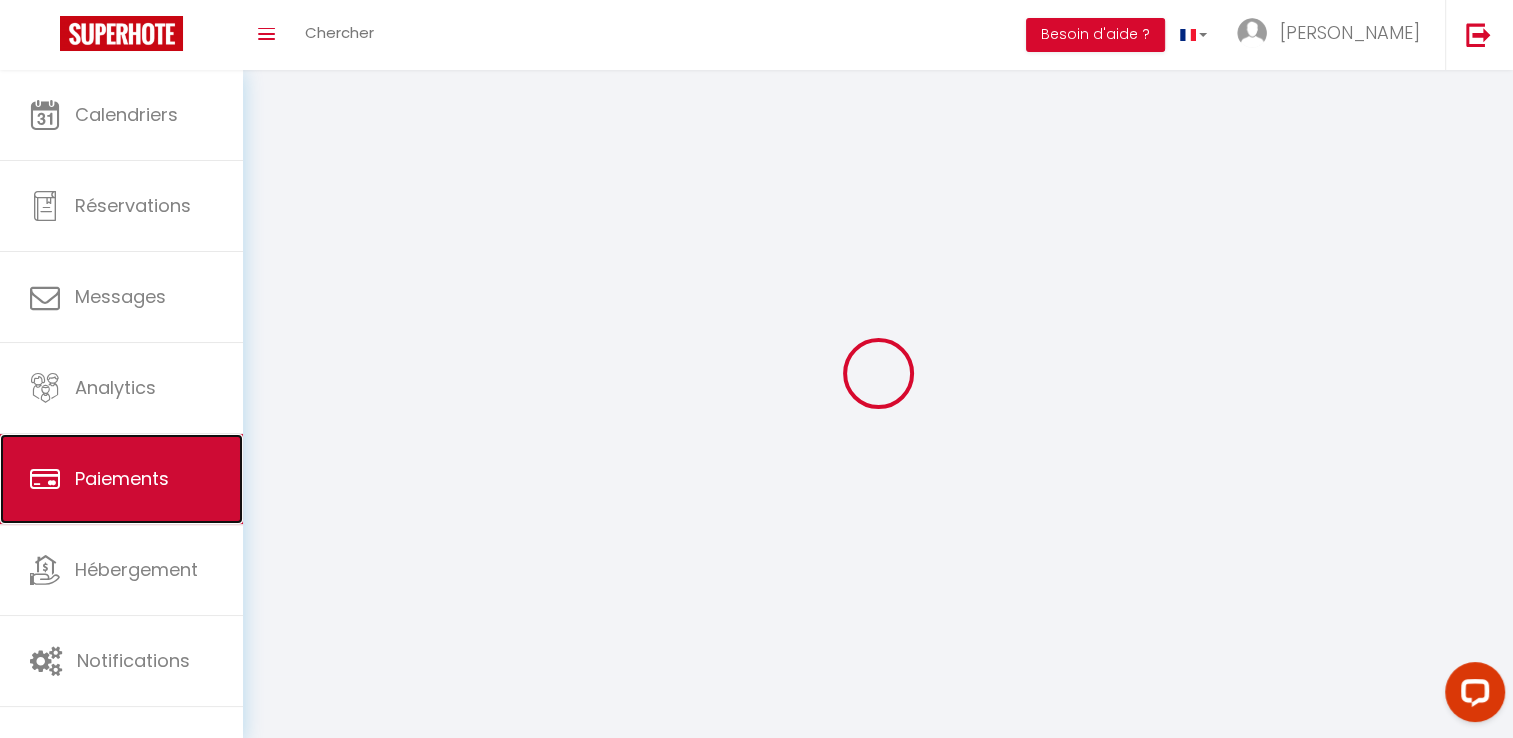 click on "Paiements" at bounding box center (122, 478) 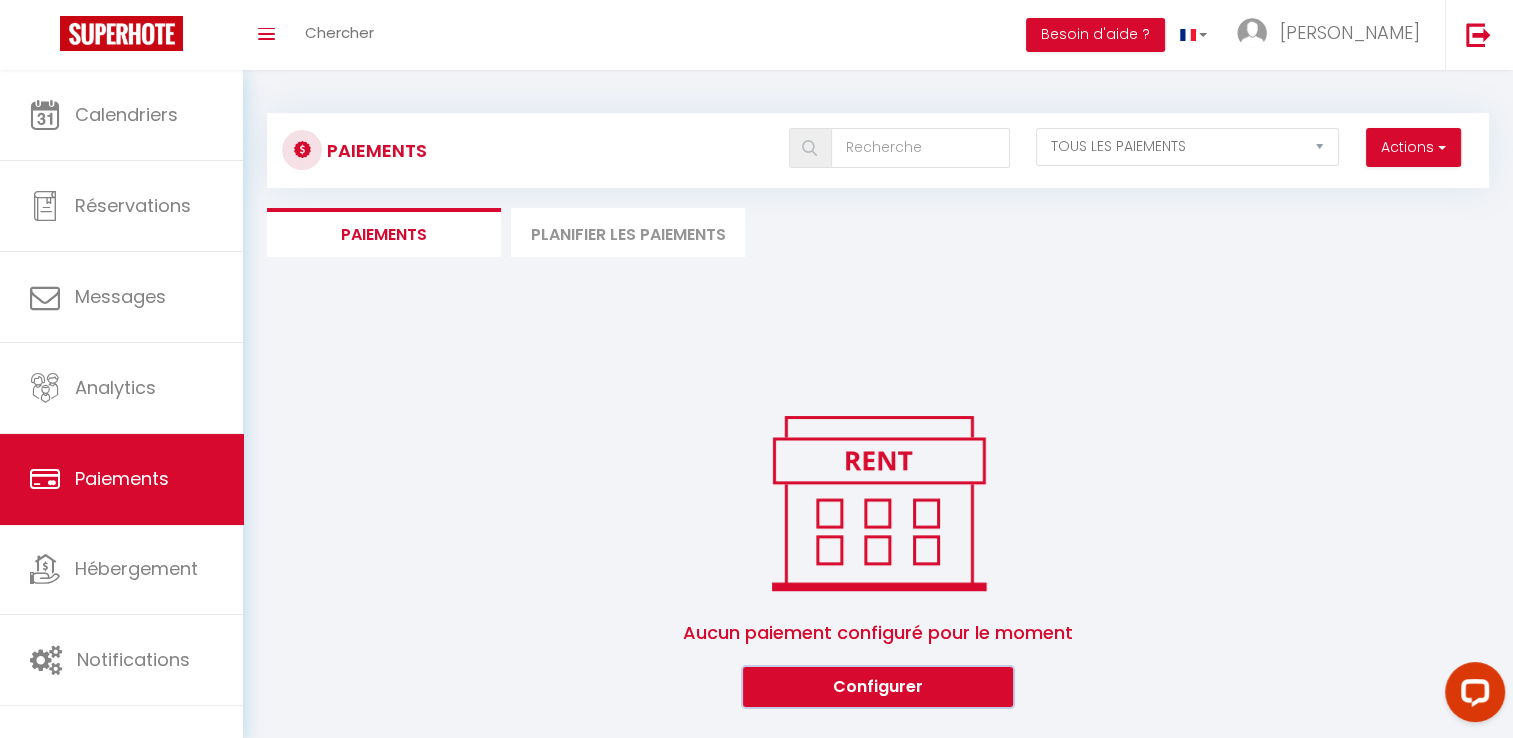 click on "Configurer" at bounding box center (878, 687) 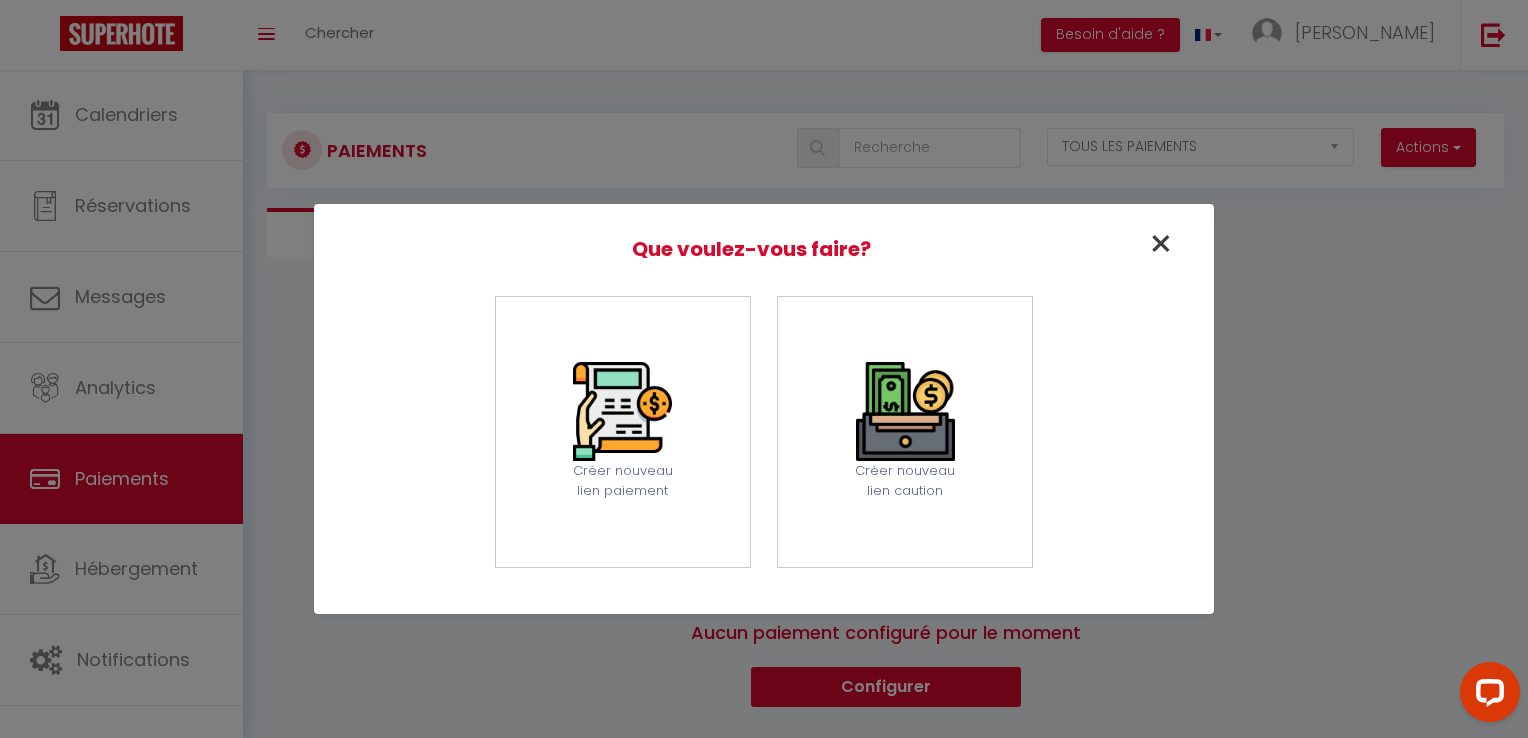 click on "×" at bounding box center (1161, 244) 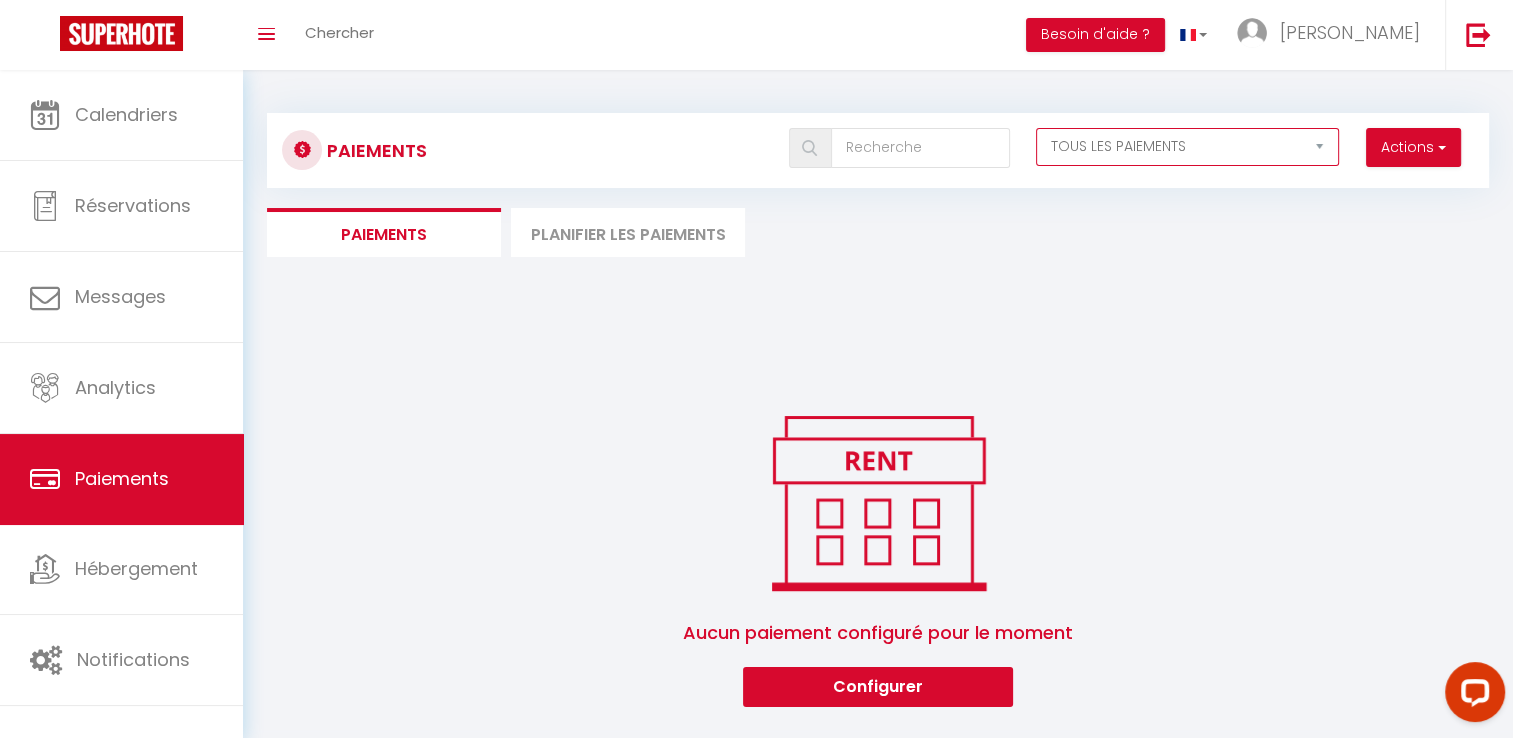 click on "EN ATTENTE   PAYÉ   TOUS LES PAIEMENTS" at bounding box center [1187, 147] 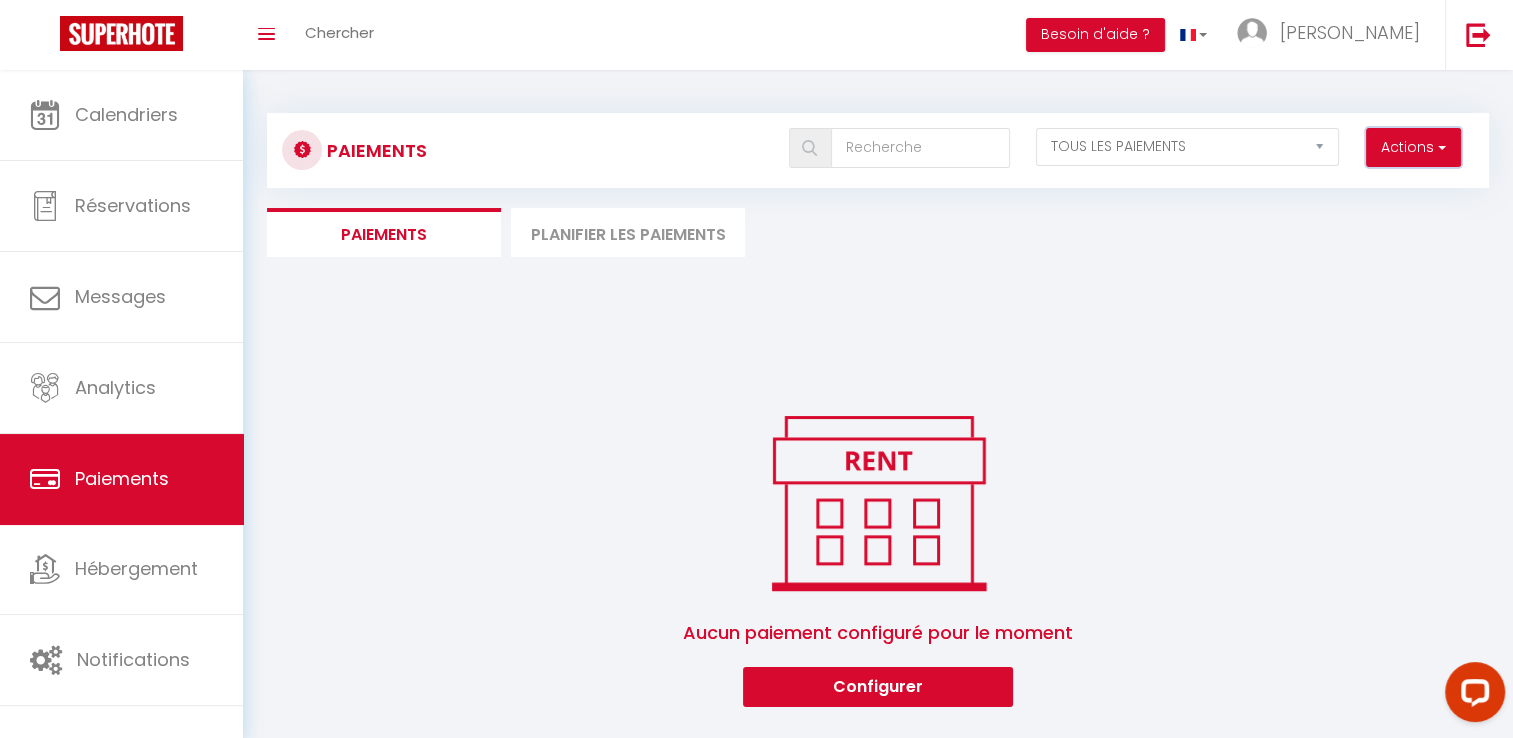 click on "Actions" at bounding box center (1413, 148) 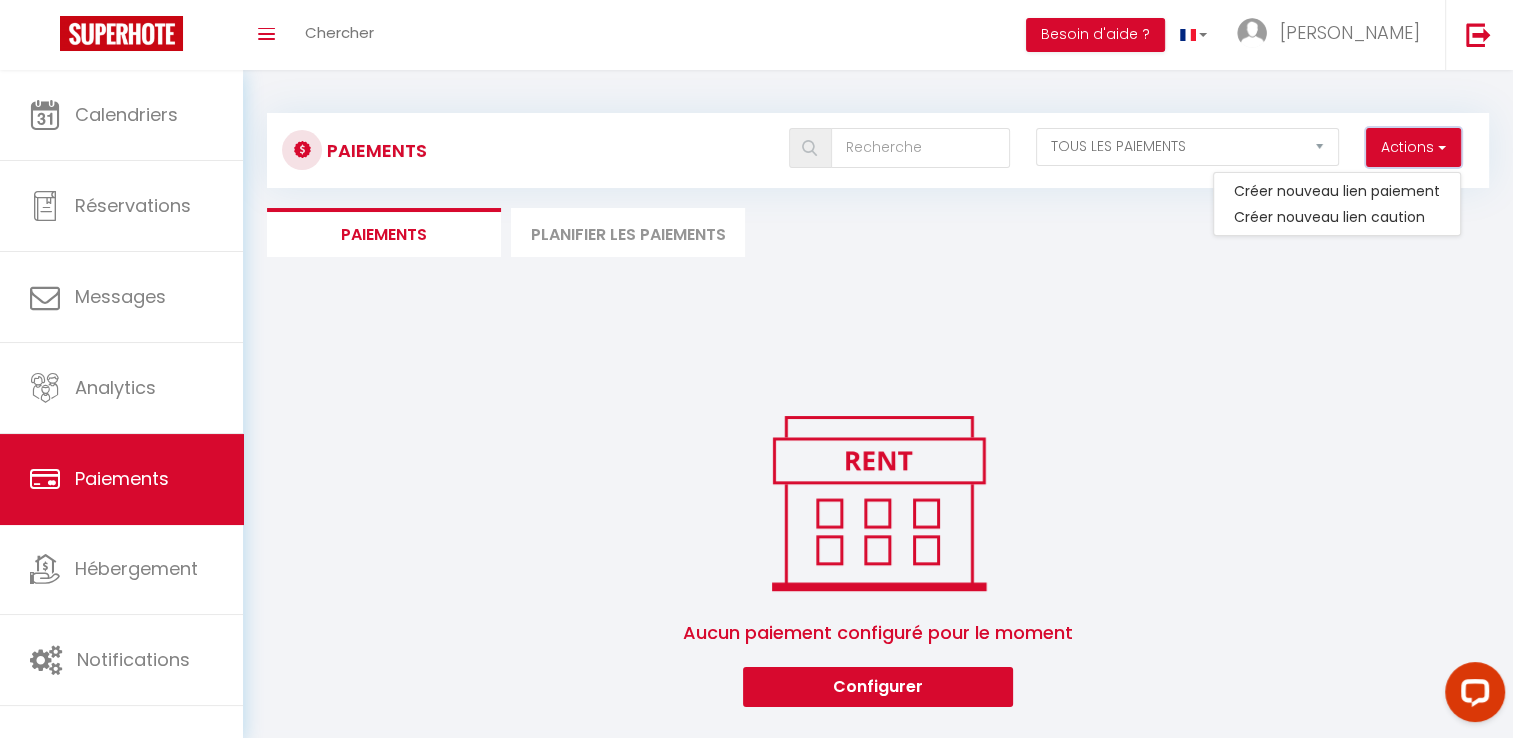 click on "Actions" at bounding box center [1413, 148] 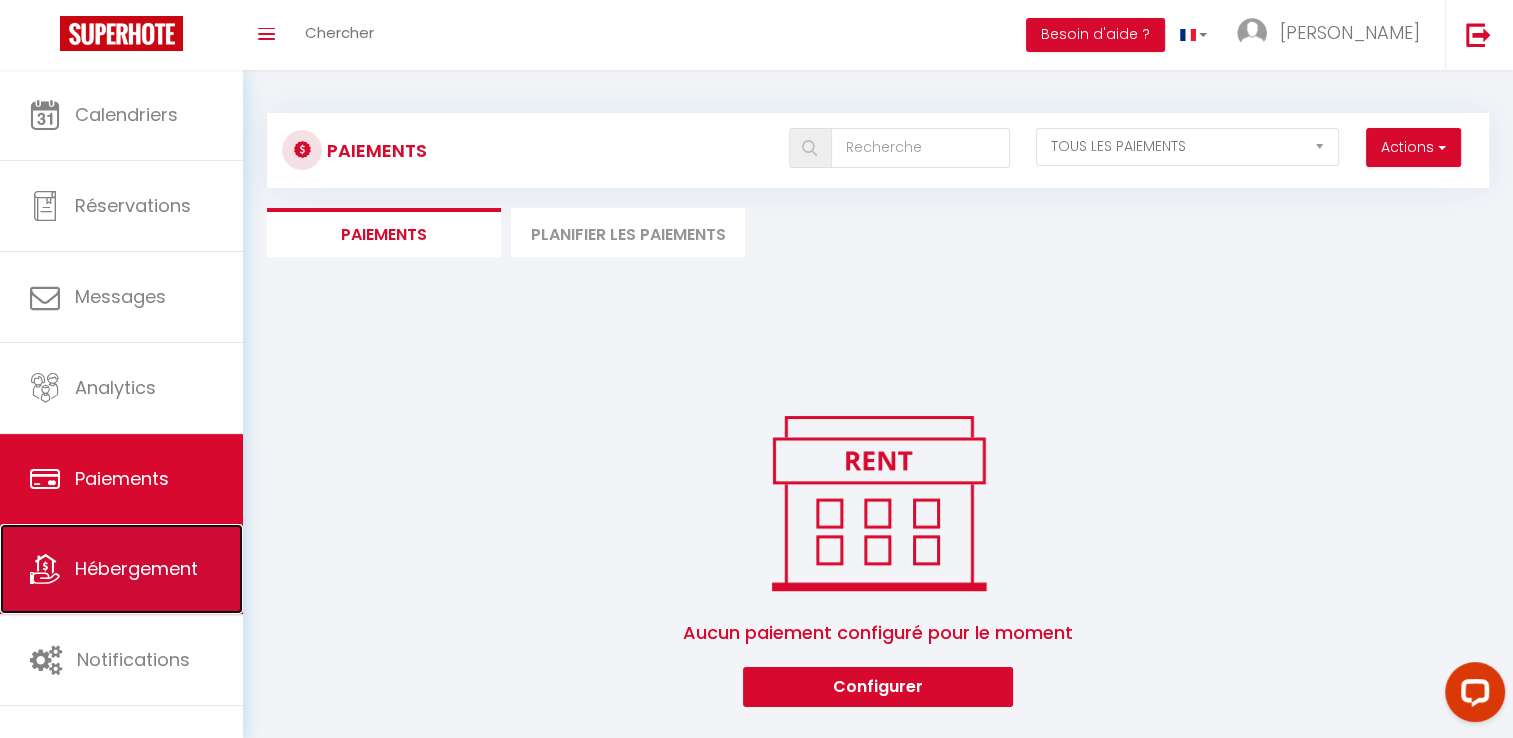 click on "Hébergement" at bounding box center (136, 568) 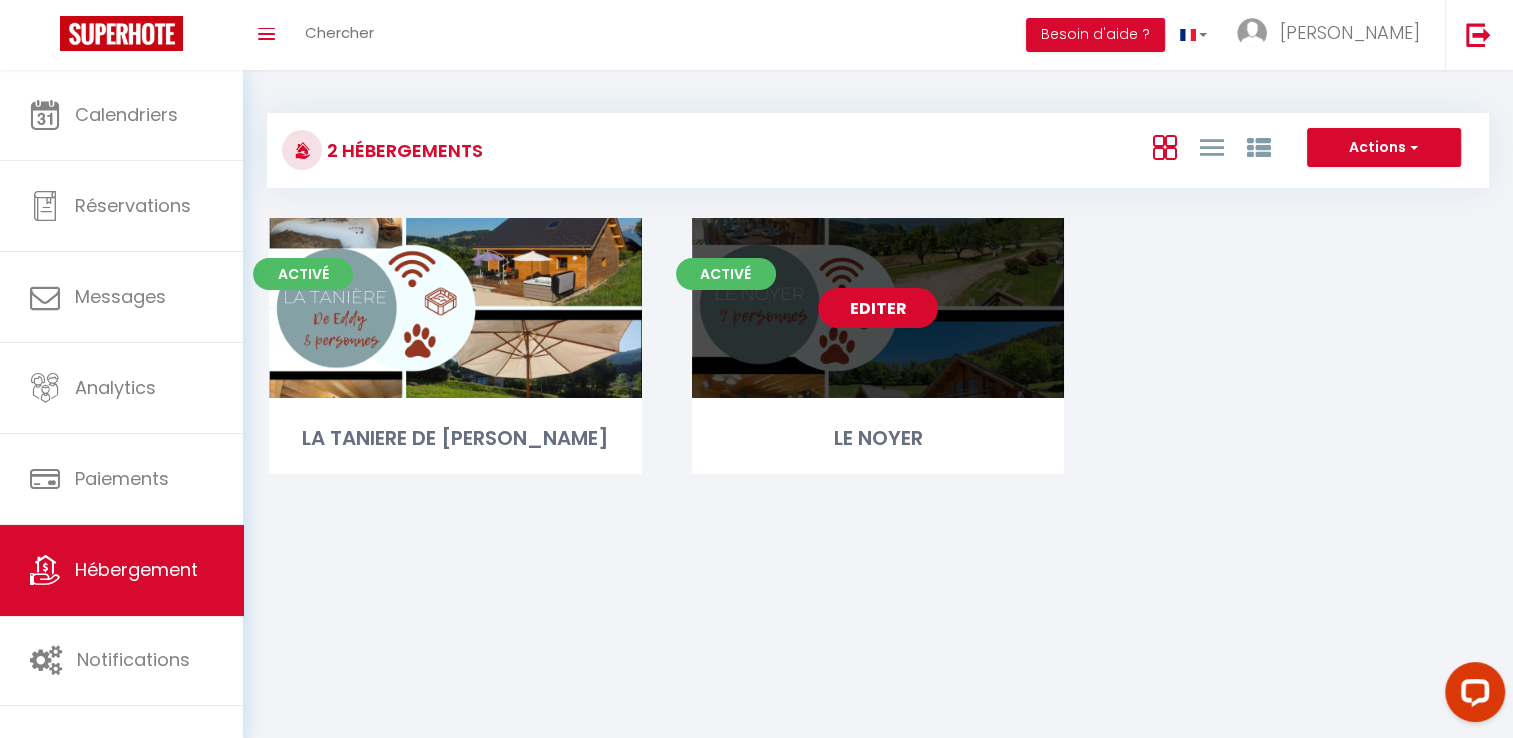 click on "Editer" at bounding box center [878, 308] 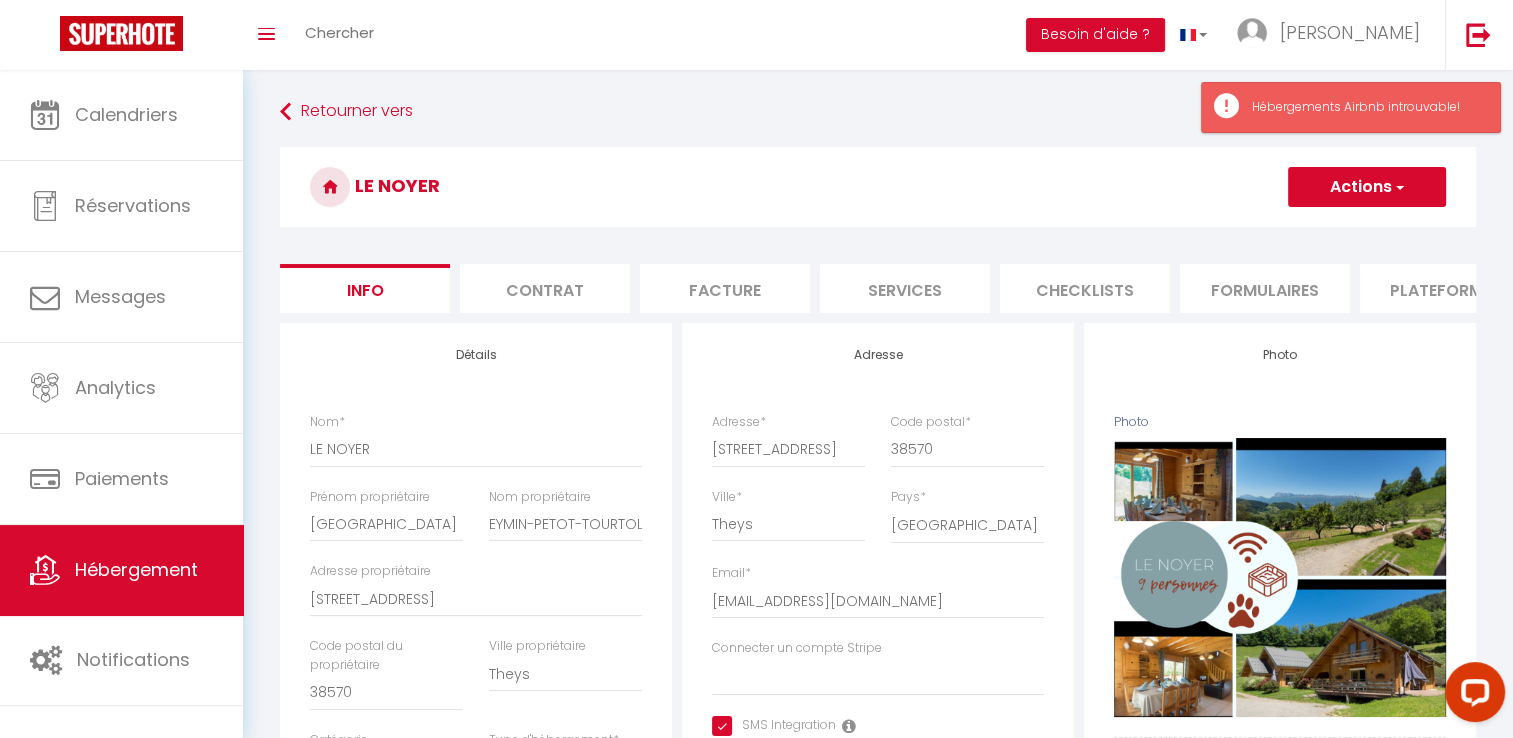 click on "Contrat" at bounding box center (545, 288) 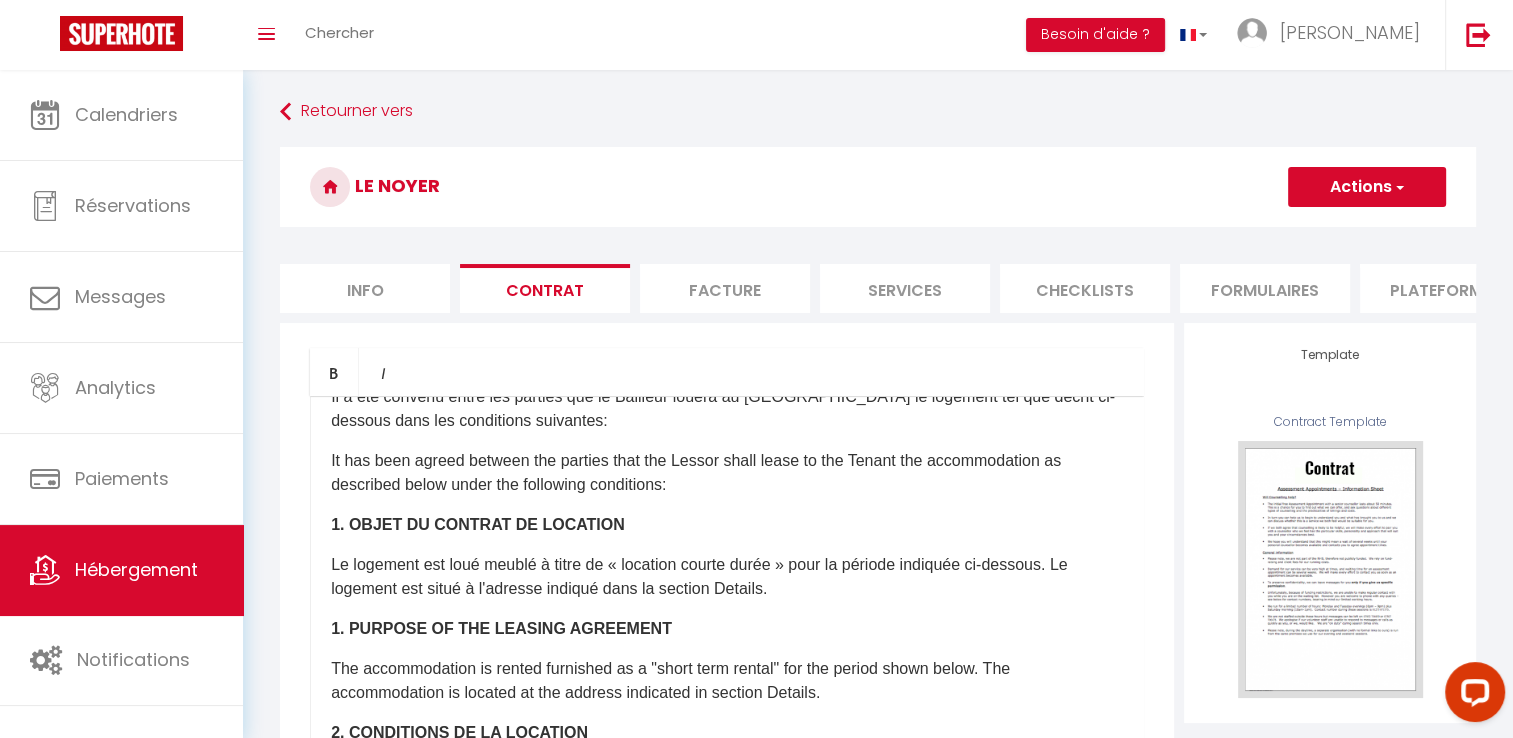 scroll, scrollTop: 0, scrollLeft: 0, axis: both 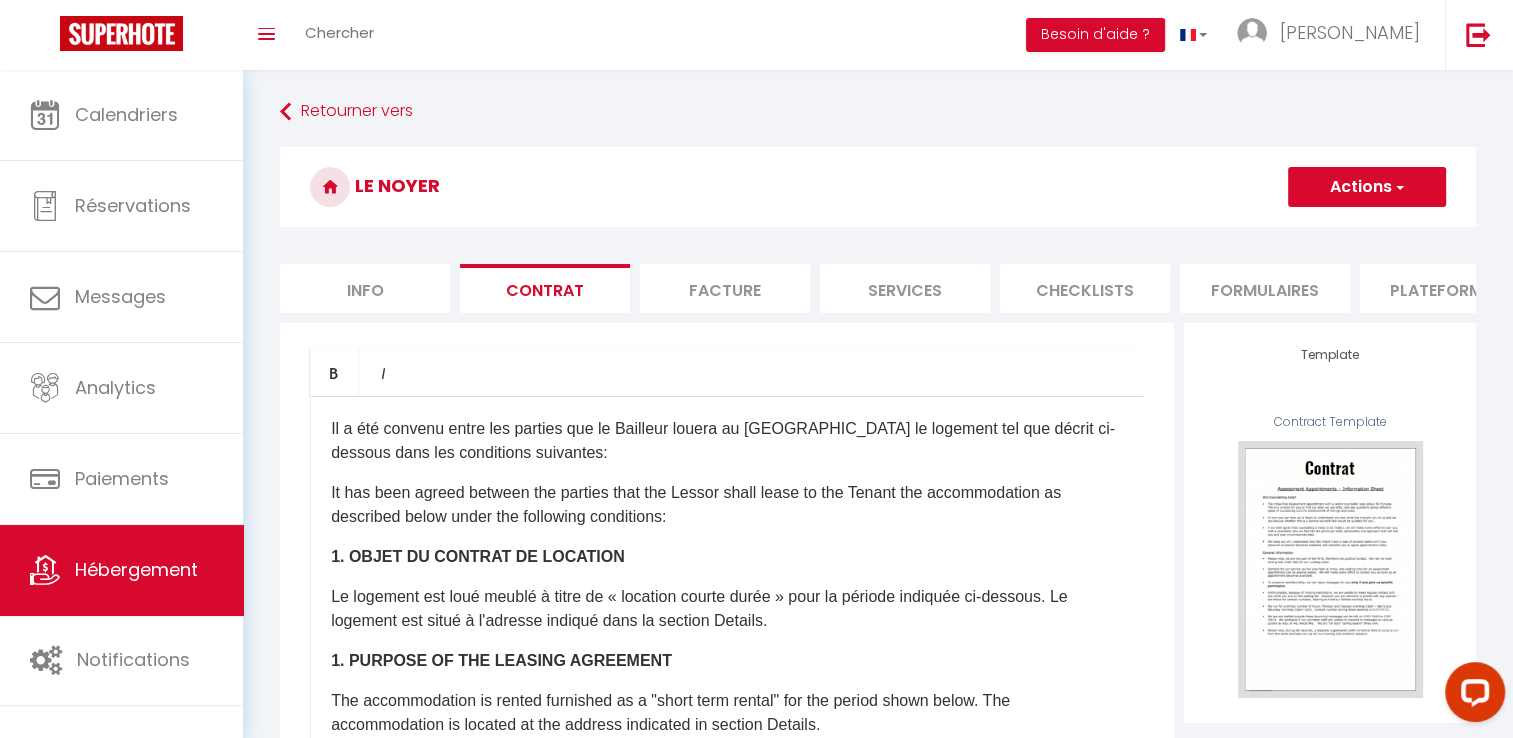 click on "Info" at bounding box center (365, 288) 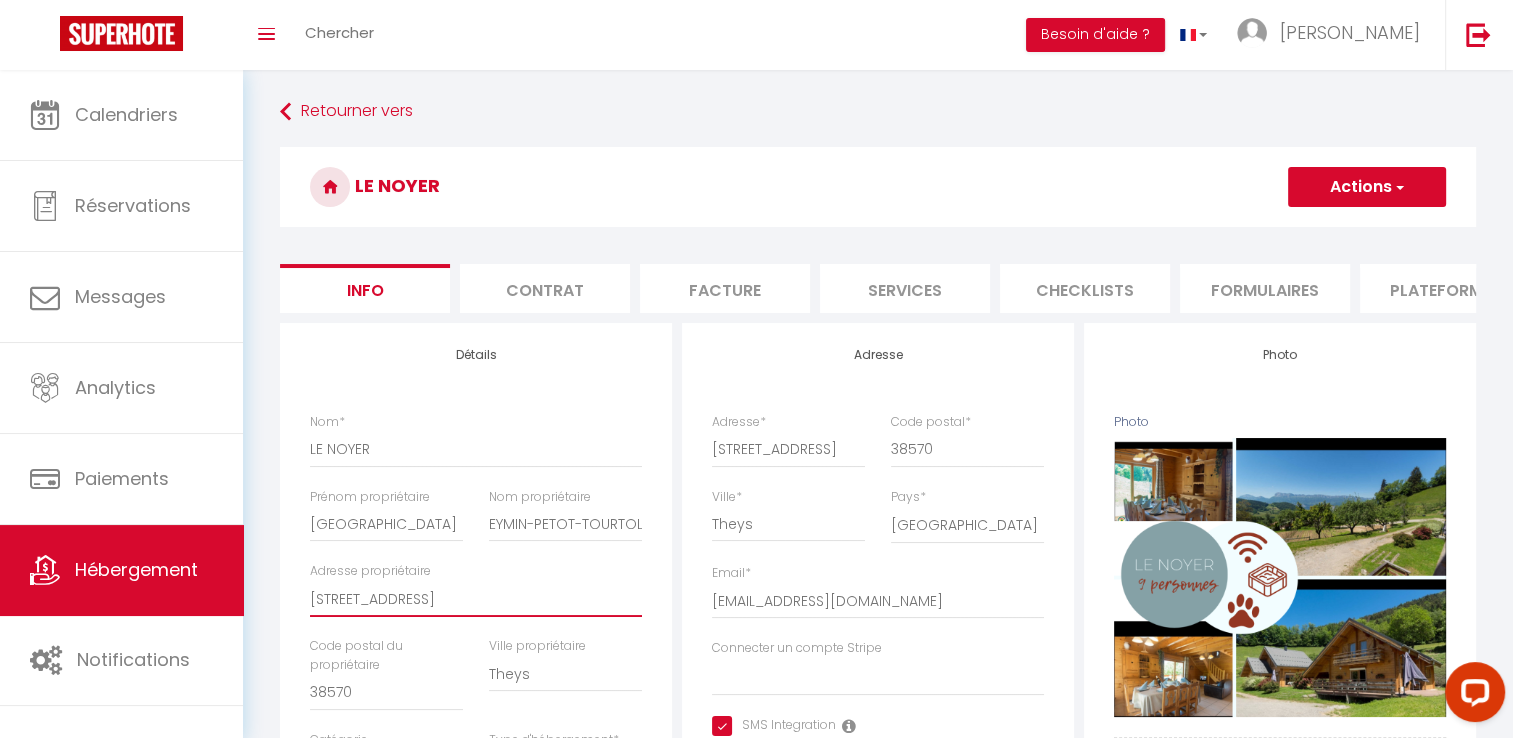 click on "[STREET_ADDRESS]" at bounding box center (476, 599) 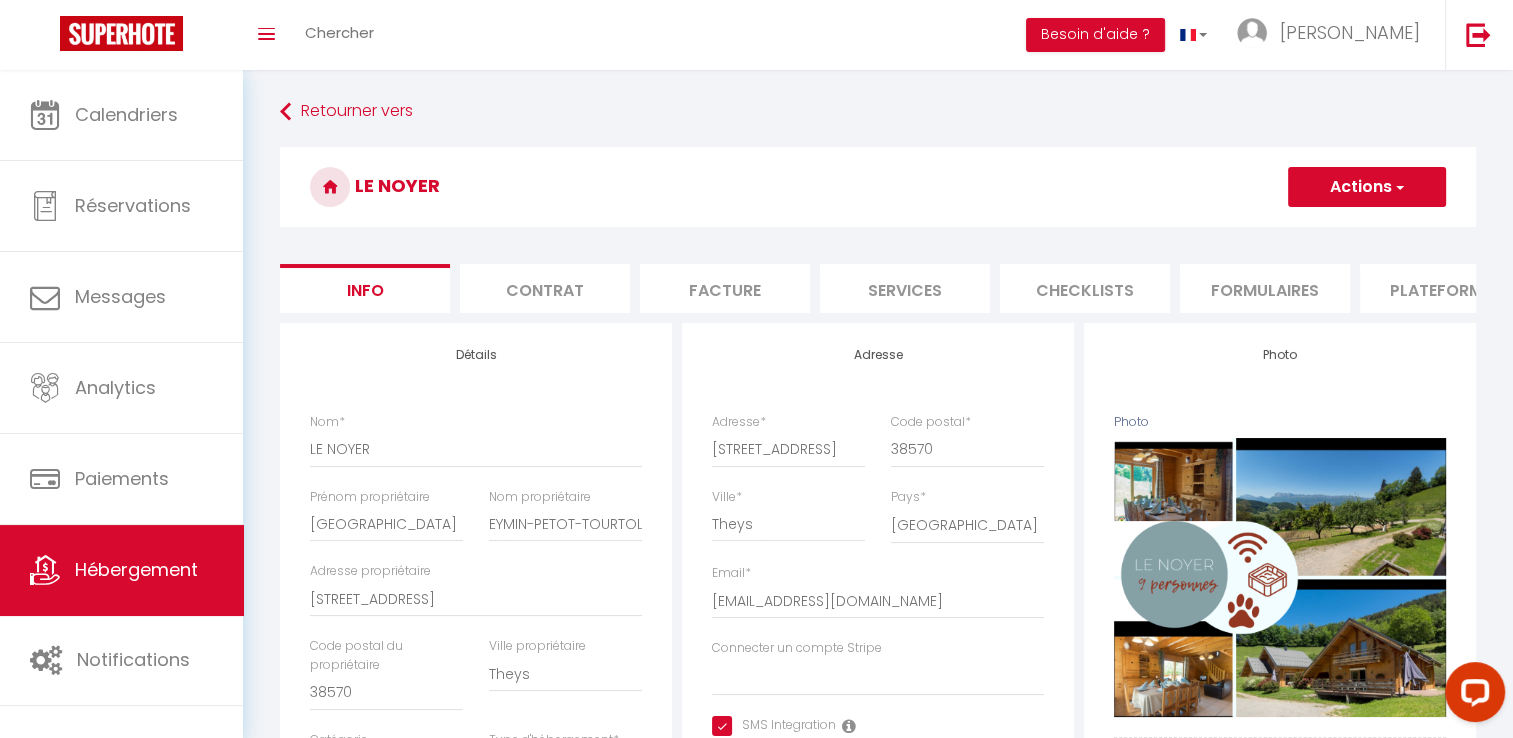 click on "Actions" at bounding box center (1367, 187) 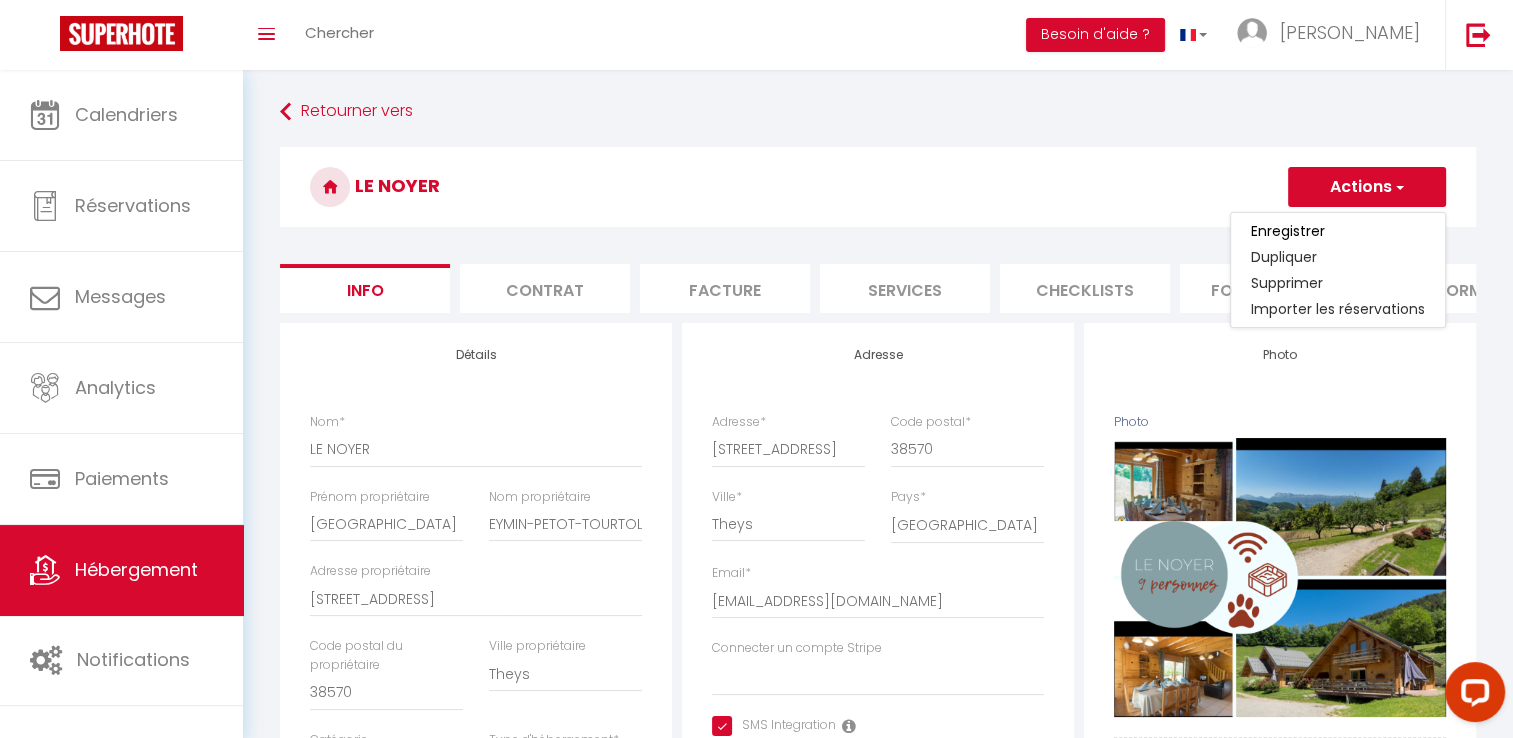 click on "Enregistrer" at bounding box center (1338, 231) 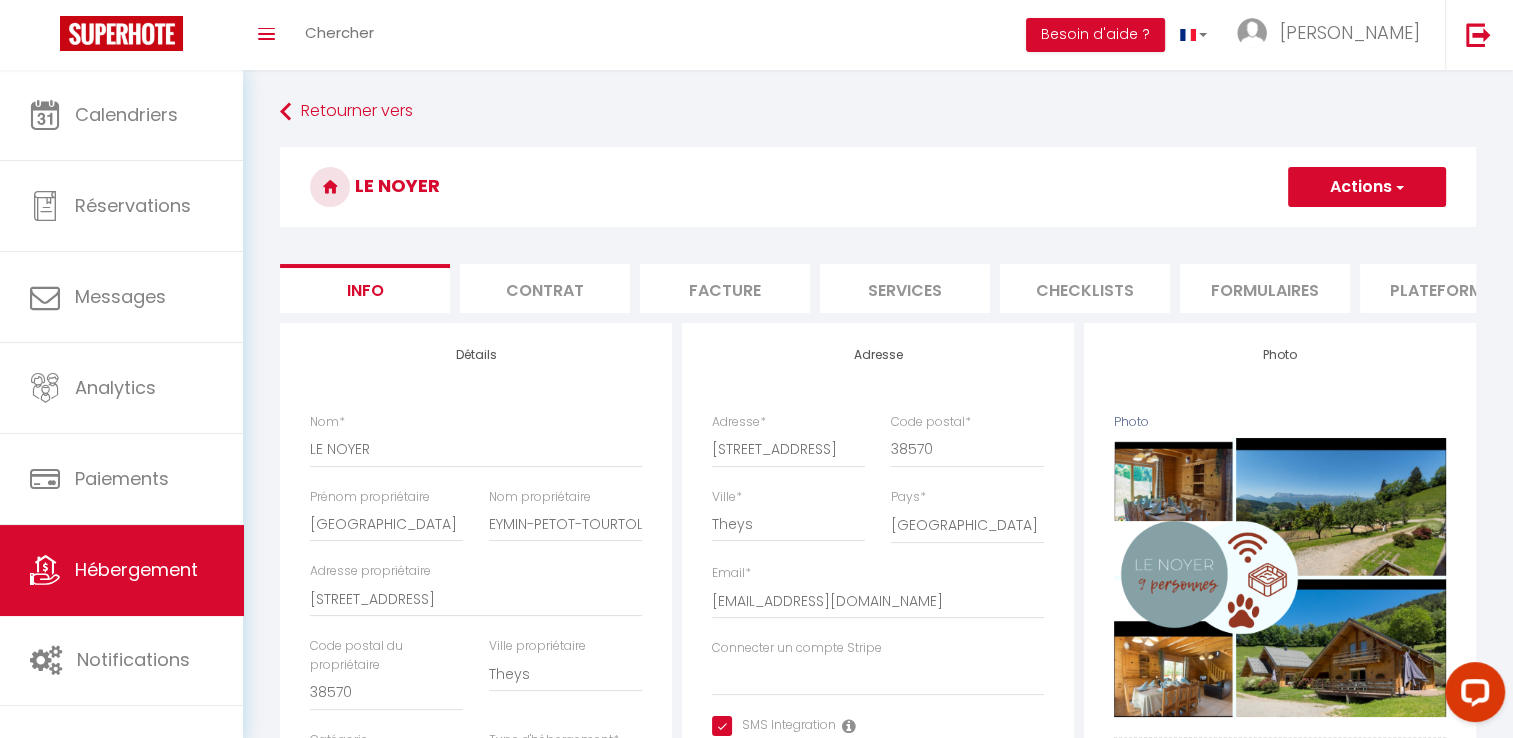click at bounding box center [1398, 187] 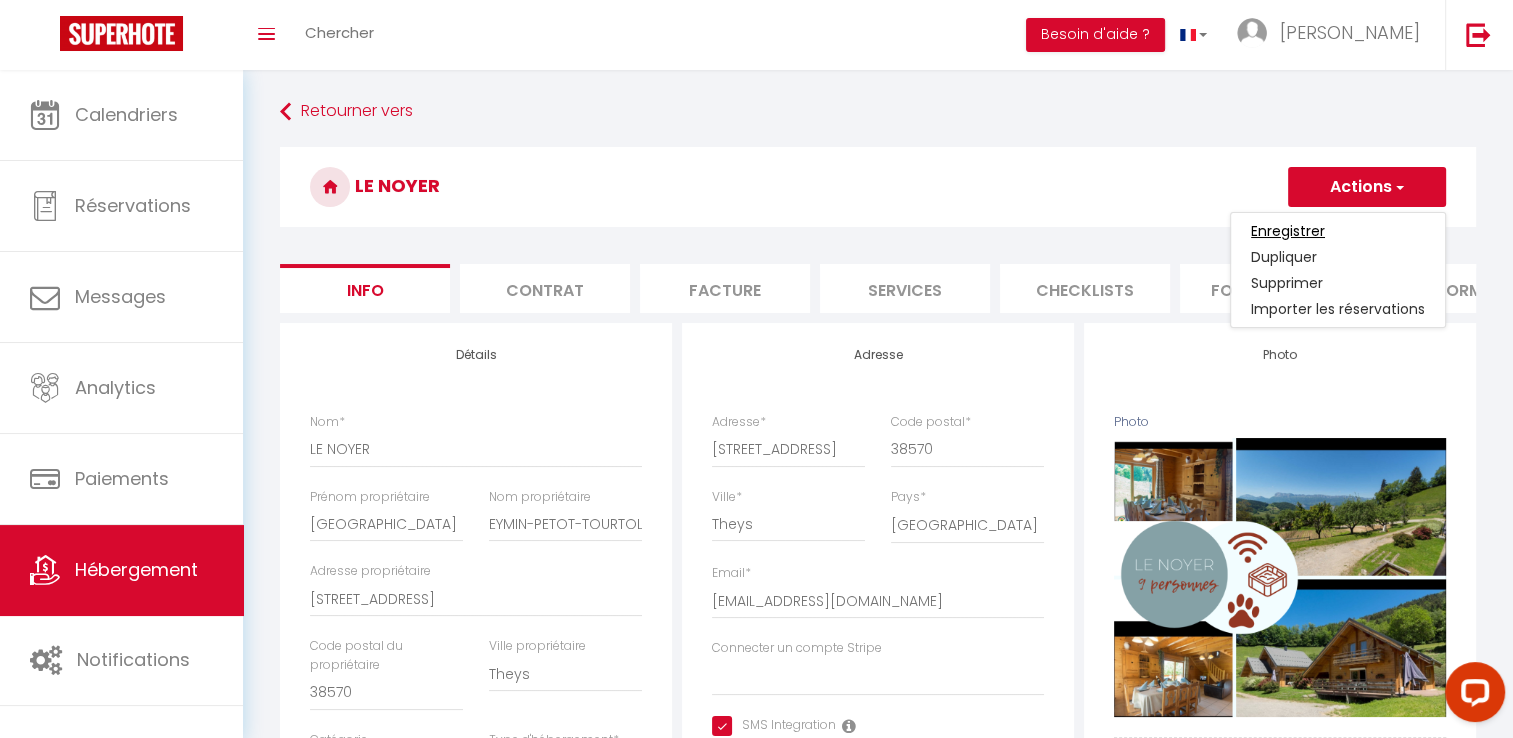 click on "Enregistrer" at bounding box center (1288, 231) 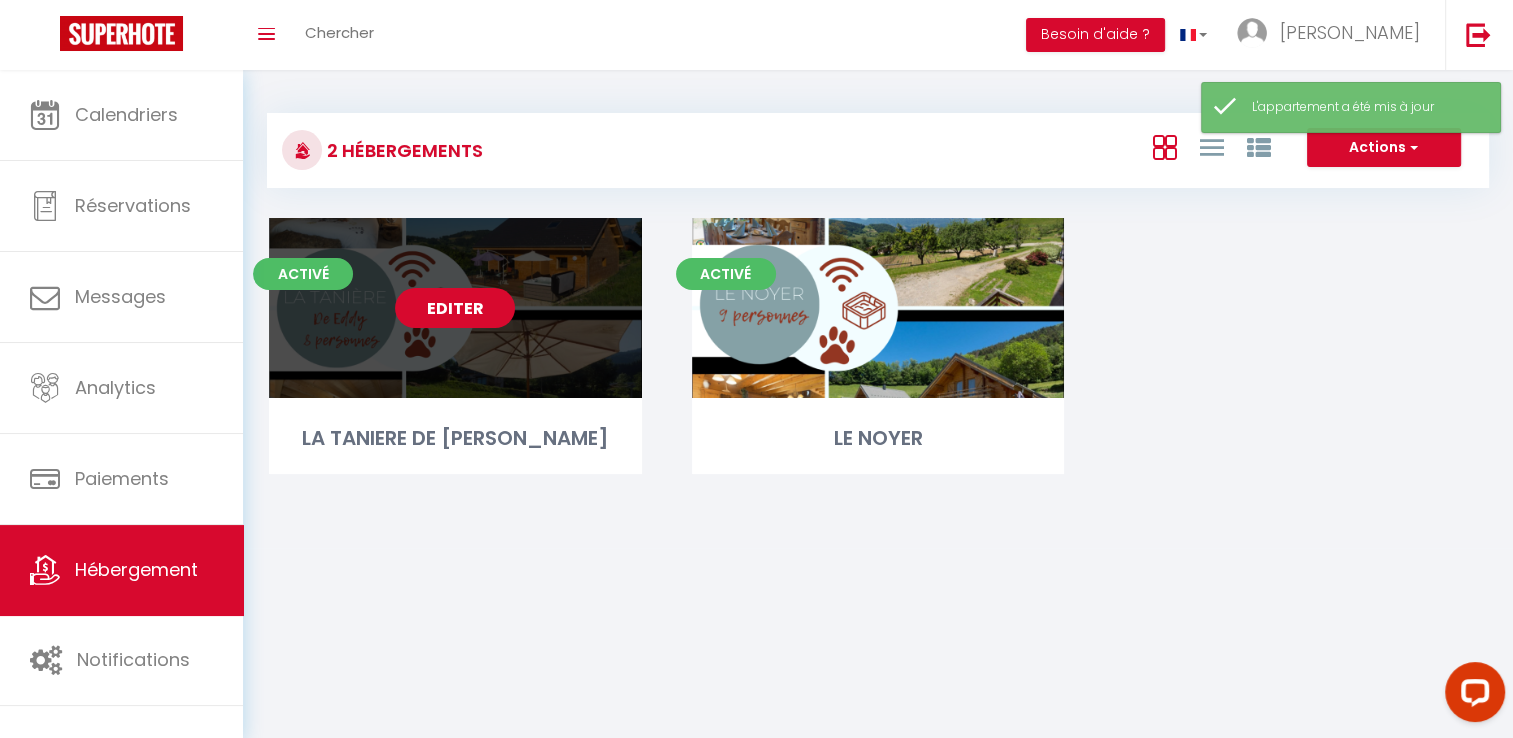 click on "Editer" at bounding box center [455, 308] 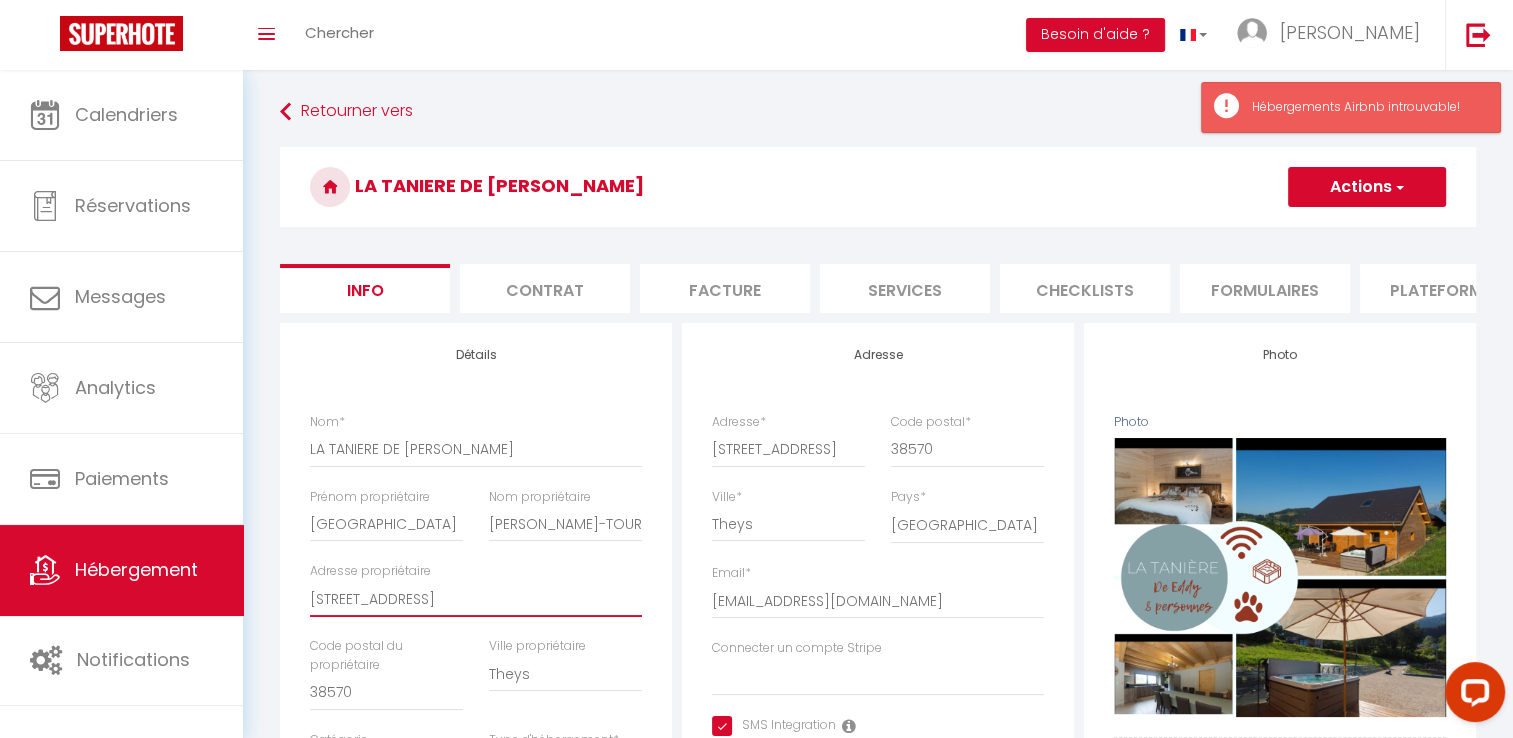 click on "[STREET_ADDRESS]" at bounding box center (476, 599) 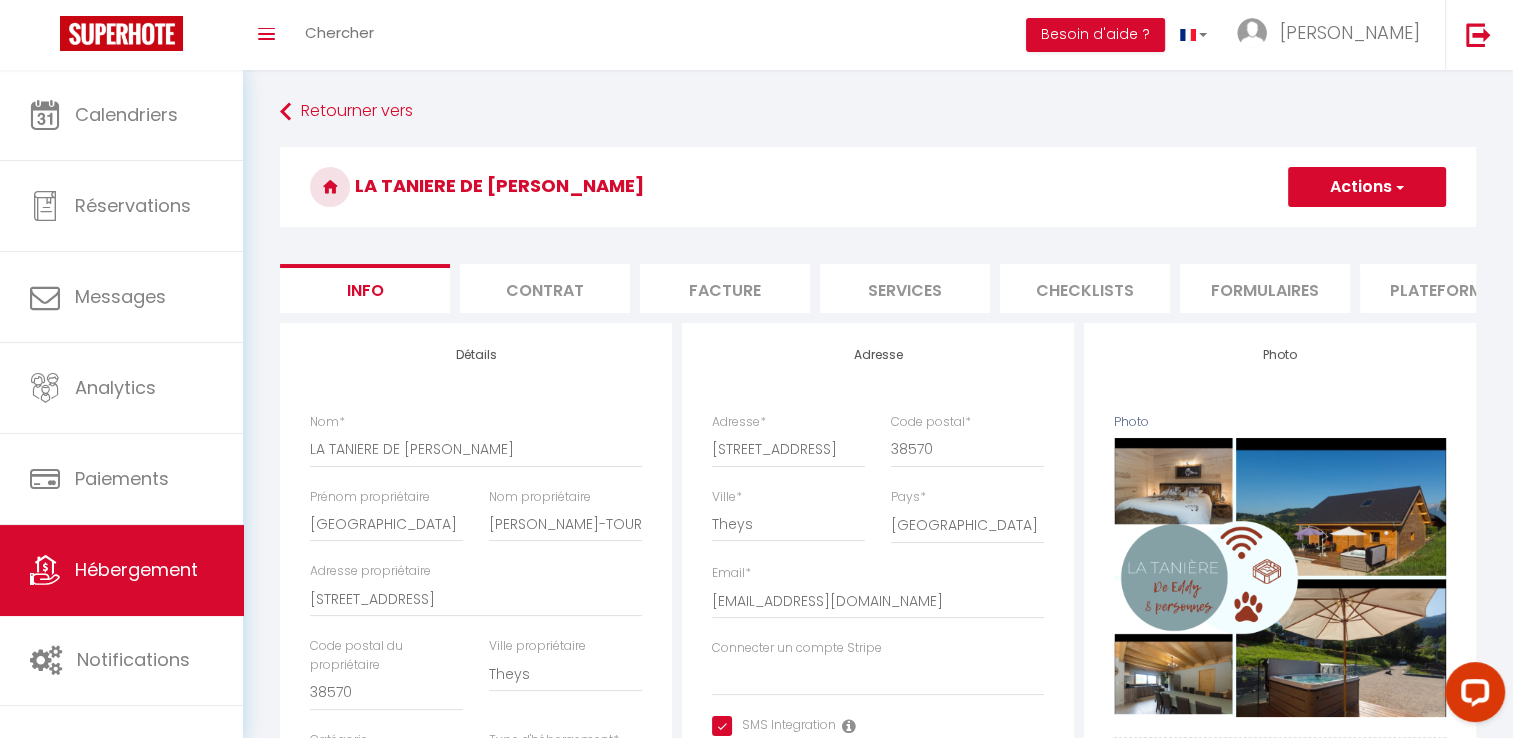 click at bounding box center (1398, 187) 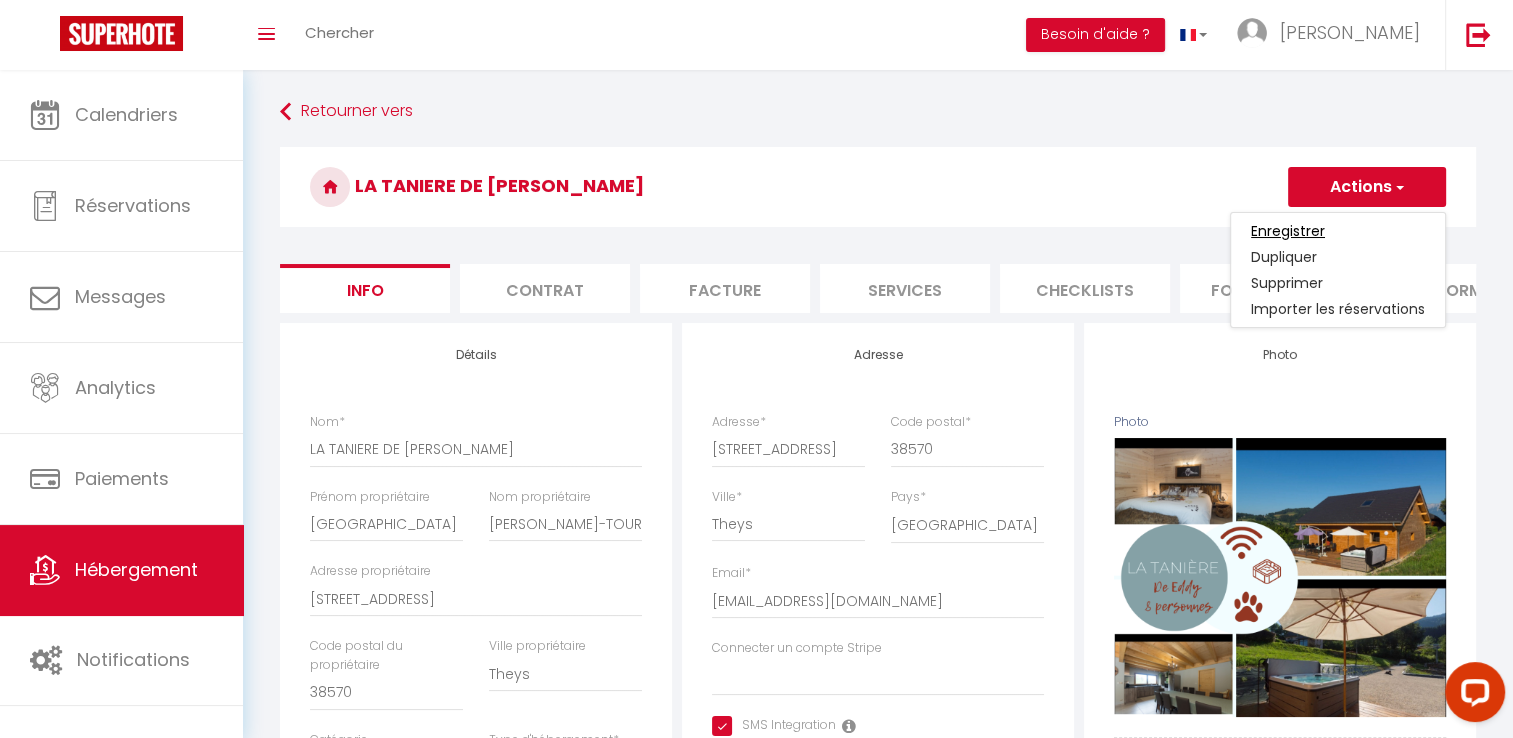 click on "Enregistrer" at bounding box center [1288, 231] 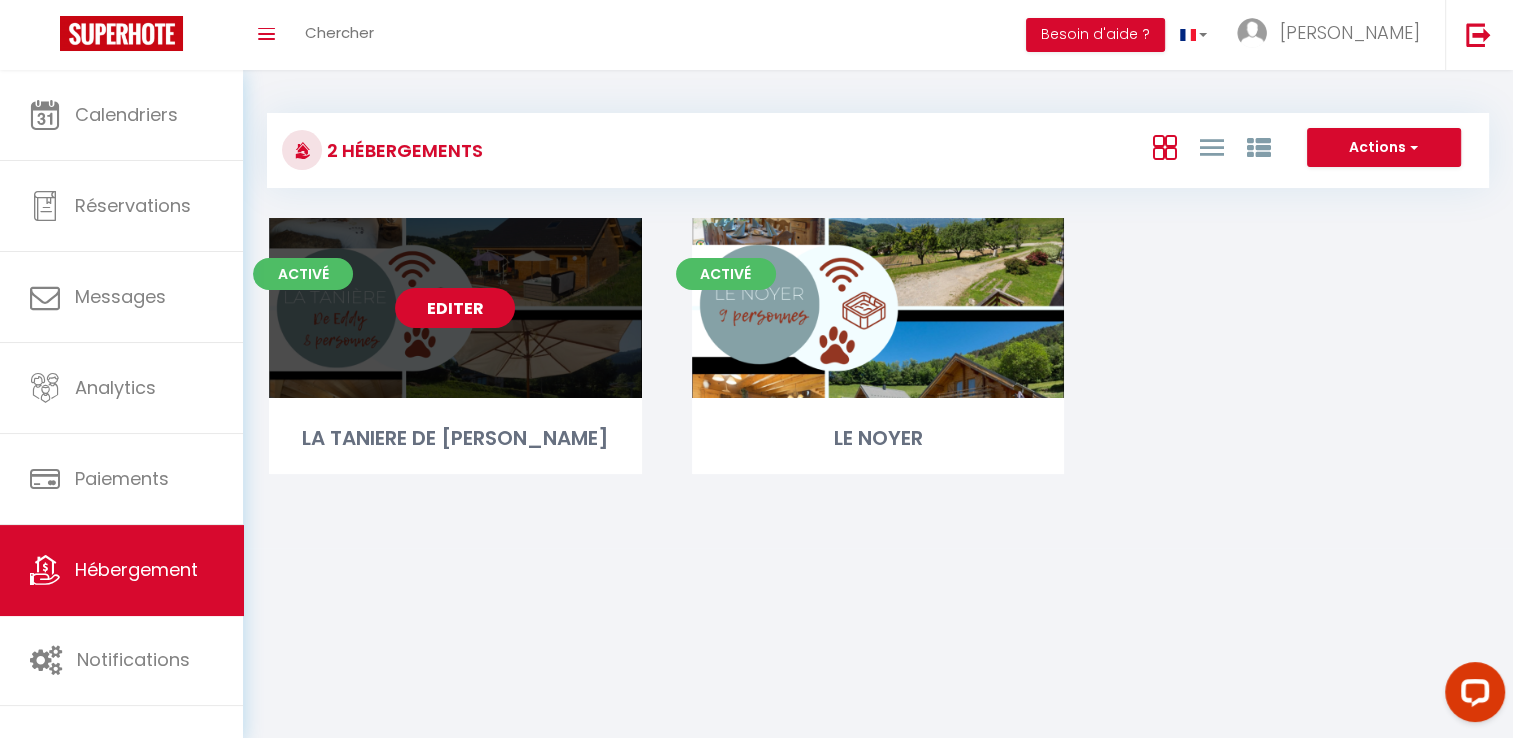 click on "Editer" at bounding box center (455, 308) 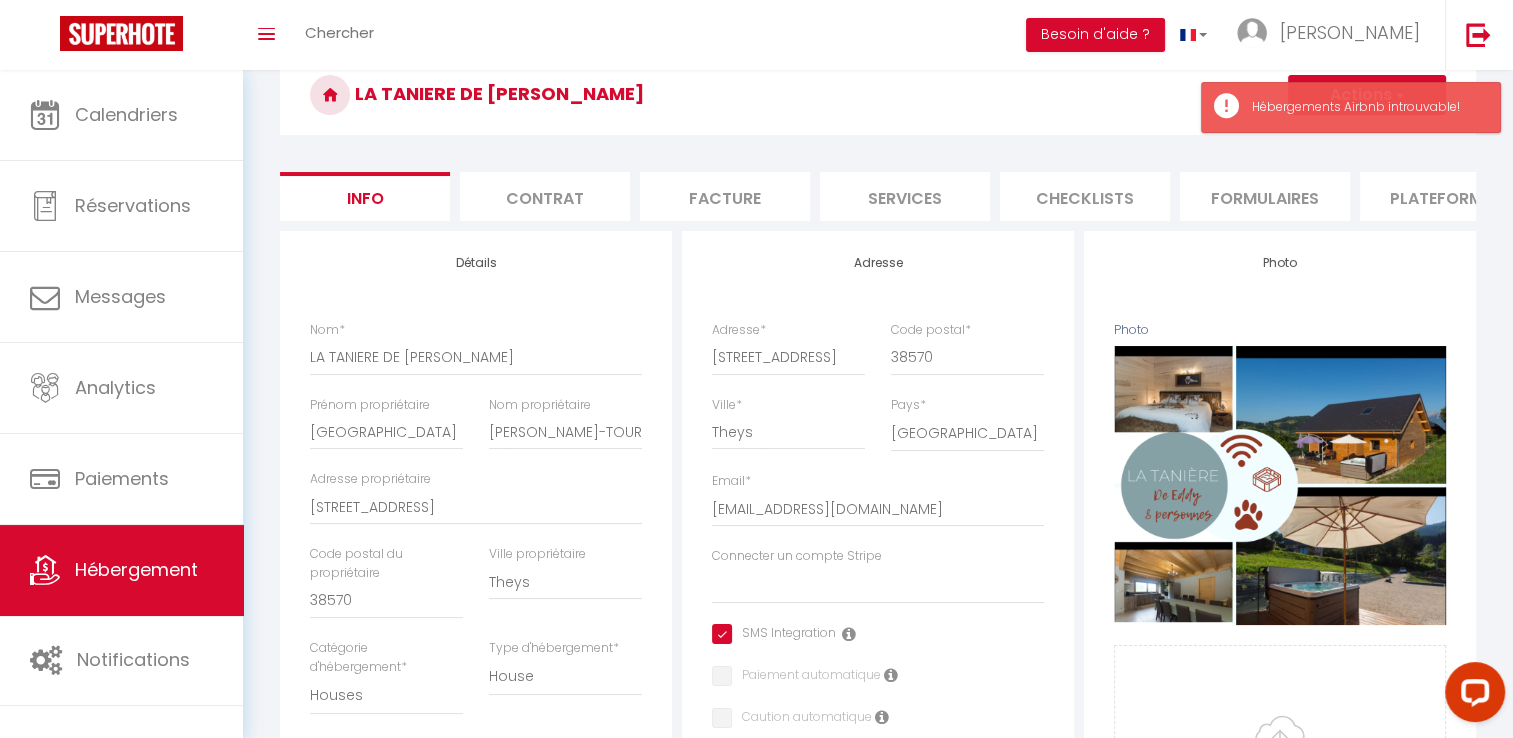 scroll, scrollTop: 200, scrollLeft: 0, axis: vertical 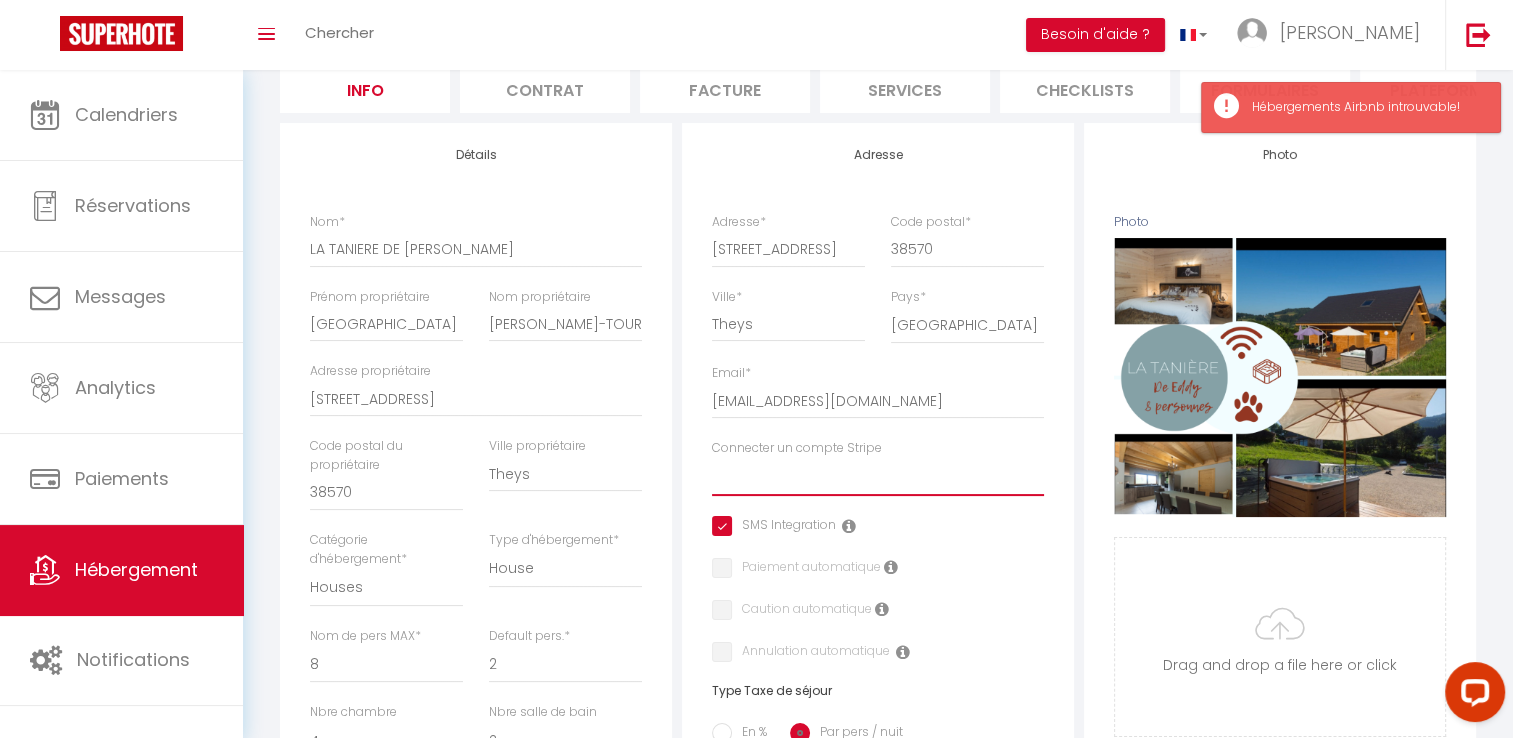 click on "Connecter un compte Stripe" at bounding box center (878, 477) 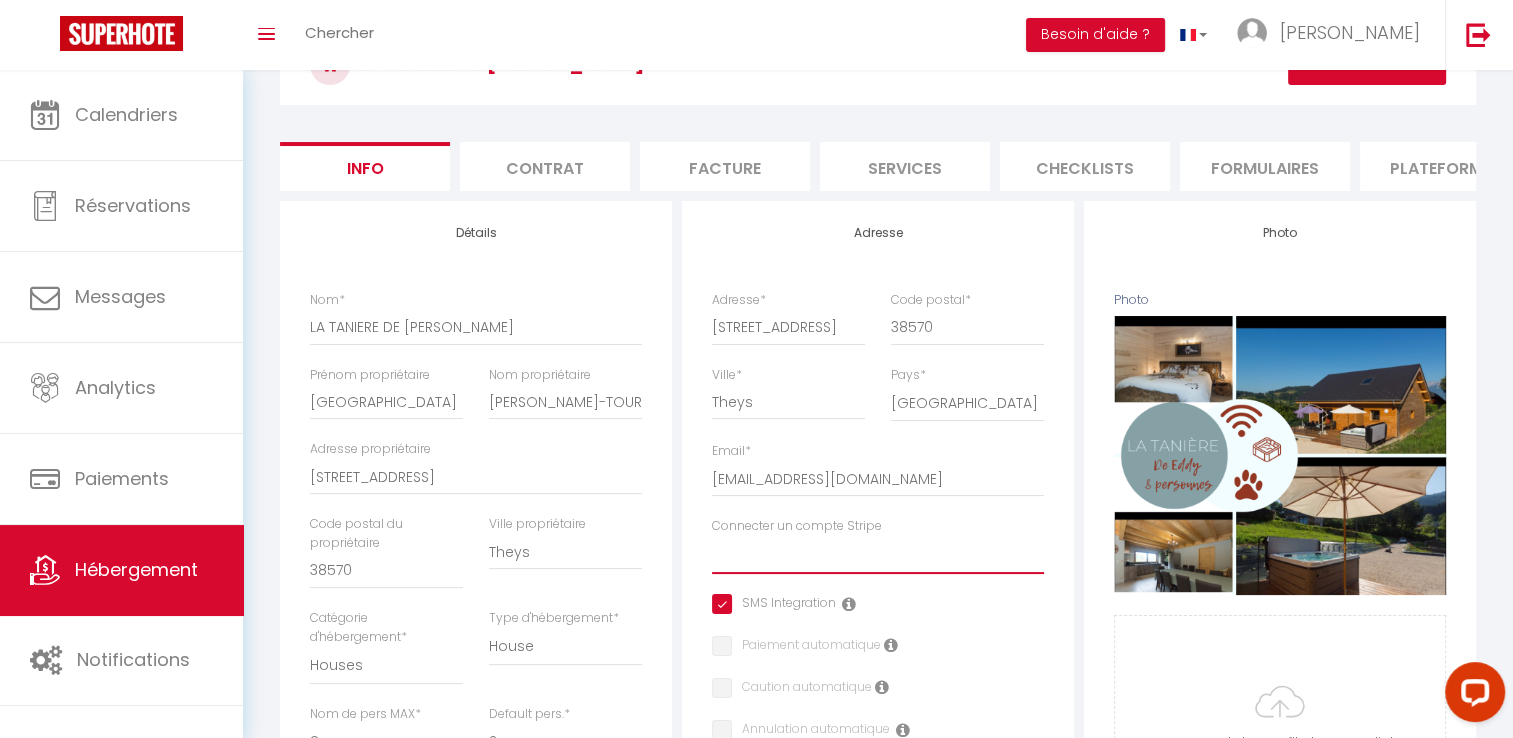 scroll, scrollTop: 0, scrollLeft: 0, axis: both 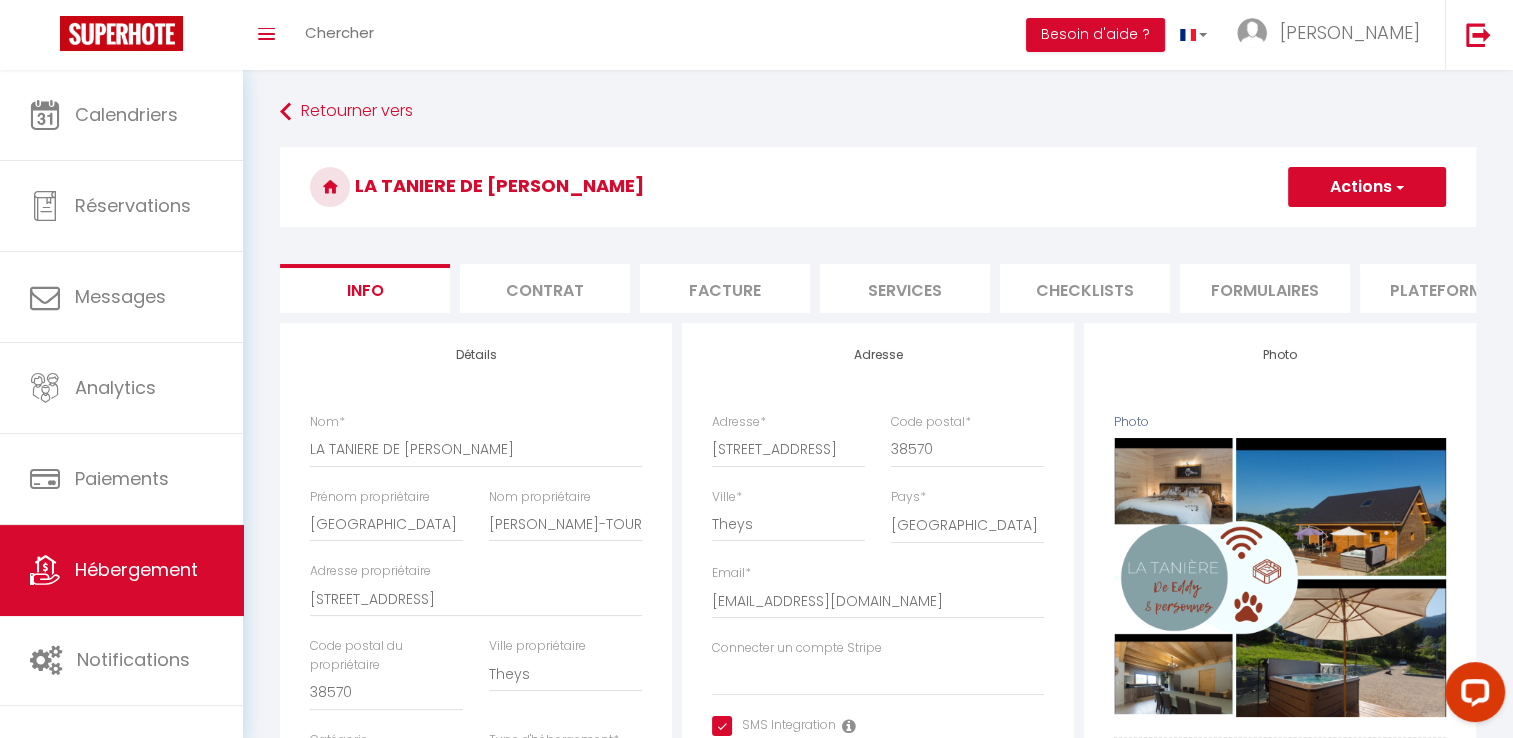 click on "Facture" at bounding box center [725, 288] 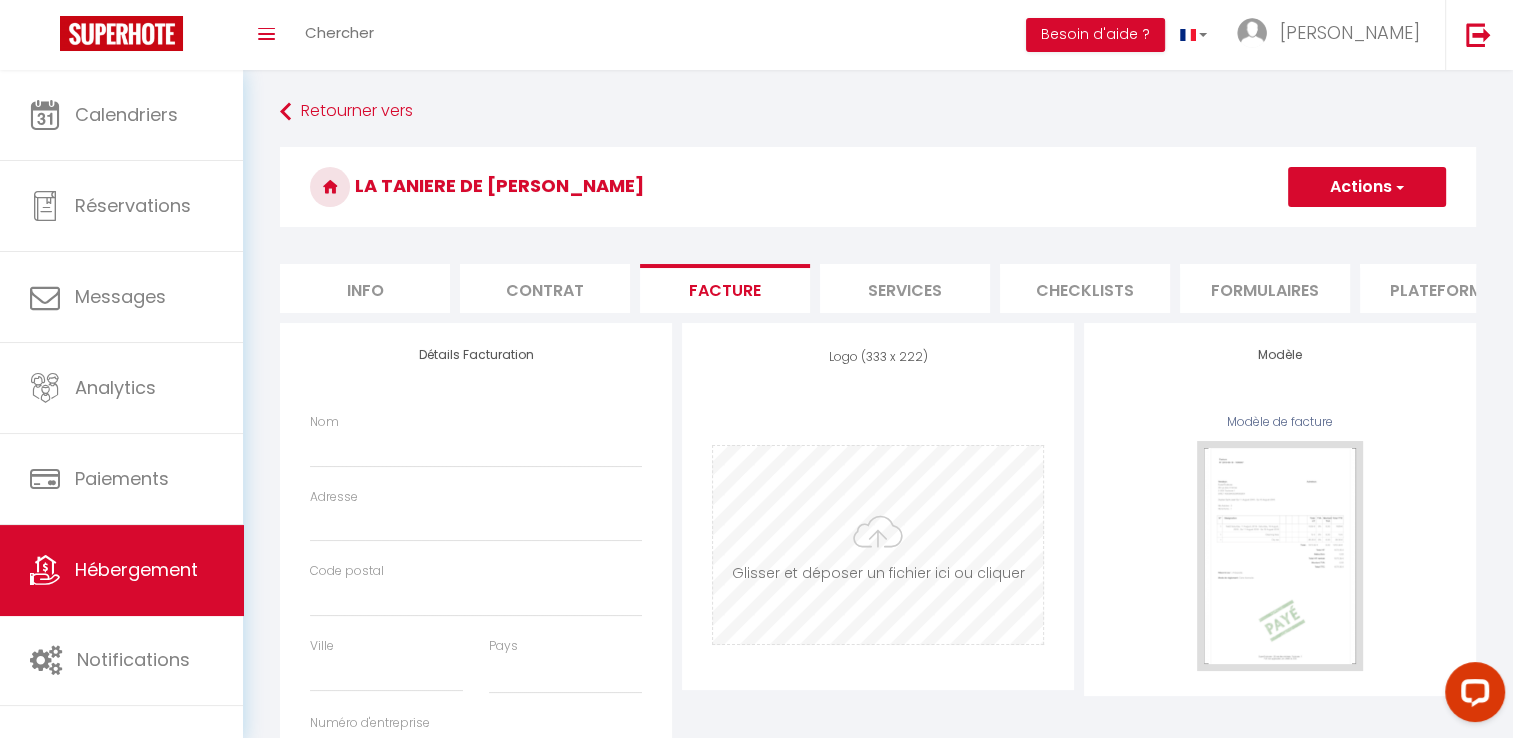 click at bounding box center (878, 545) 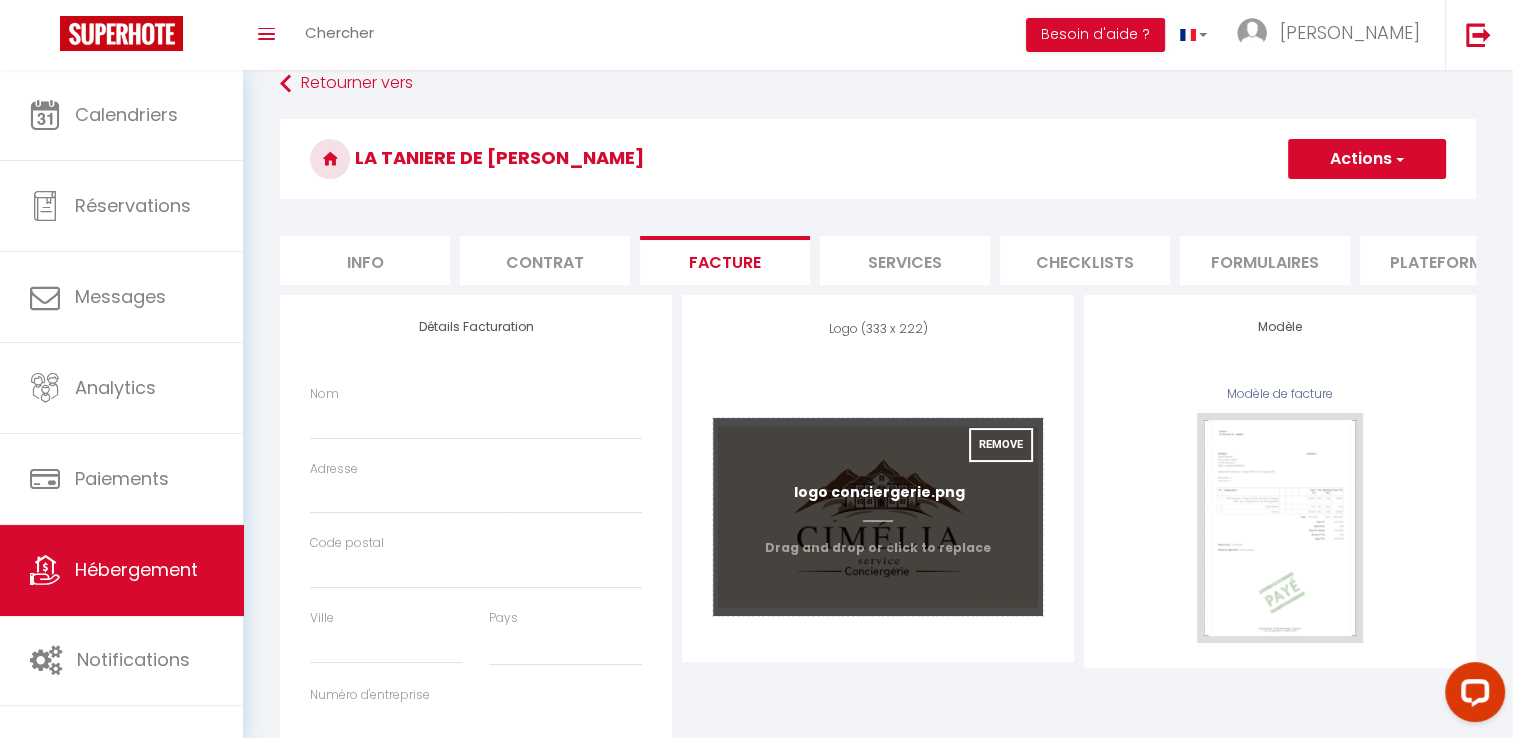 scroll, scrollTop: 0, scrollLeft: 0, axis: both 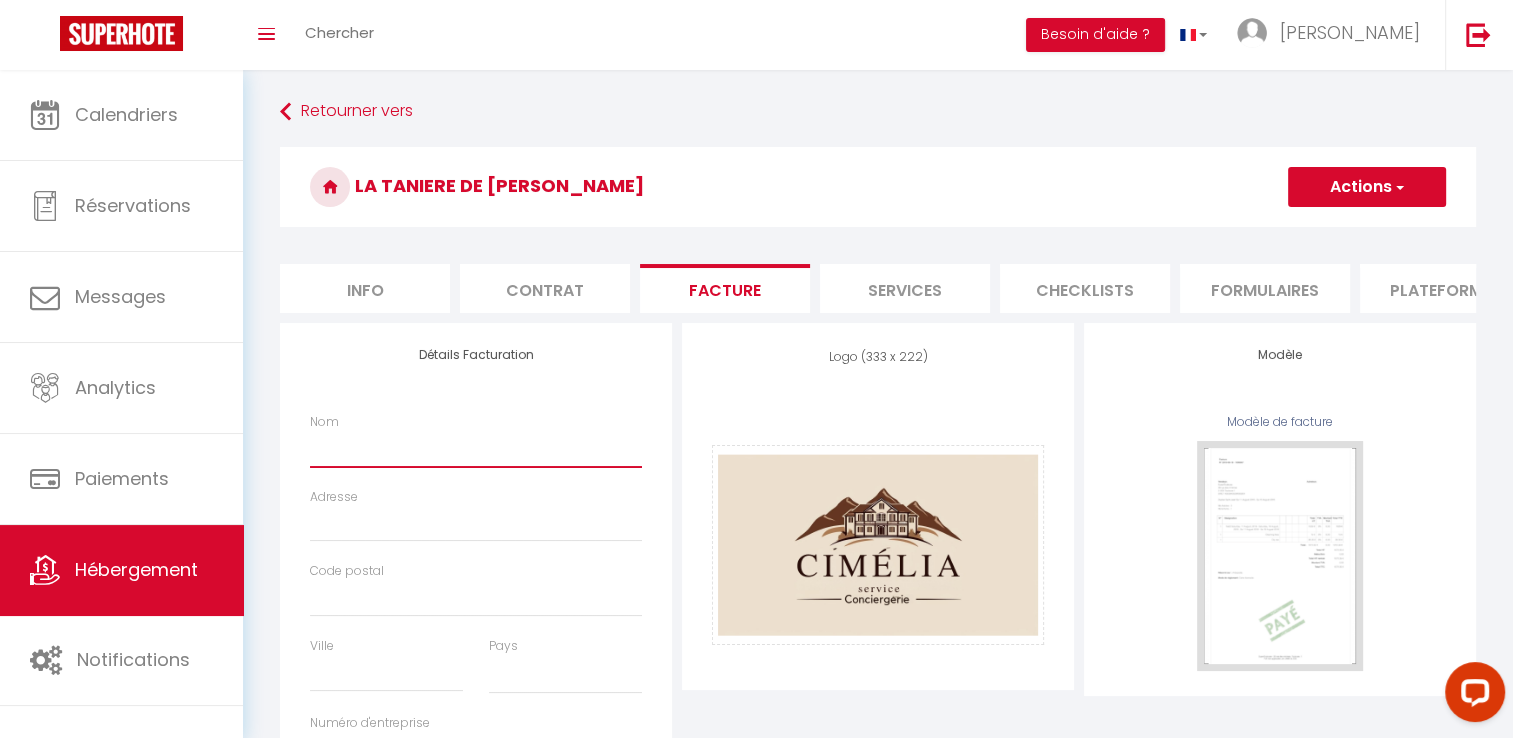 click on "Nom" at bounding box center (476, 449) 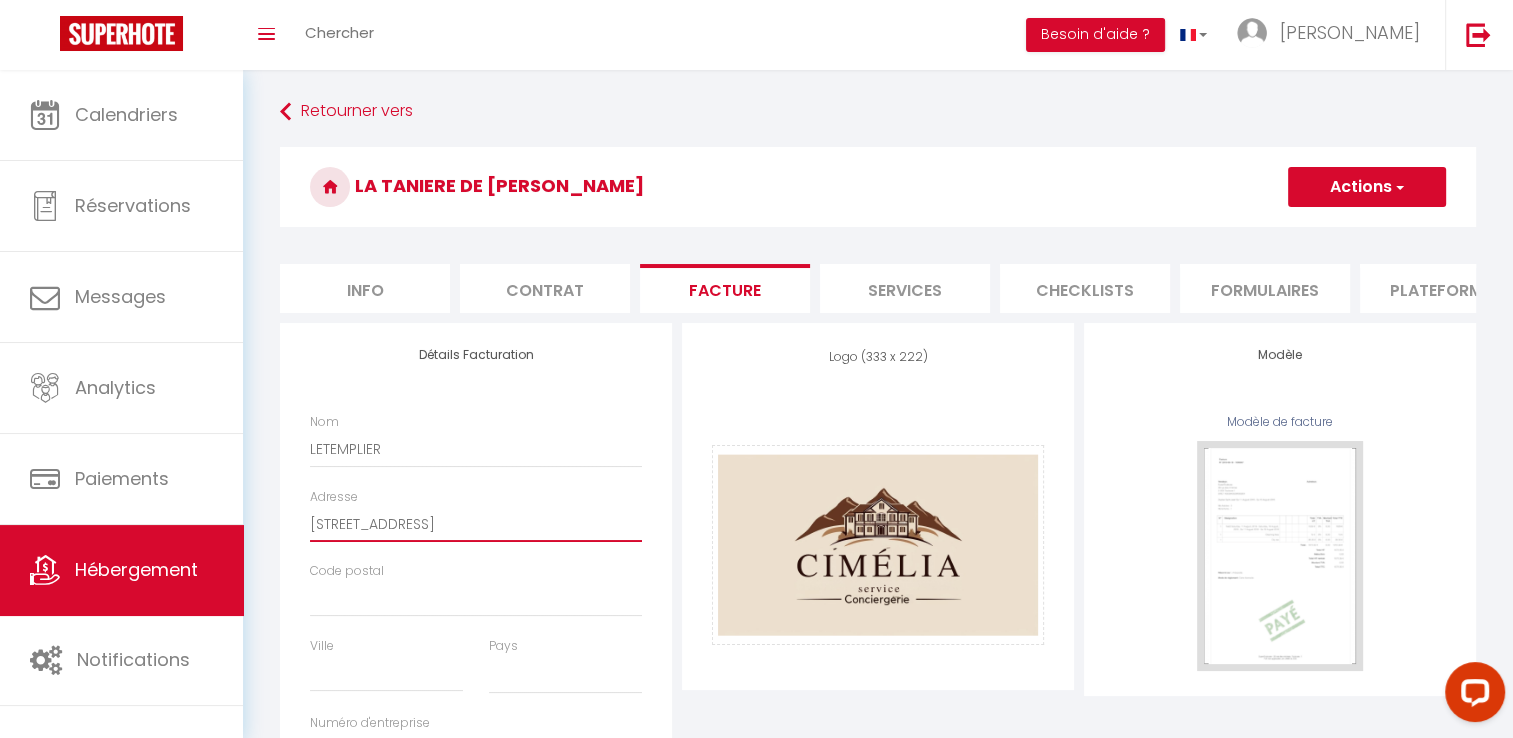 click on "[STREET_ADDRESS]" at bounding box center [476, 524] 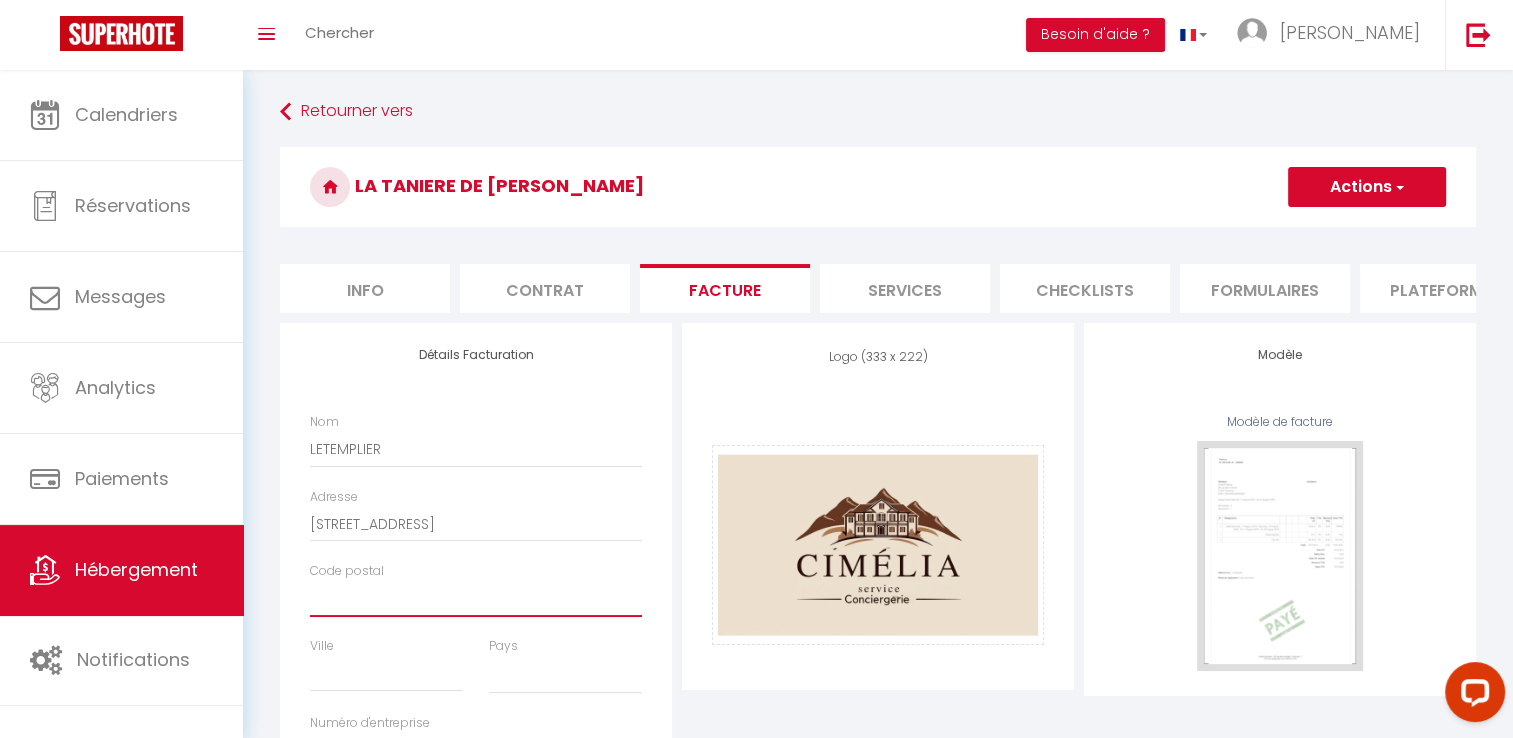 click on "Code postal" at bounding box center (476, 599) 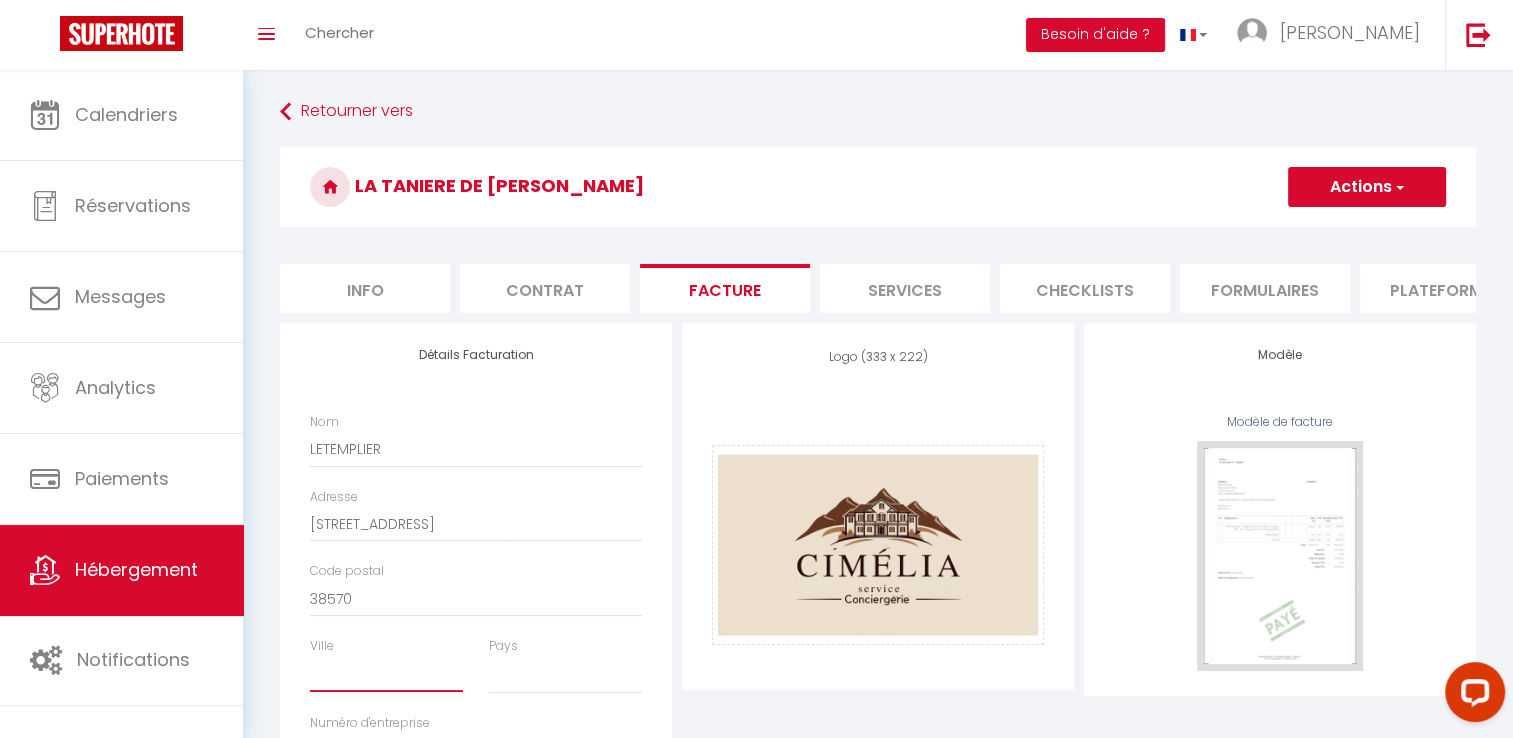 click on "Ville" at bounding box center (386, 674) 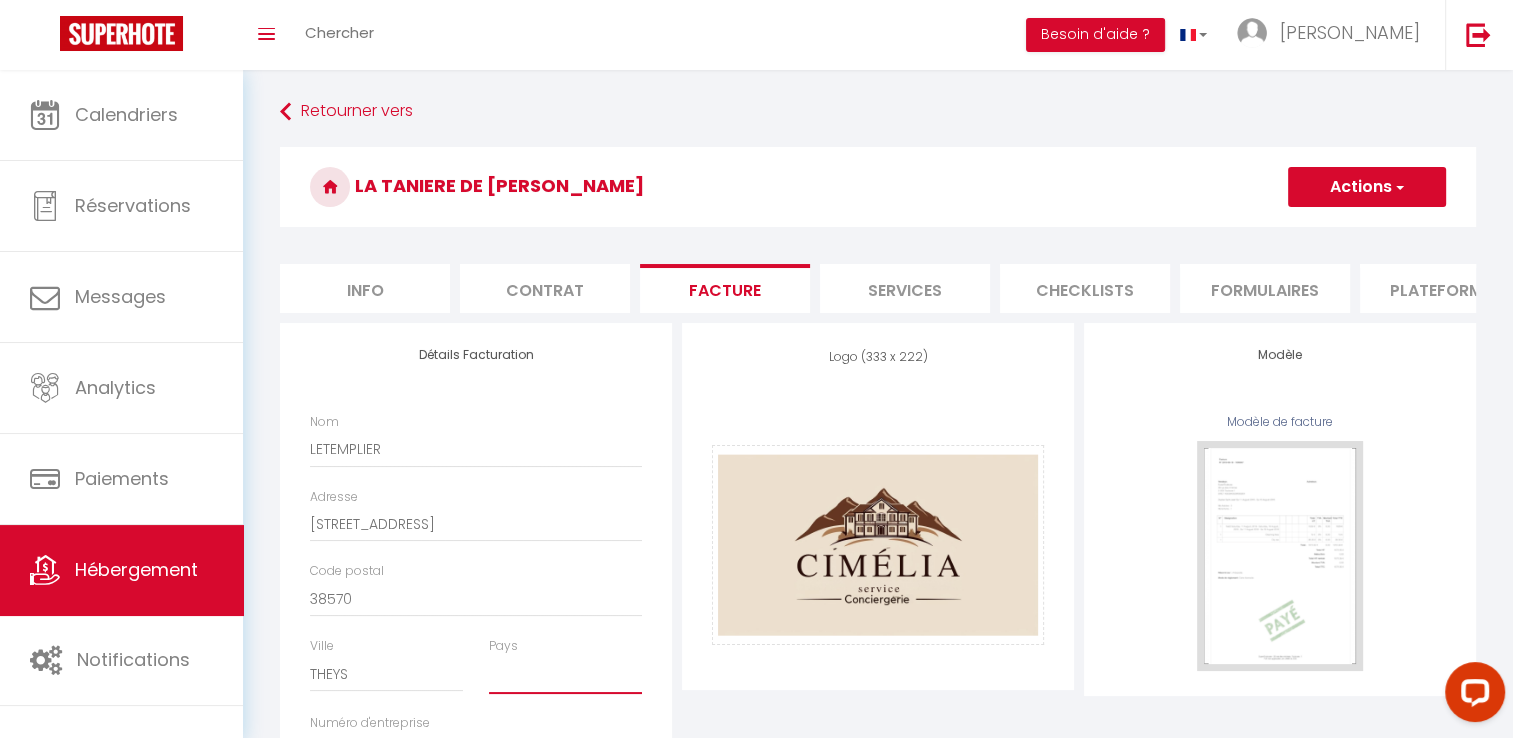 click on "[GEOGRAPHIC_DATA]
[GEOGRAPHIC_DATA]
[GEOGRAPHIC_DATA]
[GEOGRAPHIC_DATA]
[GEOGRAPHIC_DATA]
[US_STATE]
[GEOGRAPHIC_DATA]
[GEOGRAPHIC_DATA]
[GEOGRAPHIC_DATA]
Antarctica
[GEOGRAPHIC_DATA]
[GEOGRAPHIC_DATA]
[GEOGRAPHIC_DATA]" at bounding box center [565, 675] 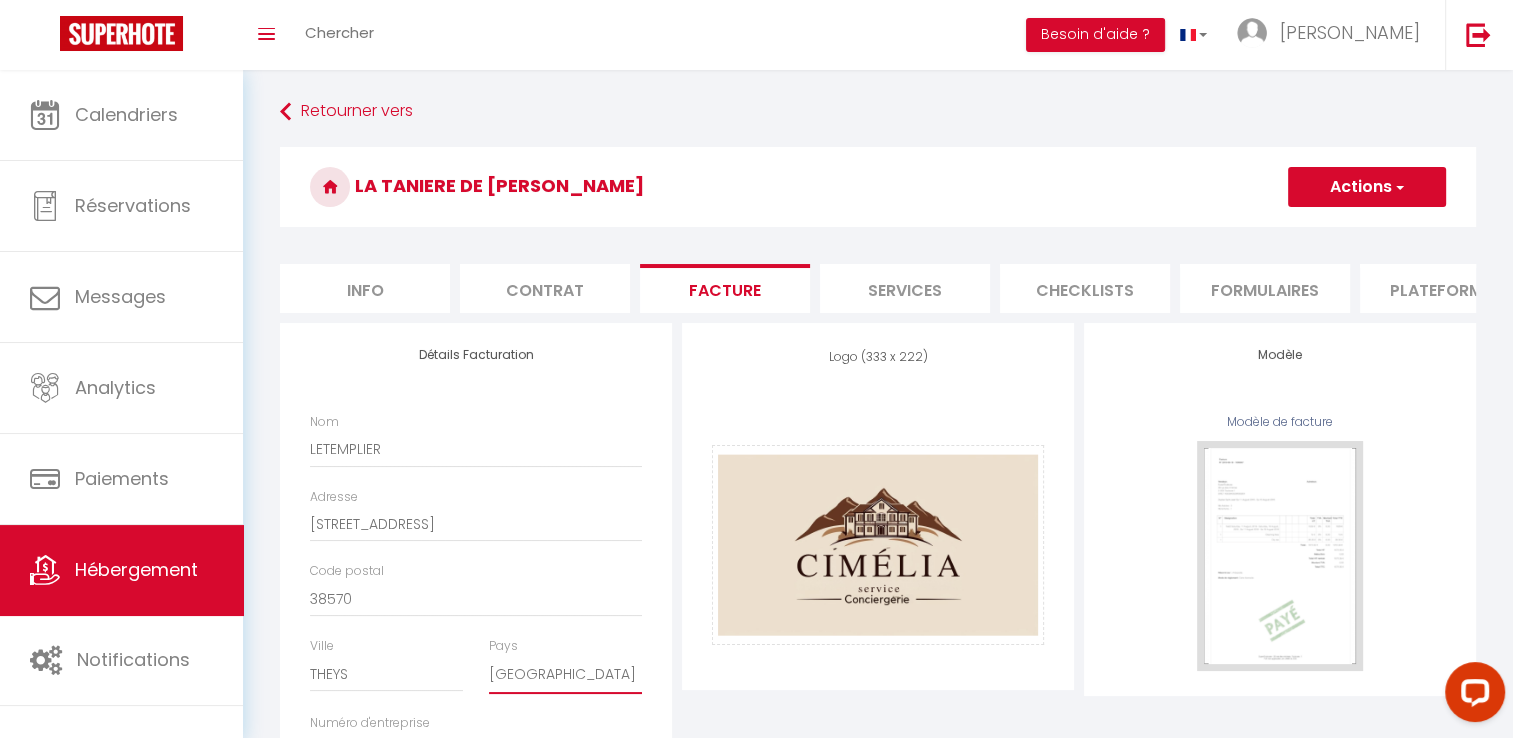 click on "[GEOGRAPHIC_DATA]
[GEOGRAPHIC_DATA]
[GEOGRAPHIC_DATA]
[GEOGRAPHIC_DATA]
[GEOGRAPHIC_DATA]
[US_STATE]
[GEOGRAPHIC_DATA]
[GEOGRAPHIC_DATA]
[GEOGRAPHIC_DATA]
Antarctica
[GEOGRAPHIC_DATA]
[GEOGRAPHIC_DATA]
[GEOGRAPHIC_DATA]" at bounding box center [565, 675] 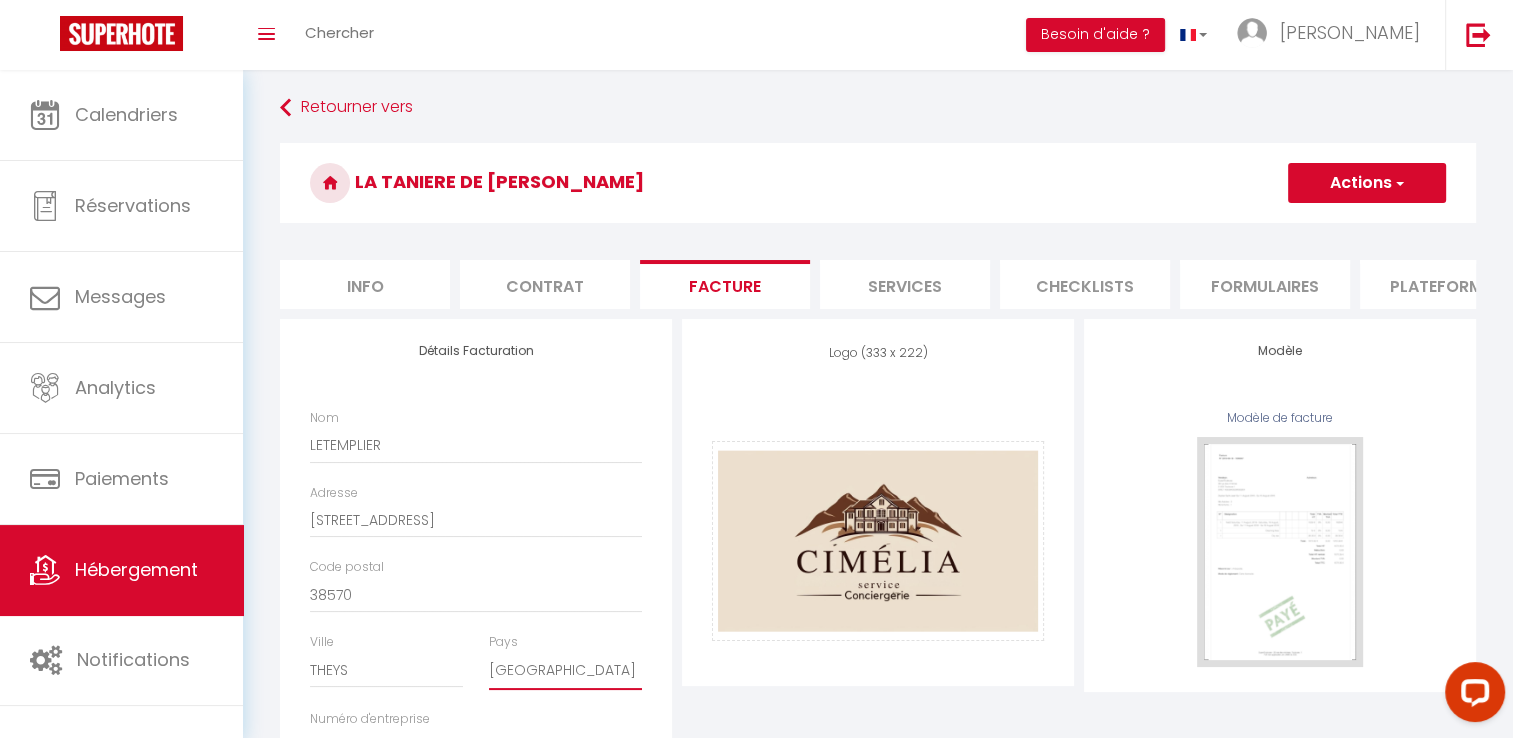 scroll, scrollTop: 0, scrollLeft: 0, axis: both 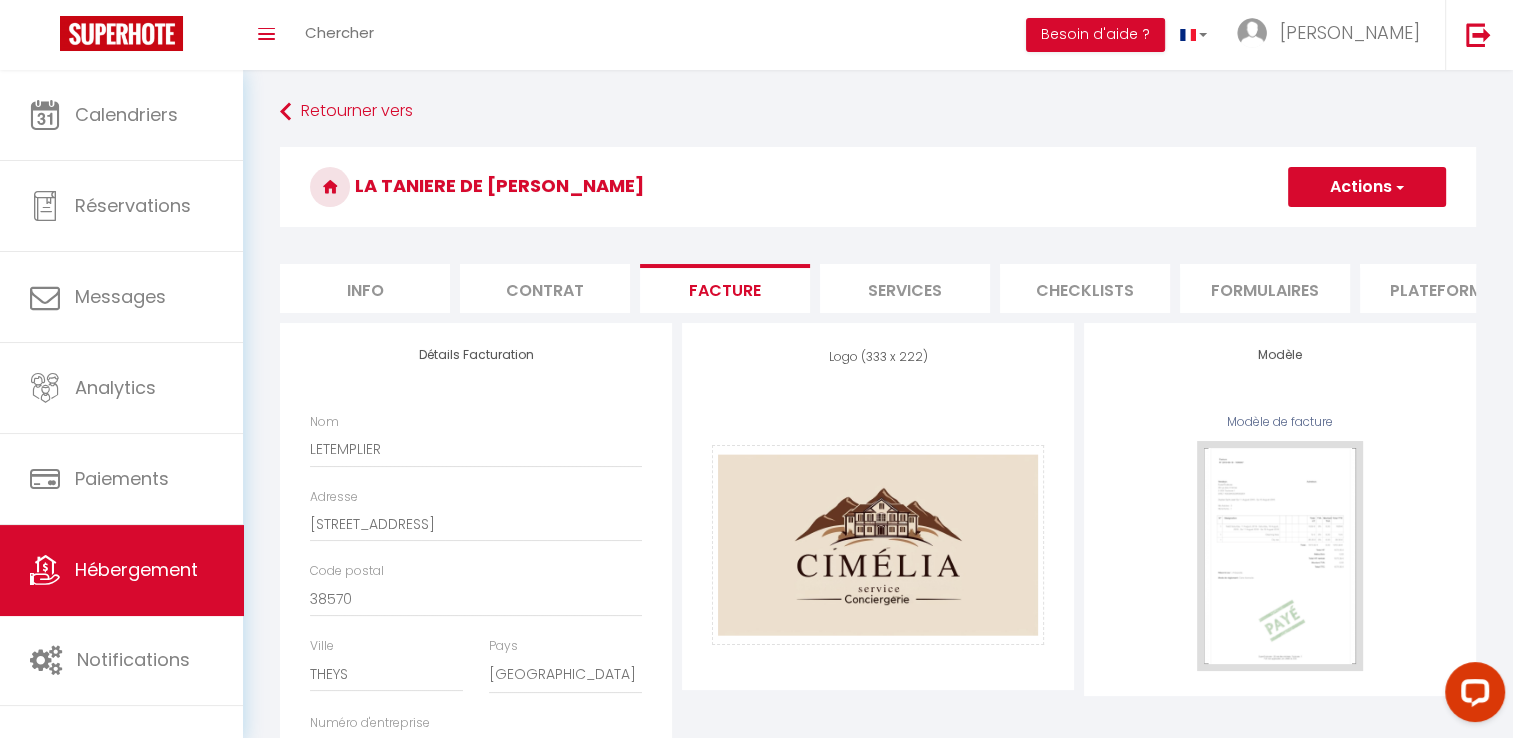 click at bounding box center [1398, 187] 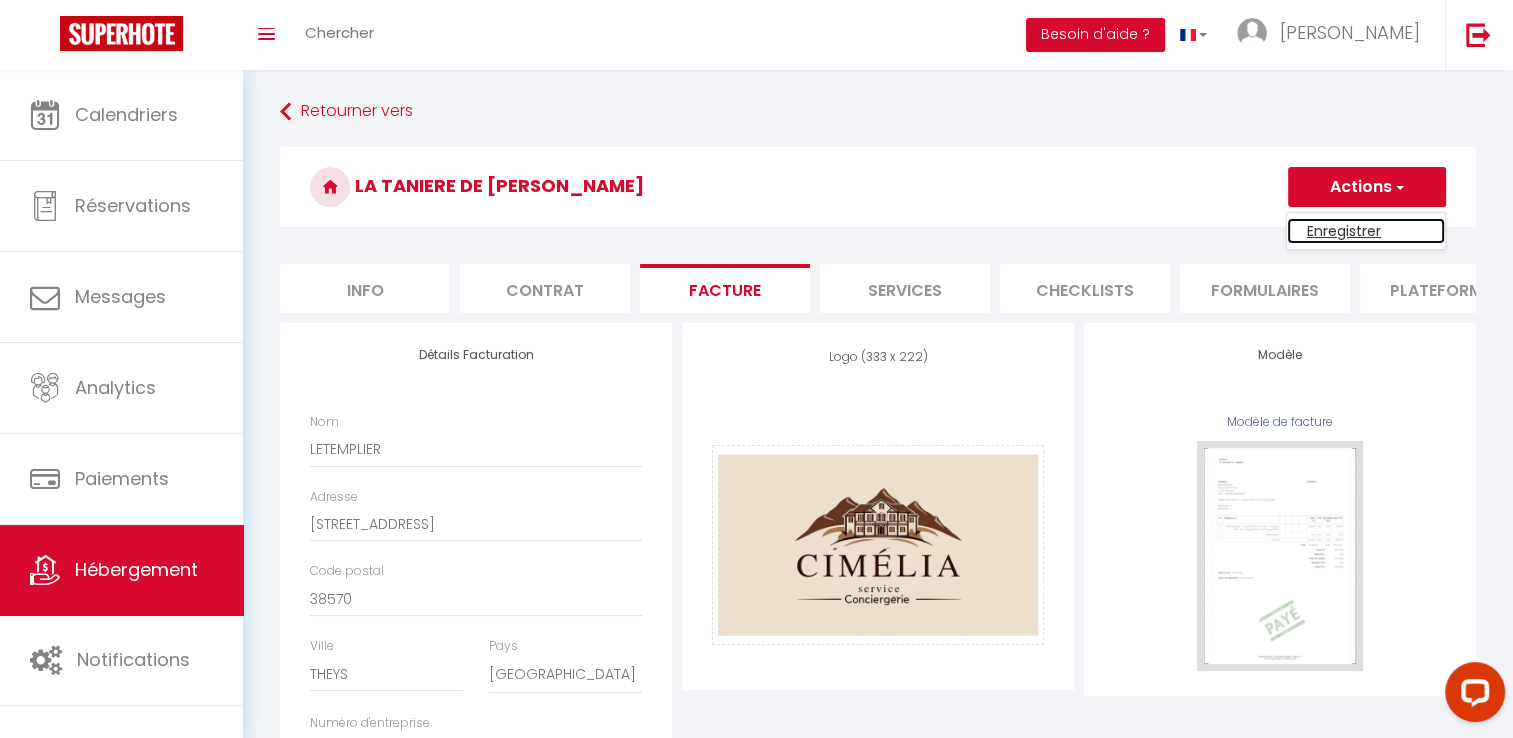 click on "Enregistrer" at bounding box center [1366, 231] 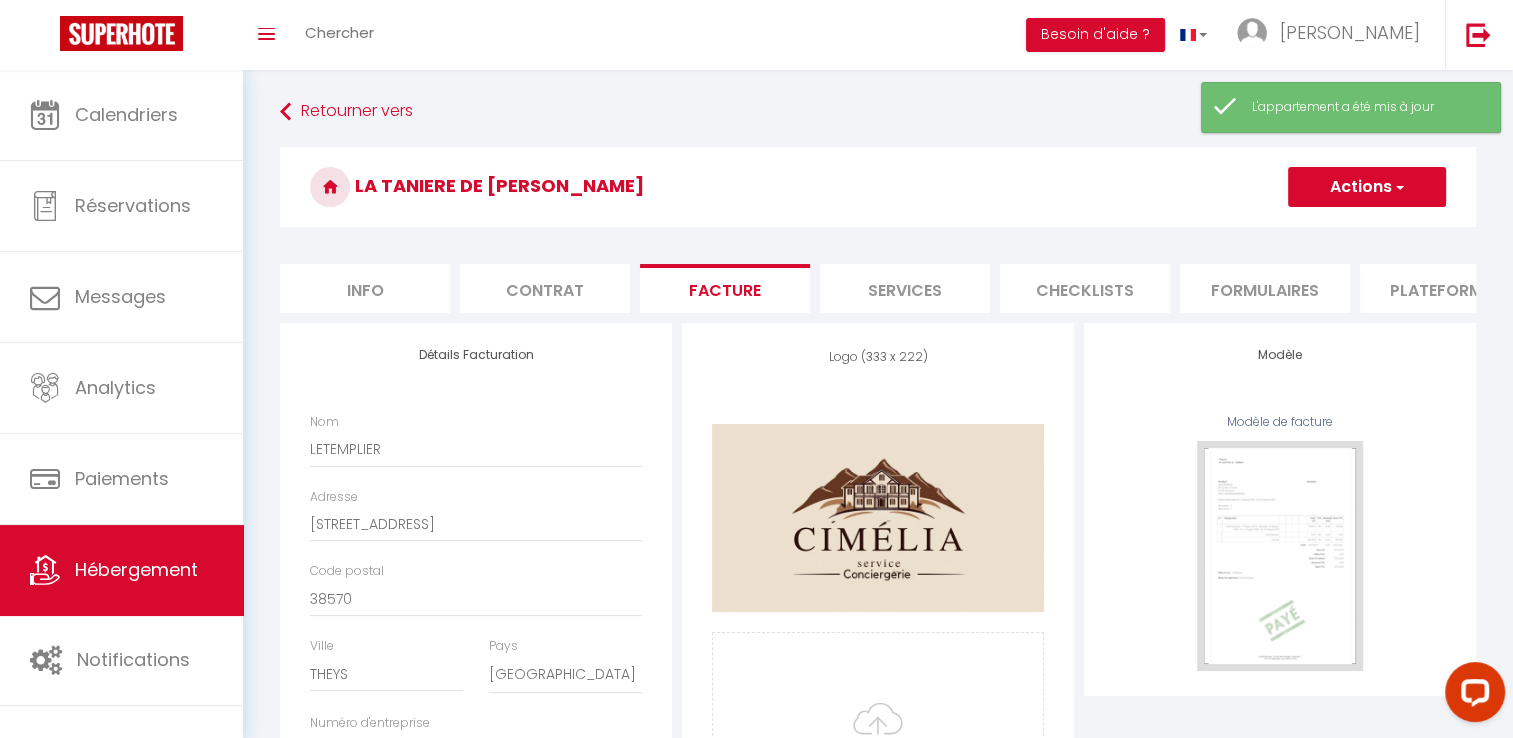 click on "Services" at bounding box center [905, 288] 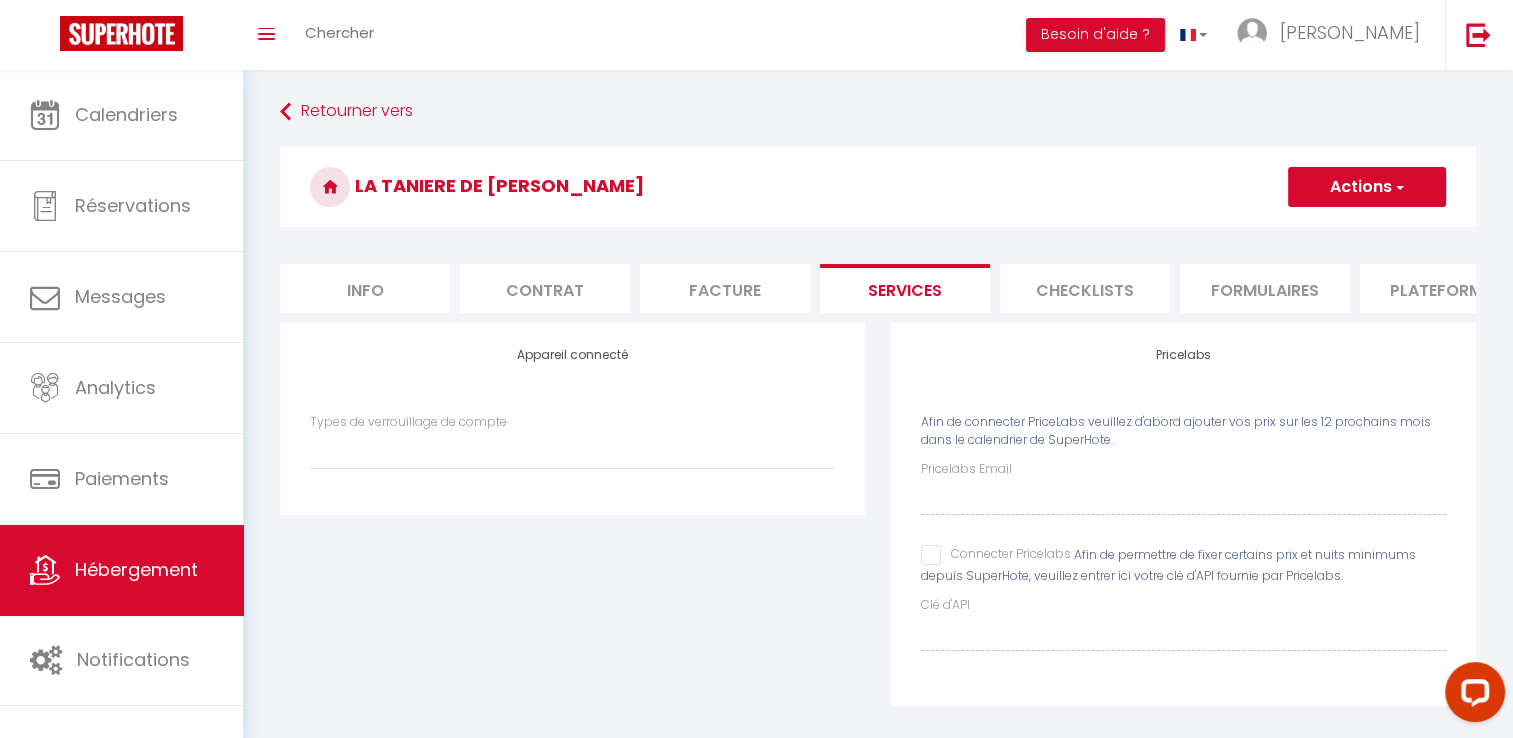 click on "Connecter Pricelabs" at bounding box center [996, 555] 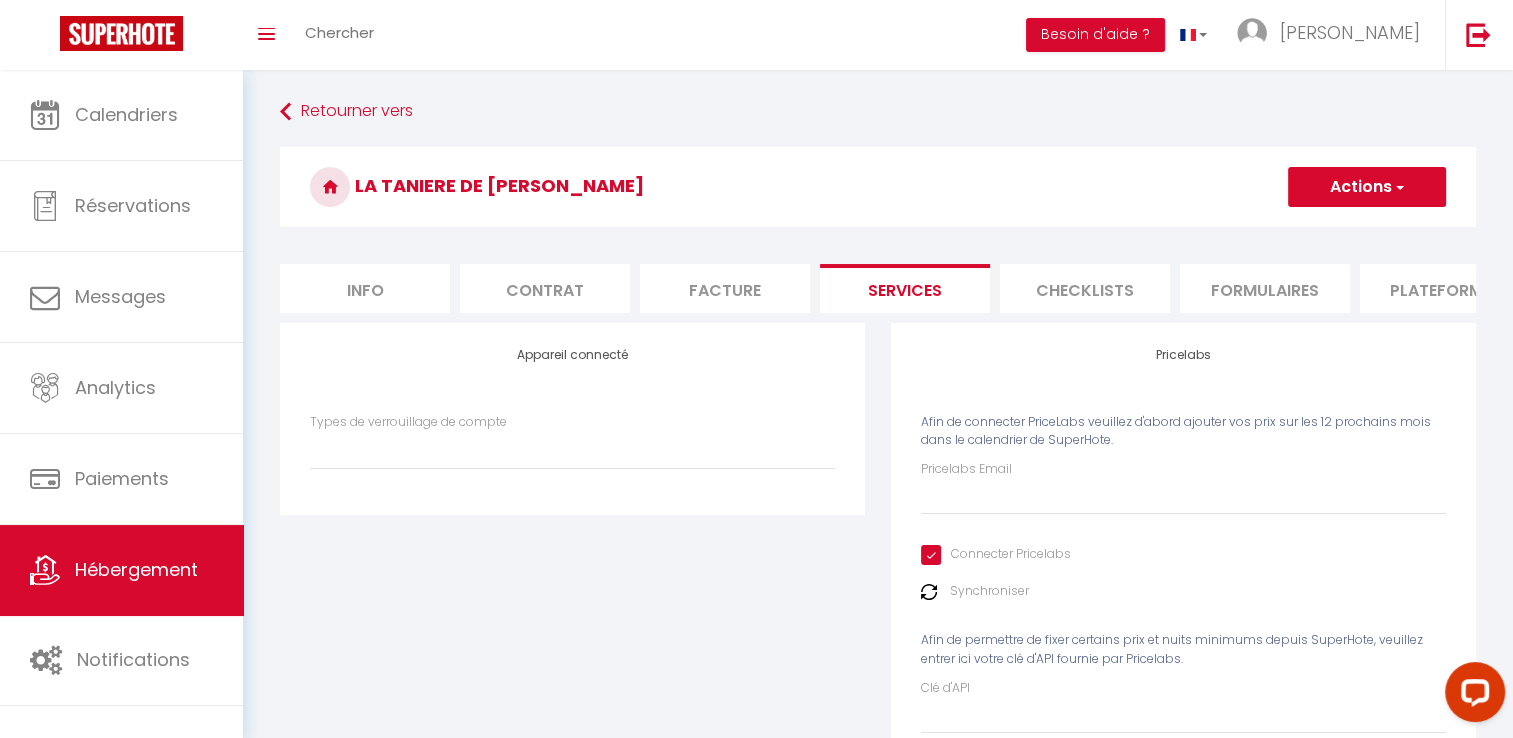 scroll, scrollTop: 0, scrollLeft: 0, axis: both 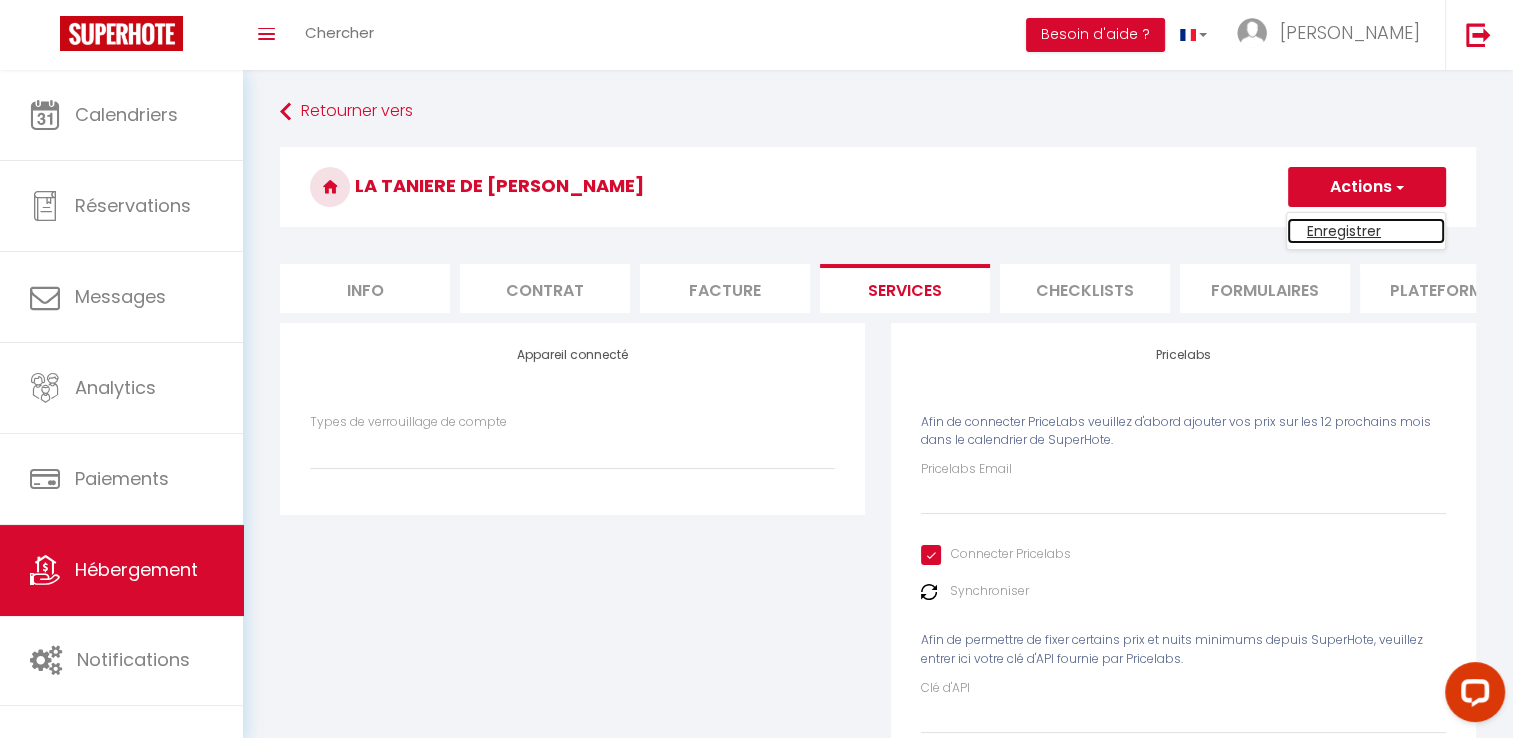 click on "Enregistrer" at bounding box center [1366, 231] 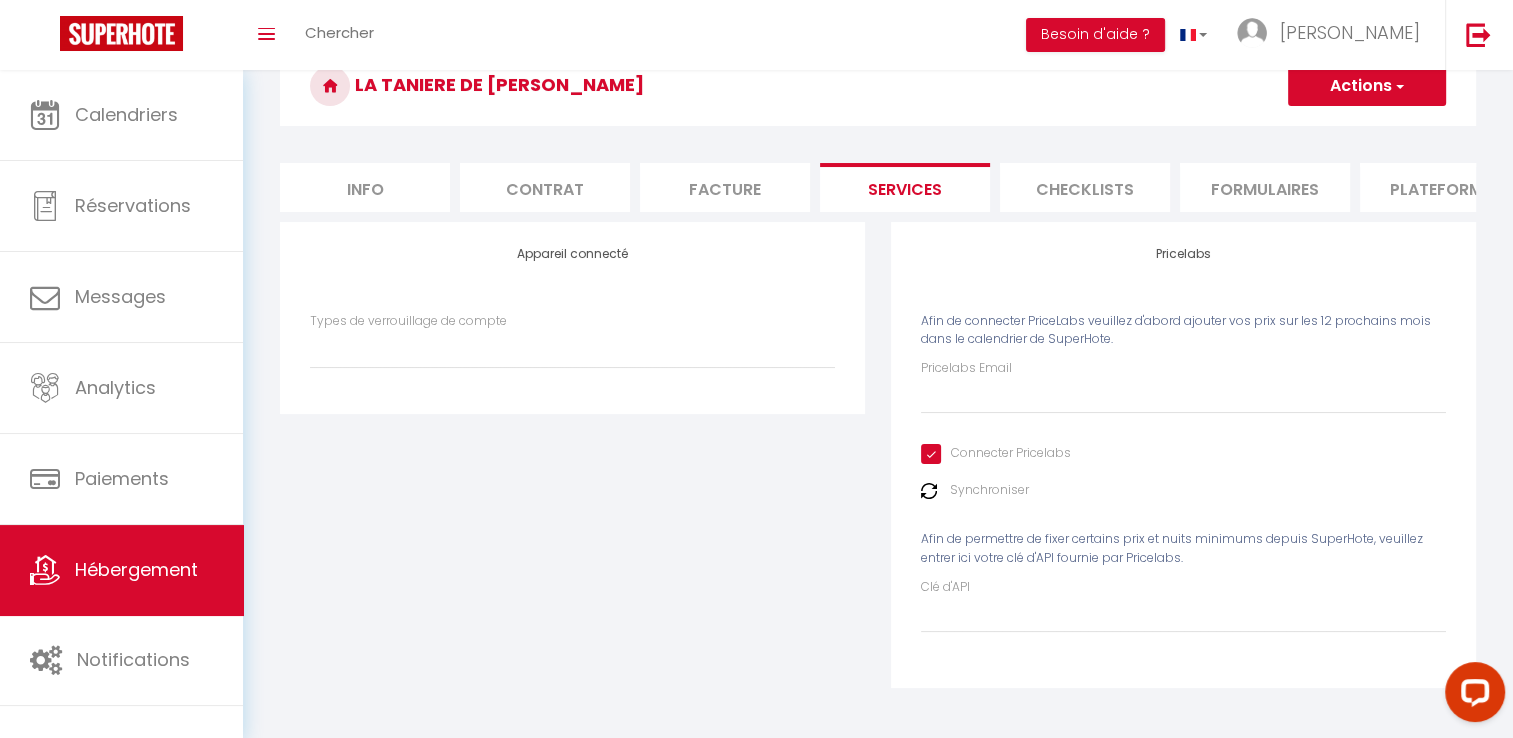 scroll, scrollTop: 115, scrollLeft: 0, axis: vertical 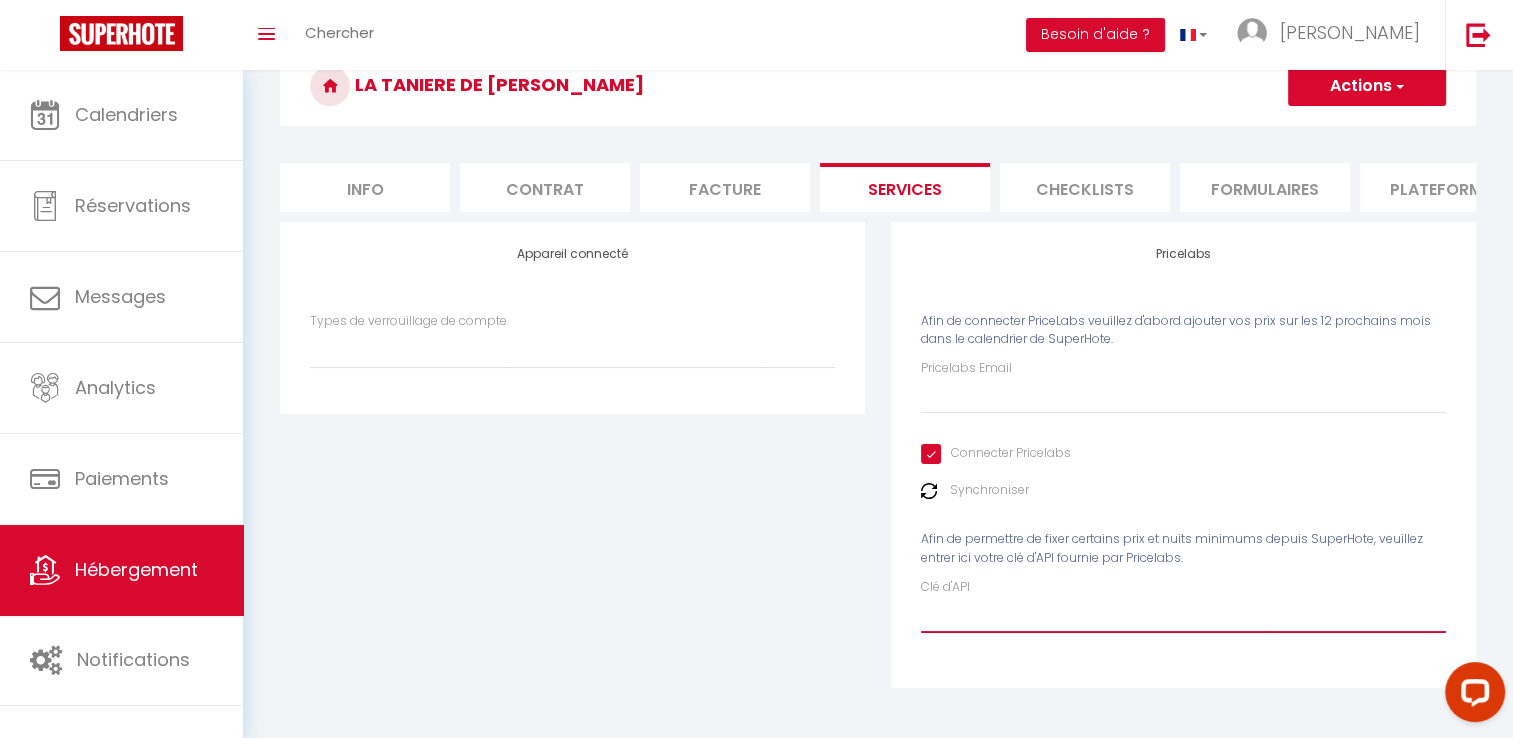 click on "Clé d'API" at bounding box center [1183, 615] 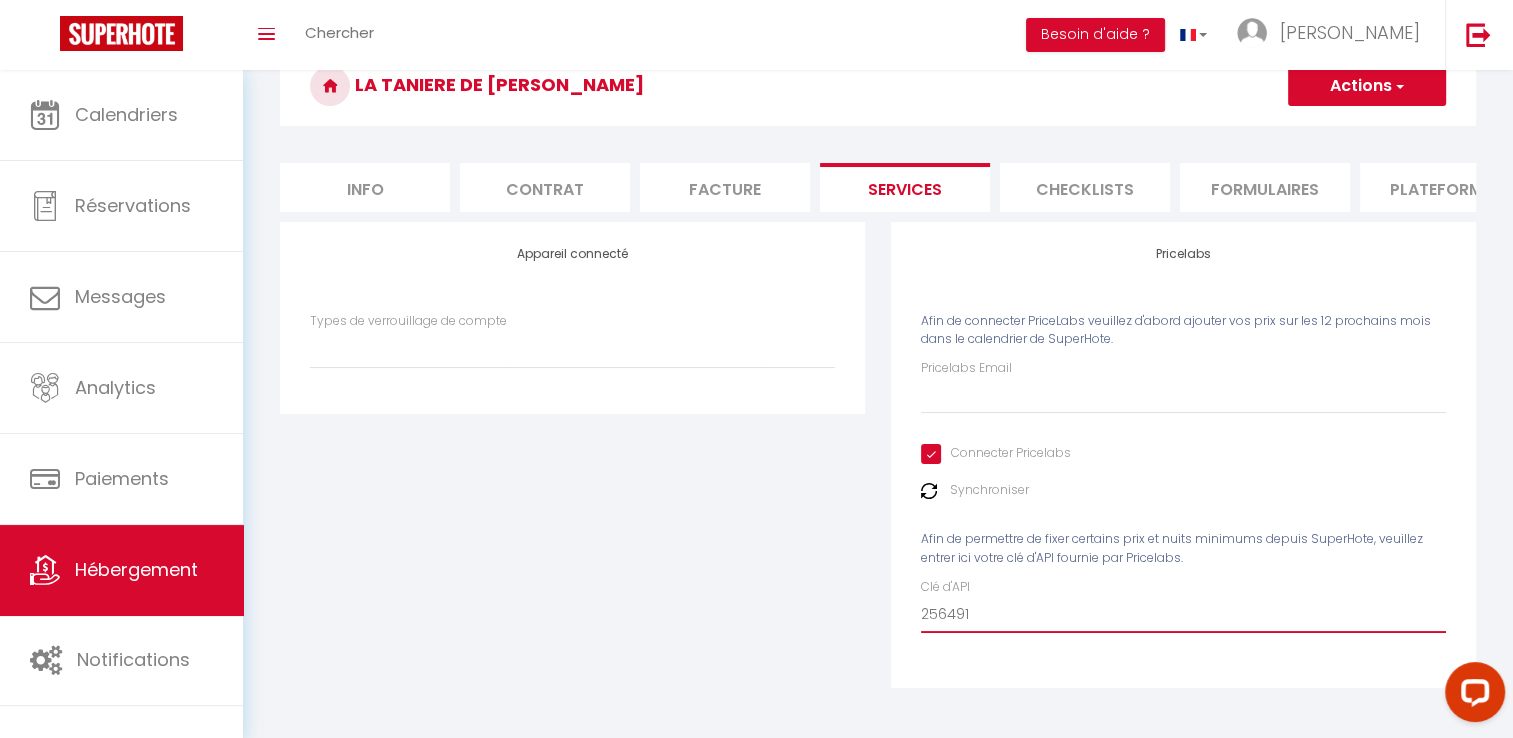 scroll, scrollTop: 0, scrollLeft: 0, axis: both 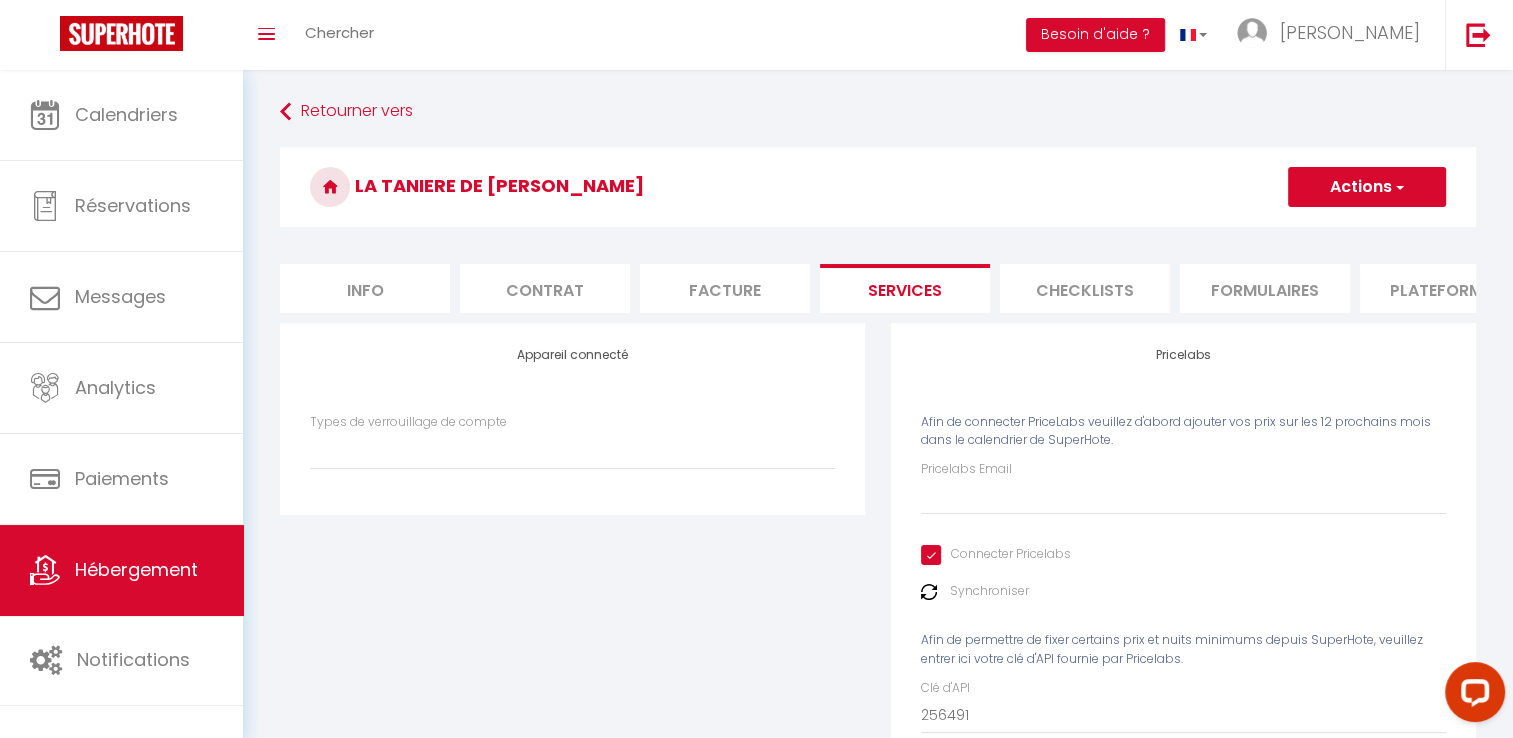 click at bounding box center [1398, 187] 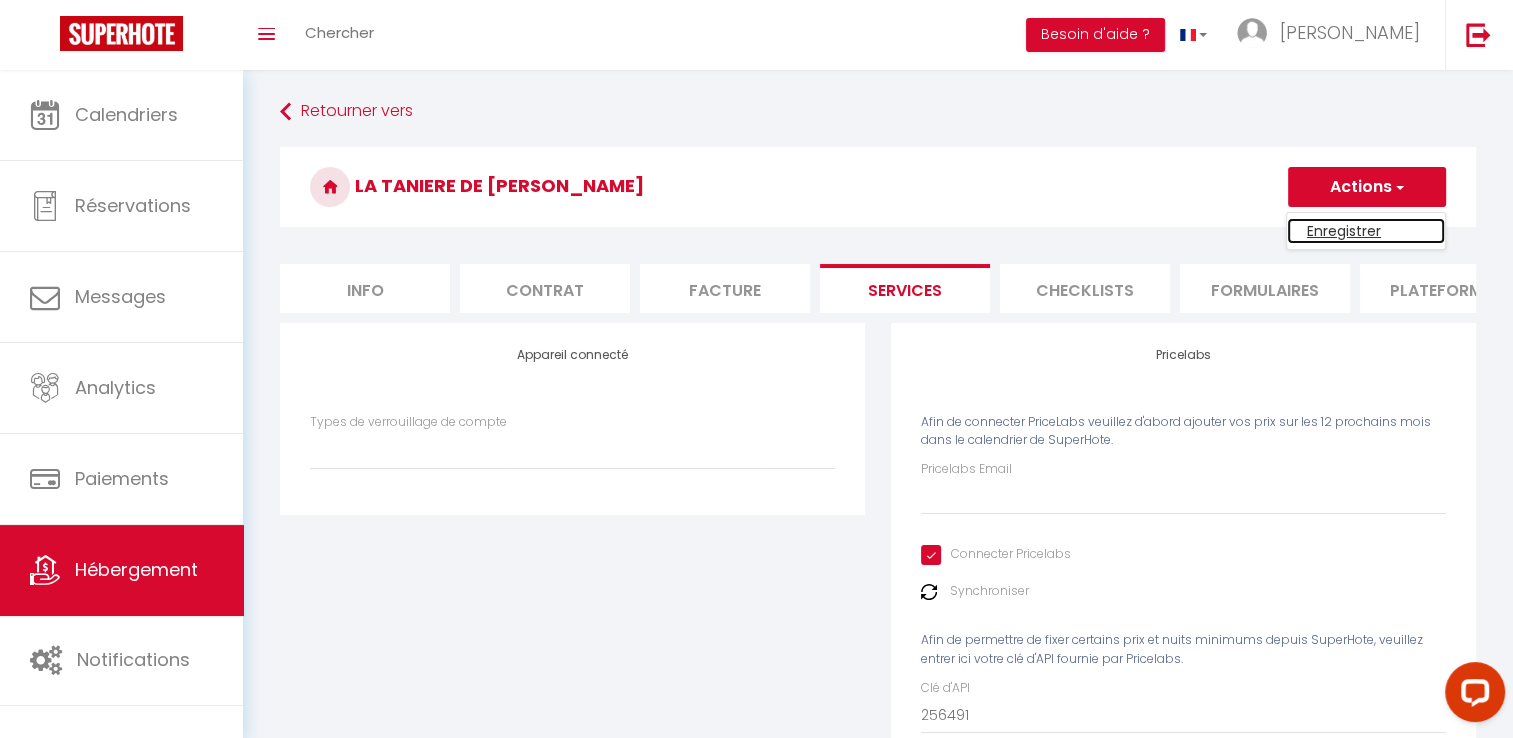 click on "Enregistrer" at bounding box center (1366, 231) 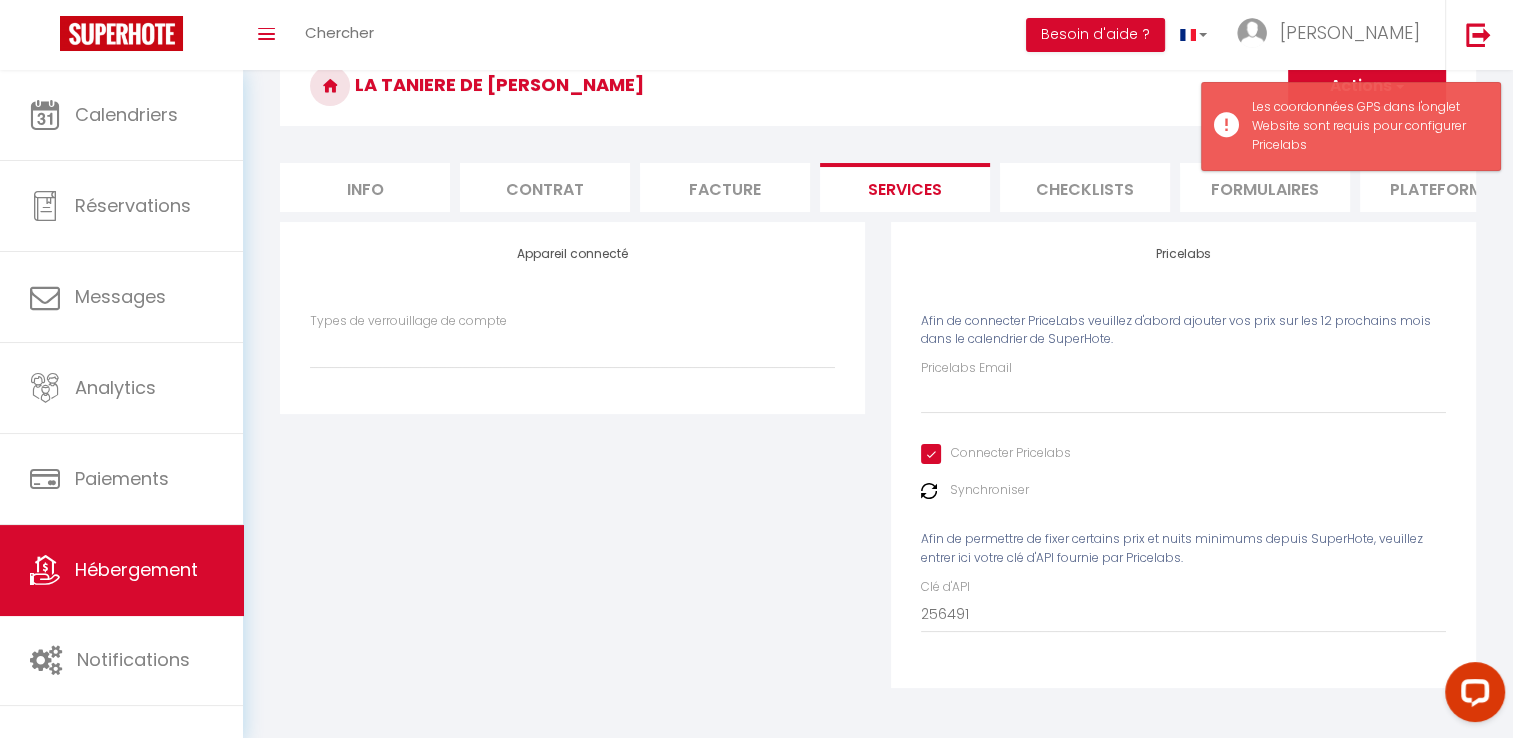 scroll, scrollTop: 115, scrollLeft: 0, axis: vertical 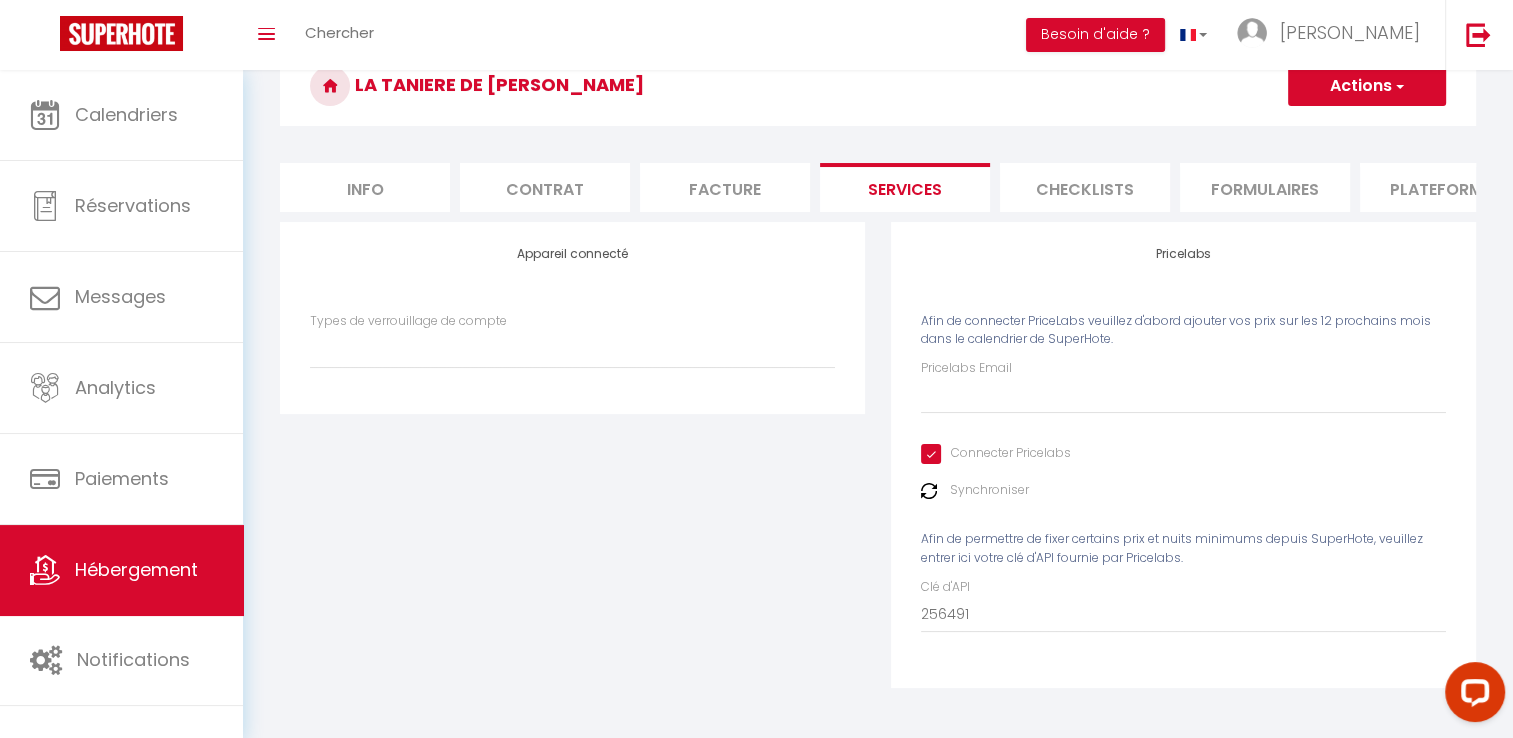 click at bounding box center [929, 491] 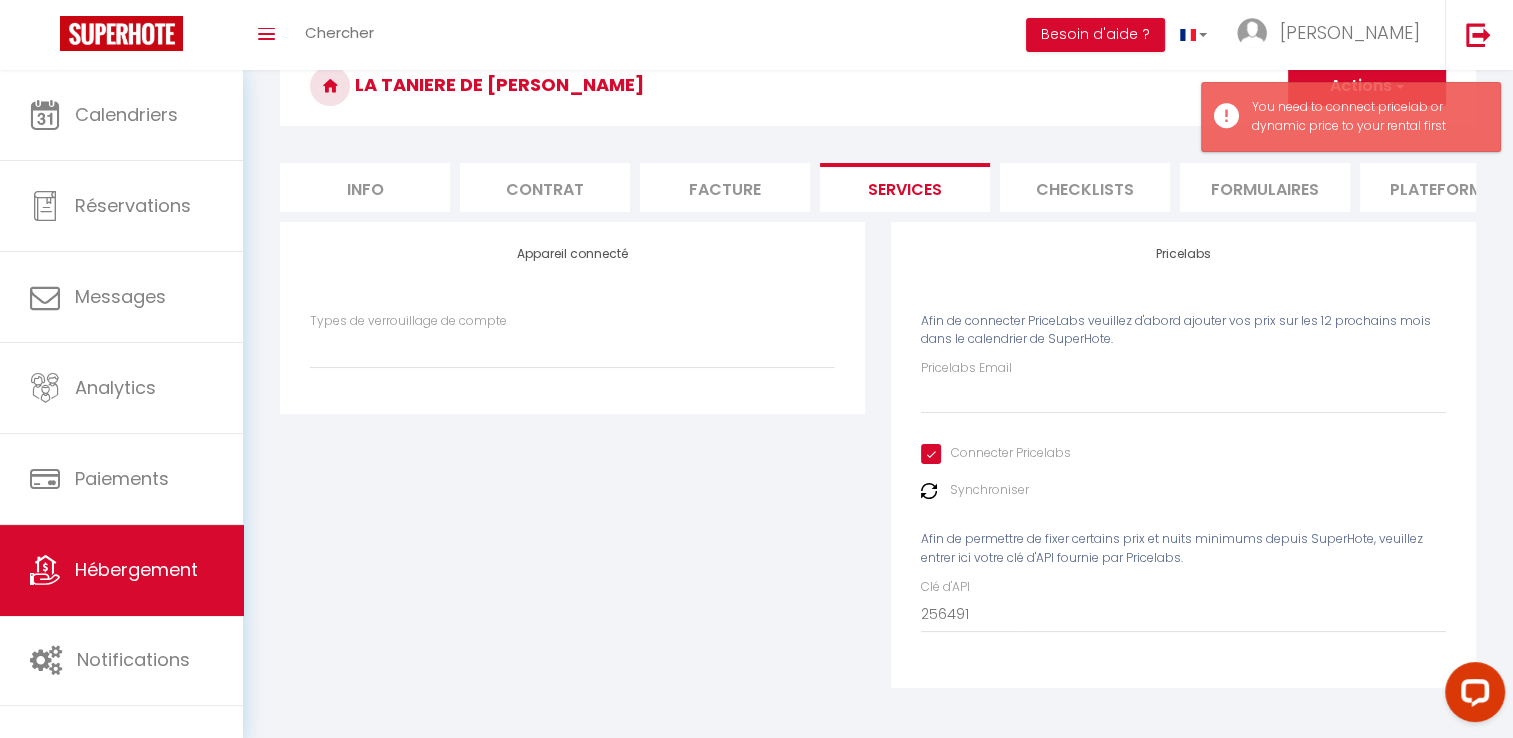 click on "Synchroniser" at bounding box center [989, 490] 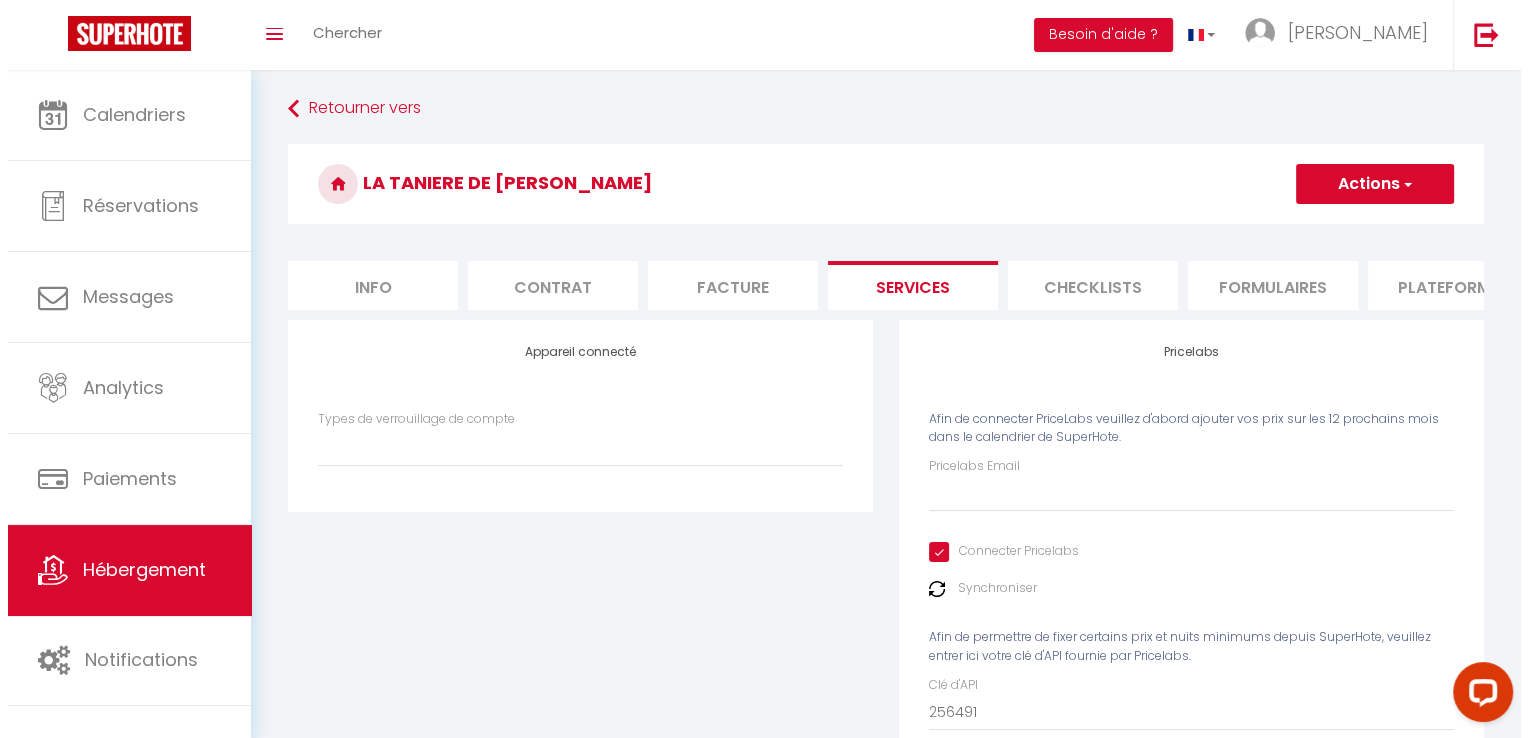 scroll, scrollTop: 0, scrollLeft: 0, axis: both 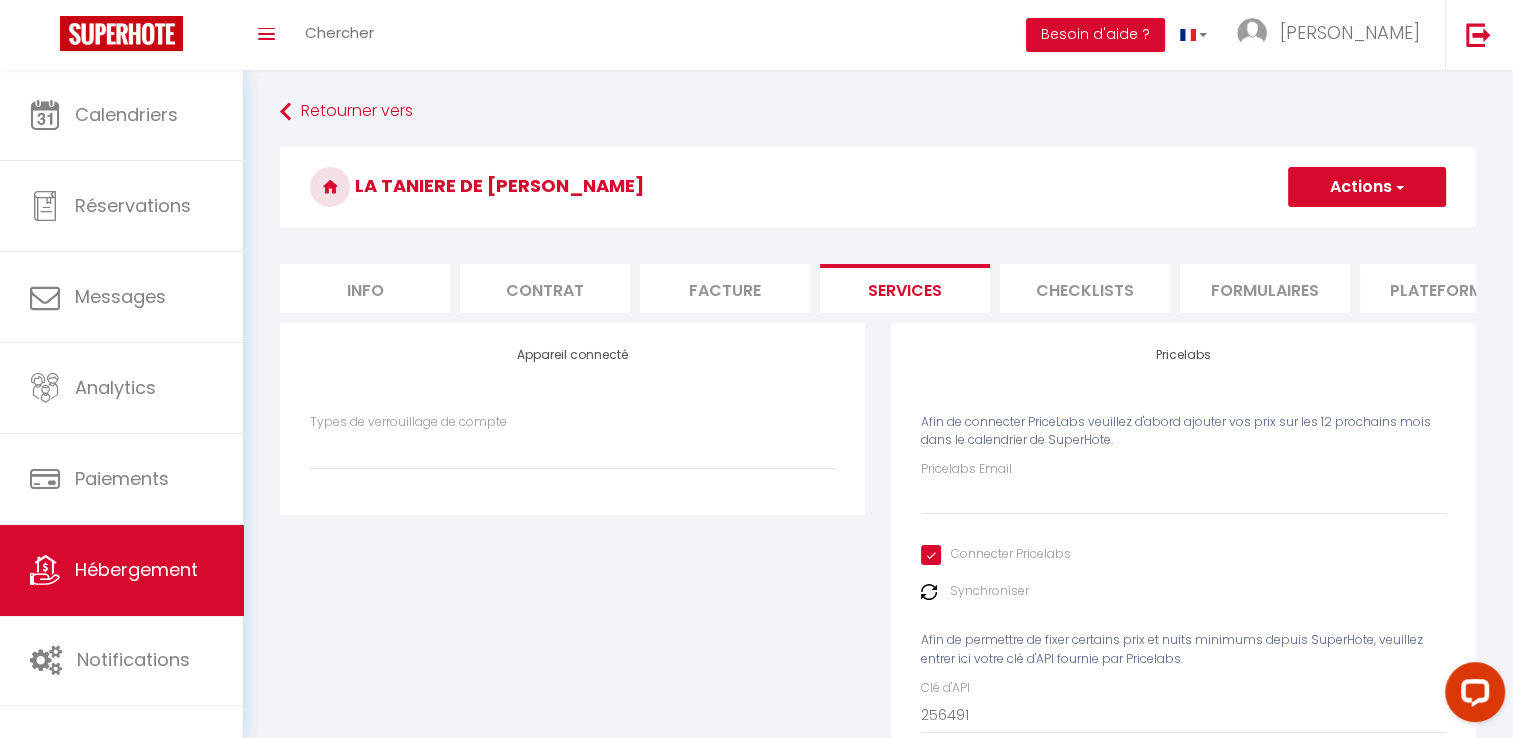 click on "Checklists" at bounding box center [1085, 288] 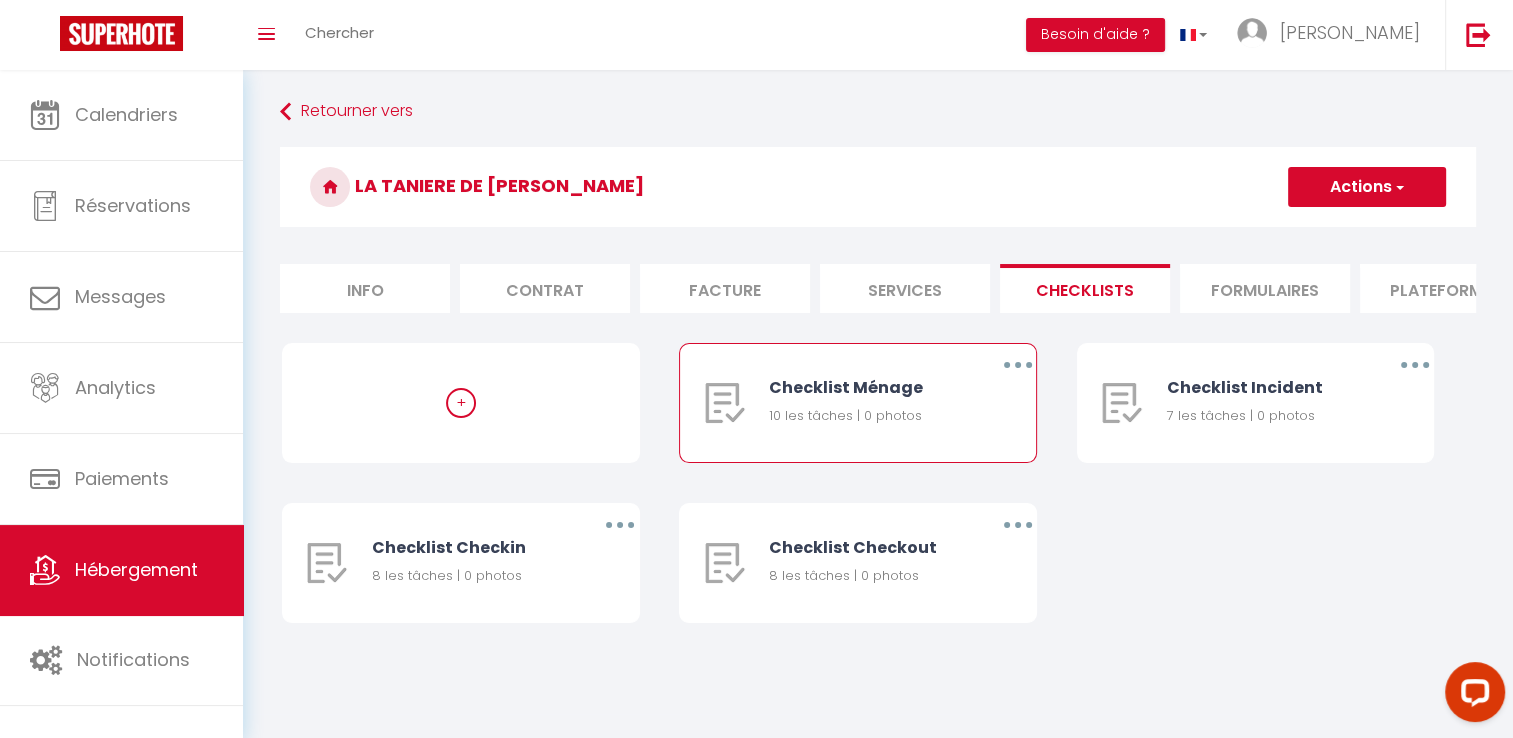 click at bounding box center [1018, 365] 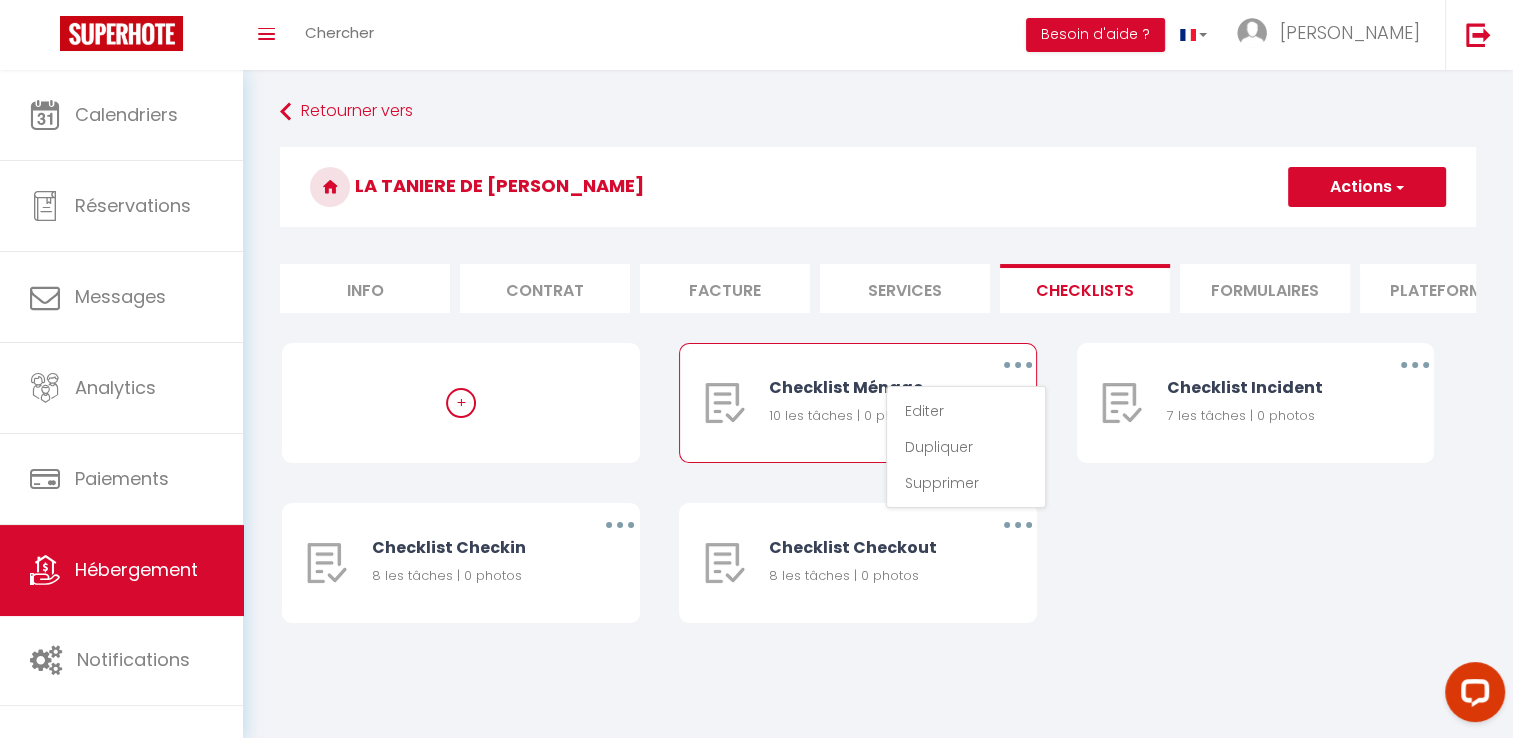 click at bounding box center (1018, 365) 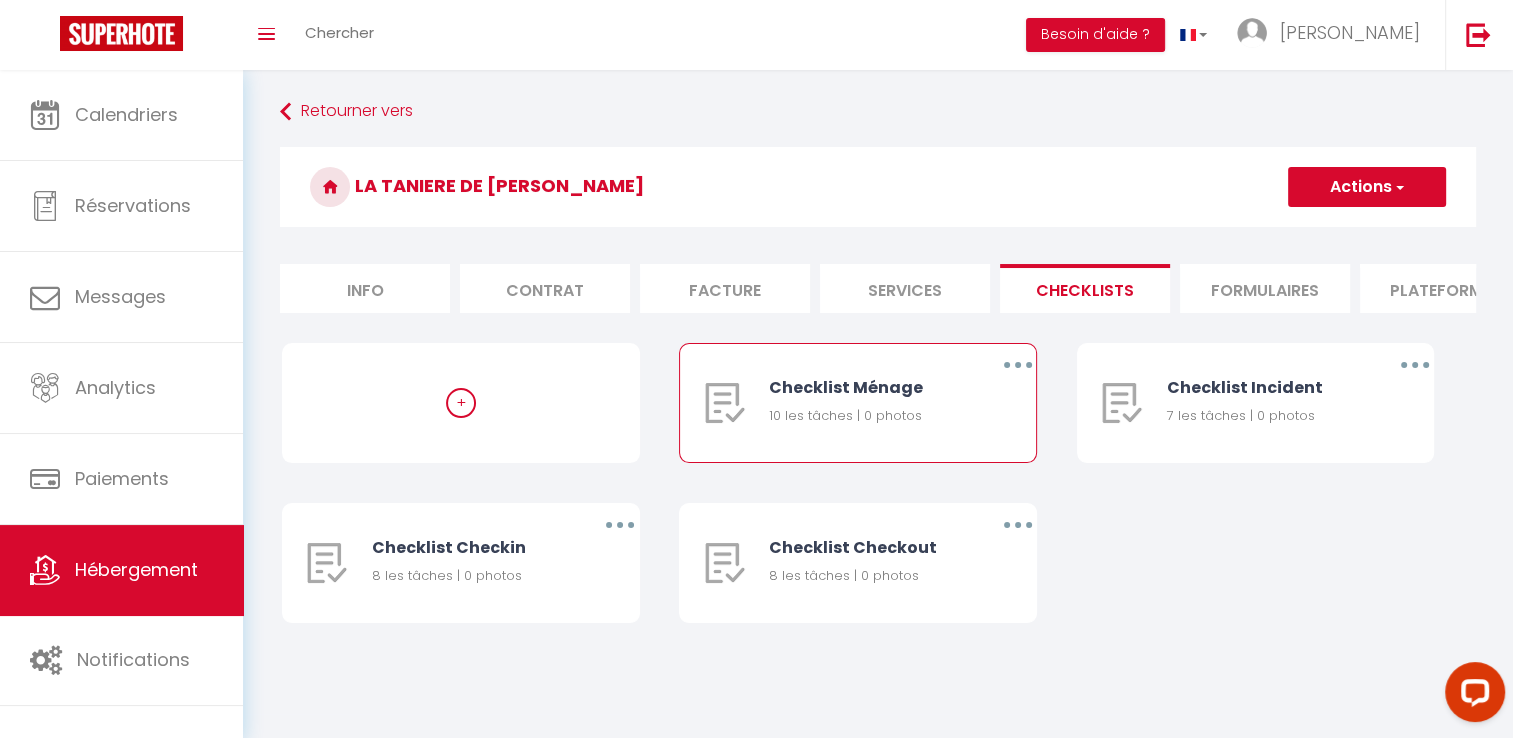click on "10 les tâches | 0 photos" at bounding box center [866, 416] 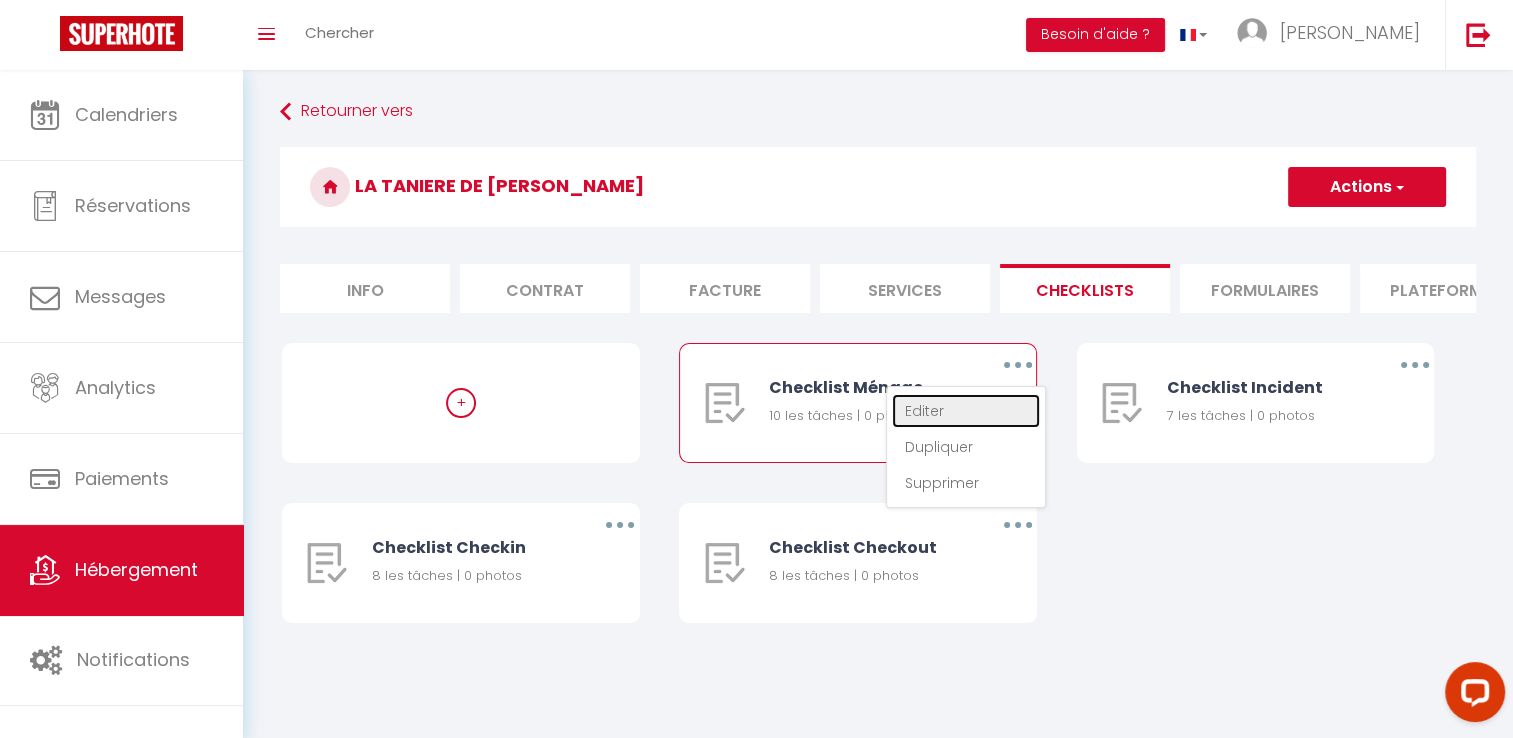 click on "Editer" at bounding box center [966, 411] 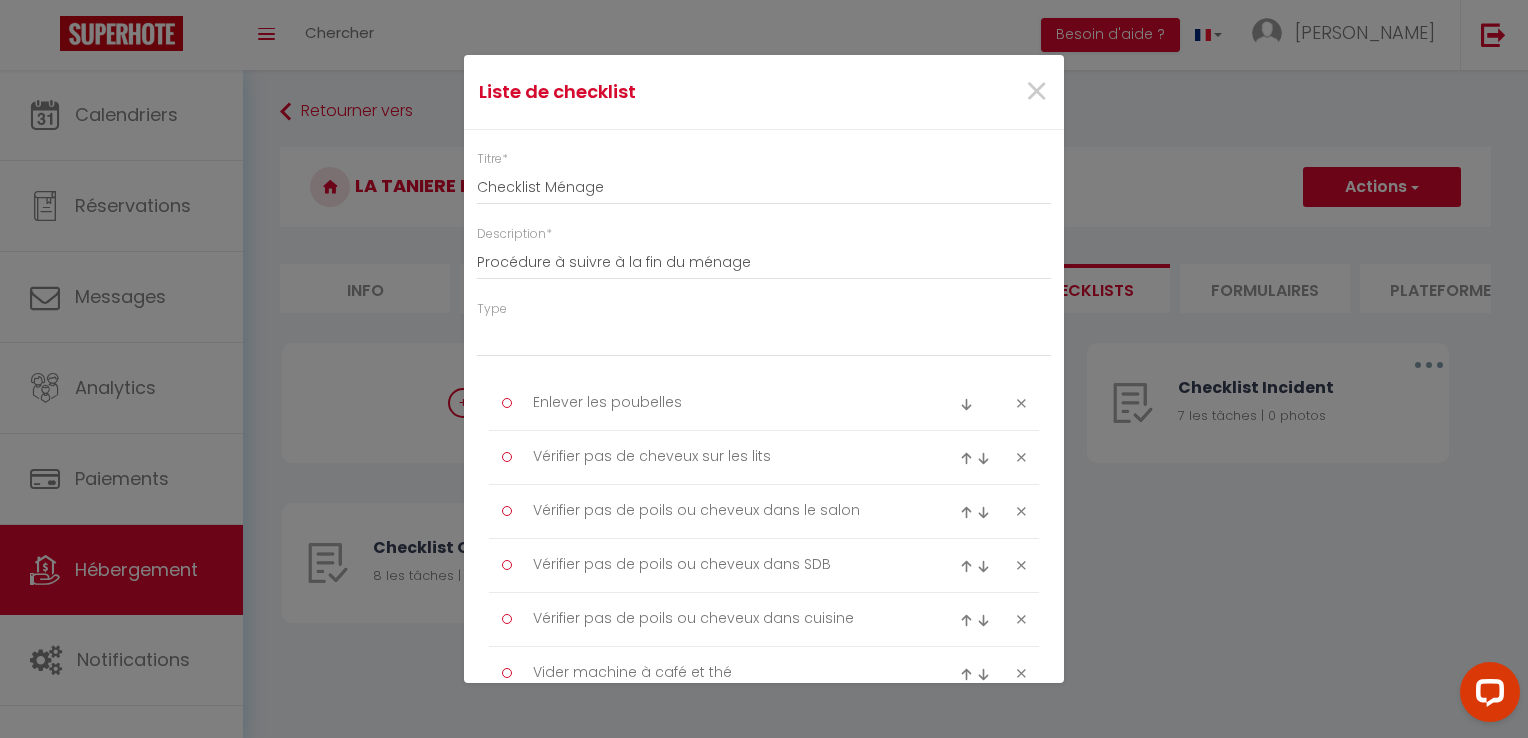 click at bounding box center (507, 403) 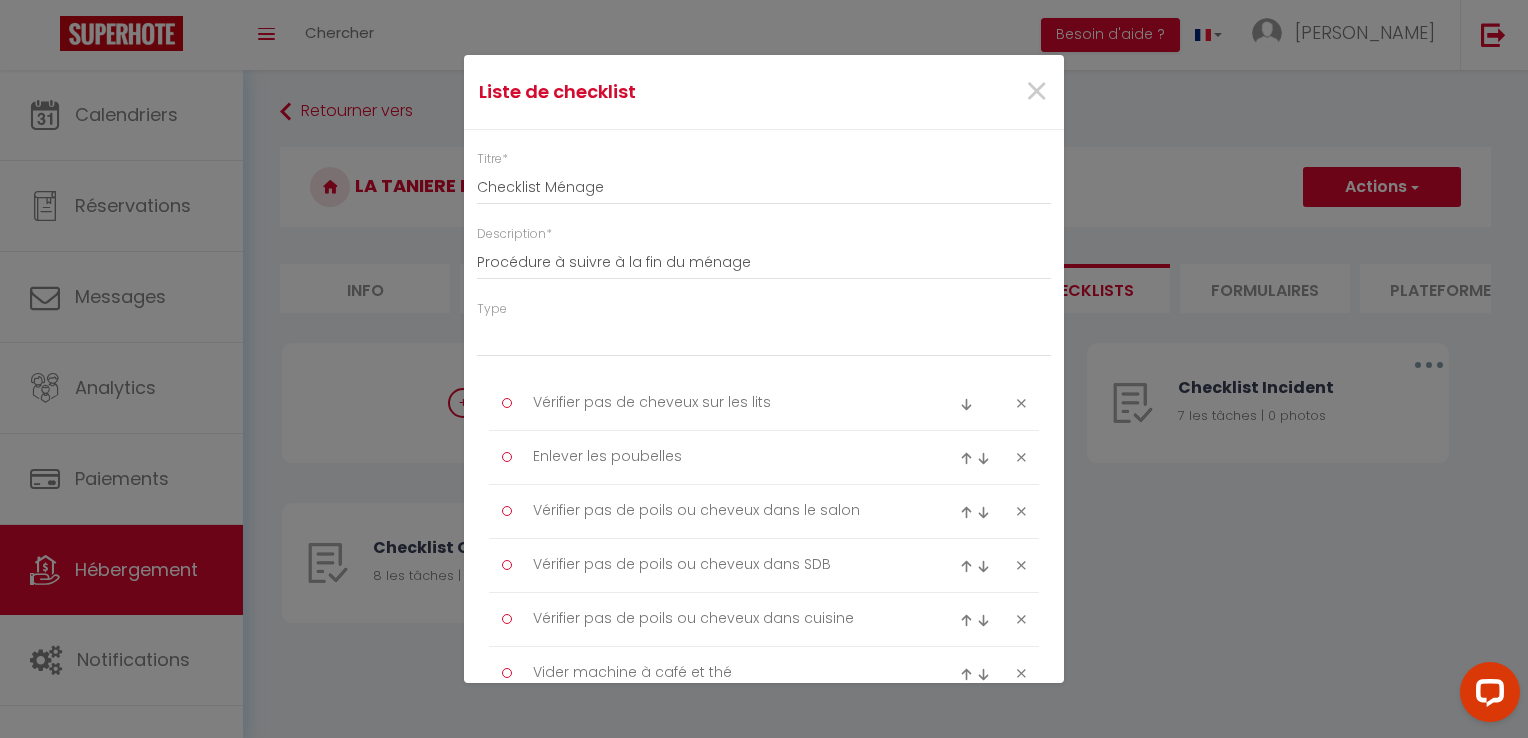 click at bounding box center (966, 404) 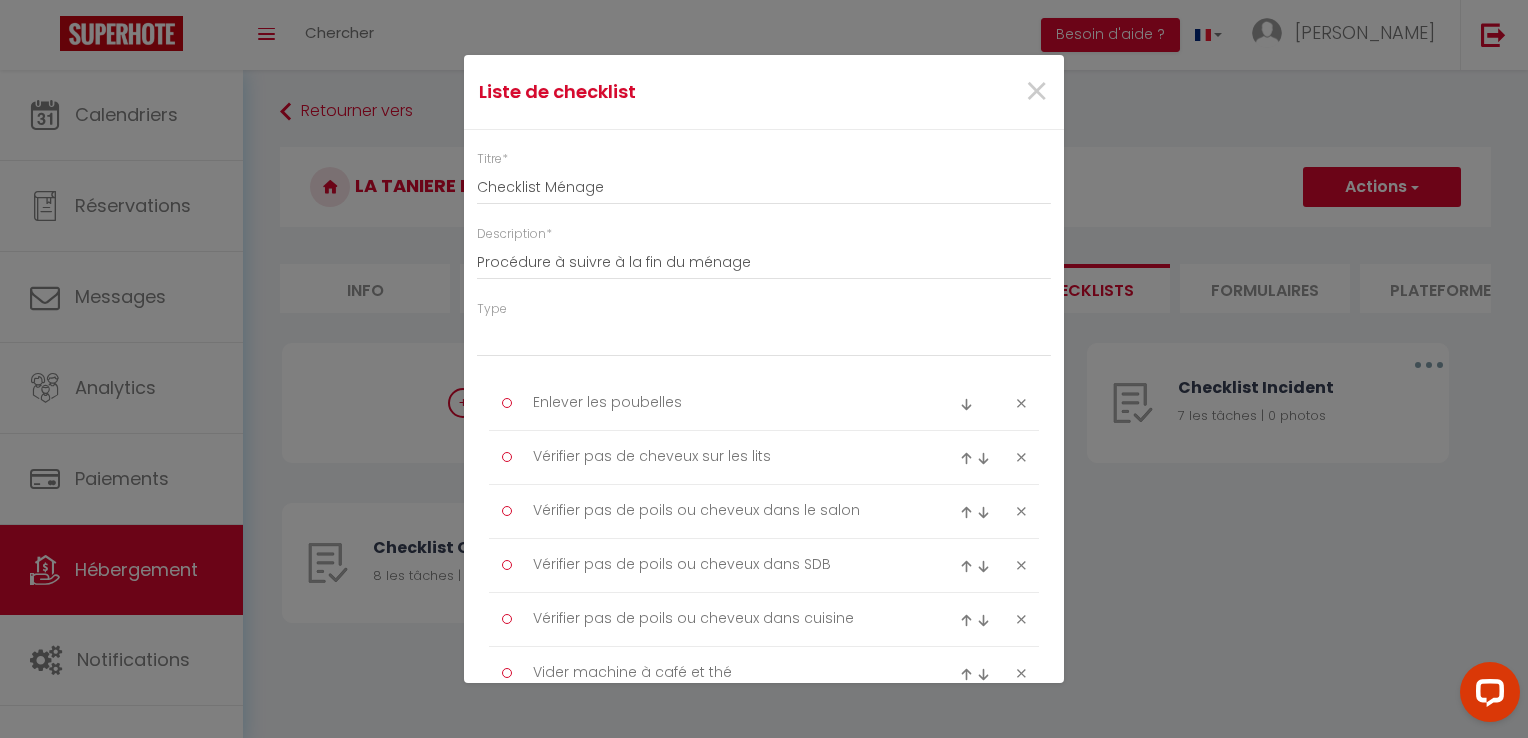 click at bounding box center (966, 404) 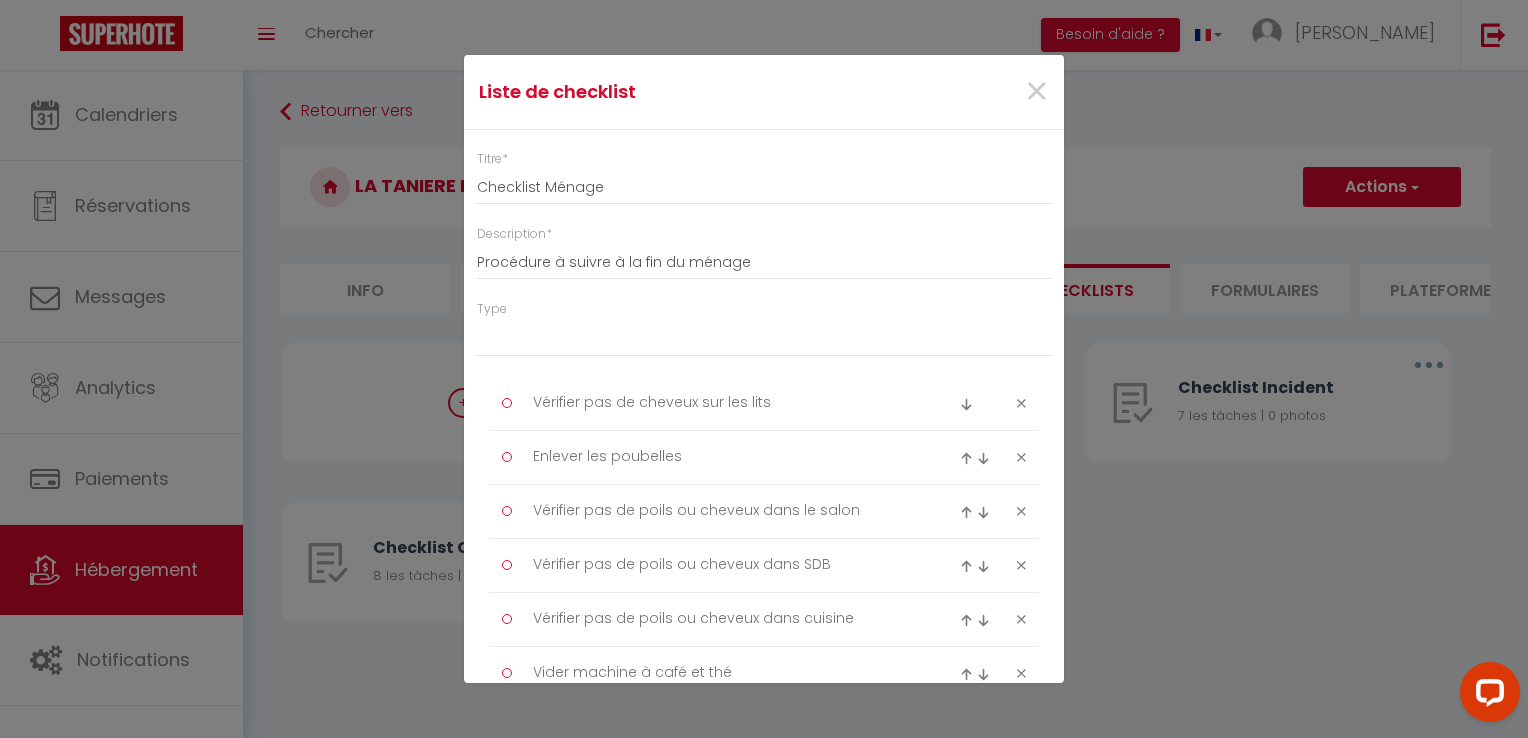 click at bounding box center [966, 404] 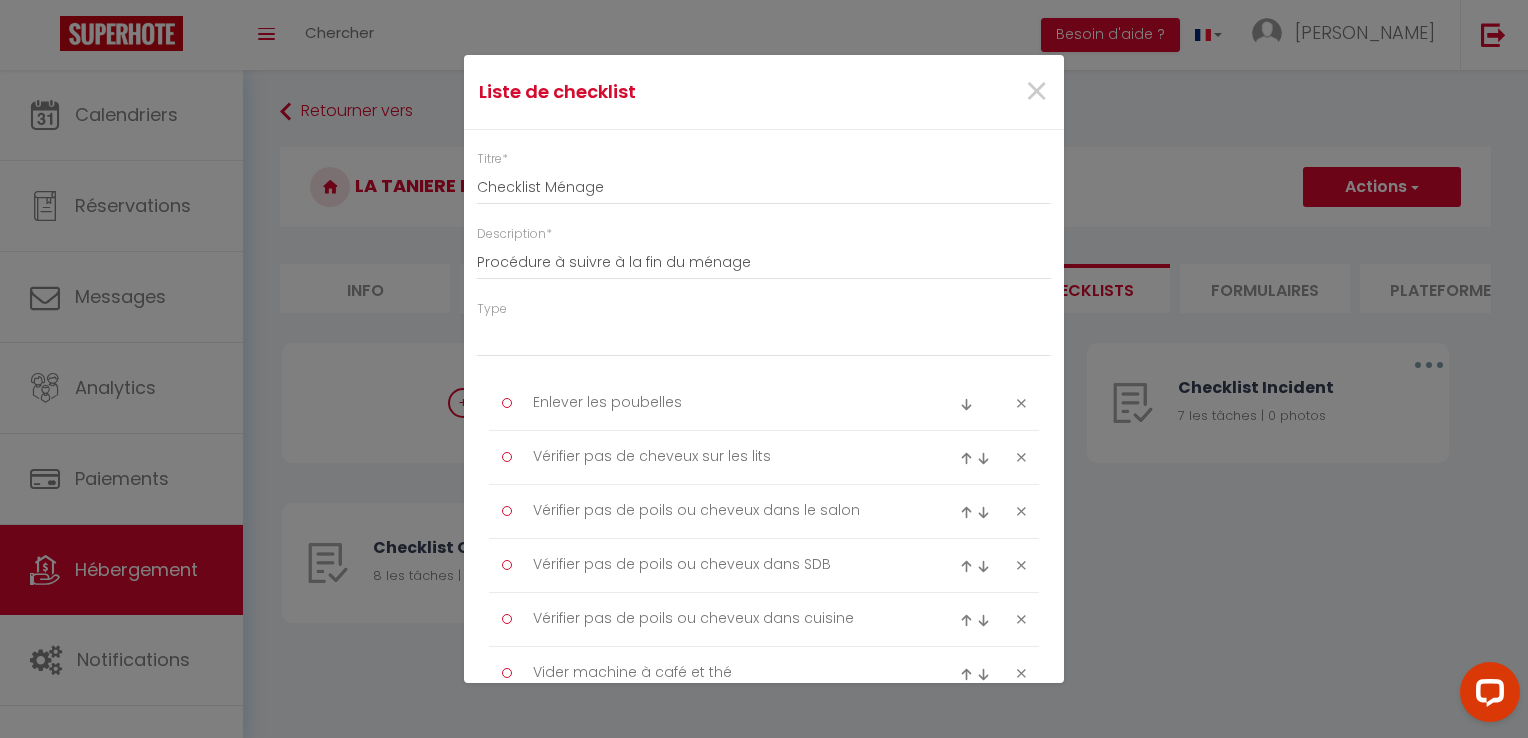 click at bounding box center [966, 404] 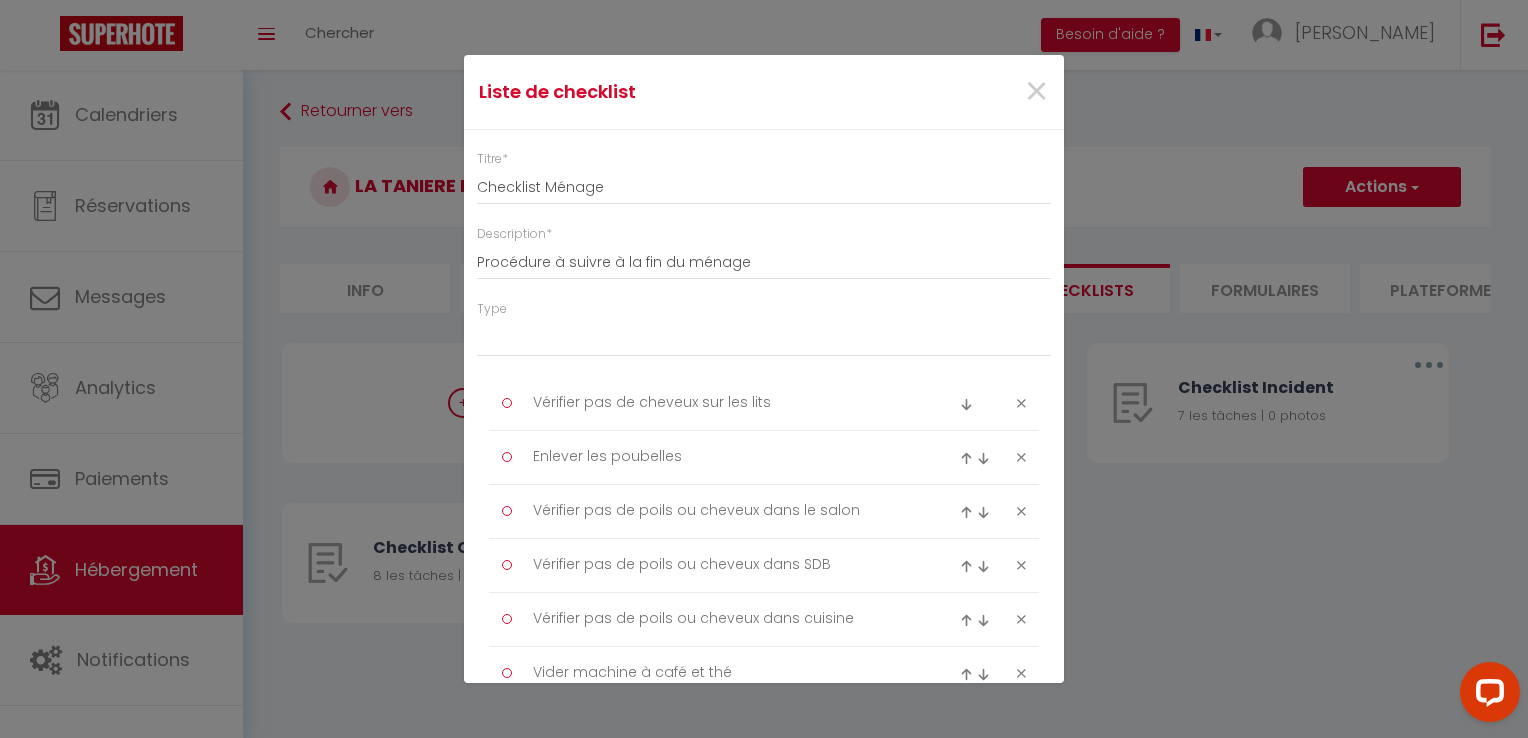 click at bounding box center [966, 458] 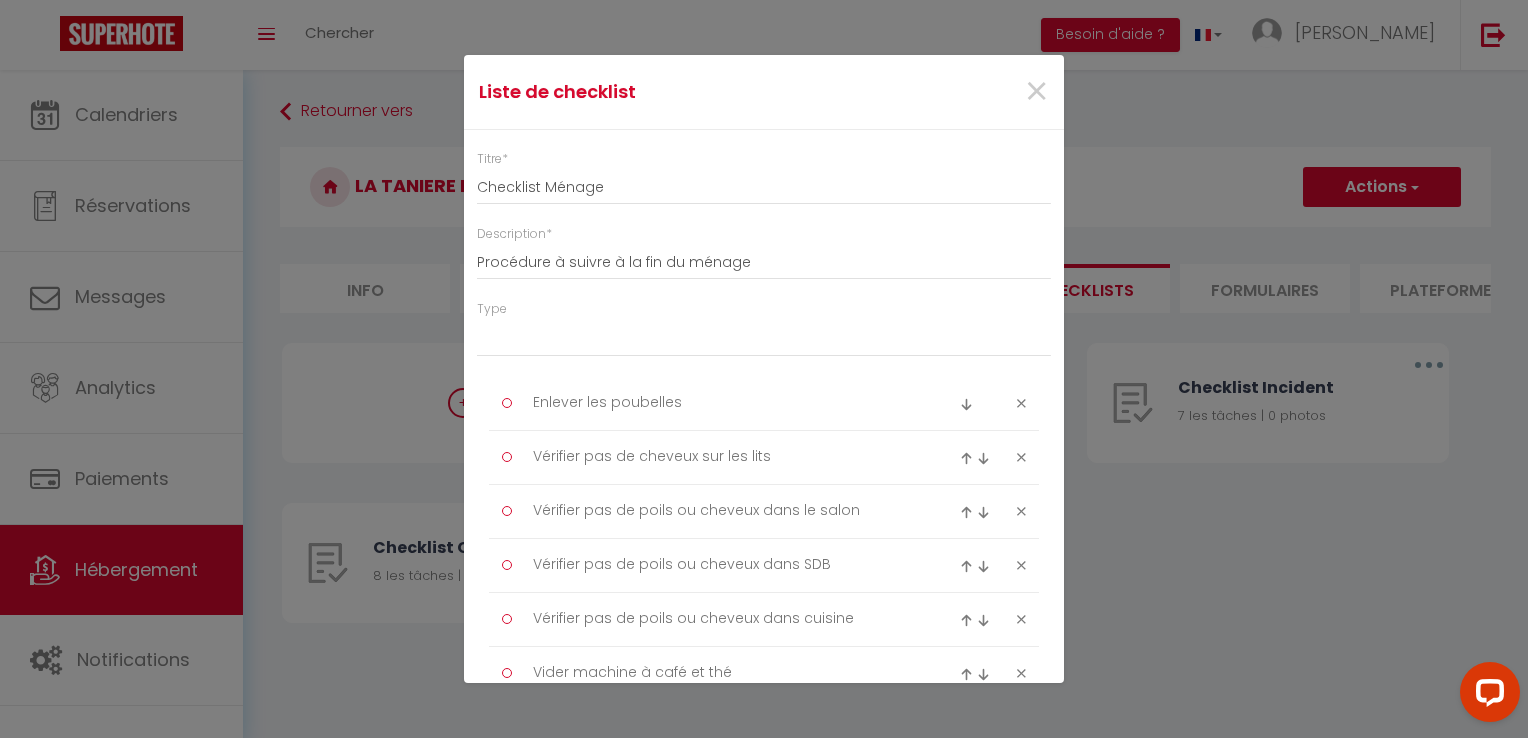 click at bounding box center [966, 458] 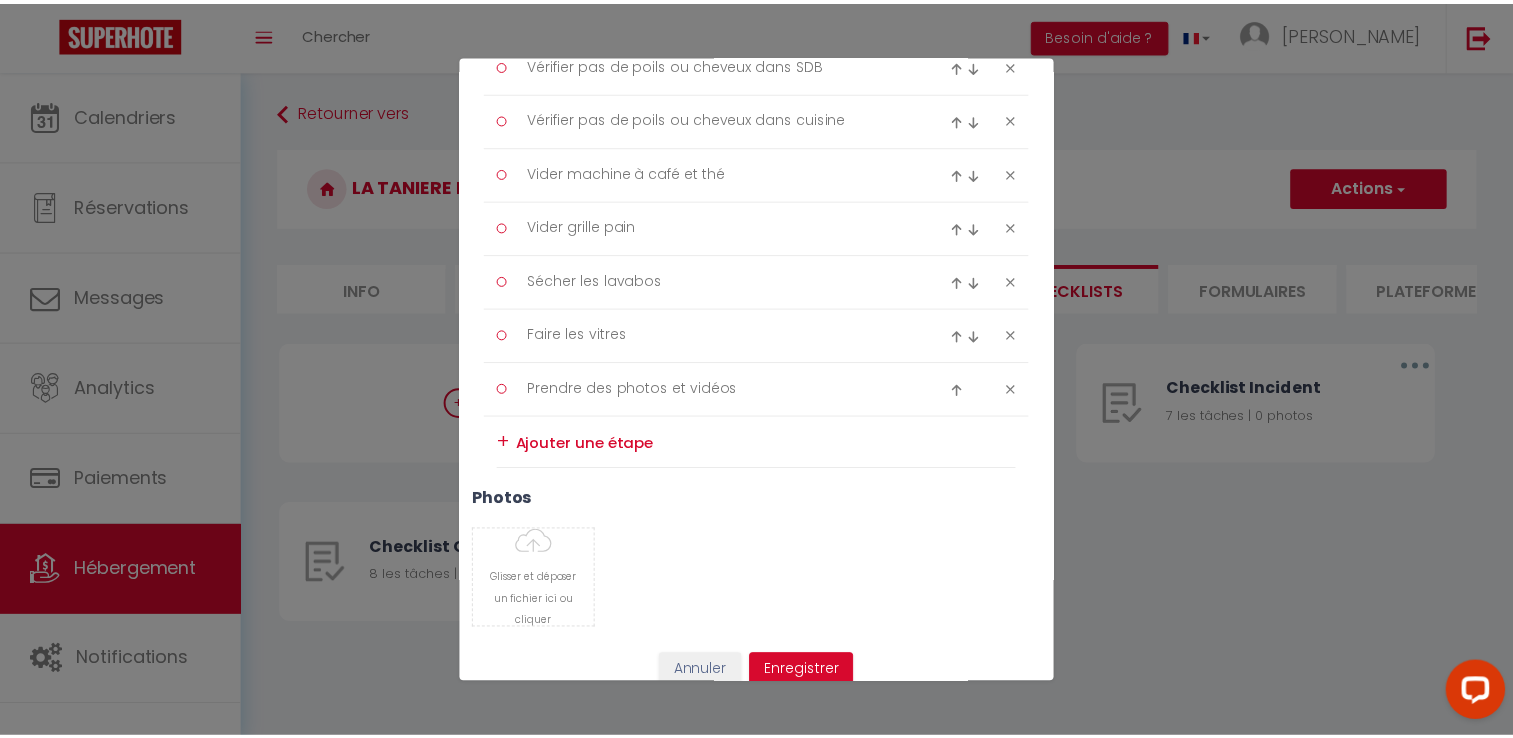 scroll, scrollTop: 521, scrollLeft: 0, axis: vertical 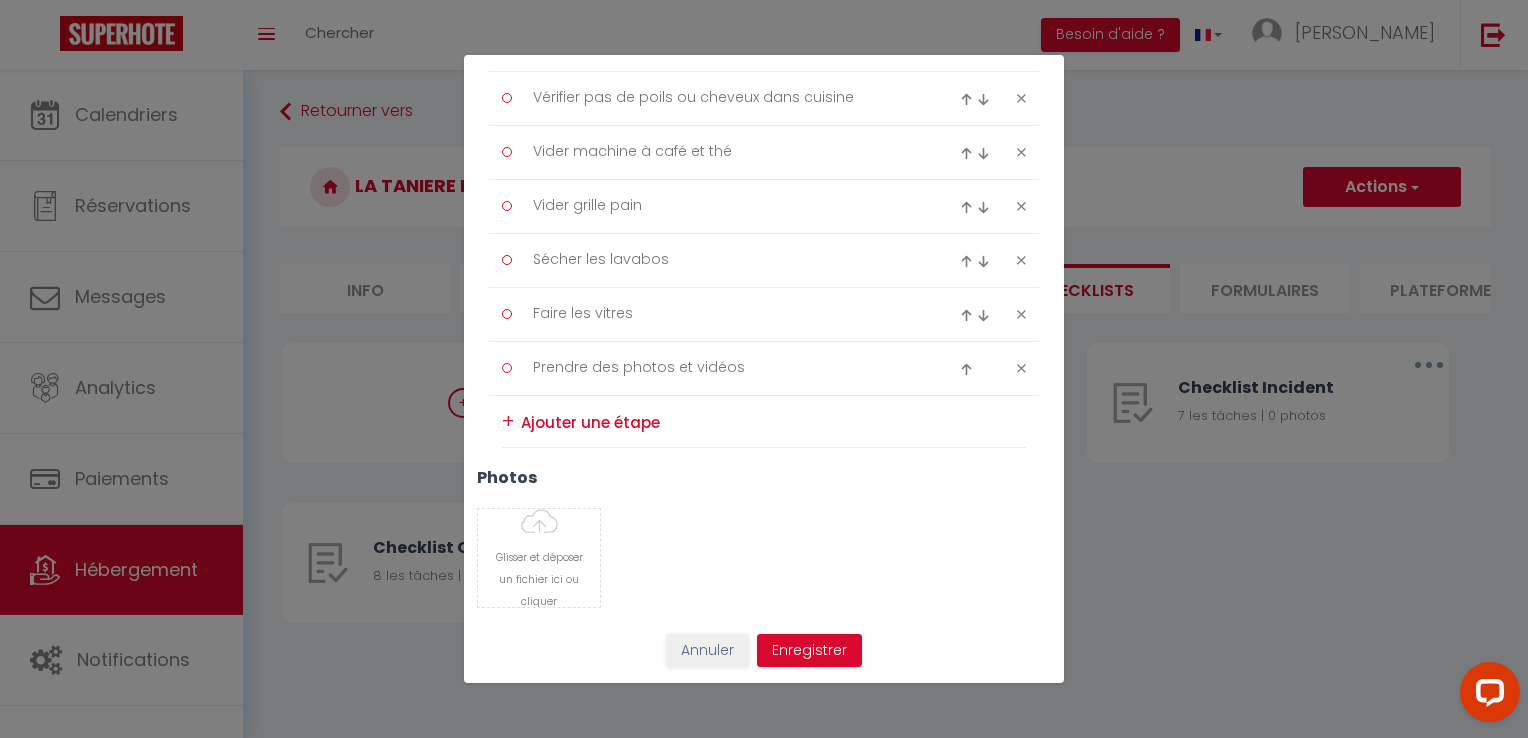 click at bounding box center (966, 369) 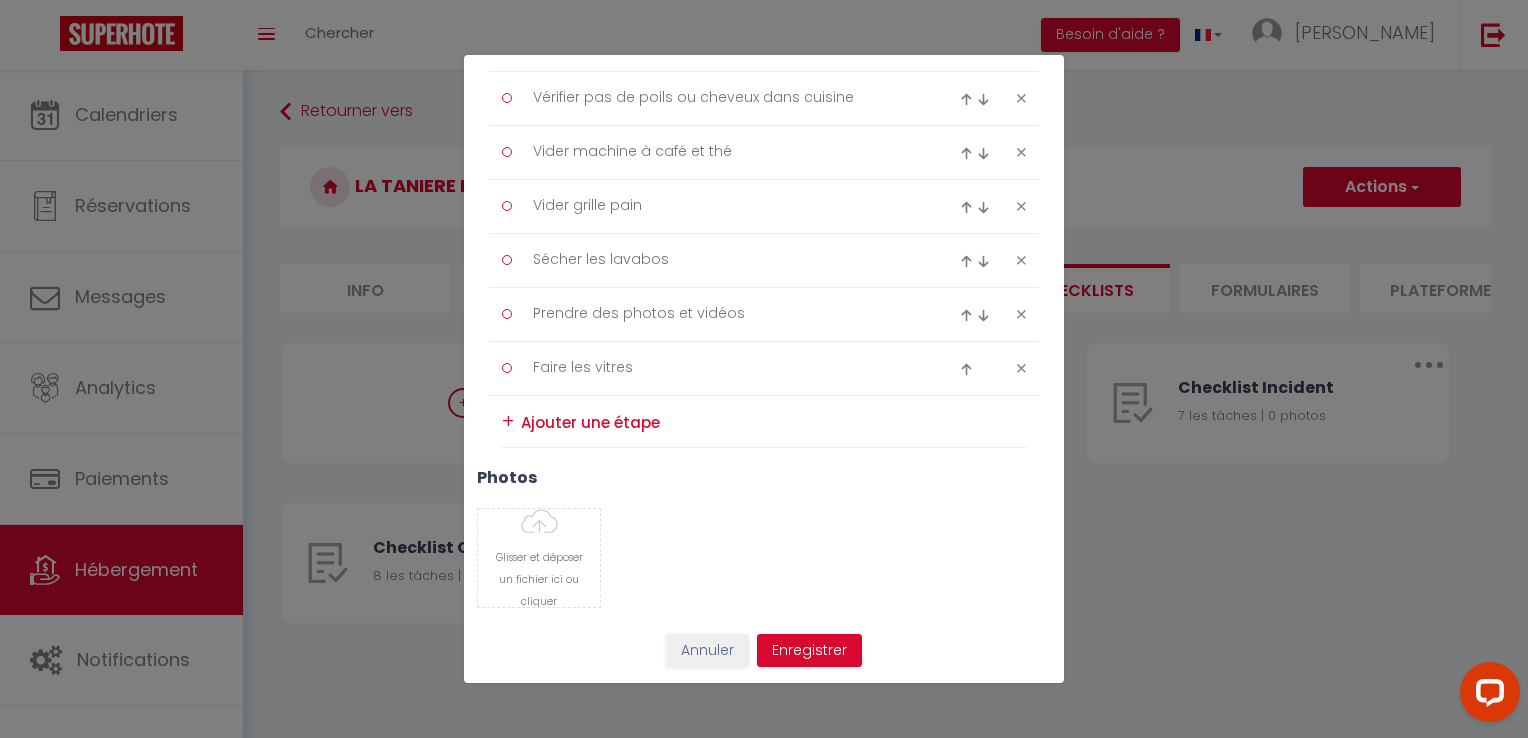 click at bounding box center [966, 369] 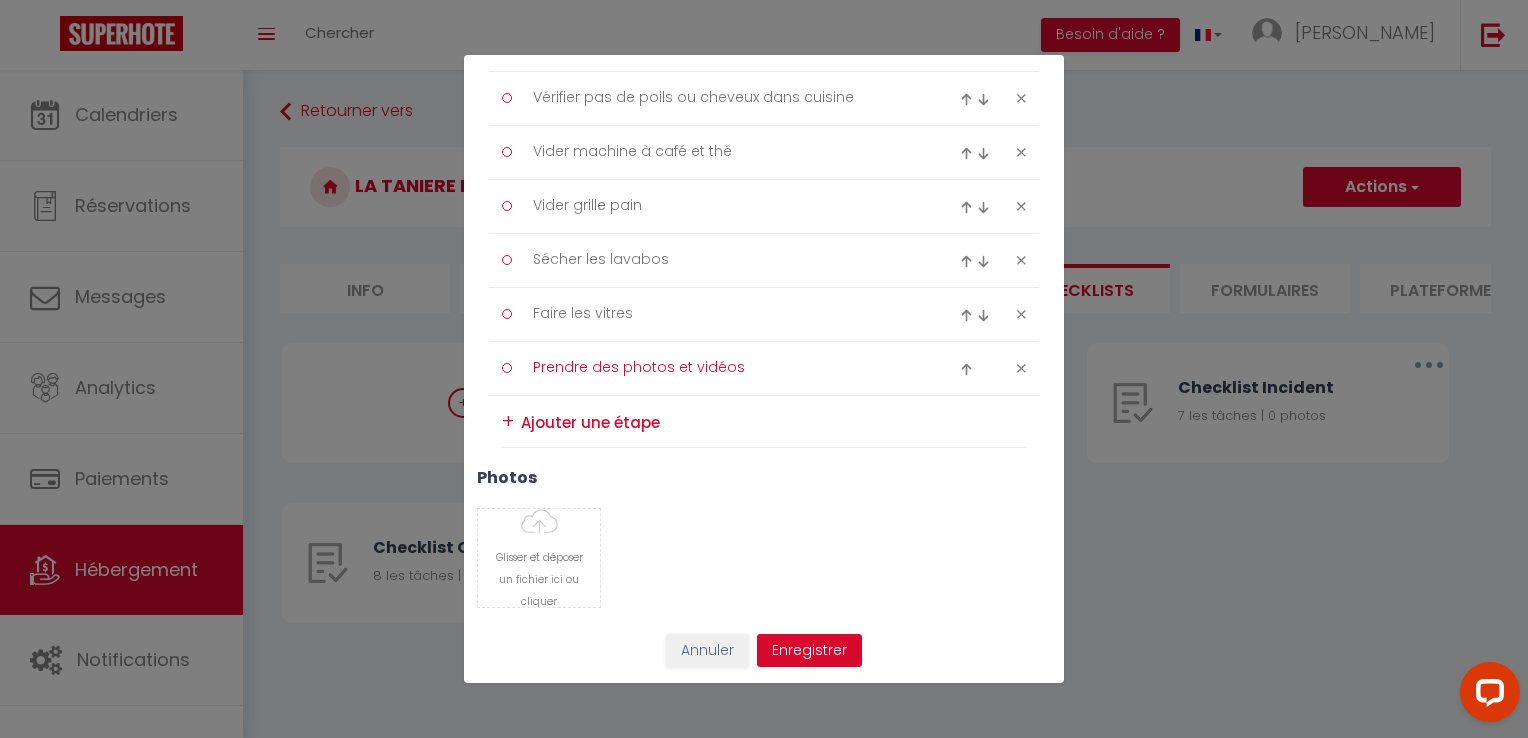 click on "Prendre des photos et vidéos" at bounding box center [724, 368] 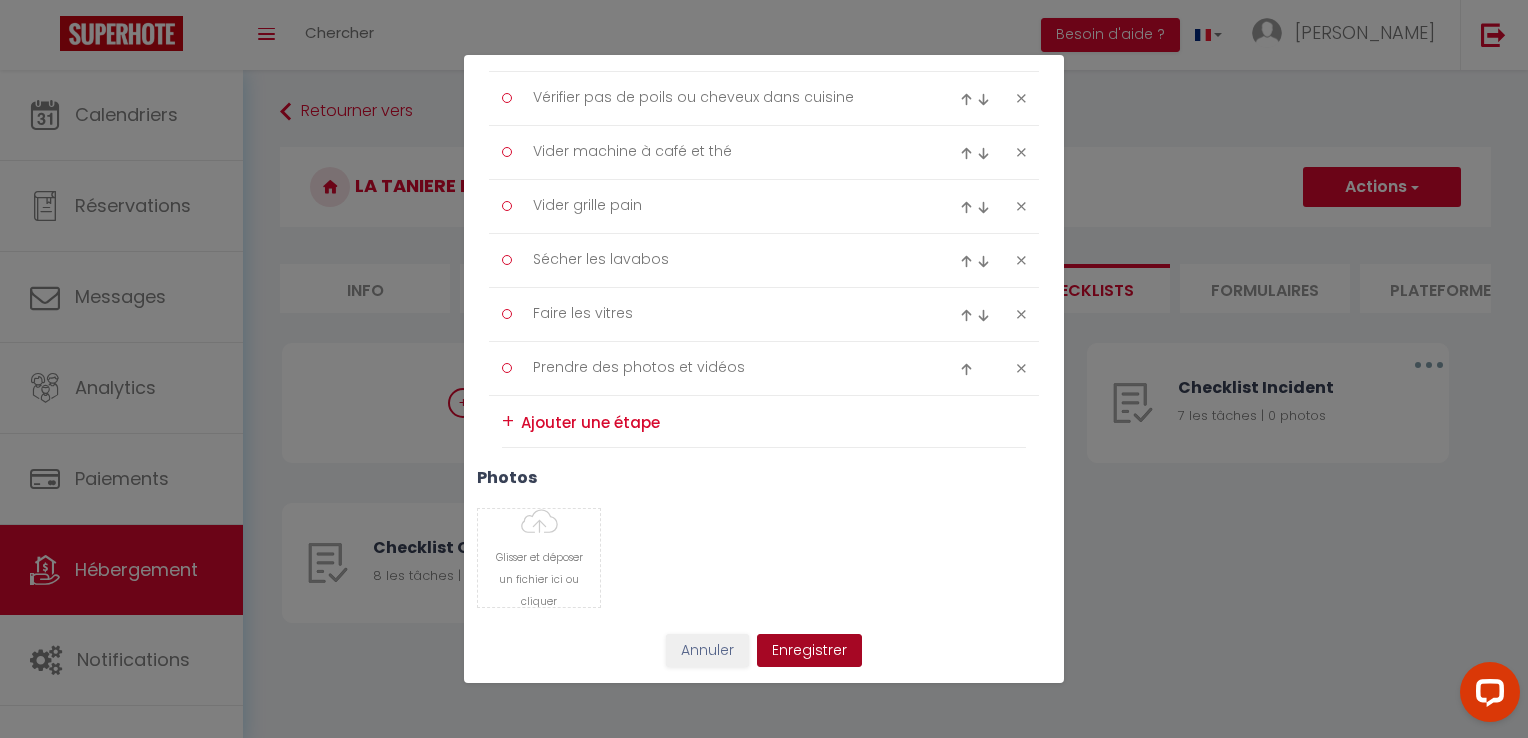 click on "Enregistrer" at bounding box center (809, 651) 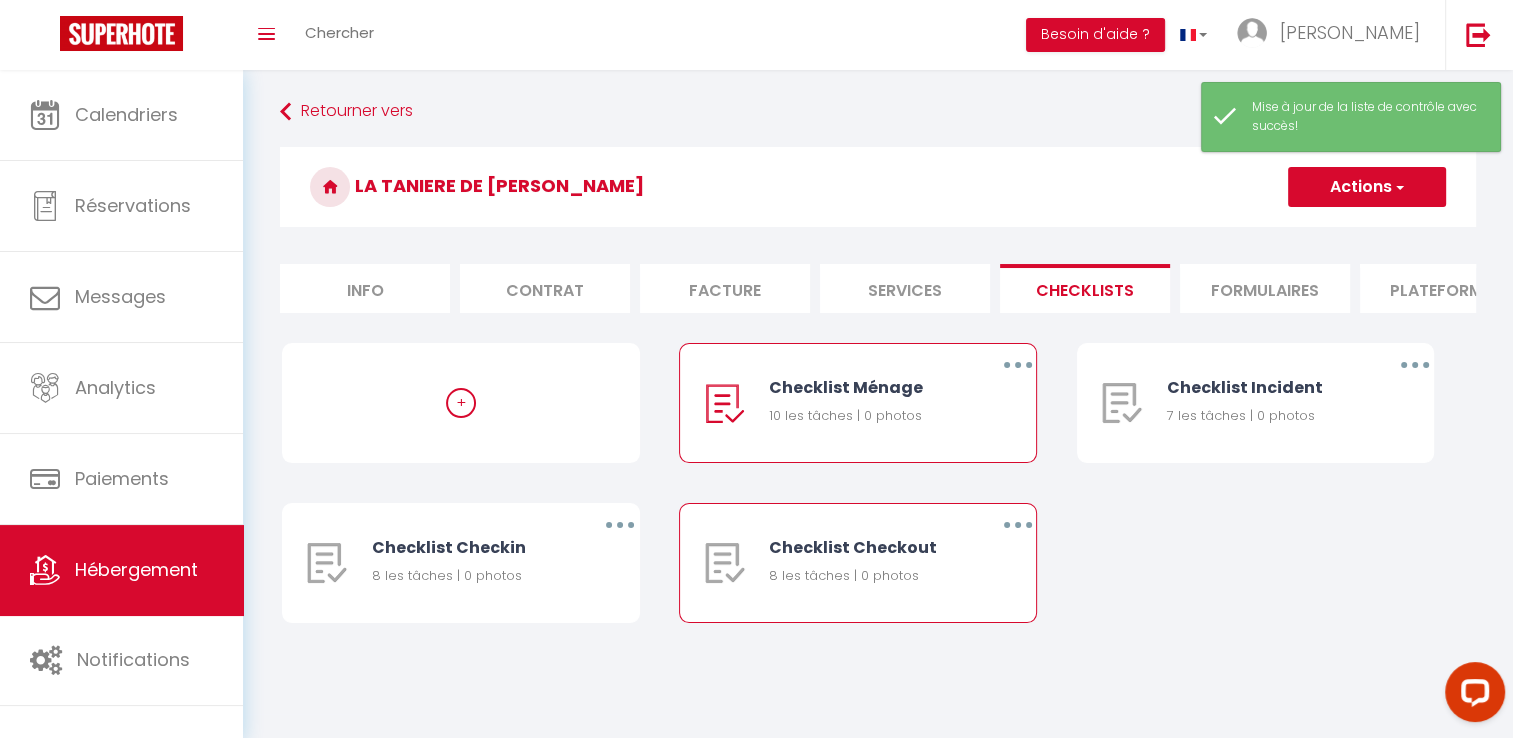 click at bounding box center [1018, 525] 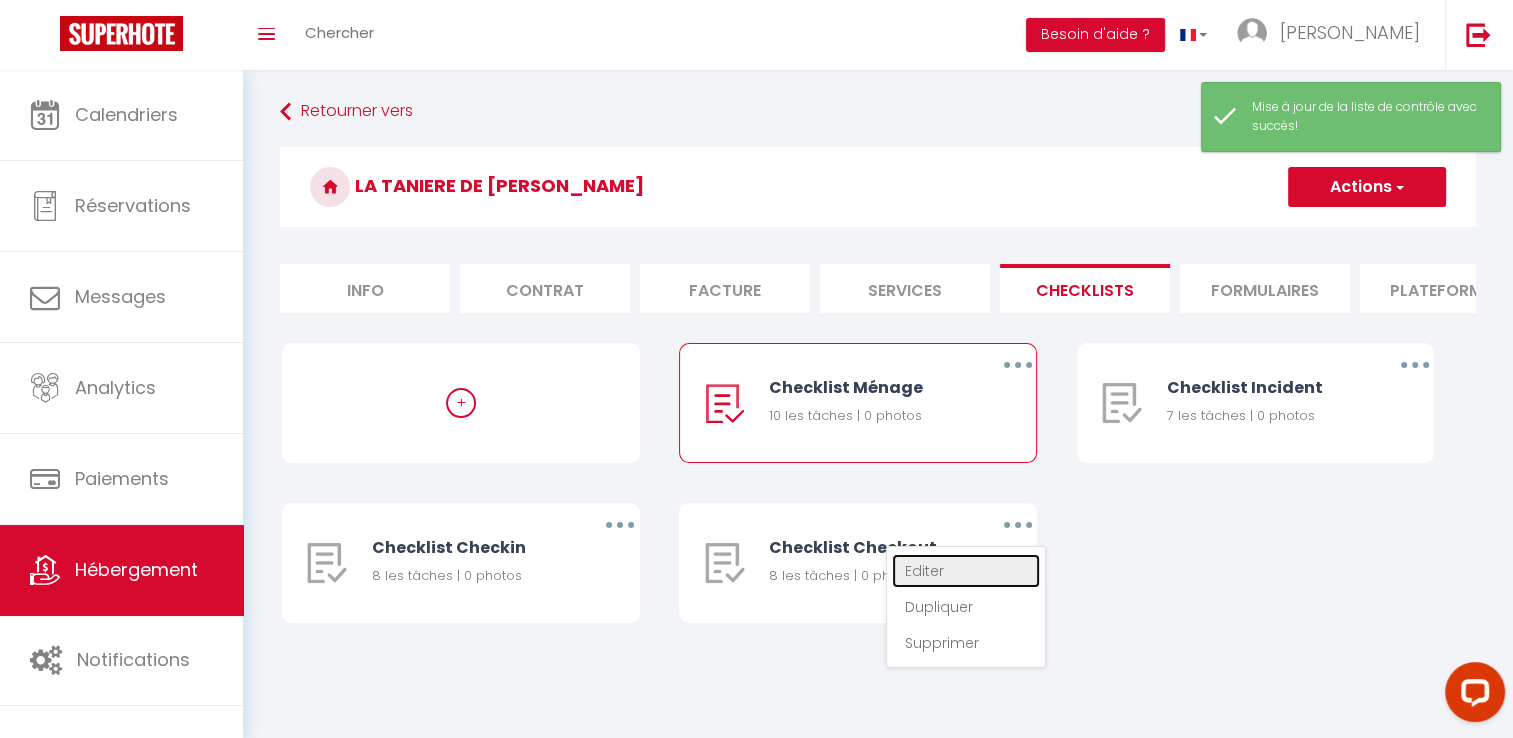 click on "Editer" at bounding box center [966, 571] 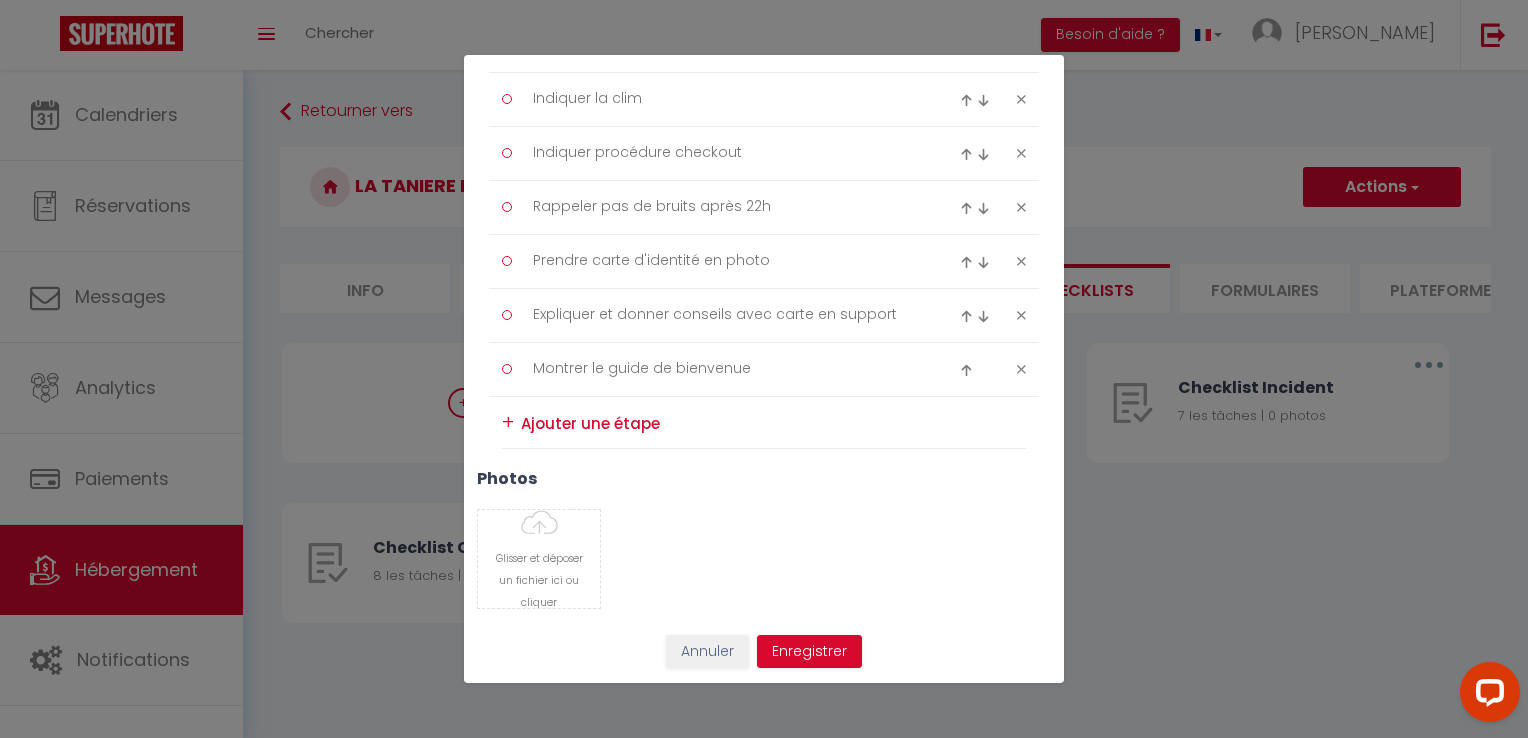 scroll, scrollTop: 414, scrollLeft: 0, axis: vertical 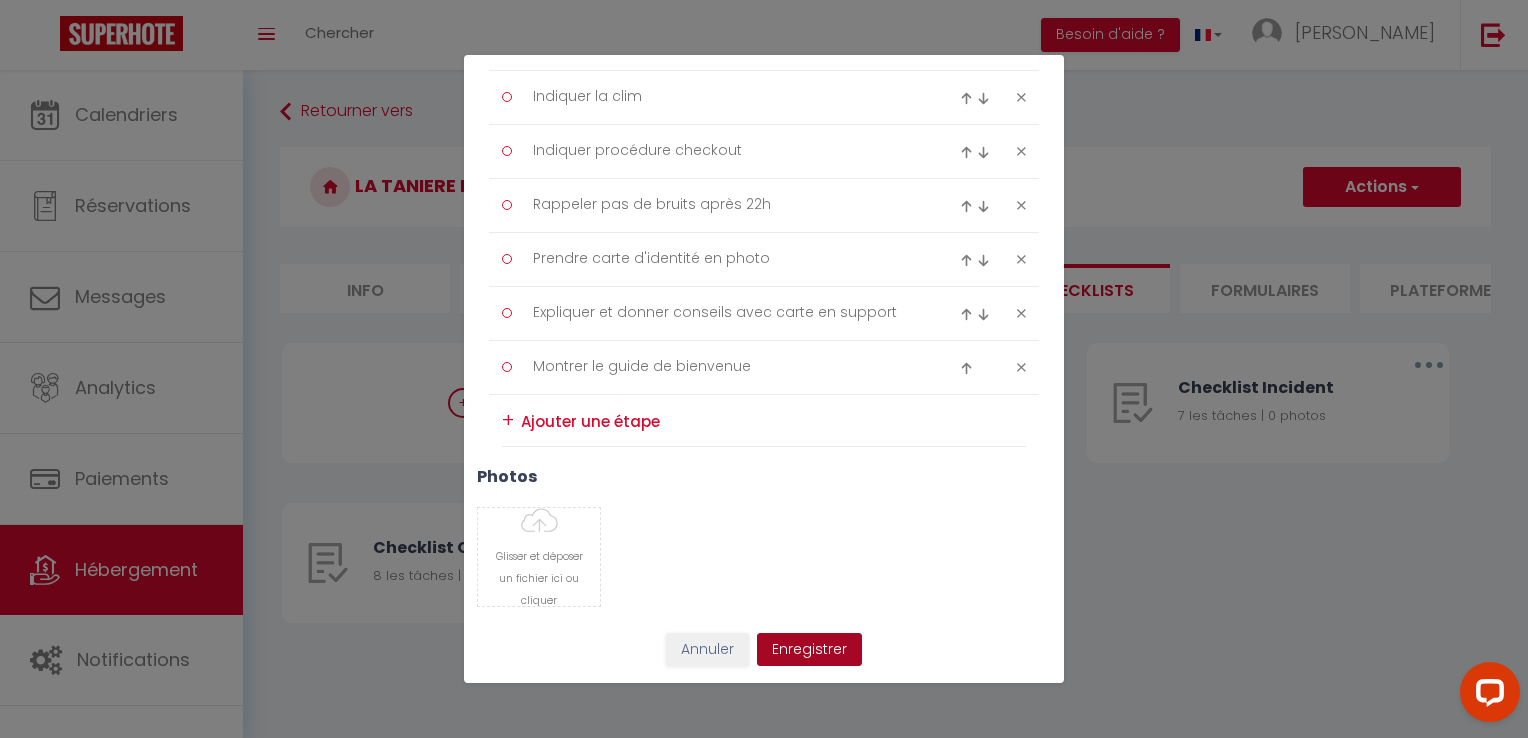 click on "Enregistrer" at bounding box center [809, 650] 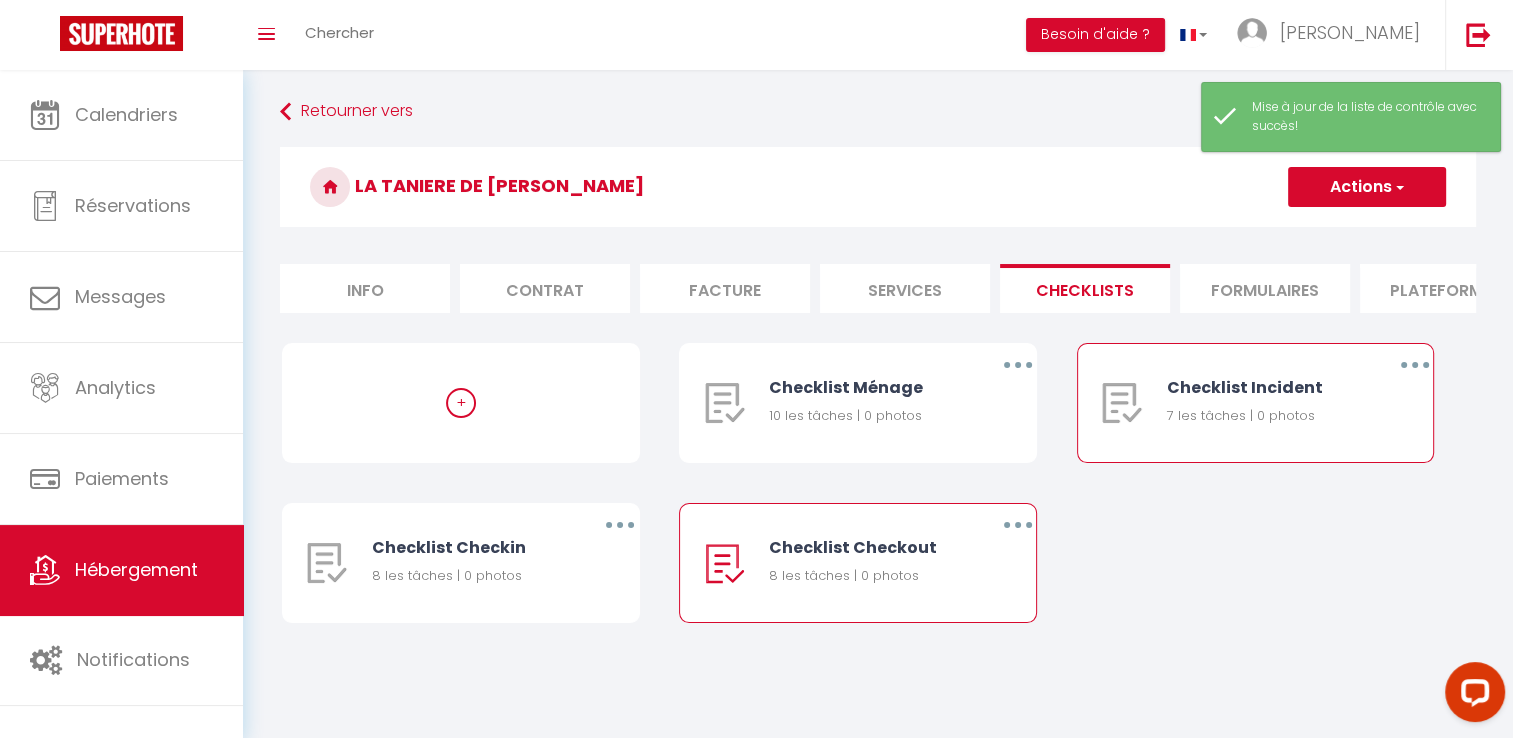 click at bounding box center (1415, 365) 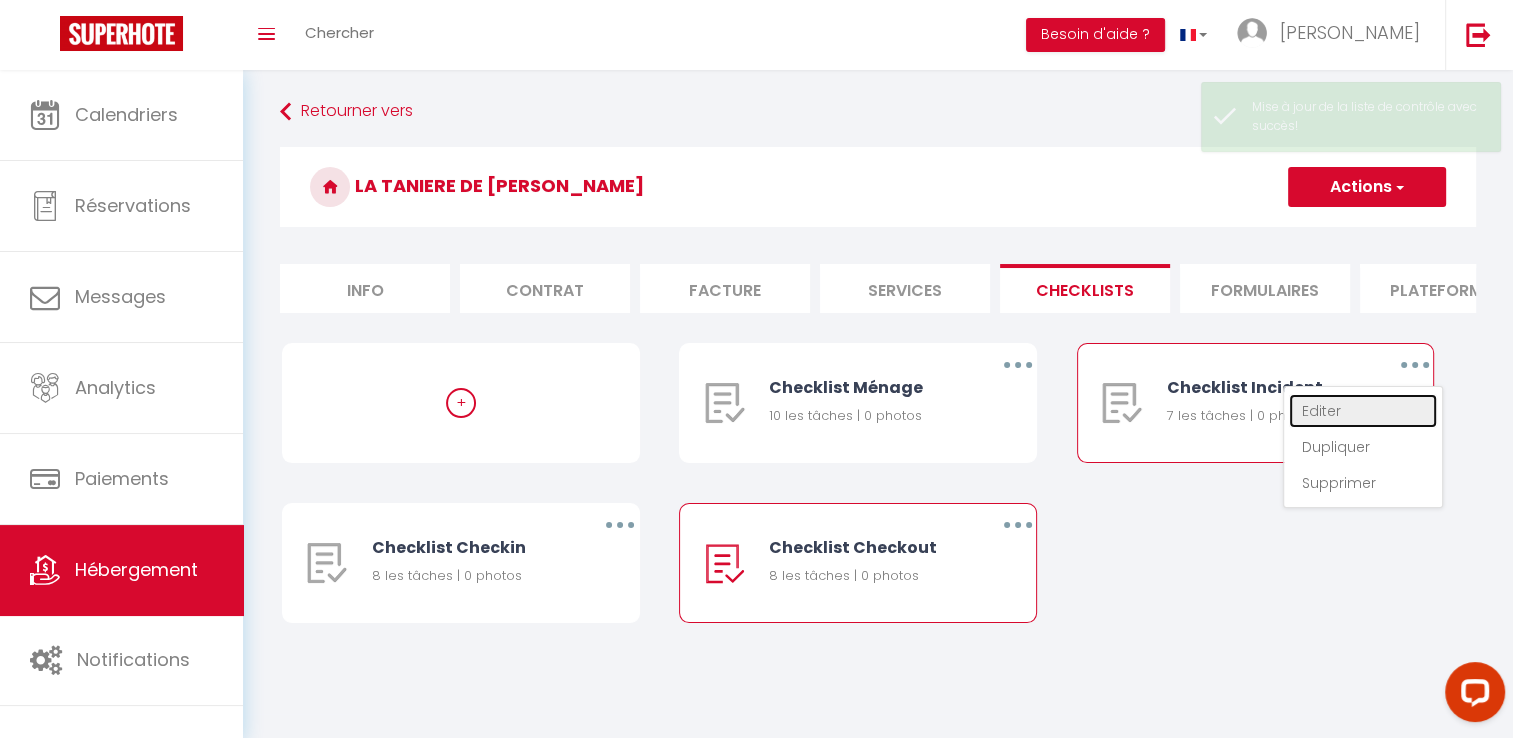 click on "Editer" at bounding box center [1363, 411] 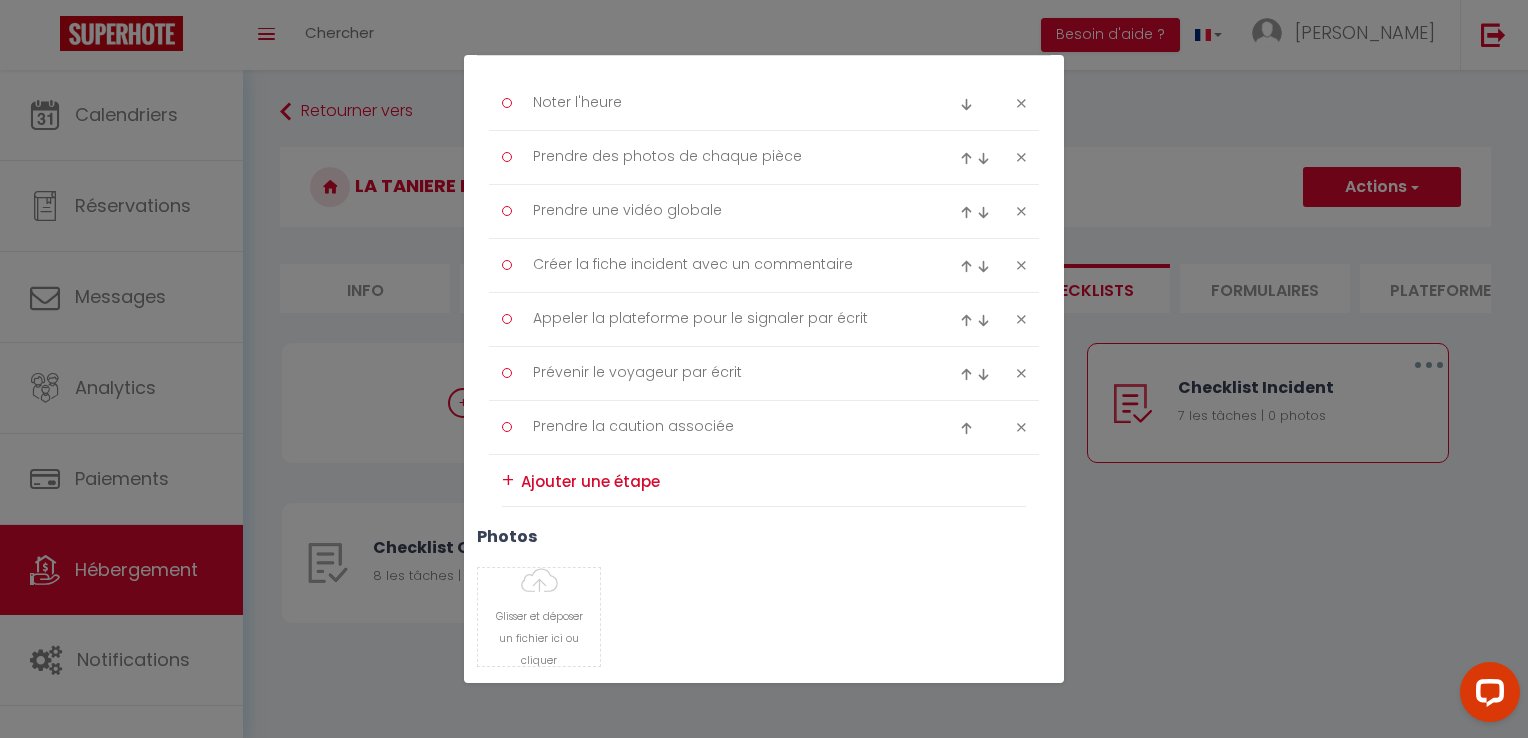 scroll, scrollTop: 360, scrollLeft: 0, axis: vertical 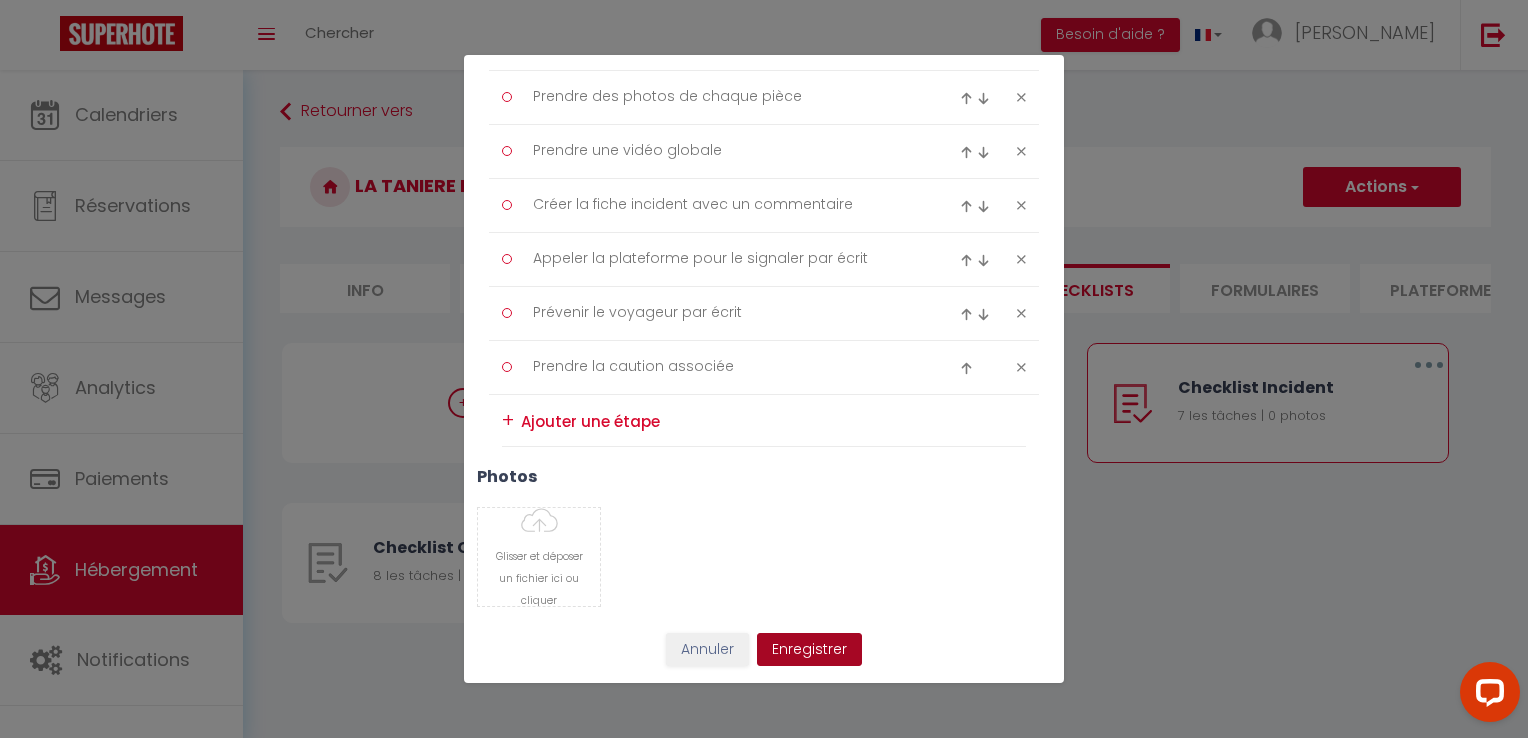 click on "Enregistrer" at bounding box center [809, 650] 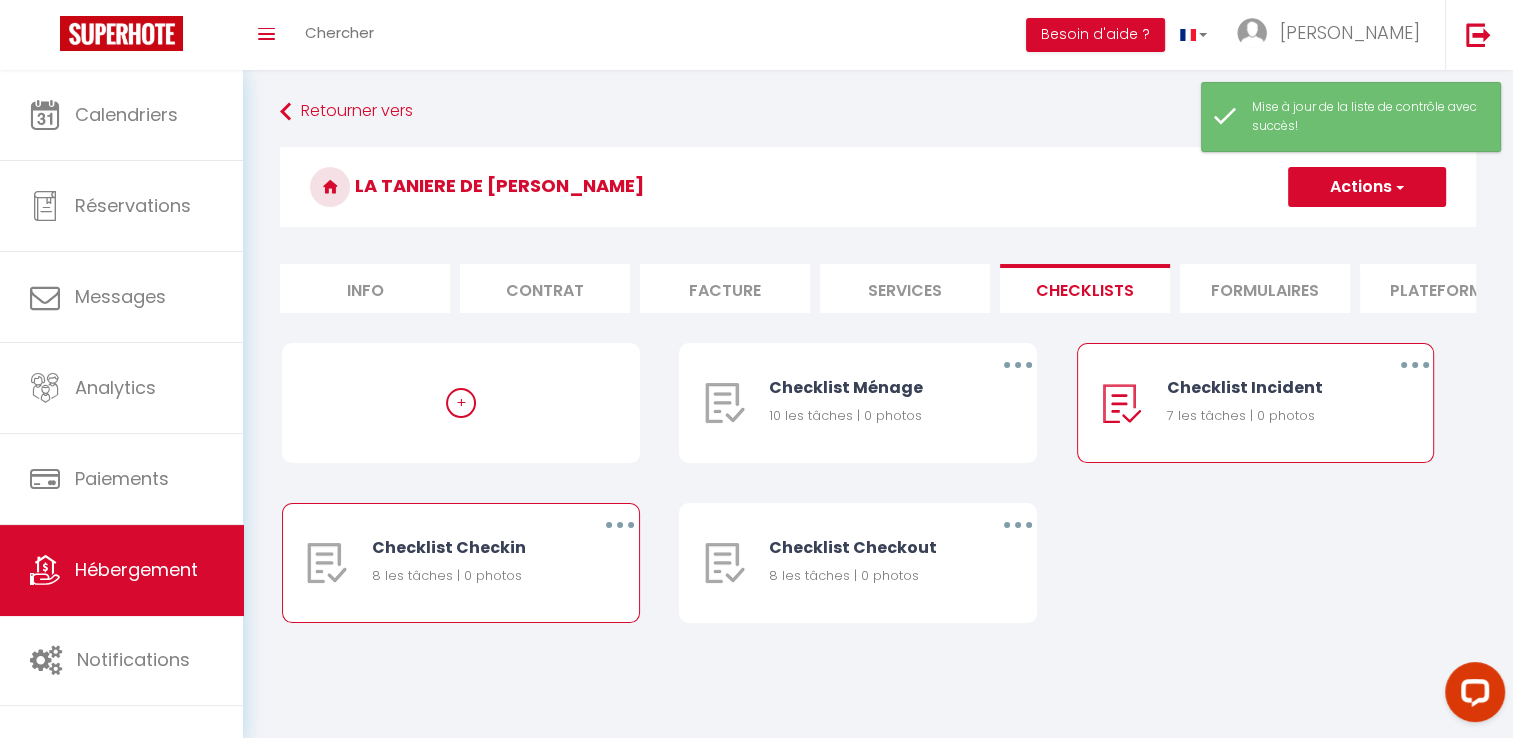 click at bounding box center [620, 525] 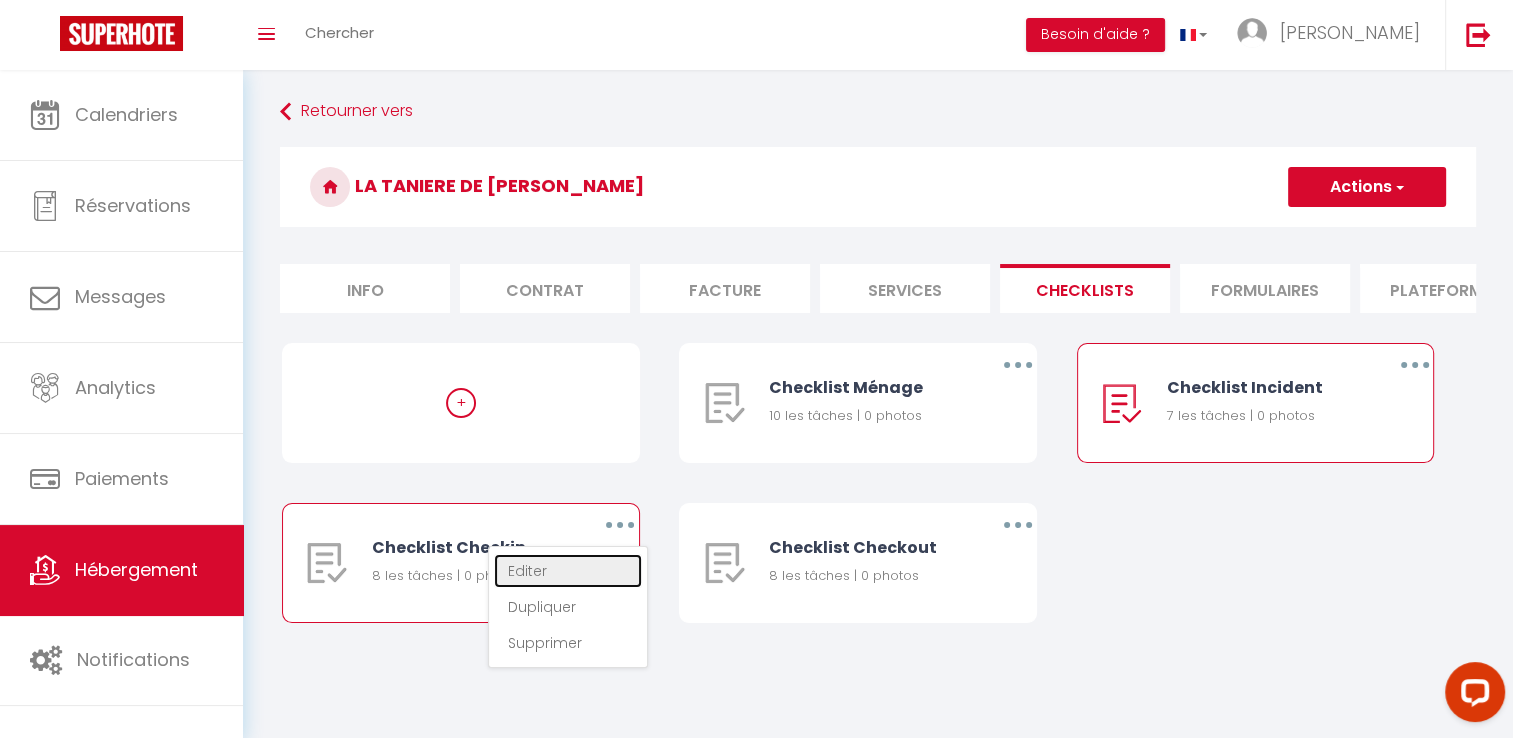 click on "Editer" at bounding box center (568, 571) 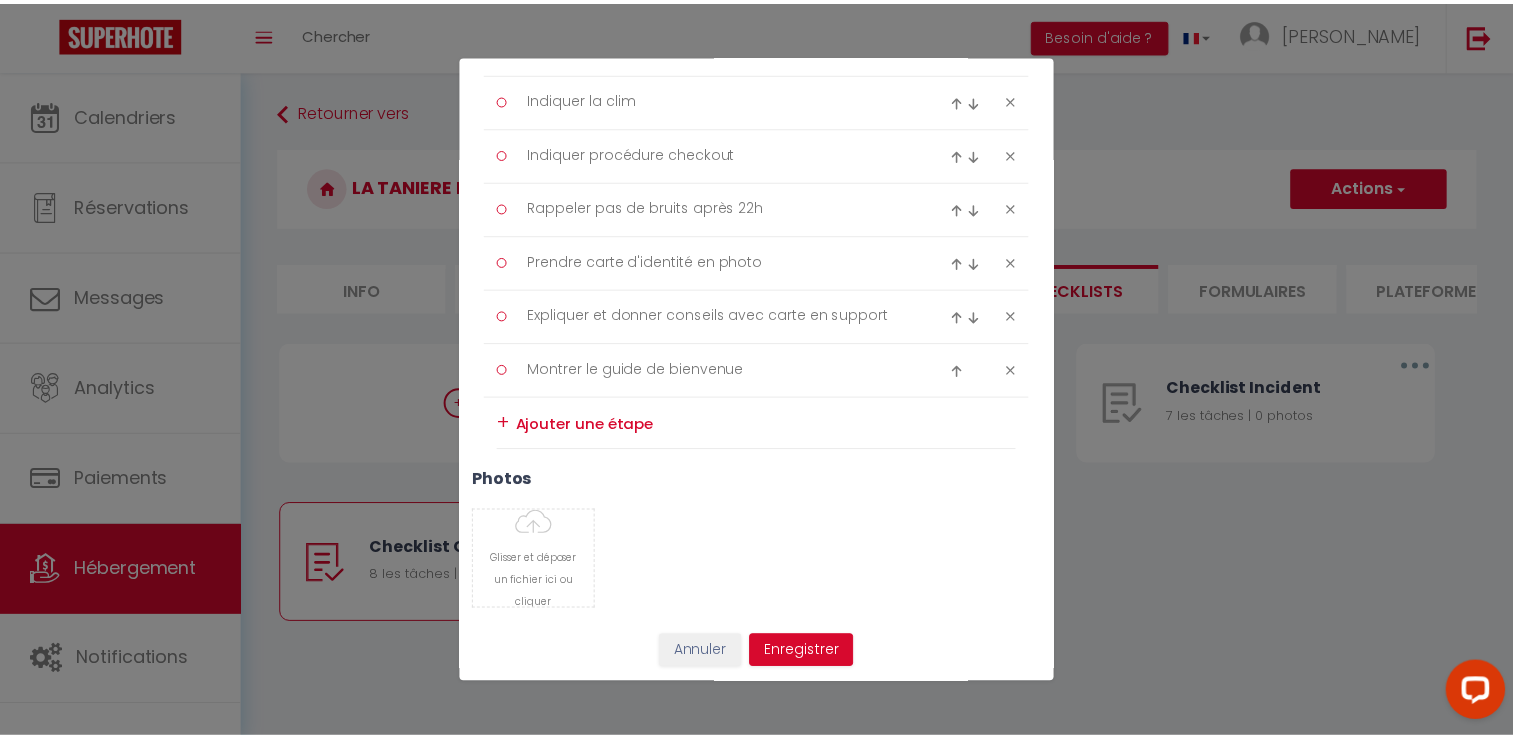 scroll, scrollTop: 414, scrollLeft: 0, axis: vertical 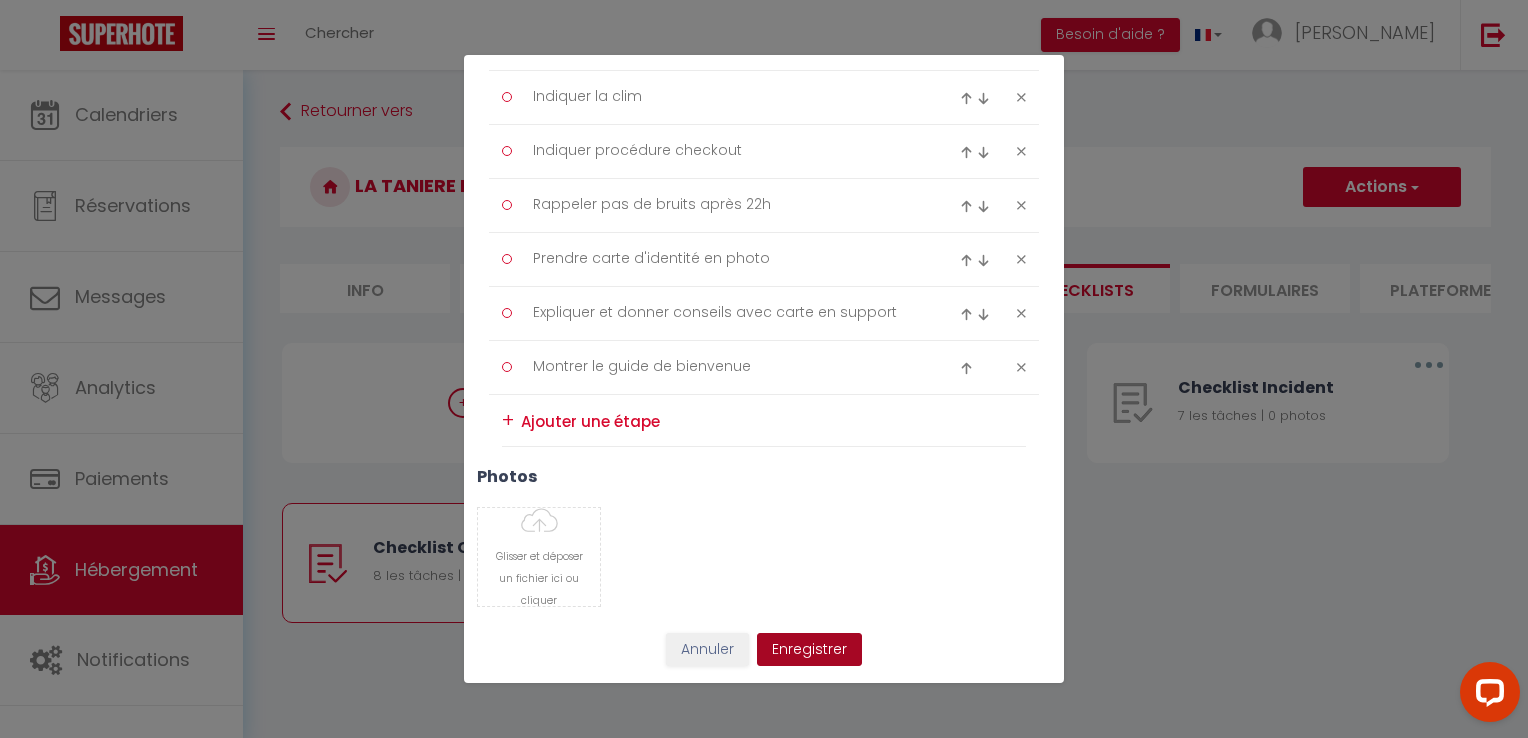 click on "Enregistrer" at bounding box center [809, 650] 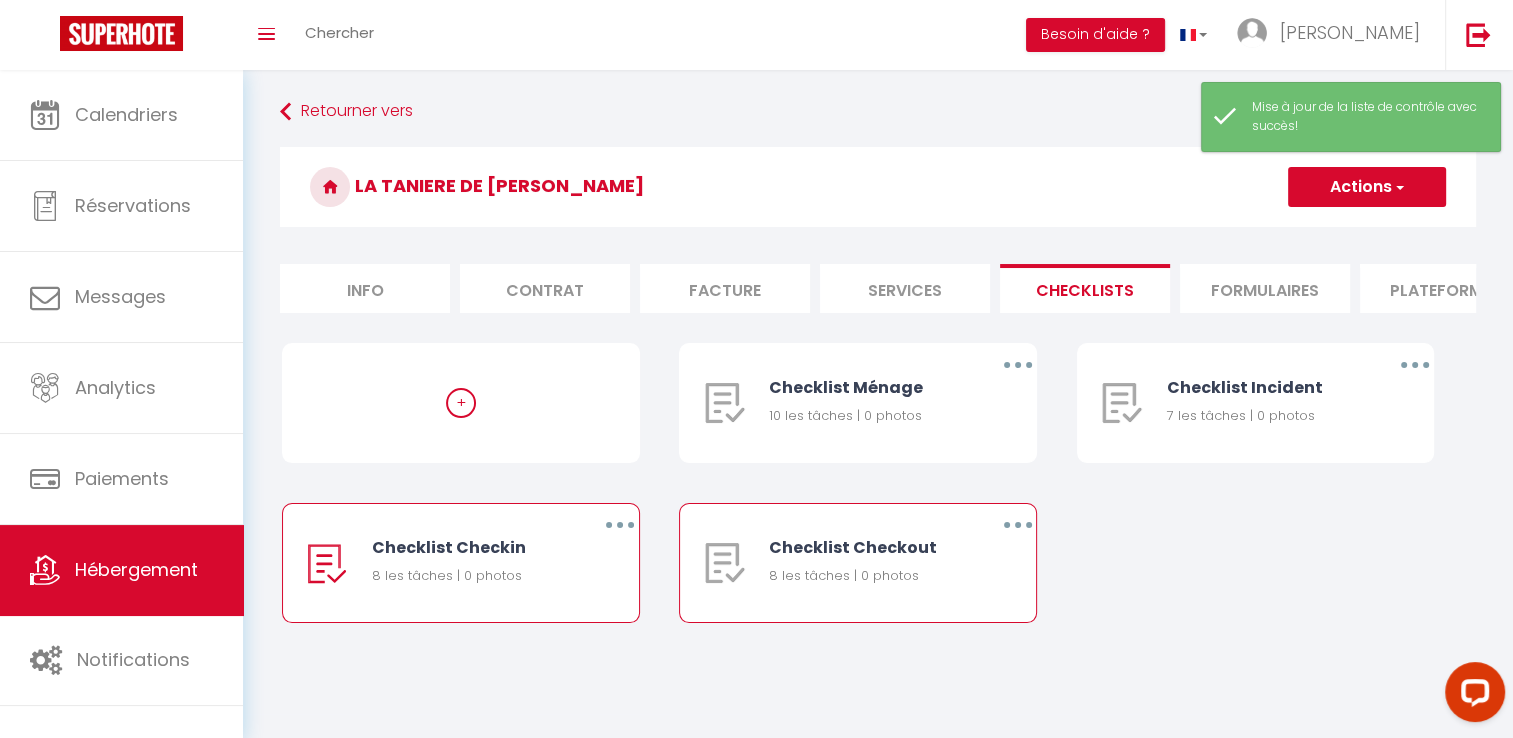 click at bounding box center [1018, 525] 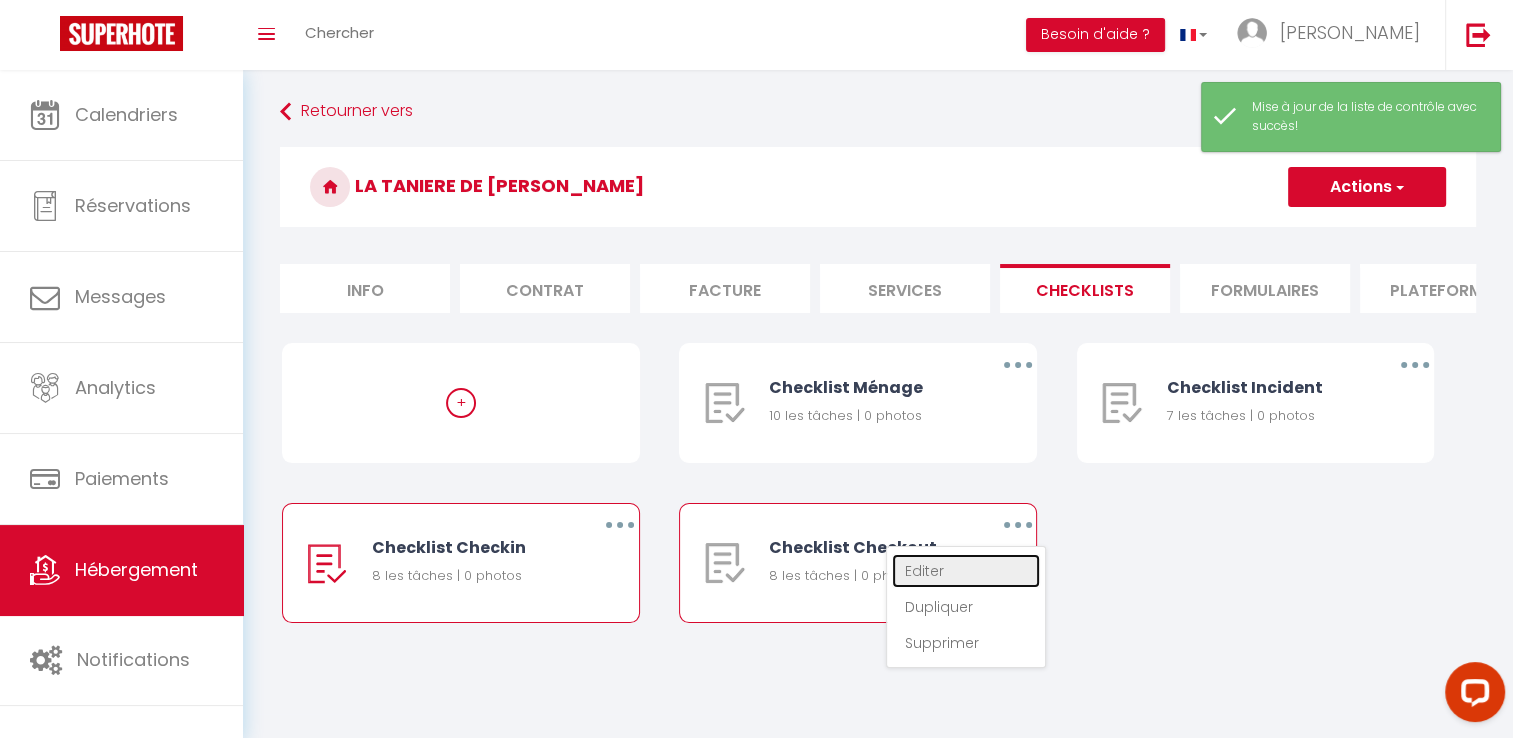click on "Editer" at bounding box center (966, 571) 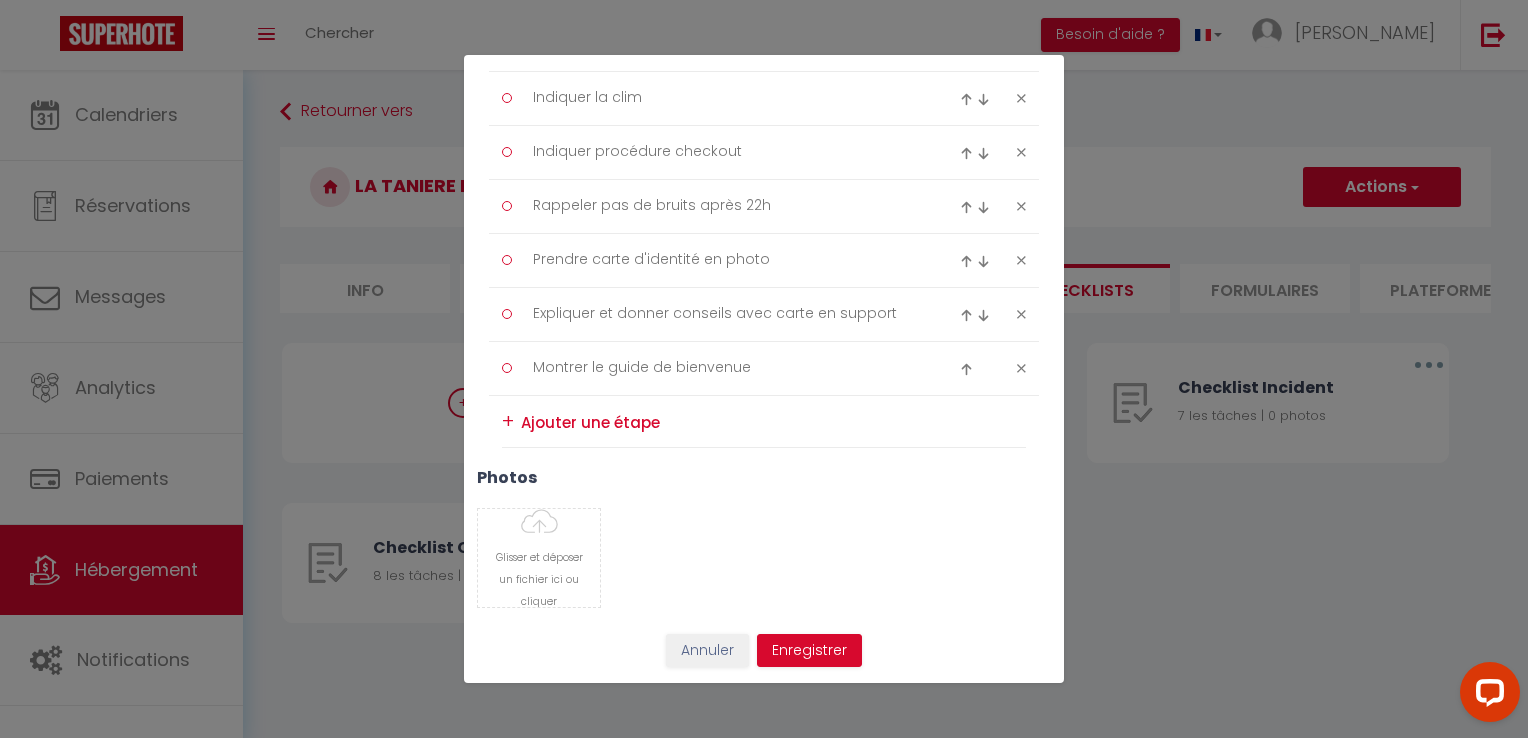 scroll, scrollTop: 414, scrollLeft: 0, axis: vertical 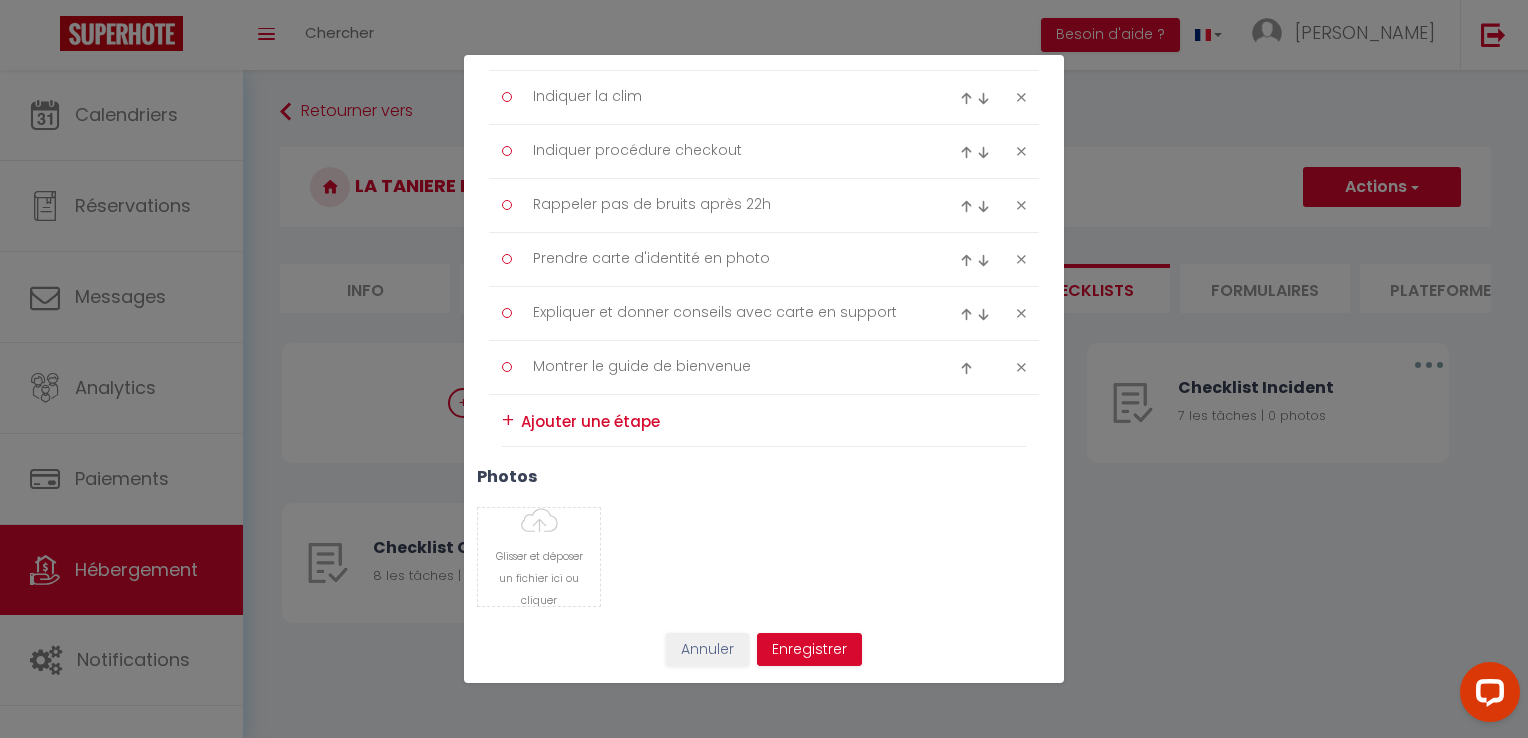 click at bounding box center [993, 368] 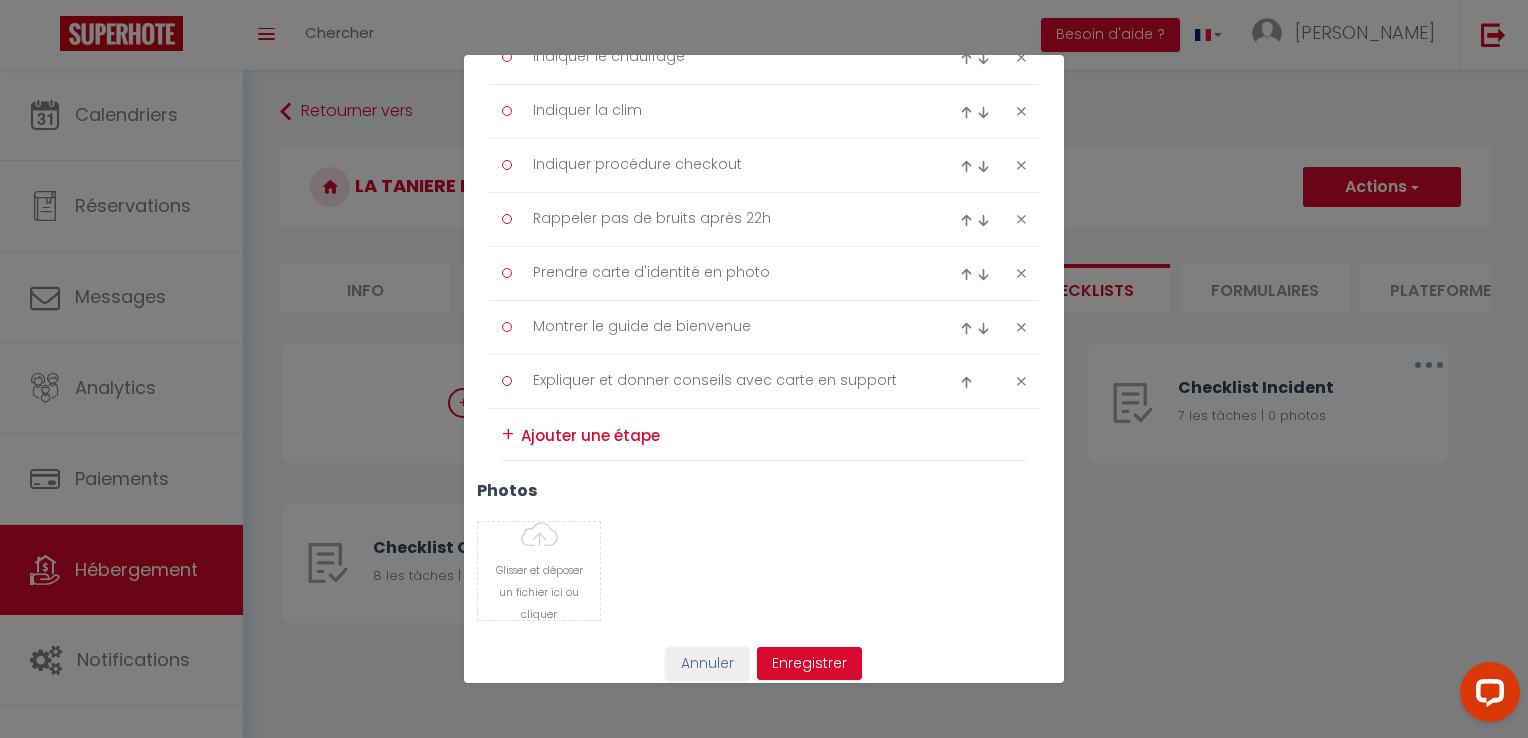 scroll, scrollTop: 414, scrollLeft: 0, axis: vertical 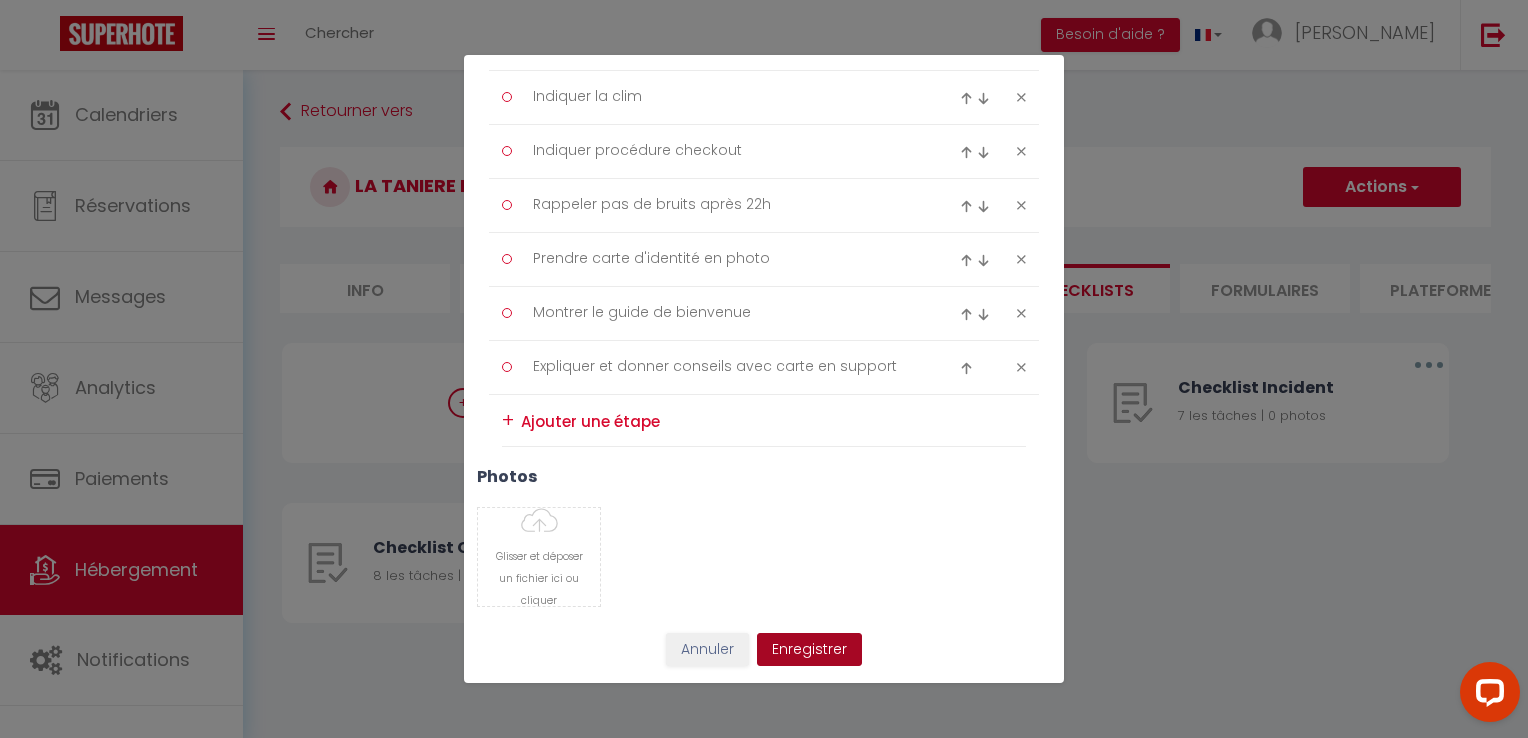 click on "Enregistrer" at bounding box center [809, 650] 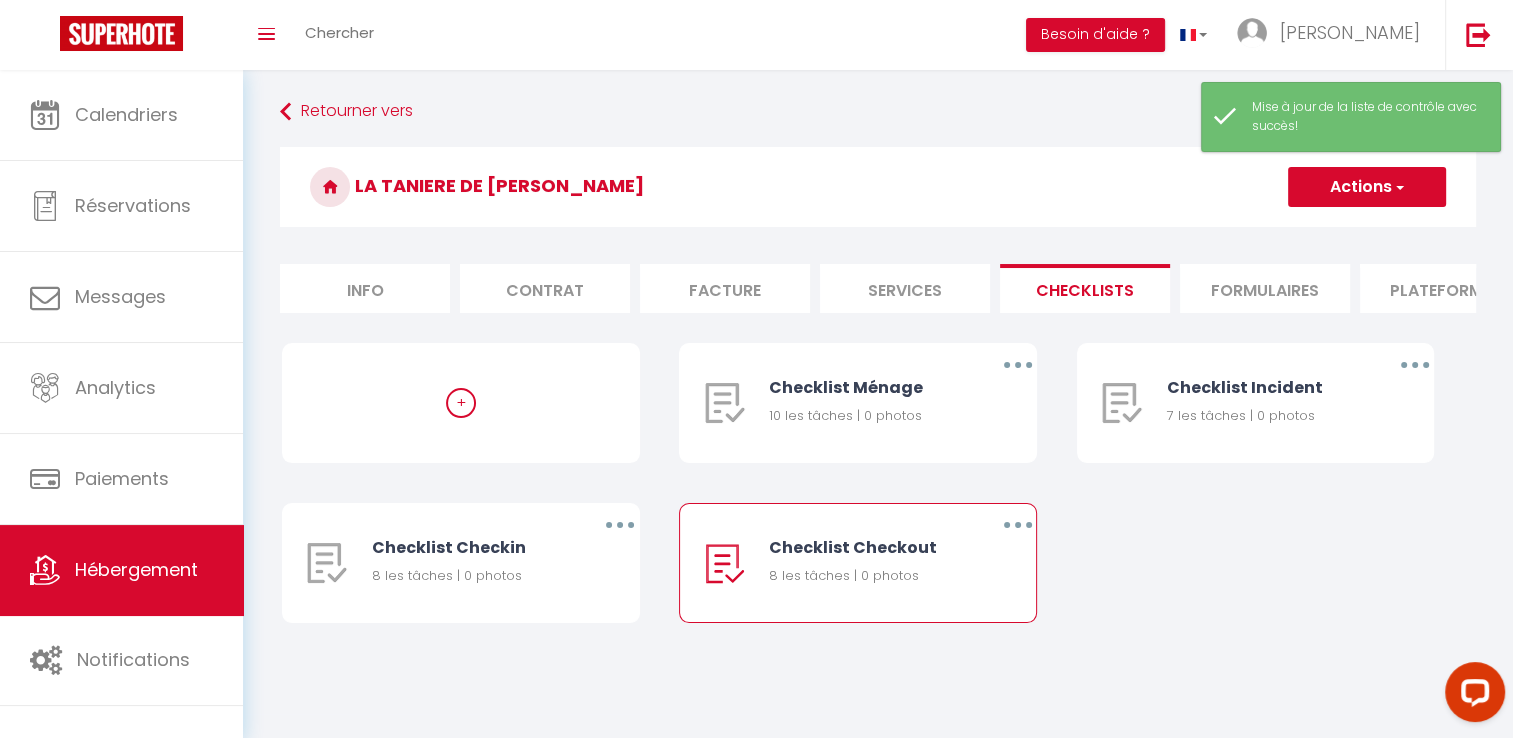 click on "Formulaires" at bounding box center (1265, 288) 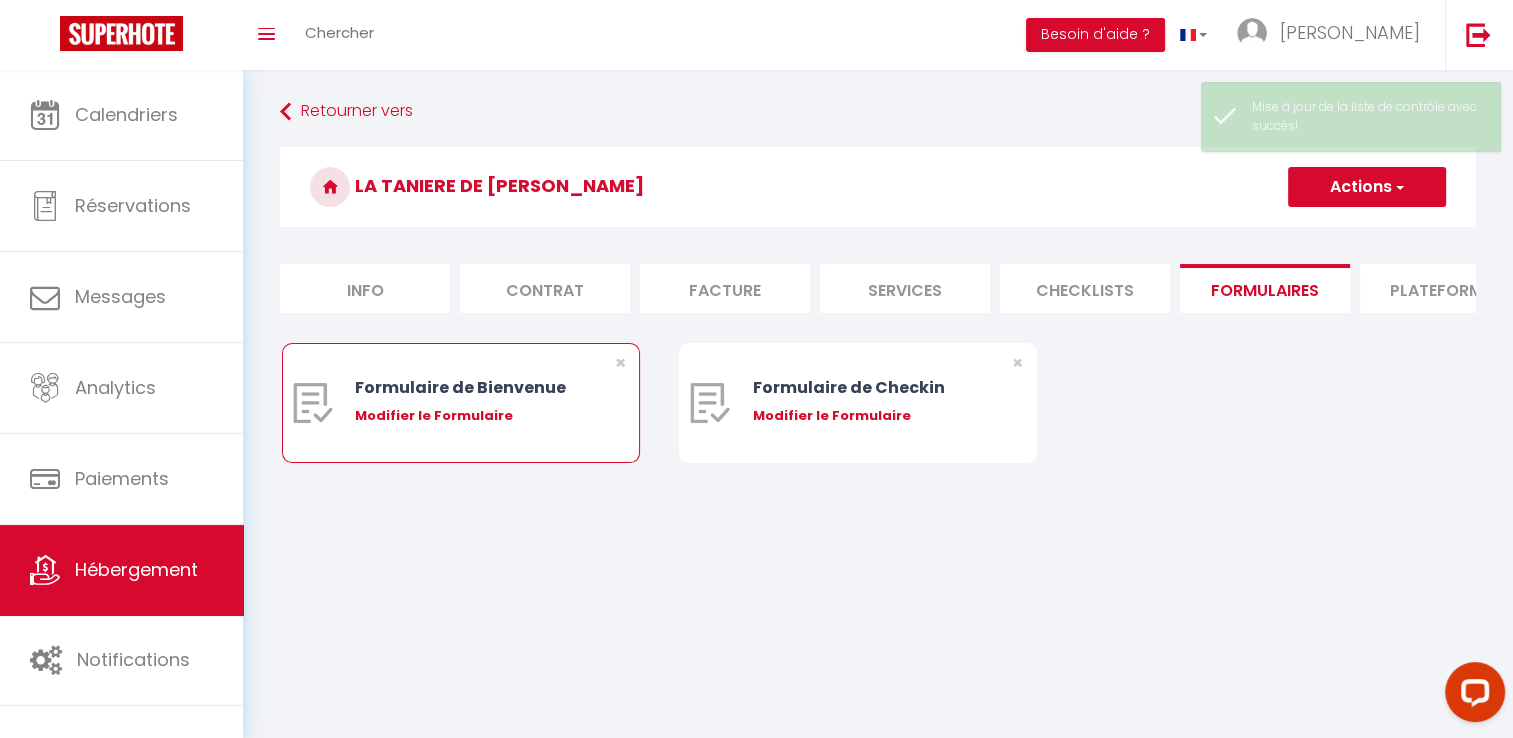 click on "Modifier le Formulaire" at bounding box center [475, 416] 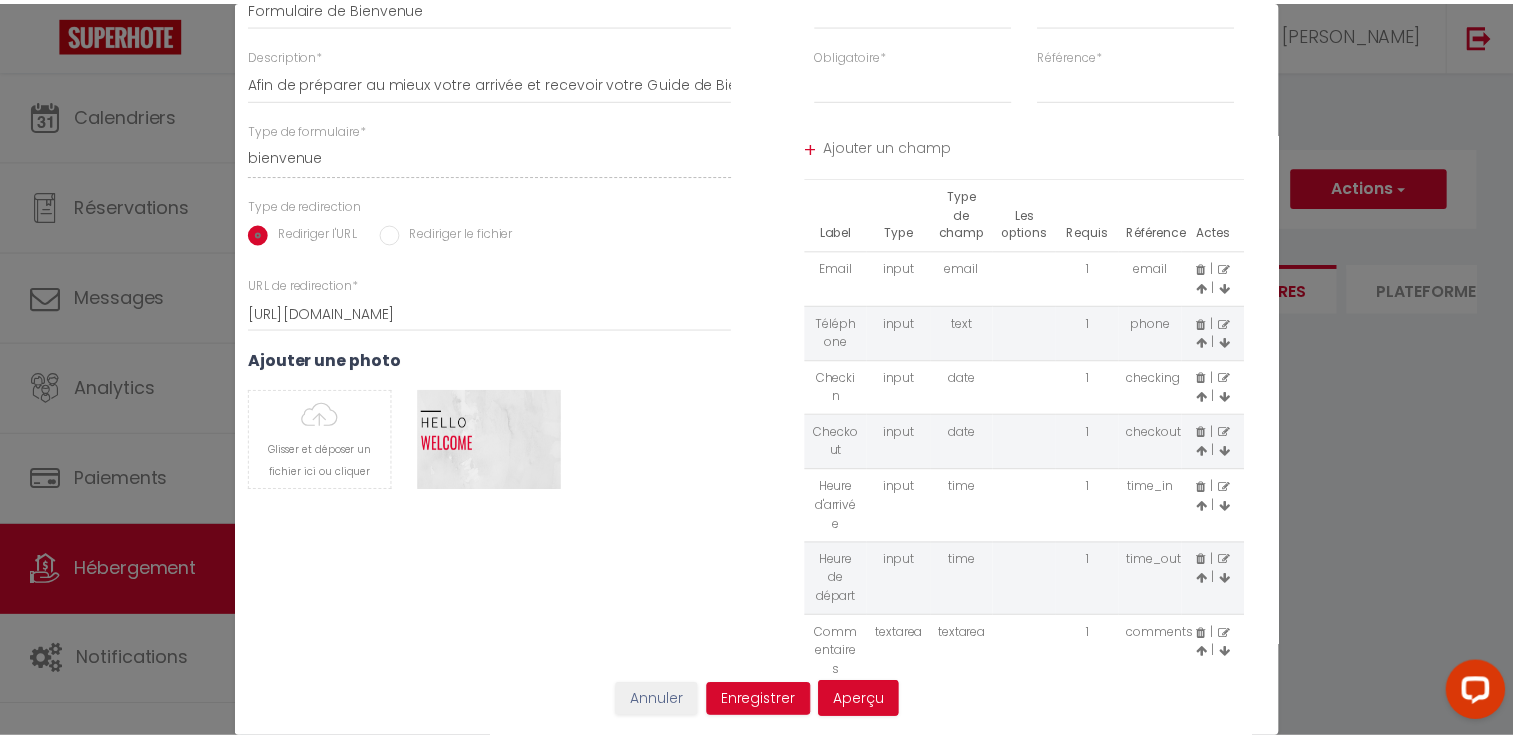 scroll, scrollTop: 138, scrollLeft: 0, axis: vertical 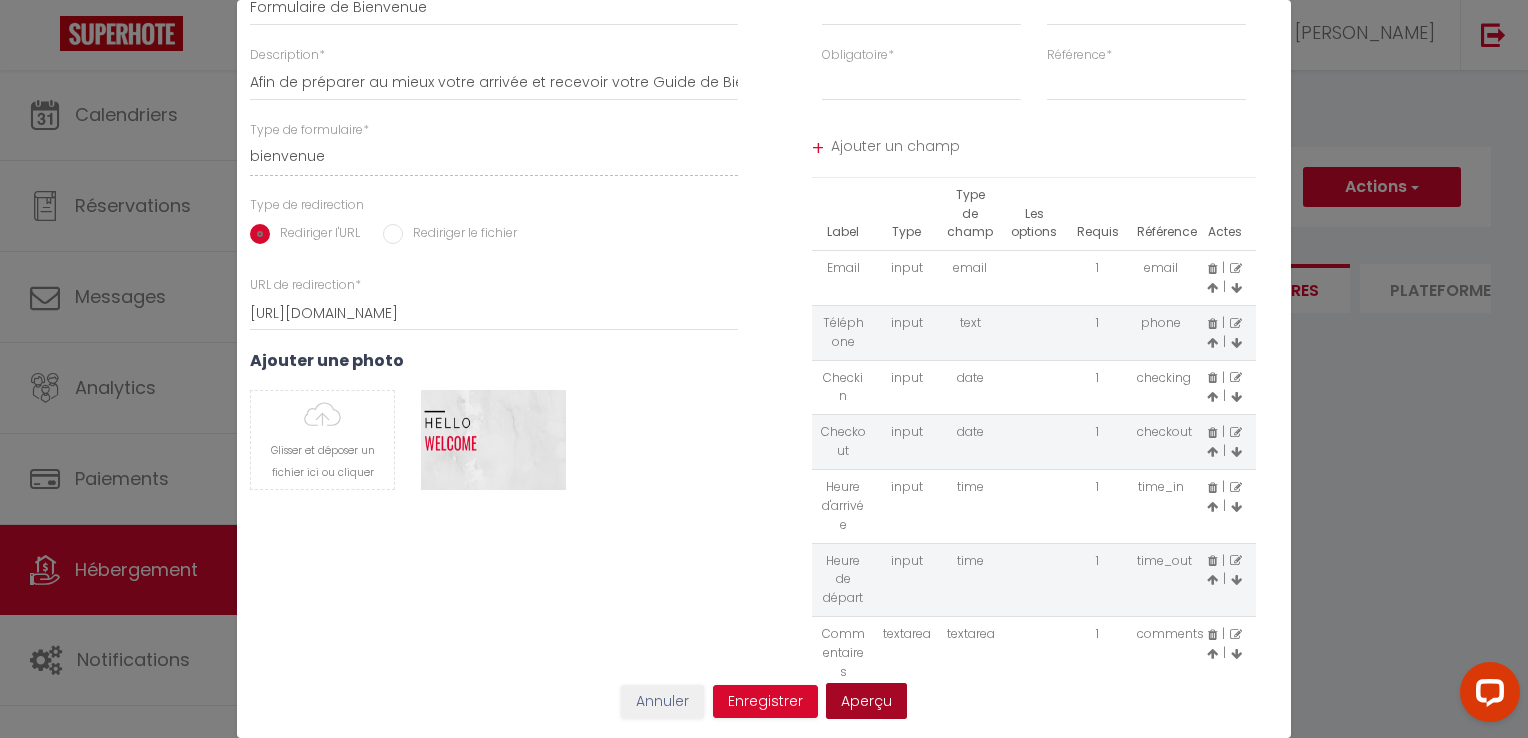 click on "Aperçu" at bounding box center [866, 701] 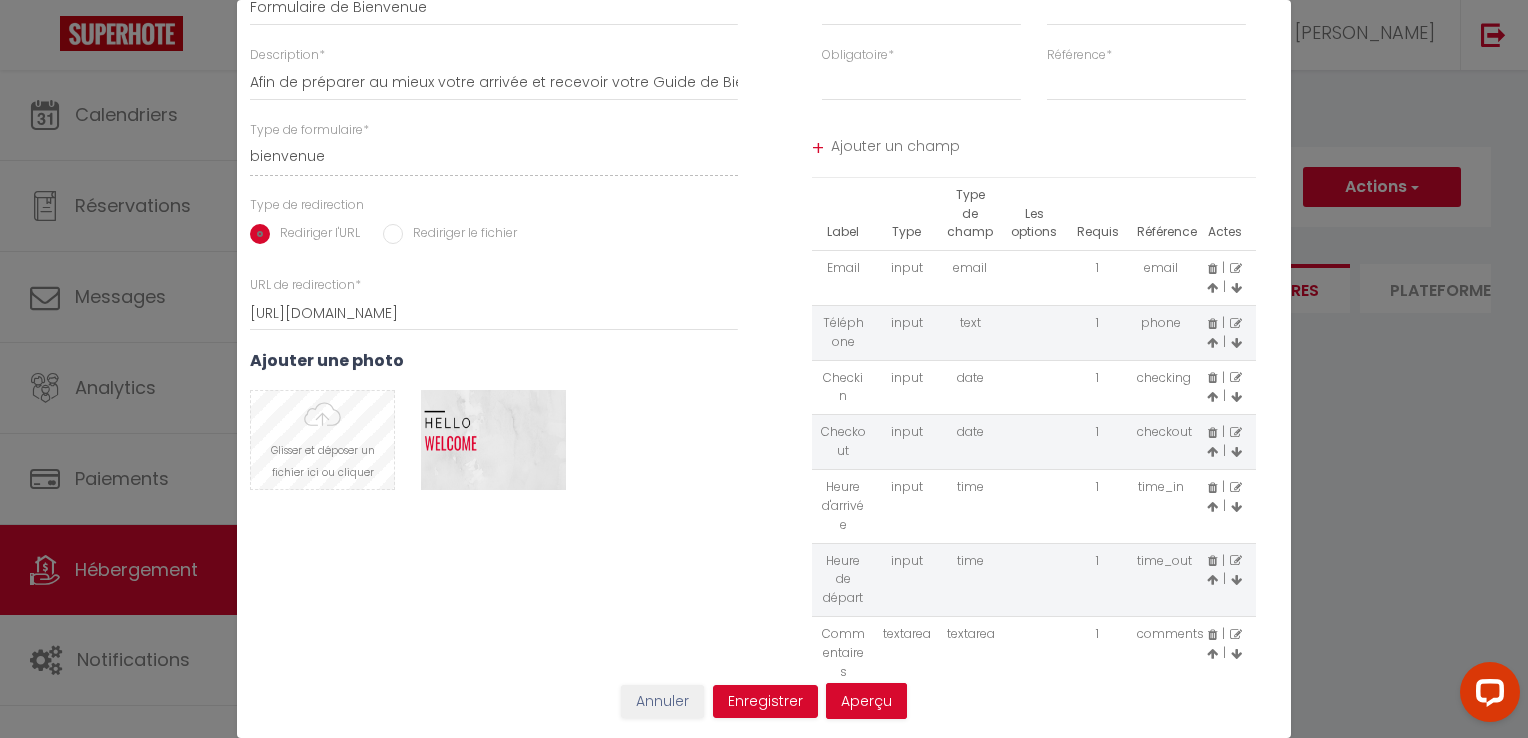 click at bounding box center [322, 440] 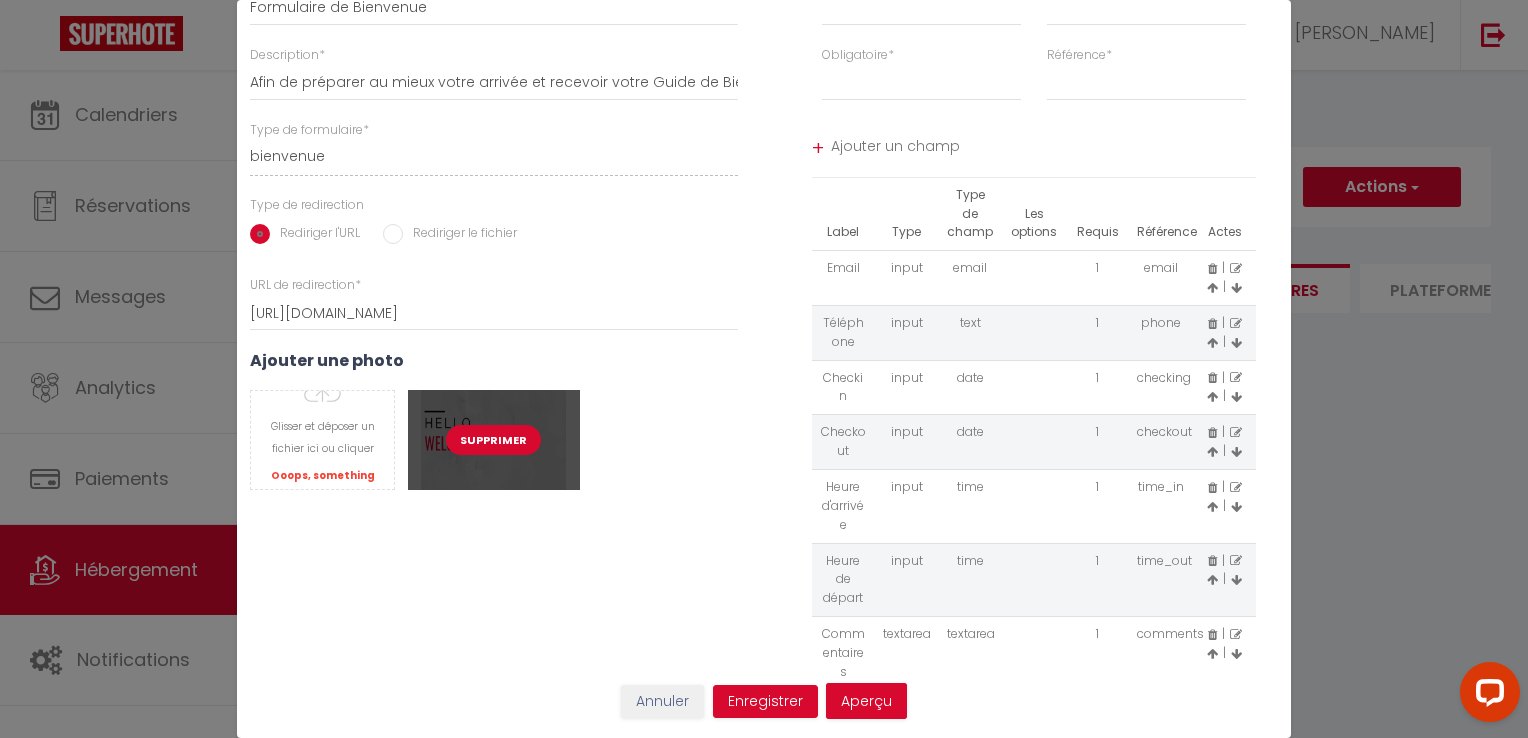 click on "Supprimer" at bounding box center [493, 440] 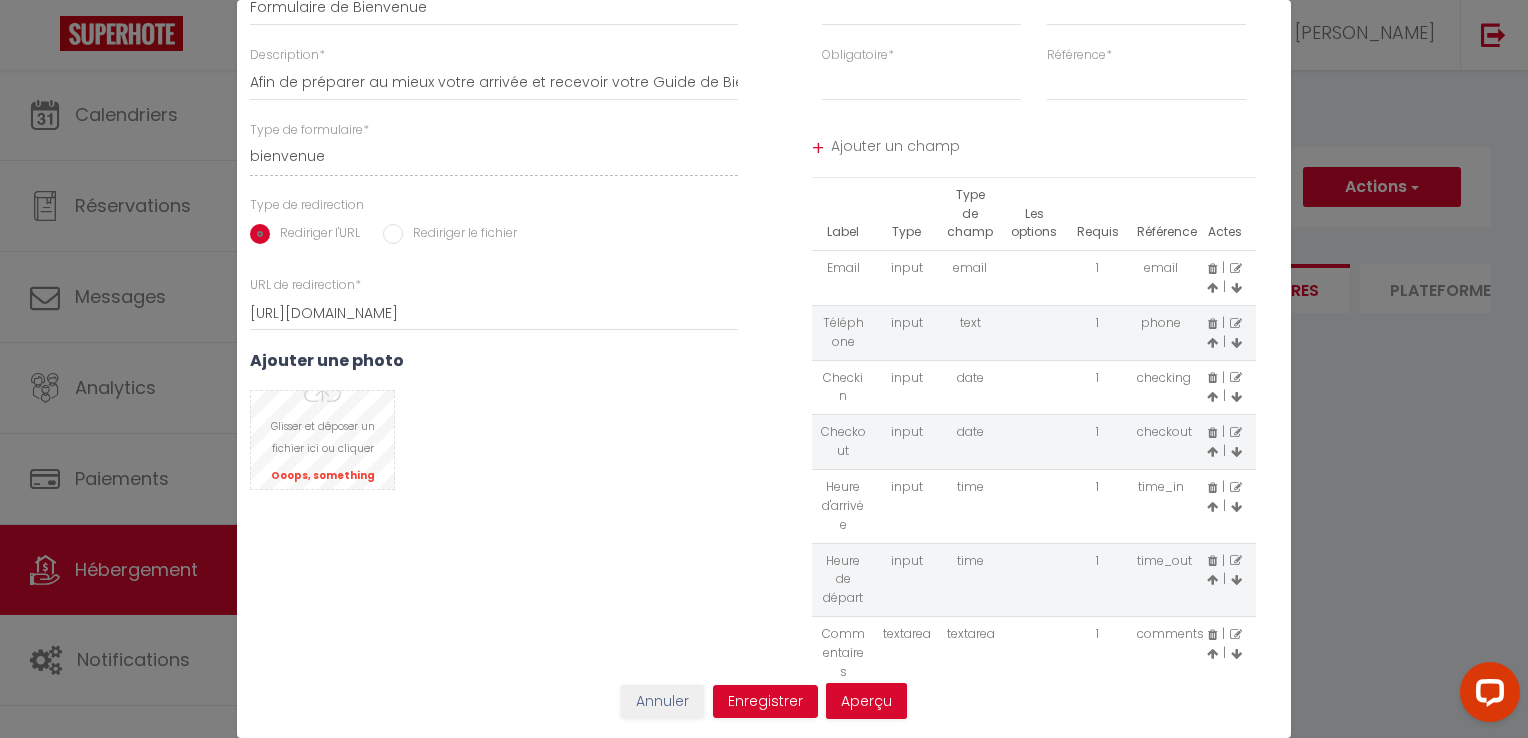 click at bounding box center (322, 440) 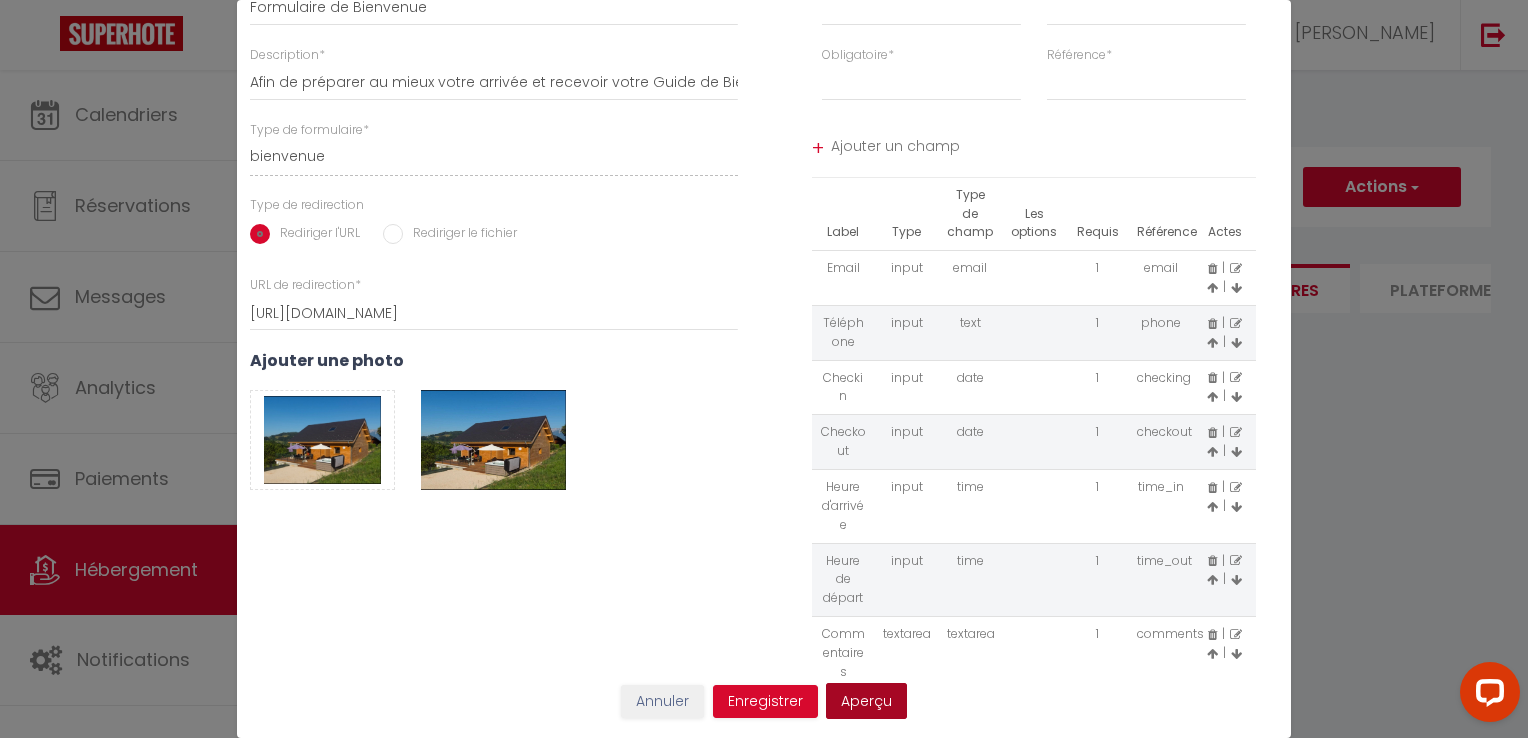 click on "Aperçu" at bounding box center [866, 701] 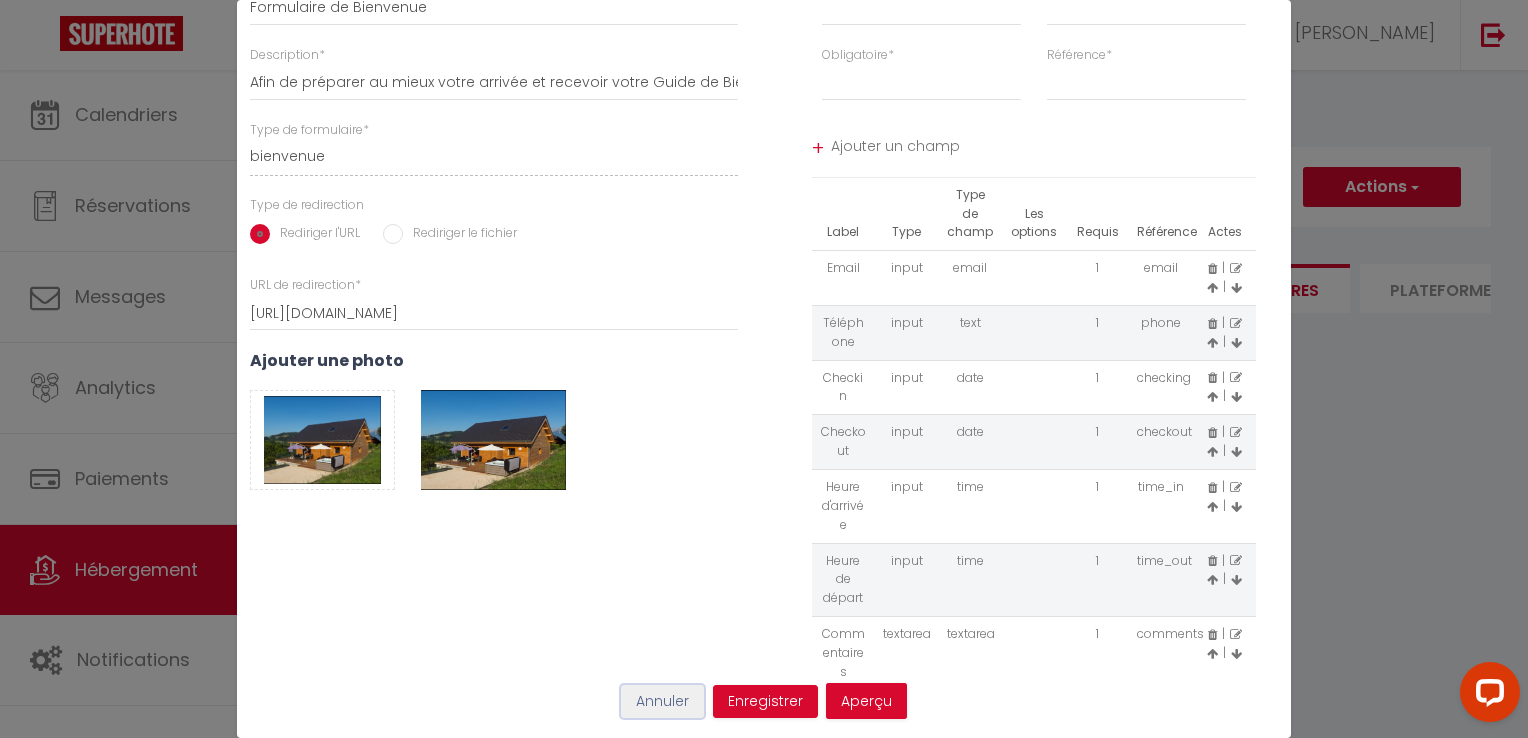 click on "Annuler" at bounding box center (662, 702) 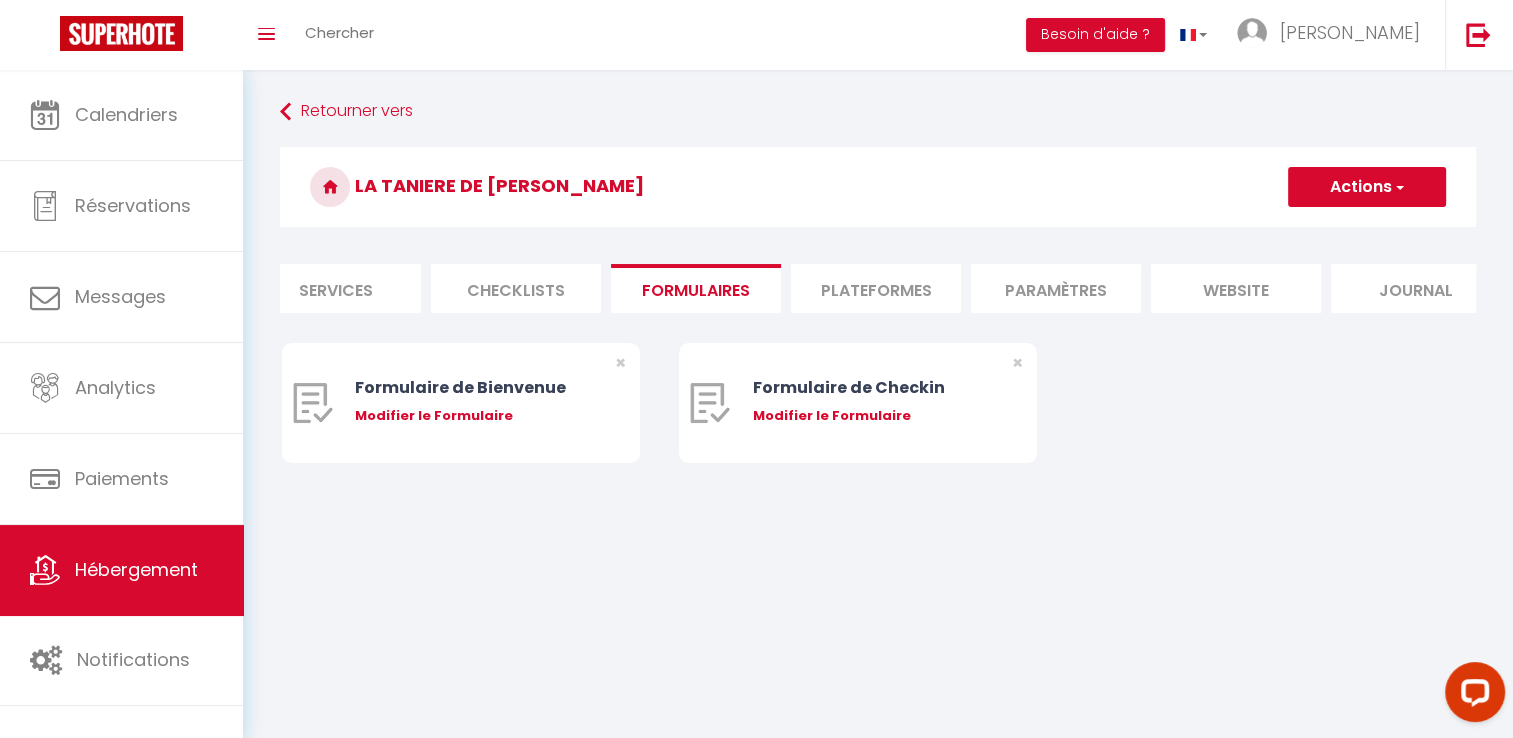 scroll, scrollTop: 0, scrollLeft: 600, axis: horizontal 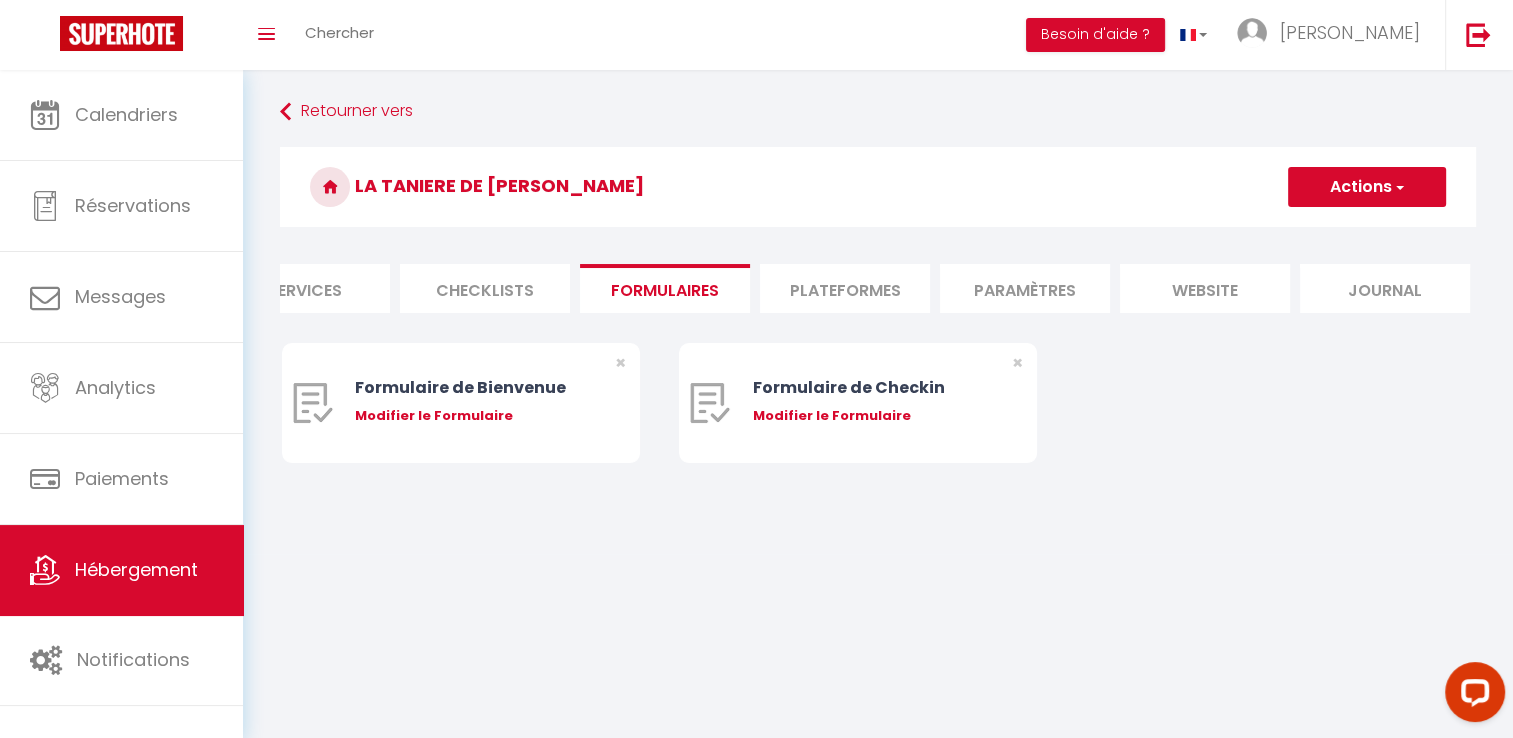 click on "Plateformes" at bounding box center [845, 288] 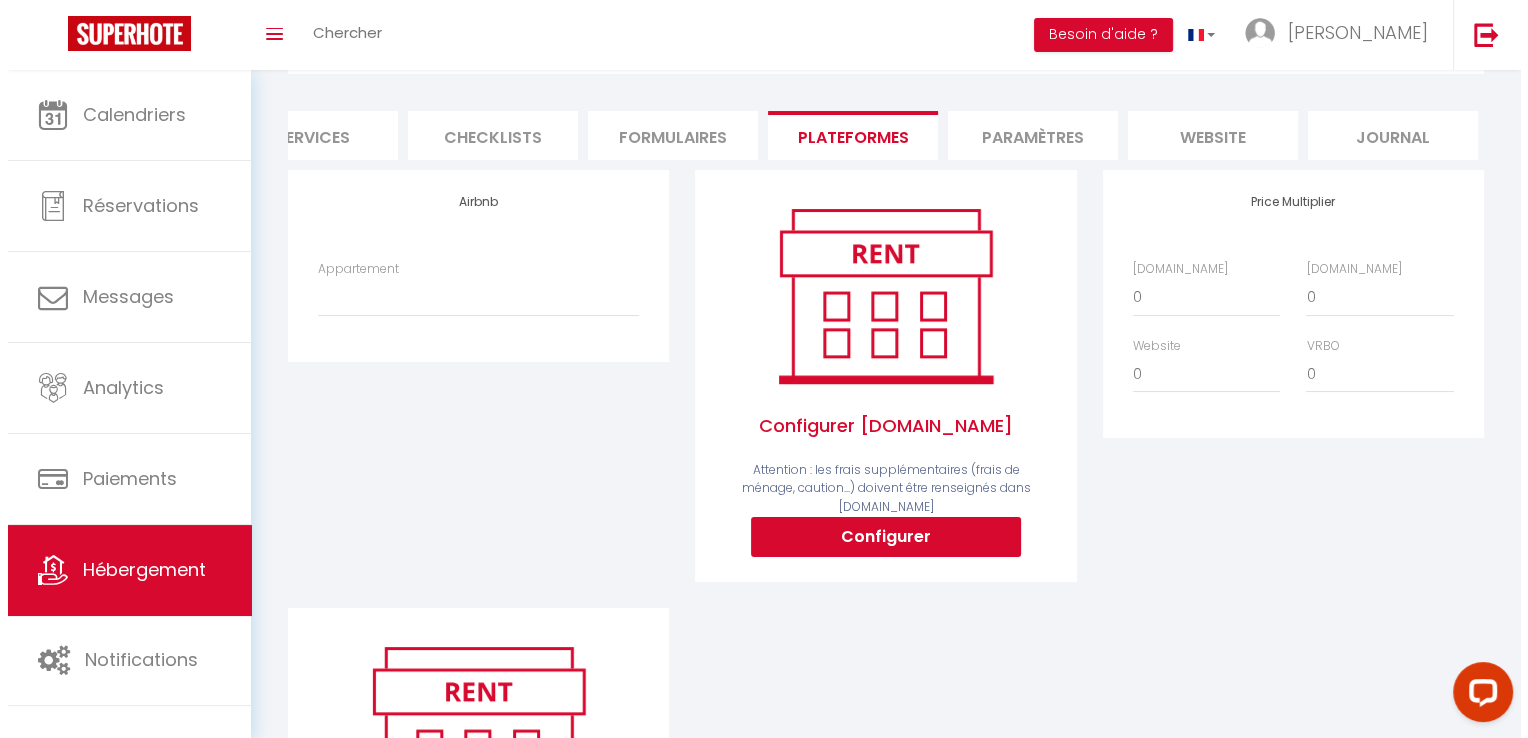 scroll, scrollTop: 200, scrollLeft: 0, axis: vertical 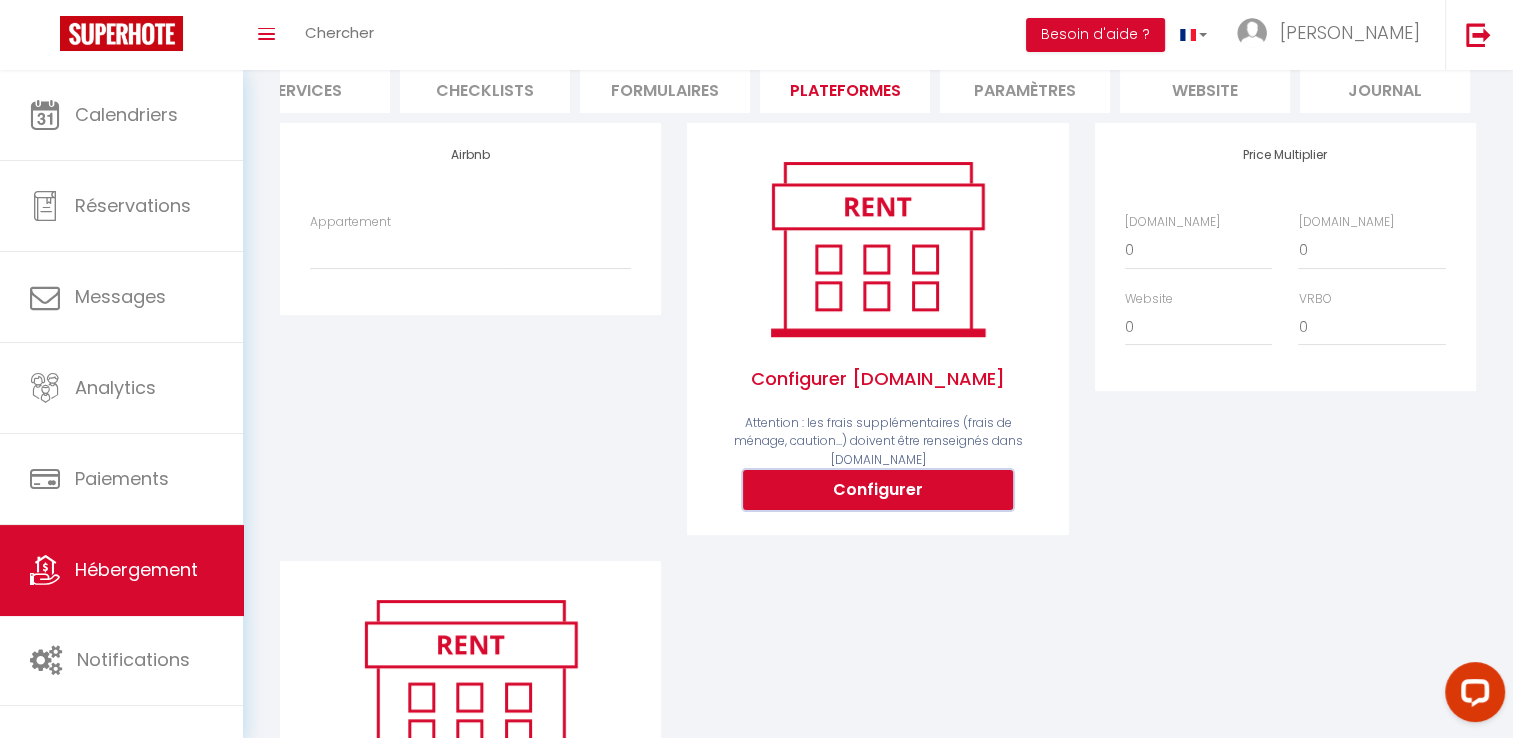 click on "Configurer" at bounding box center [878, 490] 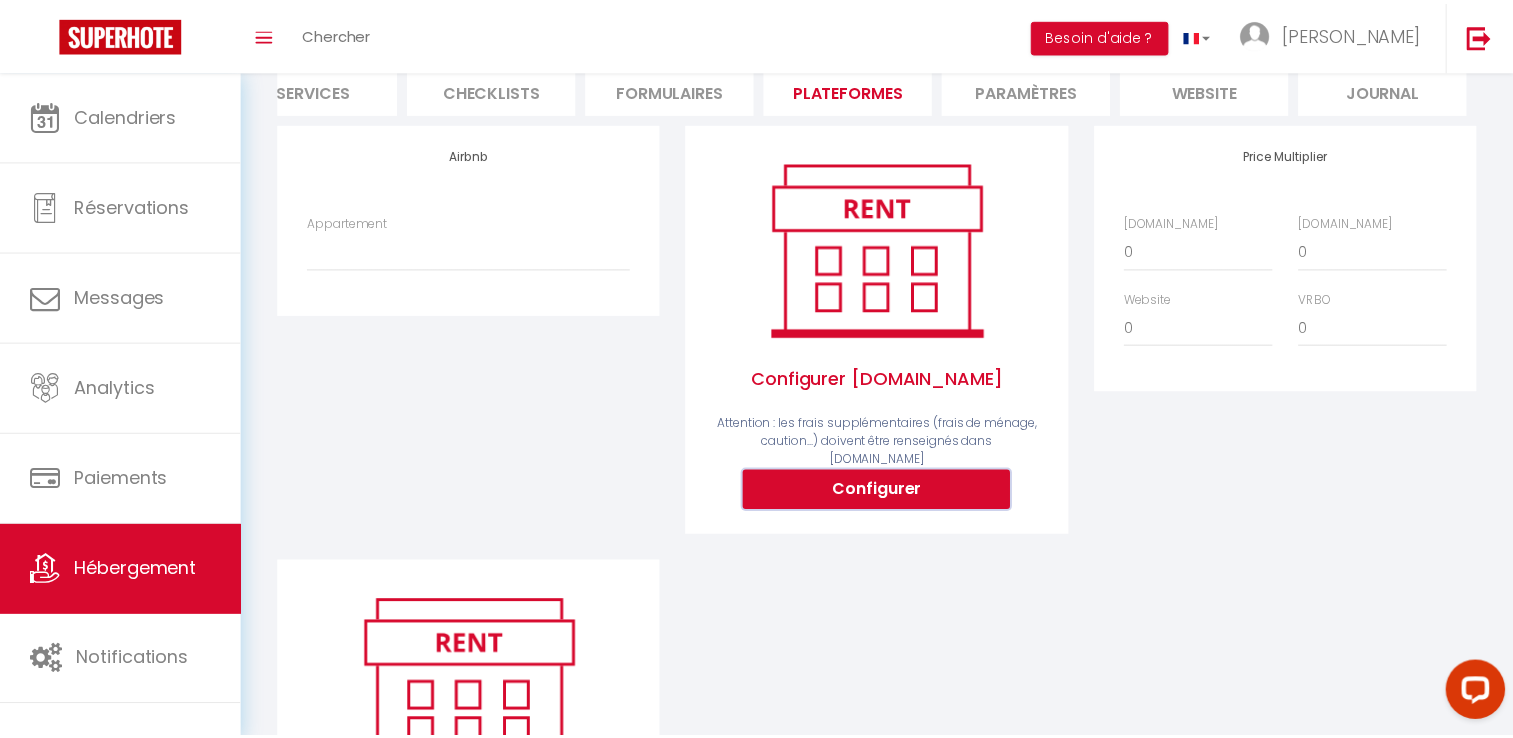 scroll, scrollTop: 0, scrollLeft: 589, axis: horizontal 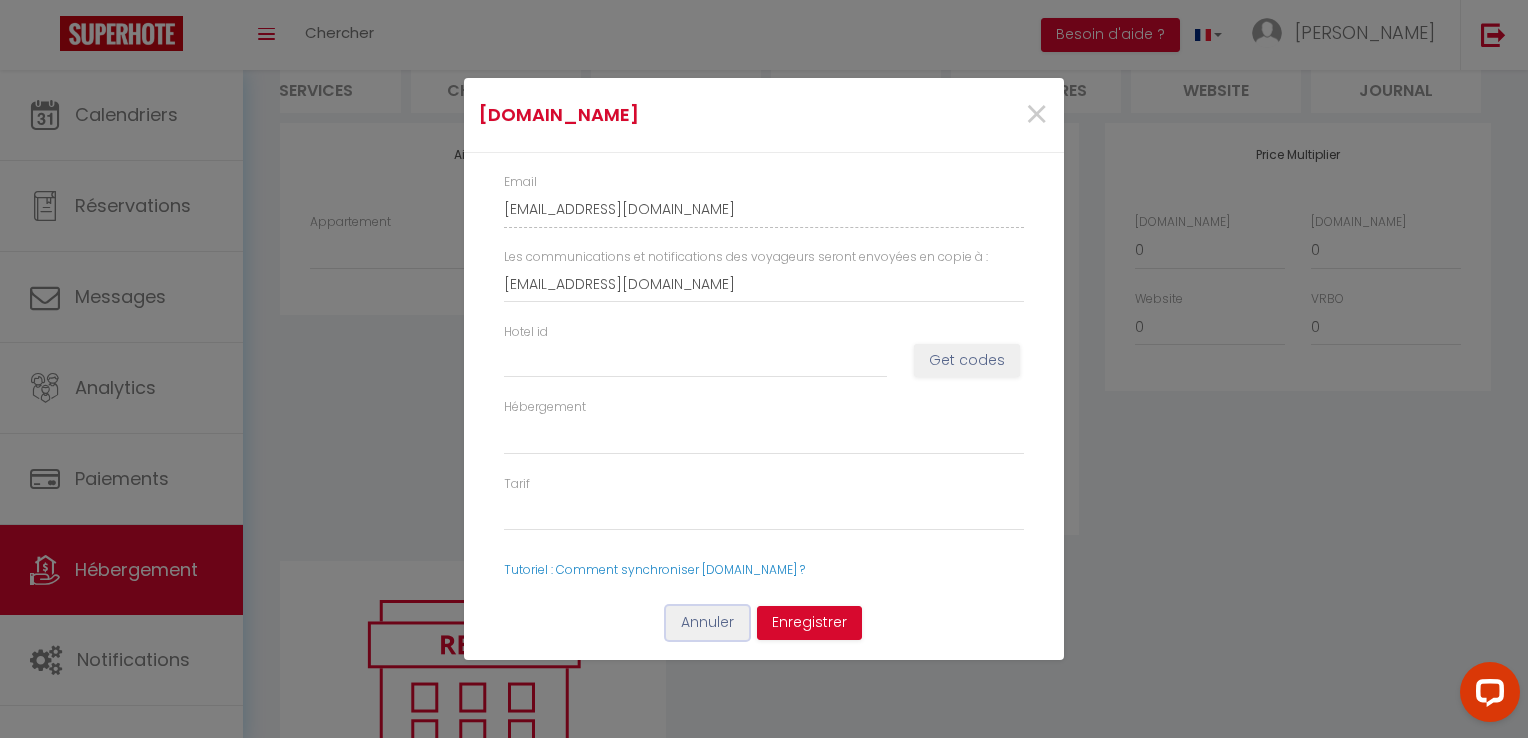 click on "Annuler" at bounding box center (707, 623) 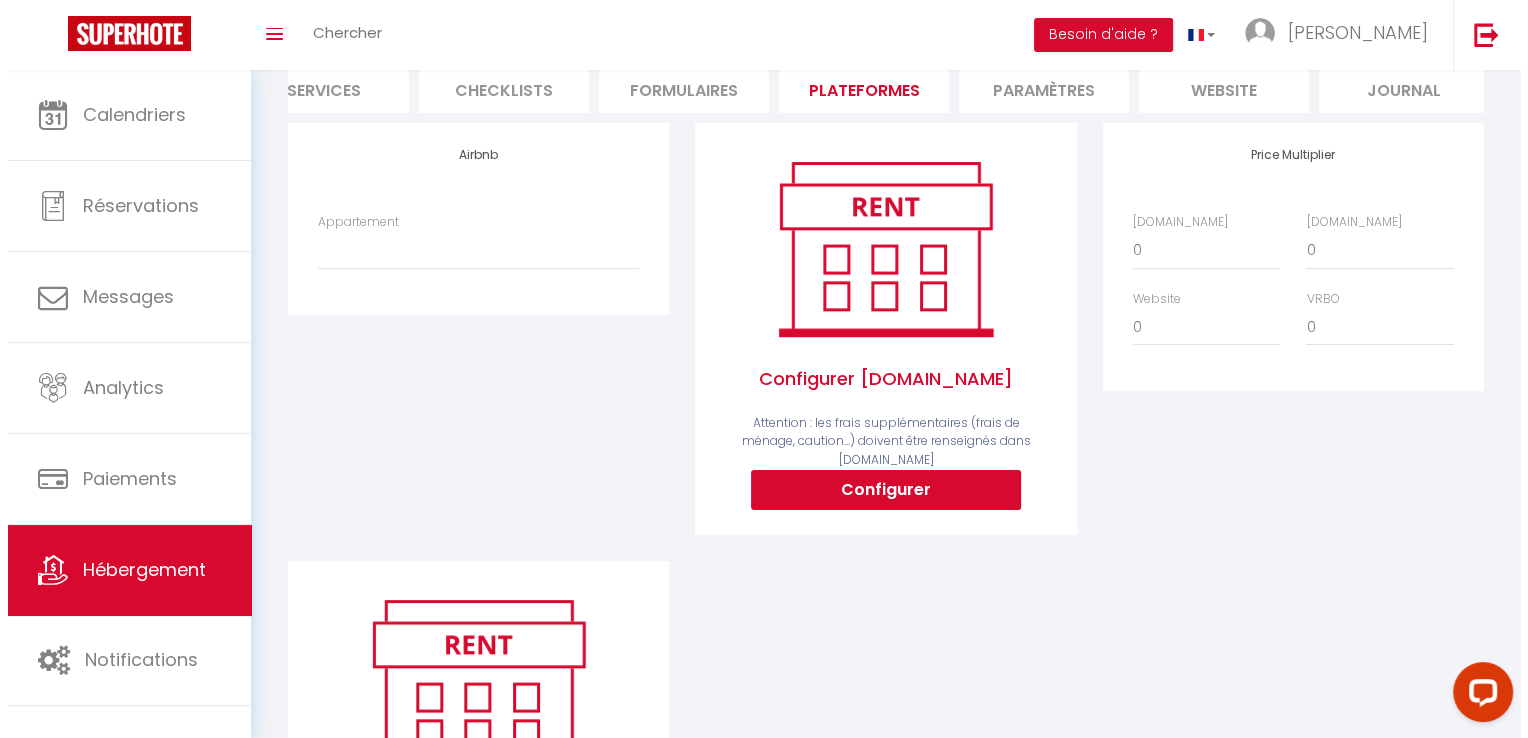 scroll, scrollTop: 400, scrollLeft: 0, axis: vertical 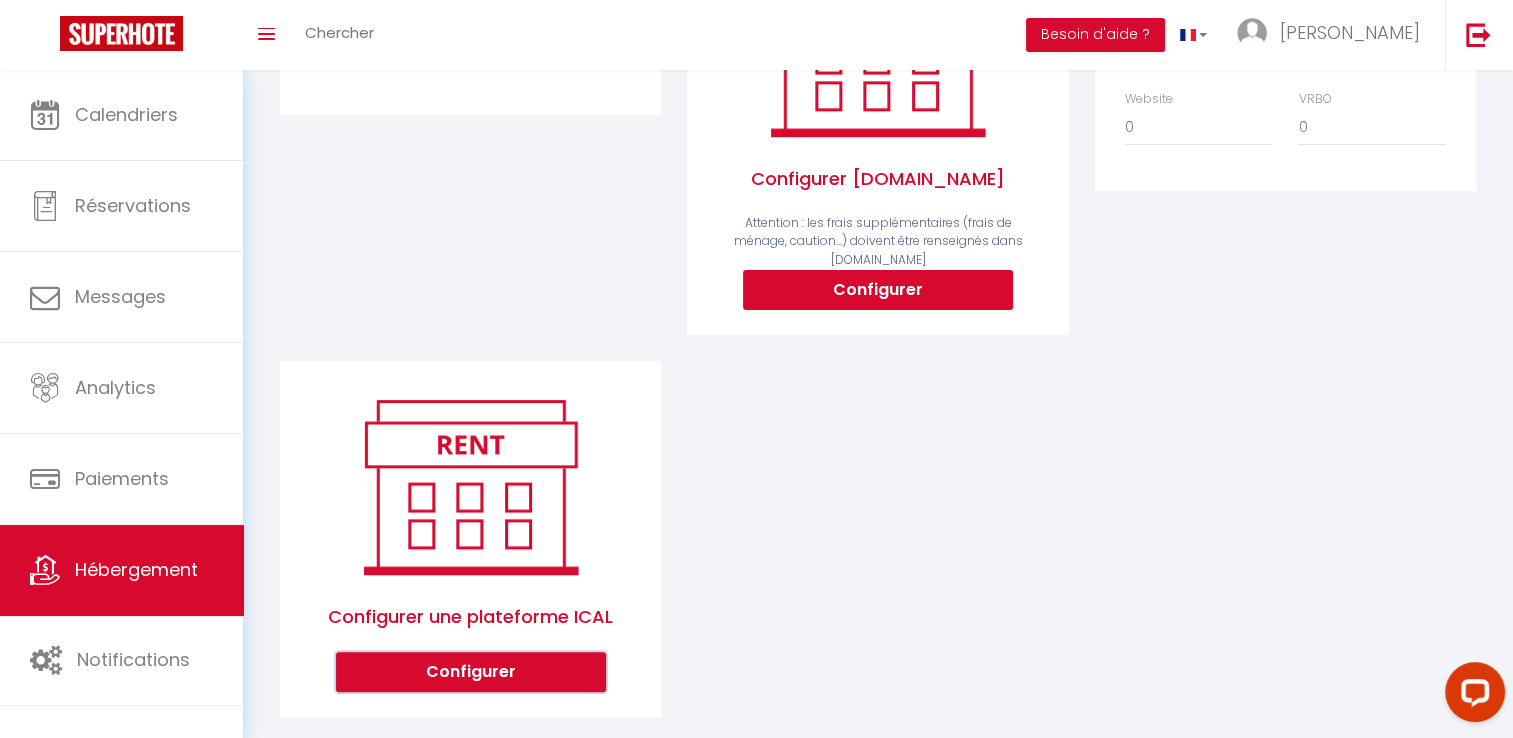 click on "Configurer" at bounding box center [471, 672] 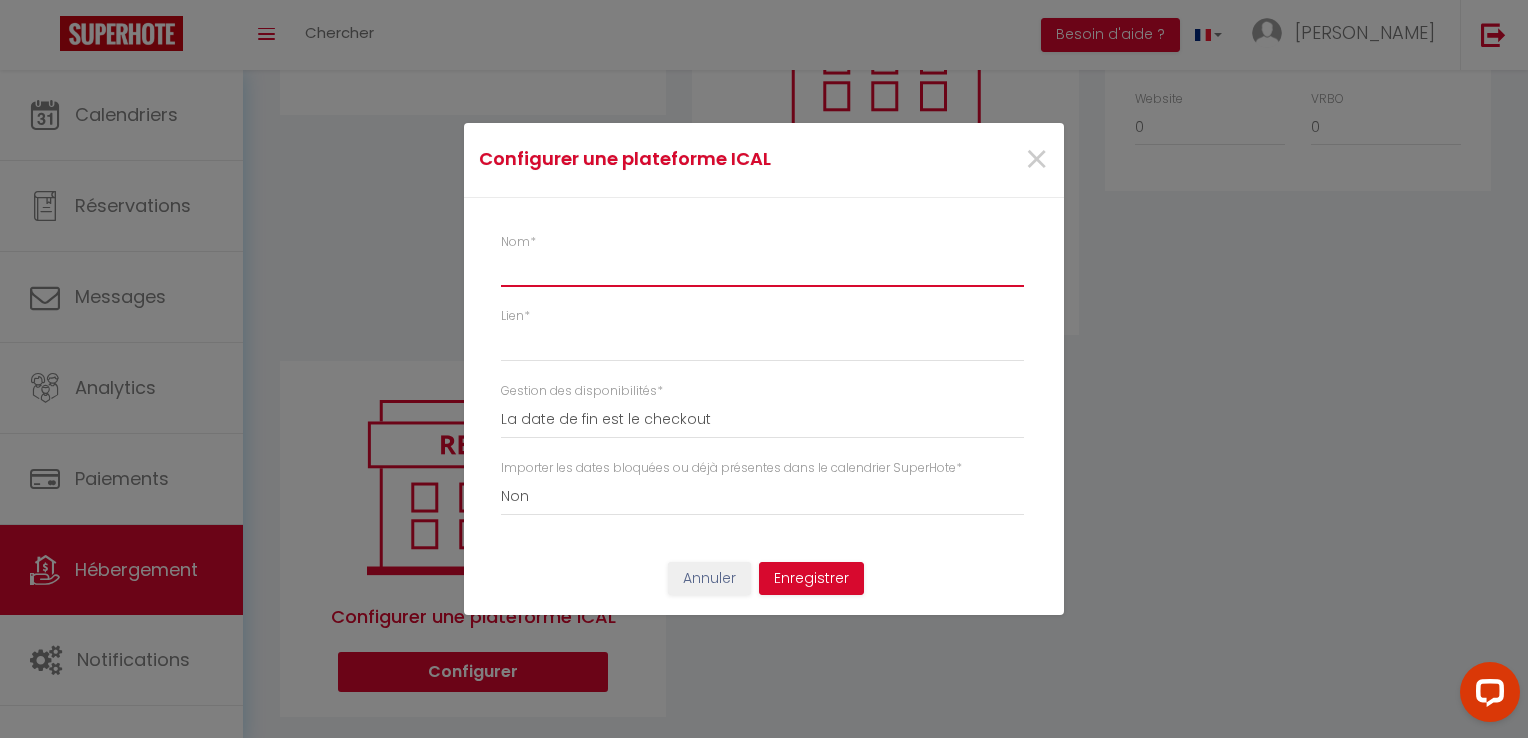 click on "Nom
*" at bounding box center (762, 269) 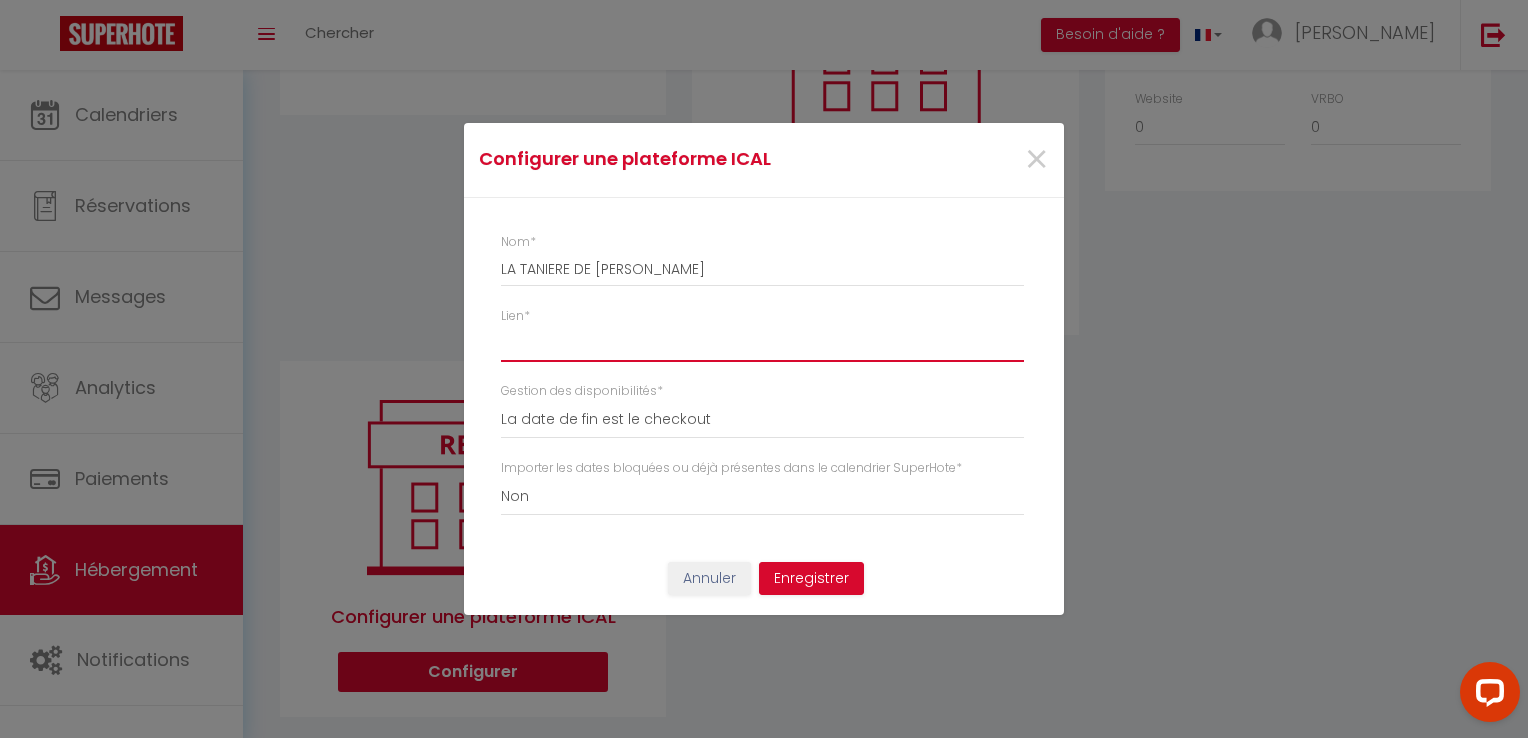 click on "Lien
*" at bounding box center [762, 344] 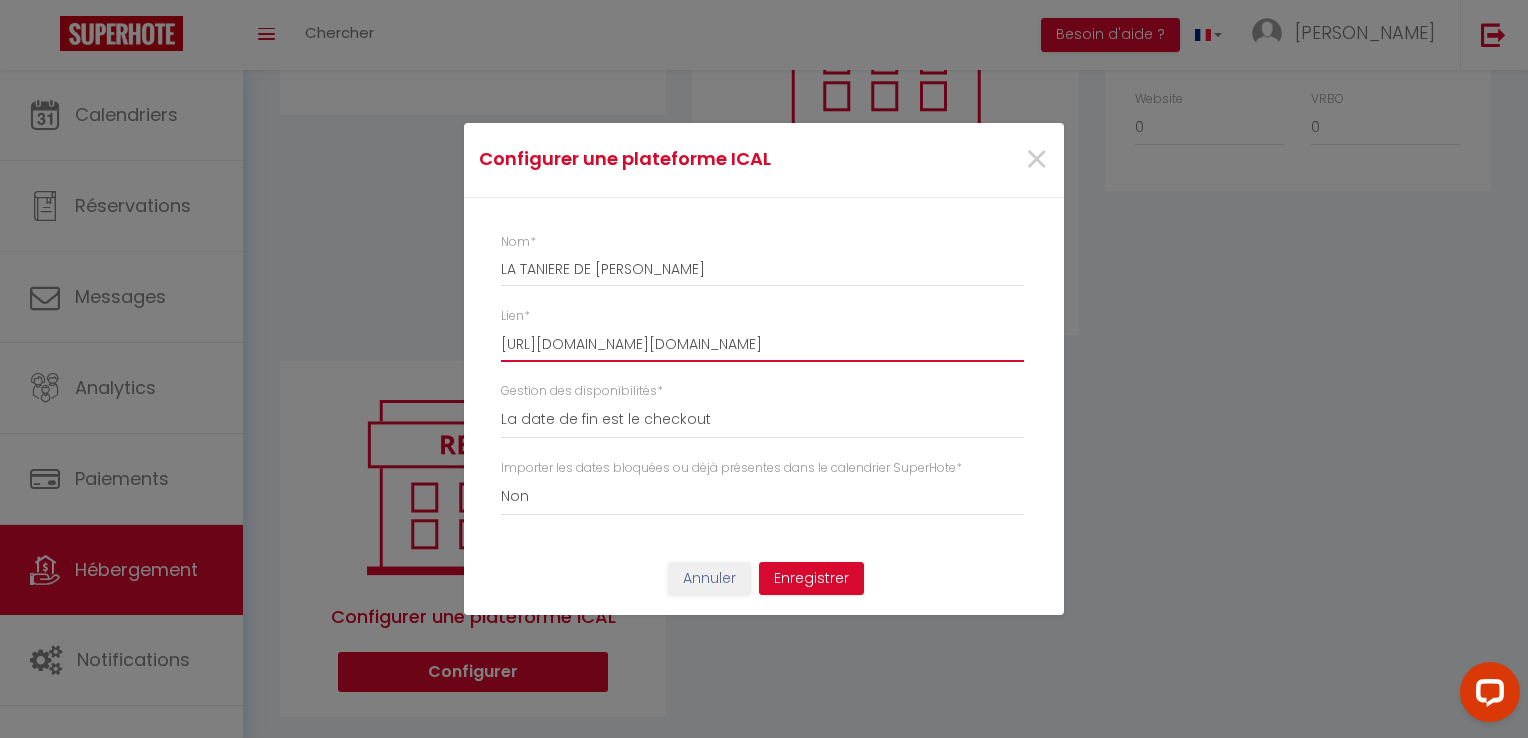 scroll, scrollTop: 0, scrollLeft: 1718, axis: horizontal 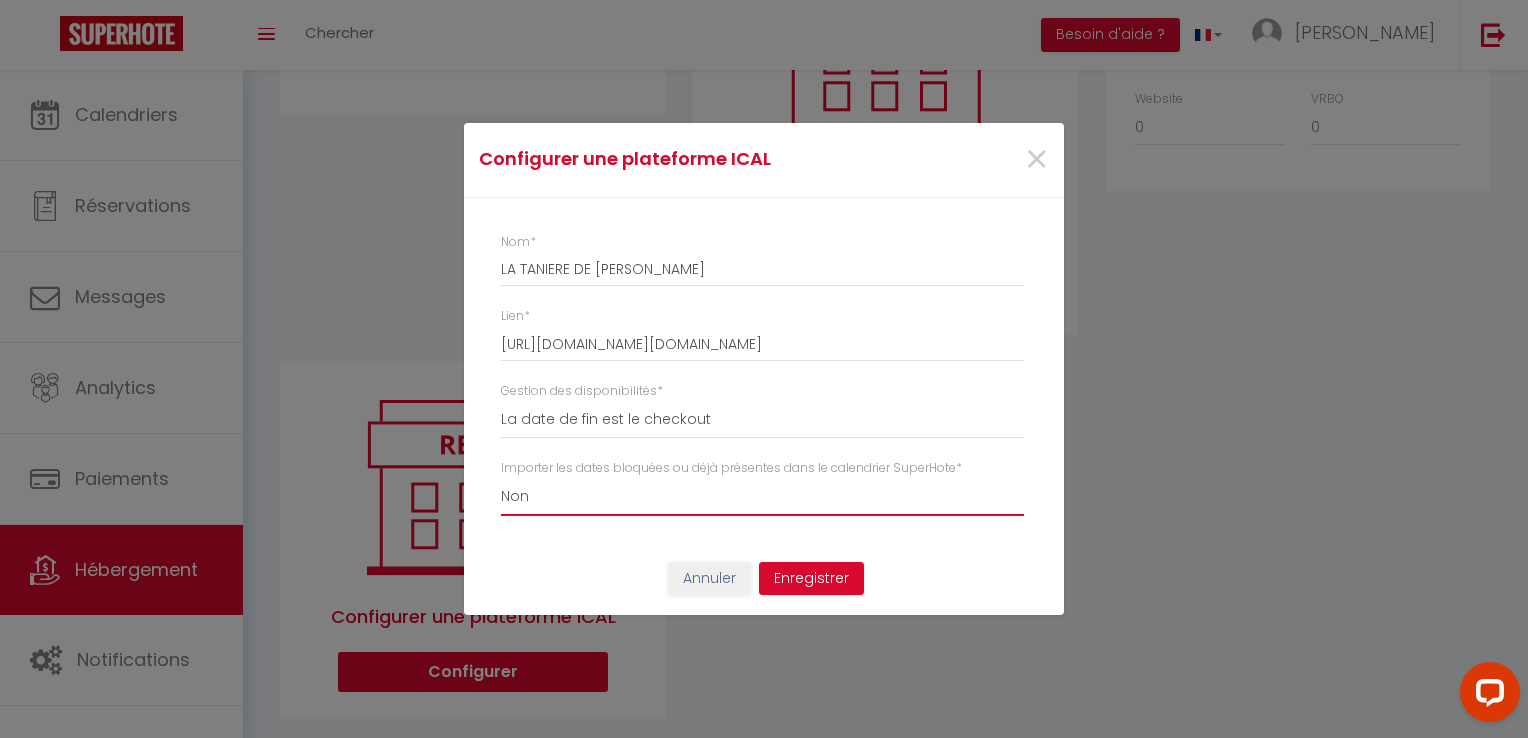 click on "Oui
Non" at bounding box center [762, 497] 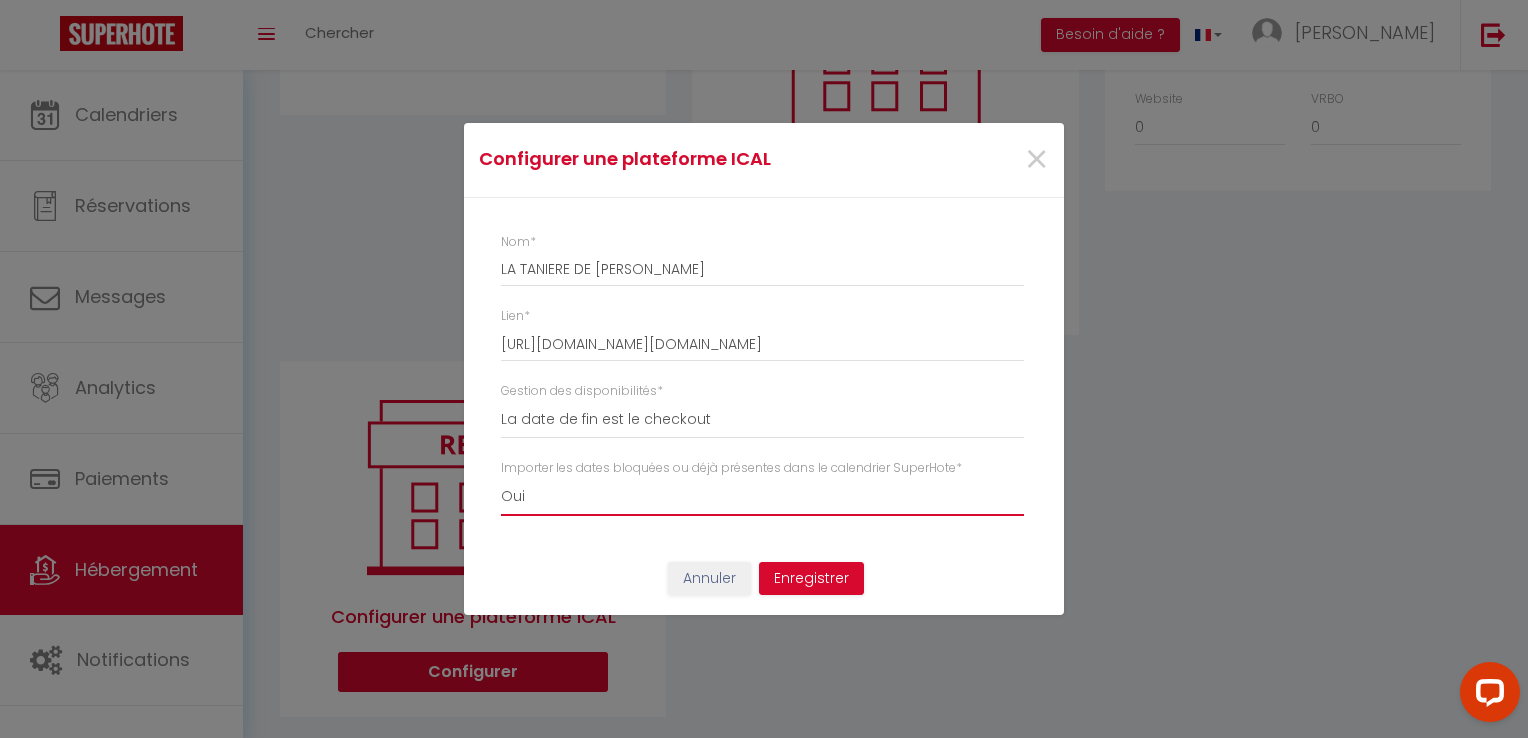 click on "Oui
Non" at bounding box center (762, 497) 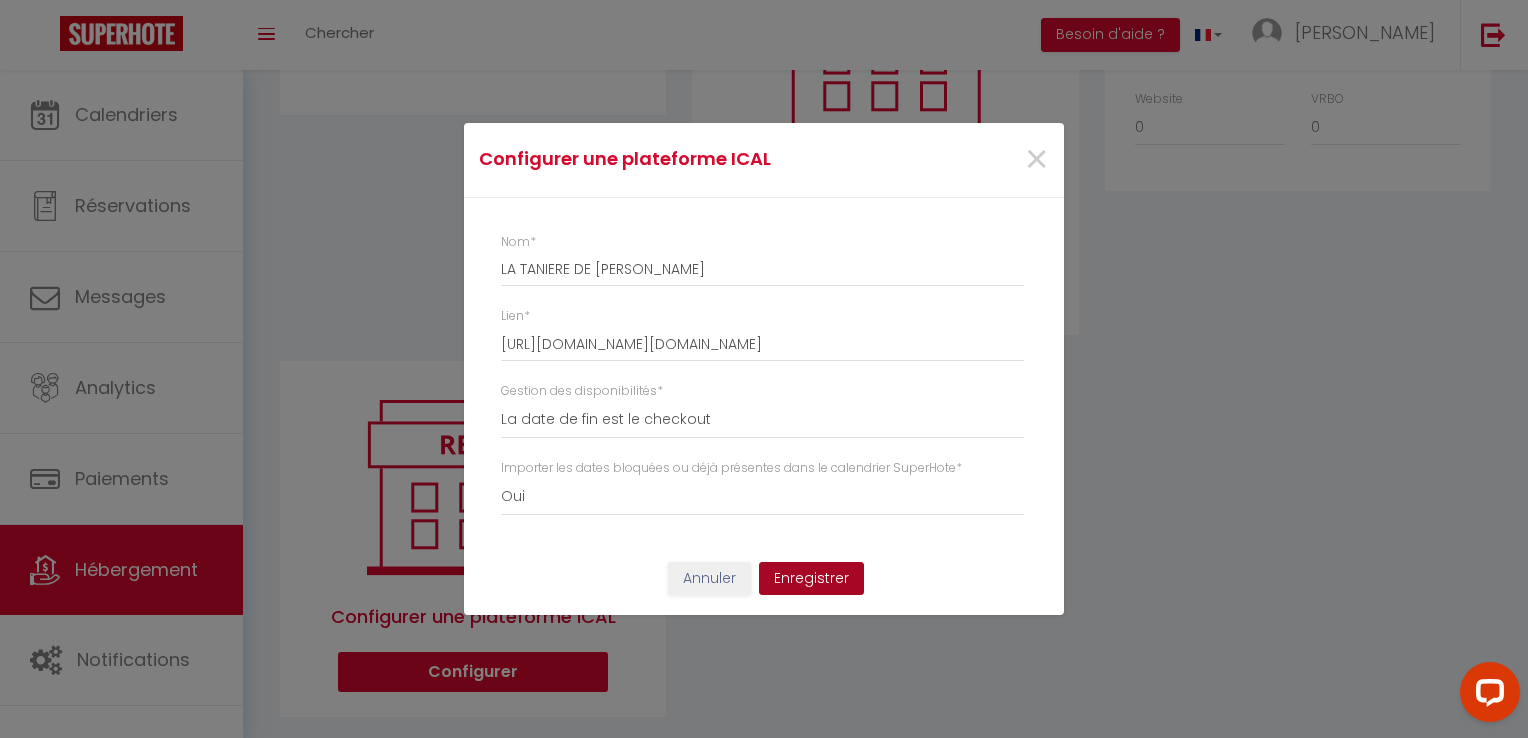 click on "Enregistrer" at bounding box center [811, 579] 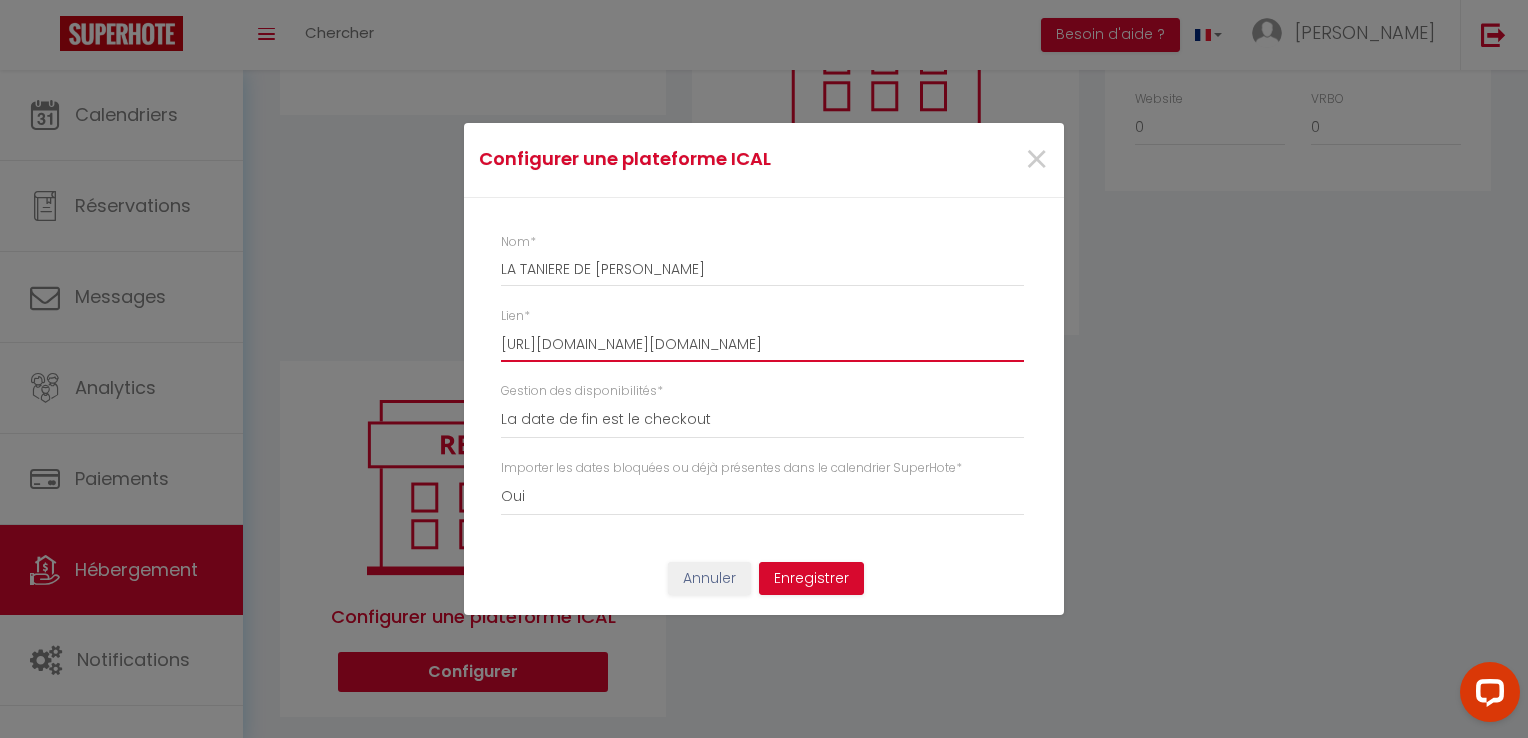 click on "[URL][DOMAIN_NAME][DOMAIN_NAME]" at bounding box center [762, 344] 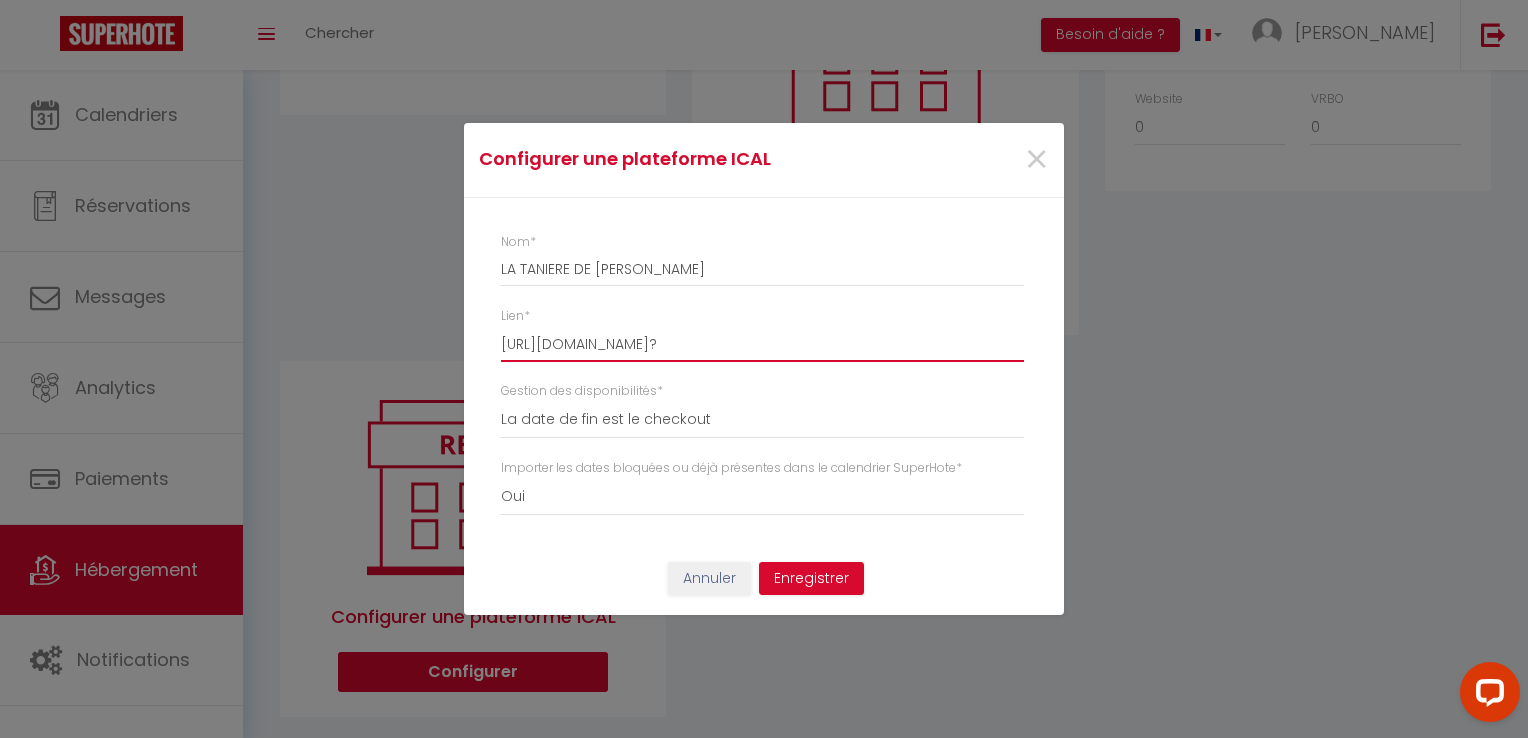 scroll, scrollTop: 0, scrollLeft: 160, axis: horizontal 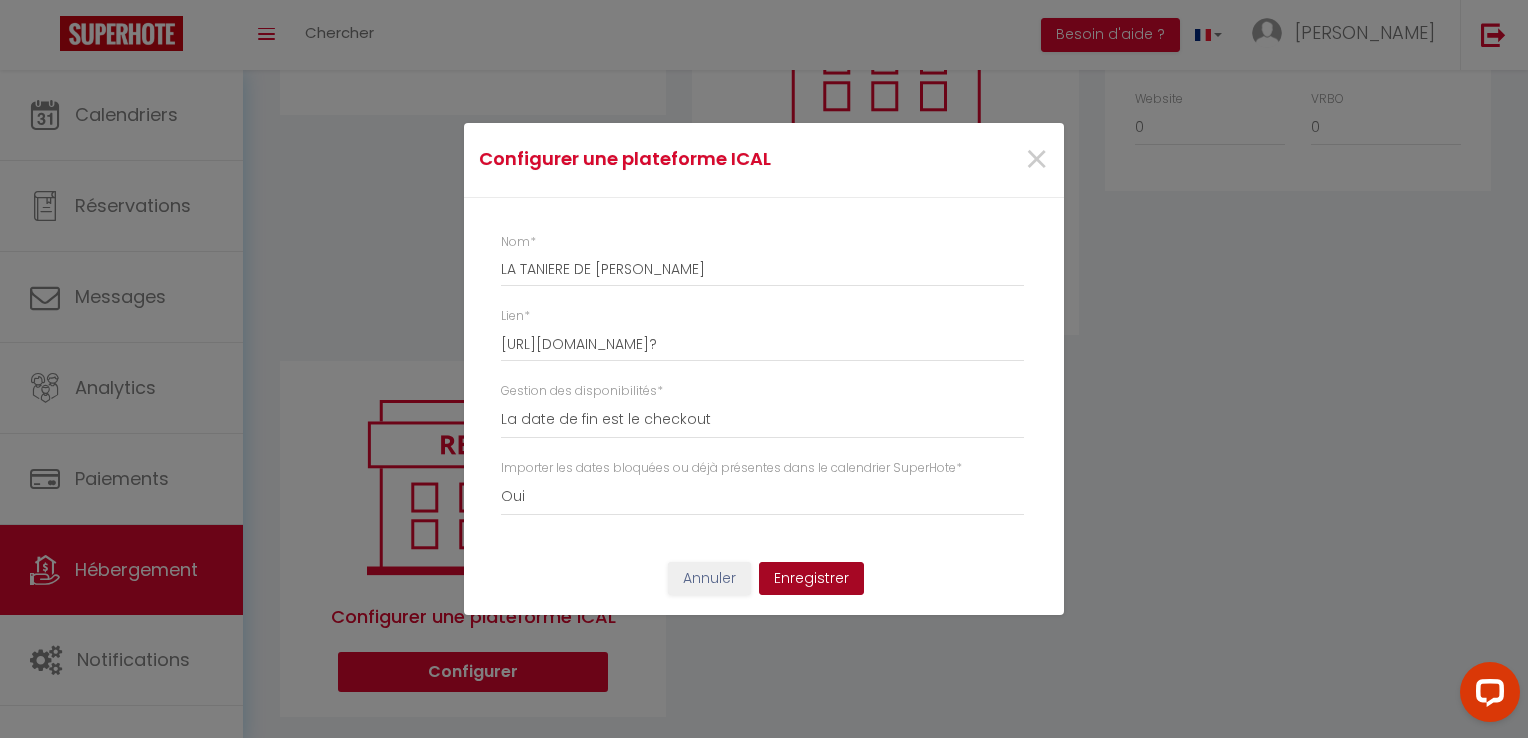 click on "Enregistrer" at bounding box center [811, 579] 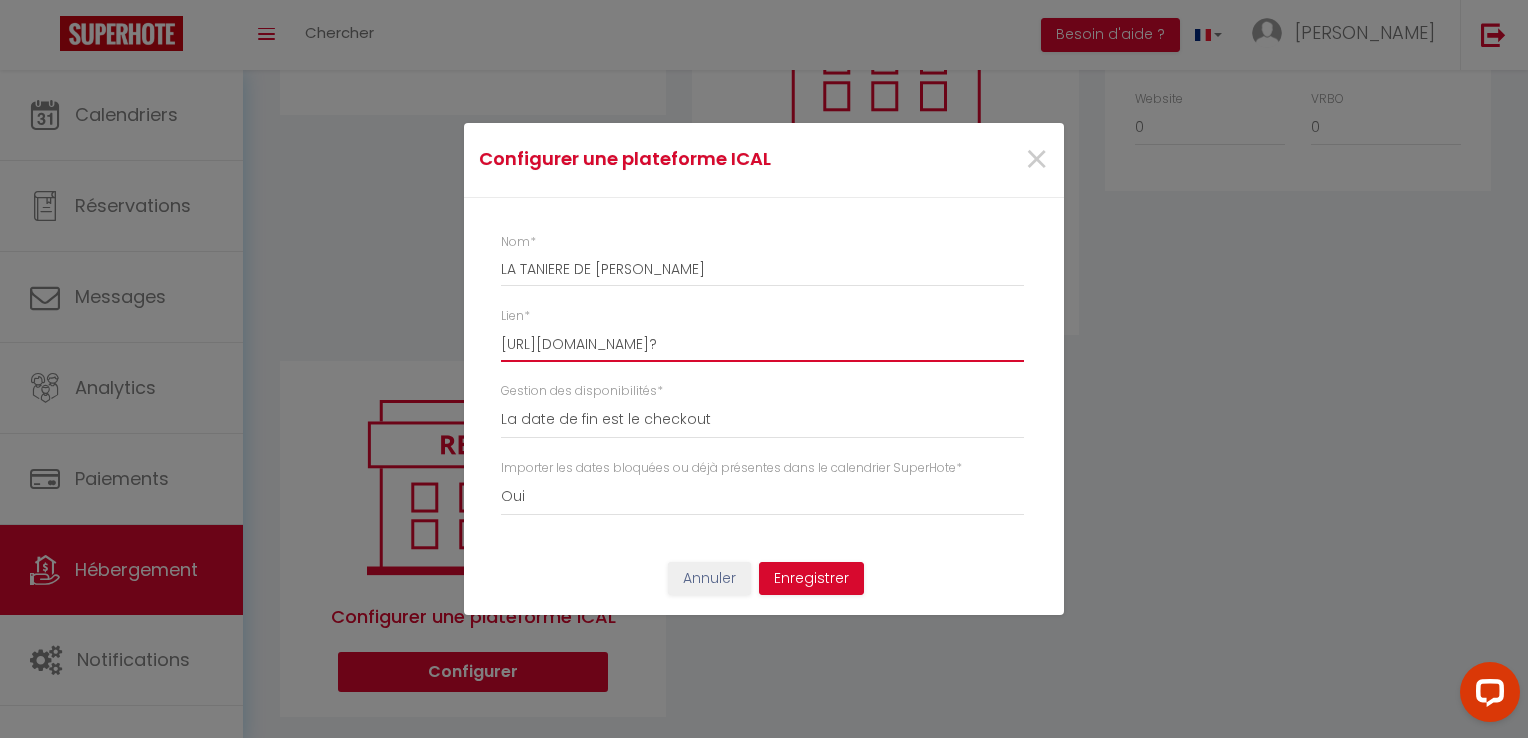 click on "[URL][DOMAIN_NAME]?" at bounding box center [762, 344] 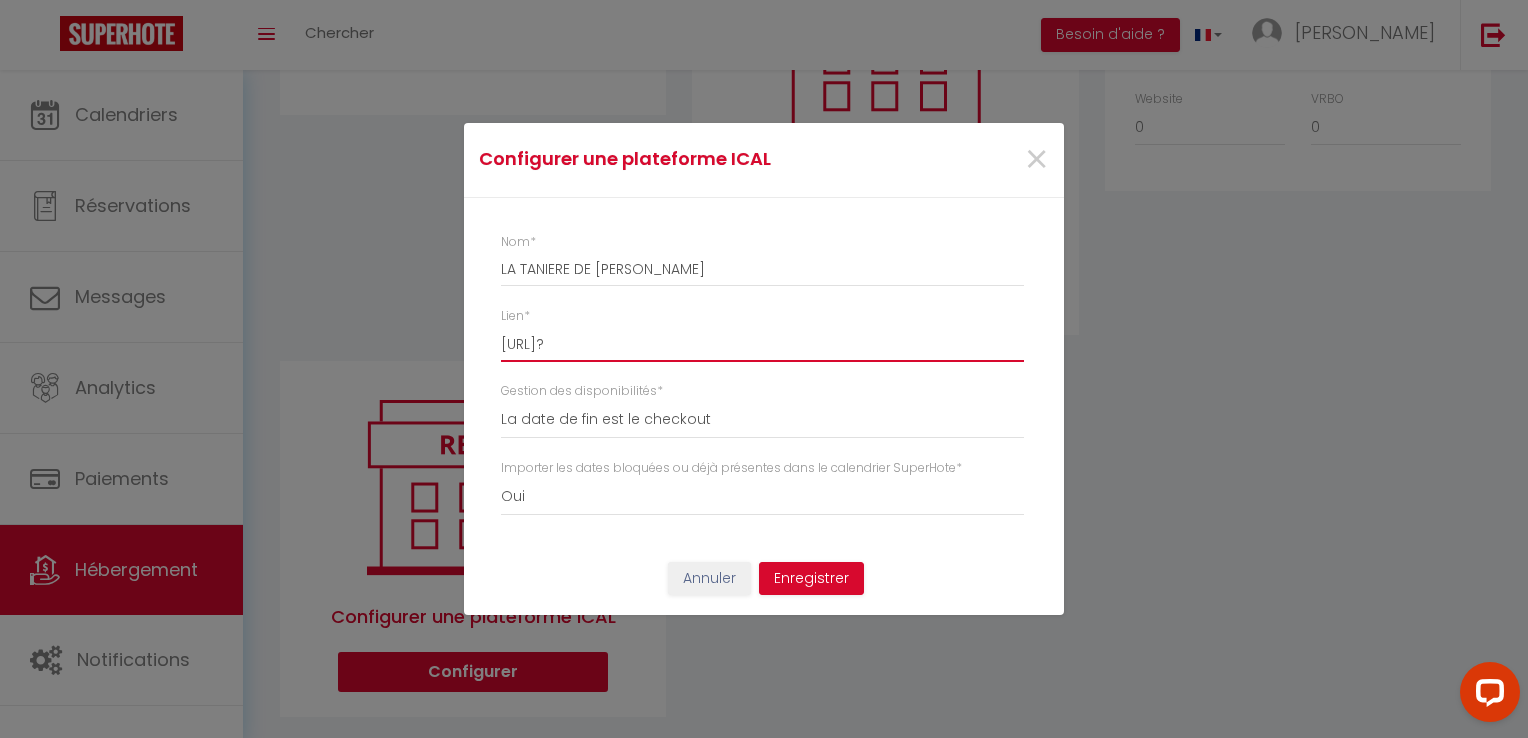click on "[URL]?" at bounding box center (762, 344) 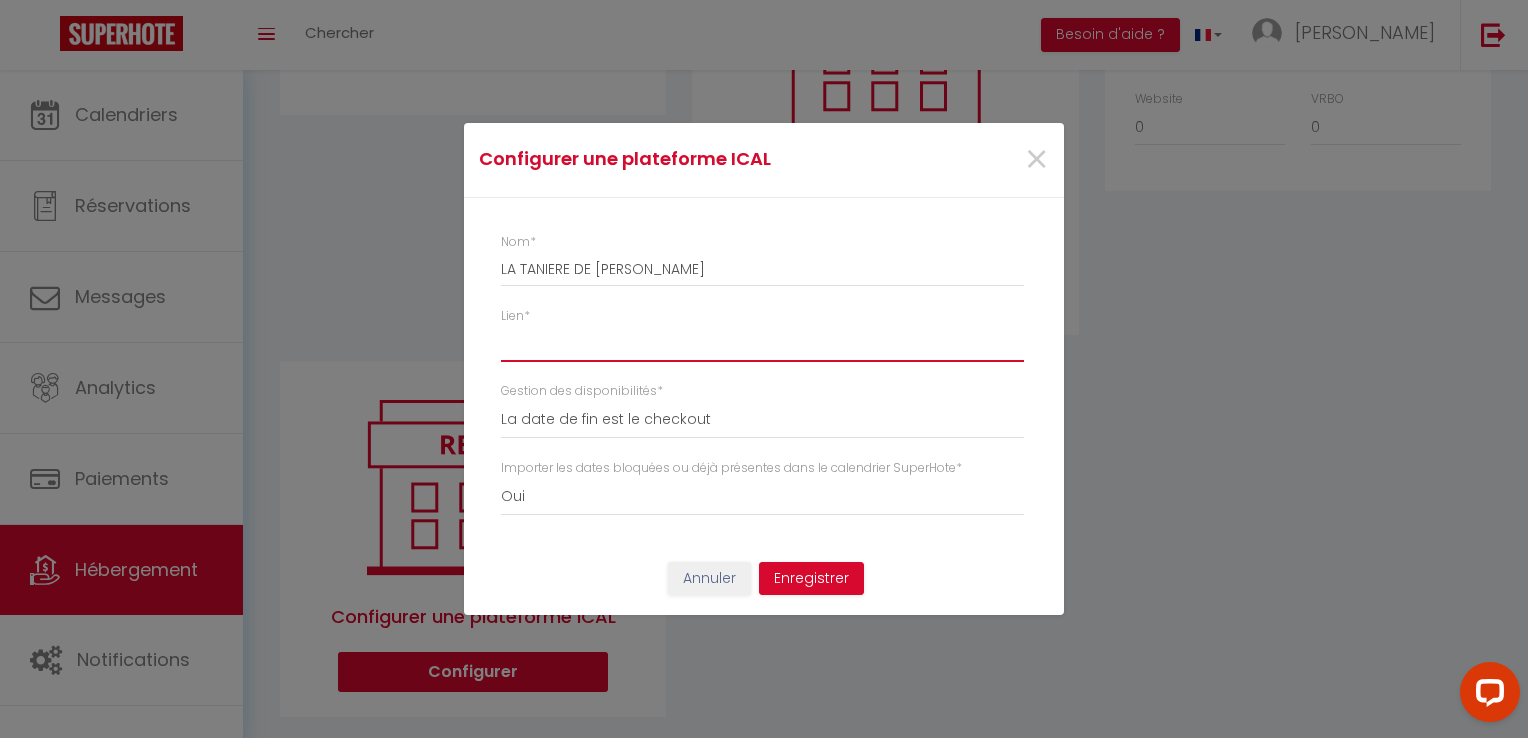 paste on "[URL][DOMAIN_NAME][DOMAIN_NAME]" 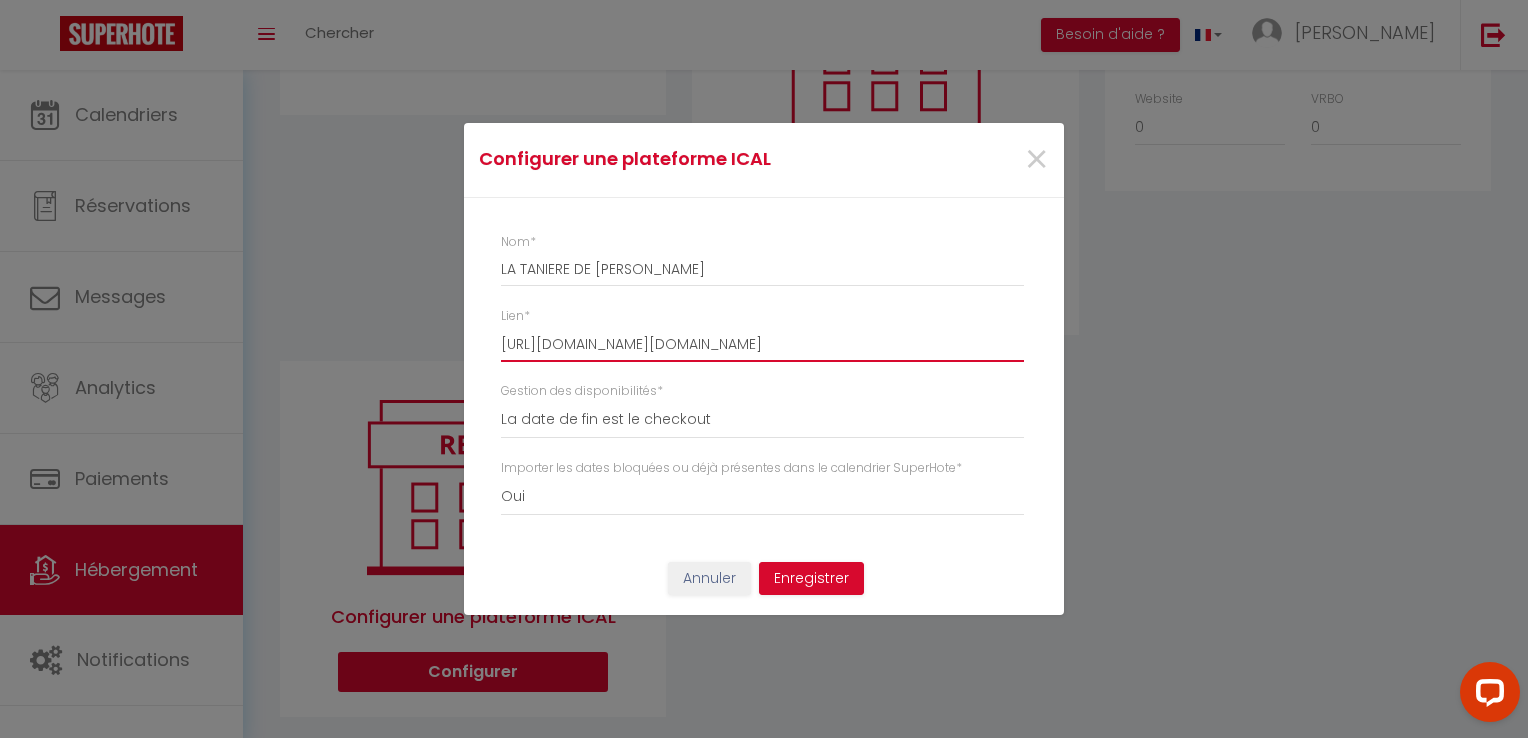 scroll, scrollTop: 0, scrollLeft: 1772, axis: horizontal 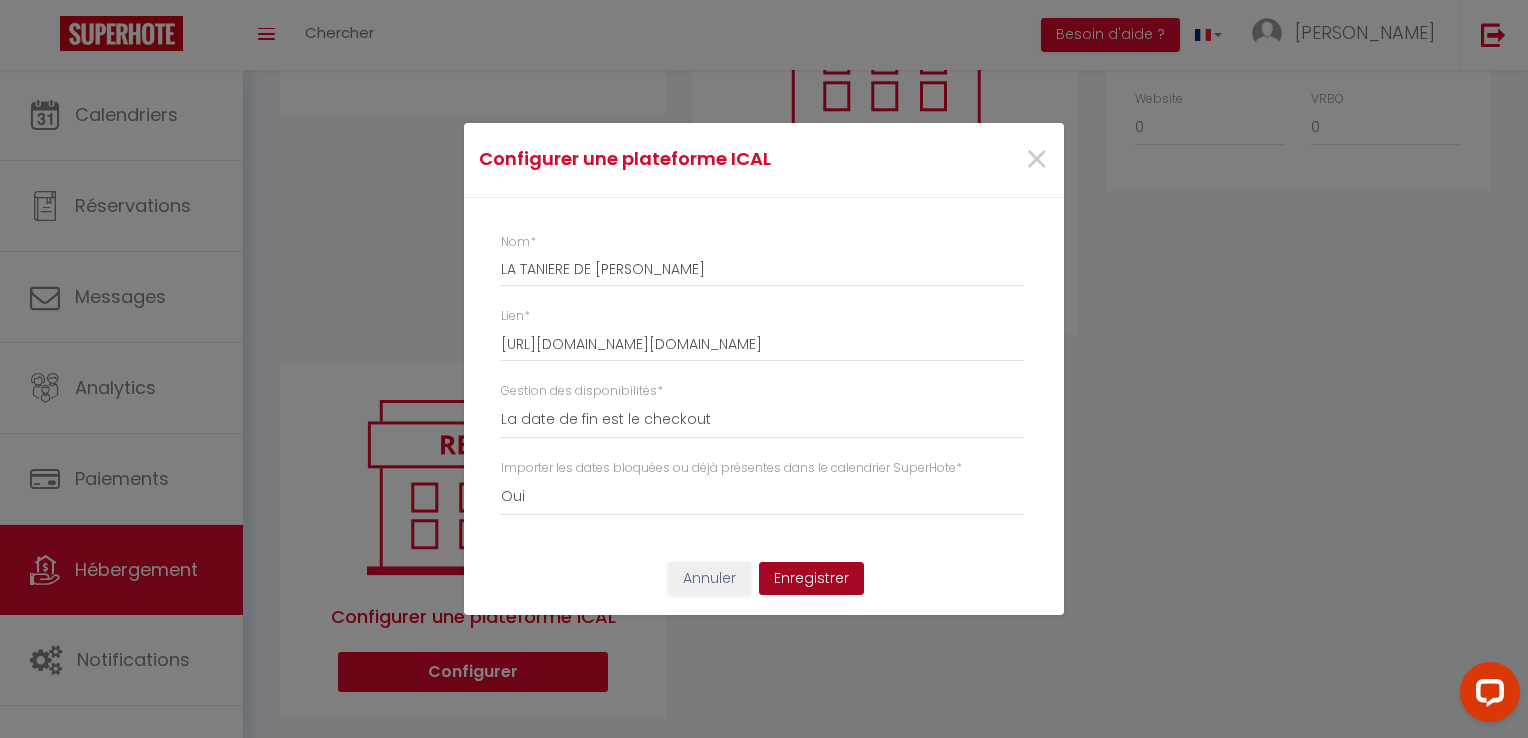 click on "Enregistrer" at bounding box center [811, 579] 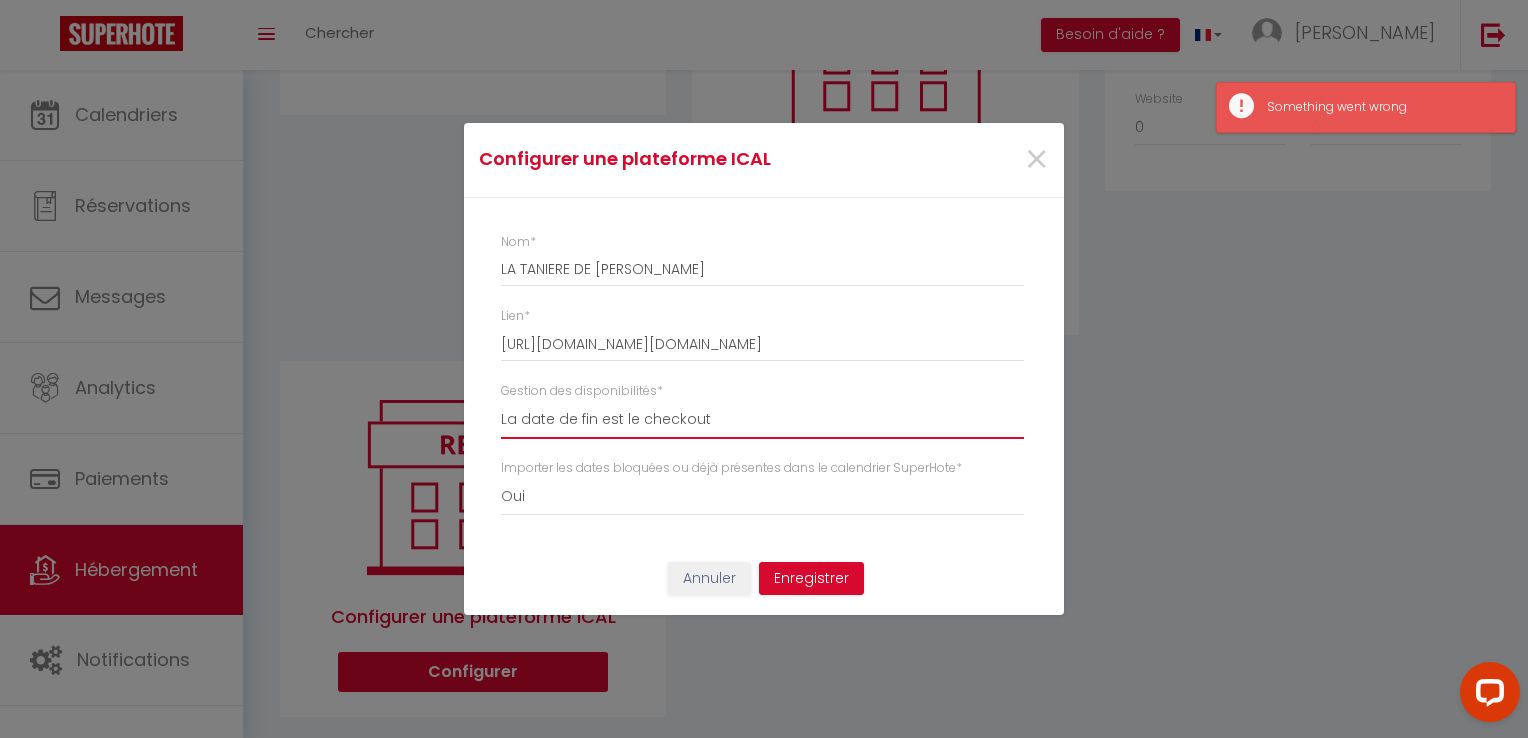 click on "La date de fin est le checkout
La date de fin est la dernière nuit
La date de fin est le lendemain du checkout" at bounding box center (762, 420) 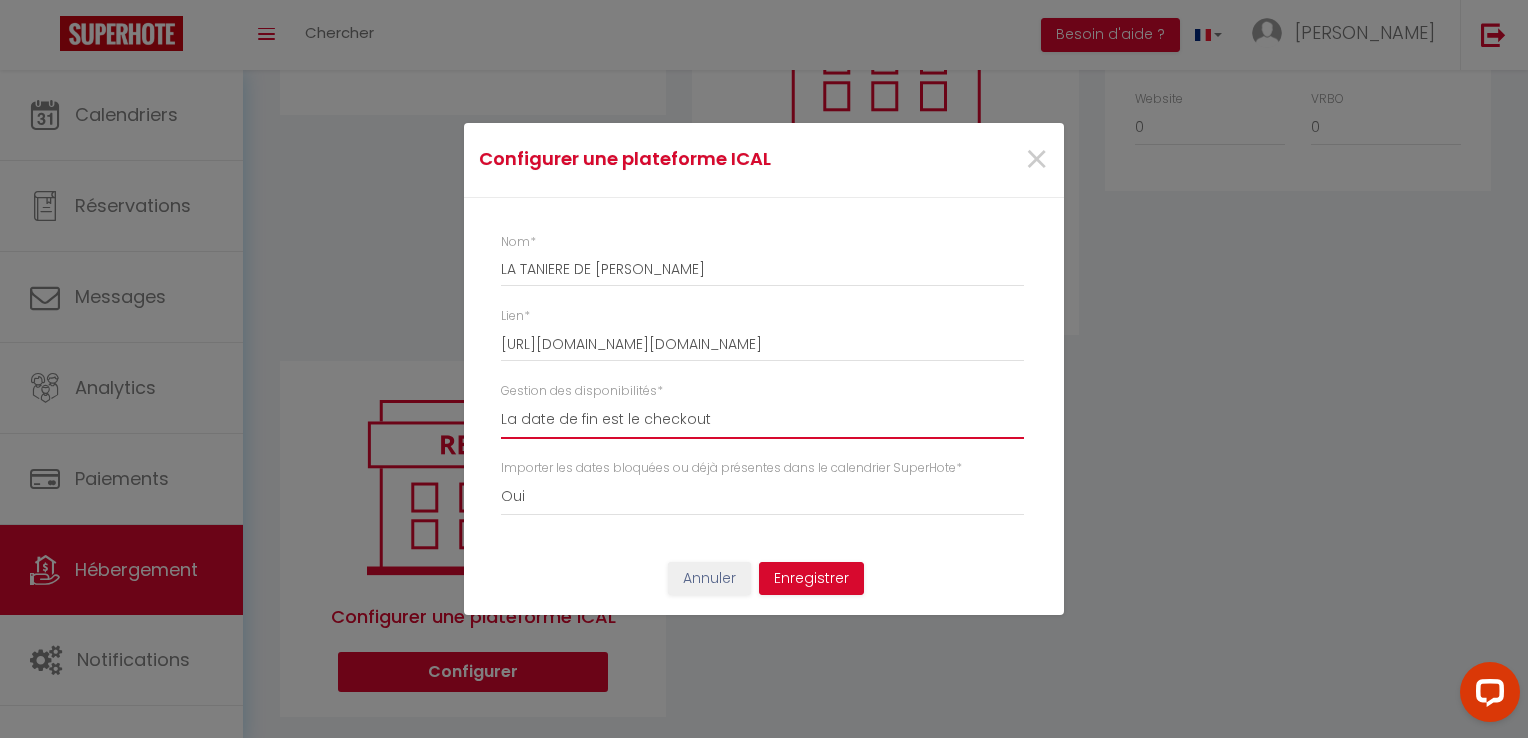 click on "La date de fin est le checkout
La date de fin est la dernière nuit
La date de fin est le lendemain du checkout" at bounding box center (762, 420) 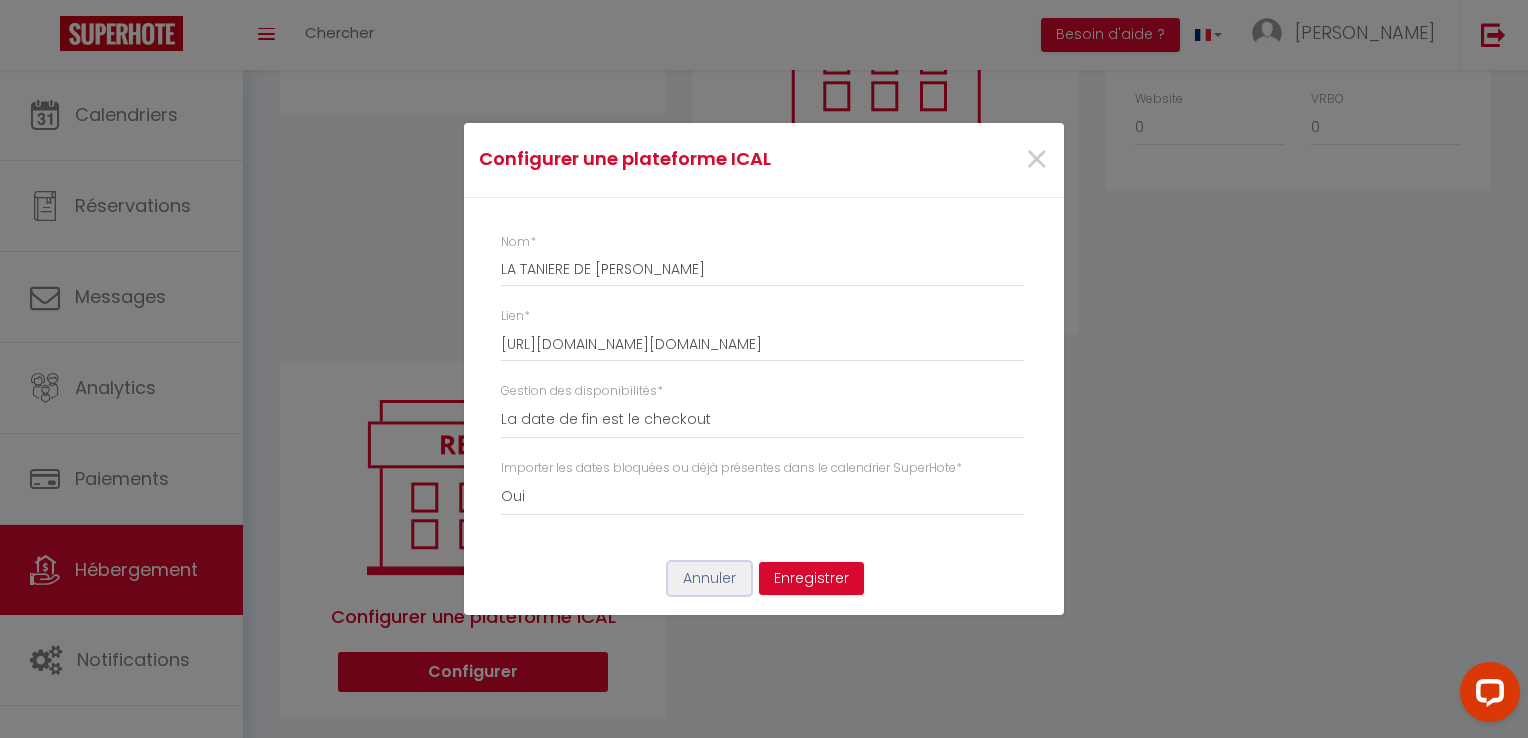 click on "Annuler" at bounding box center [709, 579] 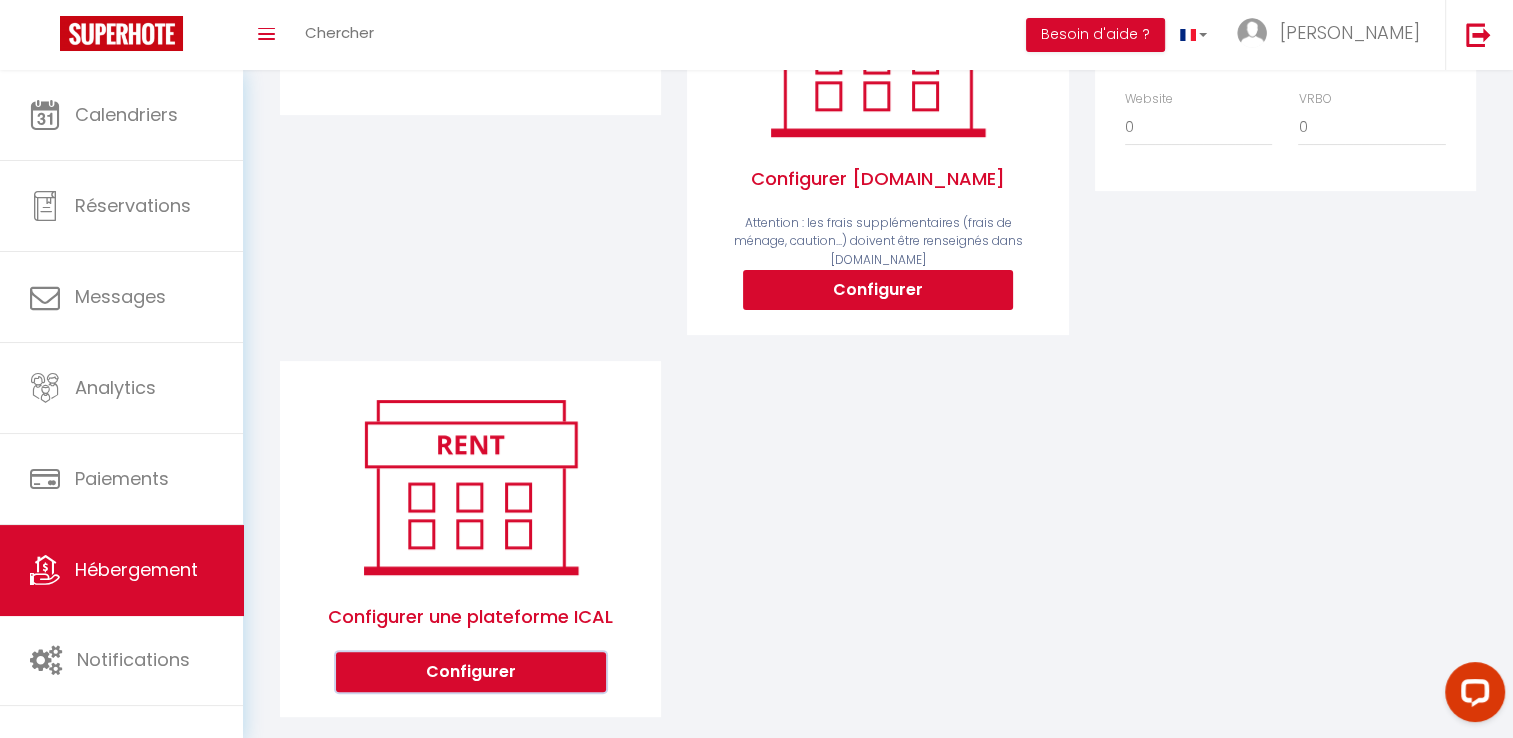 click on "Configurer" at bounding box center [471, 672] 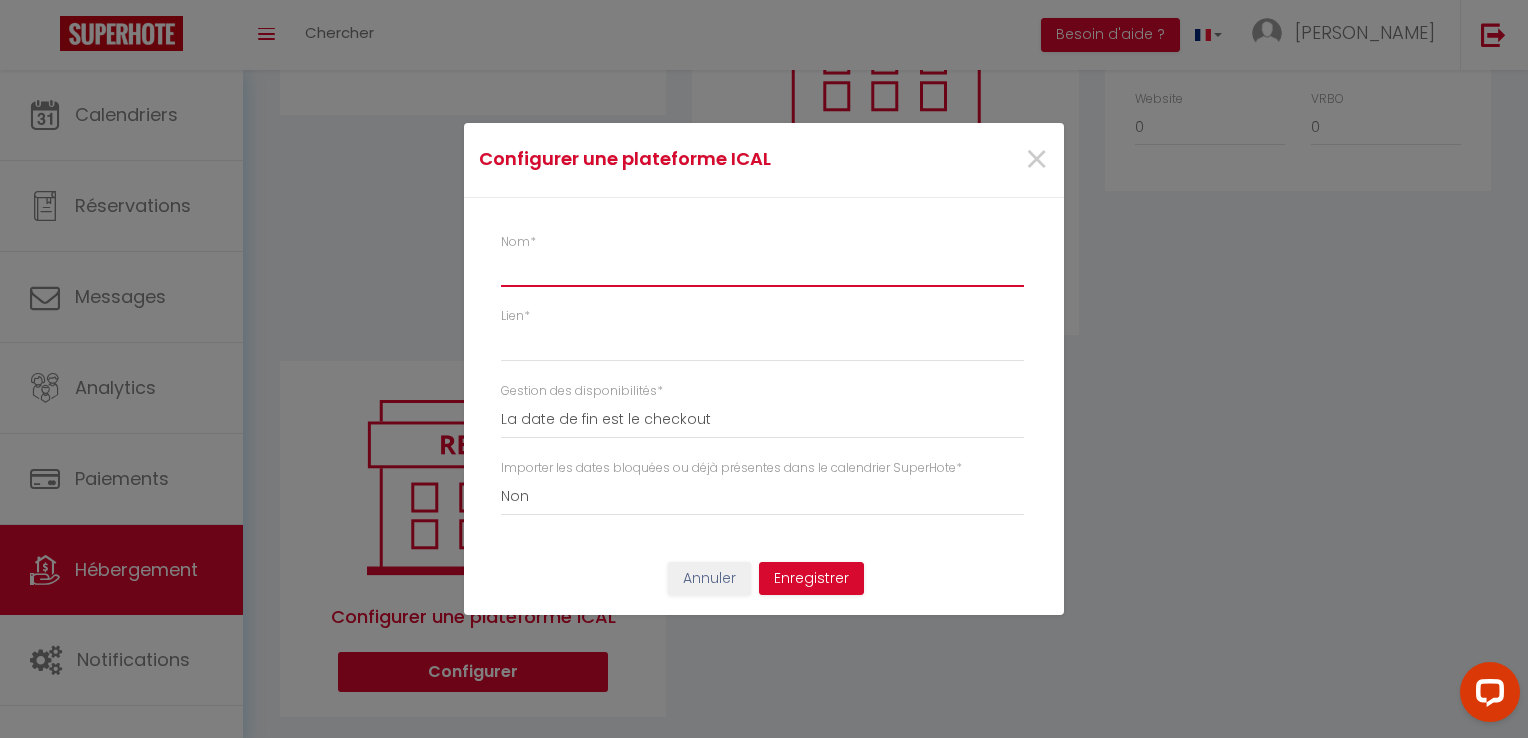 click on "Nom
*" at bounding box center (762, 269) 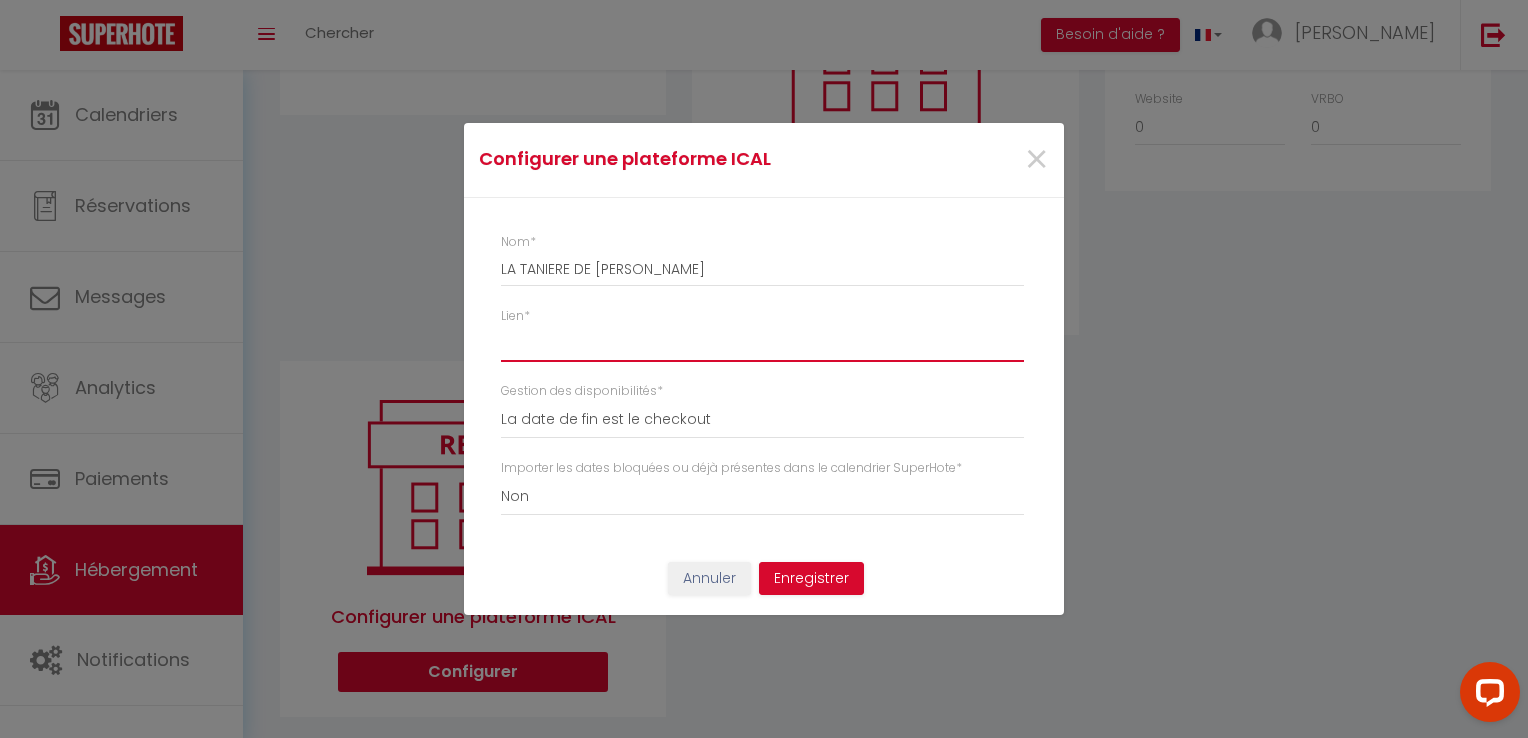 click on "Lien
*" at bounding box center (762, 344) 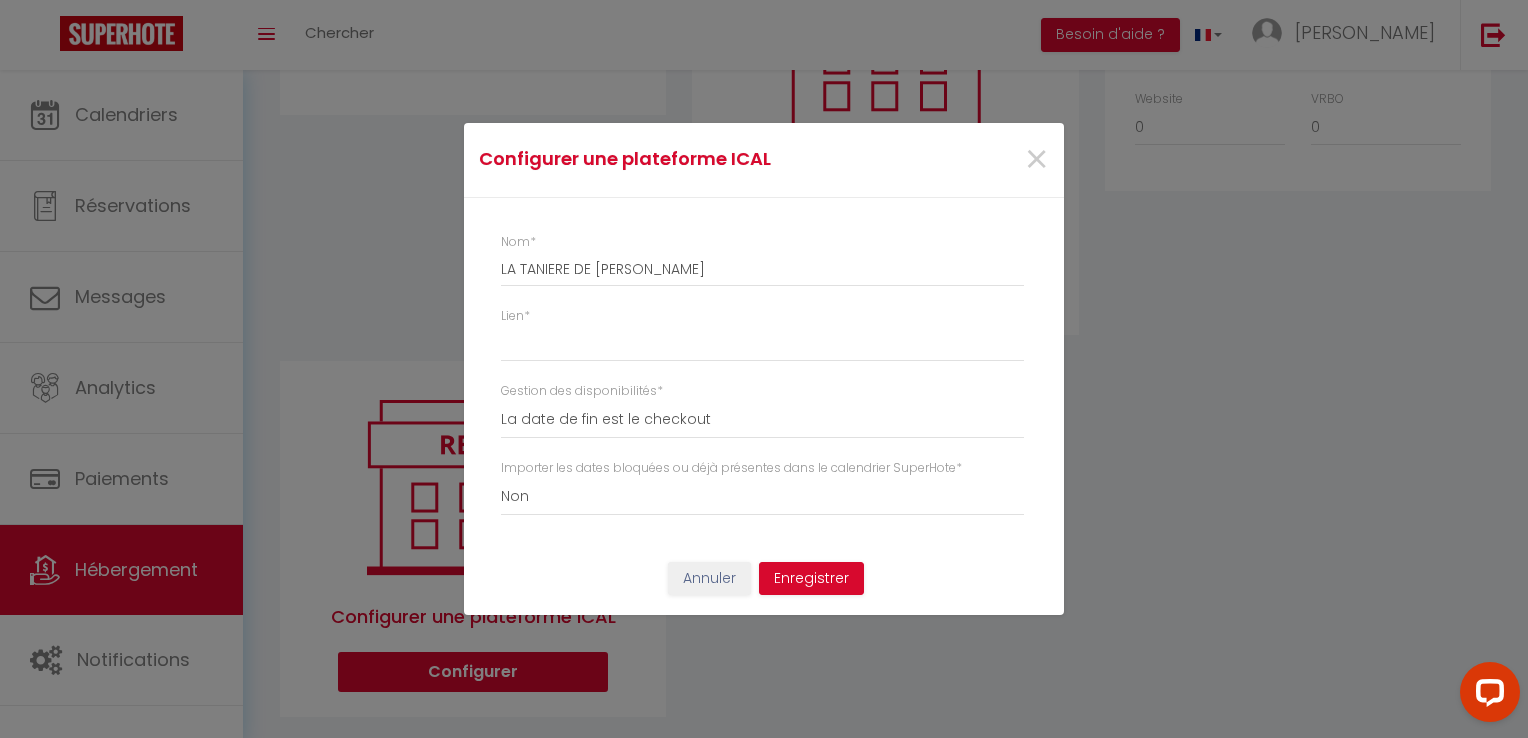 drag, startPoint x: 595, startPoint y: 354, endPoint x: 1240, endPoint y: 262, distance: 651.5282 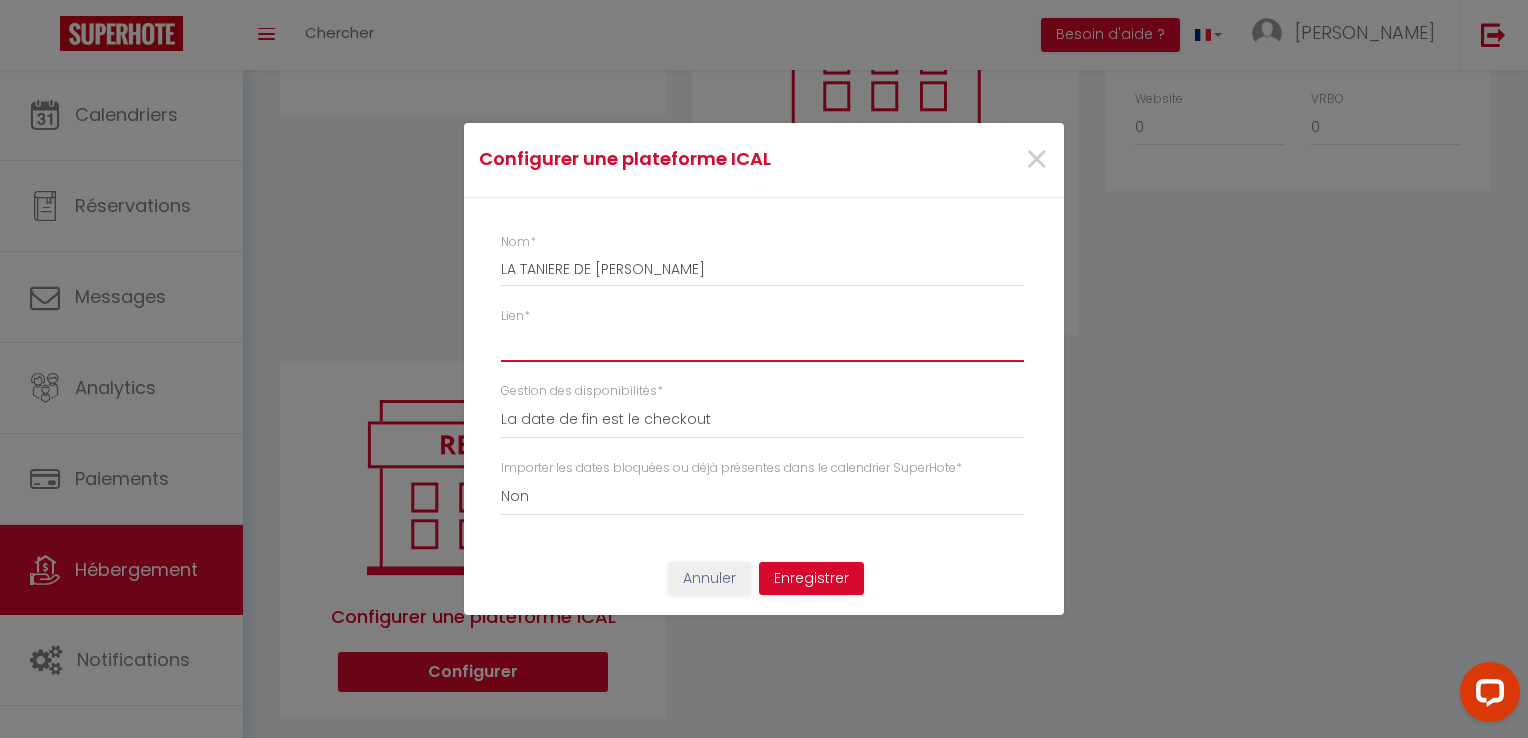 click on "Lien
*" at bounding box center (762, 344) 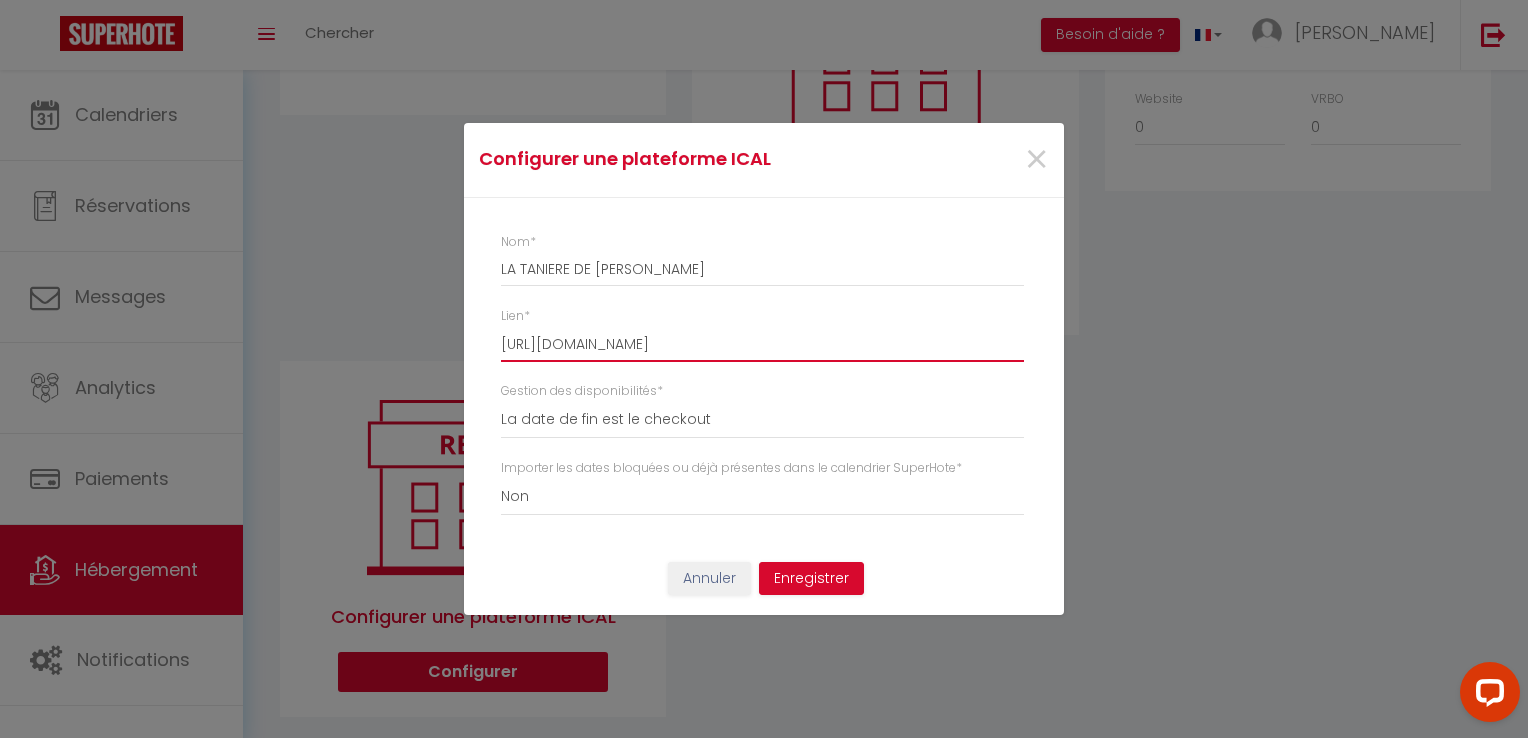 scroll, scrollTop: 0, scrollLeft: 153, axis: horizontal 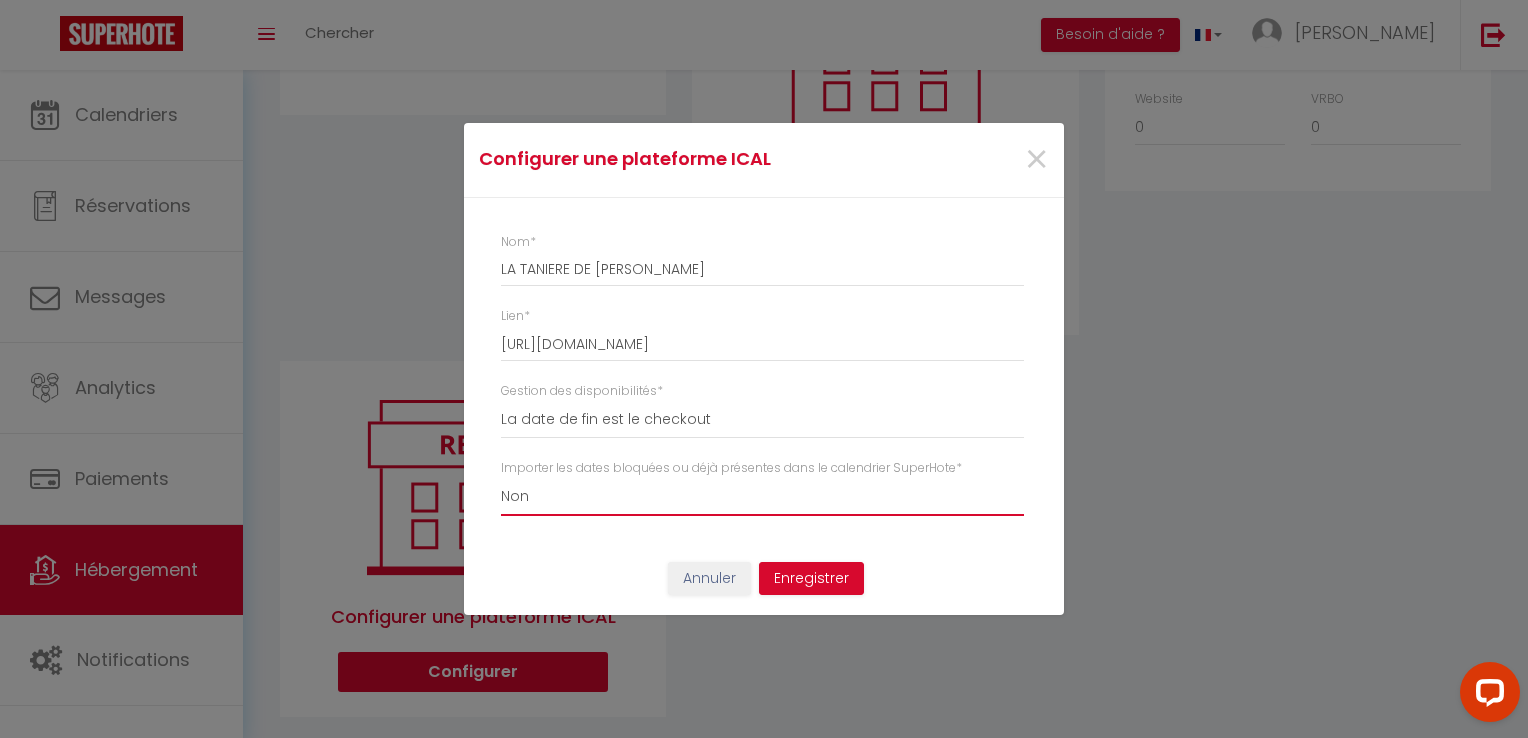 click on "Oui
Non" at bounding box center (762, 497) 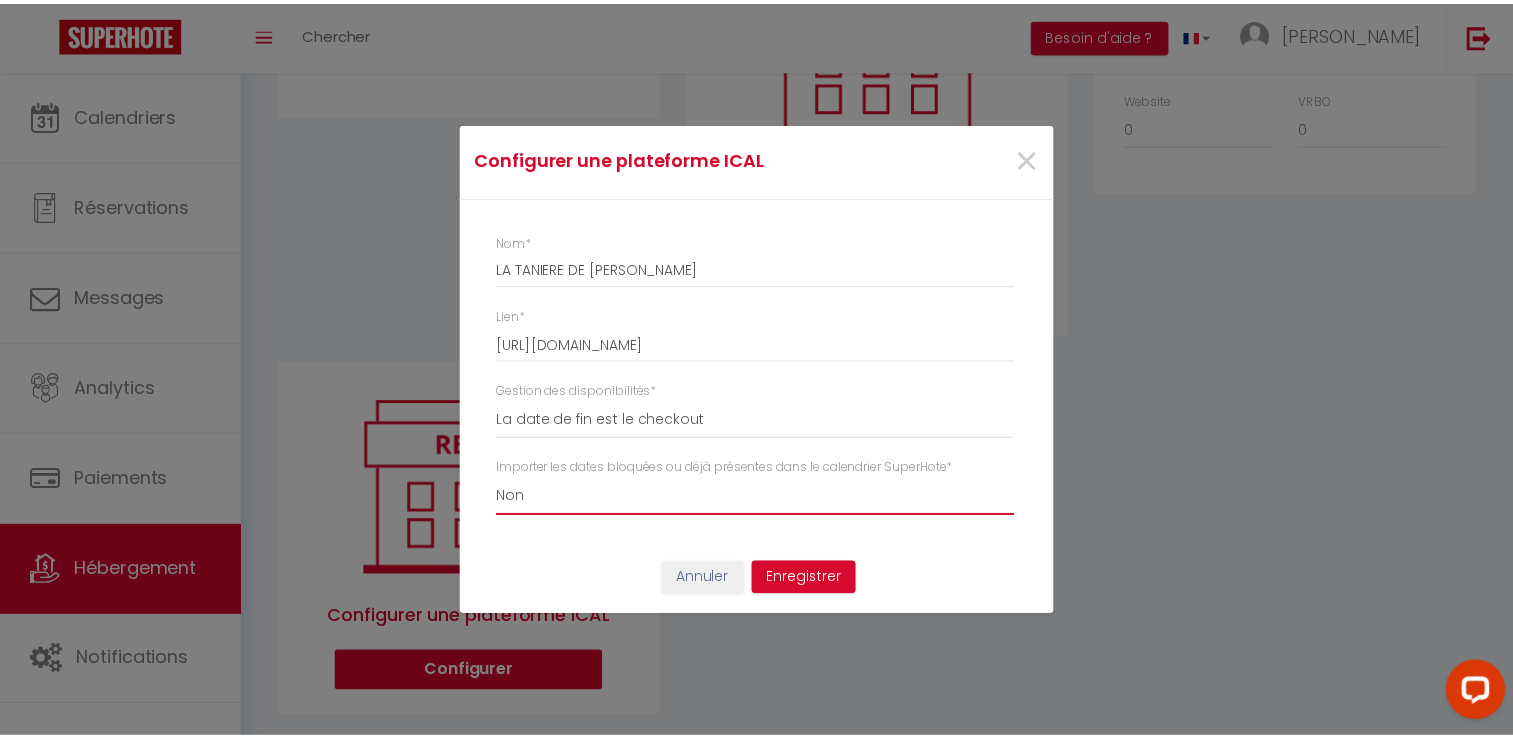 scroll, scrollTop: 0, scrollLeft: 0, axis: both 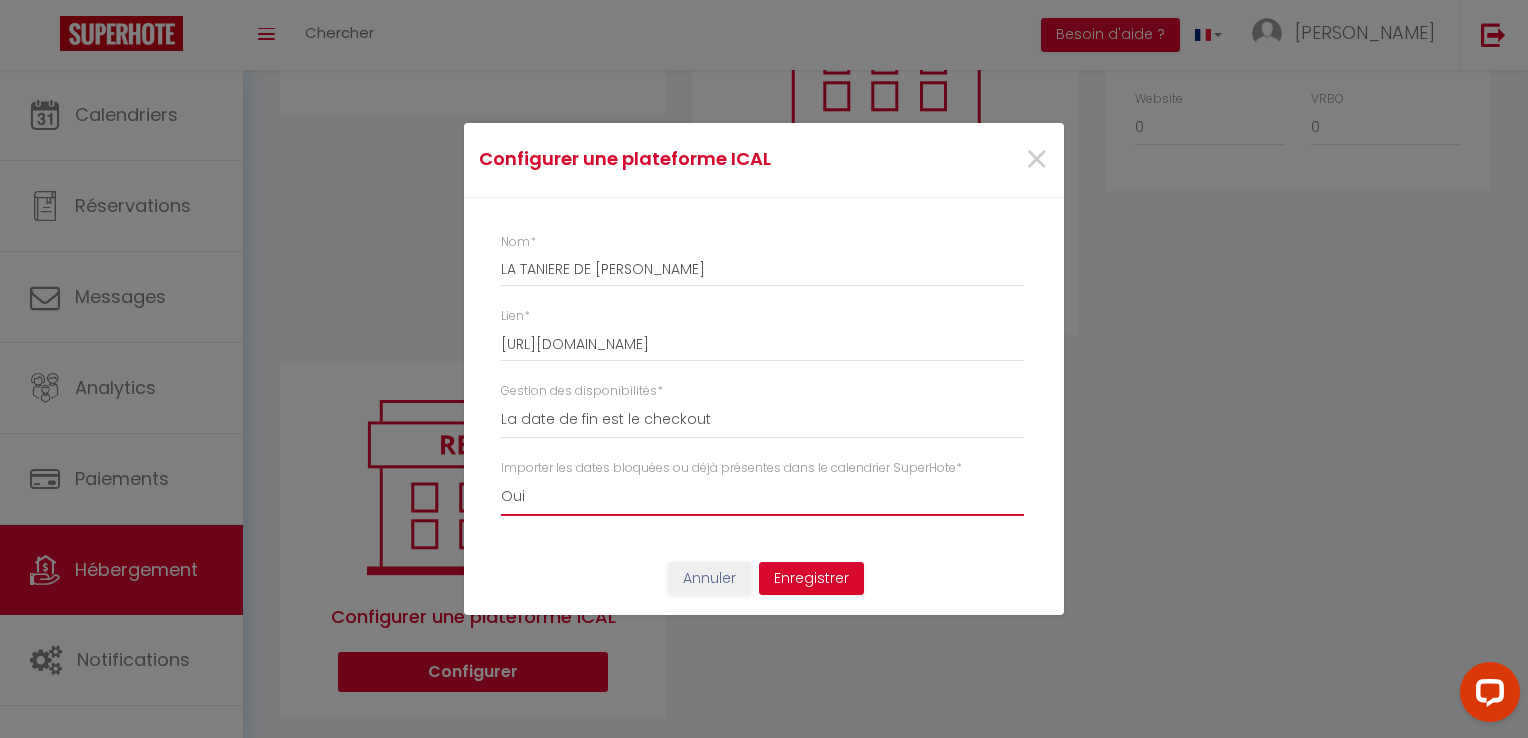 click on "Oui
Non" at bounding box center [762, 497] 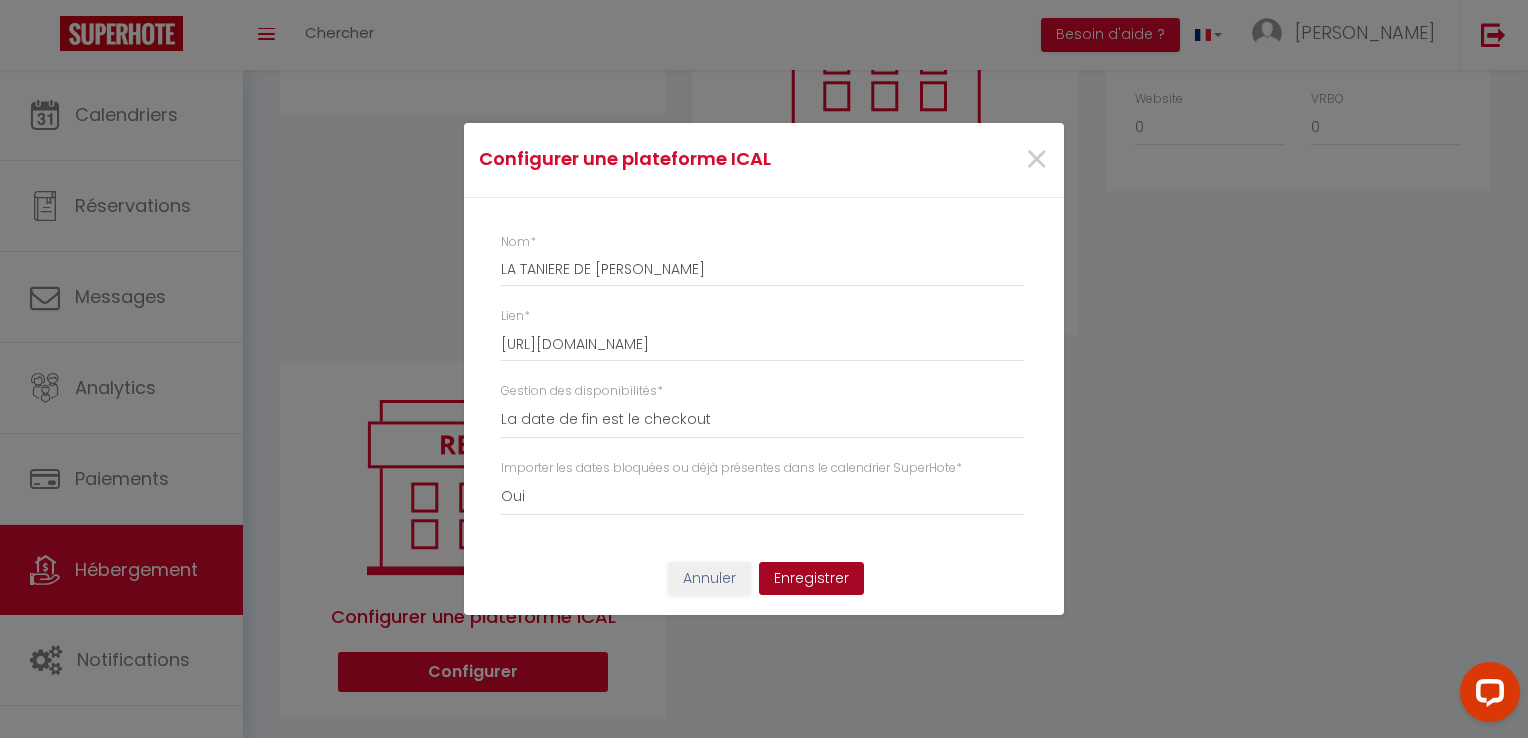 click on "Enregistrer" at bounding box center (811, 579) 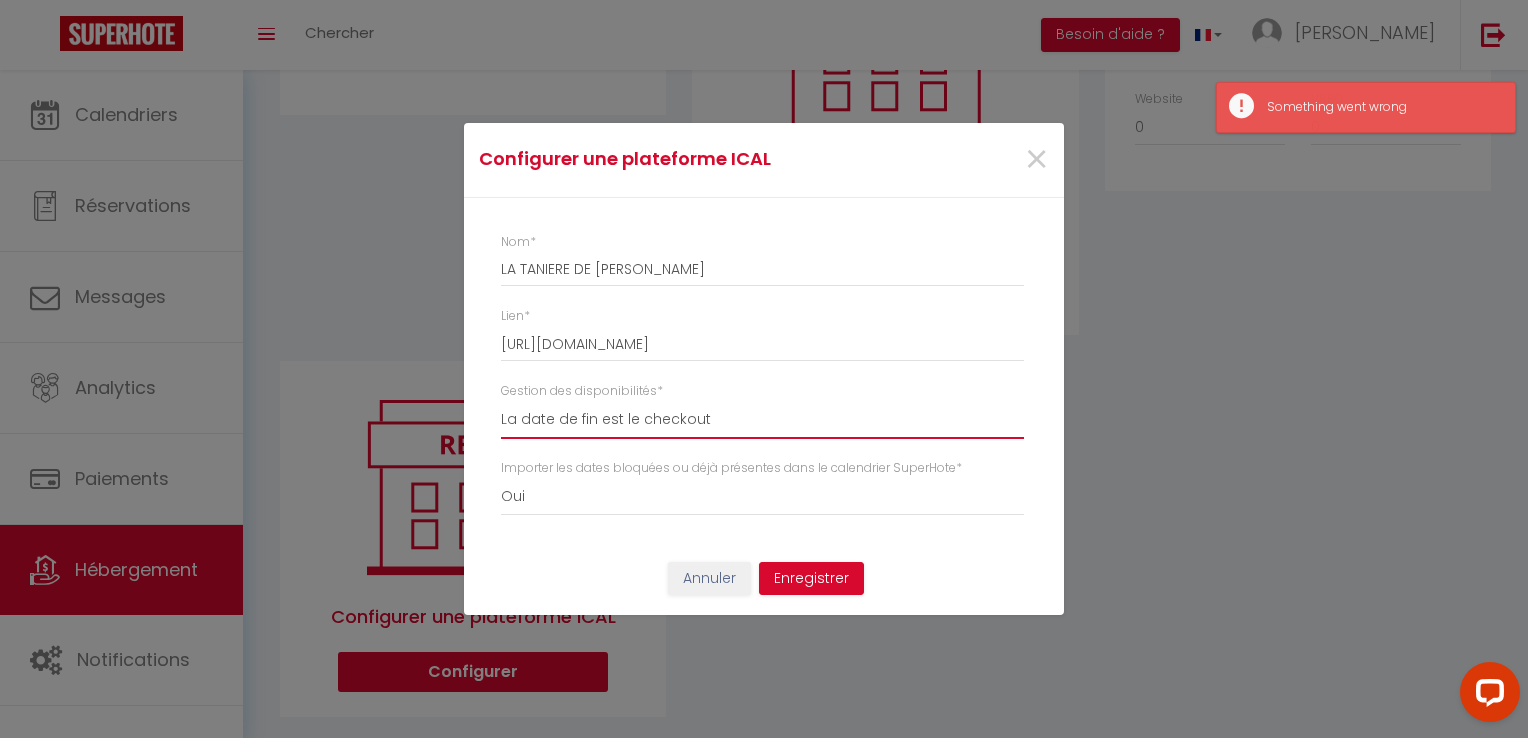 click on "La date de fin est le checkout
La date de fin est la dernière nuit
La date de fin est le lendemain du checkout" at bounding box center (762, 420) 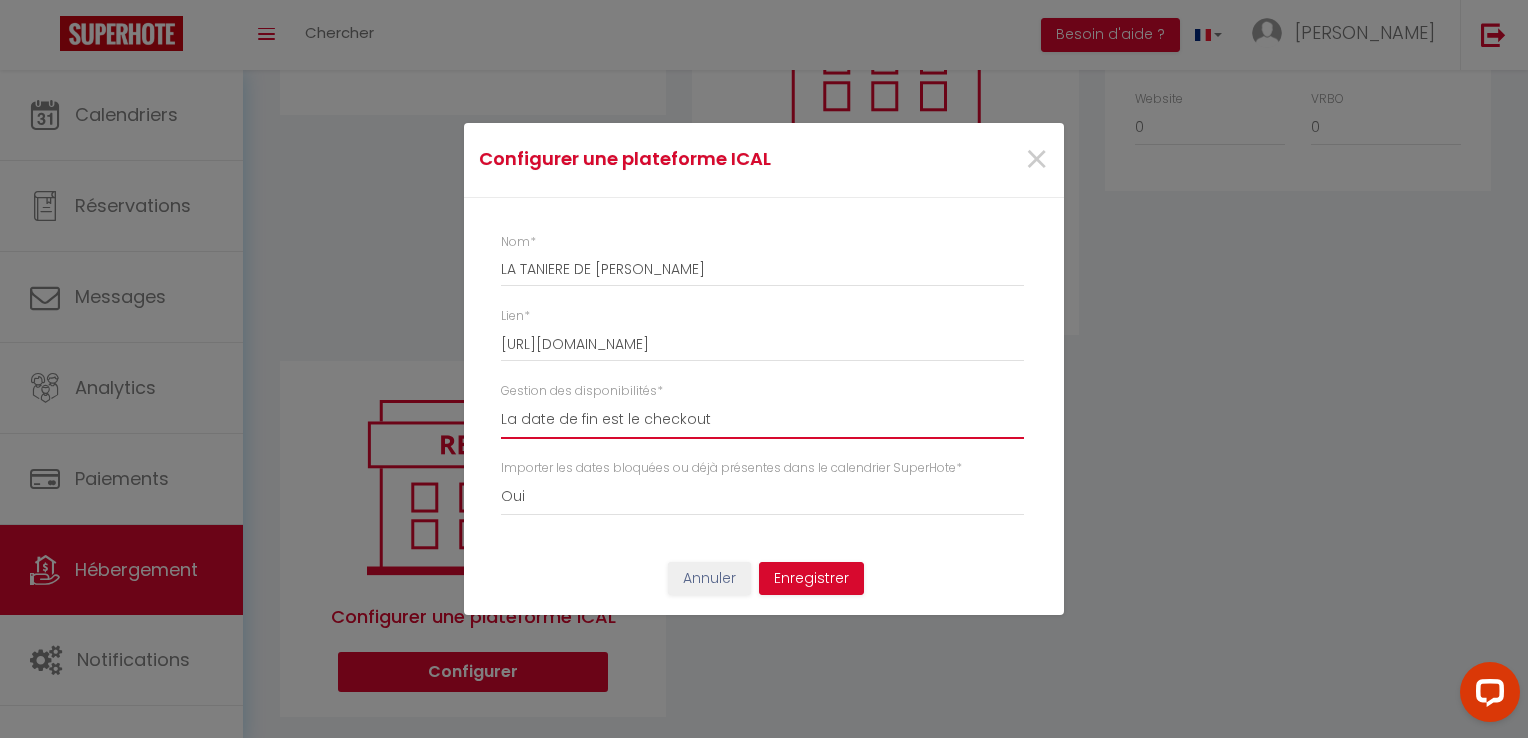 click on "La date de fin est le checkout
La date de fin est la dernière nuit
La date de fin est le lendemain du checkout" at bounding box center (762, 420) 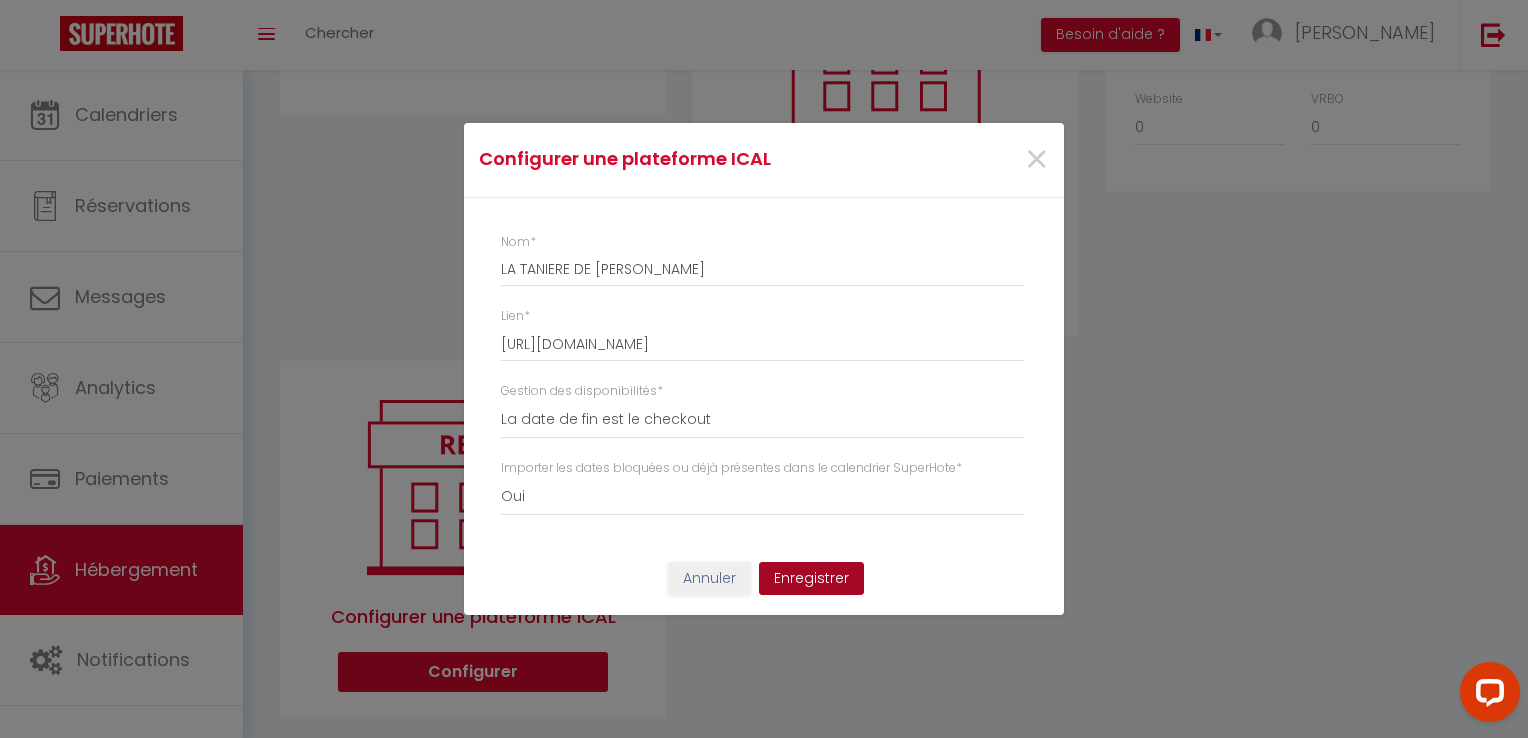 click on "Enregistrer" at bounding box center (811, 579) 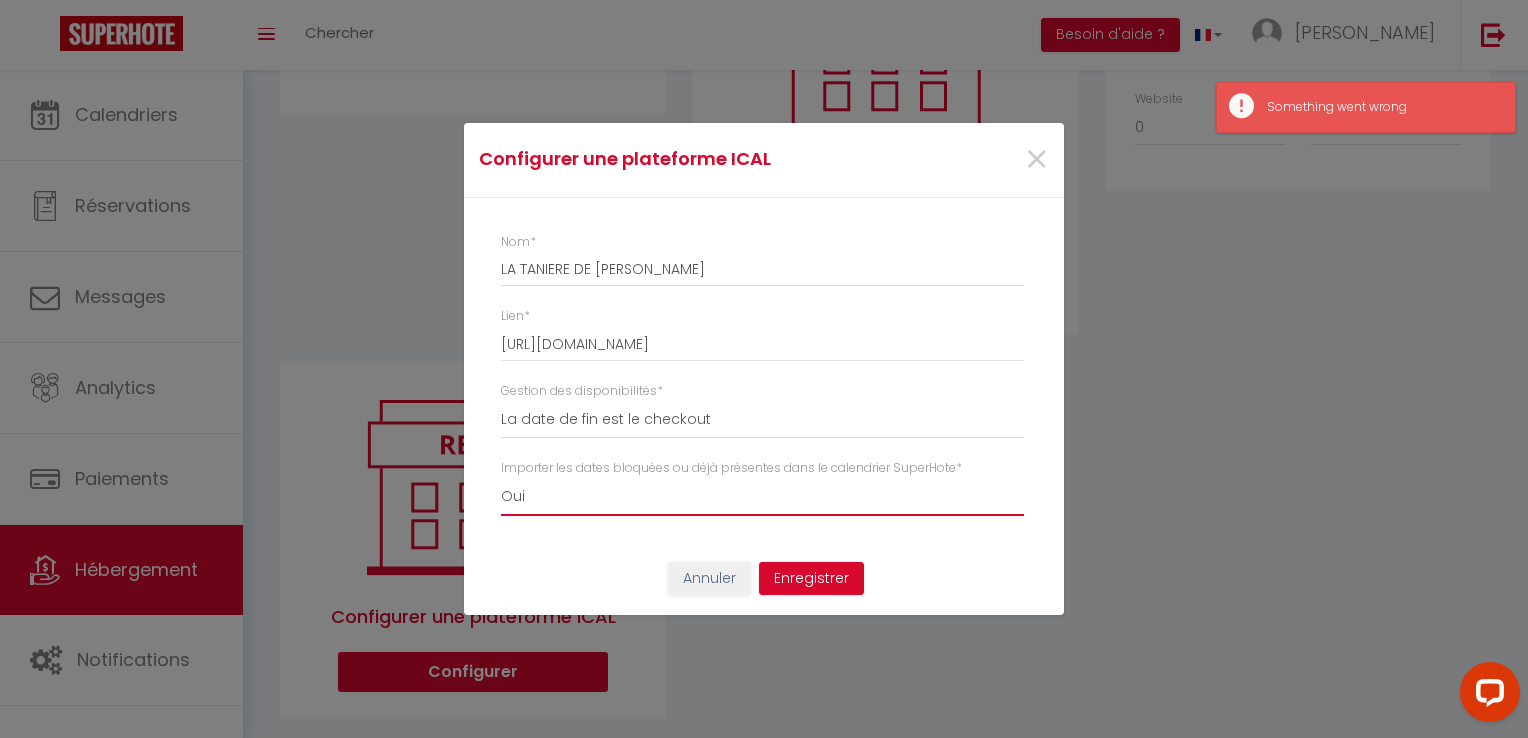 click on "Oui
Non" at bounding box center [762, 497] 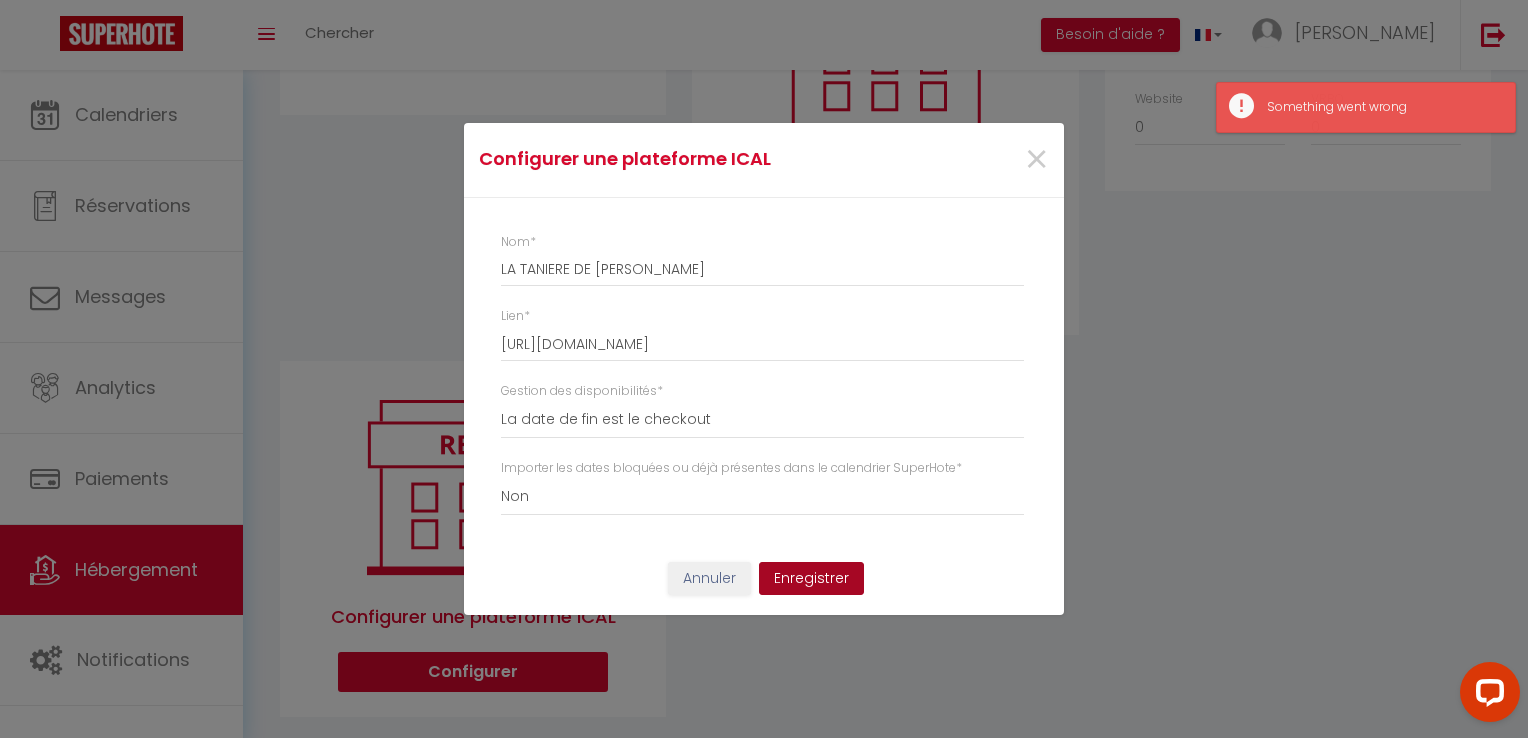 click on "Enregistrer" at bounding box center (811, 579) 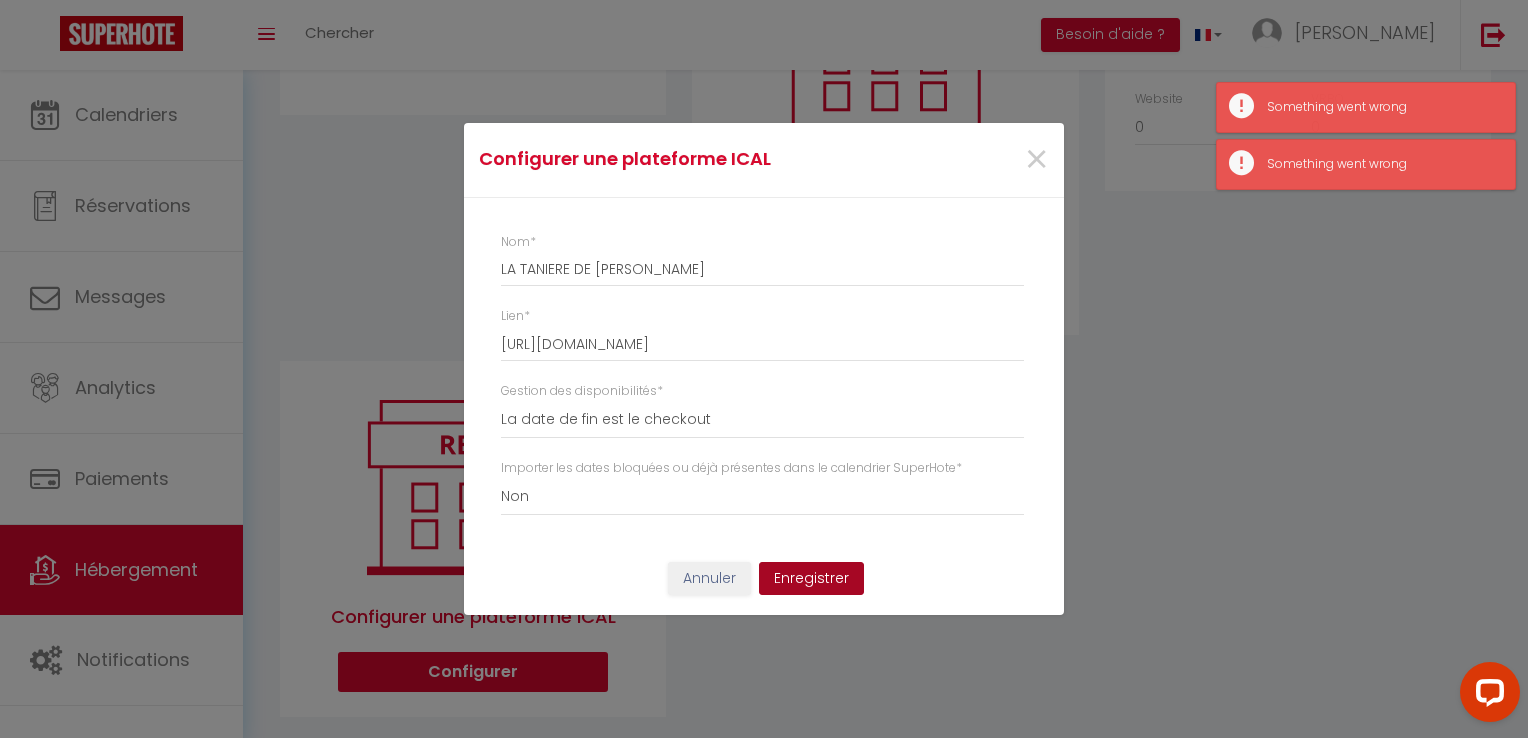 click on "Enregistrer" at bounding box center (811, 579) 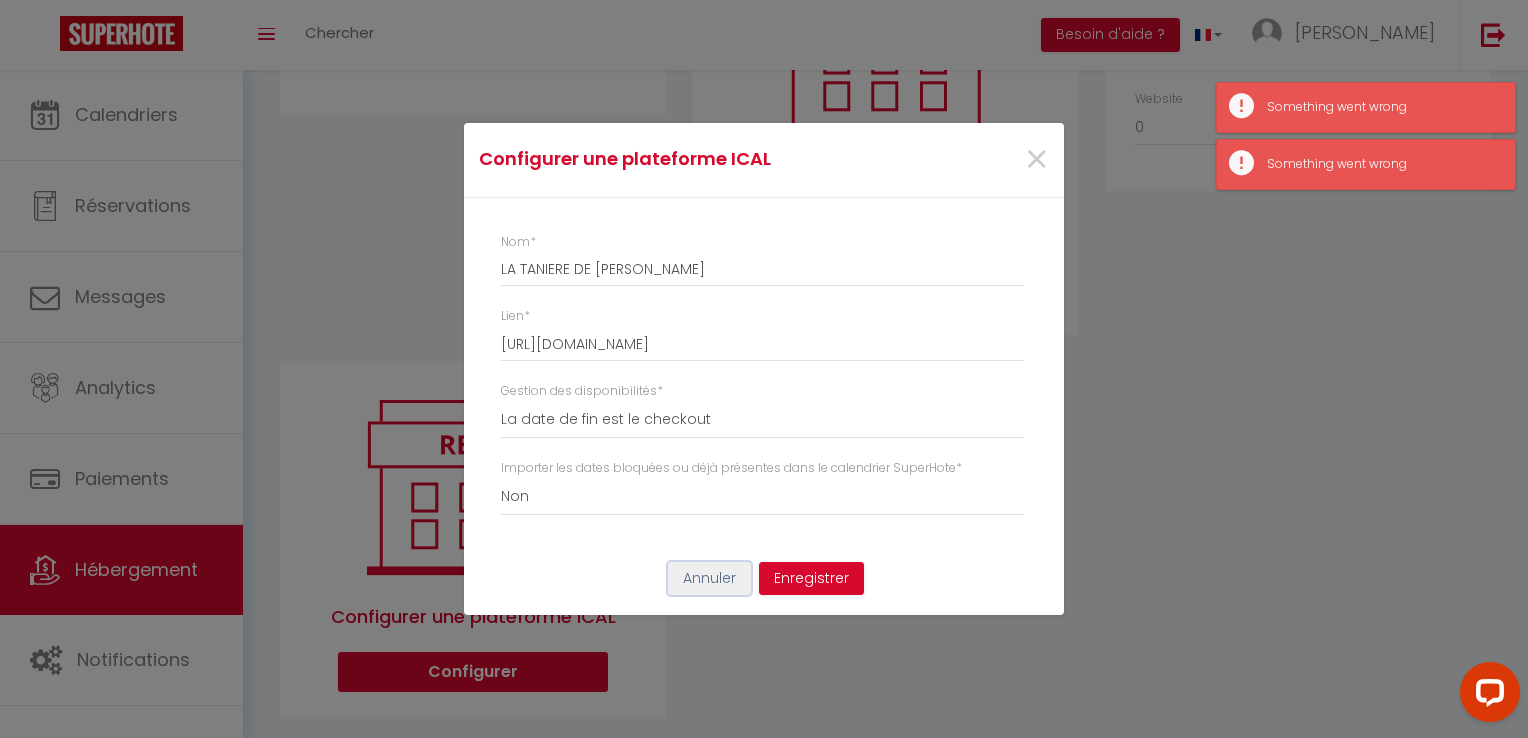 click on "Annuler" at bounding box center (709, 579) 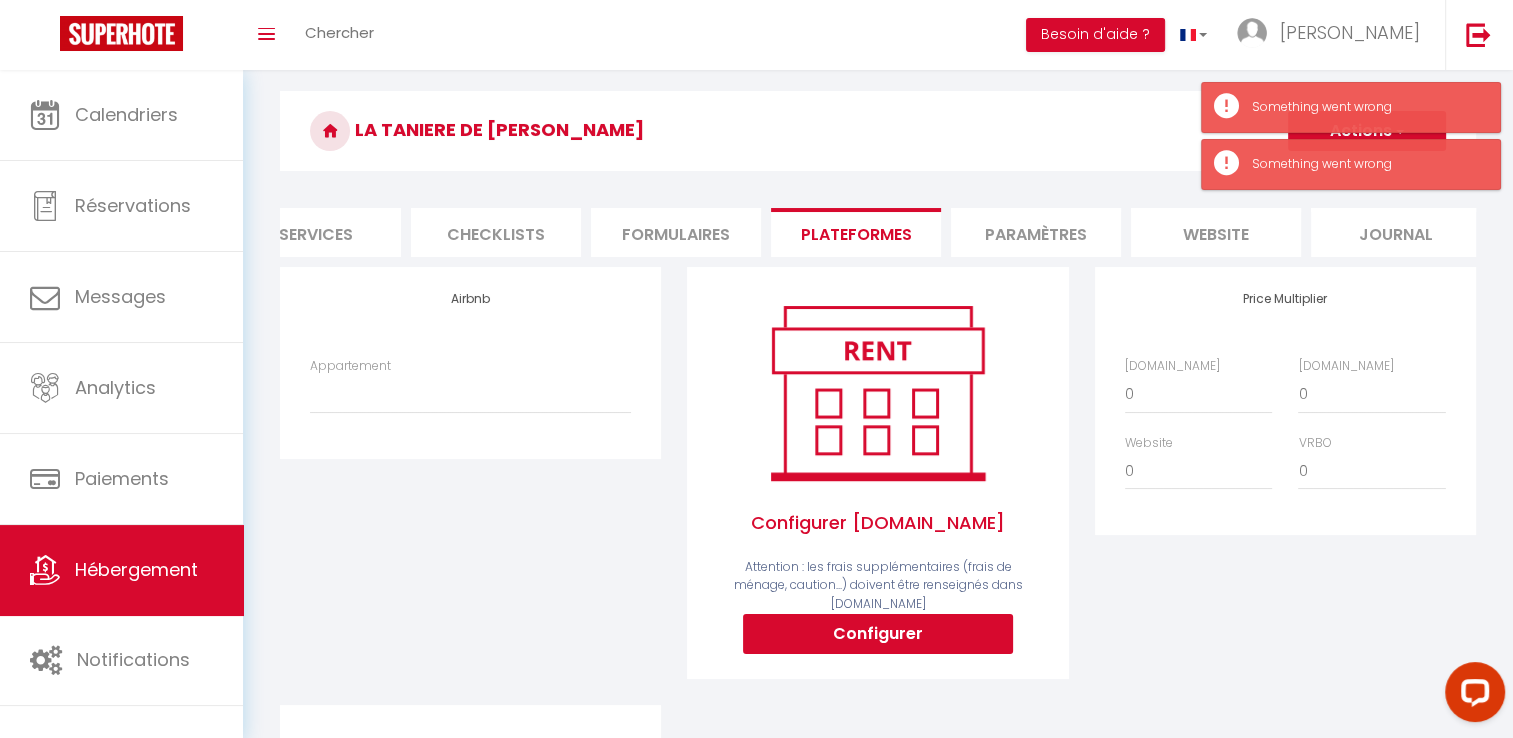 scroll, scrollTop: 0, scrollLeft: 0, axis: both 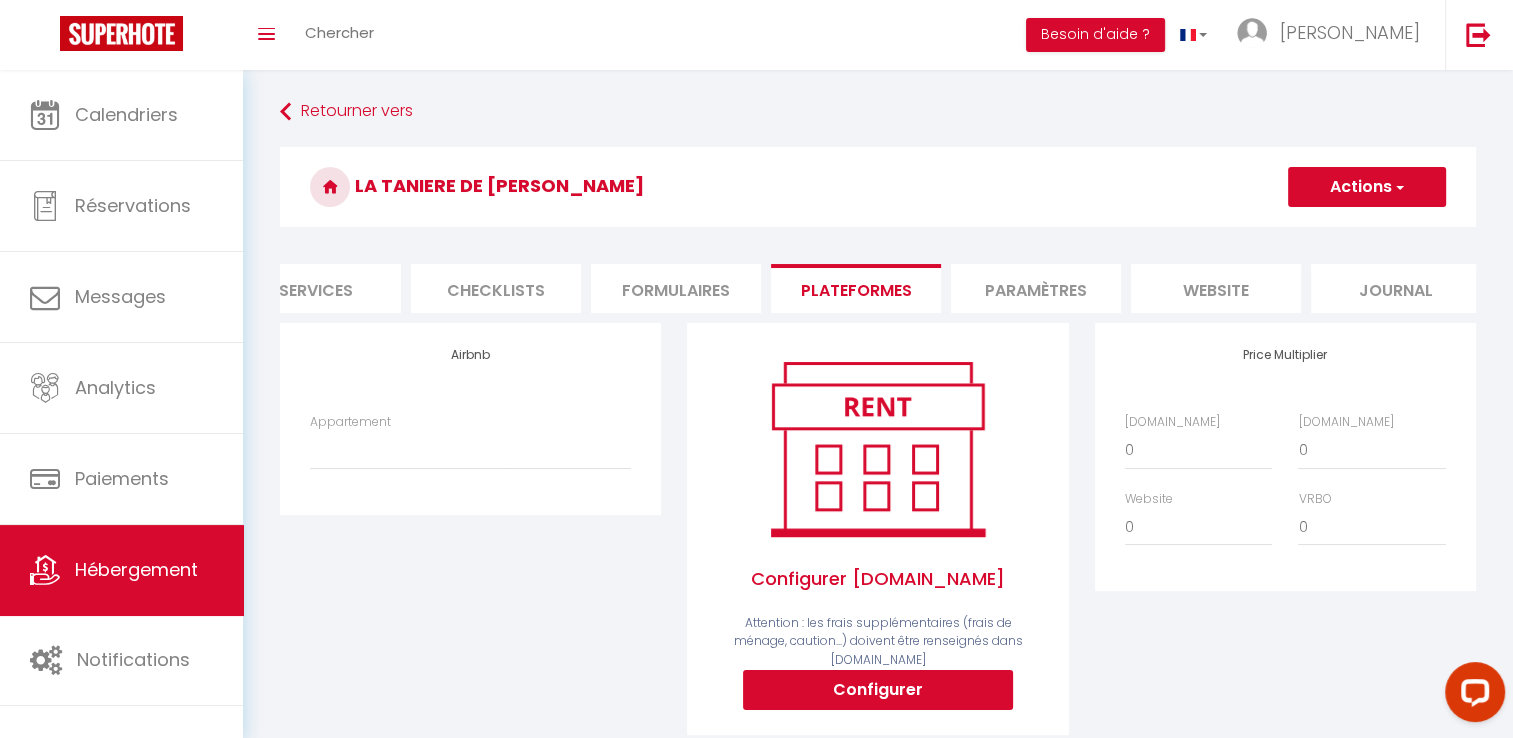 click on "Paramètres" at bounding box center (1036, 288) 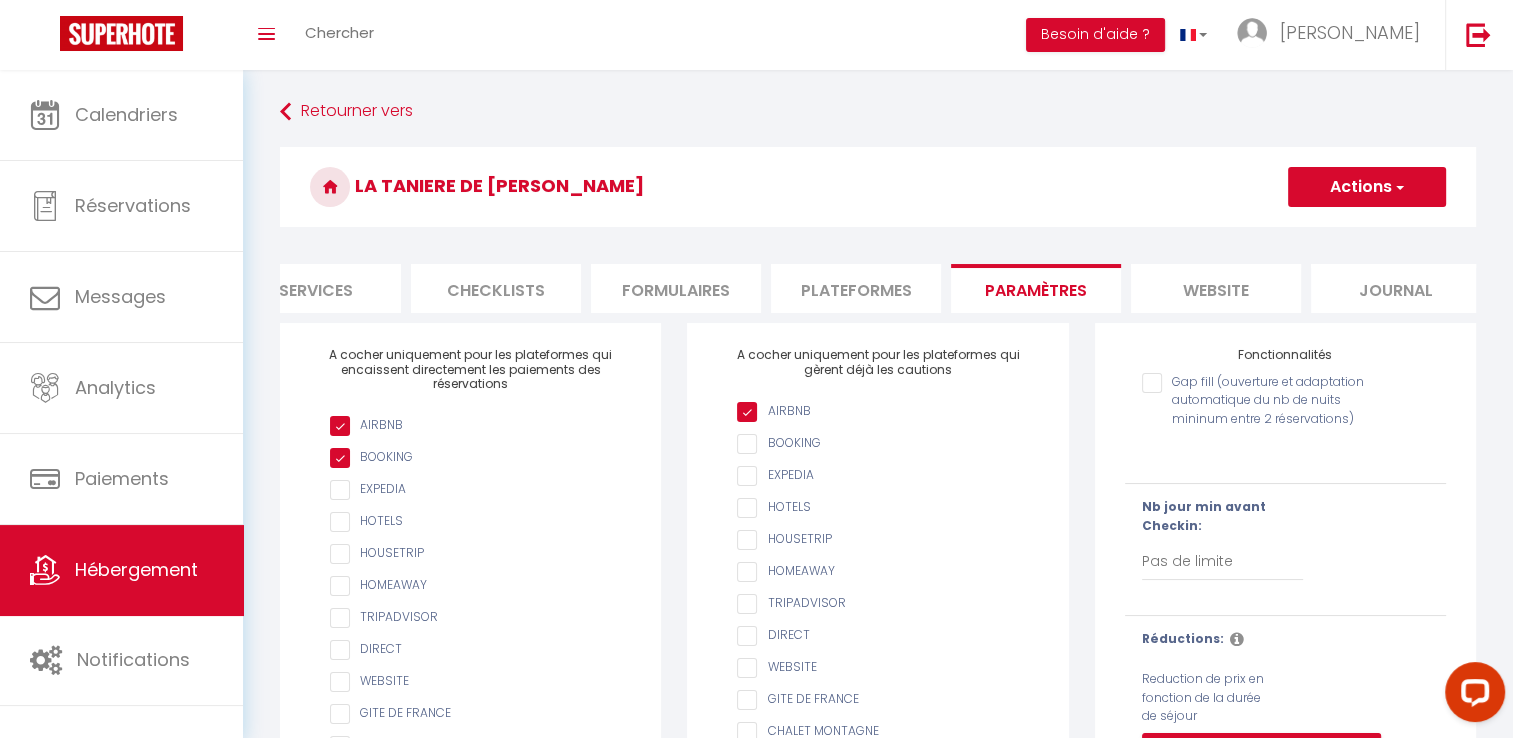 scroll, scrollTop: 100, scrollLeft: 0, axis: vertical 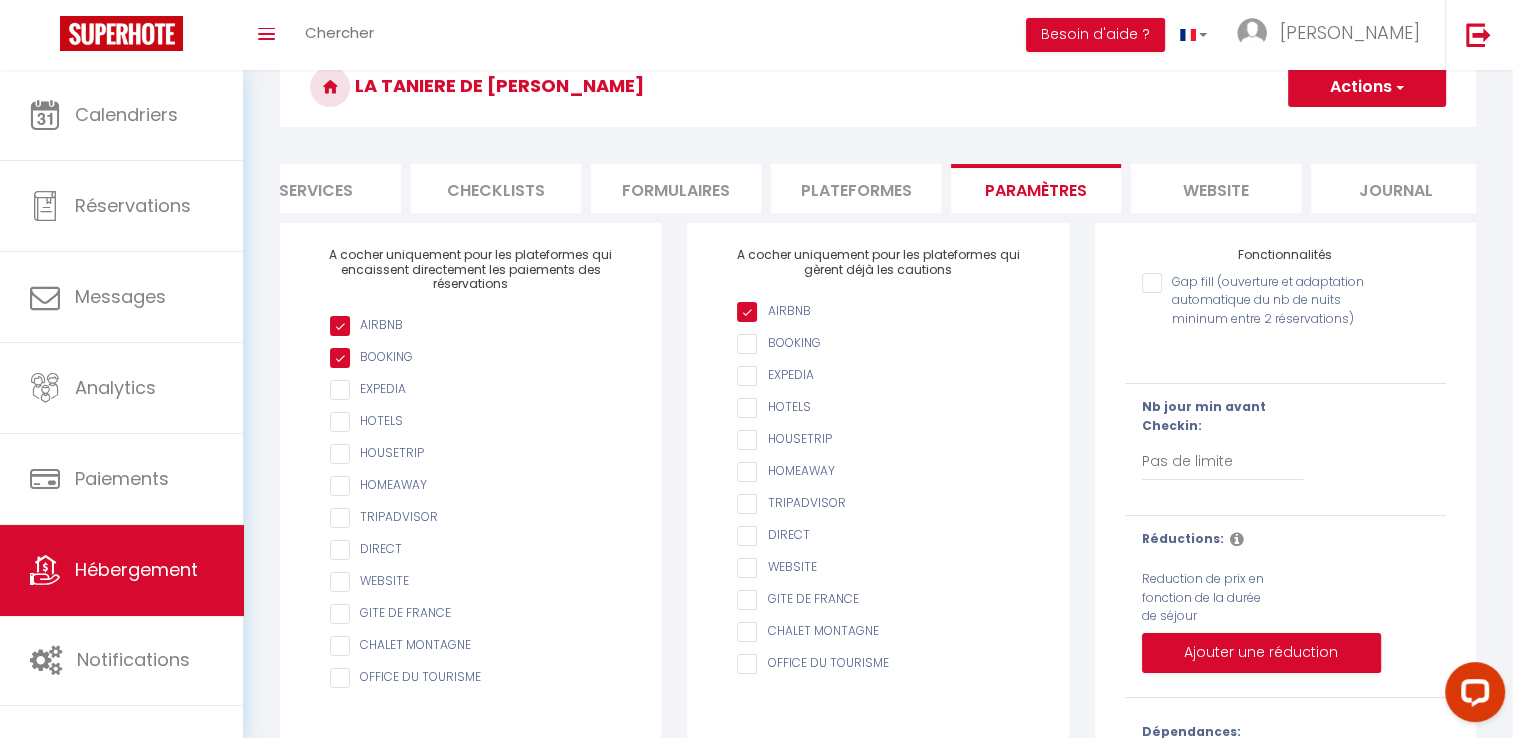 click at bounding box center (480, 614) 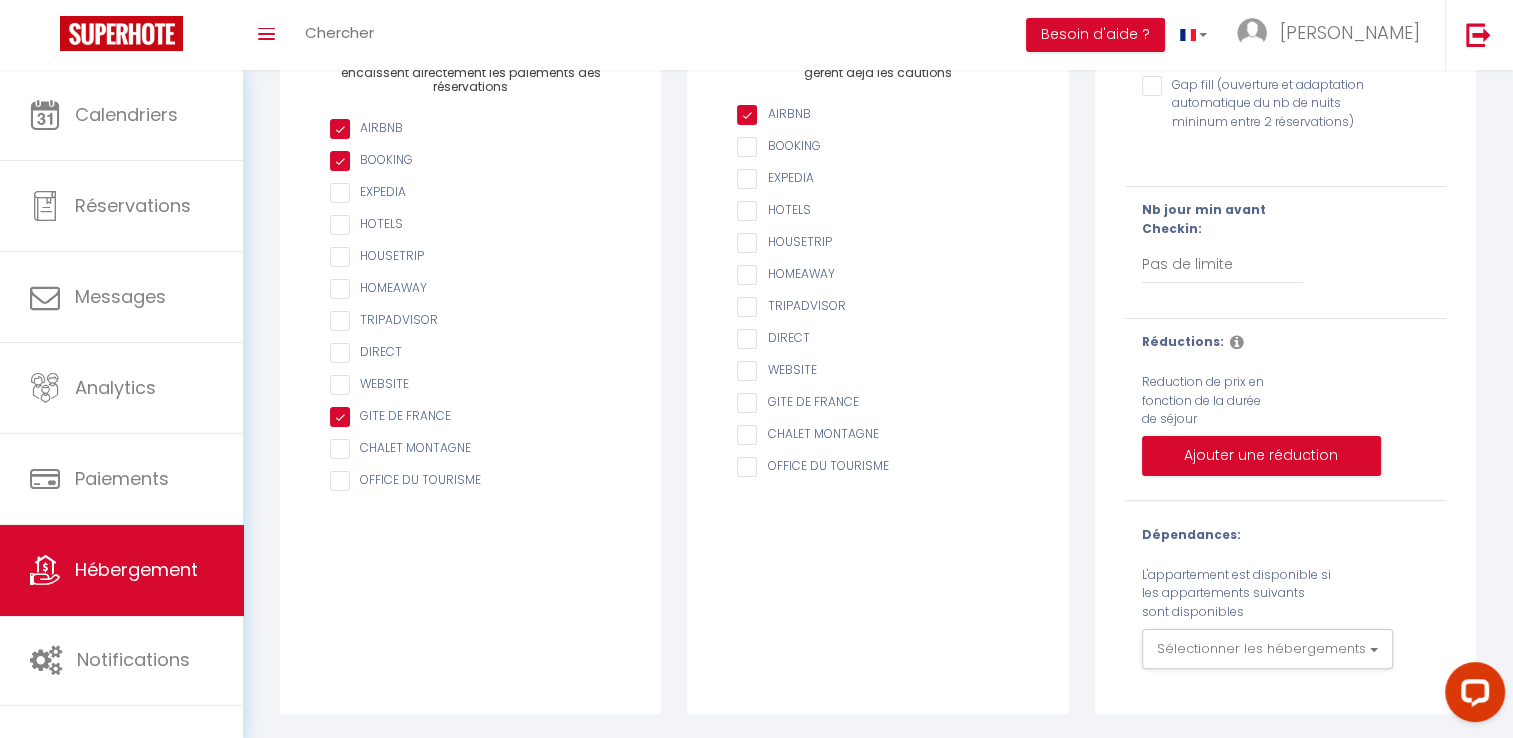 scroll, scrollTop: 311, scrollLeft: 0, axis: vertical 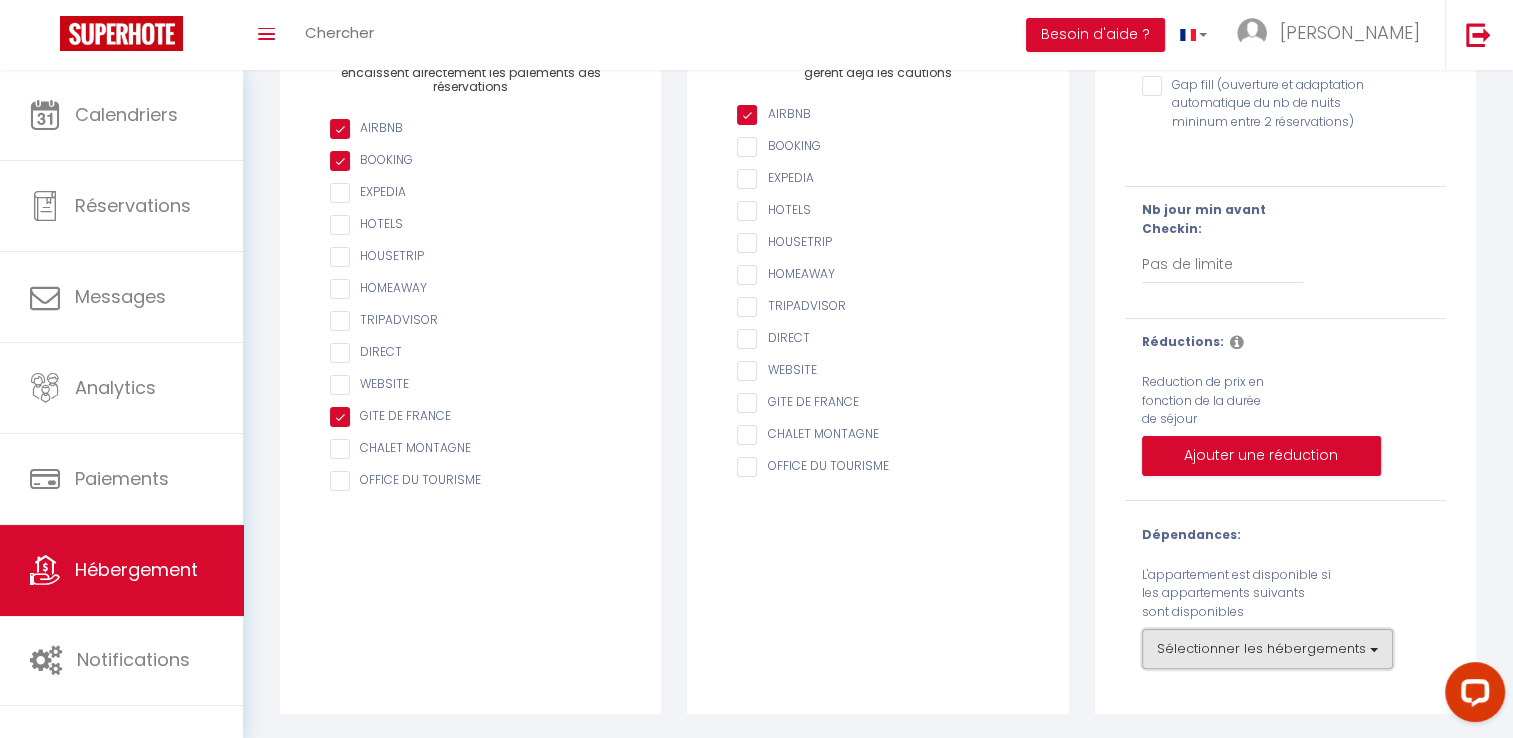 click on "Sélectionner les hébergements" at bounding box center (1267, 649) 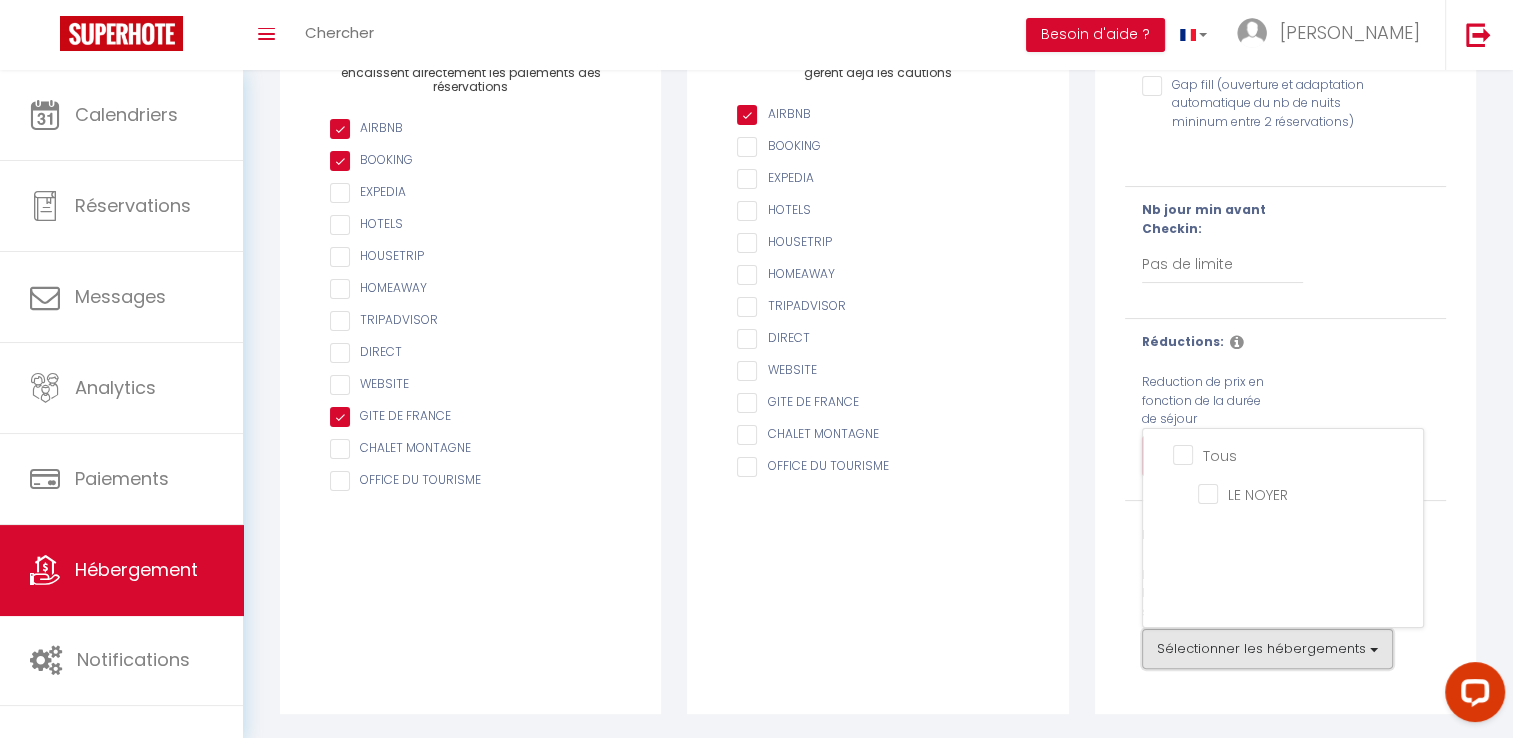click on "Sélectionner les hébergements" at bounding box center [1267, 649] 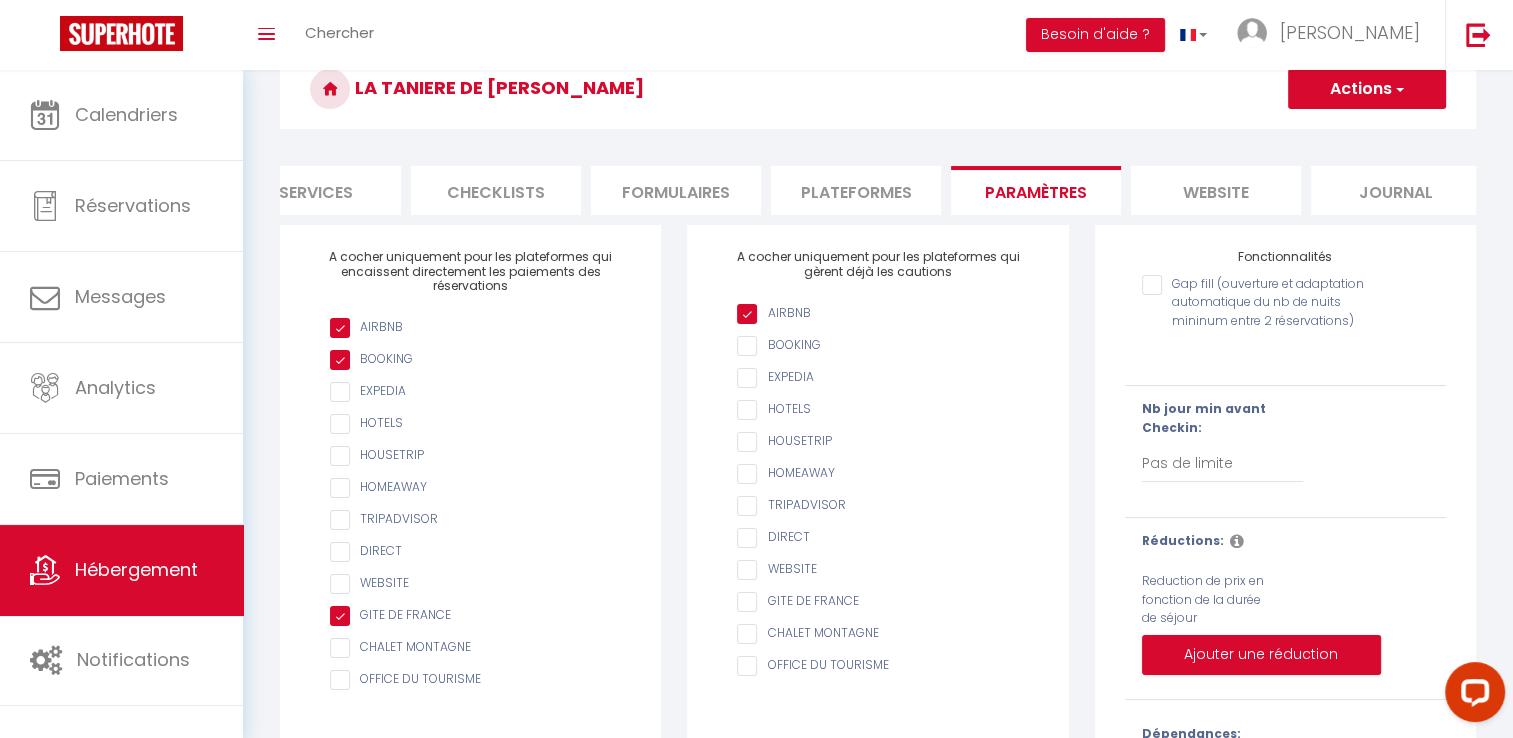 scroll, scrollTop: 0, scrollLeft: 0, axis: both 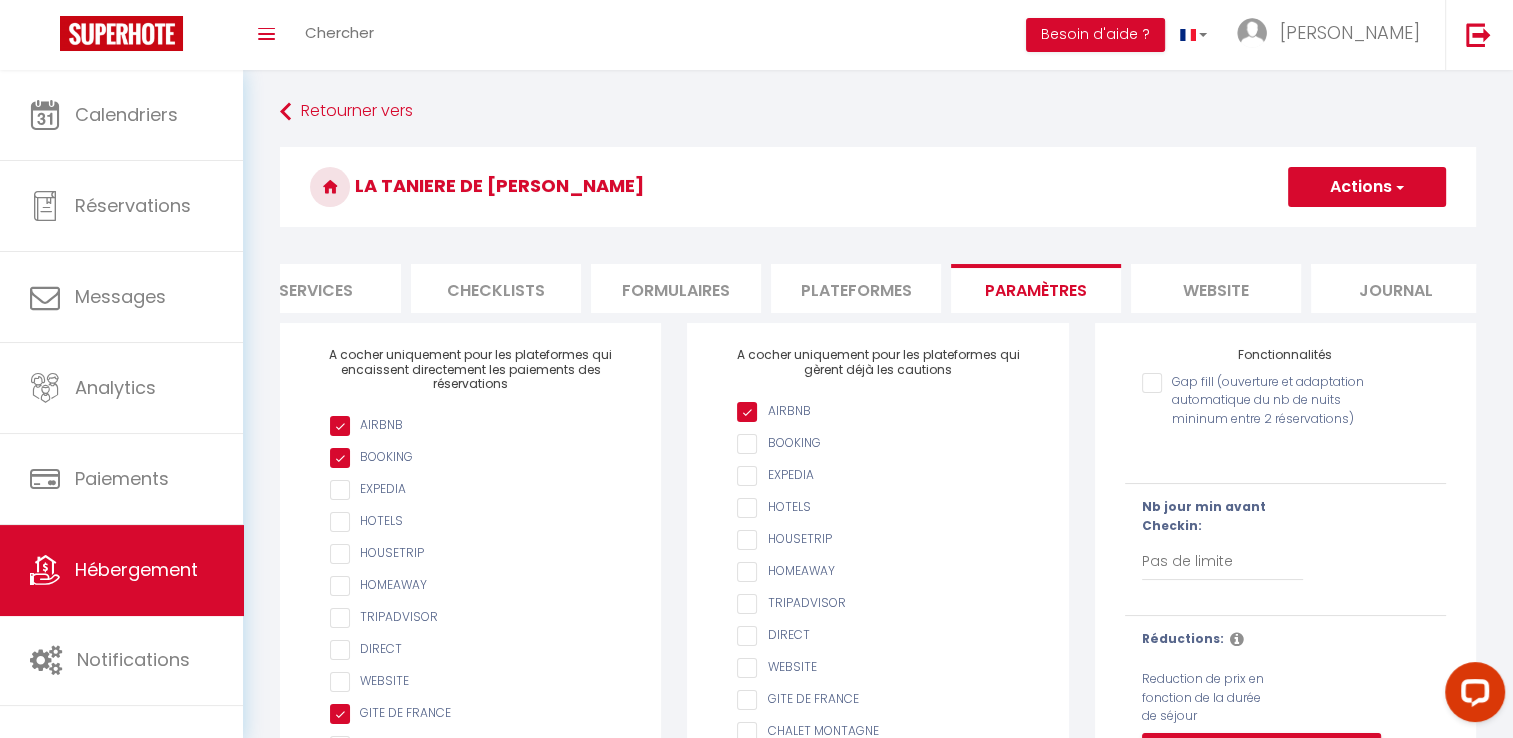 click on "website" at bounding box center [1216, 288] 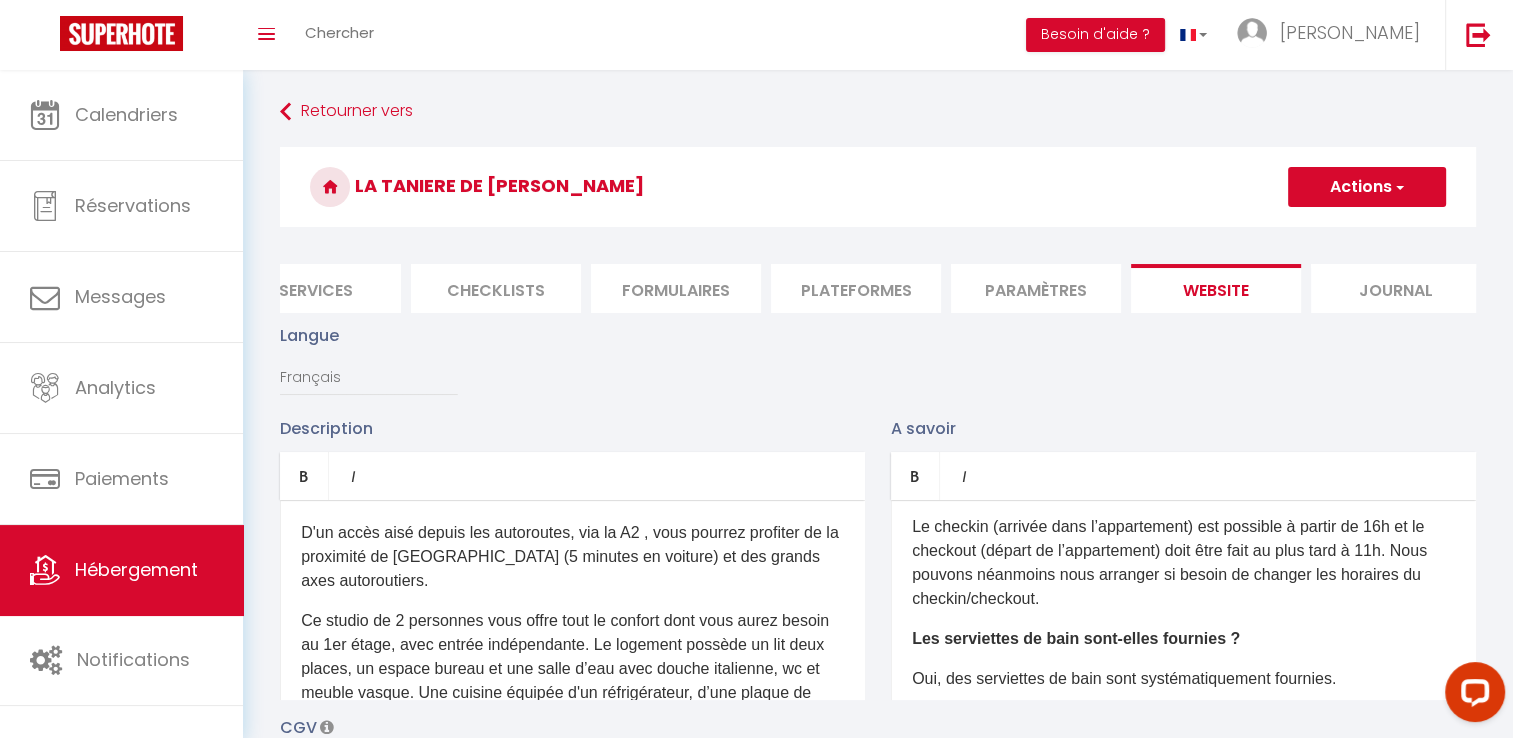 scroll, scrollTop: 0, scrollLeft: 0, axis: both 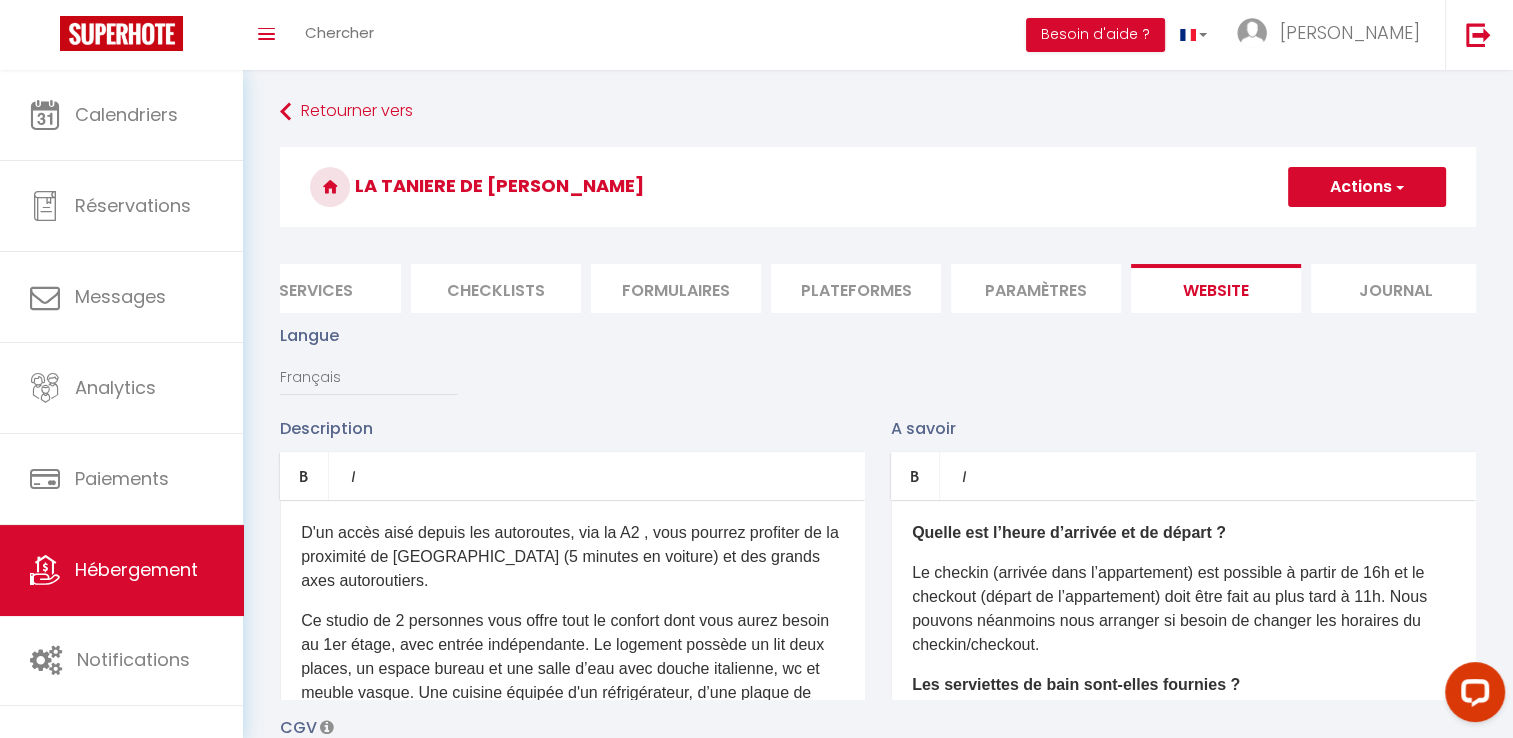 click on "Journal" at bounding box center (1396, 288) 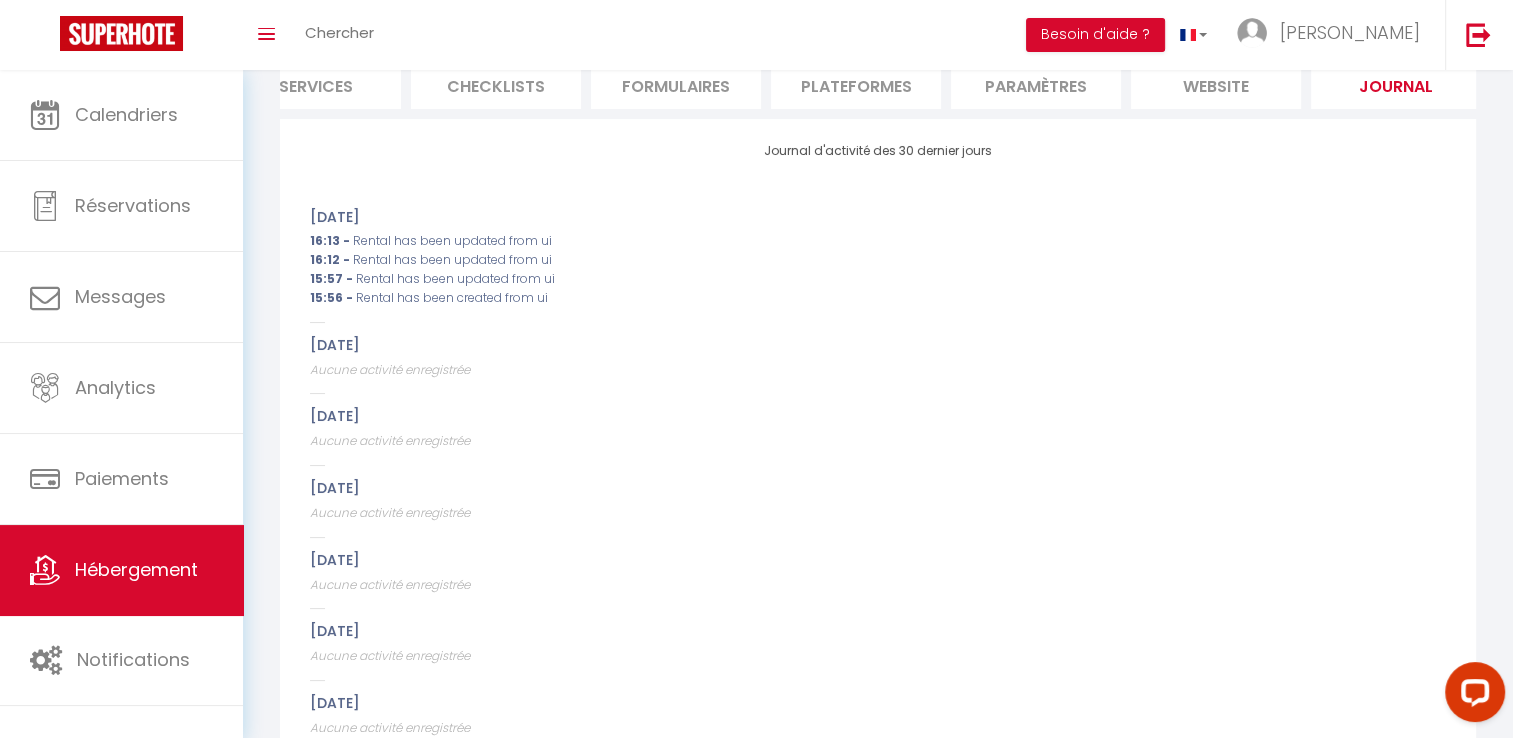 scroll, scrollTop: 0, scrollLeft: 0, axis: both 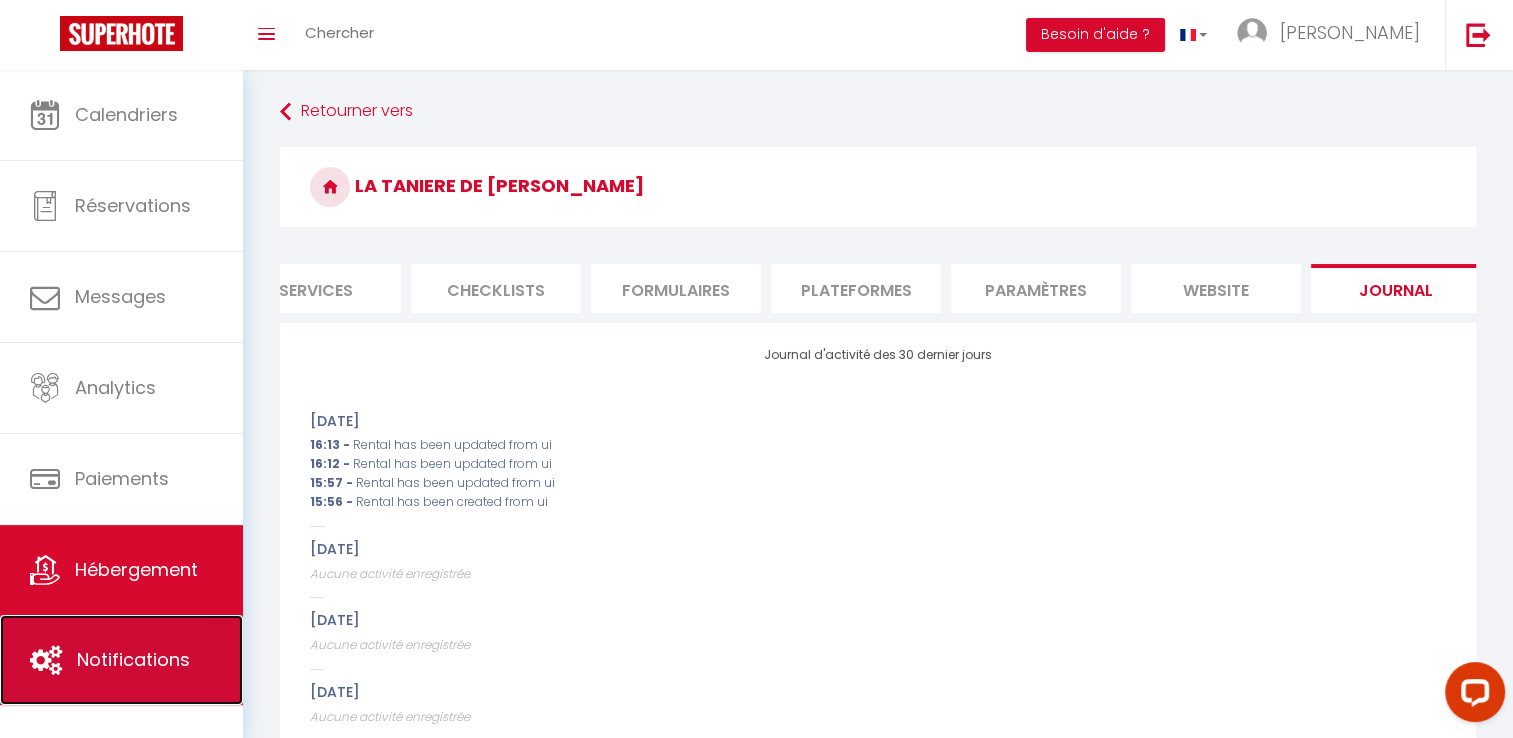 click on "Notifications" at bounding box center (121, 660) 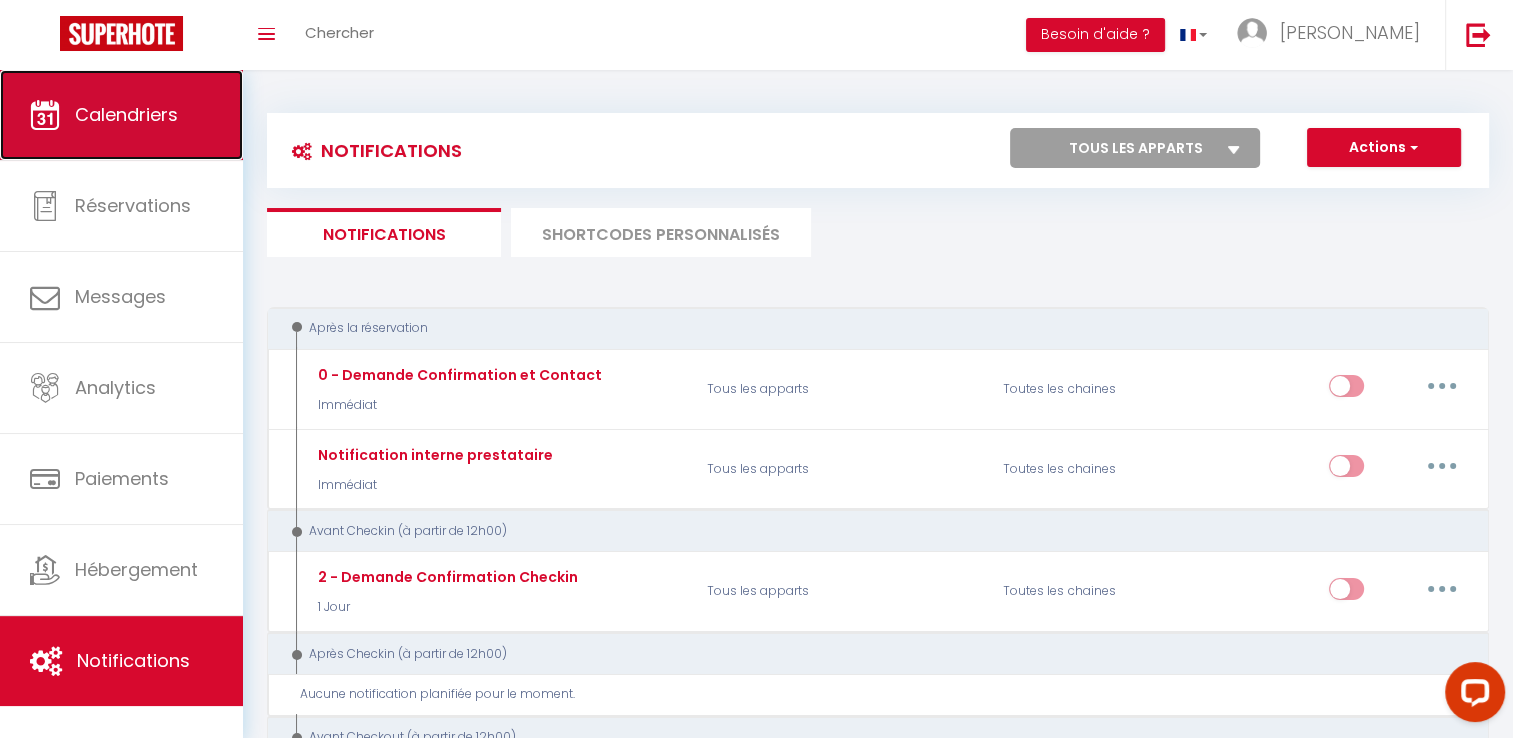 click on "Calendriers" at bounding box center [121, 115] 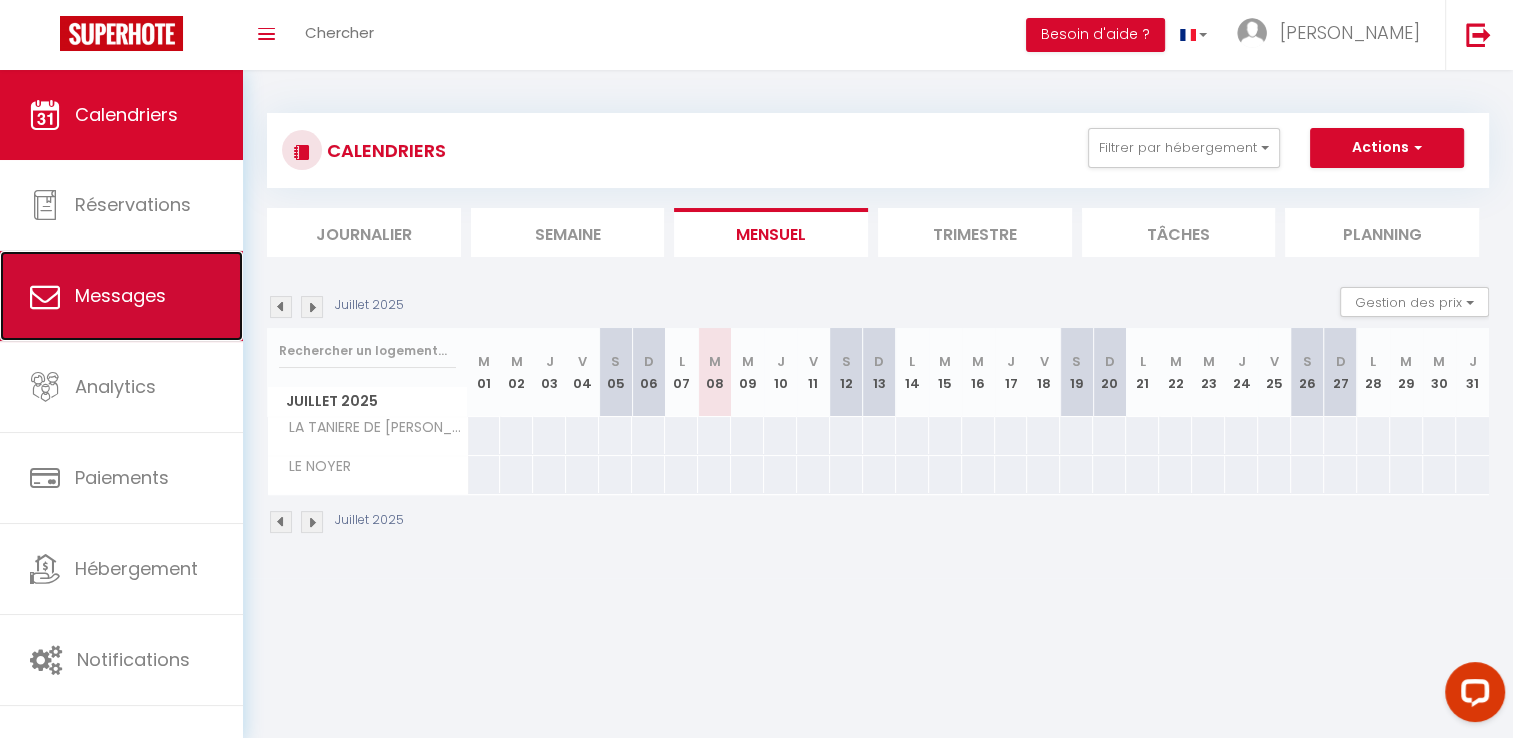 click on "Messages" at bounding box center [120, 295] 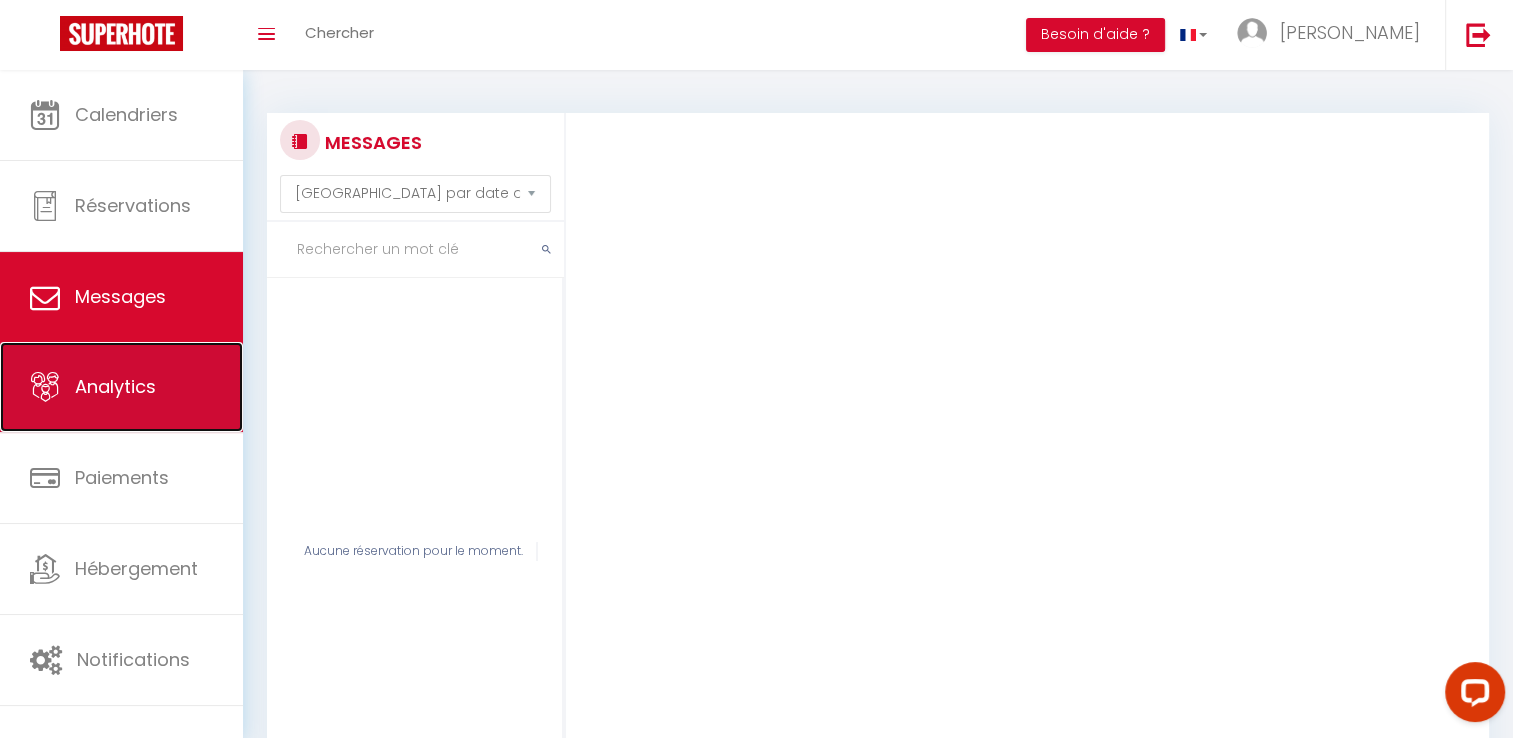 click on "Analytics" at bounding box center (115, 386) 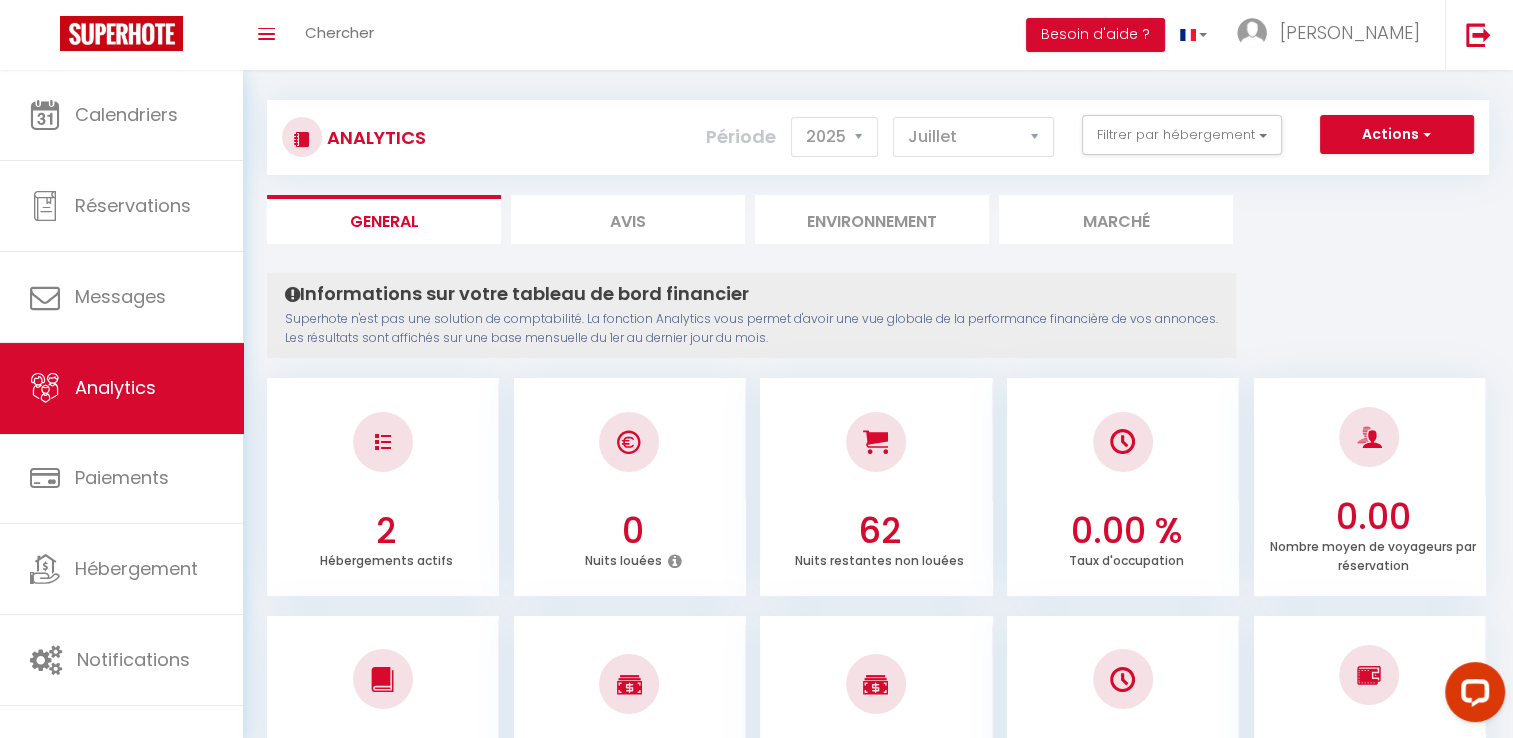 scroll, scrollTop: 0, scrollLeft: 0, axis: both 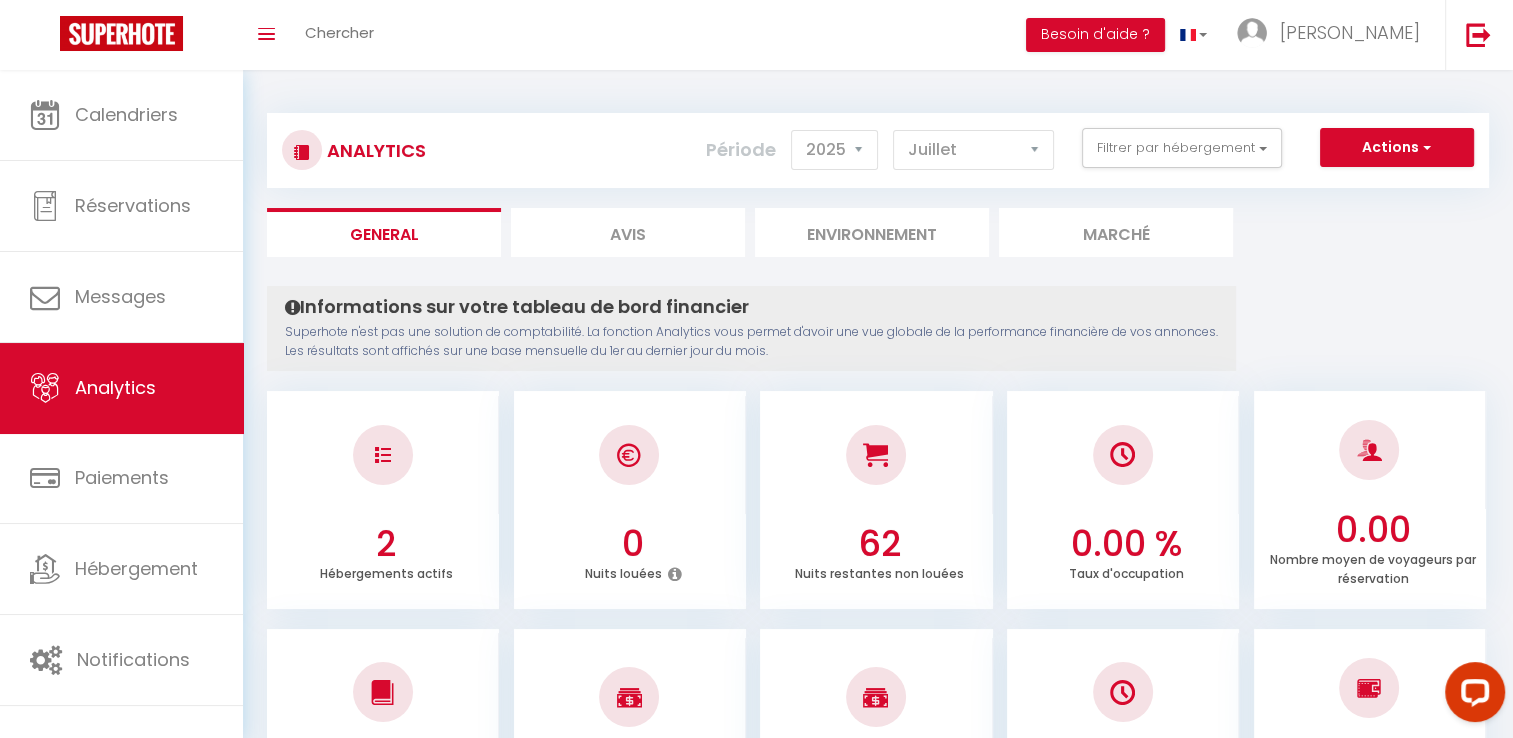 click on "Avis" at bounding box center (628, 232) 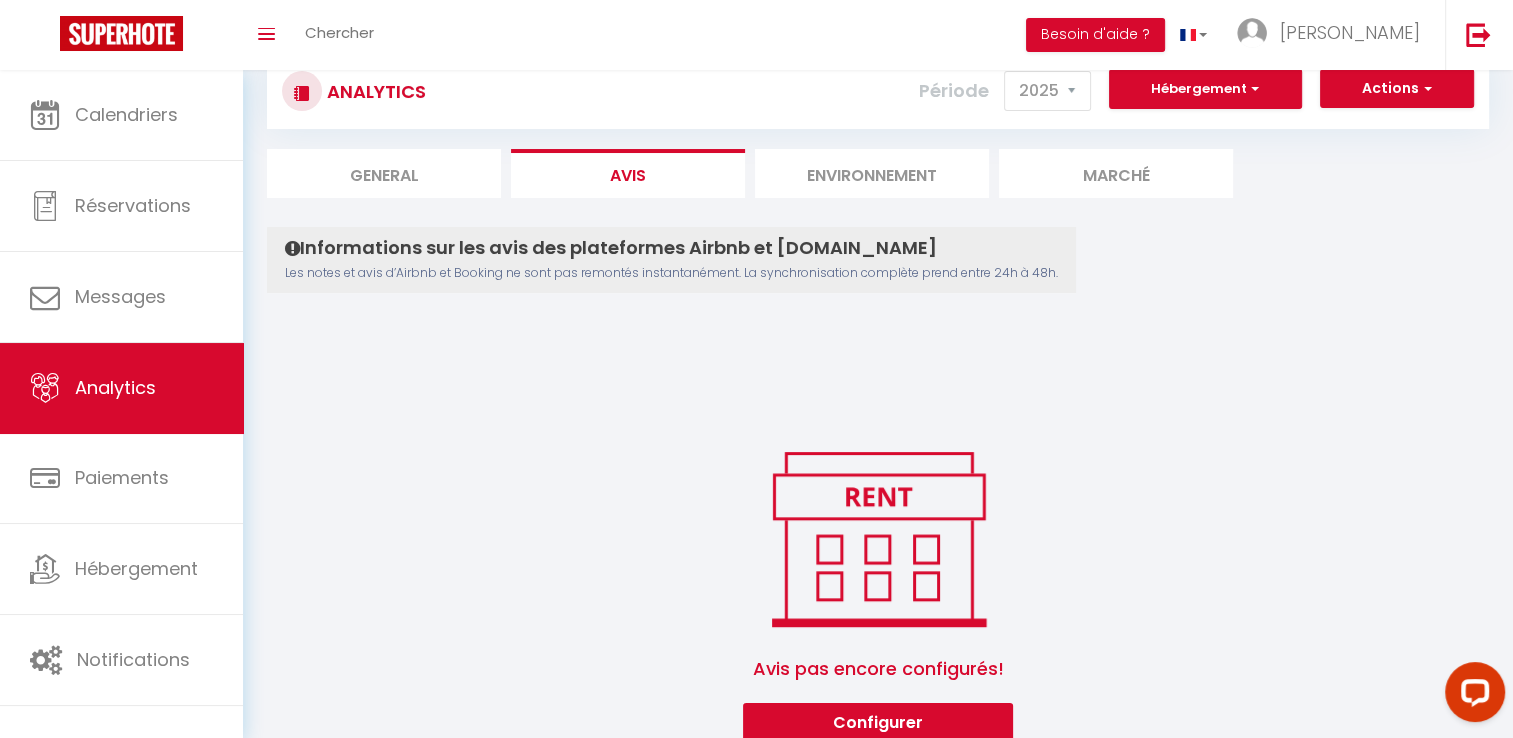 scroll, scrollTop: 103, scrollLeft: 0, axis: vertical 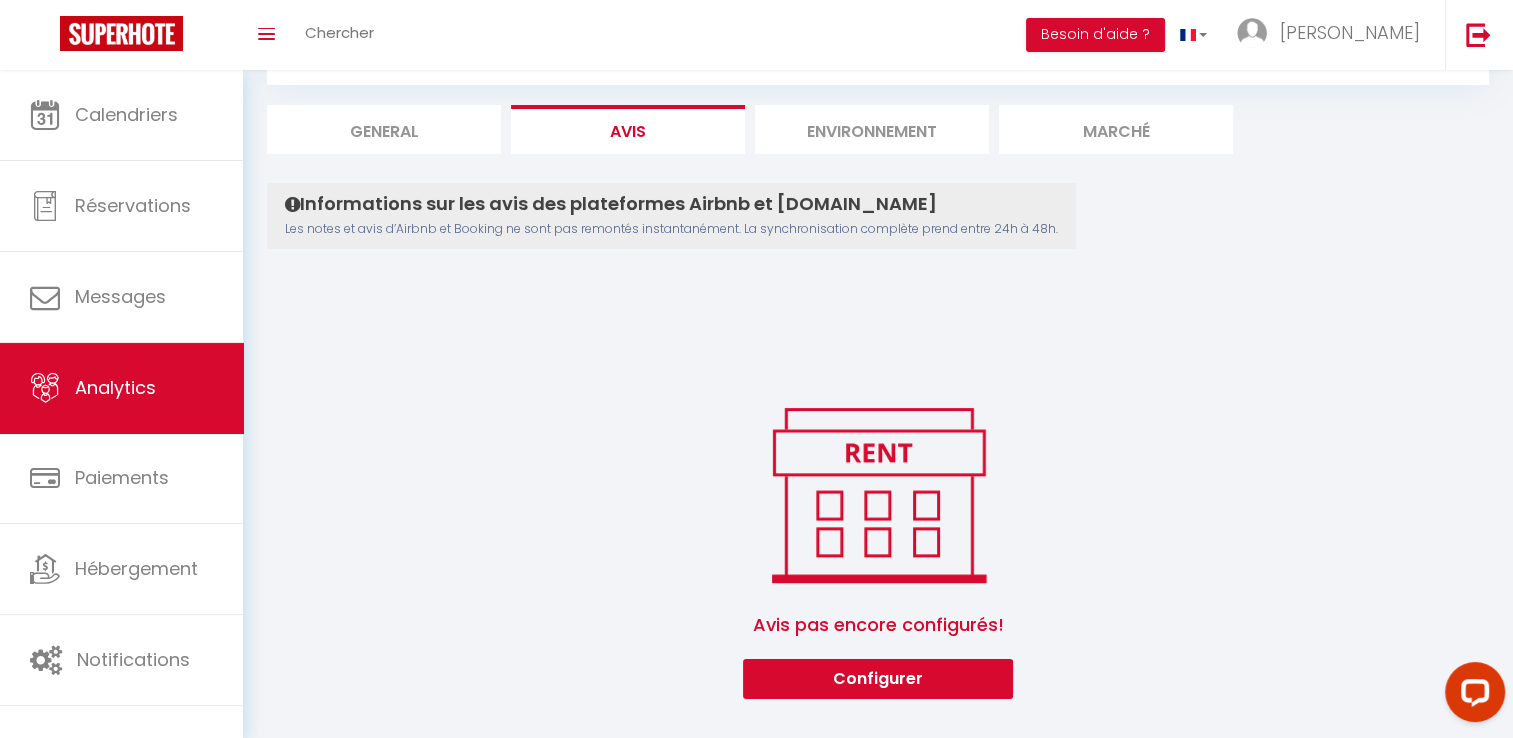 click on "Environnement" at bounding box center (872, 129) 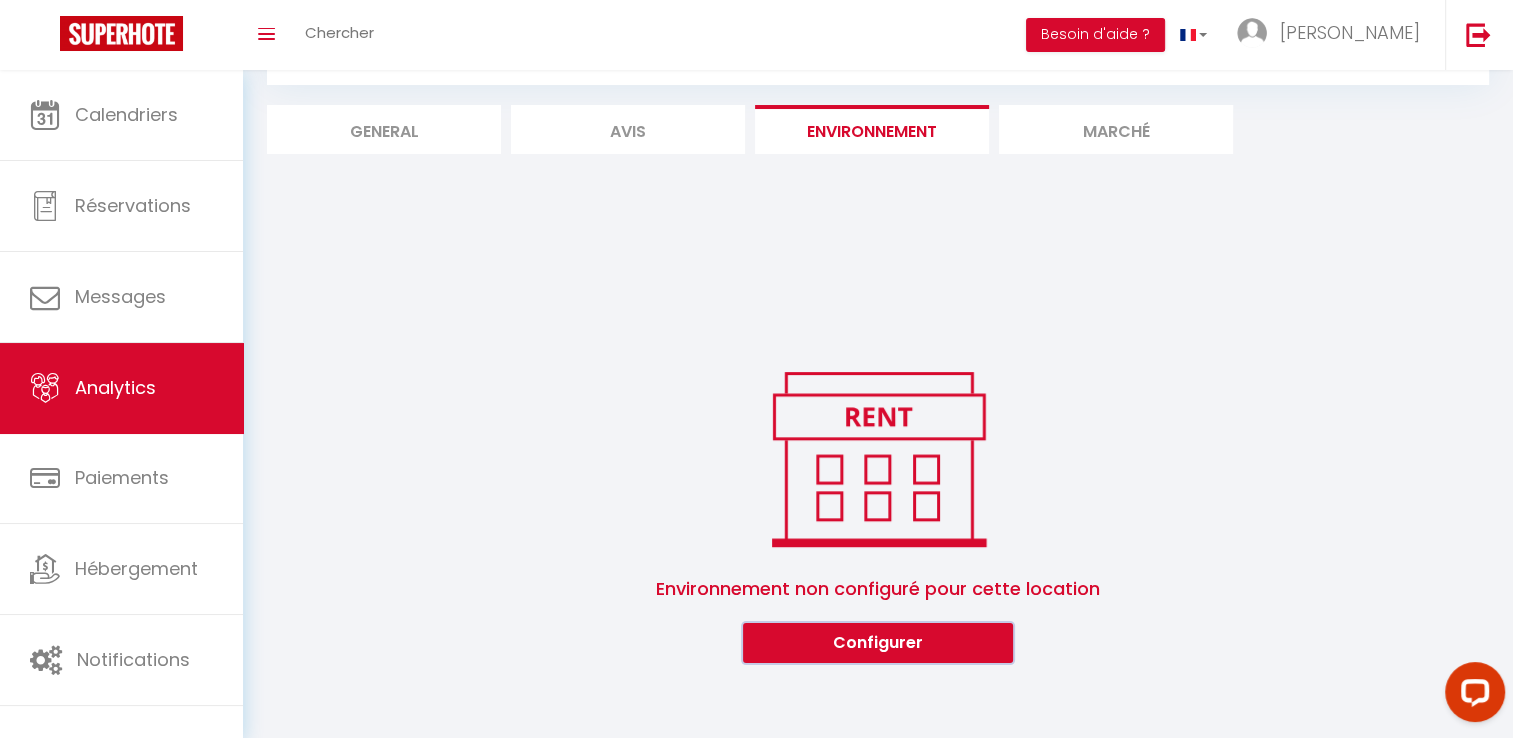 click on "Configurer" at bounding box center (878, 643) 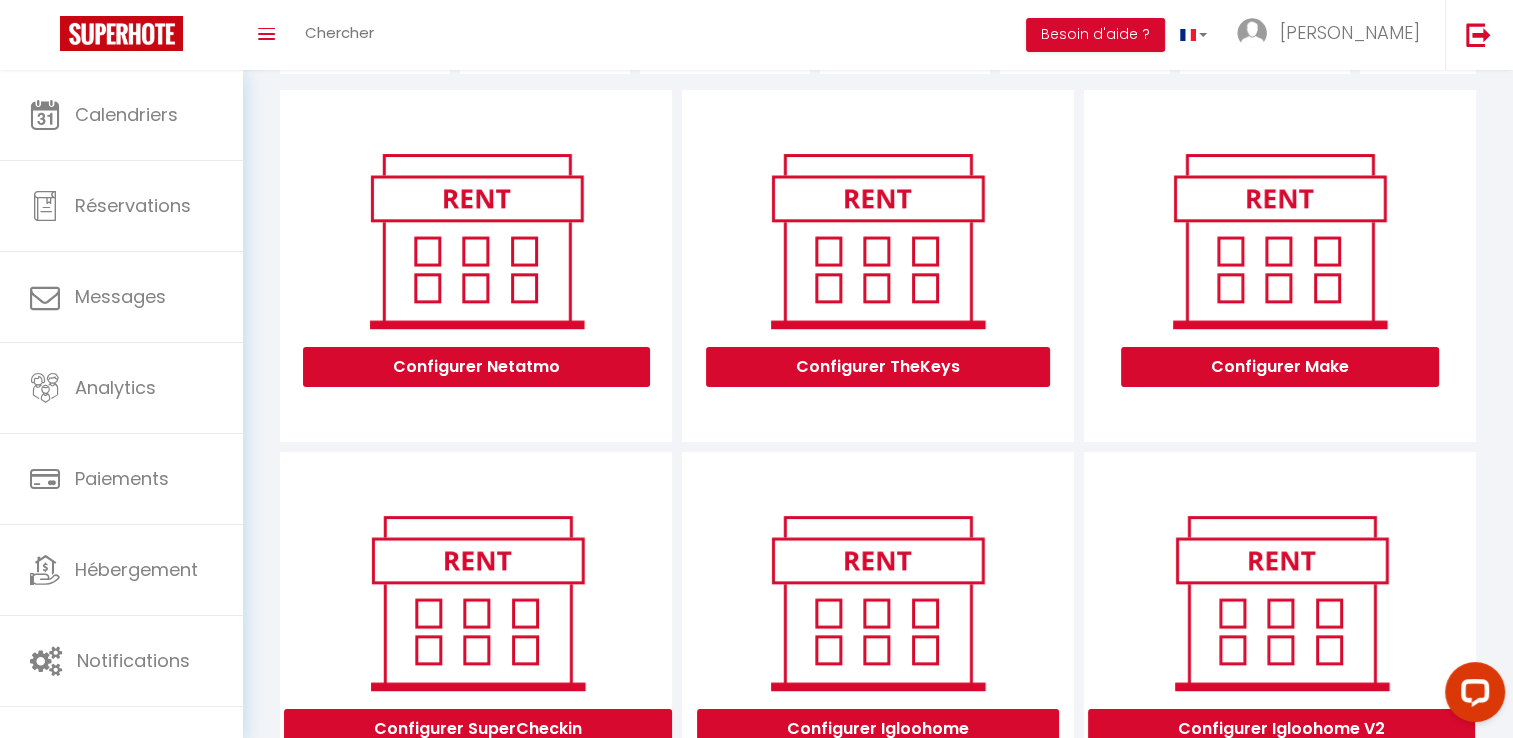 scroll, scrollTop: 0, scrollLeft: 0, axis: both 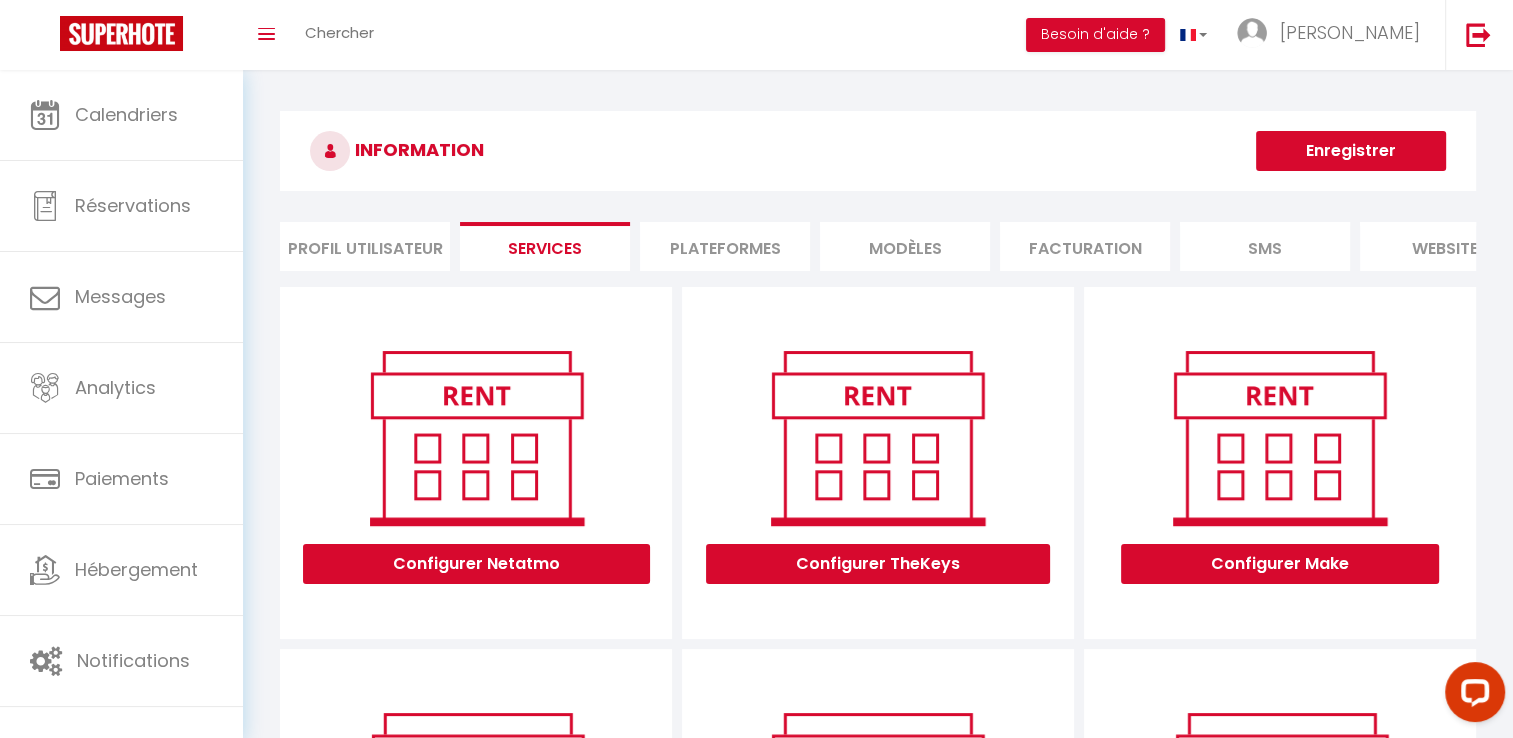 click on "Plateformes" at bounding box center [725, 246] 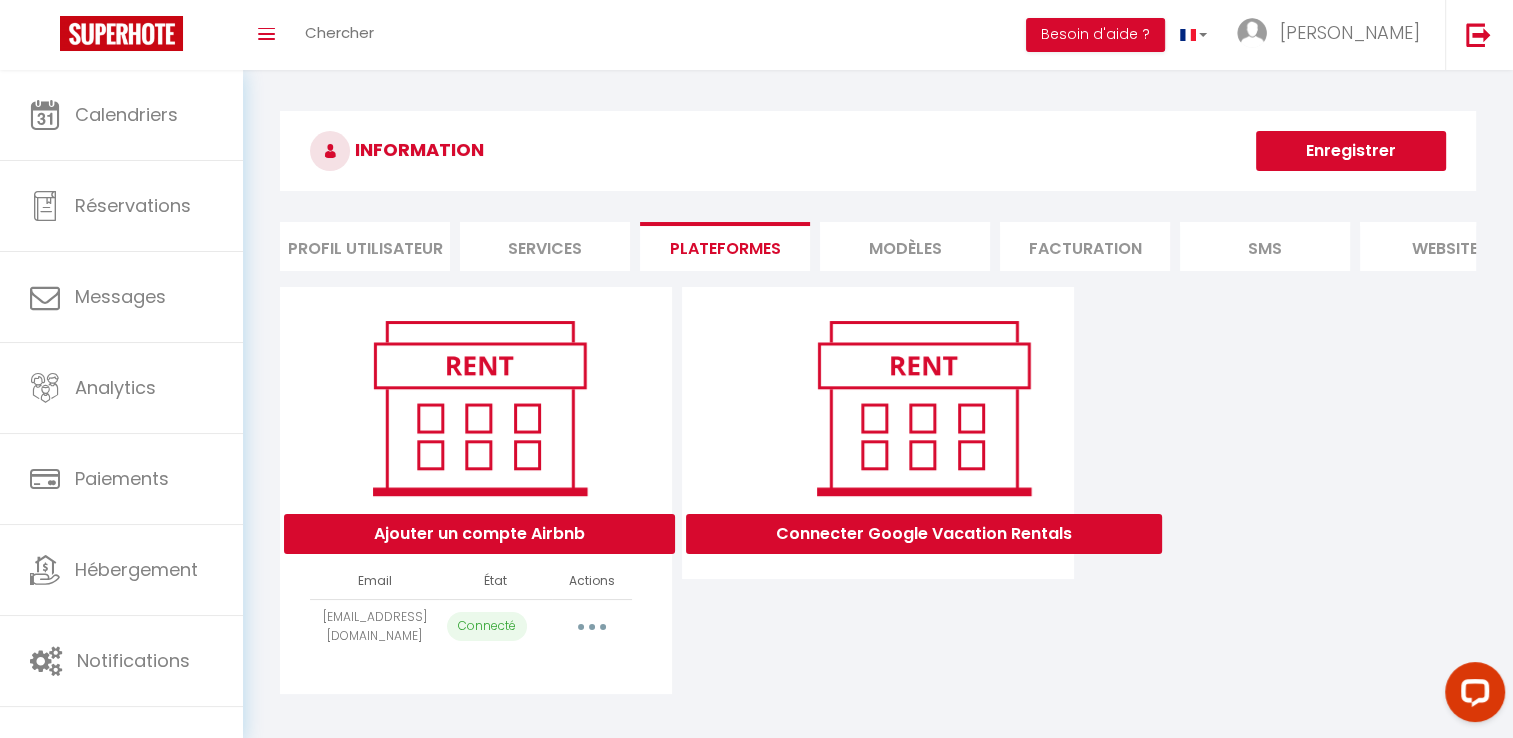 click at bounding box center [592, 627] 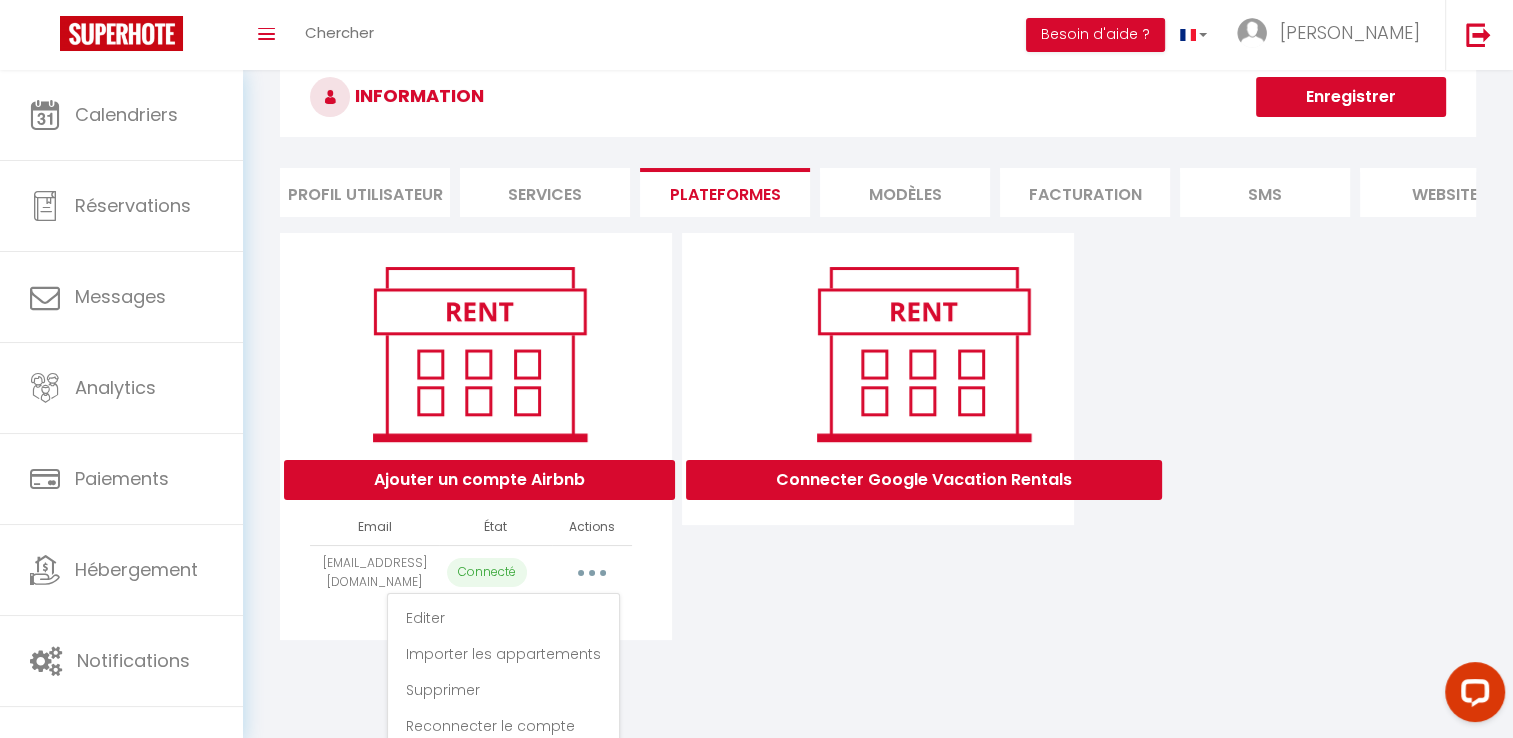 scroll, scrollTop: 81, scrollLeft: 0, axis: vertical 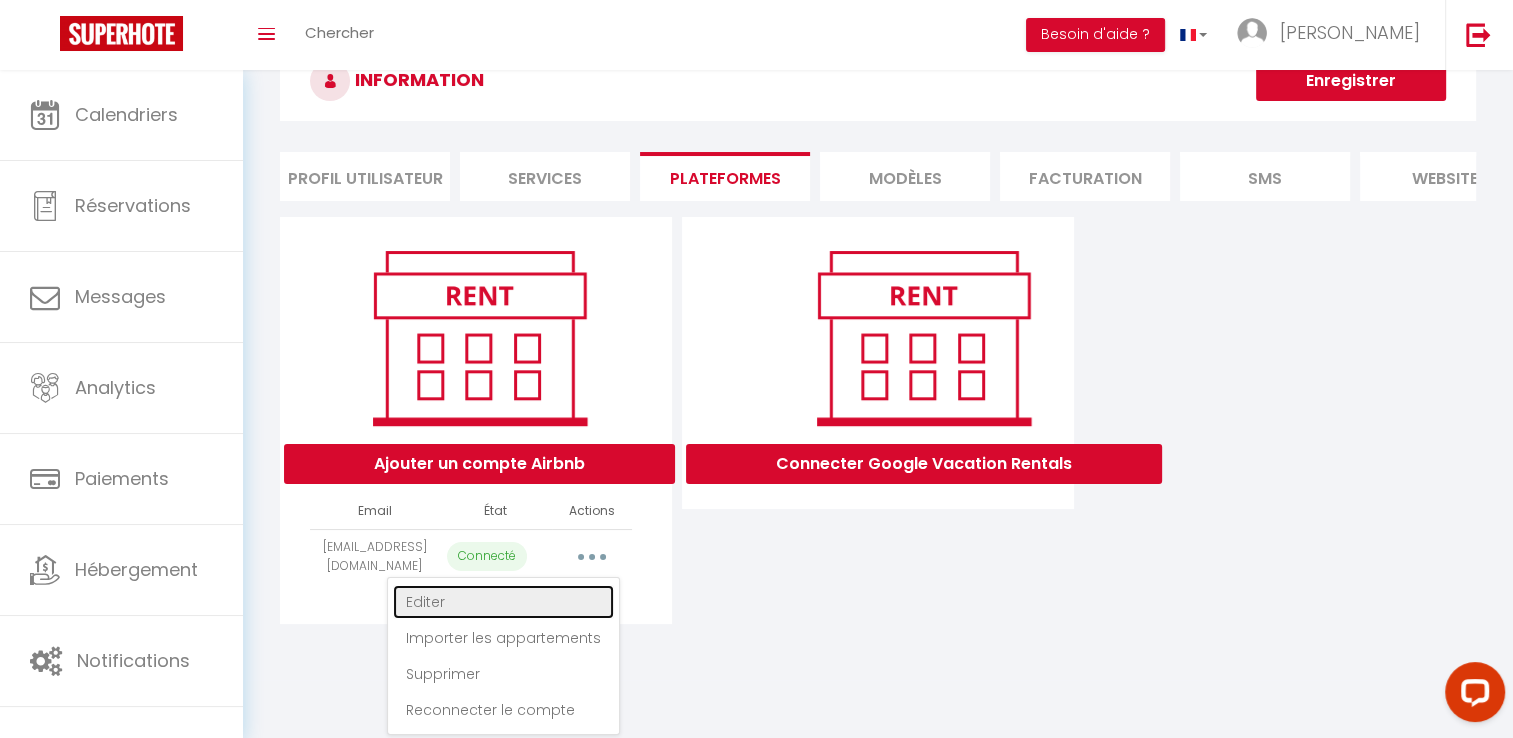 click on "Editer" at bounding box center (503, 602) 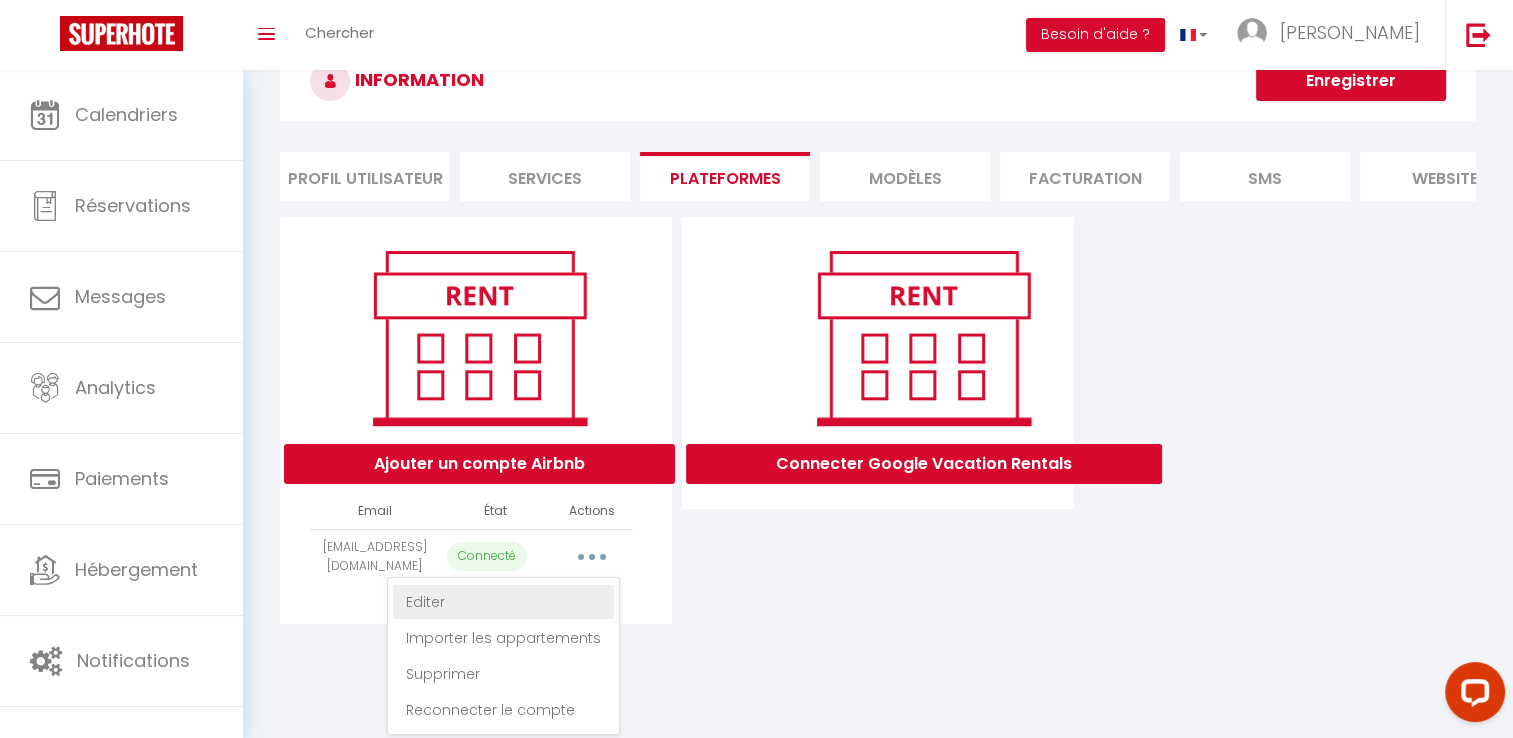 scroll, scrollTop: 70, scrollLeft: 0, axis: vertical 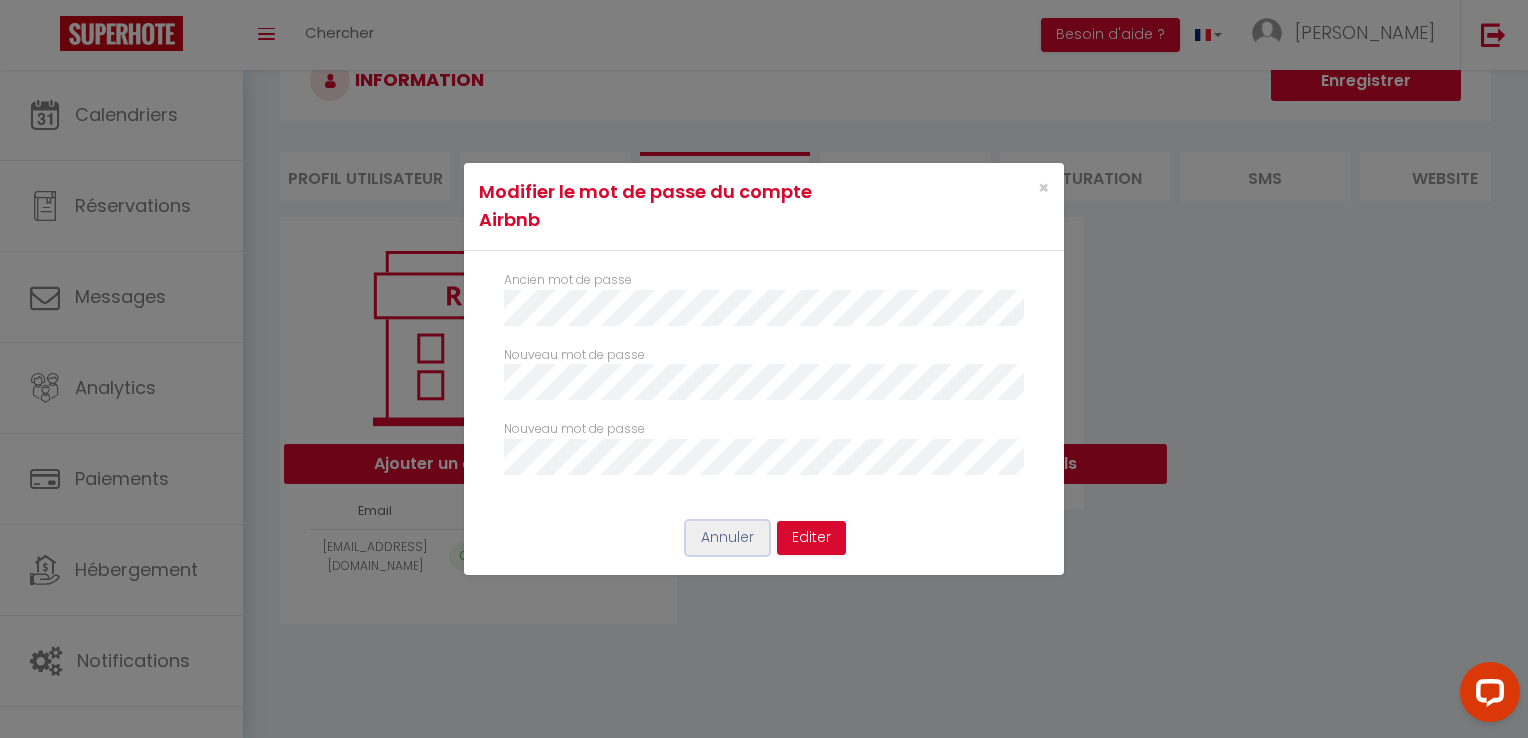 click on "Annuler" at bounding box center (727, 538) 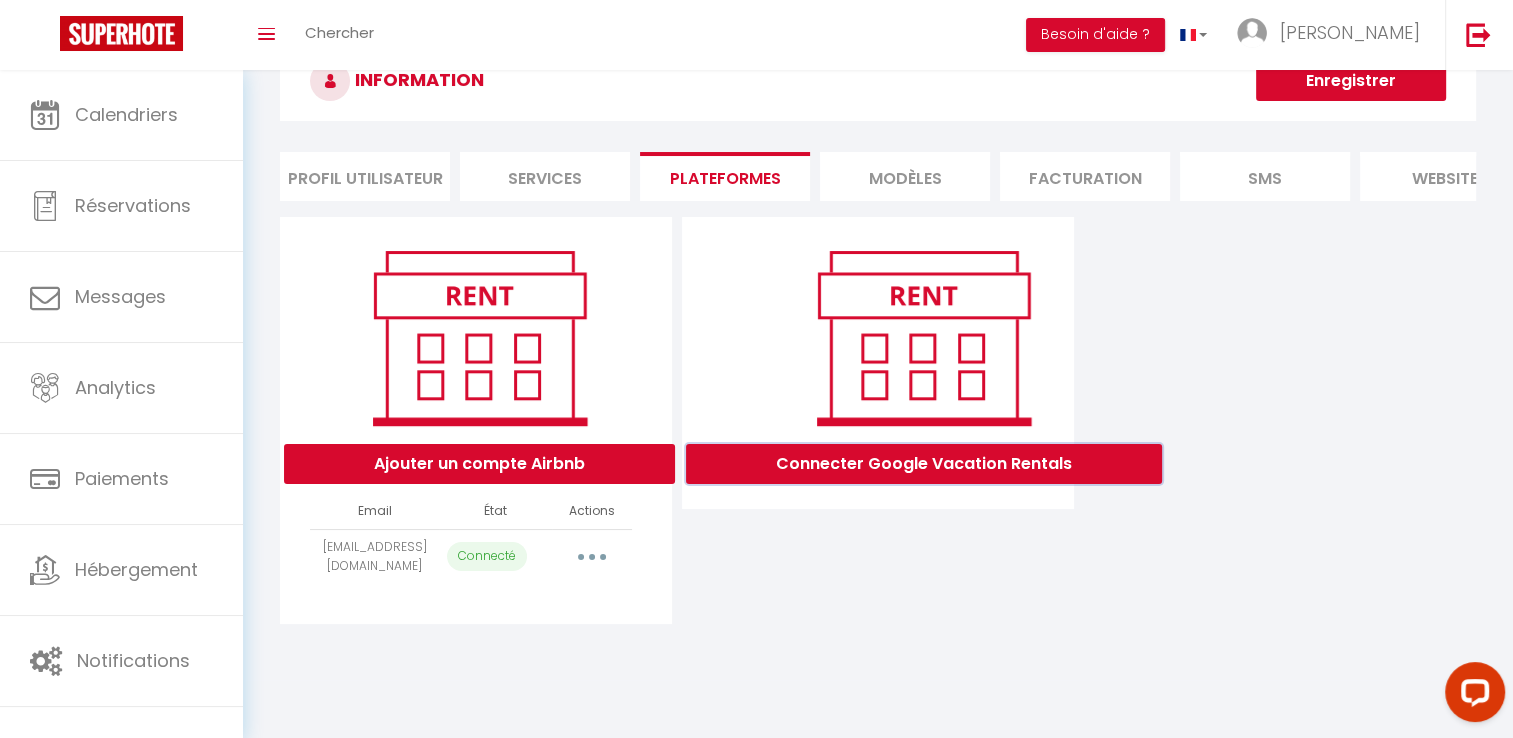 click on "Connecter Google Vacation Rentals" at bounding box center [924, 464] 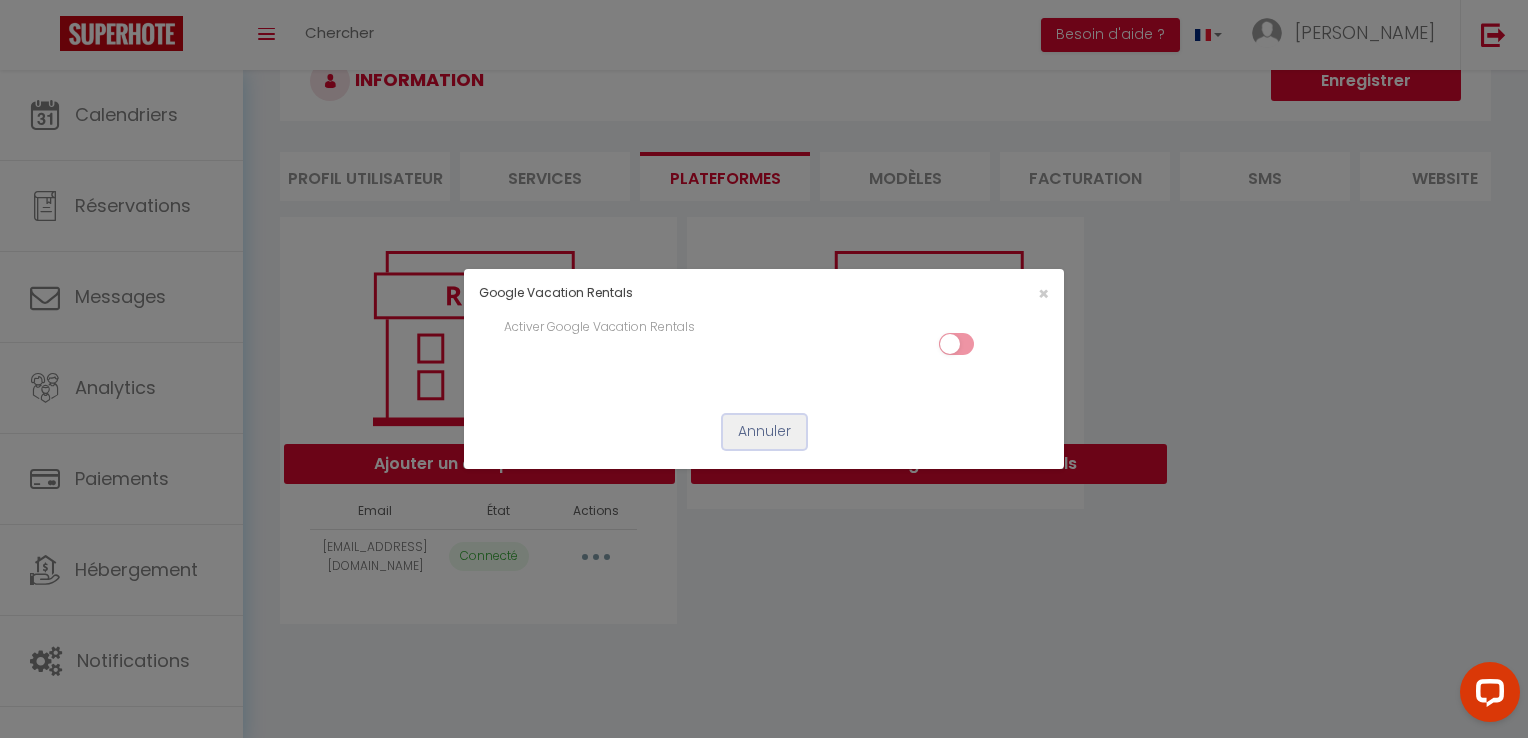 click on "Annuler" at bounding box center (764, 432) 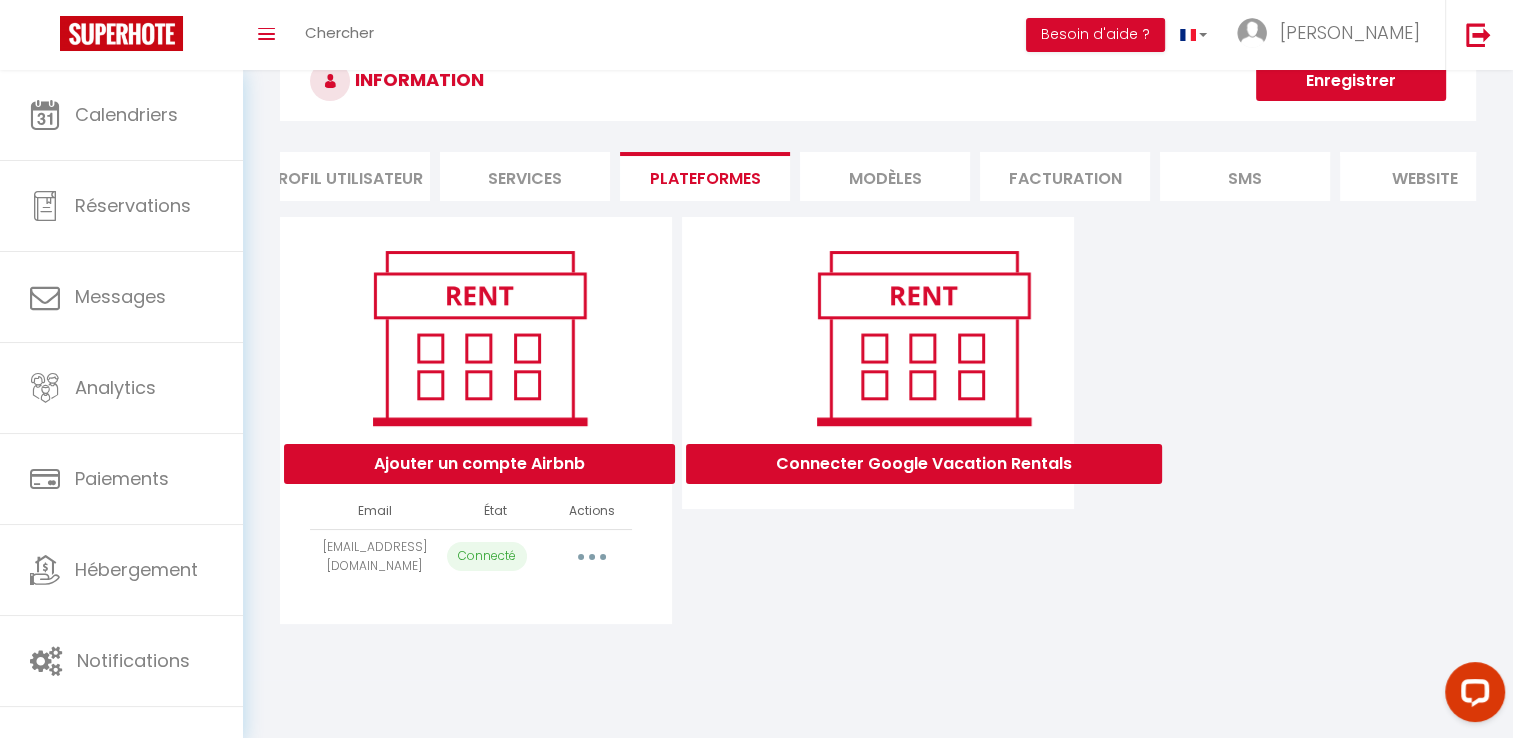 scroll, scrollTop: 0, scrollLeft: 40, axis: horizontal 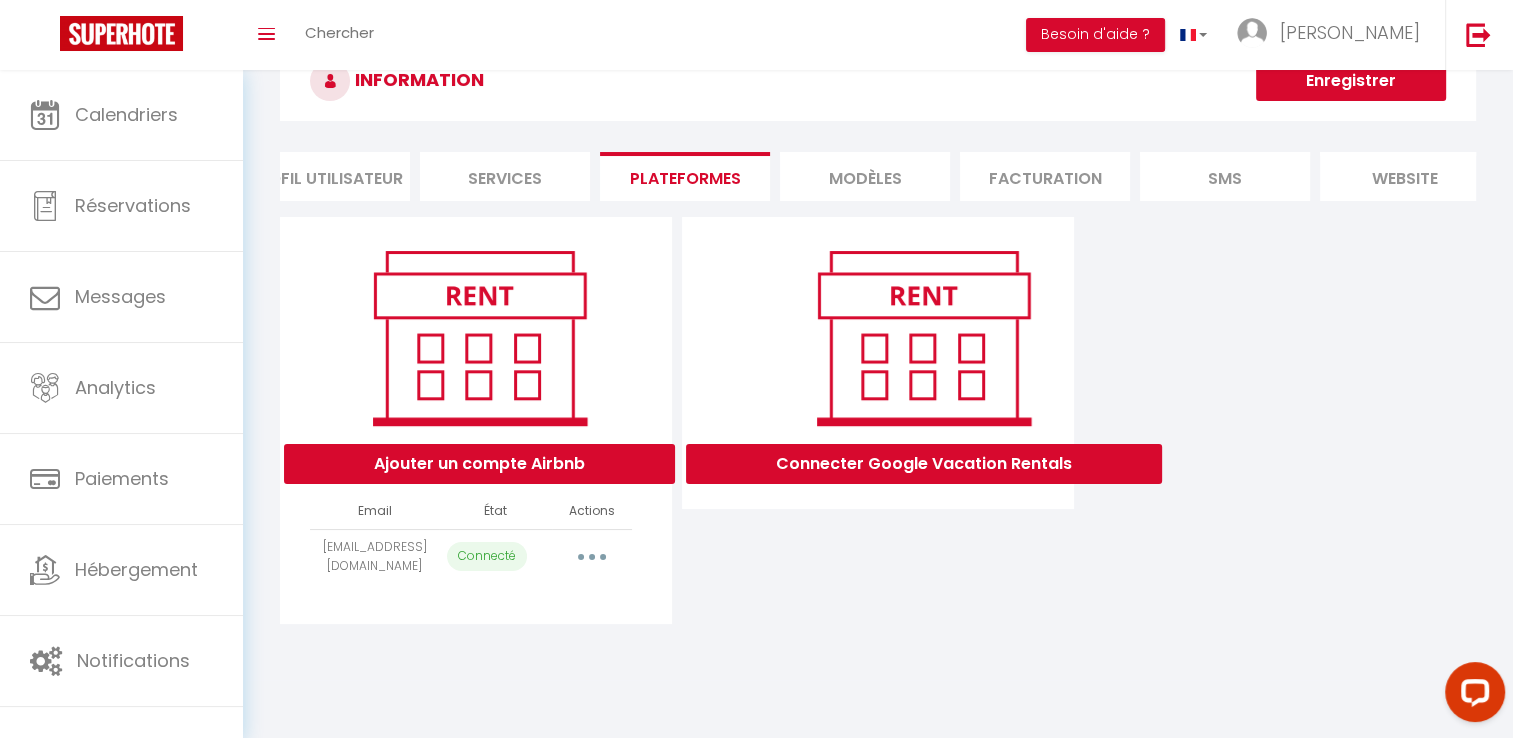 click on "SMS" at bounding box center [1225, 176] 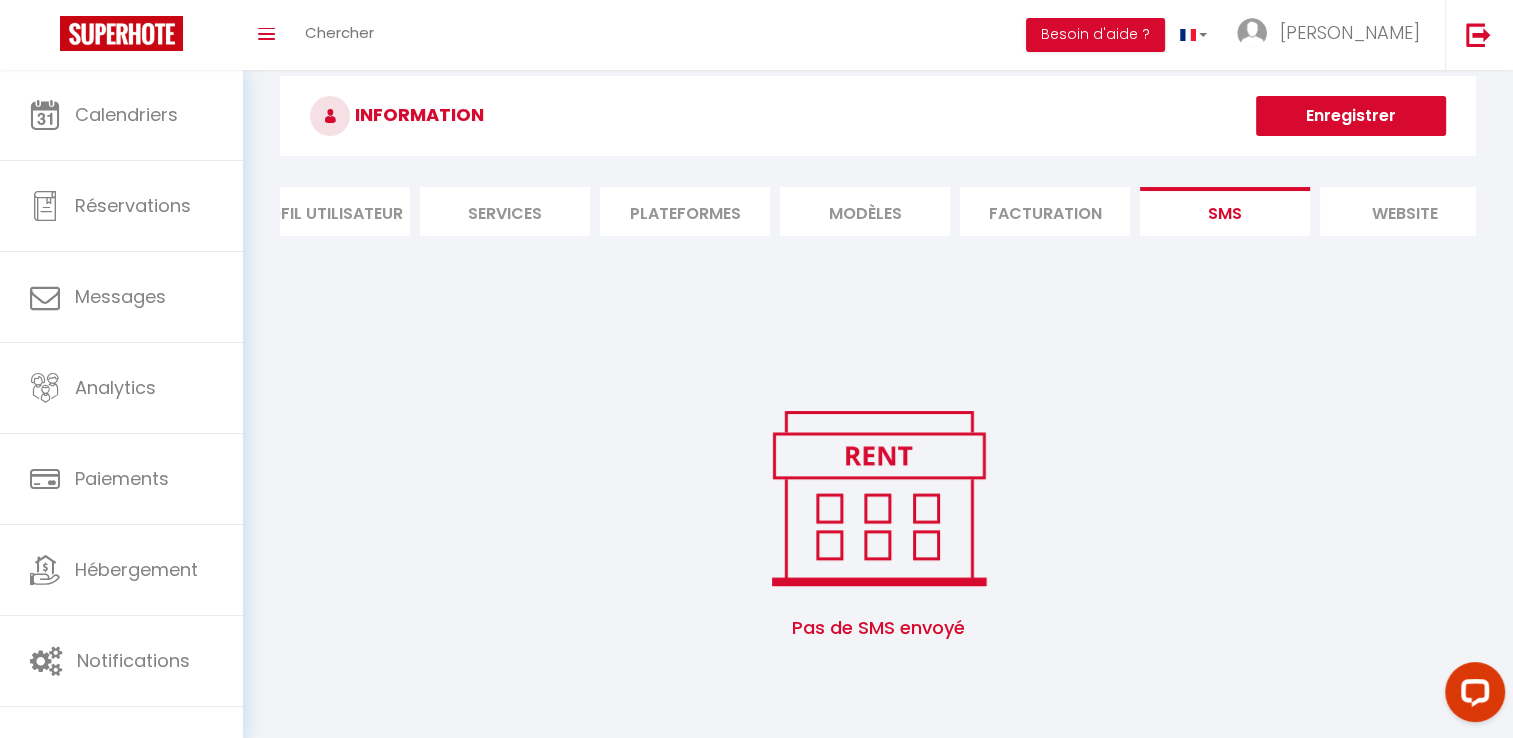 scroll, scrollTop: 0, scrollLeft: 0, axis: both 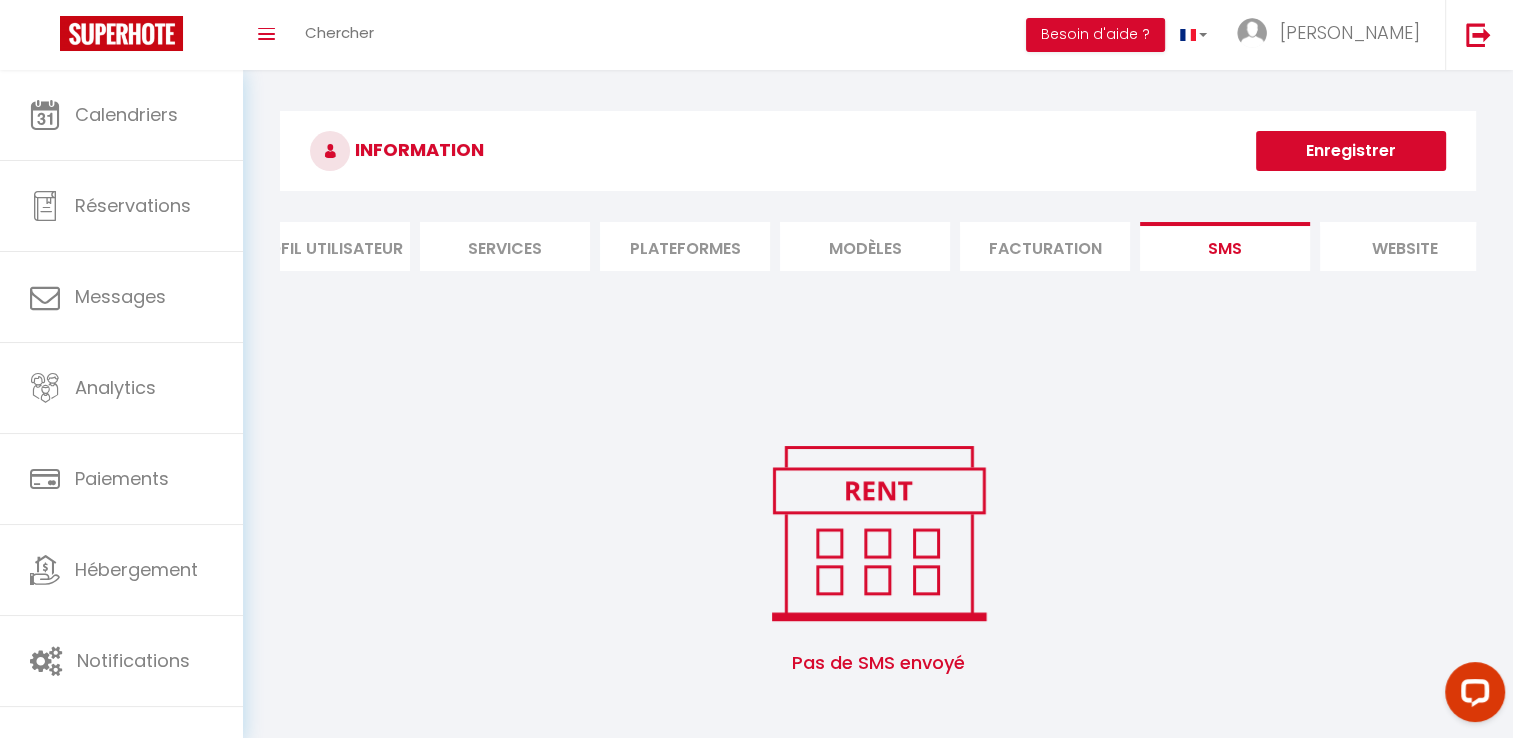 click on "MODÈLES" at bounding box center [865, 246] 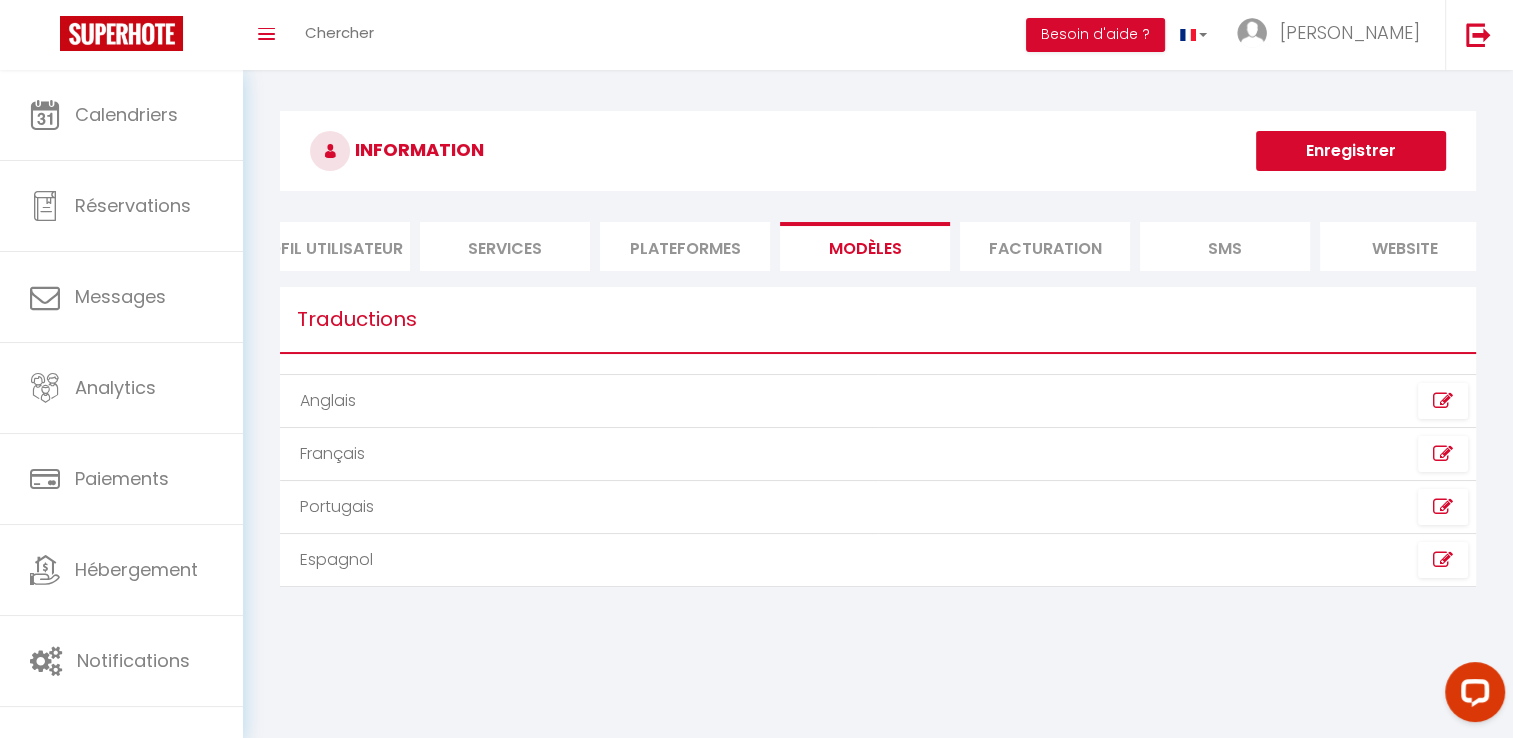 click on "Plateformes" at bounding box center (685, 246) 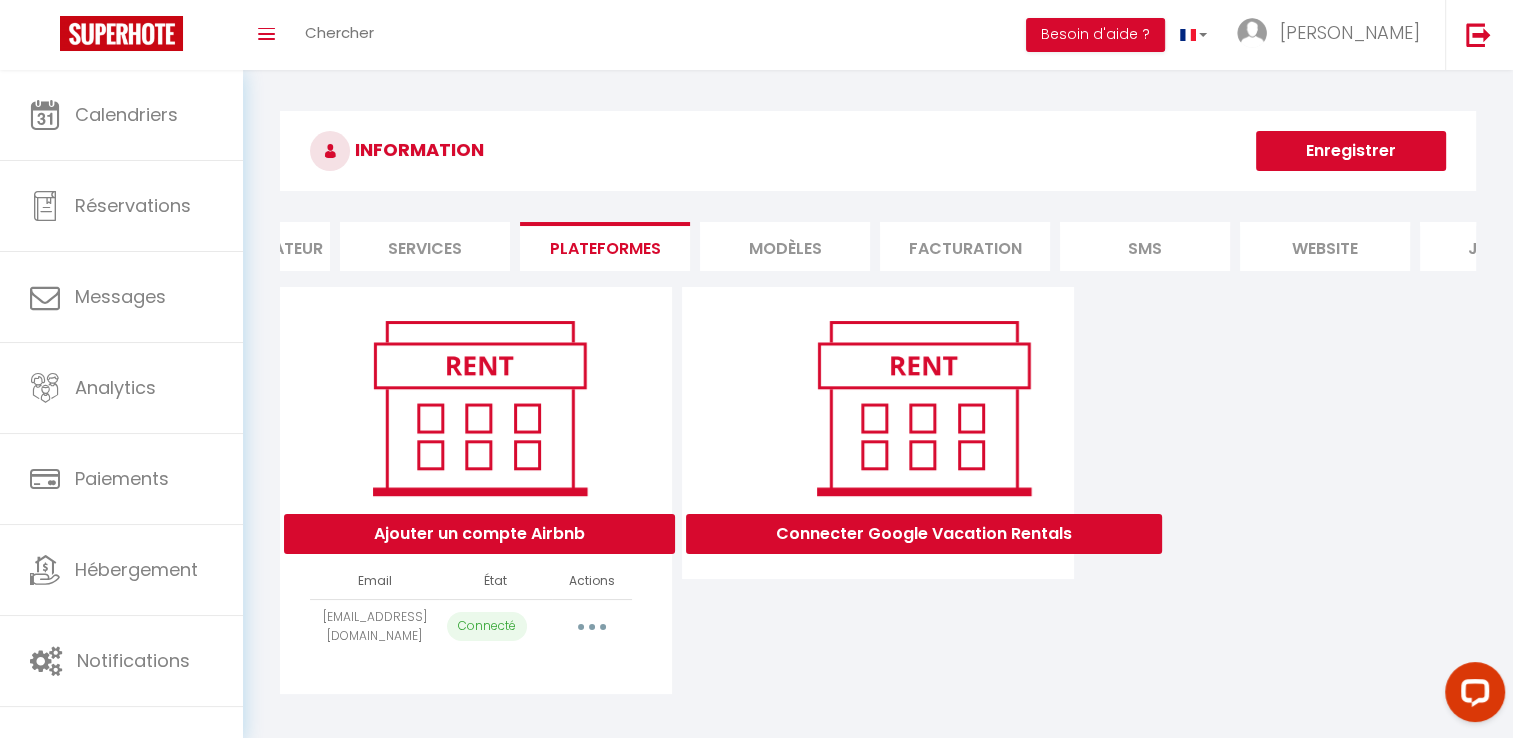 scroll, scrollTop: 0, scrollLeft: 244, axis: horizontal 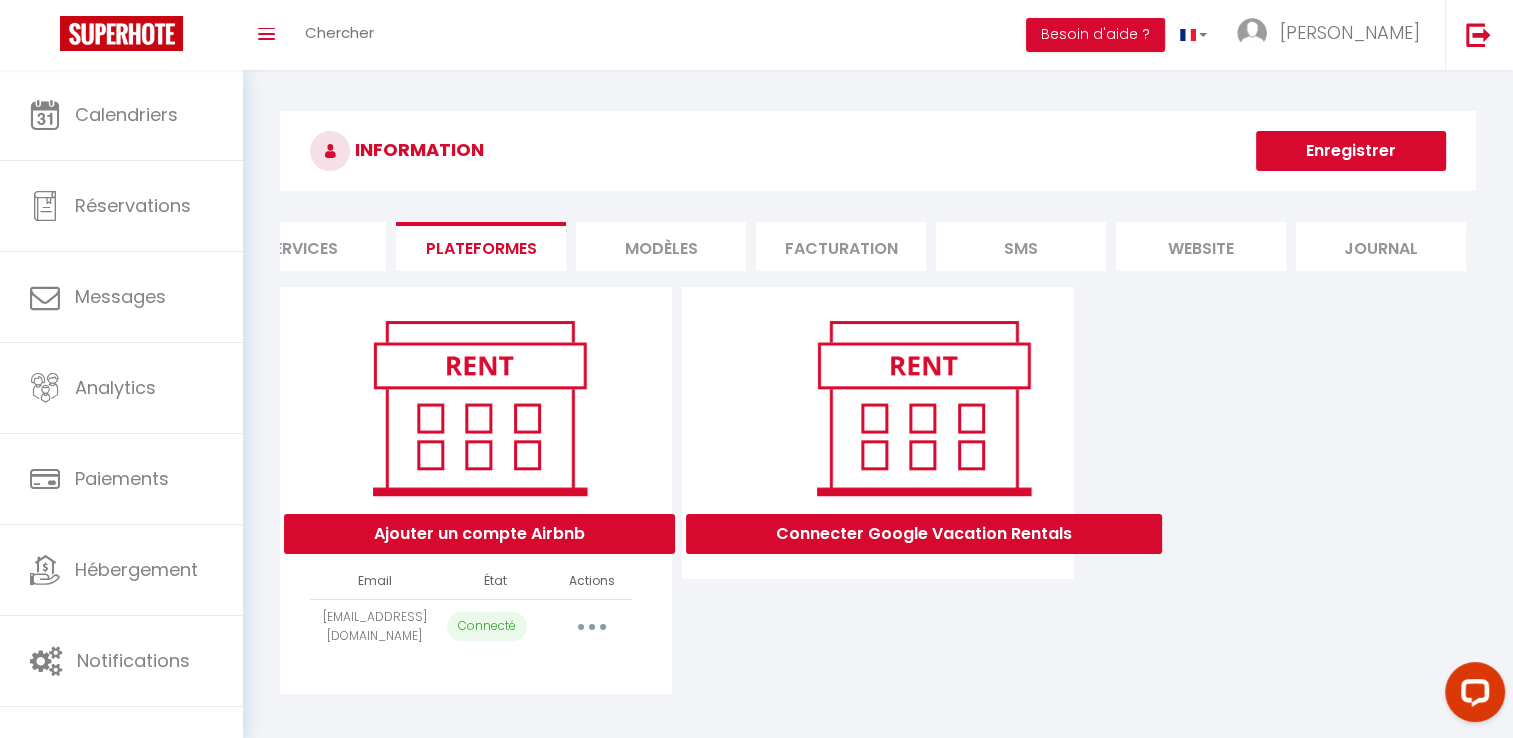 click on "Facturation" at bounding box center [841, 246] 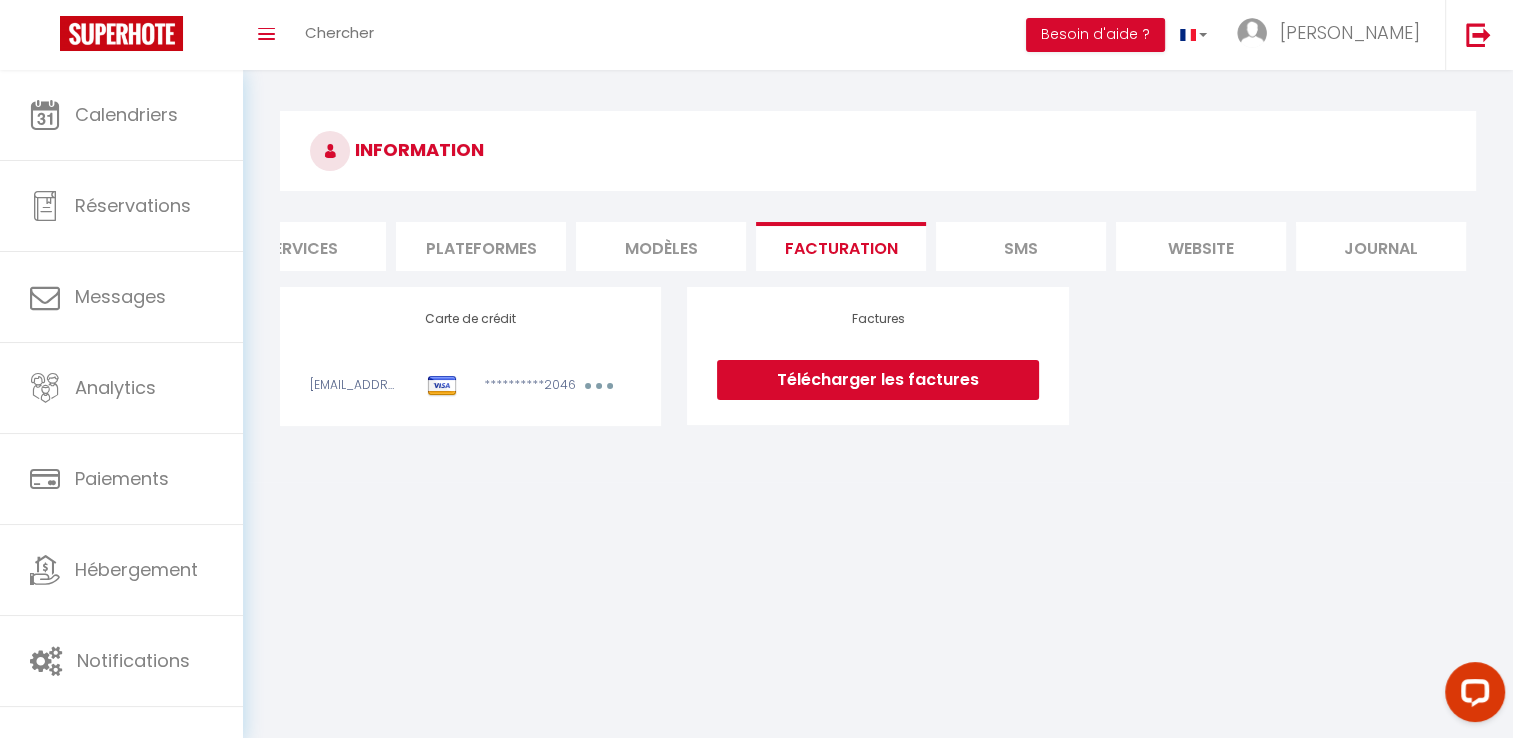 click at bounding box center [599, 386] 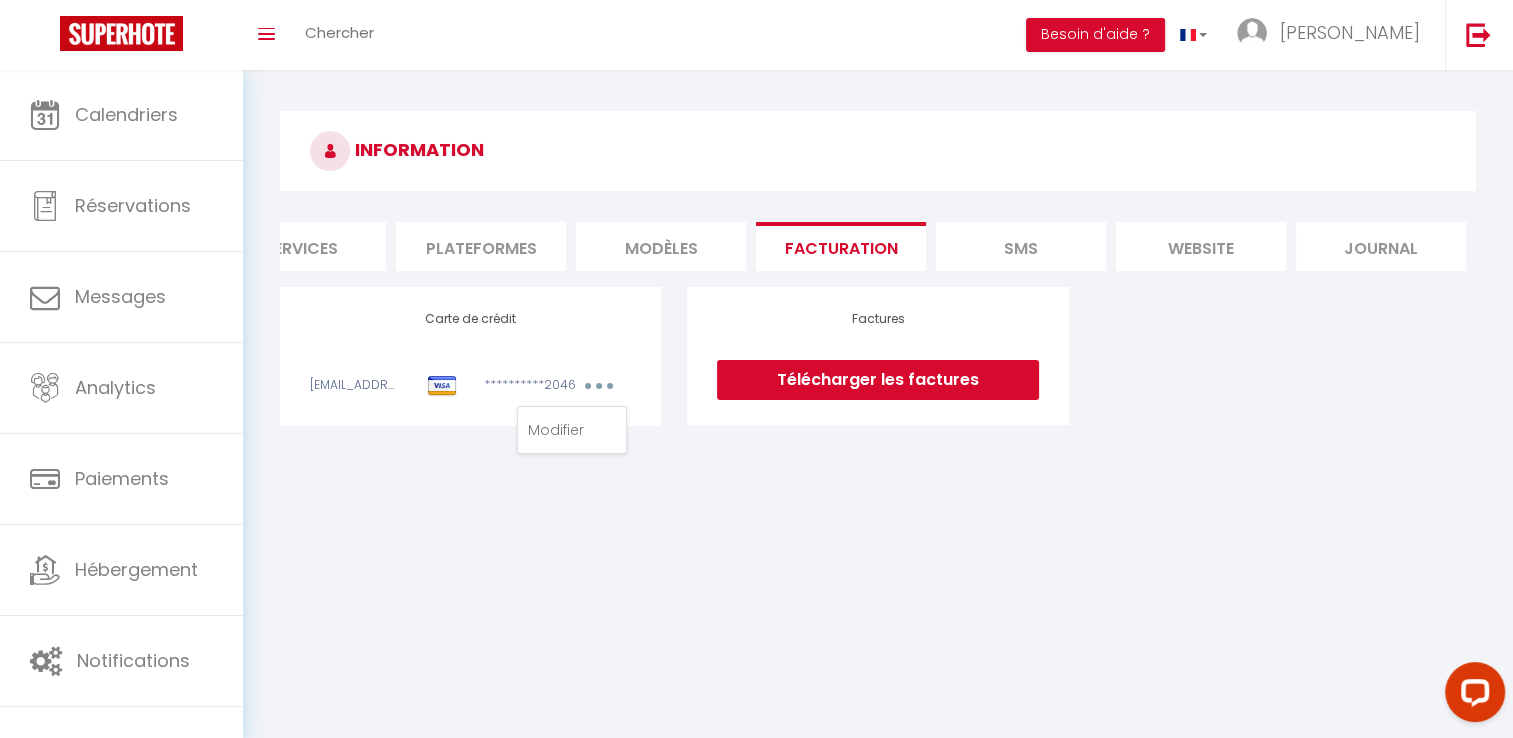 click on "**********" at bounding box center (514, 388) 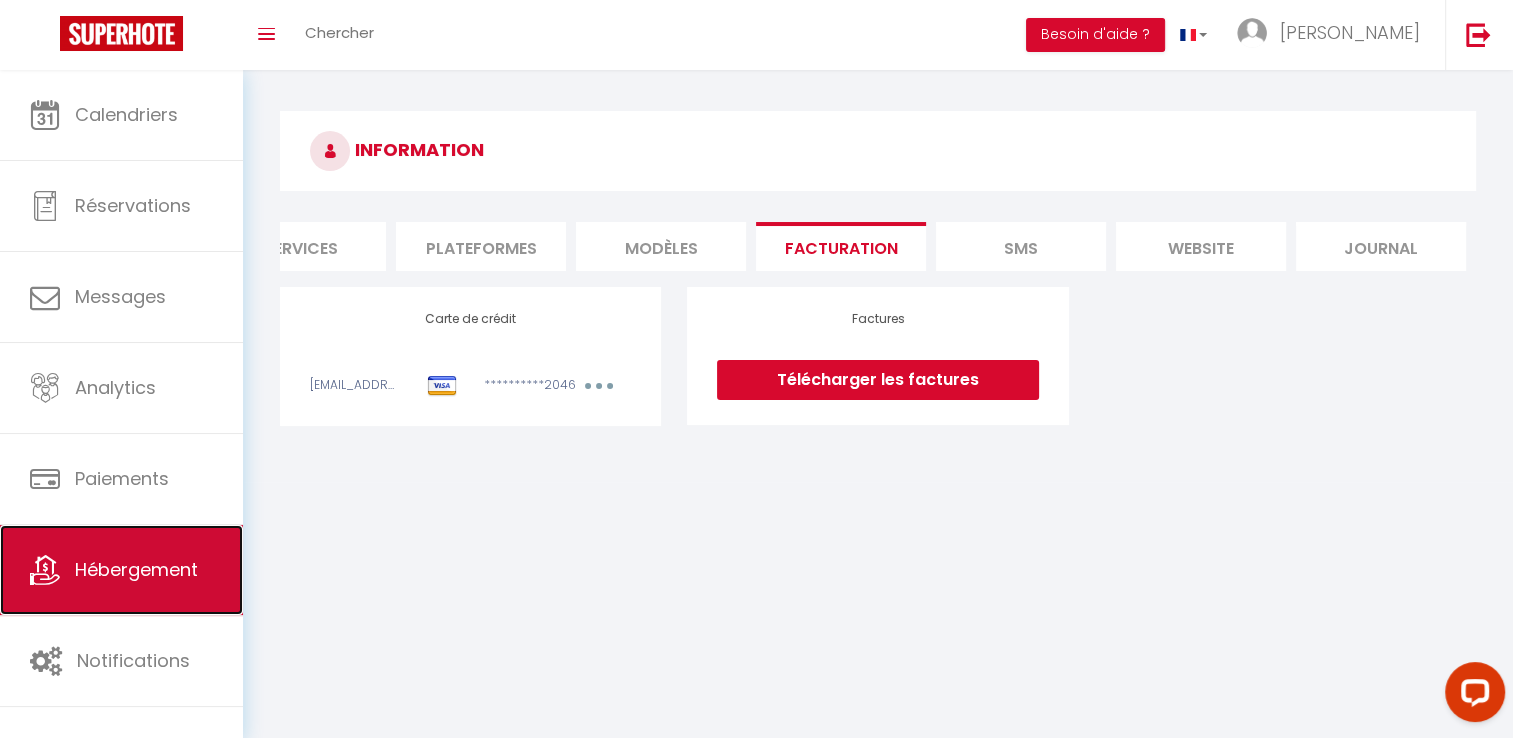 click on "Hébergement" at bounding box center [136, 569] 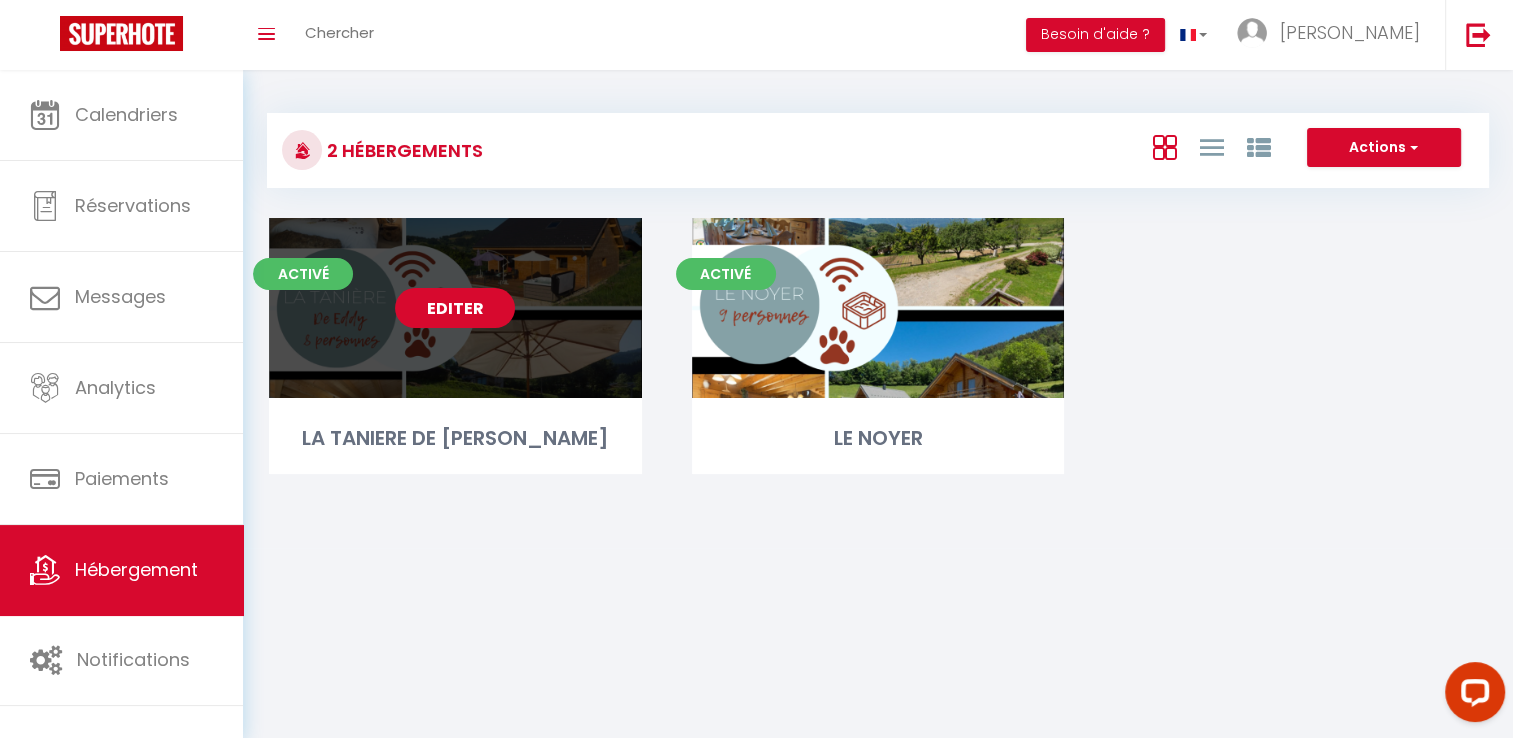 click on "Editer" at bounding box center (455, 308) 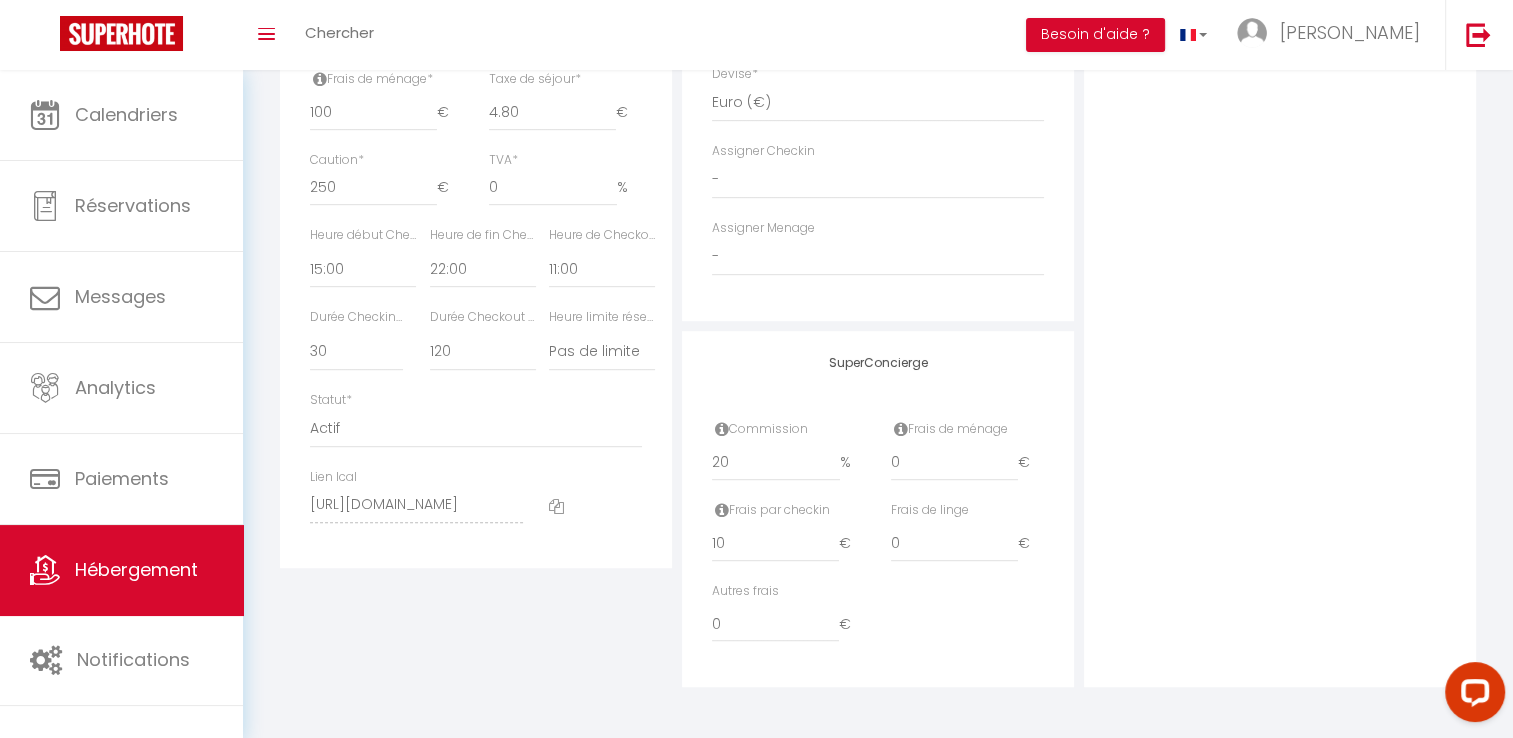 scroll, scrollTop: 898, scrollLeft: 0, axis: vertical 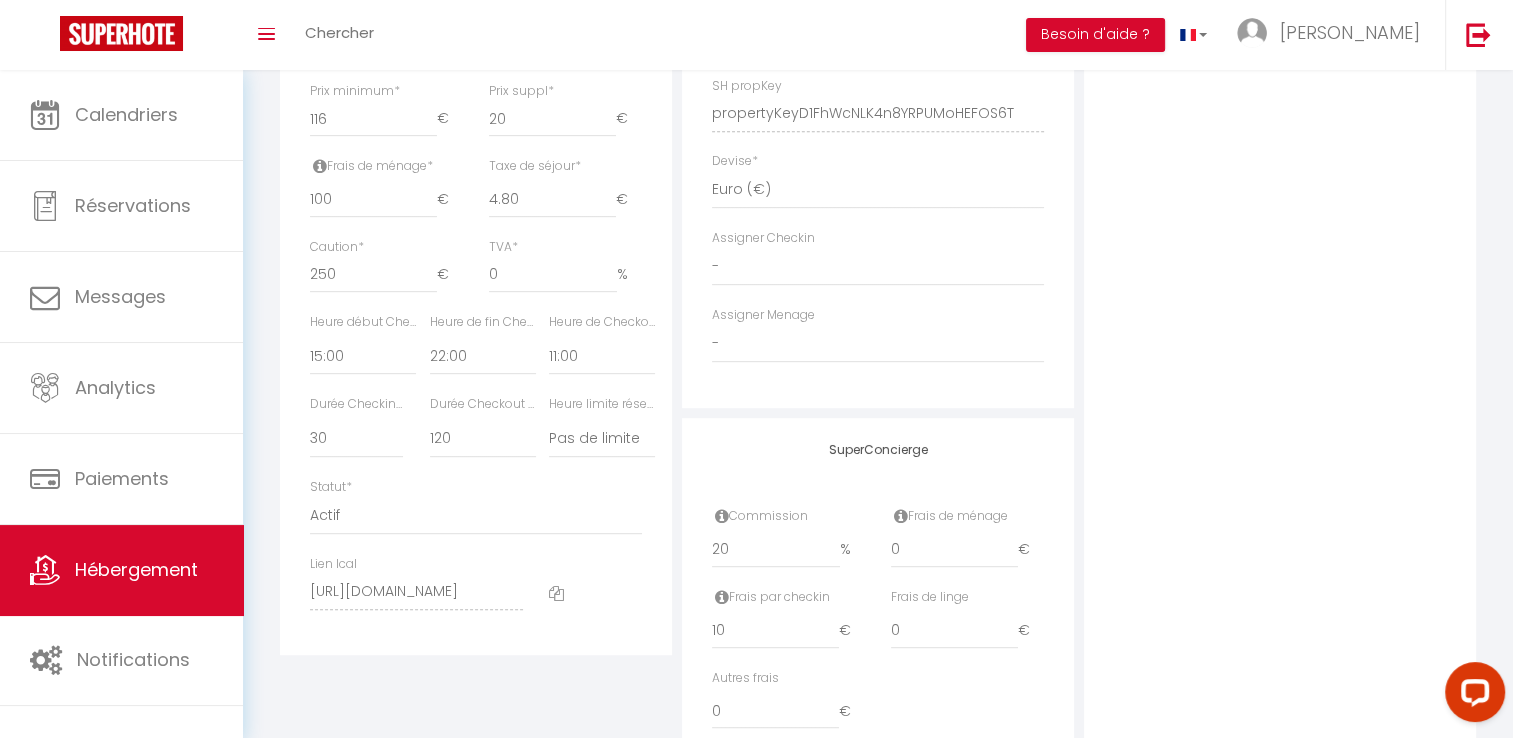 click at bounding box center (556, 593) 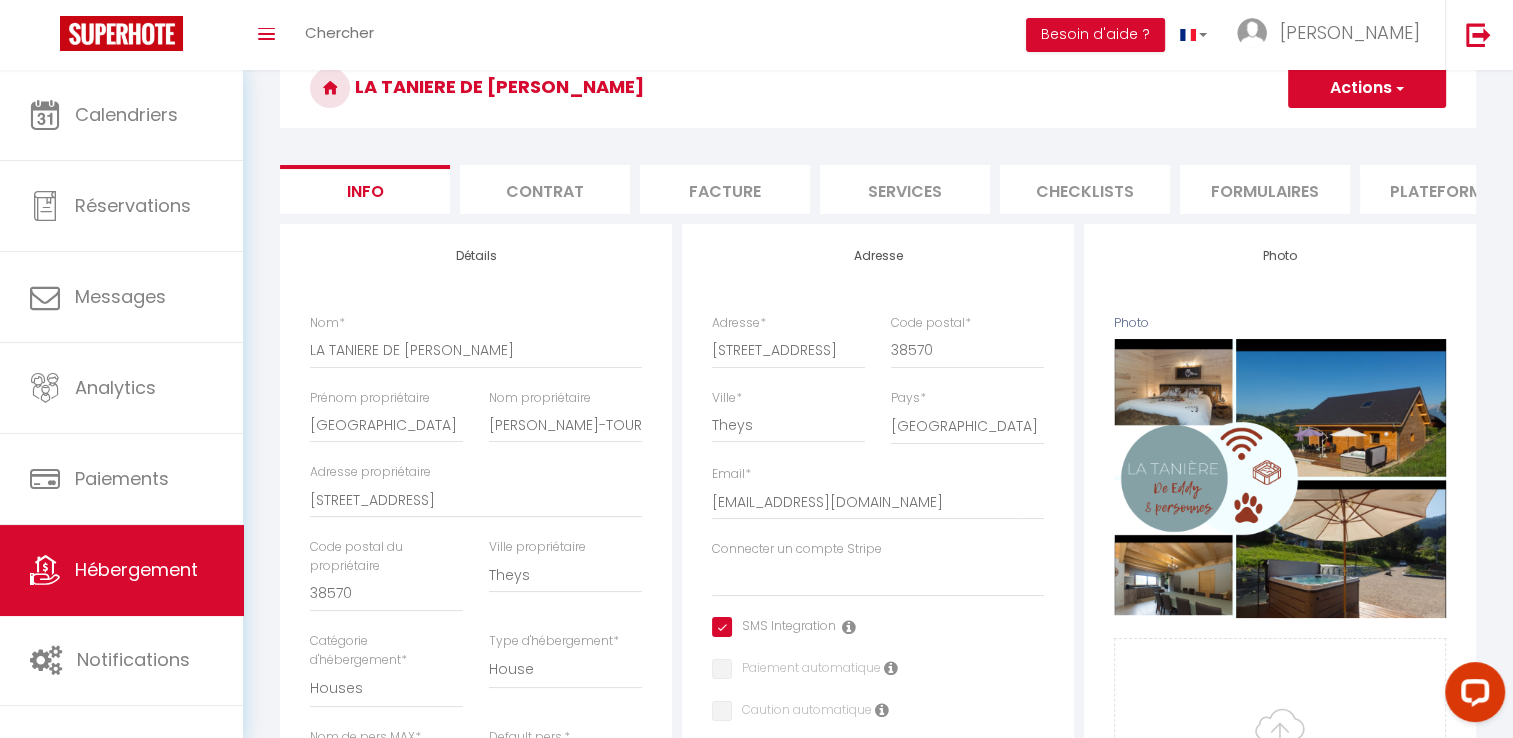 scroll, scrollTop: 0, scrollLeft: 0, axis: both 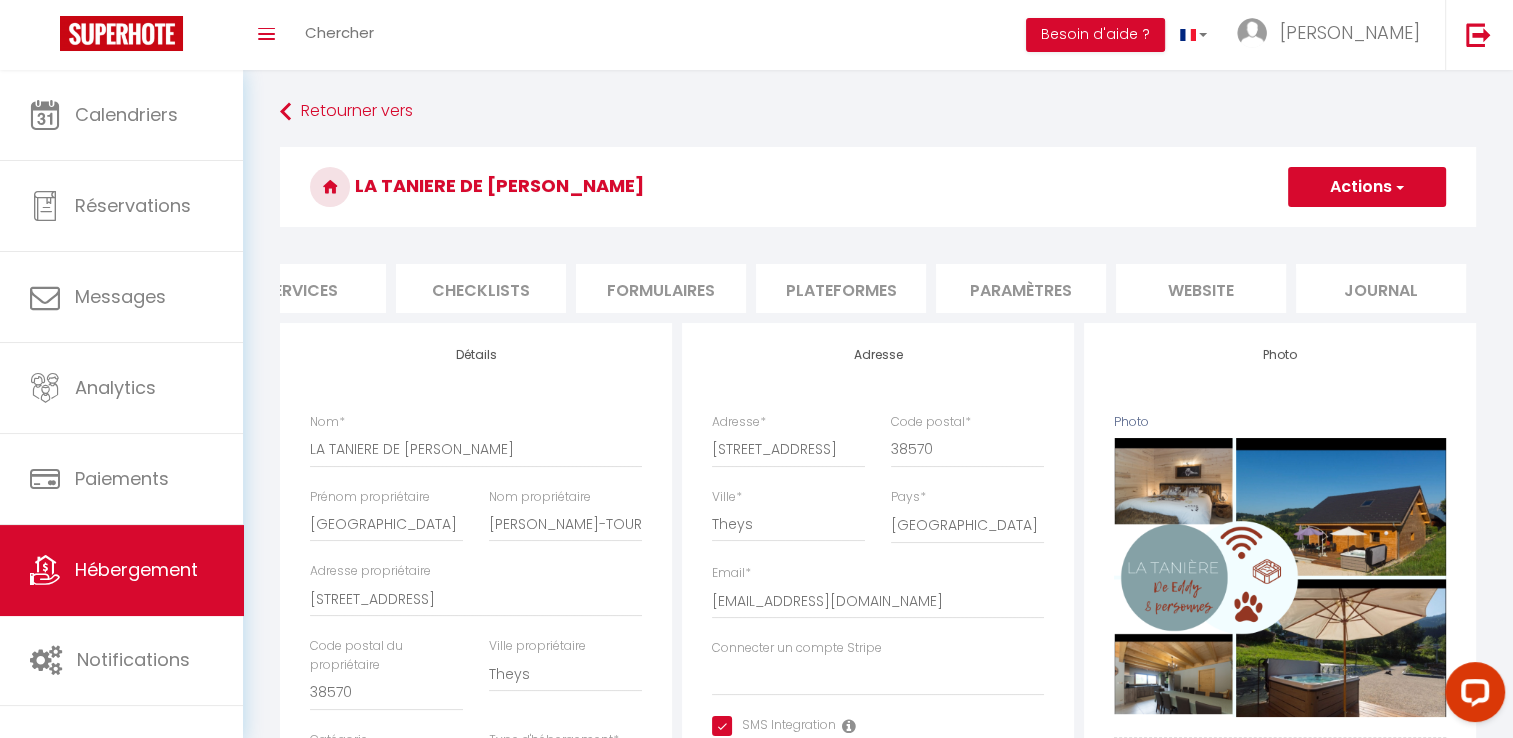 click on "Paramètres" at bounding box center [1021, 288] 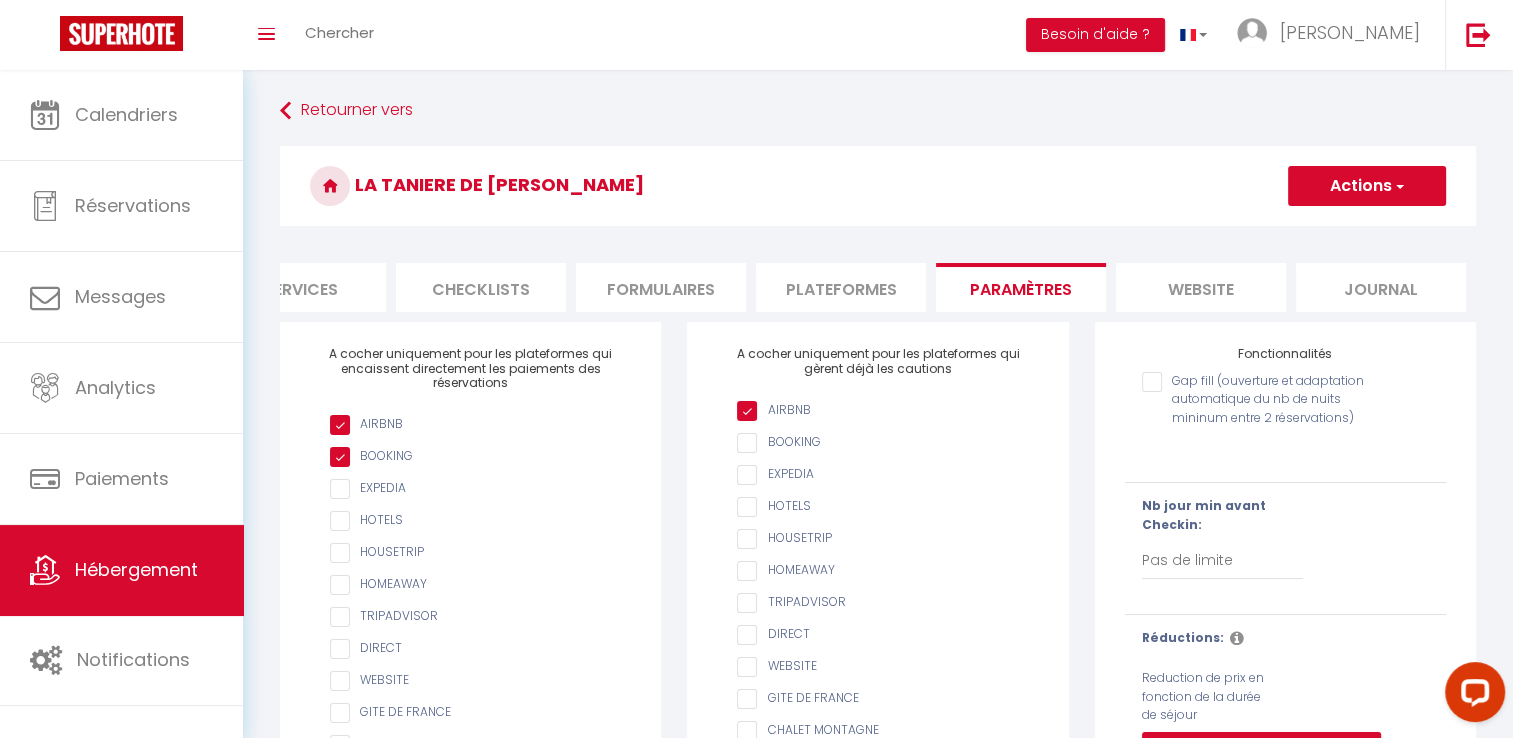 scroll, scrollTop: 0, scrollLeft: 0, axis: both 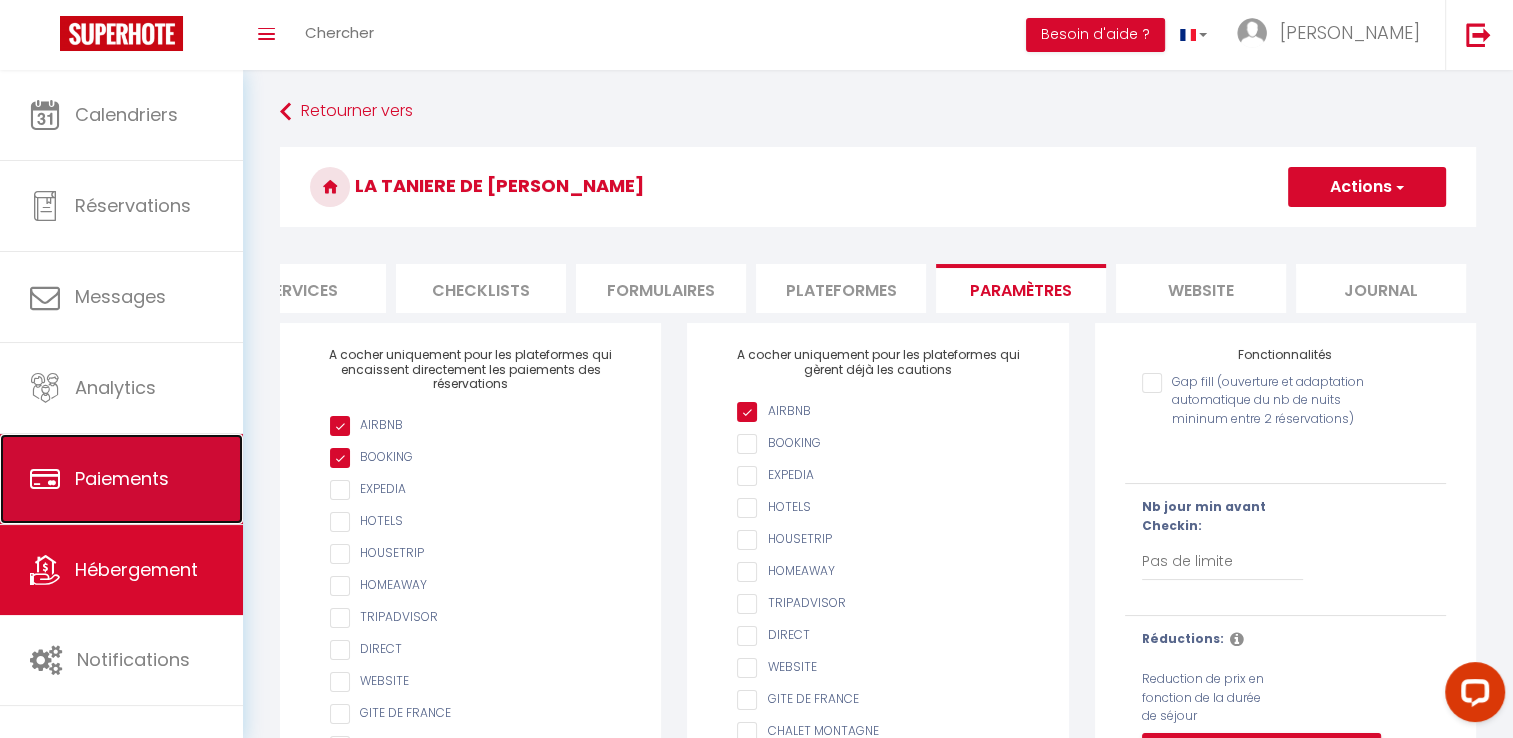 click on "Paiements" at bounding box center [122, 478] 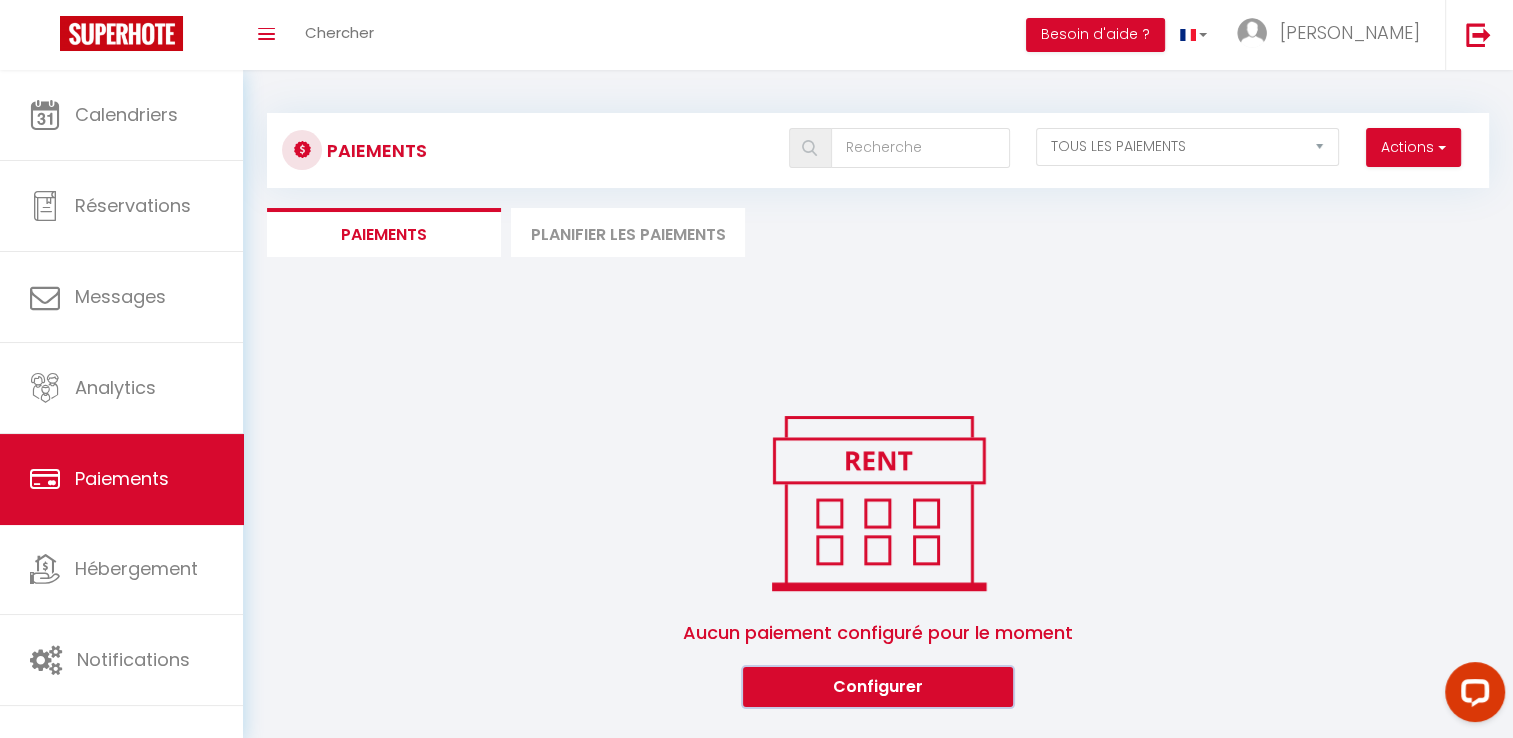click on "Configurer" at bounding box center [878, 687] 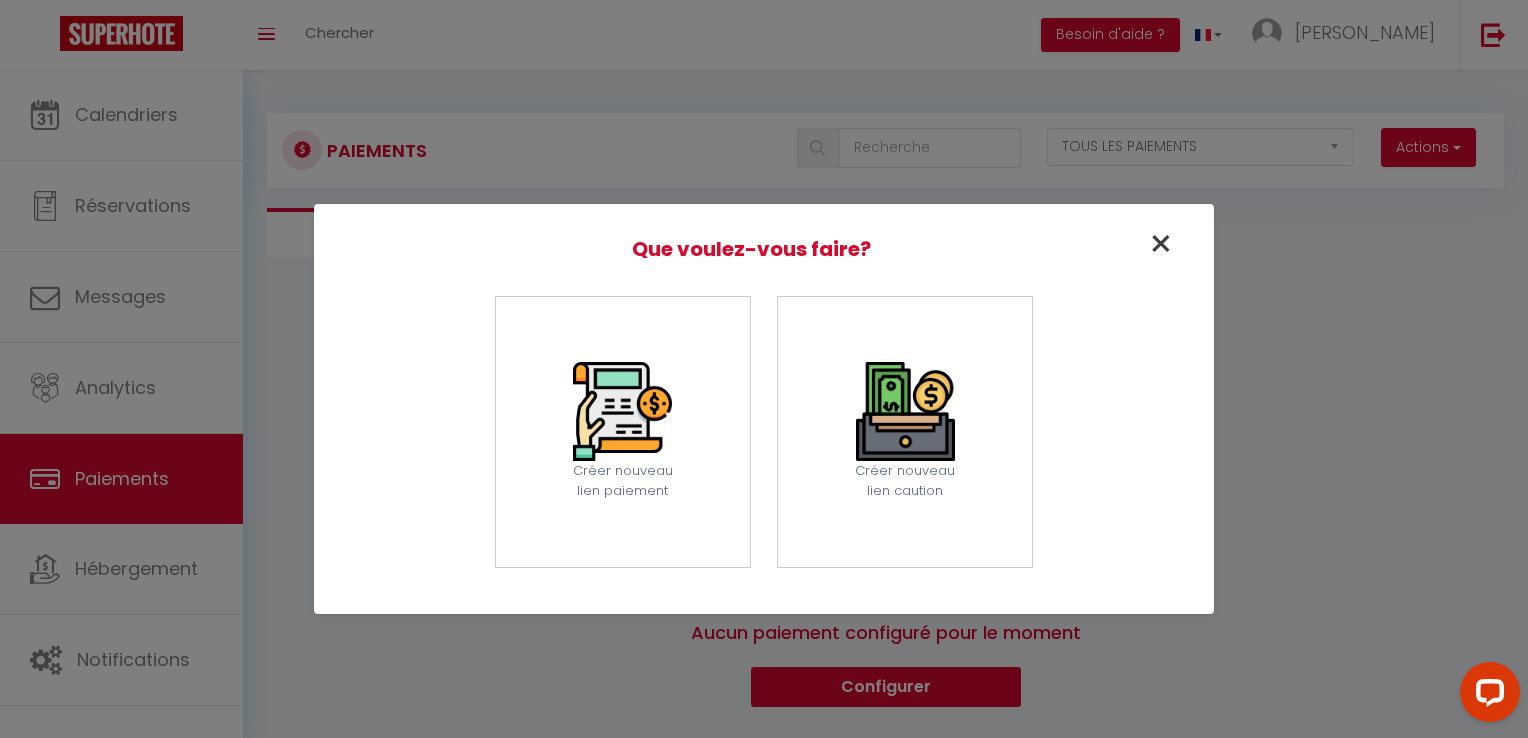 click on "×" at bounding box center (1161, 244) 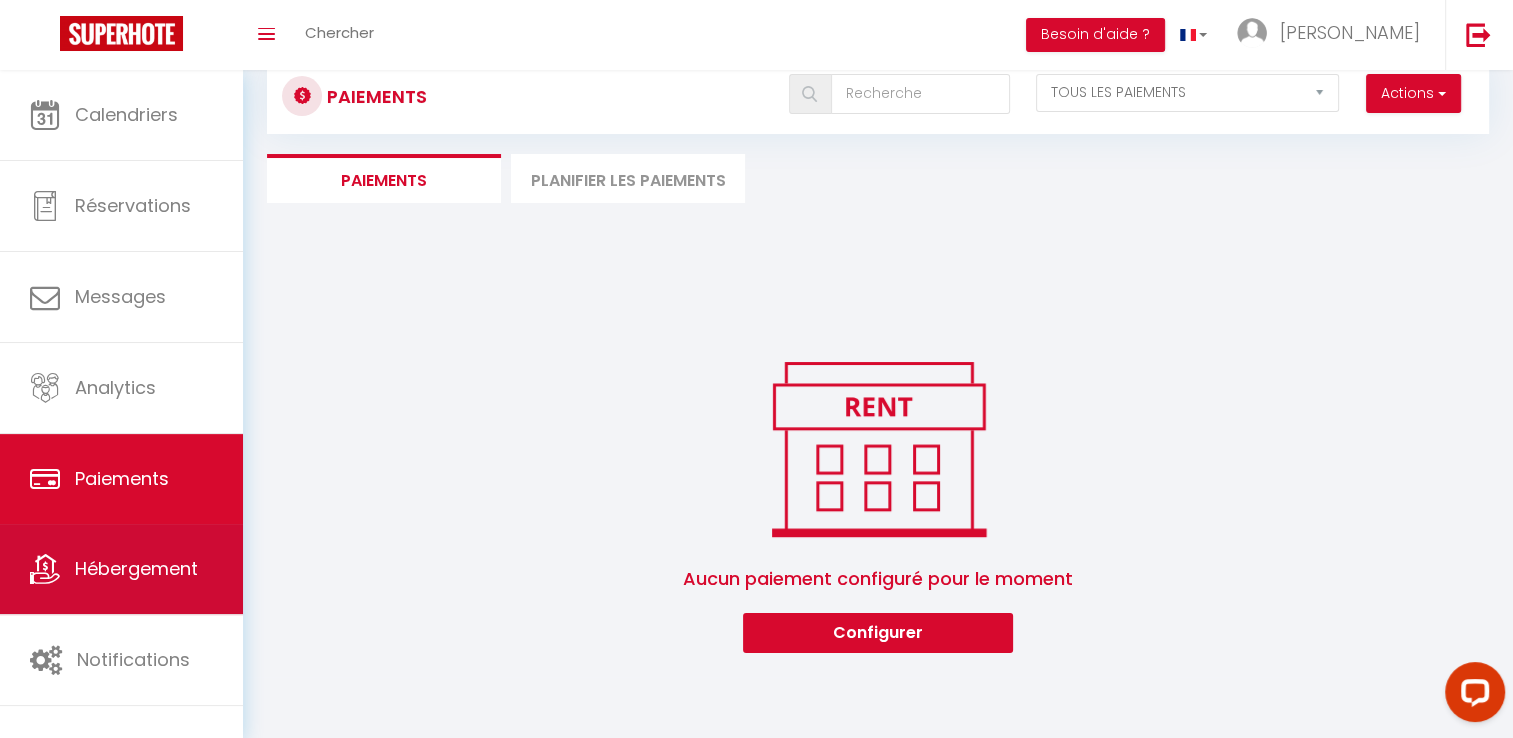 scroll, scrollTop: 70, scrollLeft: 0, axis: vertical 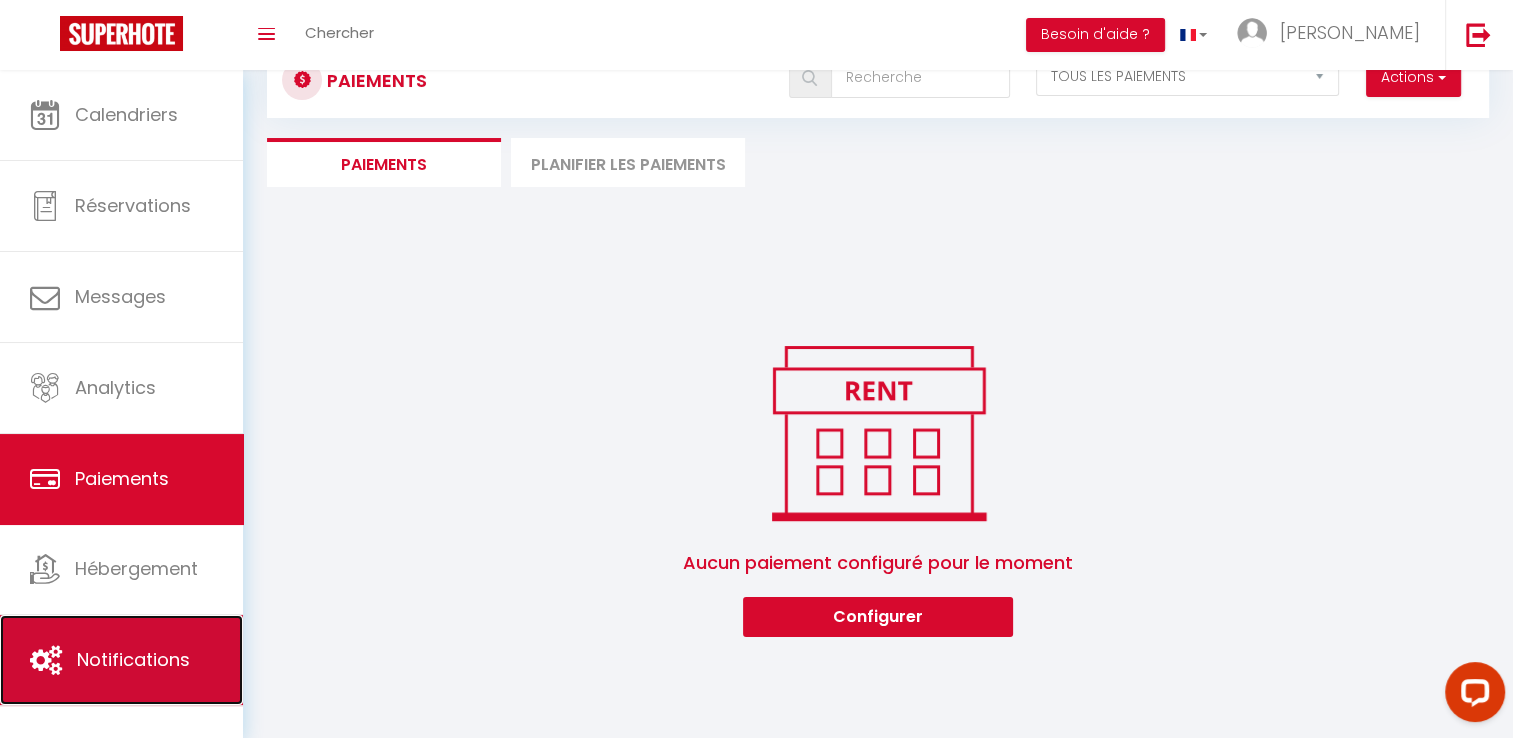 click on "Notifications" at bounding box center [133, 659] 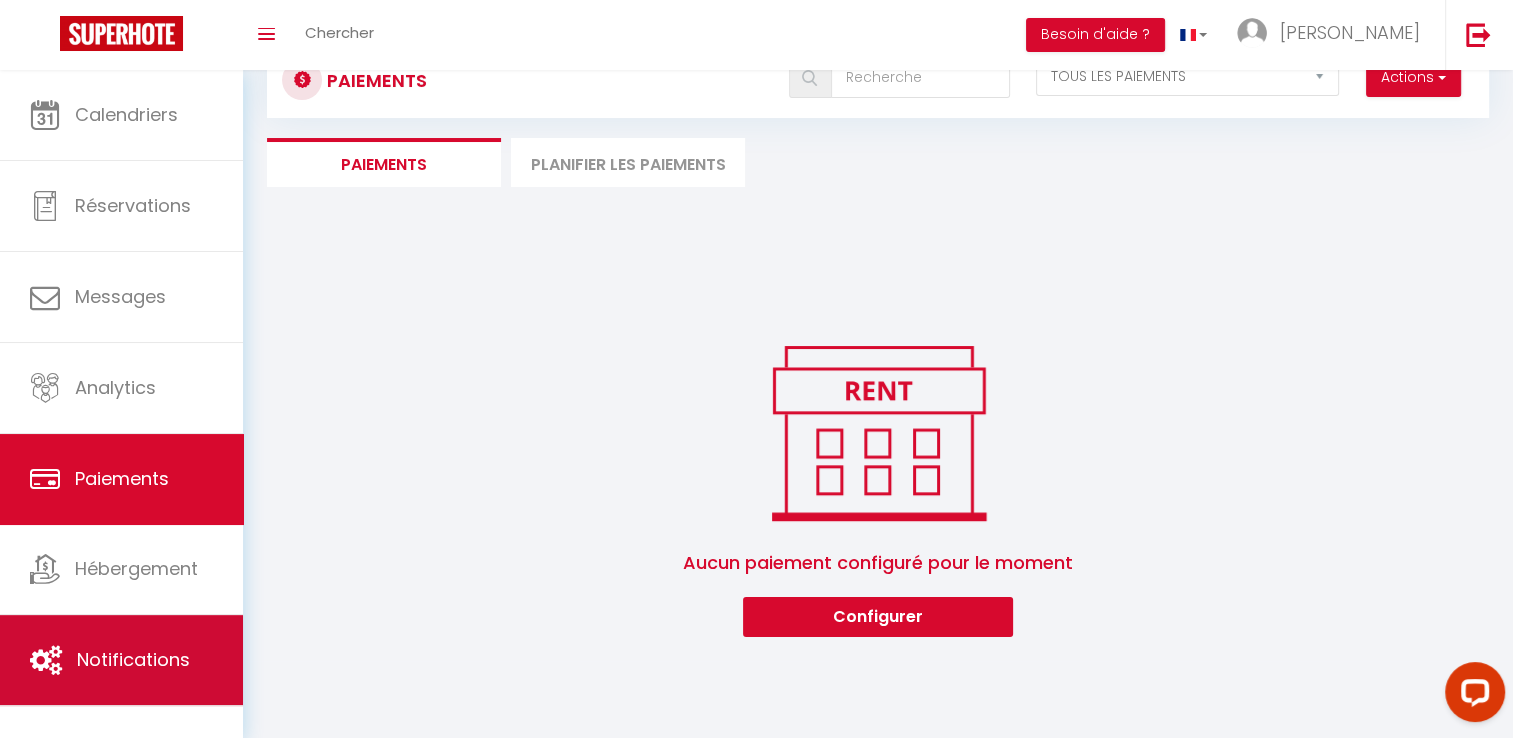 scroll, scrollTop: 0, scrollLeft: 0, axis: both 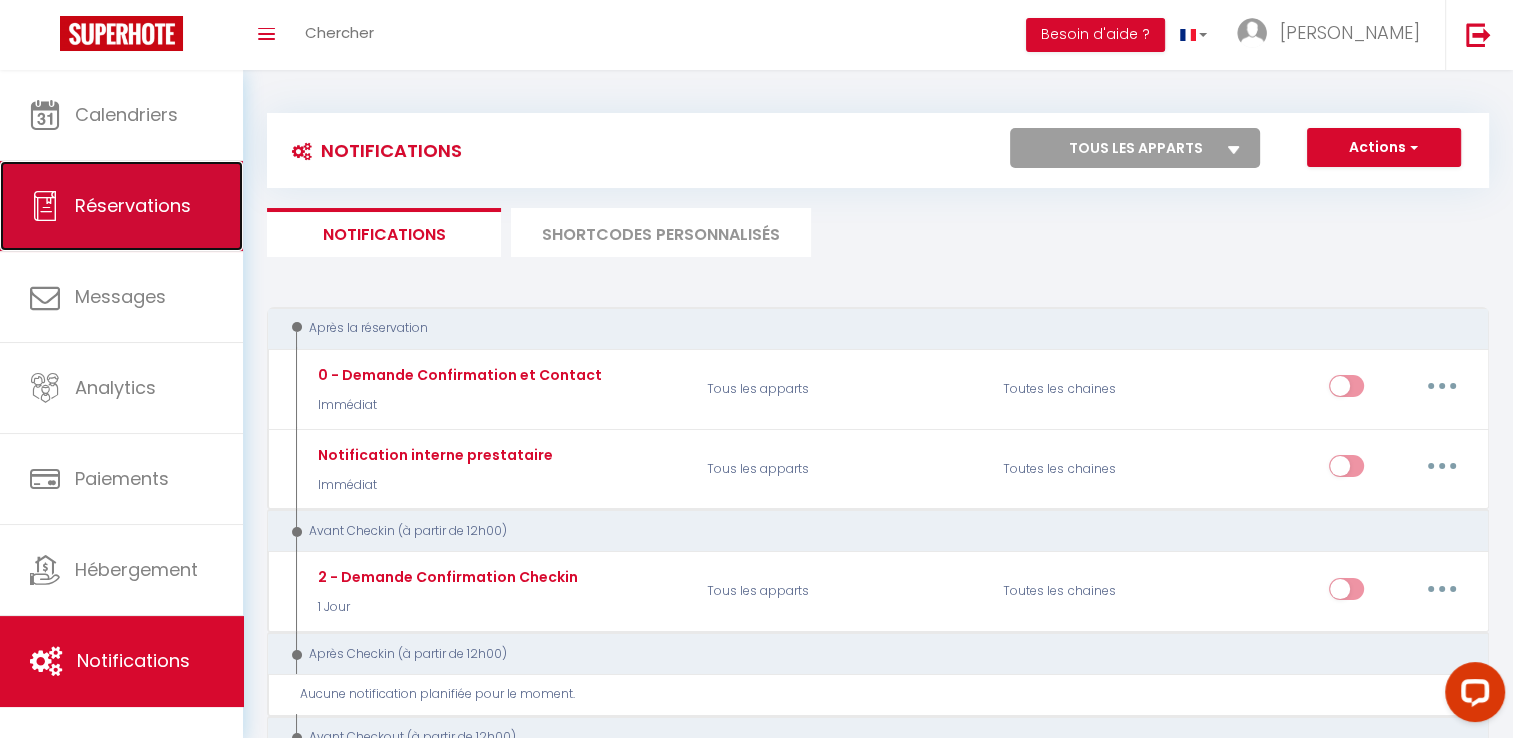 click on "Réservations" at bounding box center [133, 205] 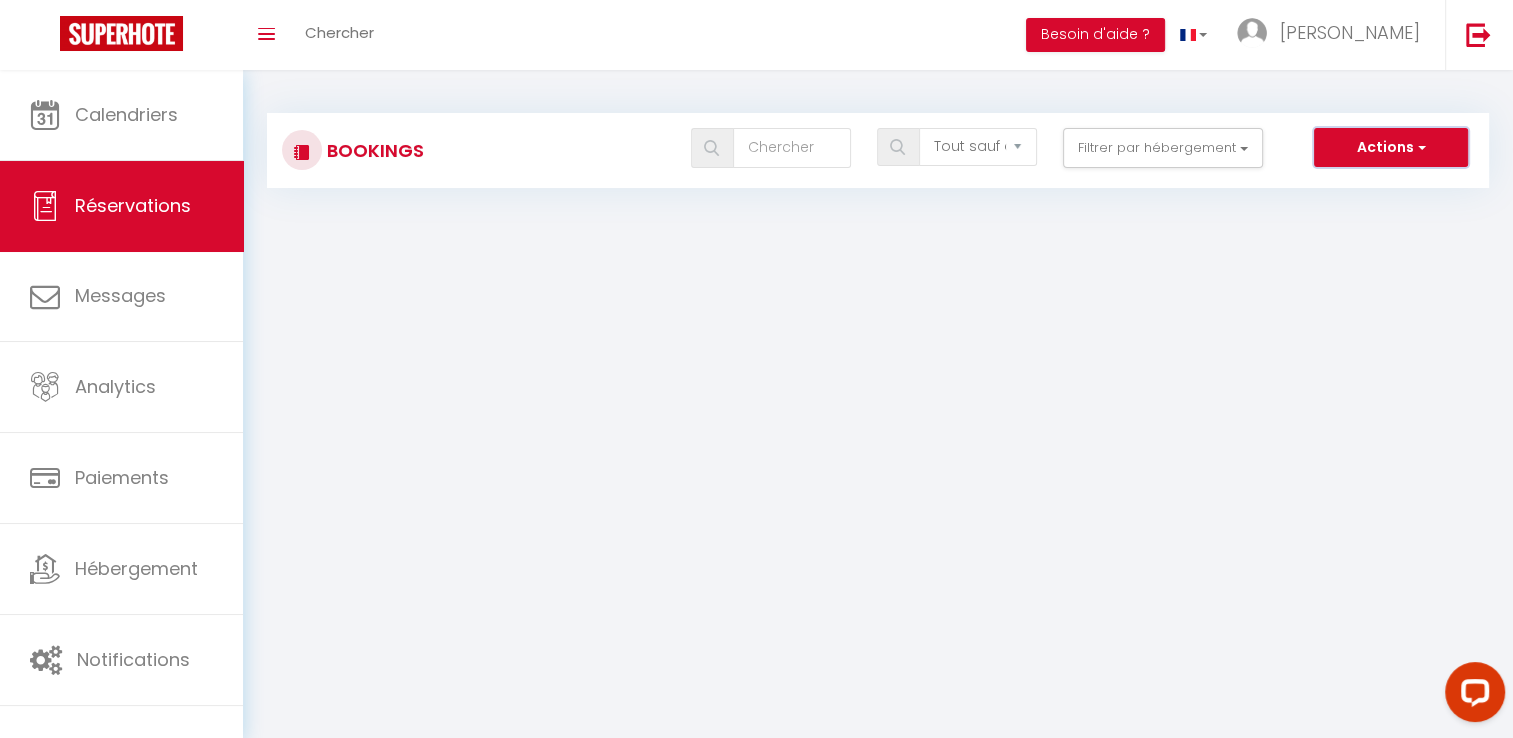 click on "Actions" at bounding box center [1391, 148] 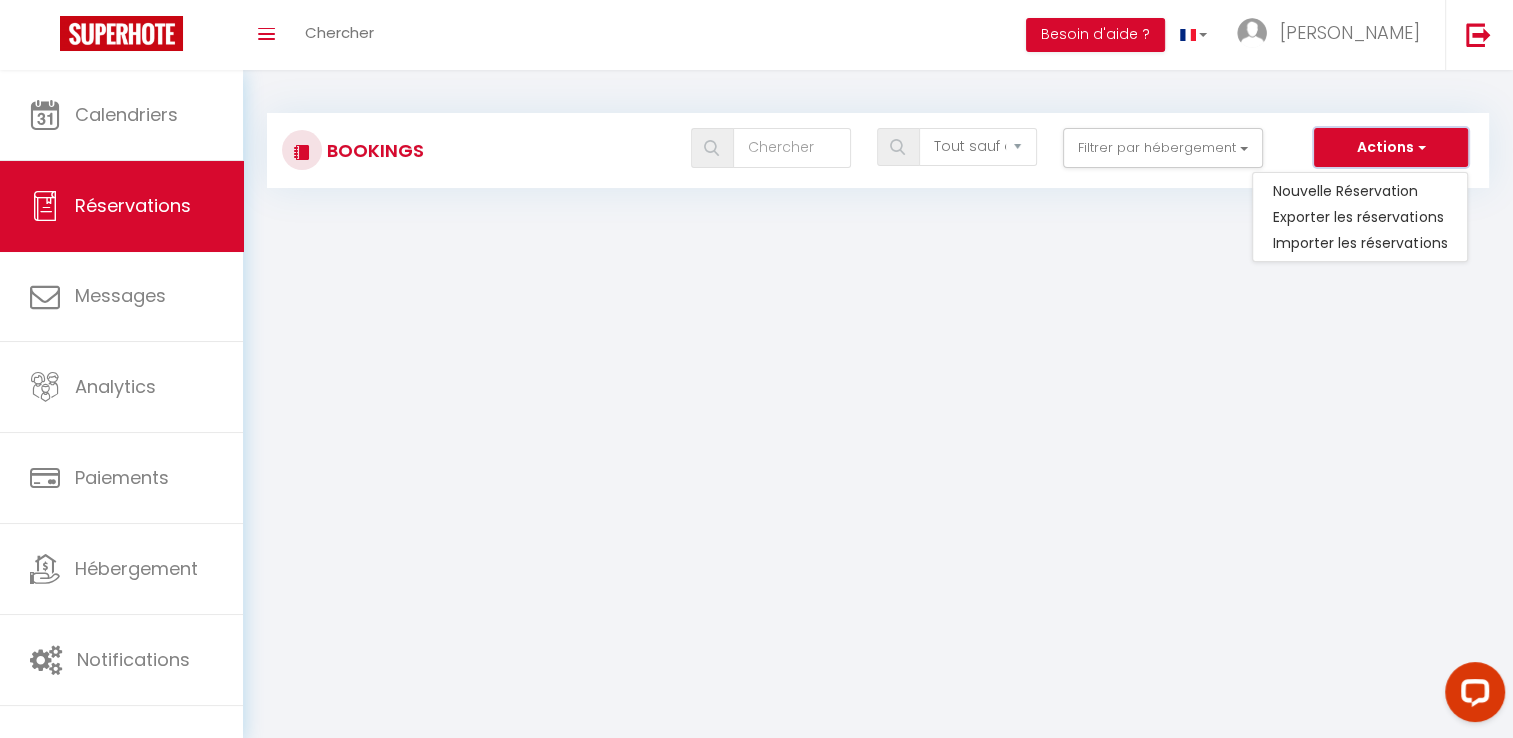 click on "Actions" at bounding box center [1391, 148] 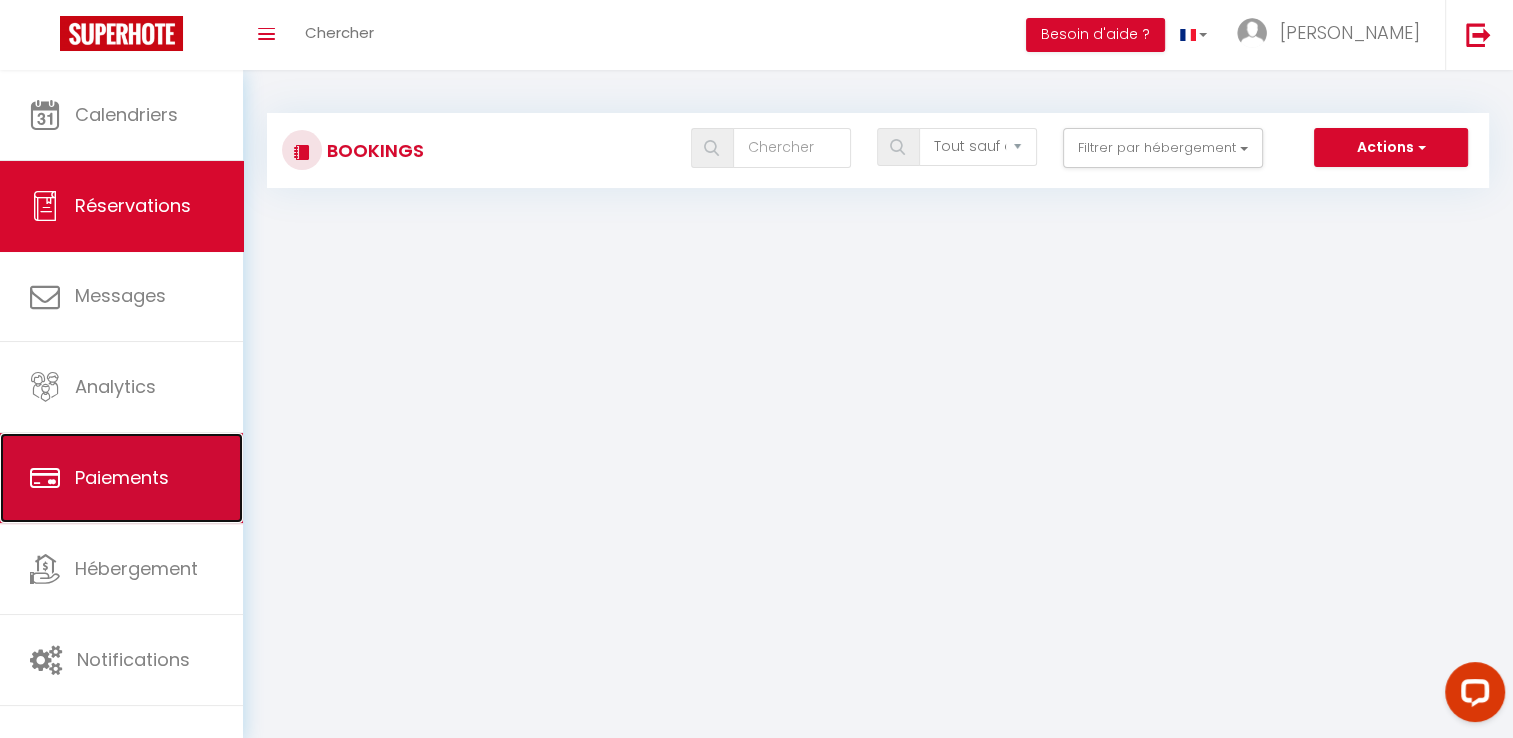 click on "Paiements" at bounding box center (122, 477) 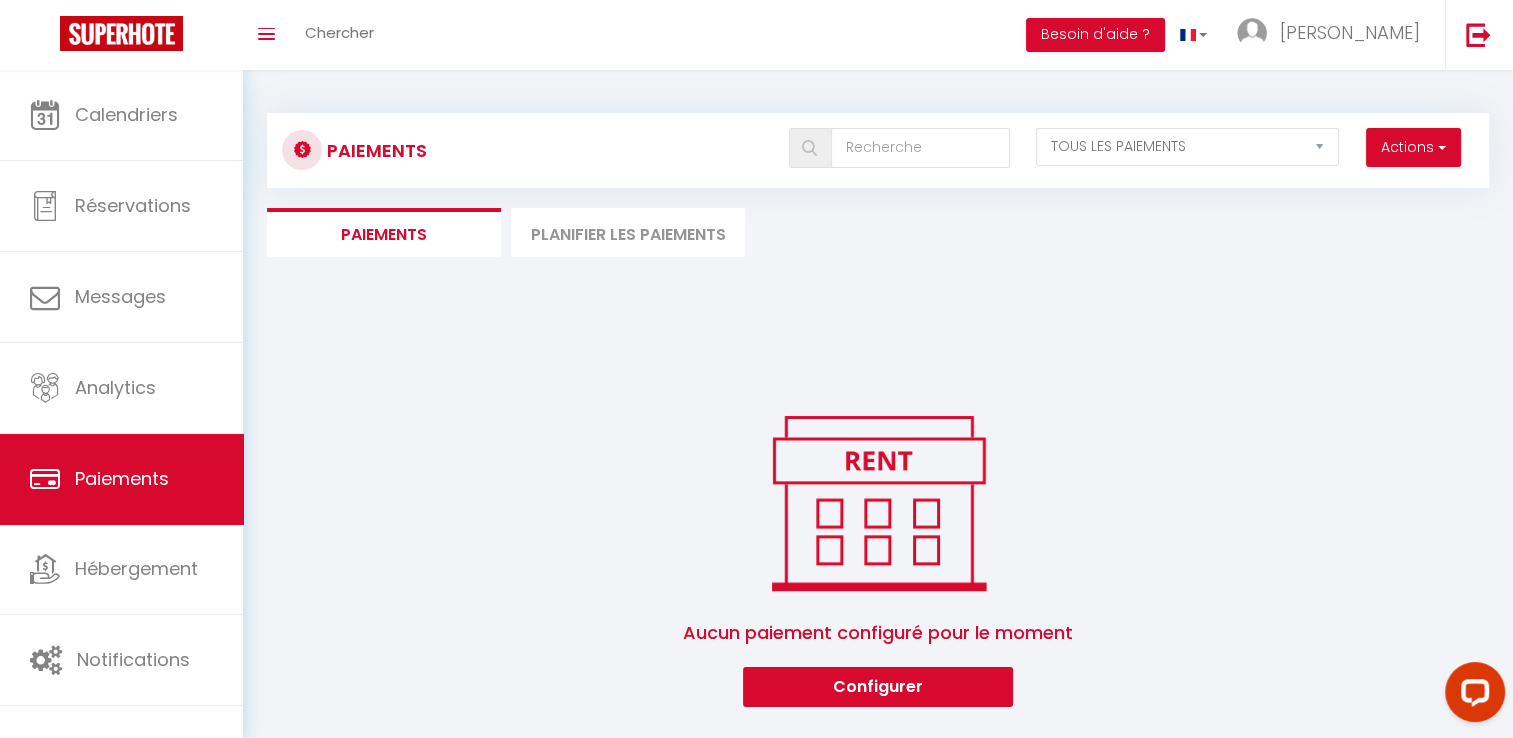 click on "Planifier les paiements" at bounding box center (628, 232) 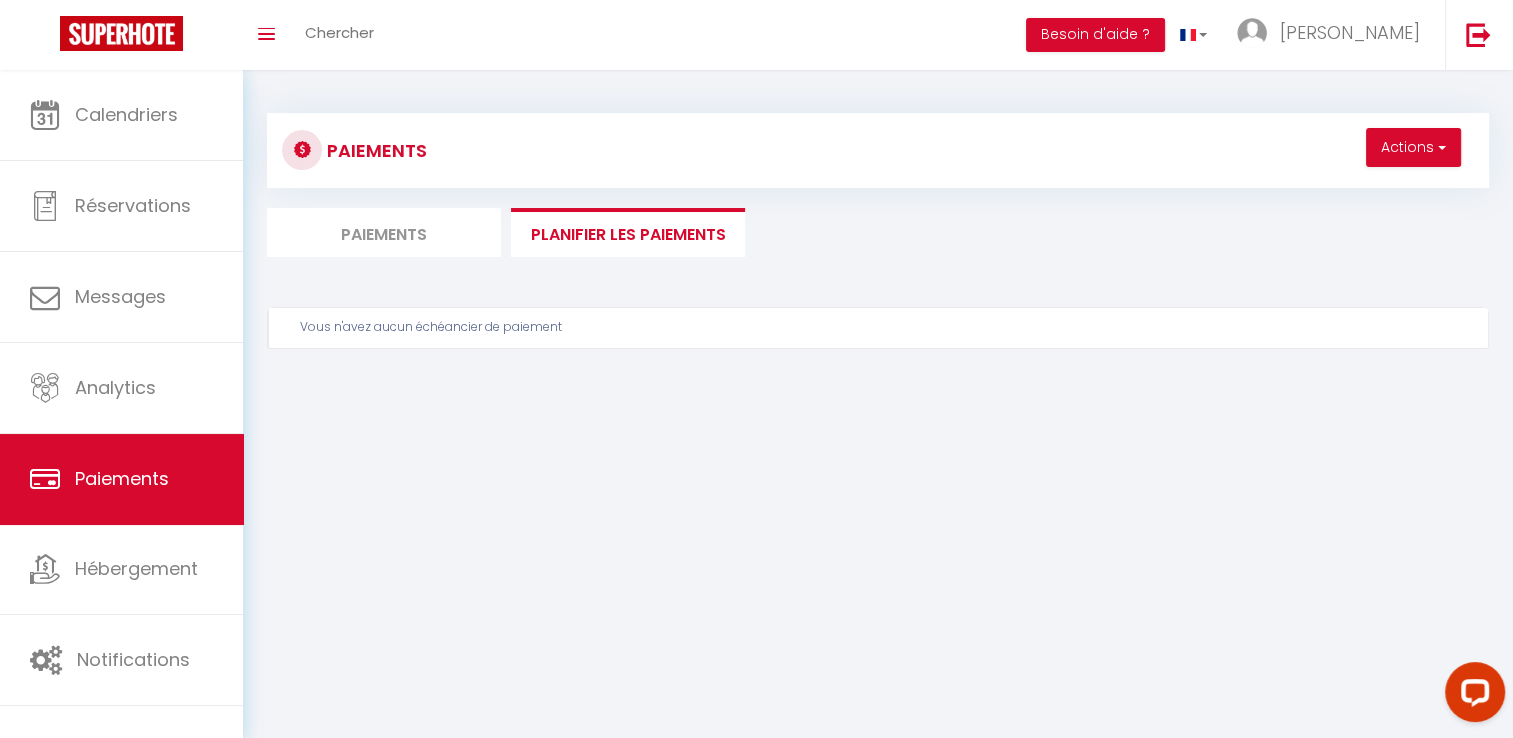 click on "Paiements" at bounding box center (384, 232) 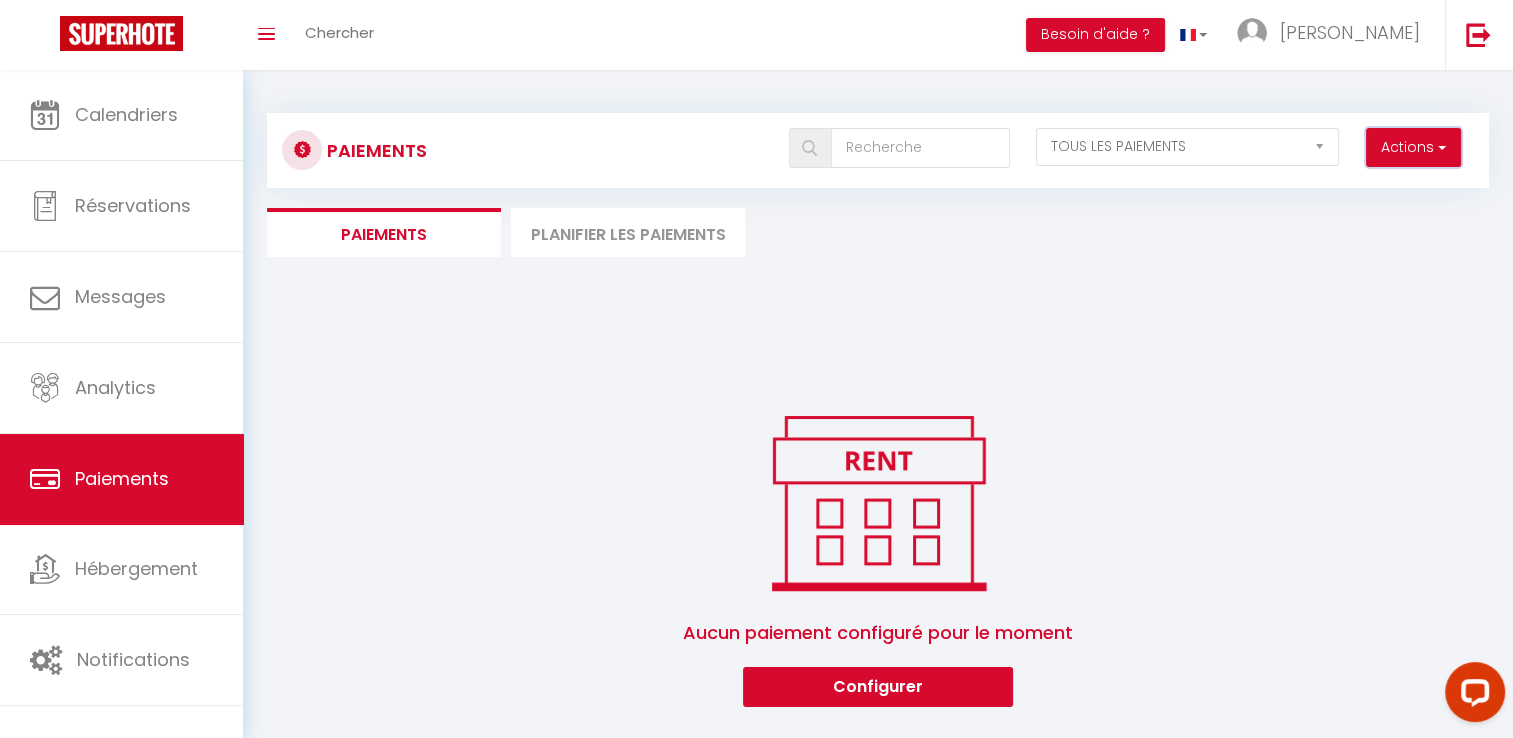 click on "Actions" at bounding box center [1413, 148] 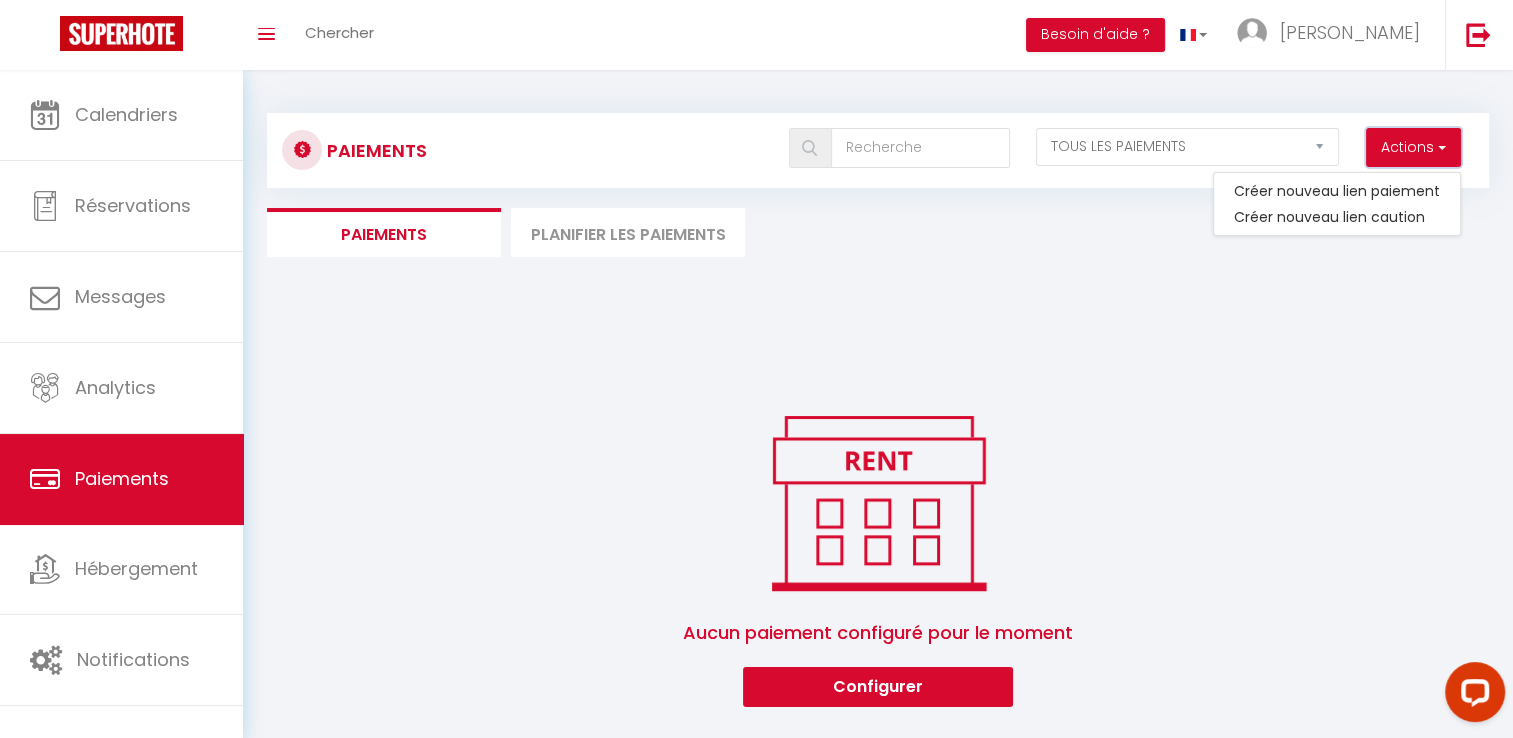 click on "Actions" at bounding box center [1413, 148] 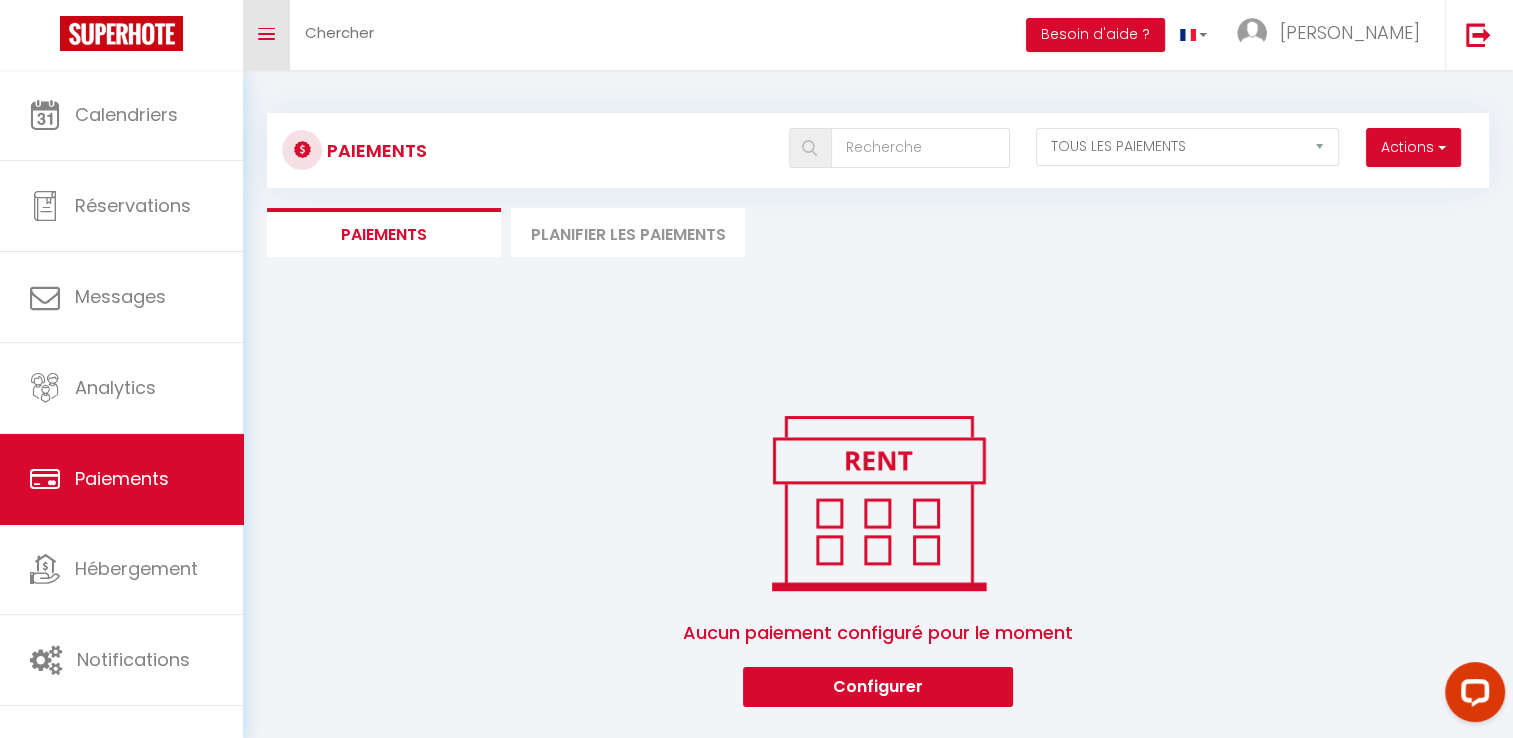 click on "Toggle menubar" at bounding box center [266, 34] 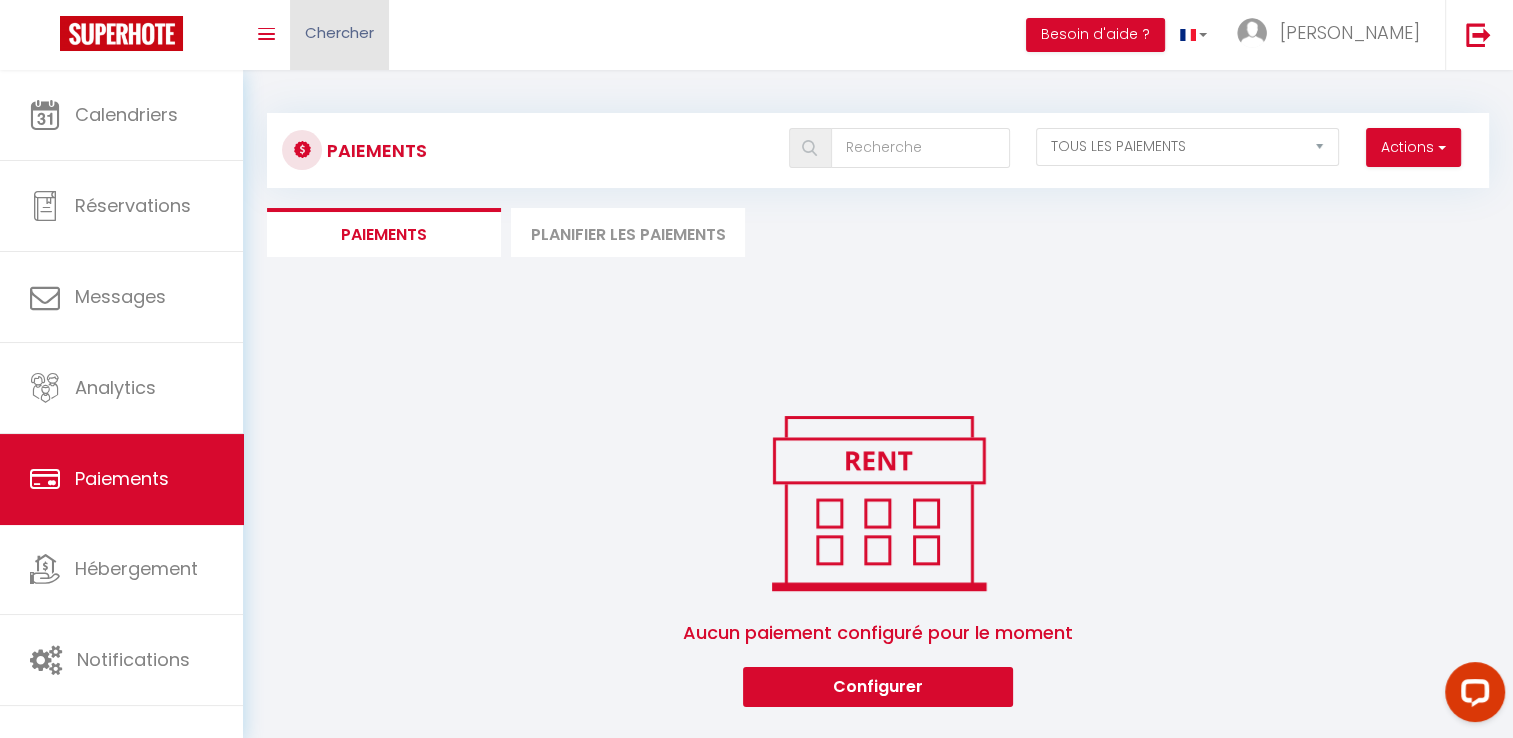 click on "Chercher" at bounding box center (339, 32) 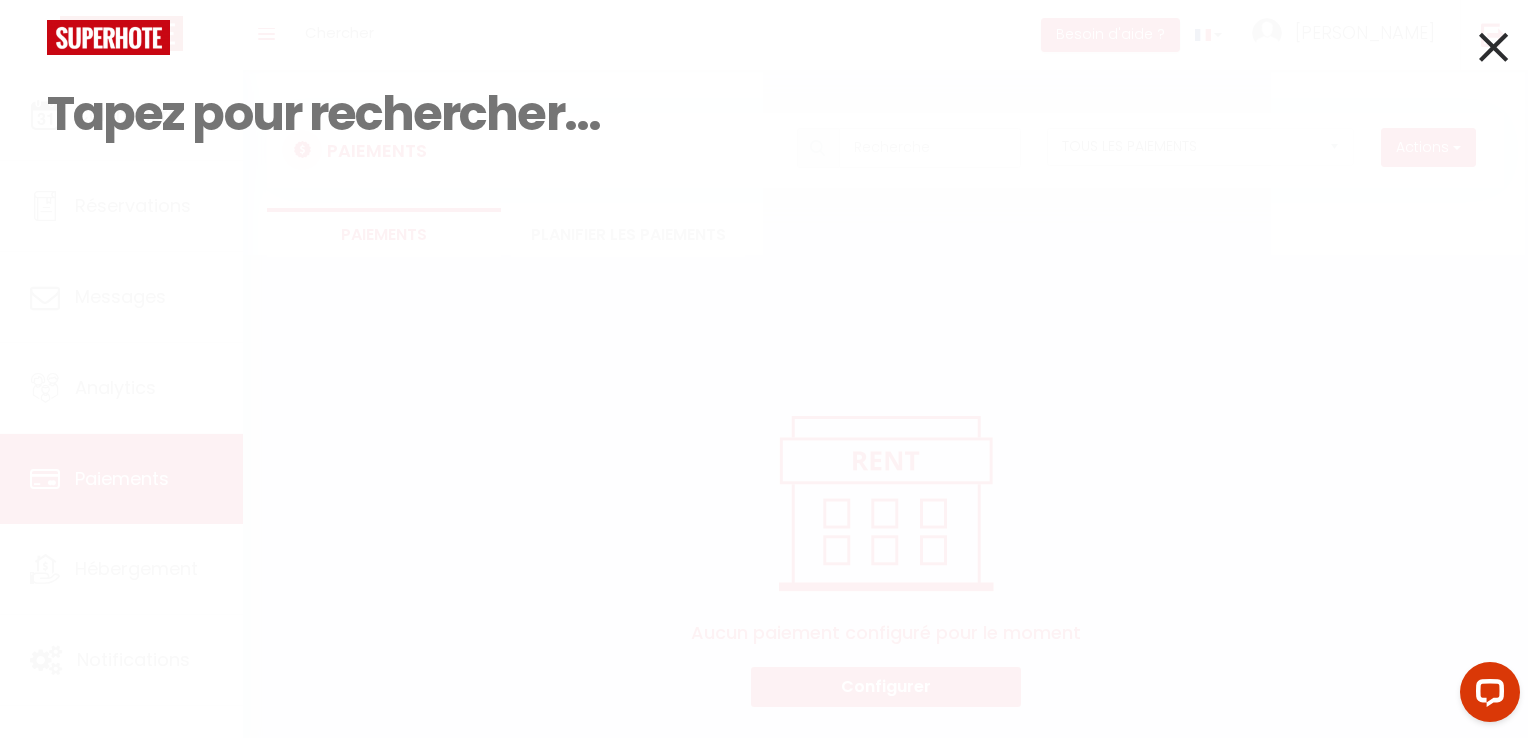 click at bounding box center (1493, 47) 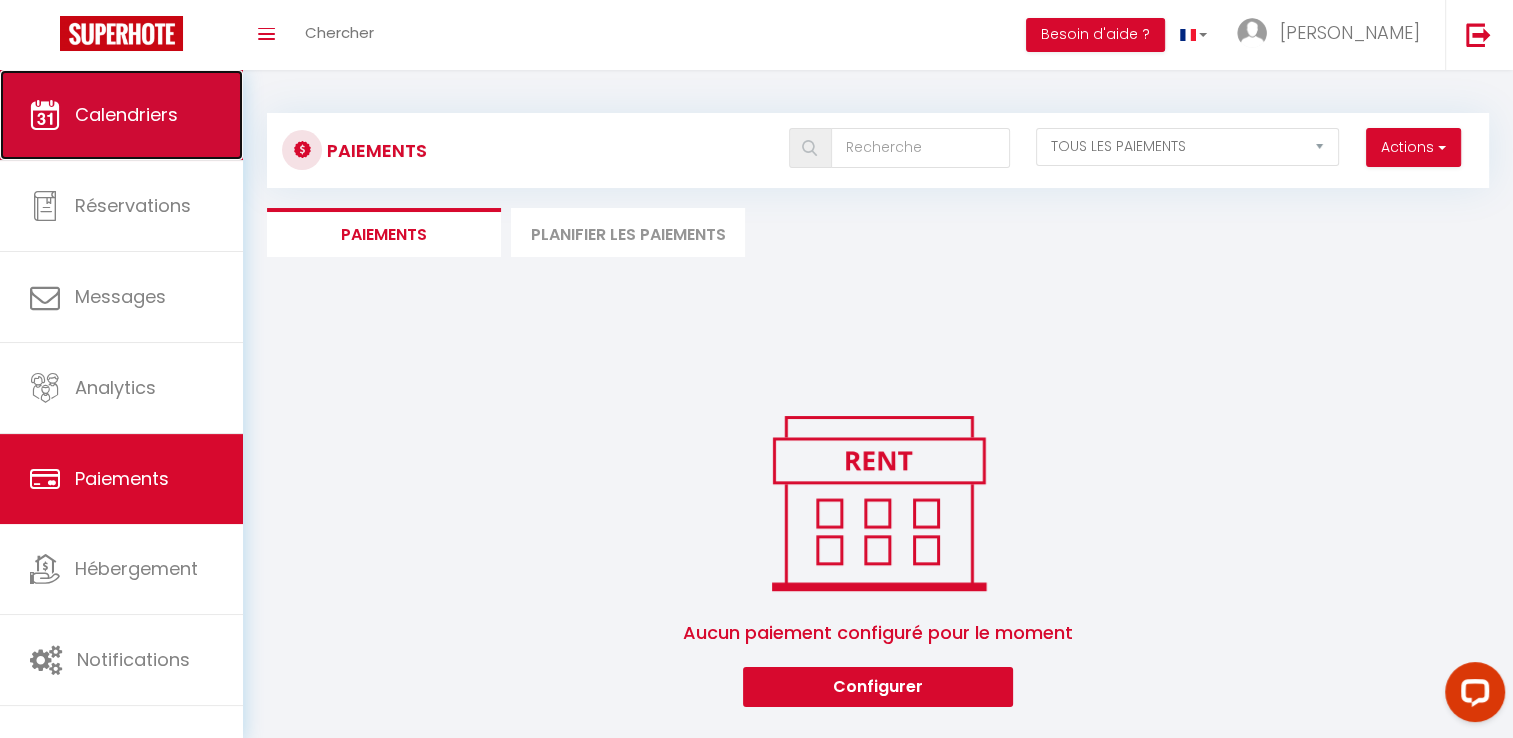 click on "Calendriers" at bounding box center [121, 115] 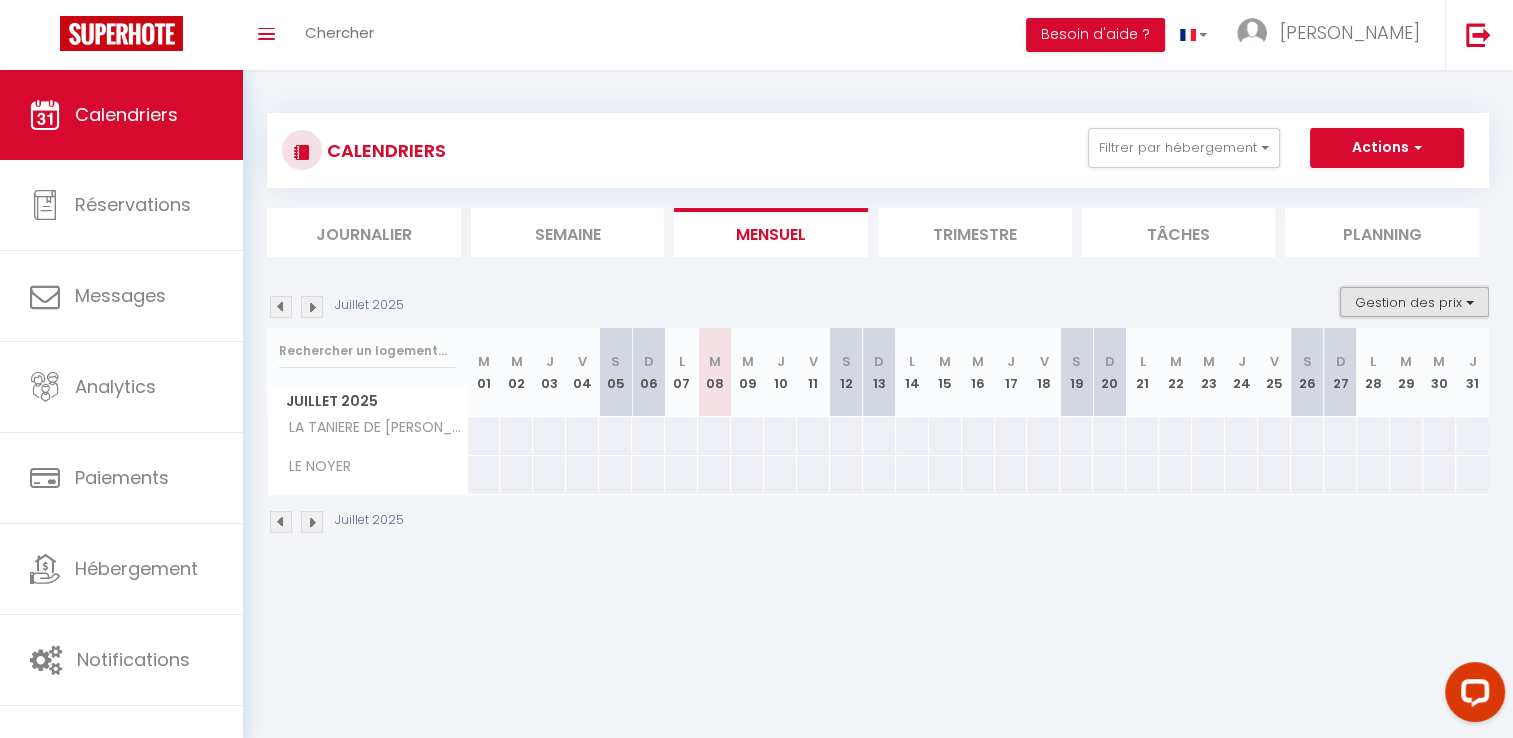 click on "Gestion des prix" at bounding box center [1414, 302] 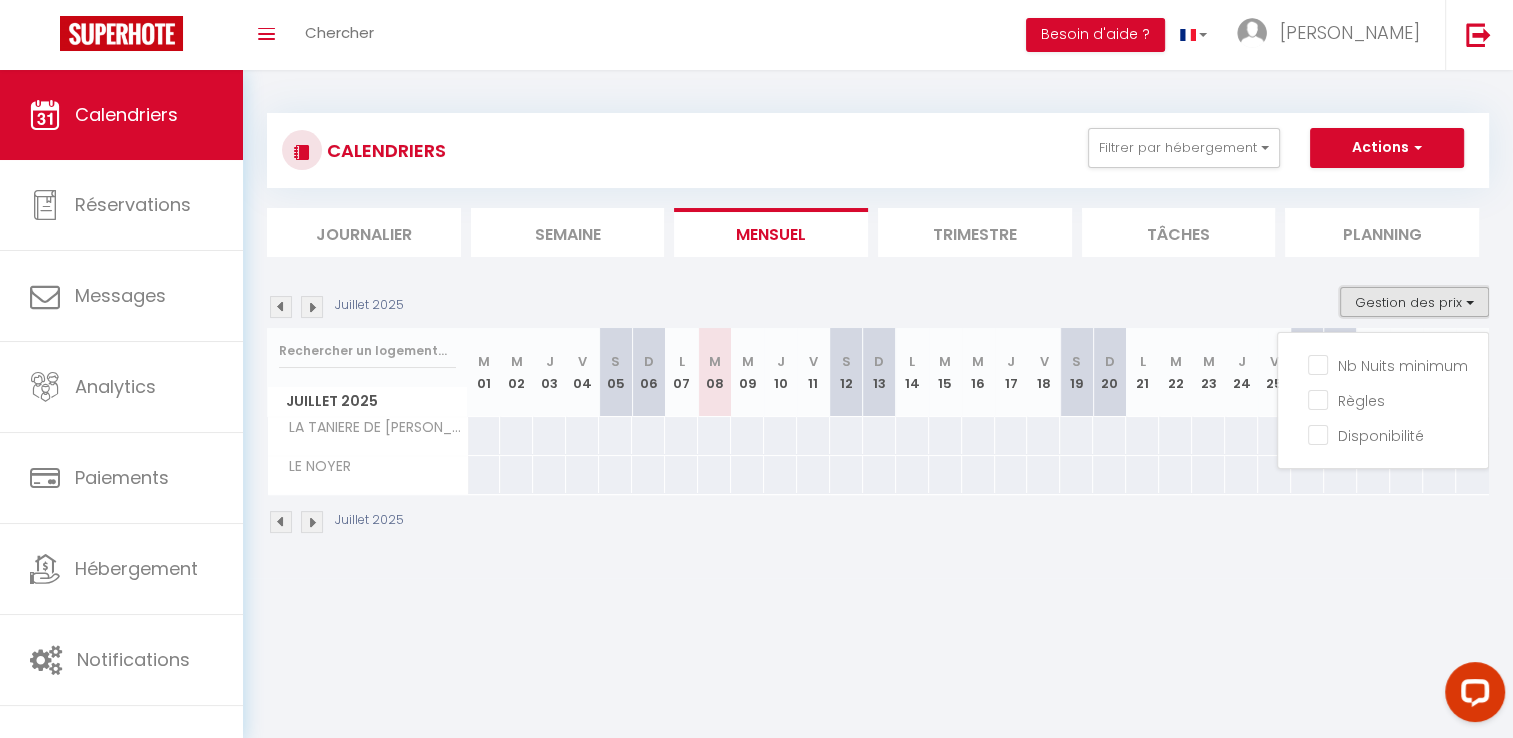 click on "Gestion des prix" at bounding box center (1414, 302) 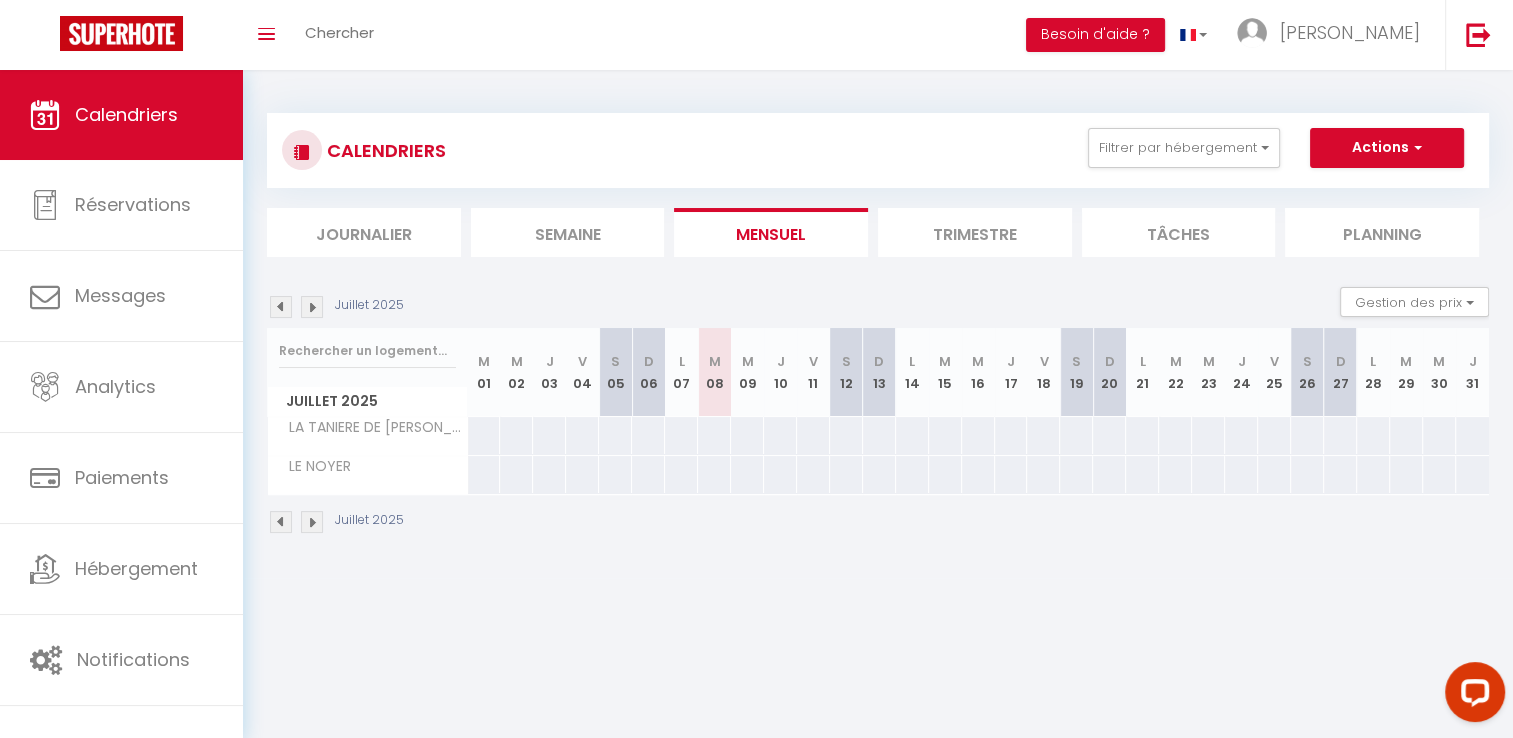 click on "Tâches" at bounding box center (1179, 232) 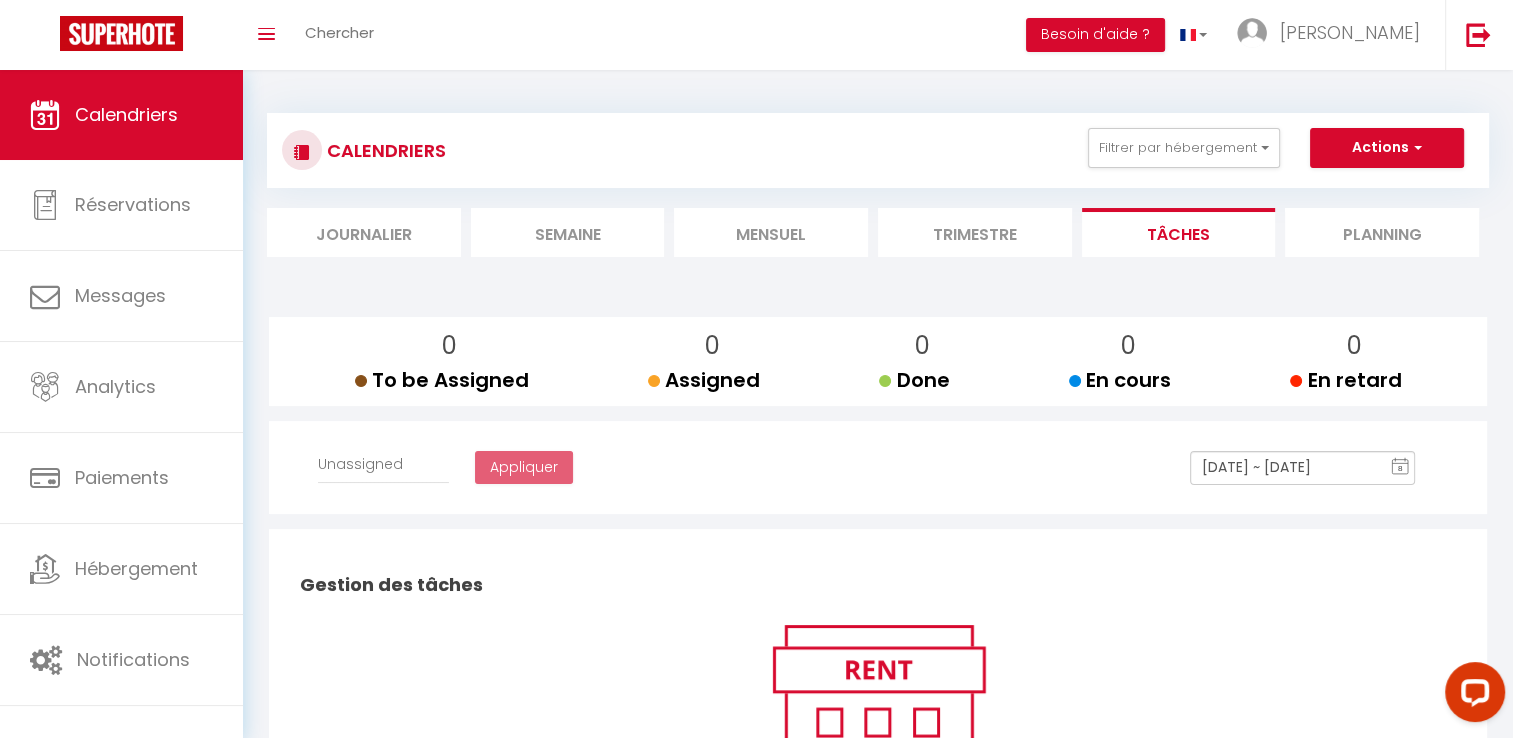 scroll, scrollTop: 0, scrollLeft: 0, axis: both 